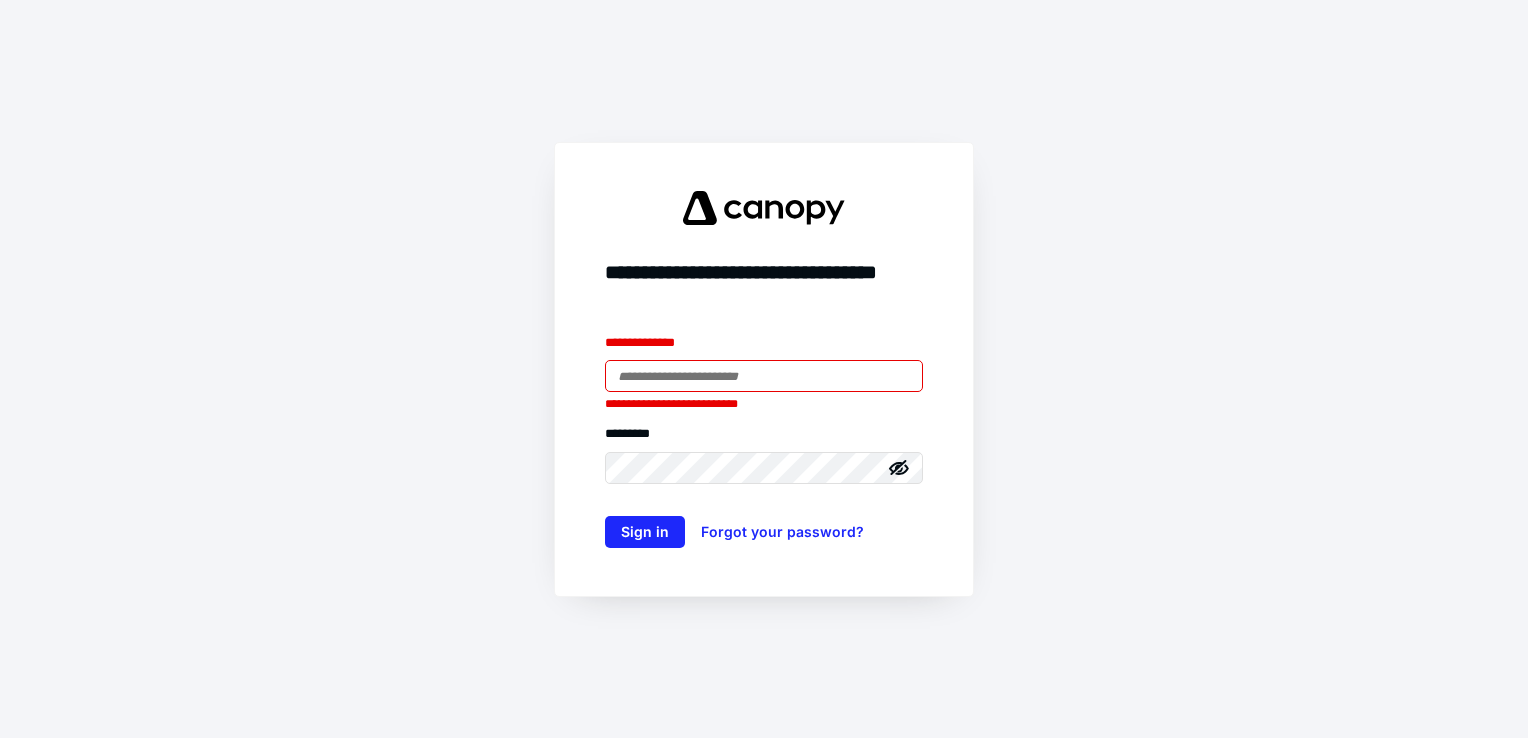 scroll, scrollTop: 0, scrollLeft: 0, axis: both 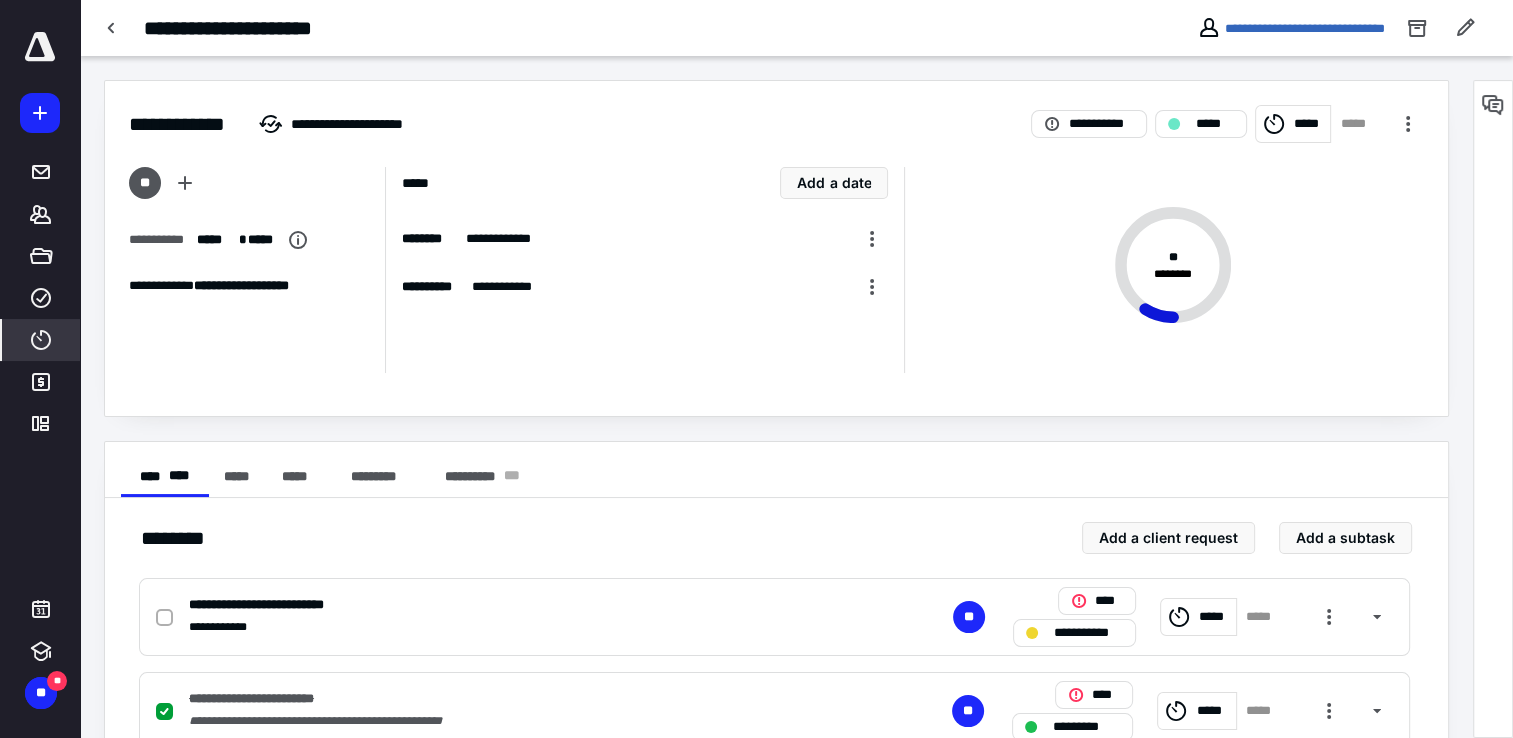 click on "****" at bounding box center [41, 340] 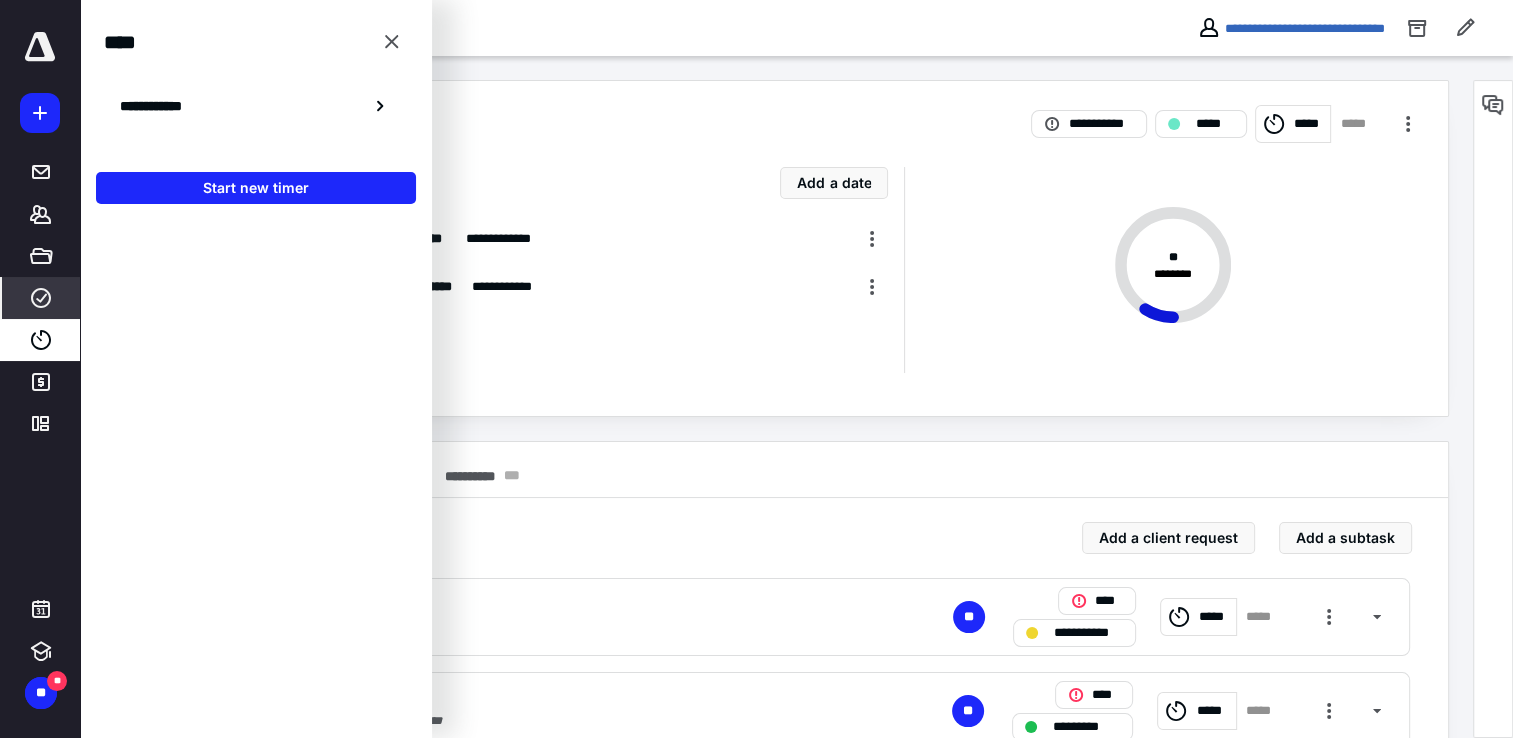 click 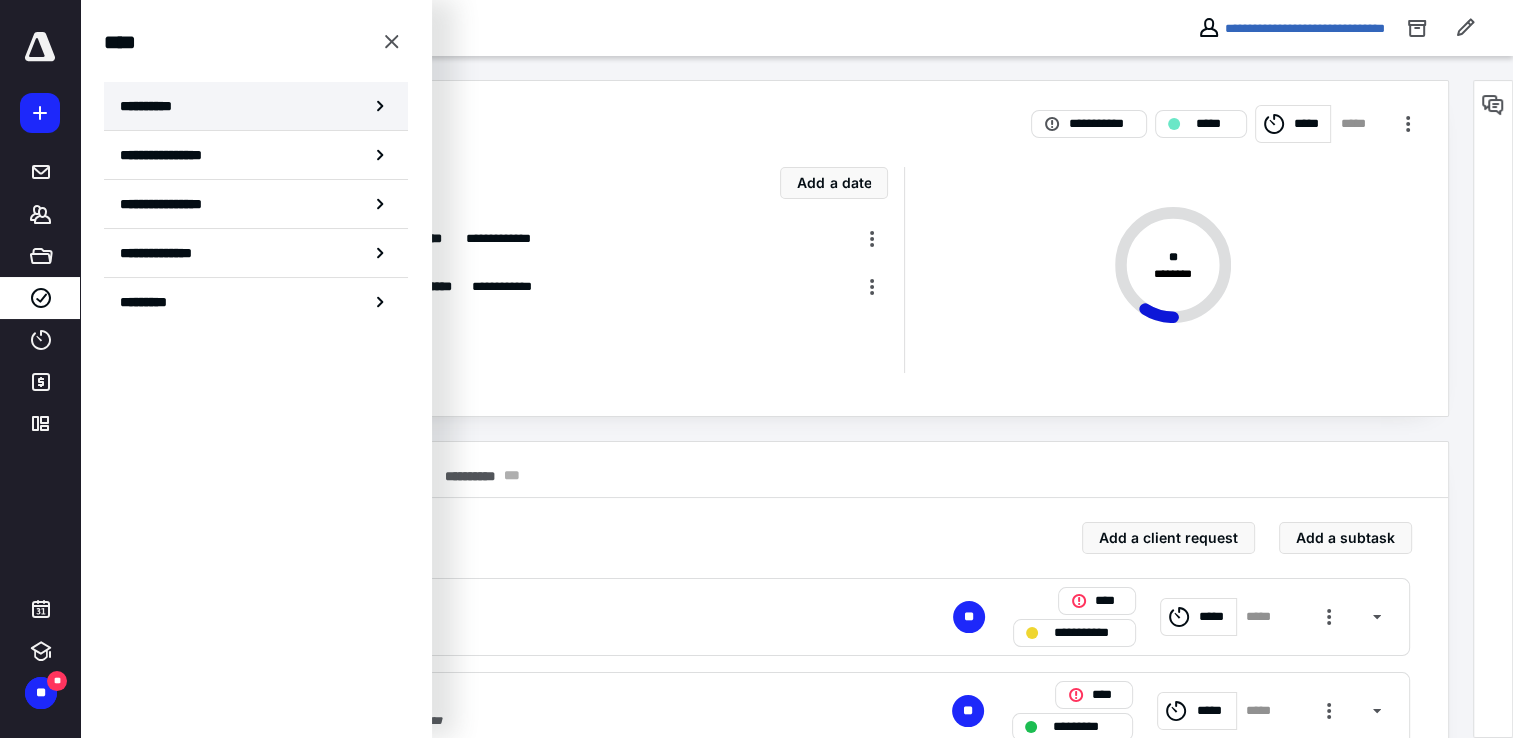 click on "**********" at bounding box center (256, 106) 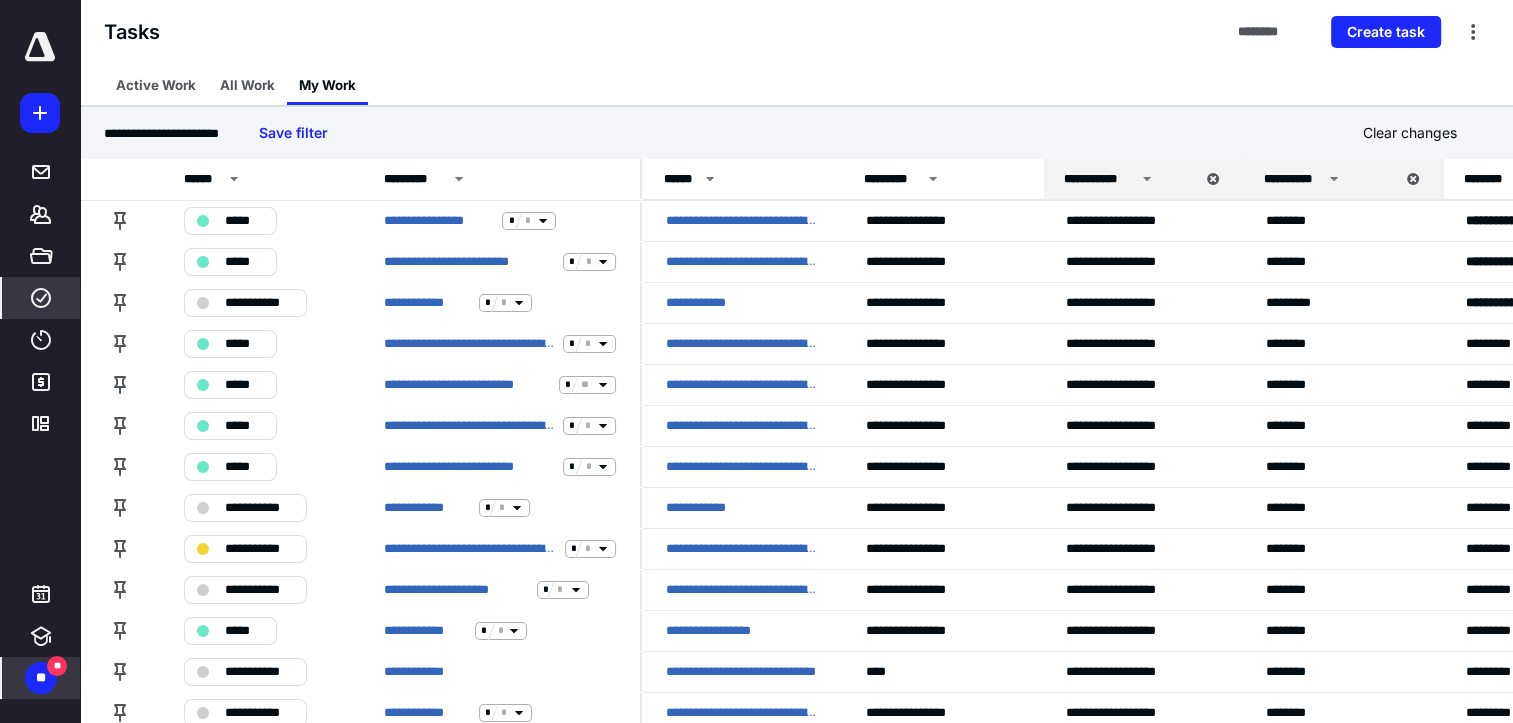 click on "**" at bounding box center (41, 678) 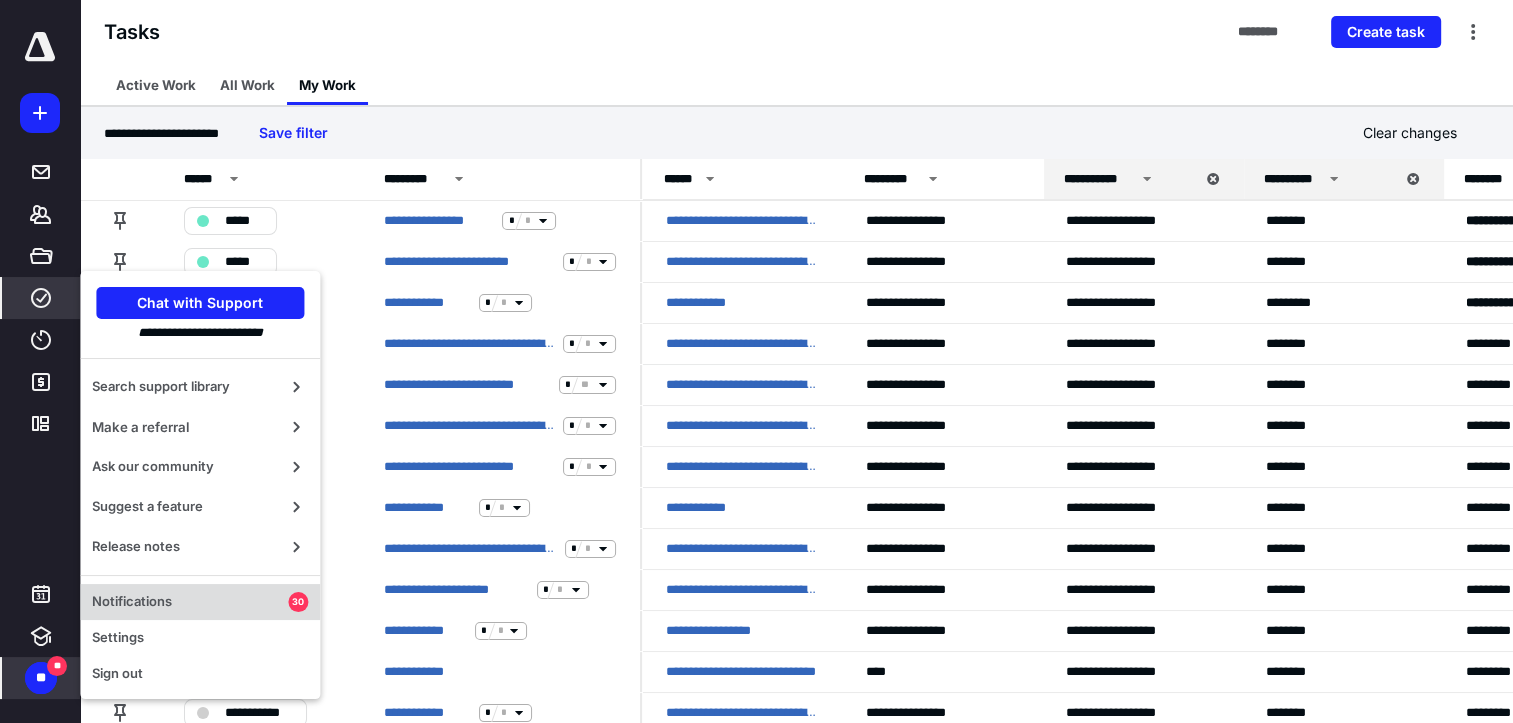 click on "Notifications" at bounding box center (190, 602) 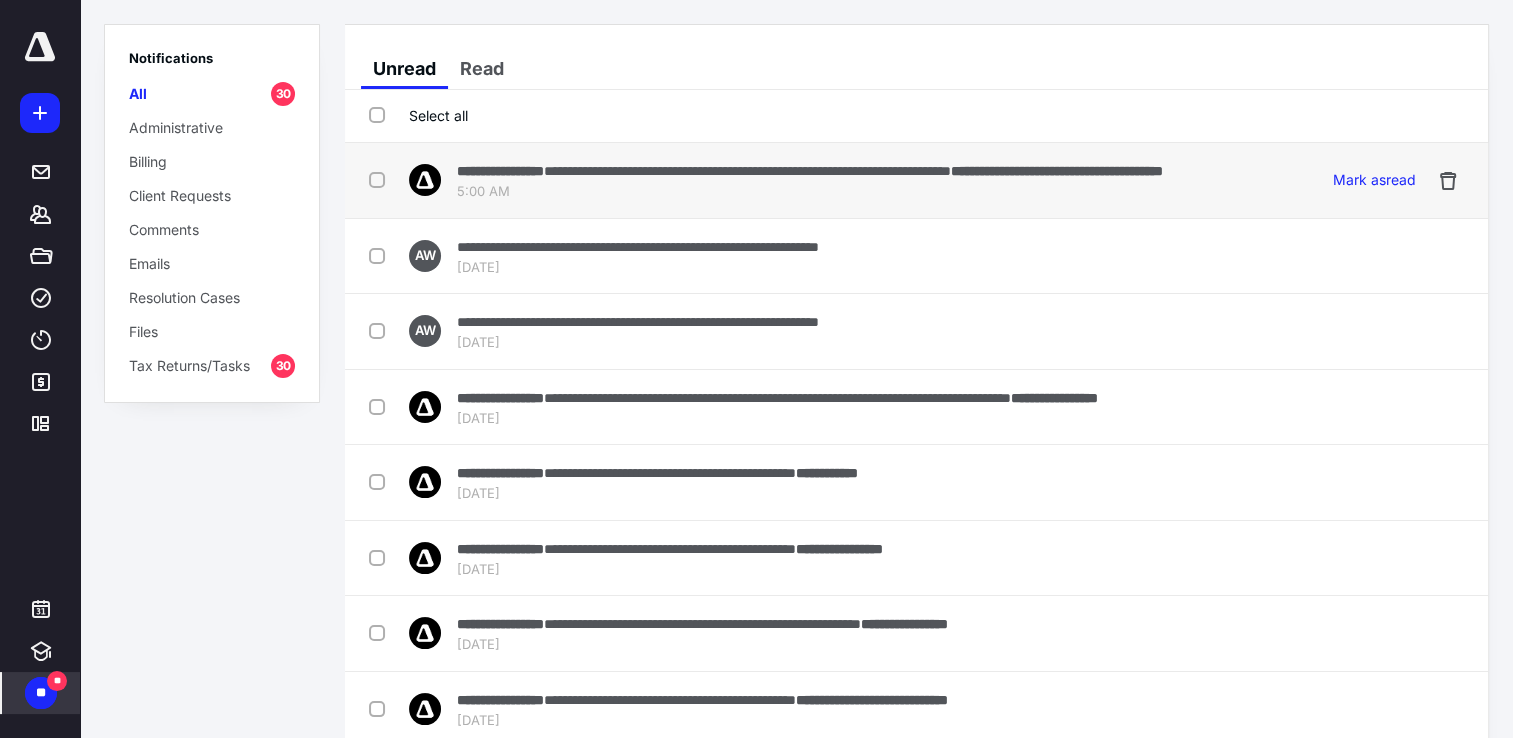 click on "**********" at bounding box center [810, 170] 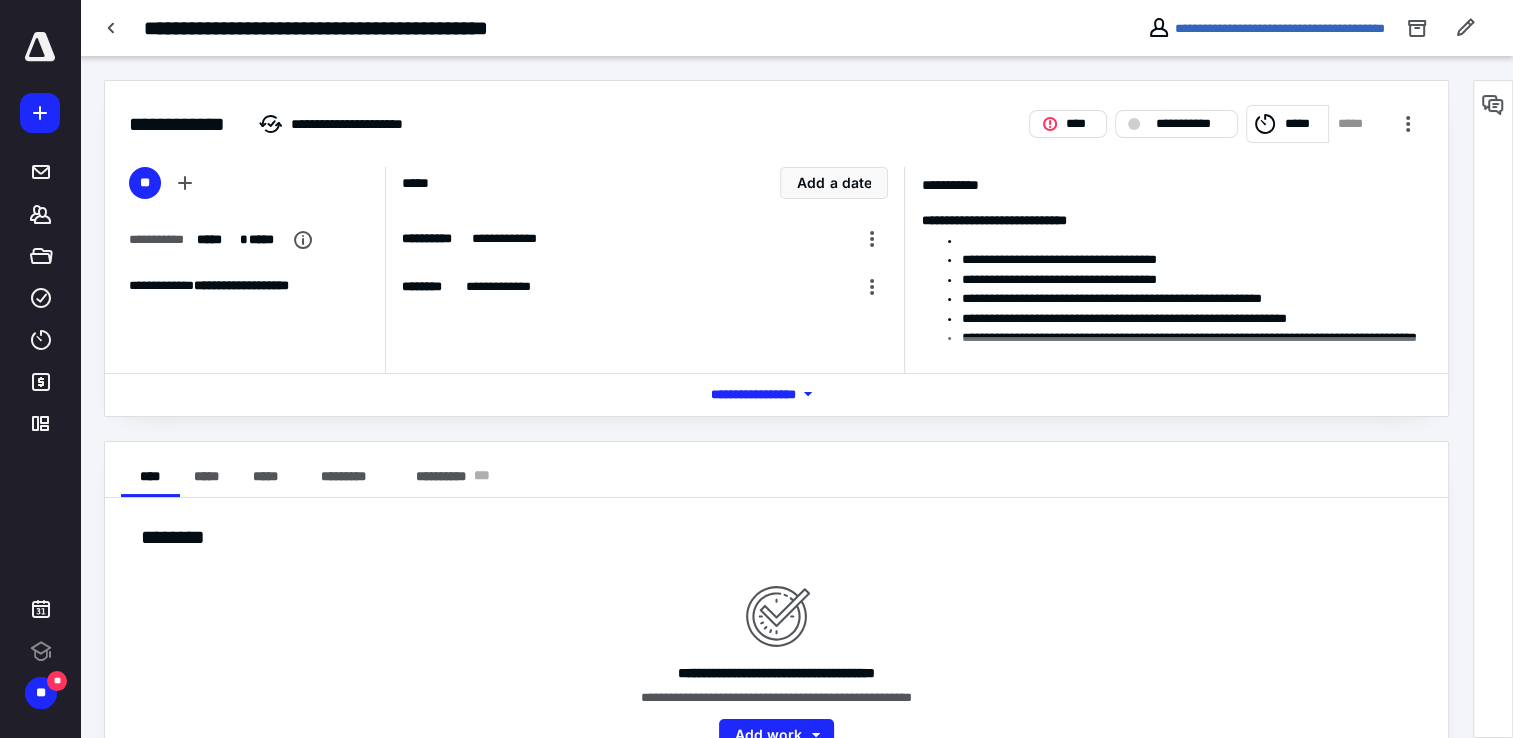 scroll, scrollTop: 0, scrollLeft: 0, axis: both 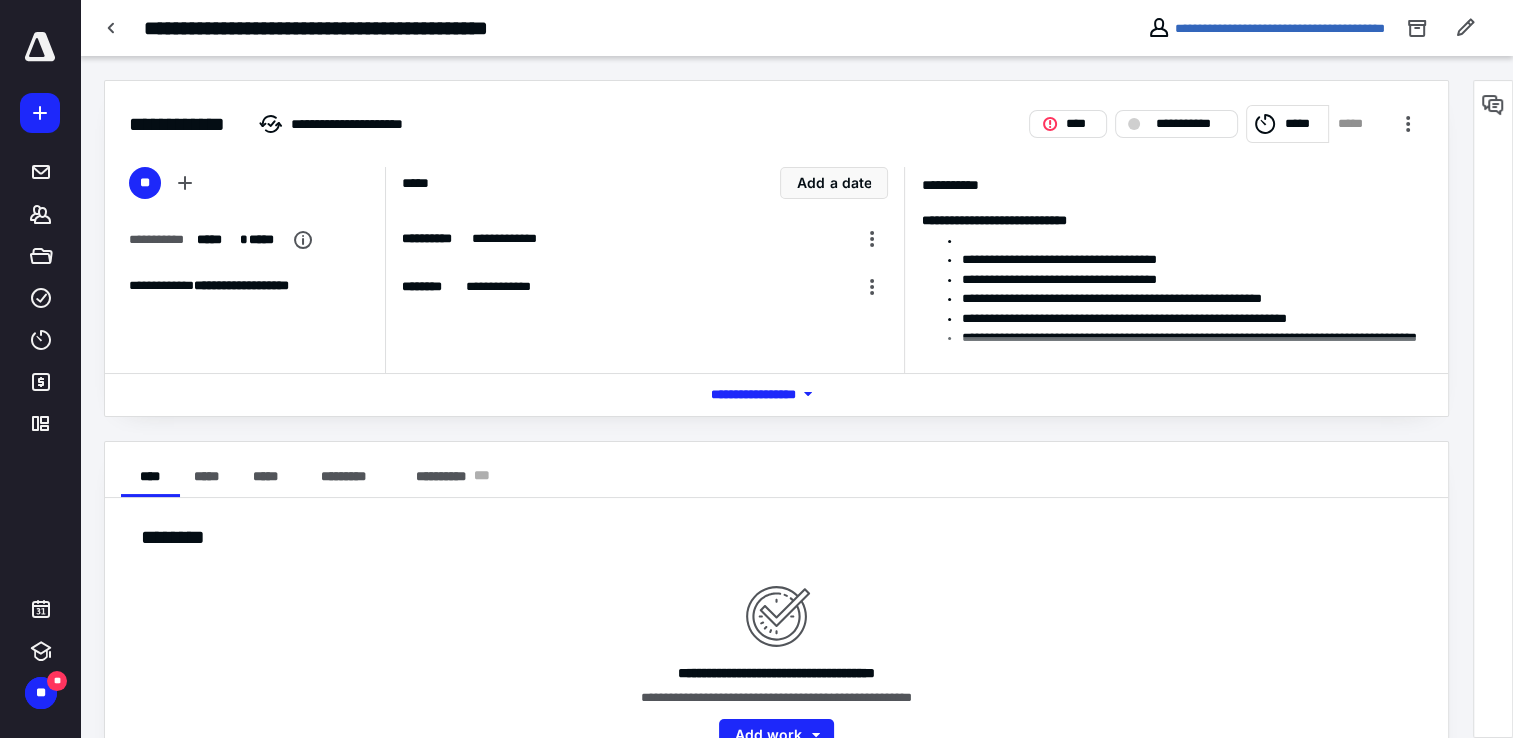 click on "*** **** *******" at bounding box center [777, 394] 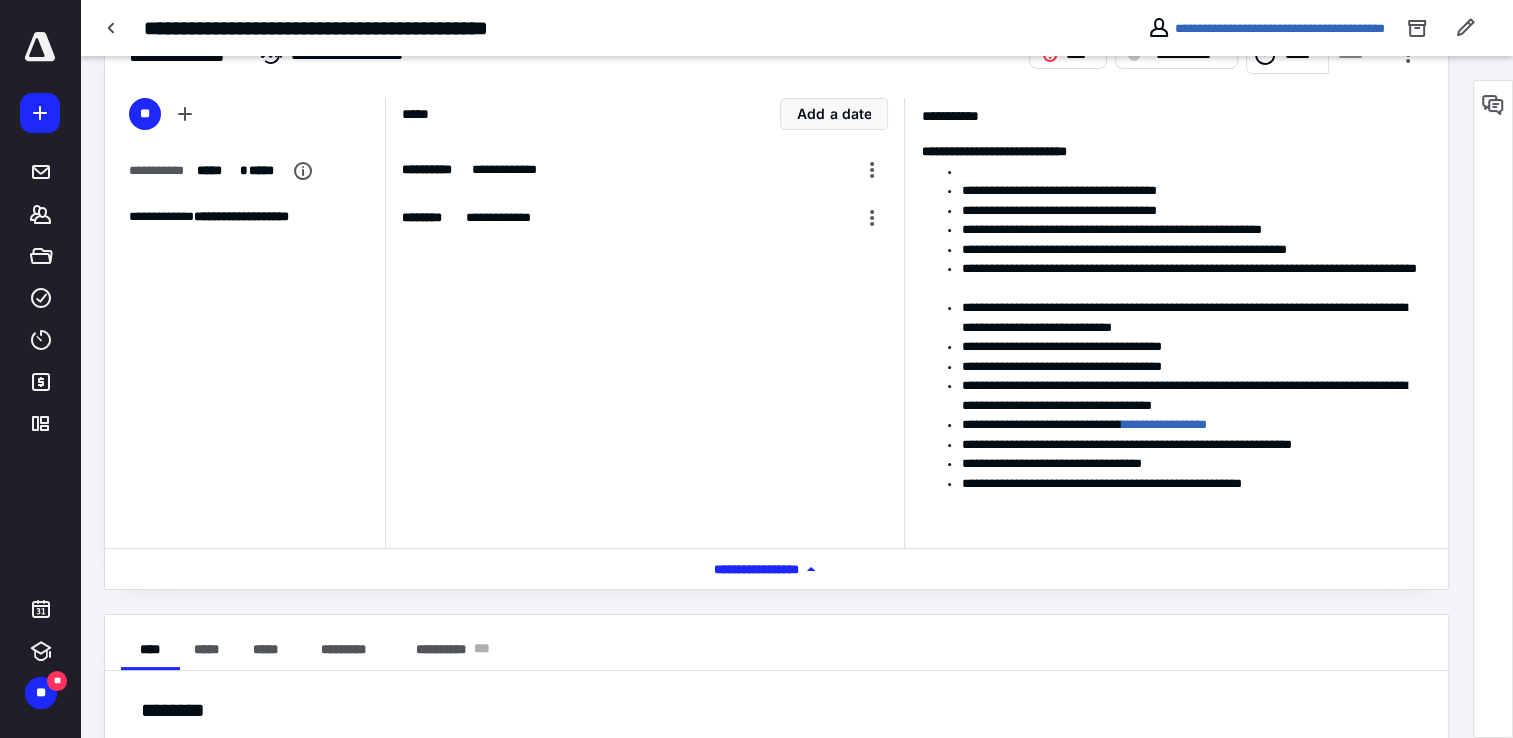 scroll, scrollTop: 100, scrollLeft: 0, axis: vertical 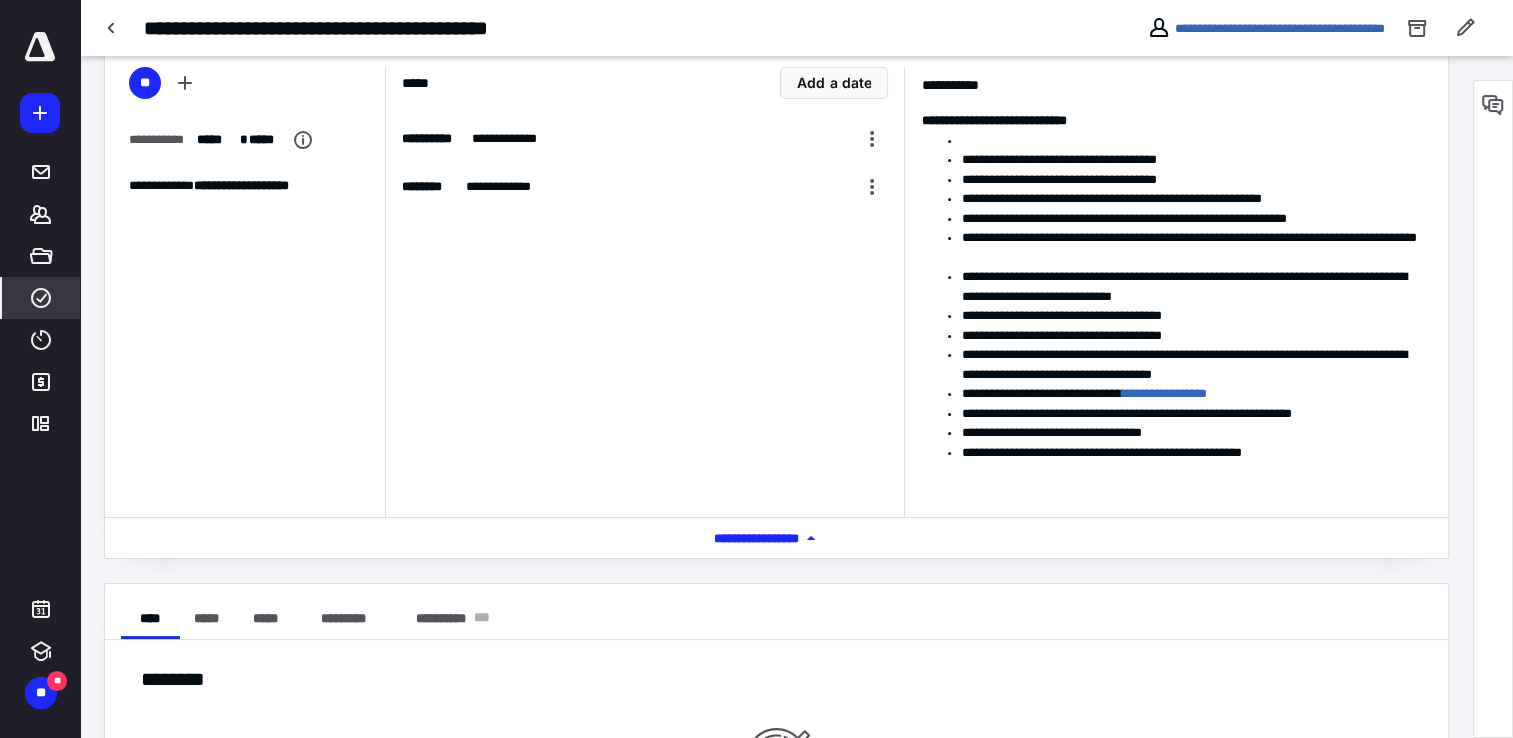 click 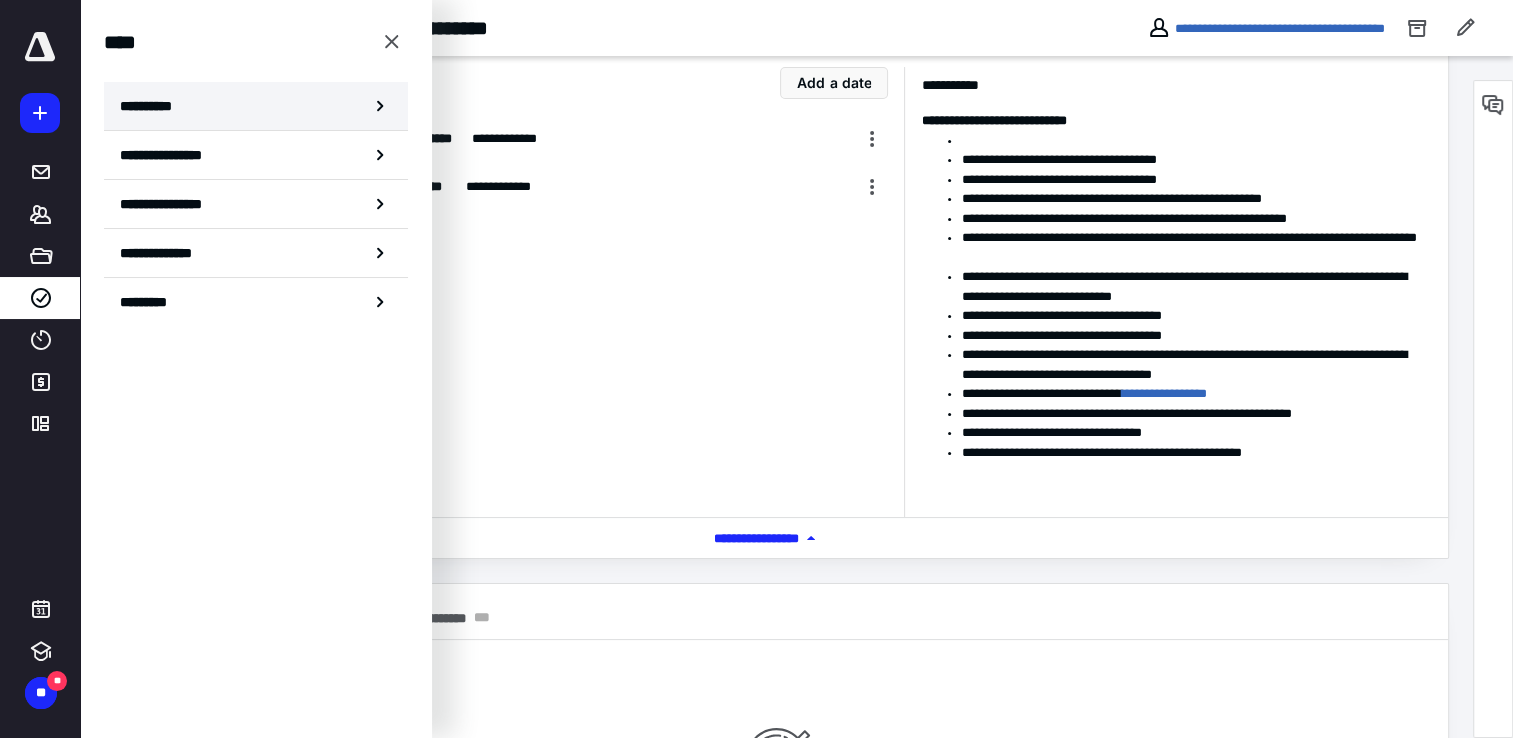click on "**********" at bounding box center [256, 106] 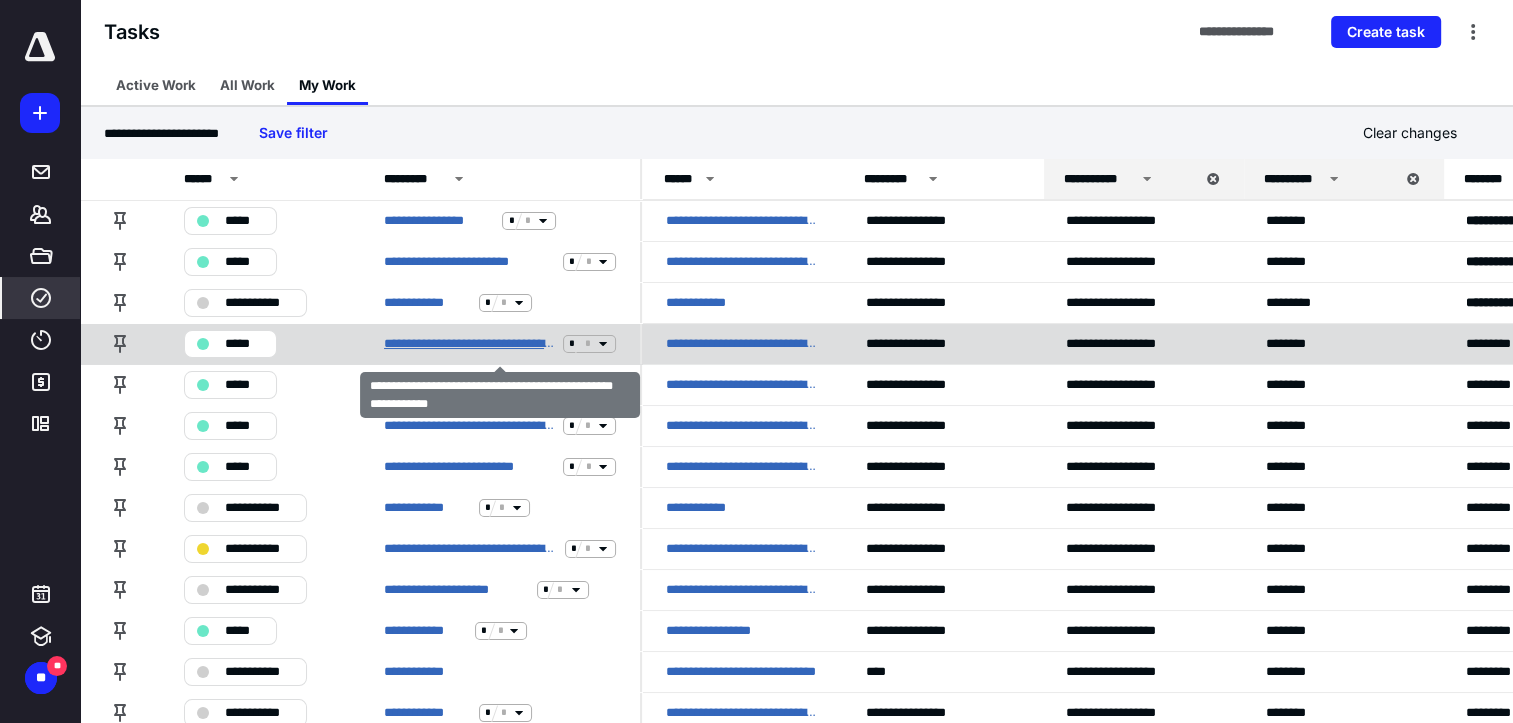 click on "**********" at bounding box center (469, 344) 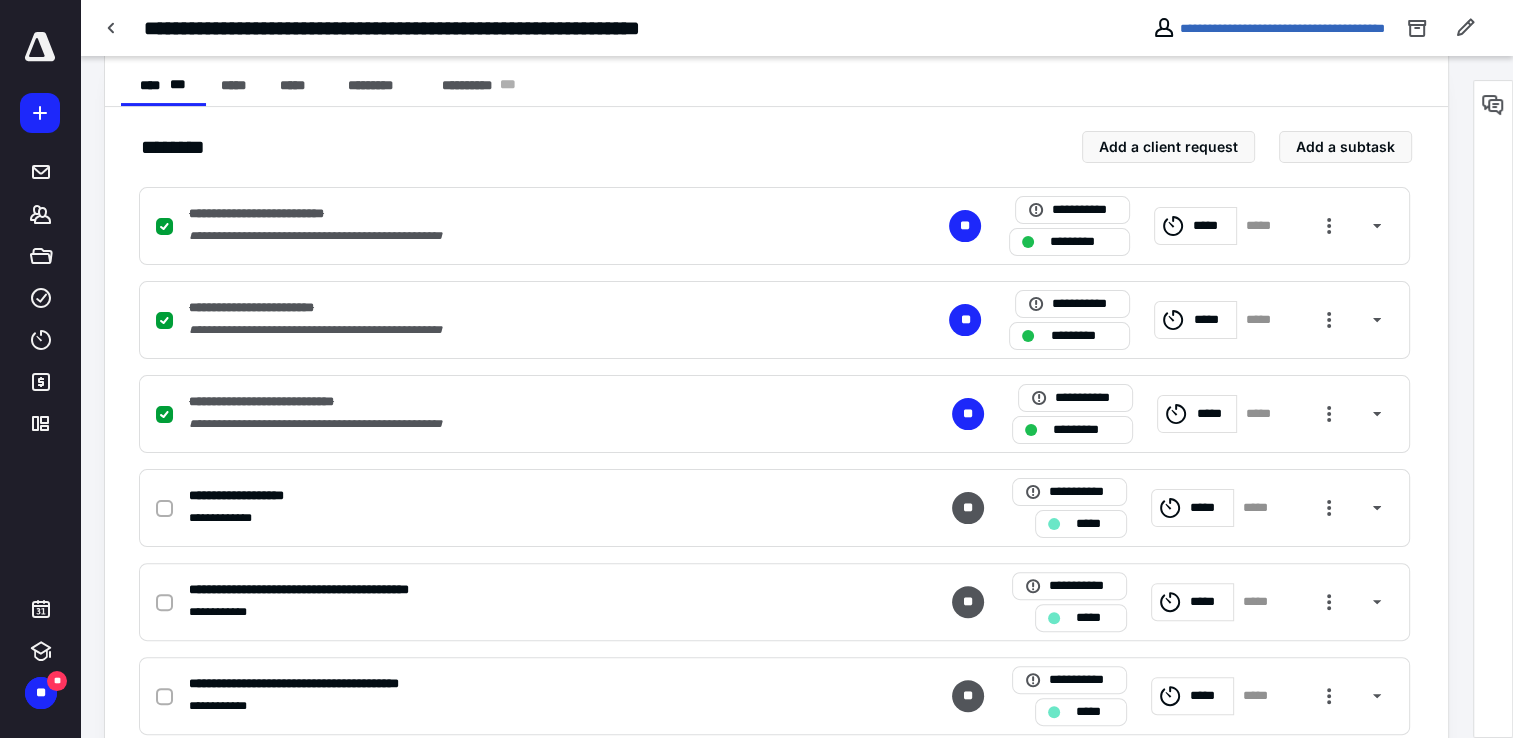 scroll, scrollTop: 218, scrollLeft: 0, axis: vertical 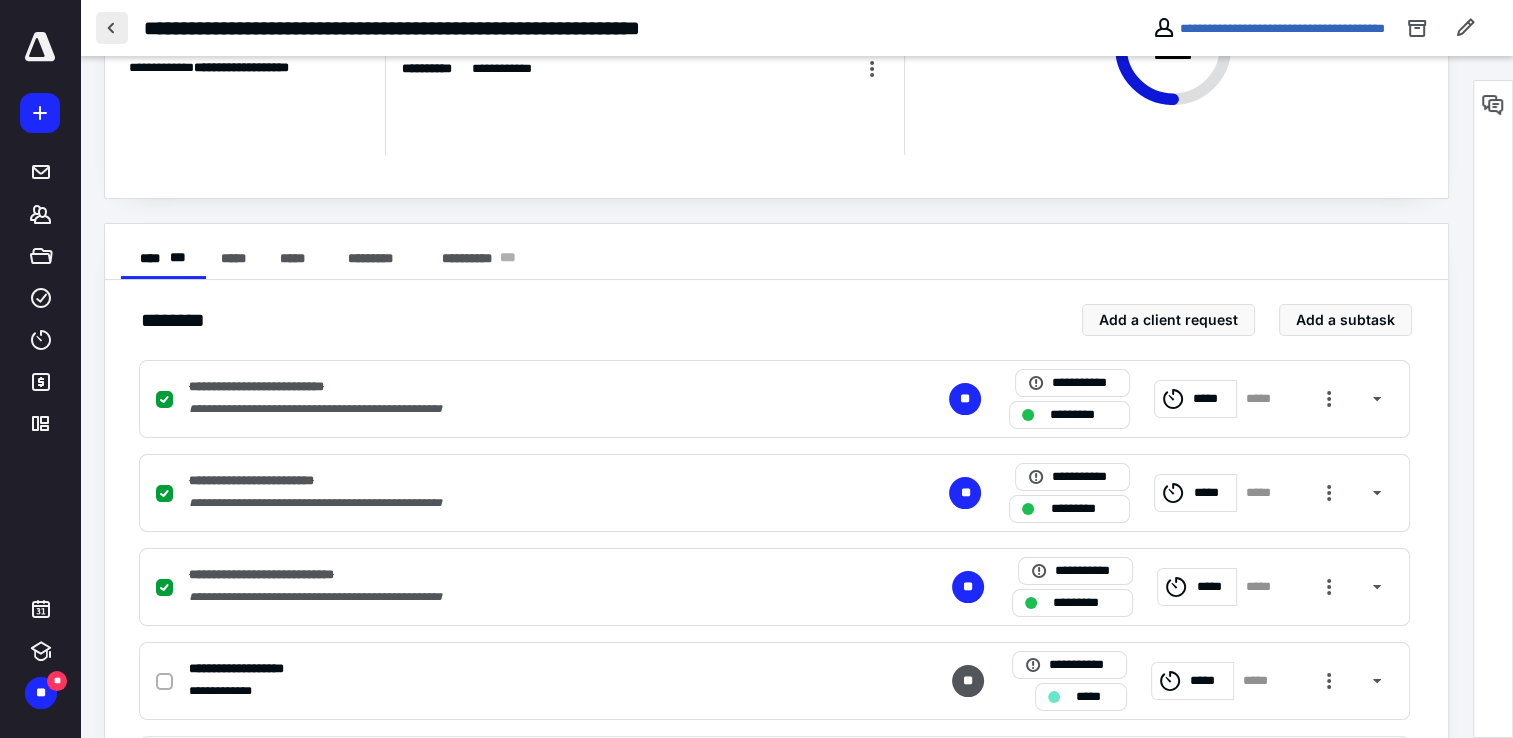 click at bounding box center (112, 28) 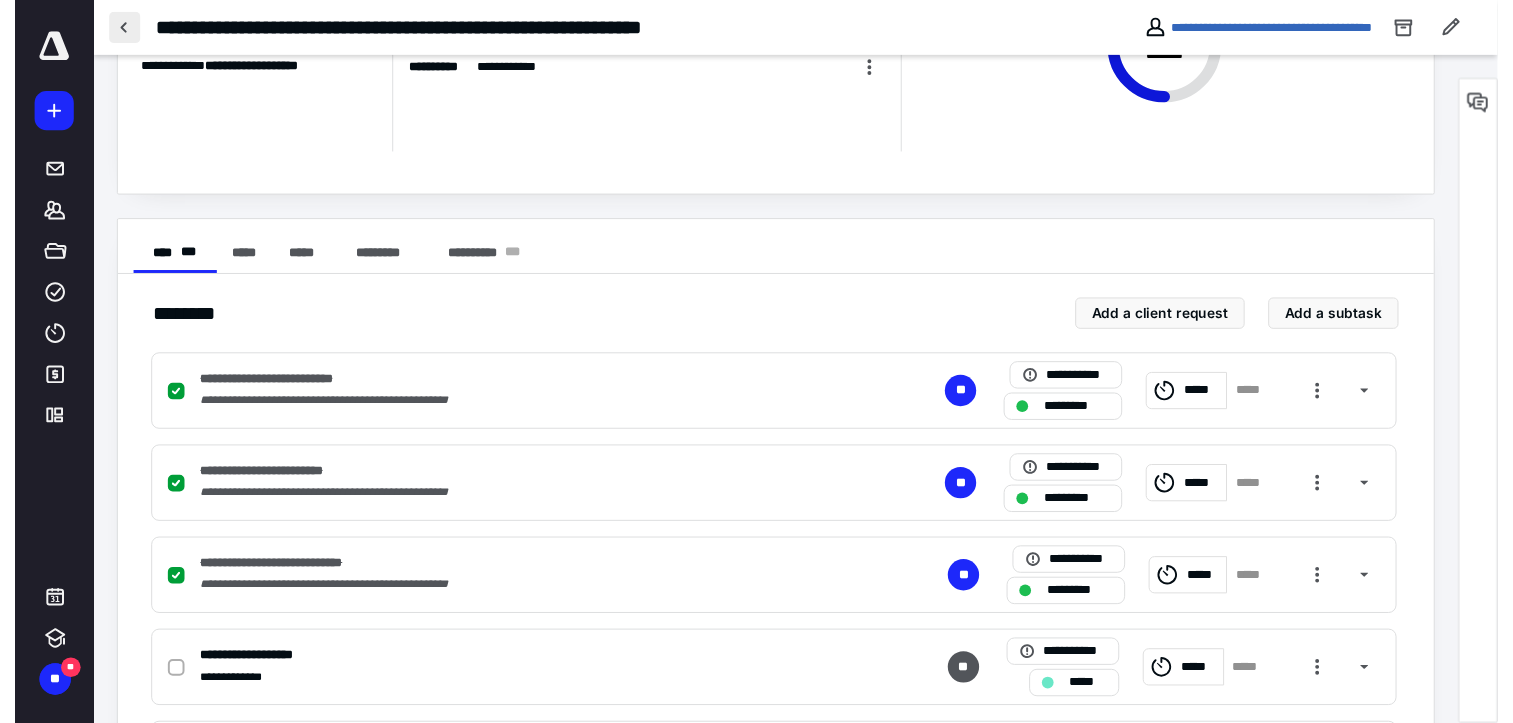 scroll, scrollTop: 0, scrollLeft: 0, axis: both 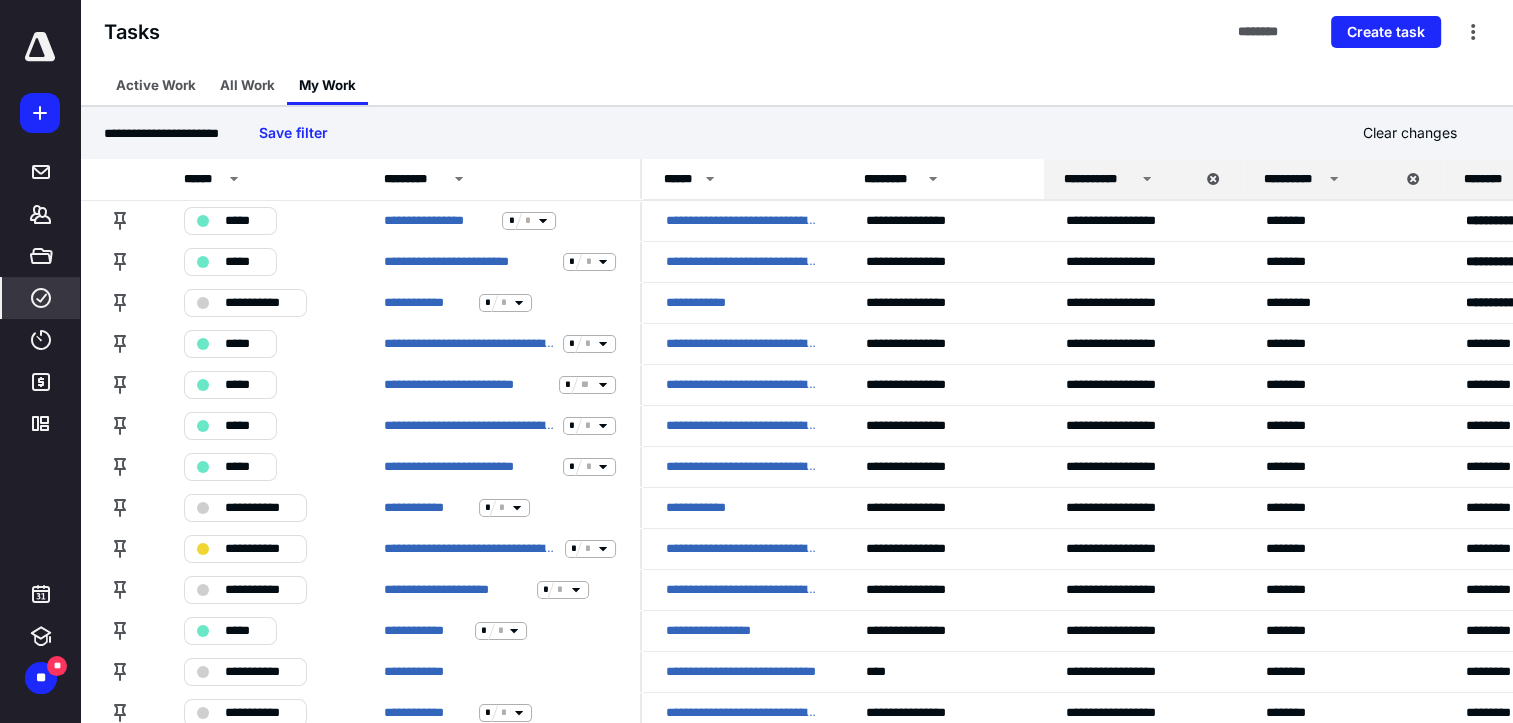 click on "********" at bounding box center (1544, 179) 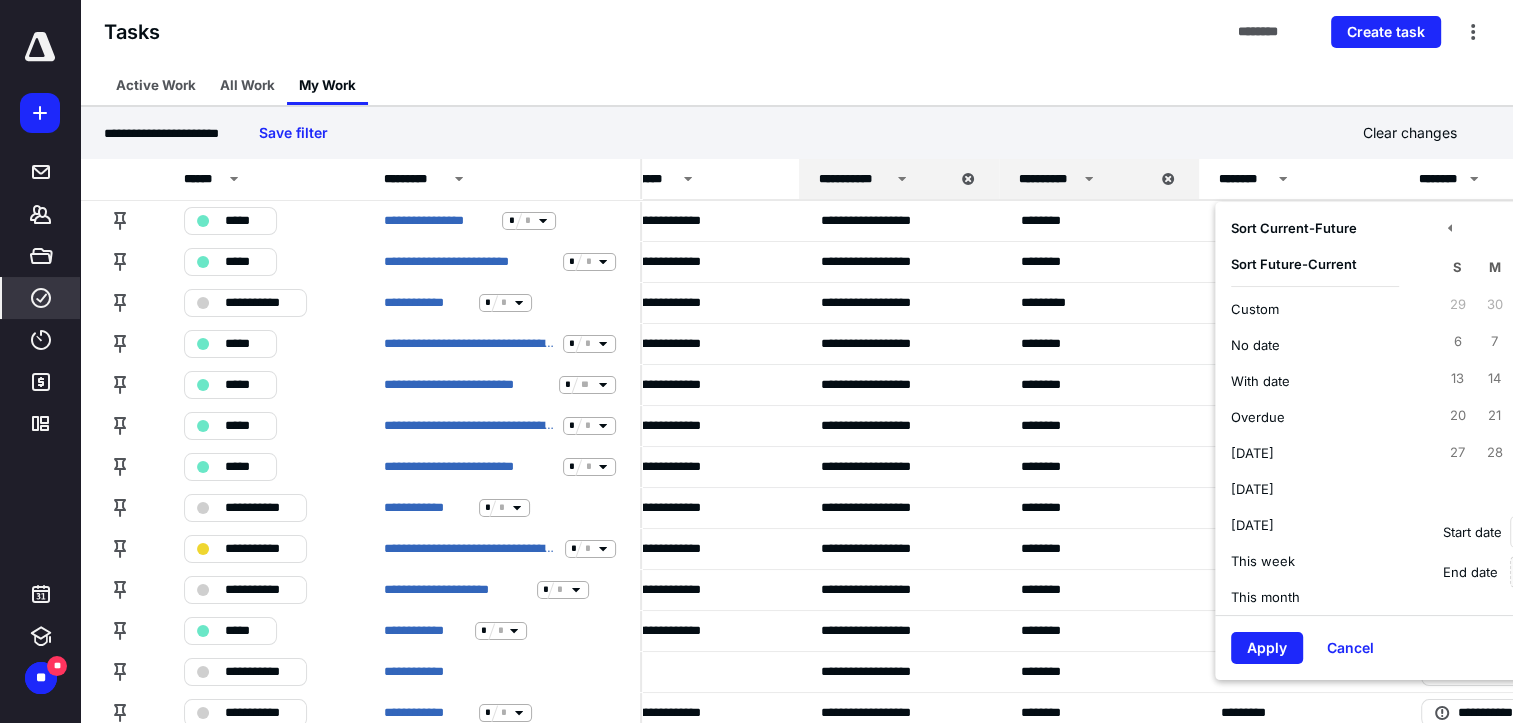scroll, scrollTop: 0, scrollLeft: 246, axis: horizontal 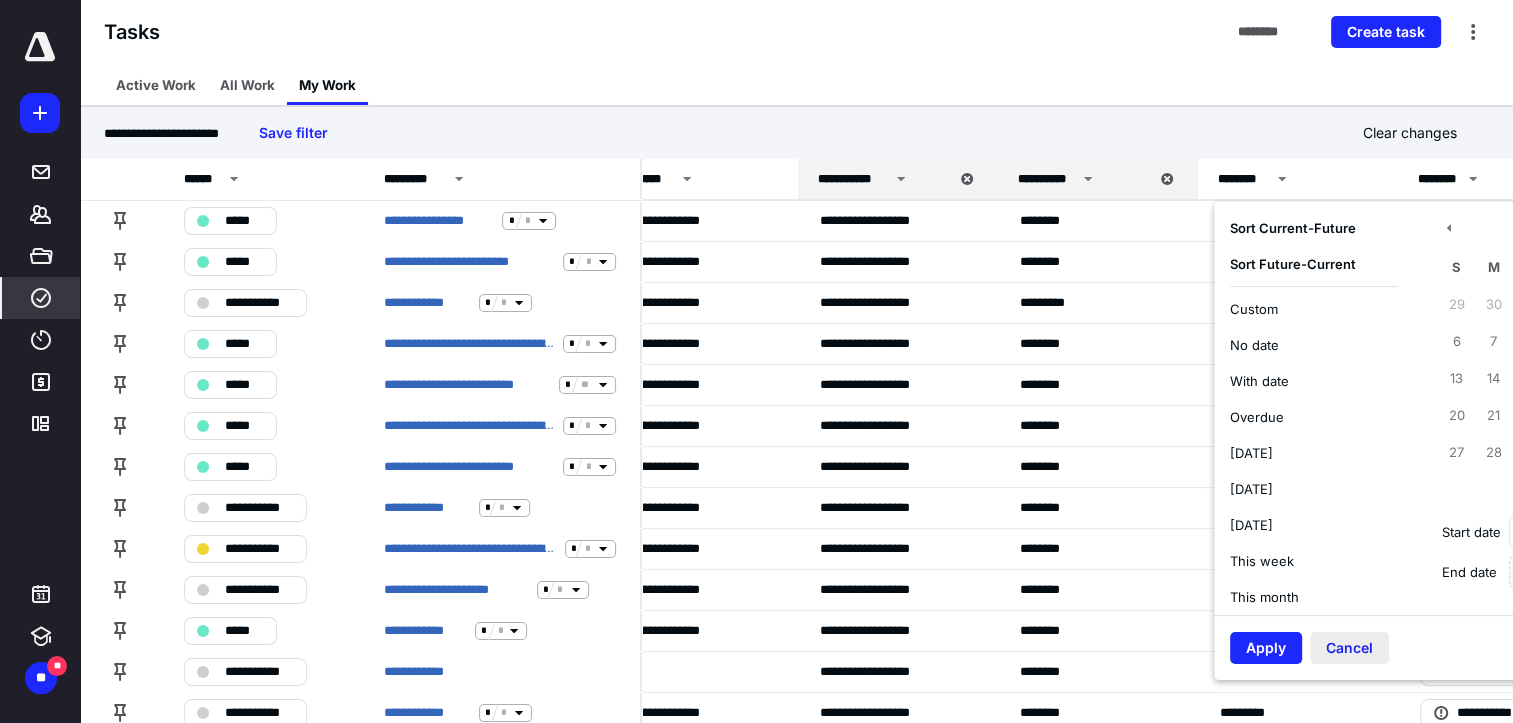 click on "Cancel" at bounding box center (1349, 648) 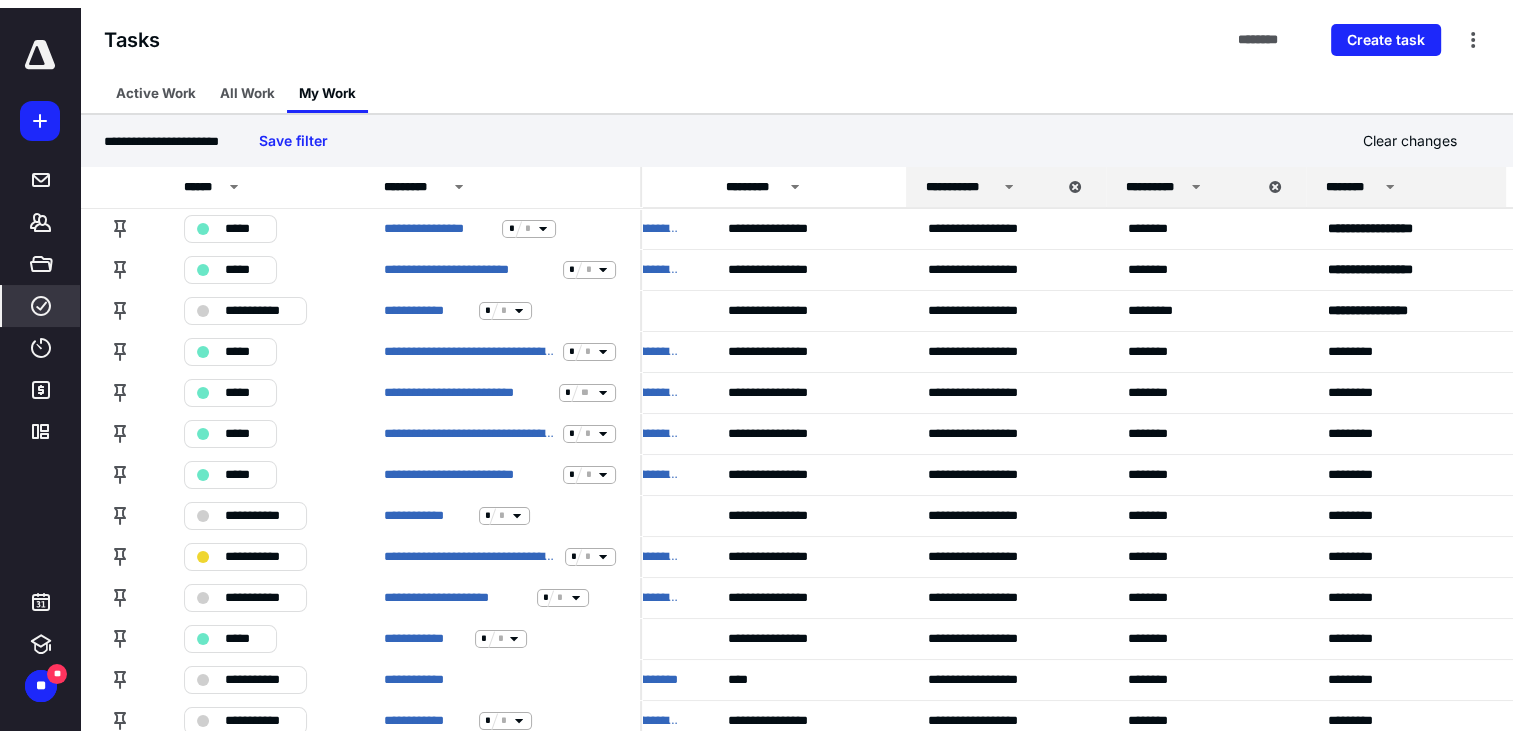 scroll, scrollTop: 0, scrollLeft: 0, axis: both 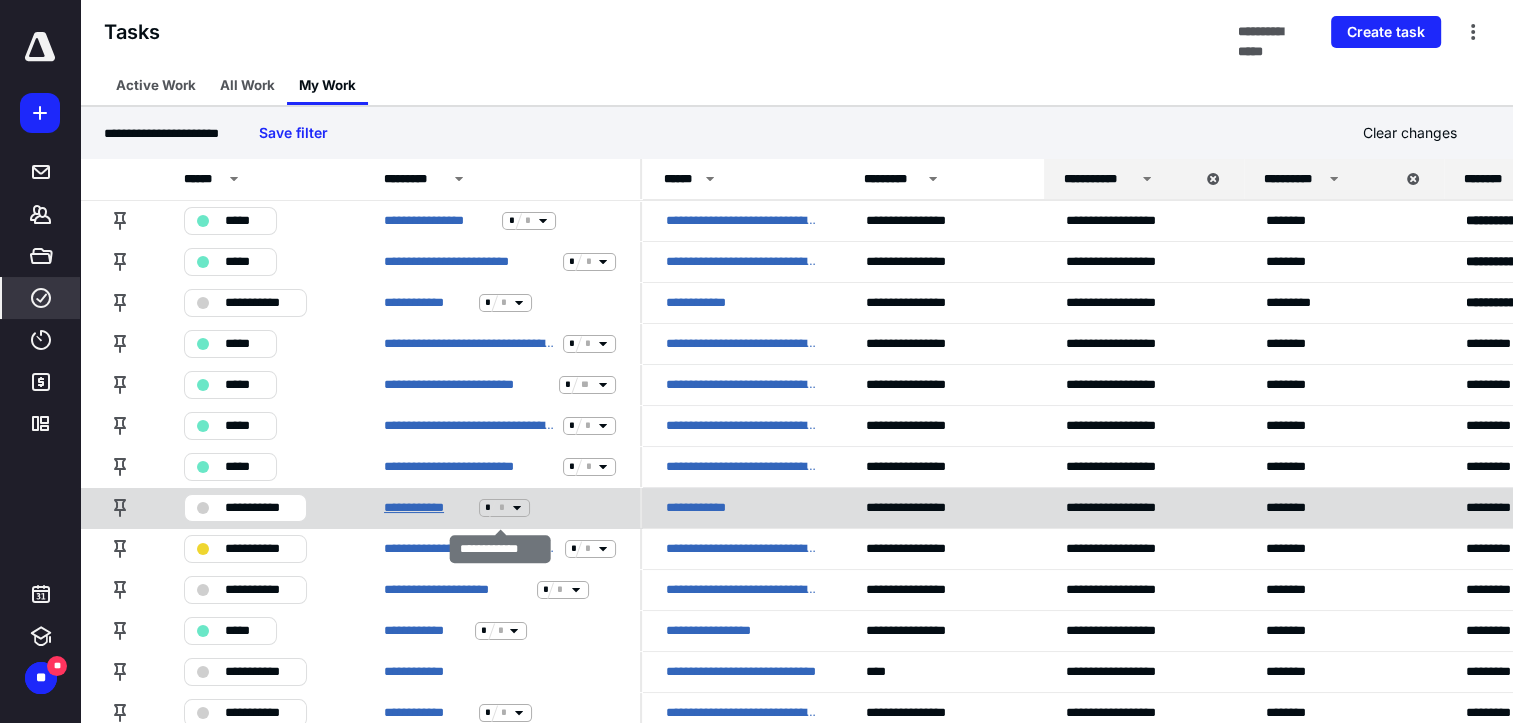 click on "**********" at bounding box center [427, 508] 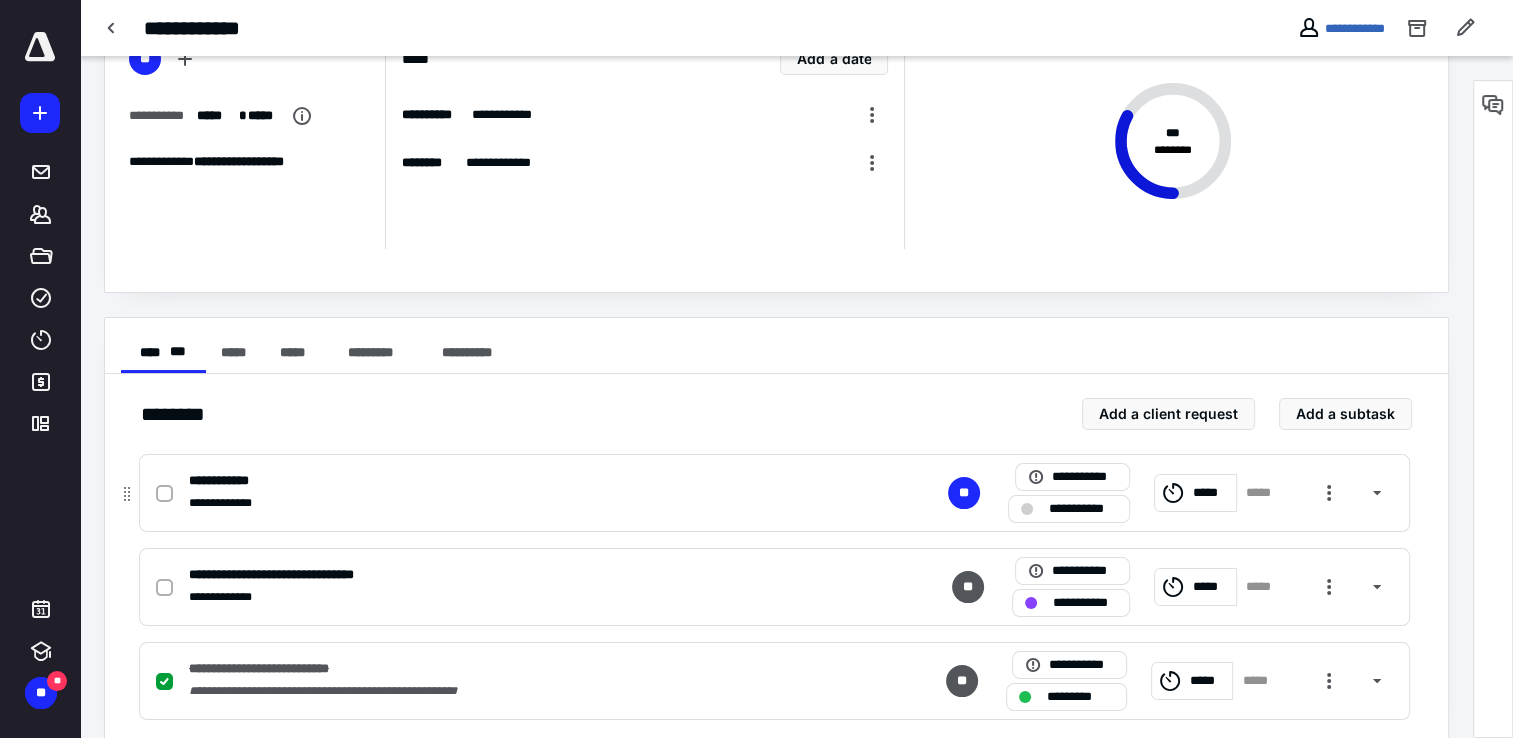scroll, scrollTop: 154, scrollLeft: 0, axis: vertical 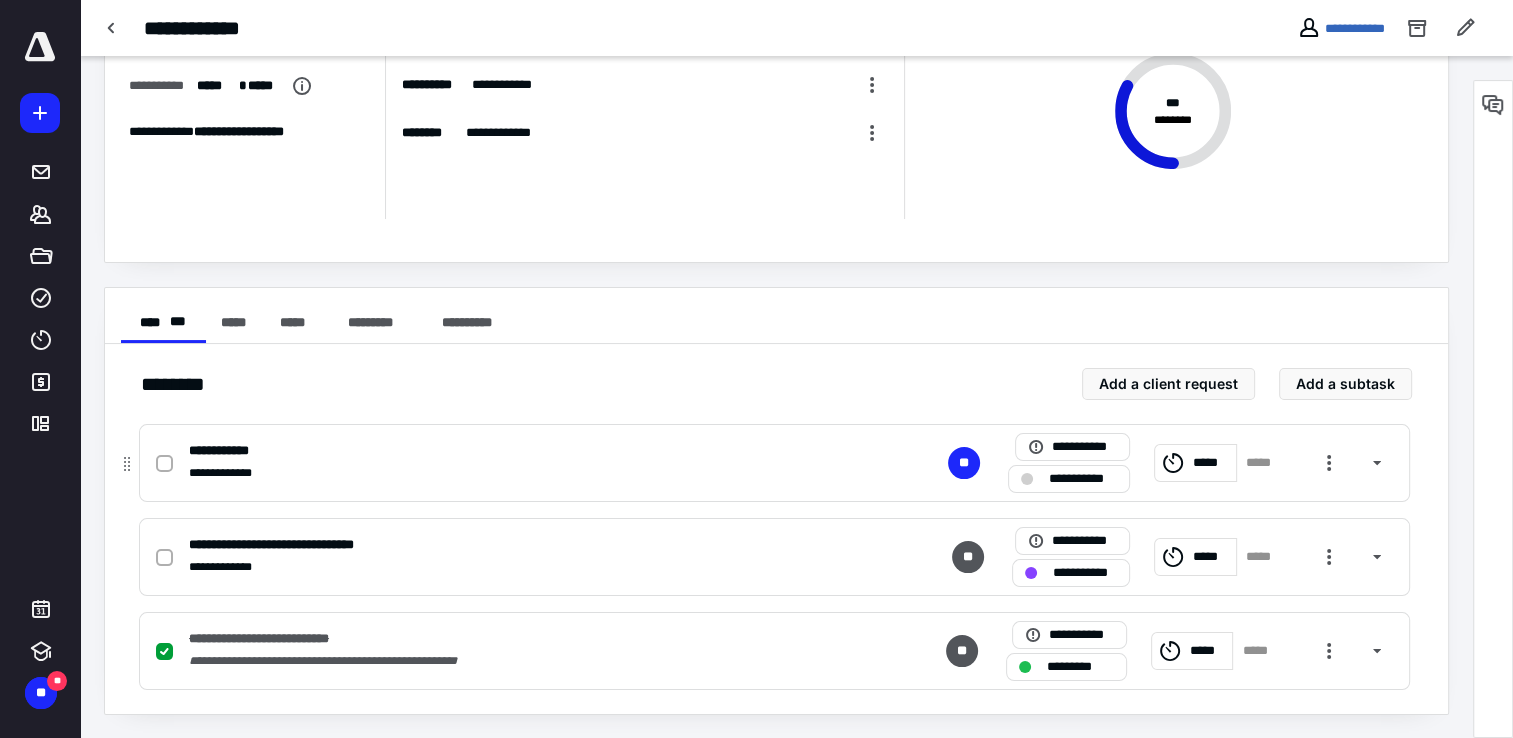 click on "**********" at bounding box center (512, 451) 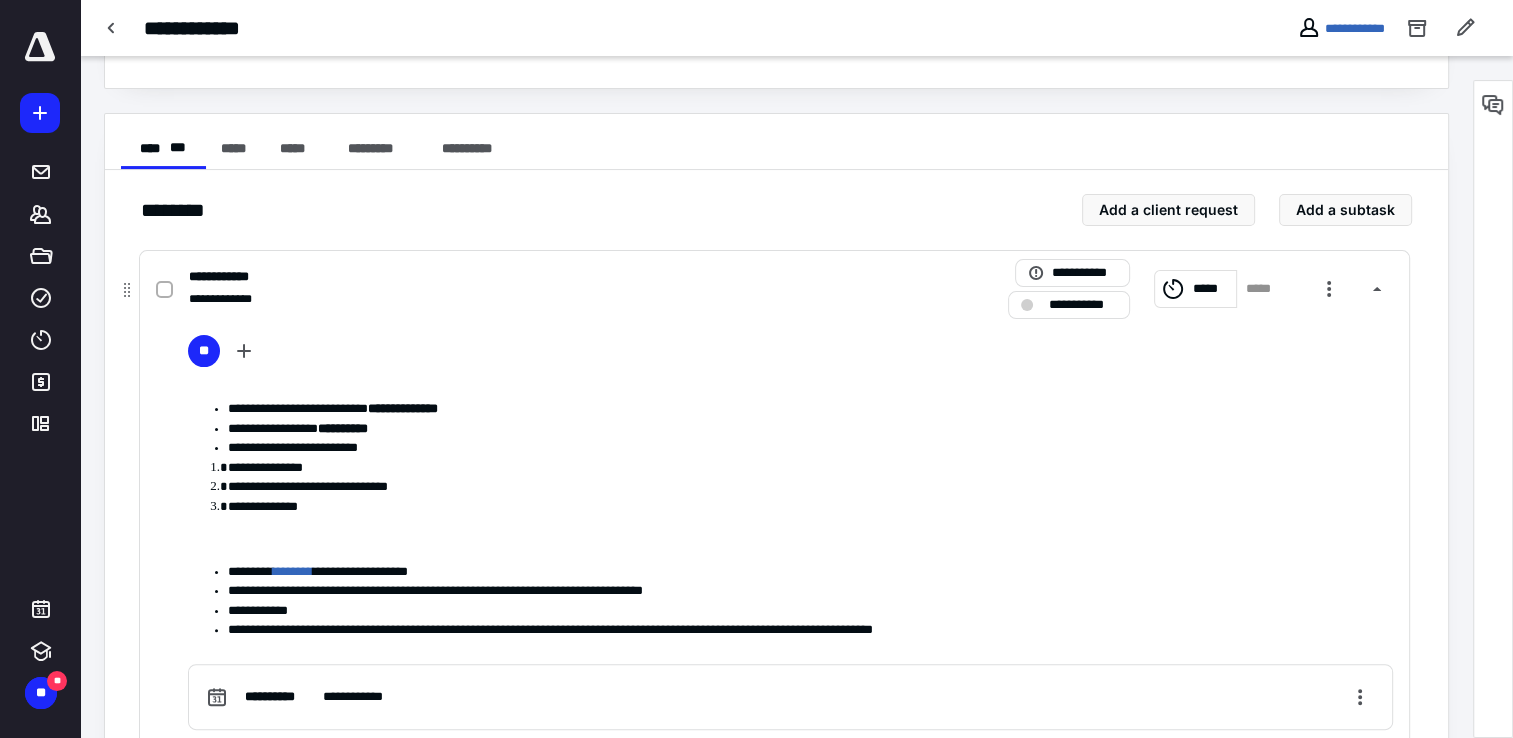 scroll, scrollTop: 154, scrollLeft: 0, axis: vertical 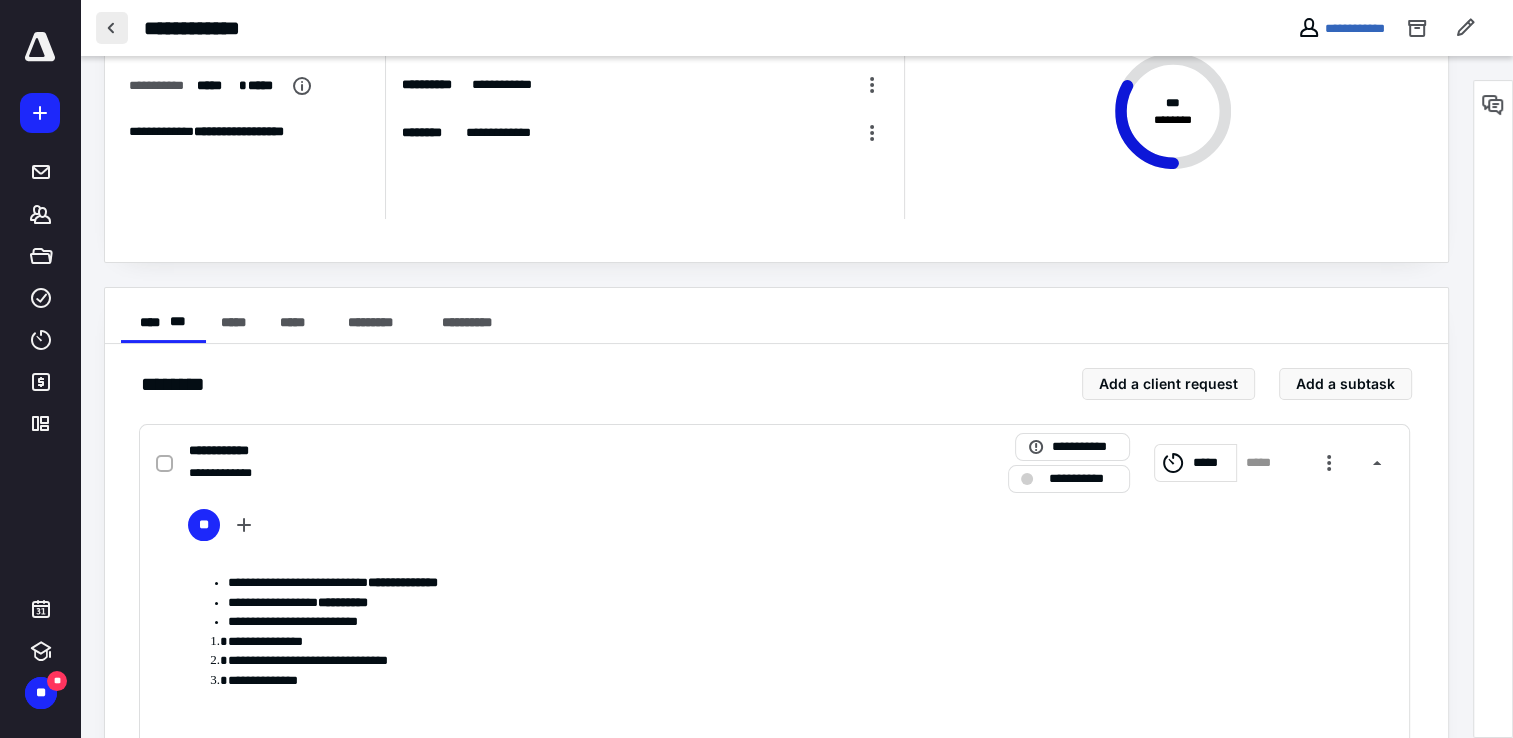 click at bounding box center (112, 28) 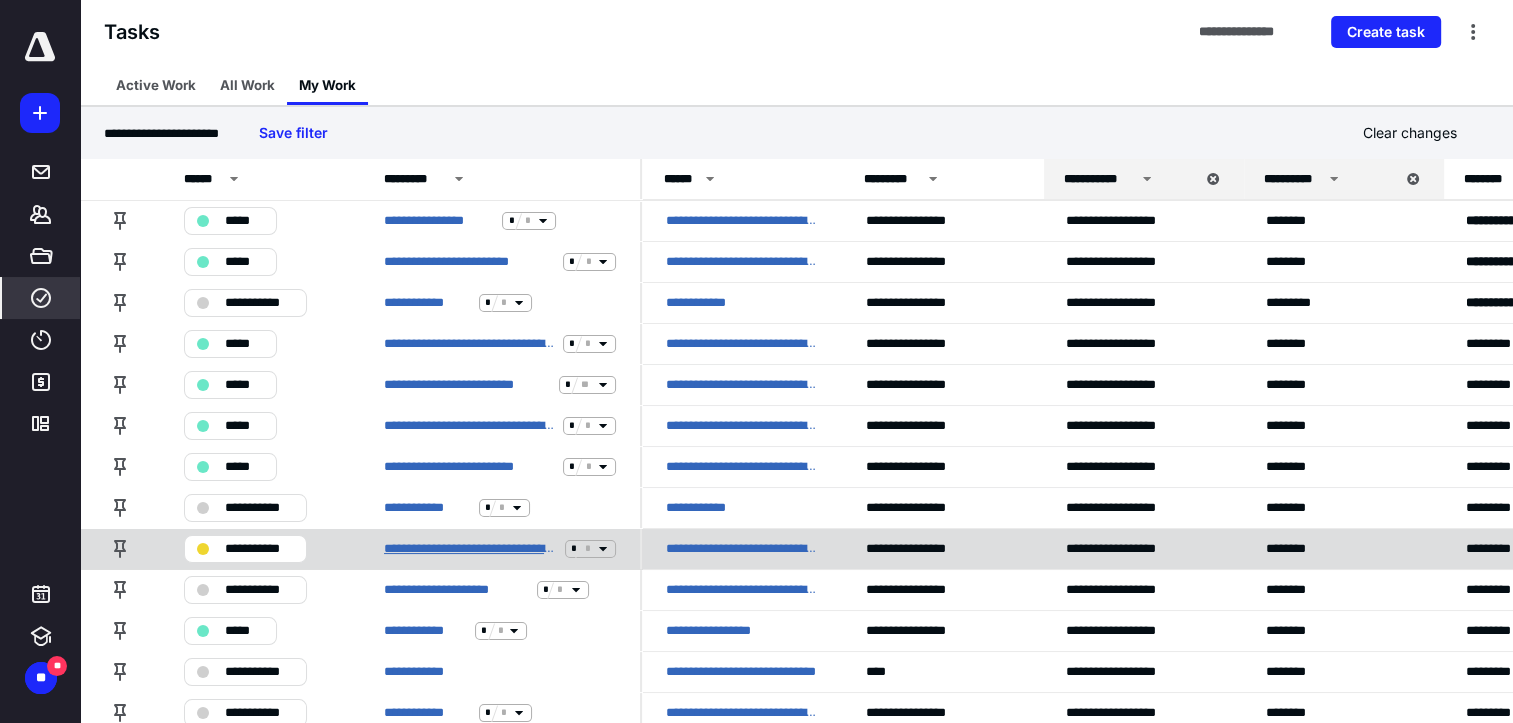 click on "**********" at bounding box center [470, 549] 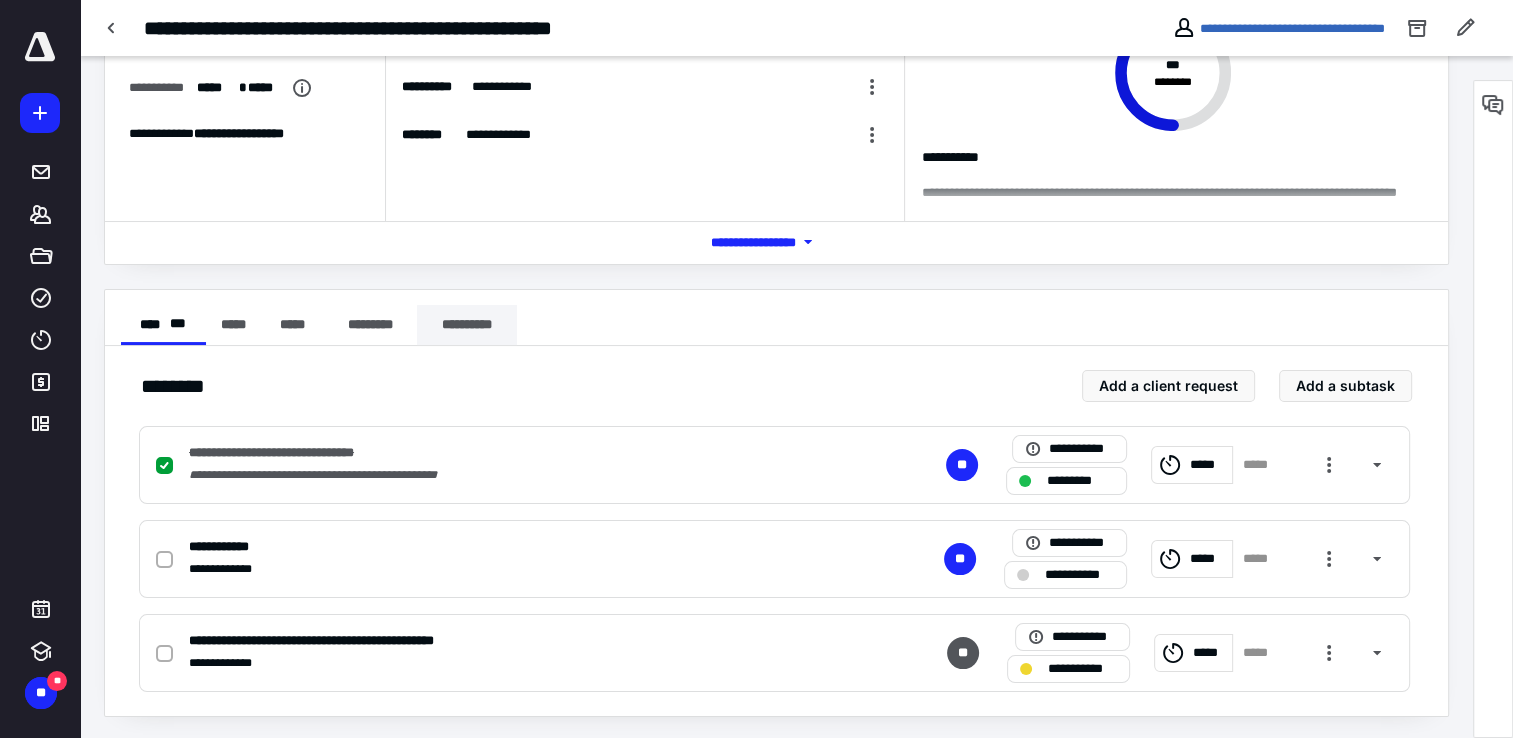scroll, scrollTop: 154, scrollLeft: 0, axis: vertical 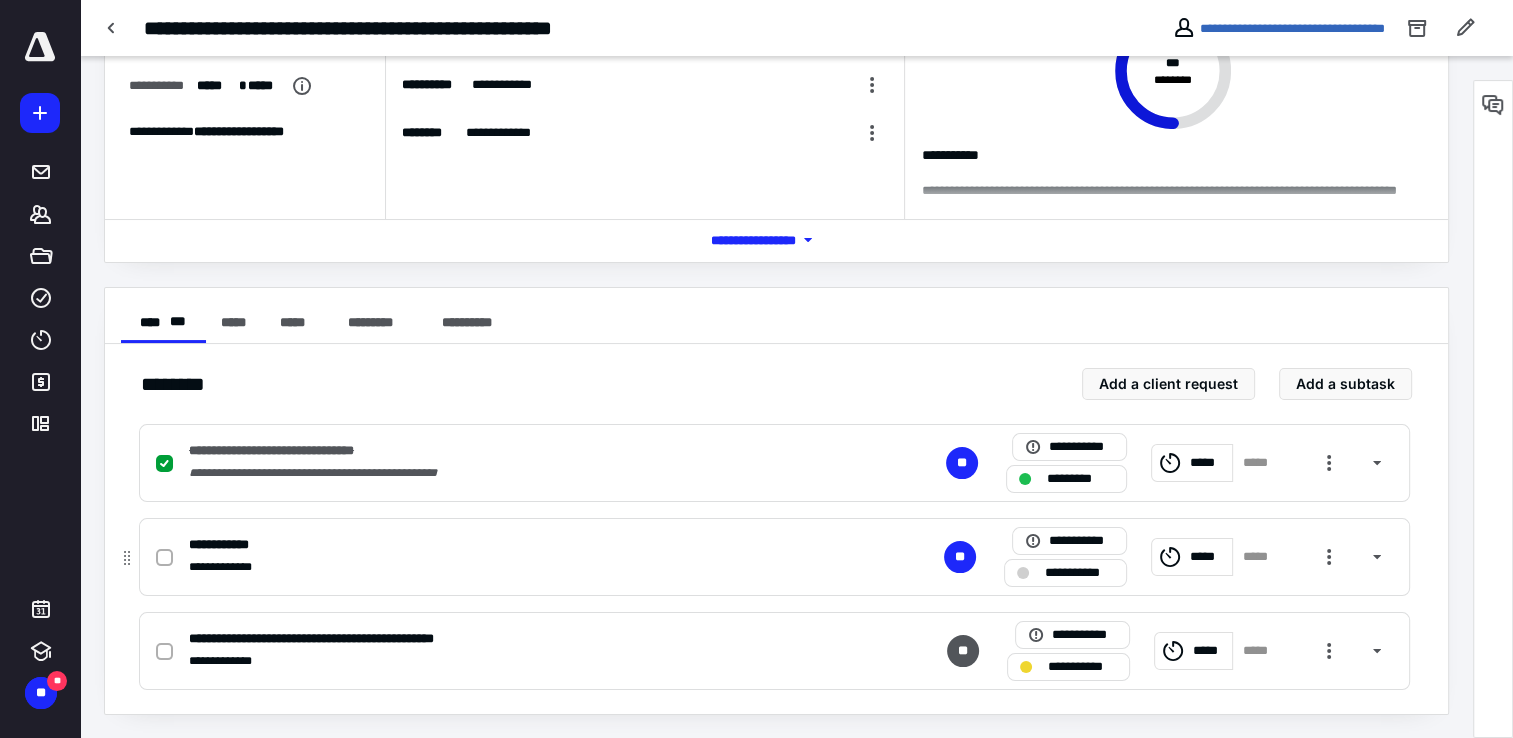click on "*****" at bounding box center [1208, 557] 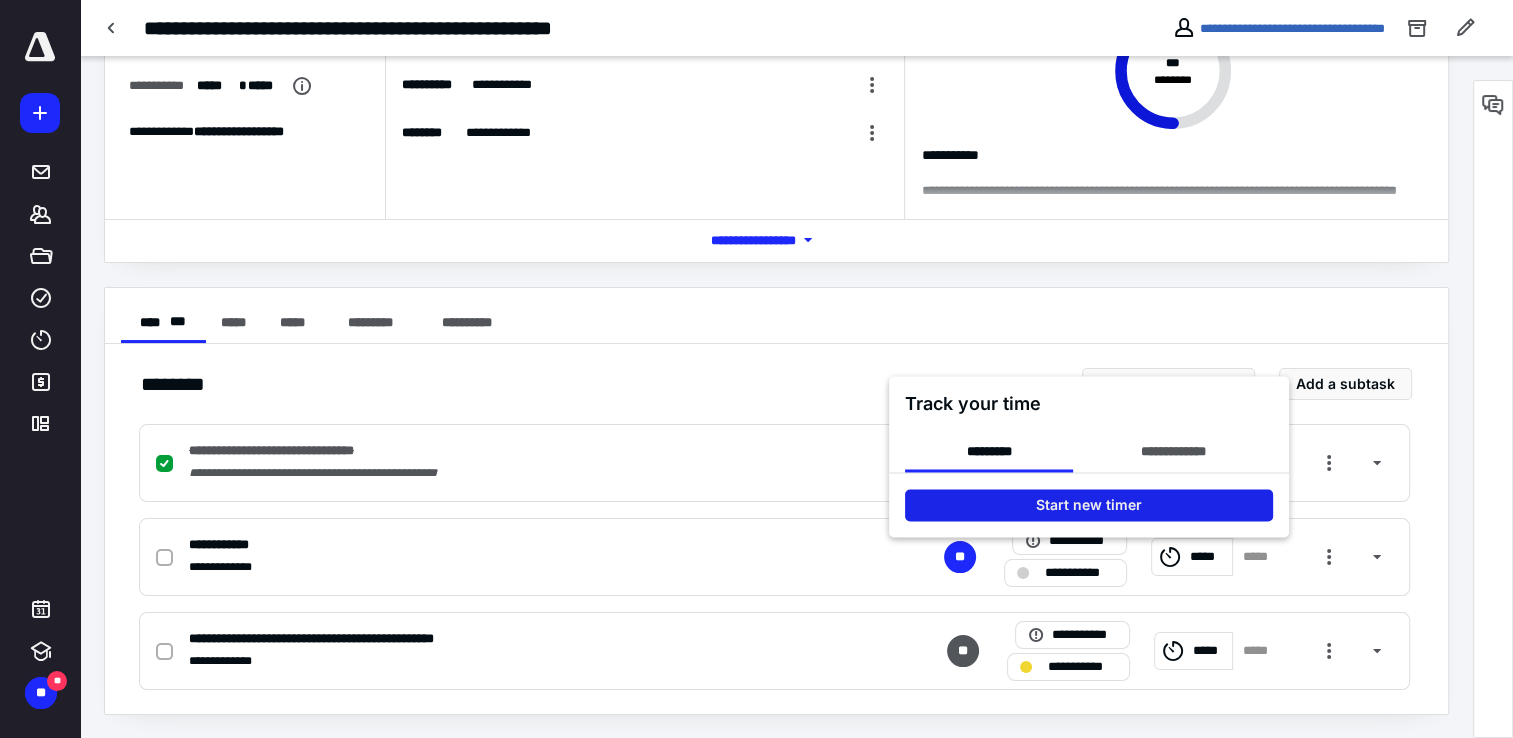 click on "Start new timer" at bounding box center [1089, 505] 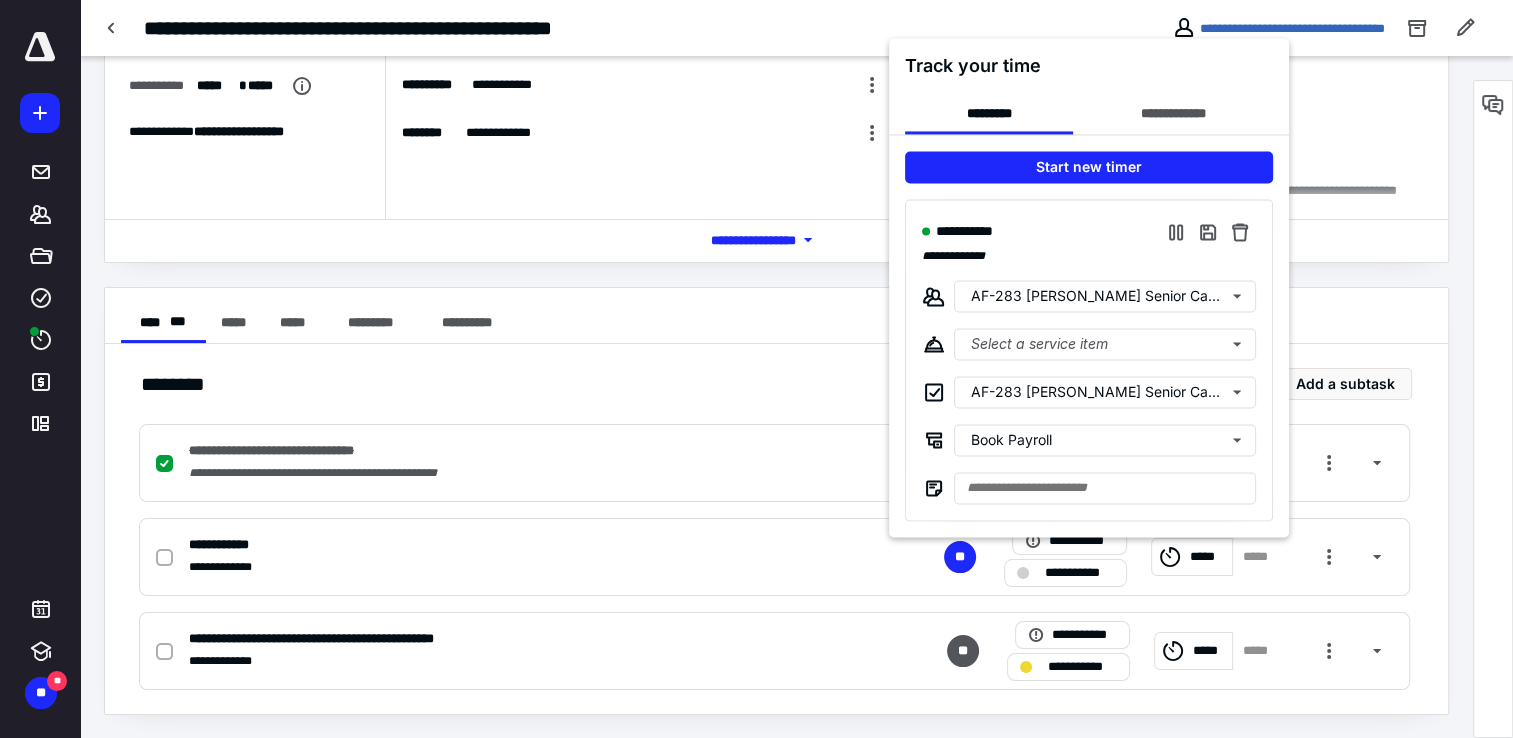 click at bounding box center (756, 369) 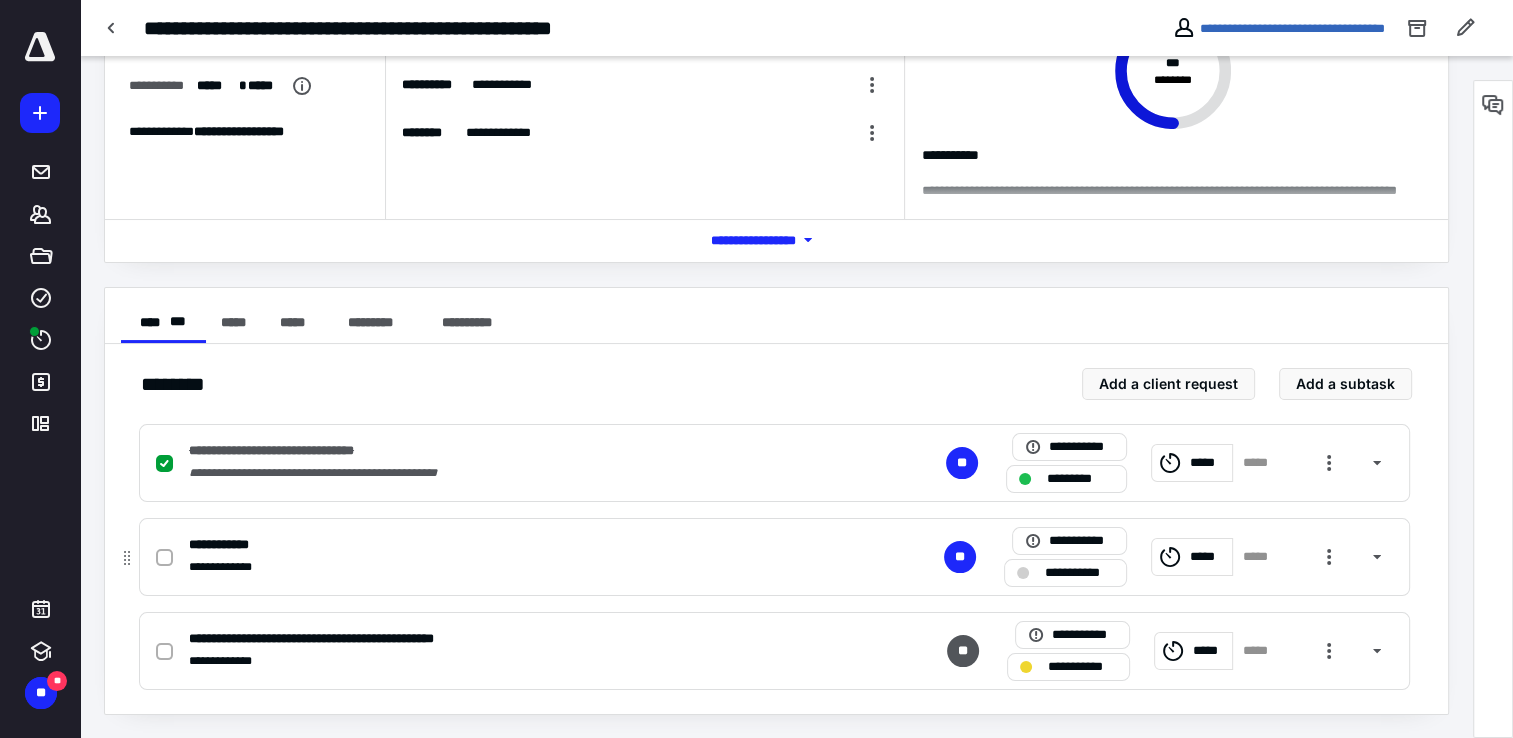 click on "**********" at bounding box center (512, 567) 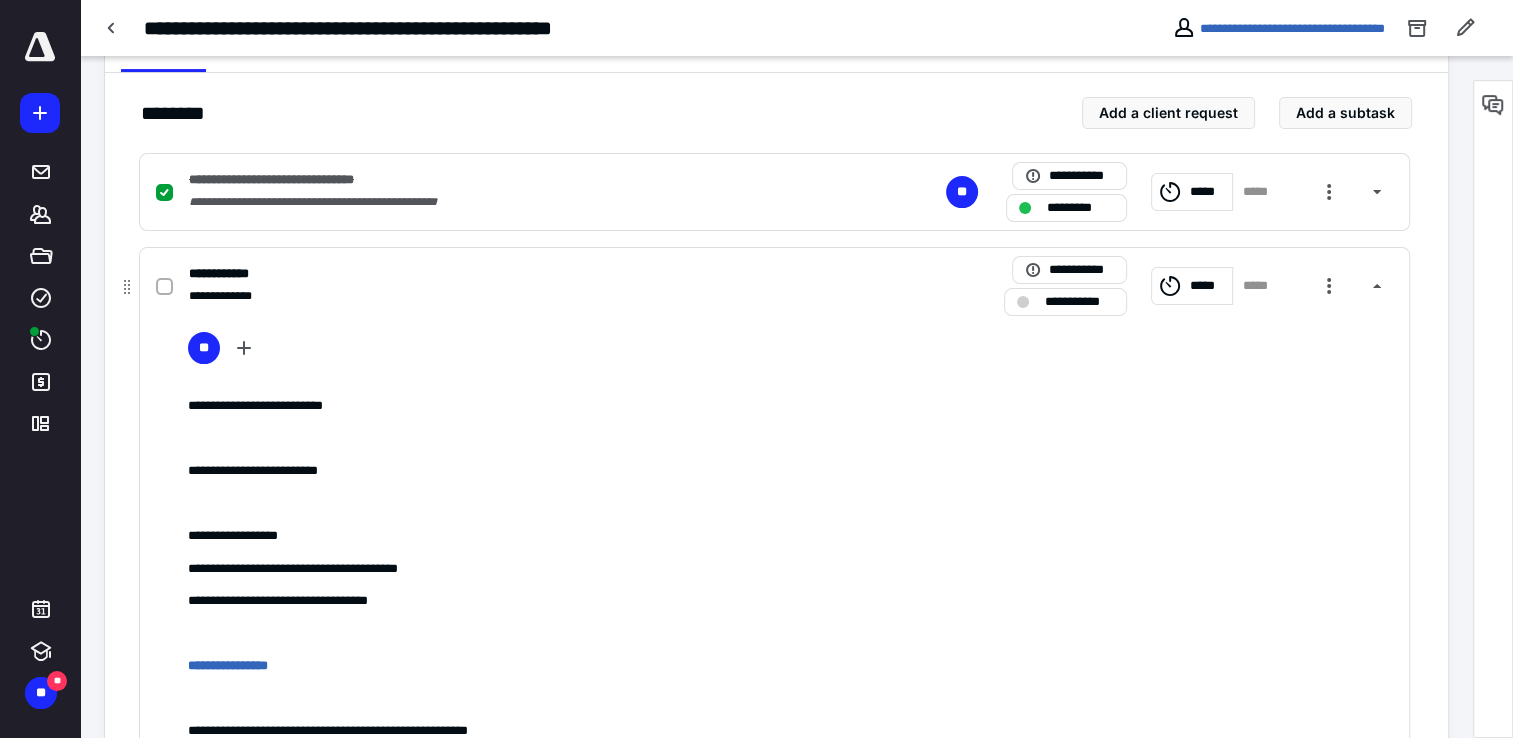 scroll, scrollTop: 454, scrollLeft: 0, axis: vertical 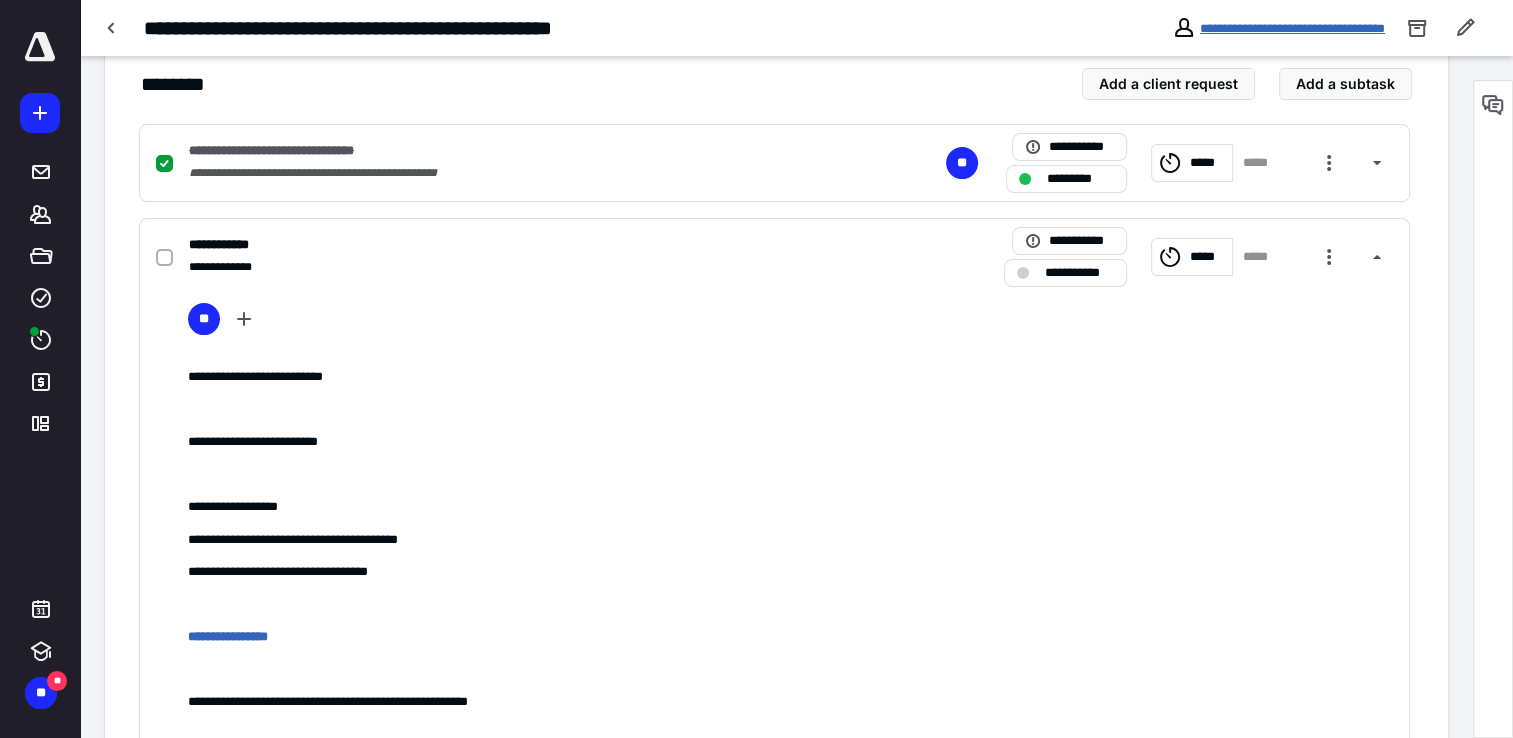 click on "**********" at bounding box center [1292, 28] 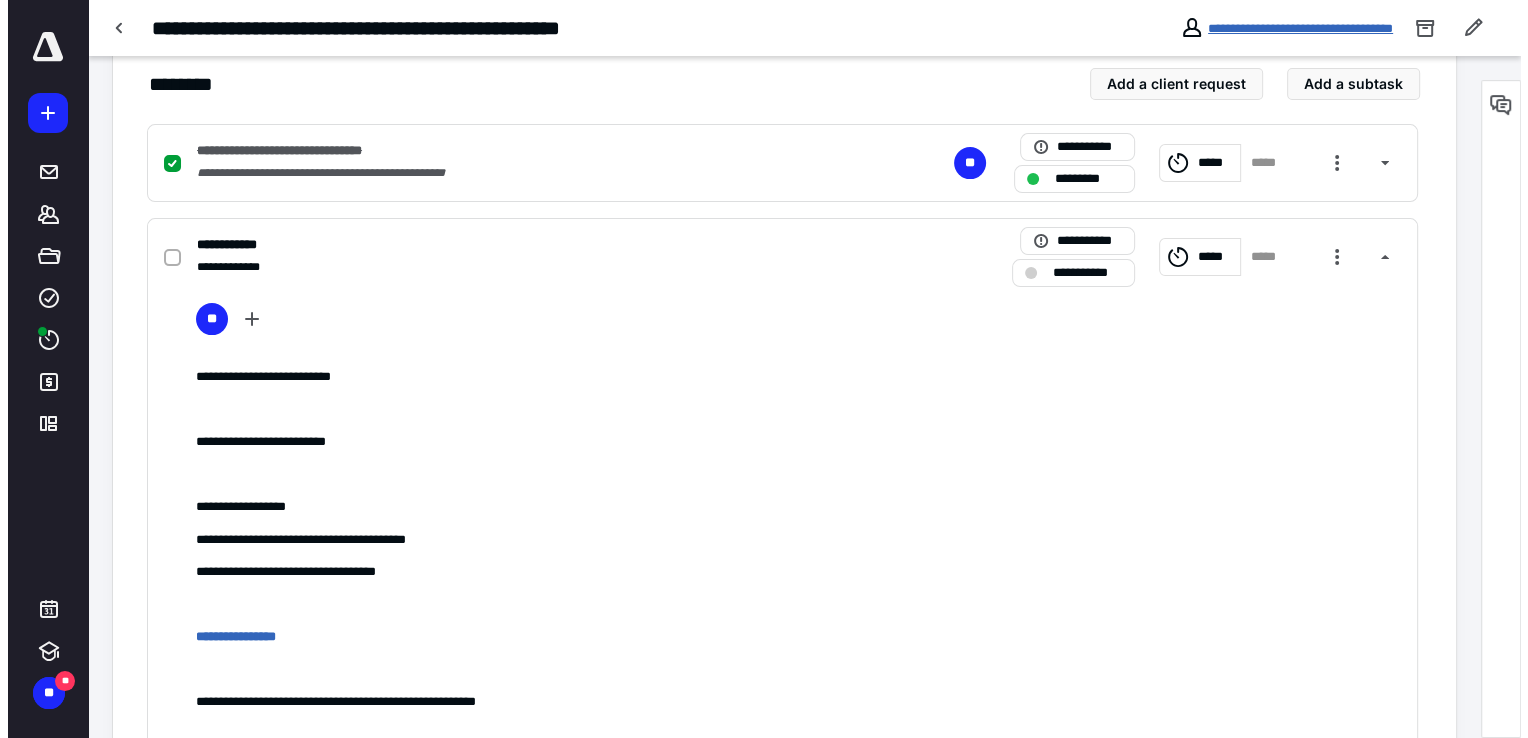 scroll, scrollTop: 0, scrollLeft: 0, axis: both 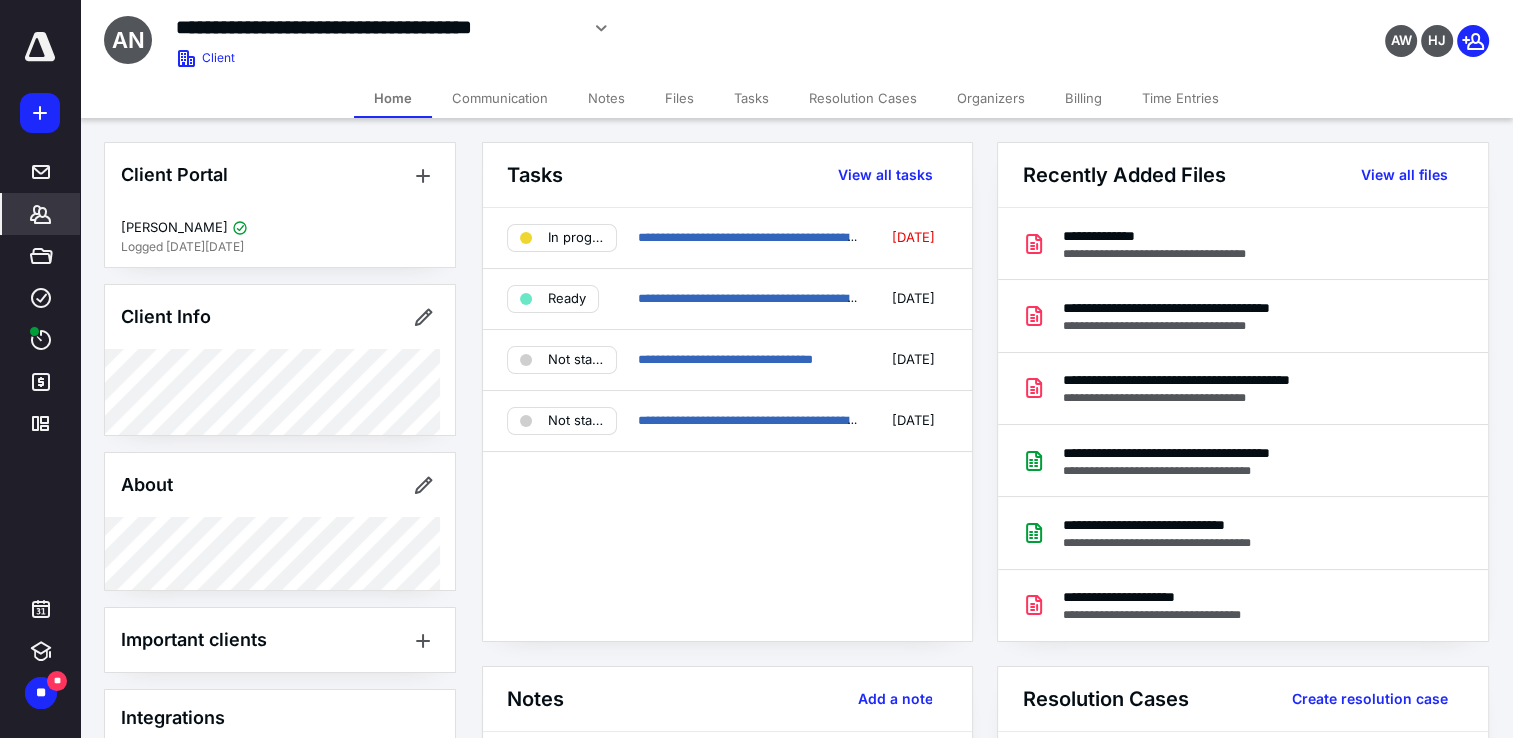 click on "Communication" at bounding box center [500, 98] 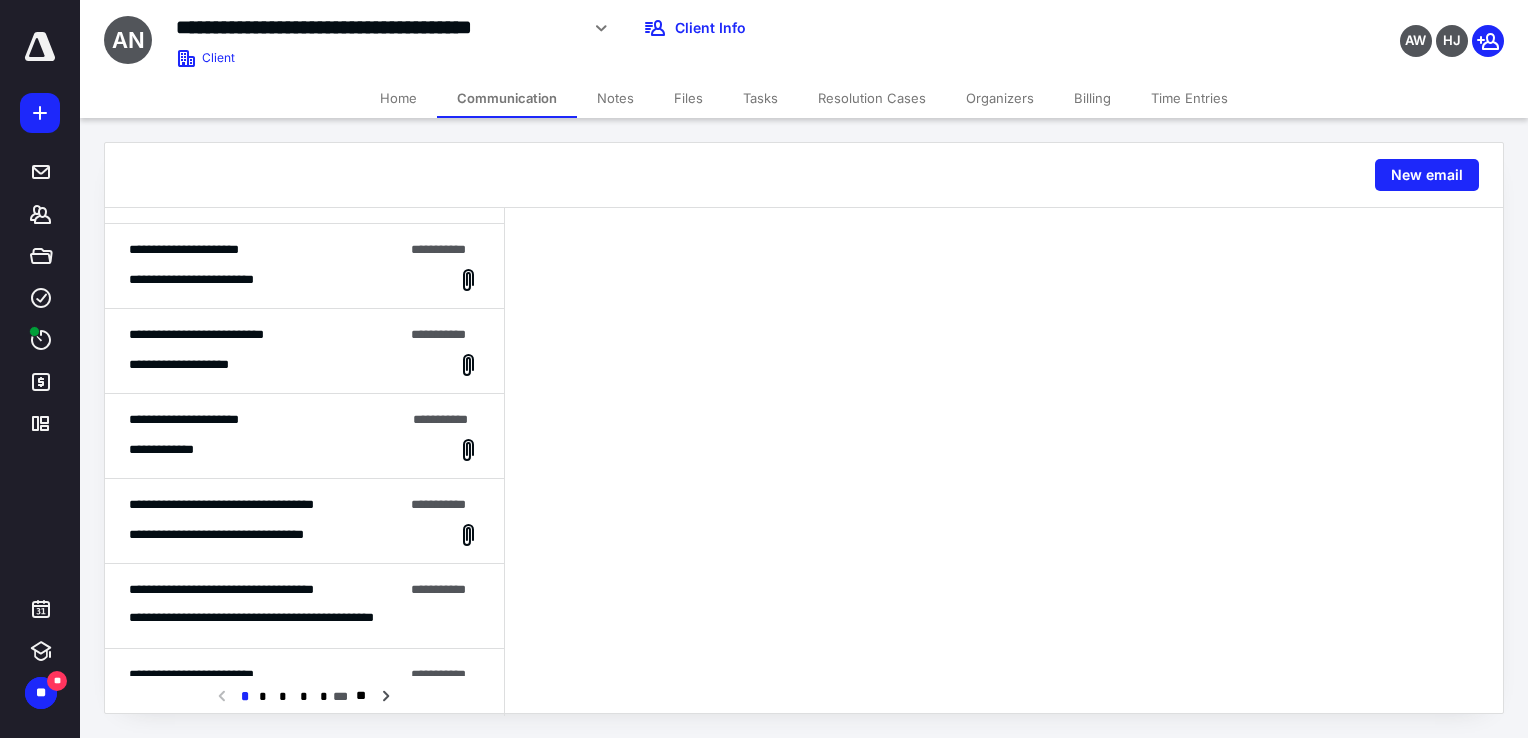 scroll, scrollTop: 100, scrollLeft: 0, axis: vertical 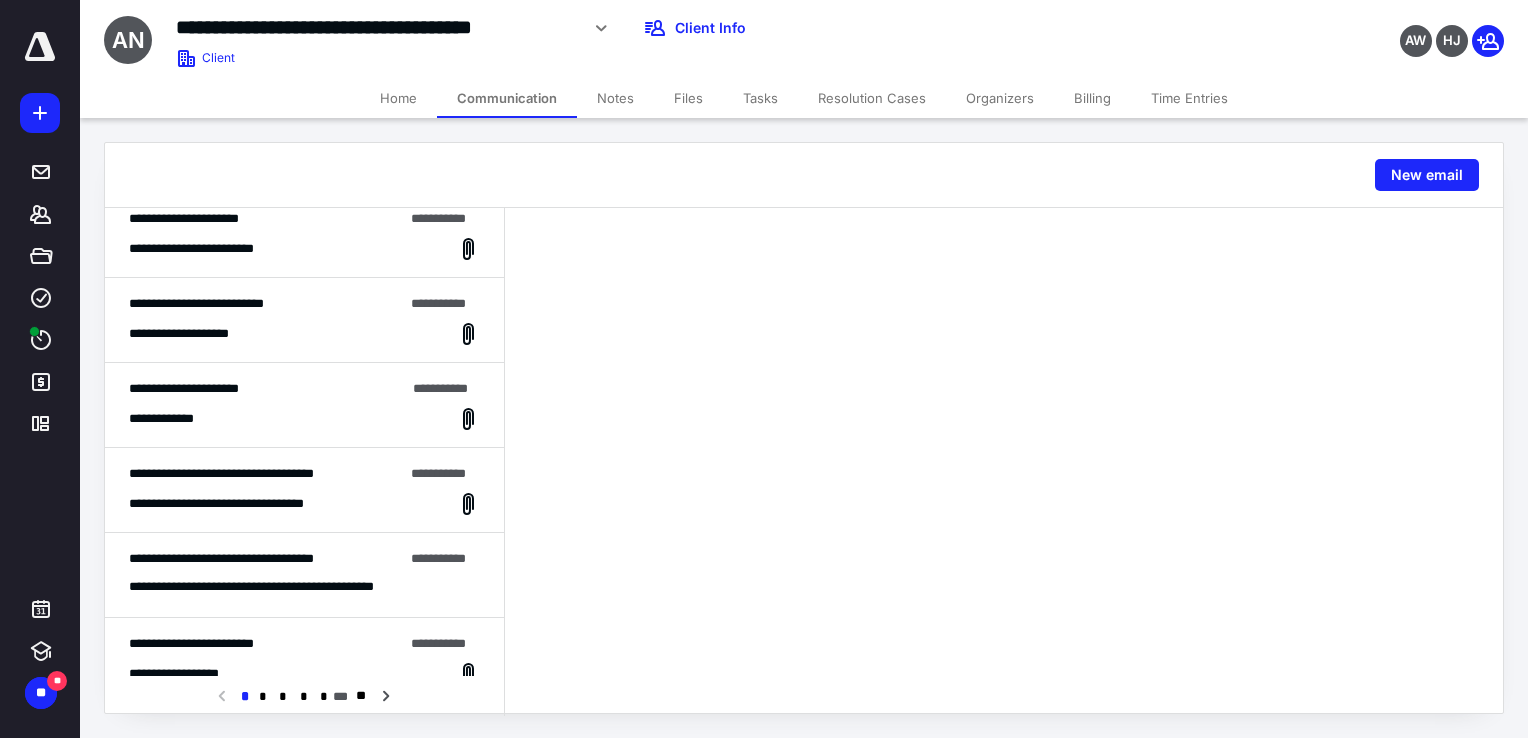 click on "**********" at bounding box center (304, 419) 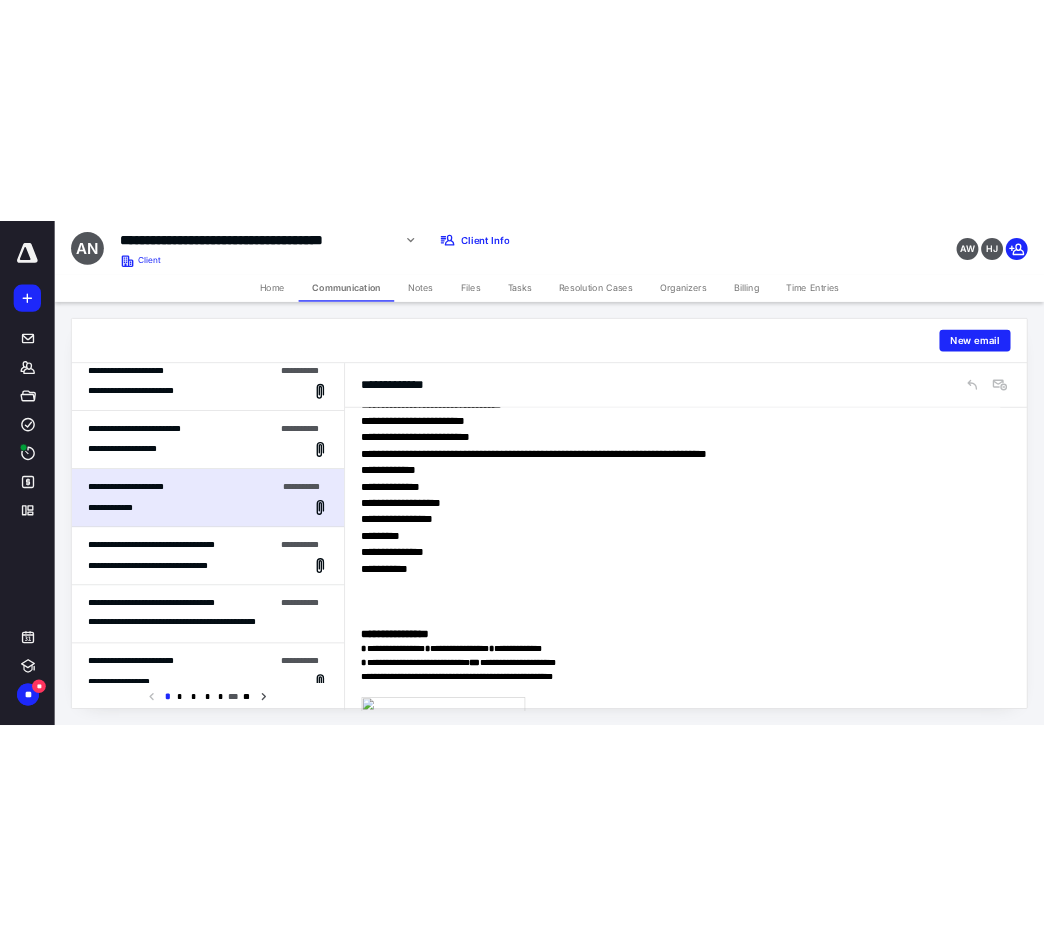 scroll, scrollTop: 0, scrollLeft: 0, axis: both 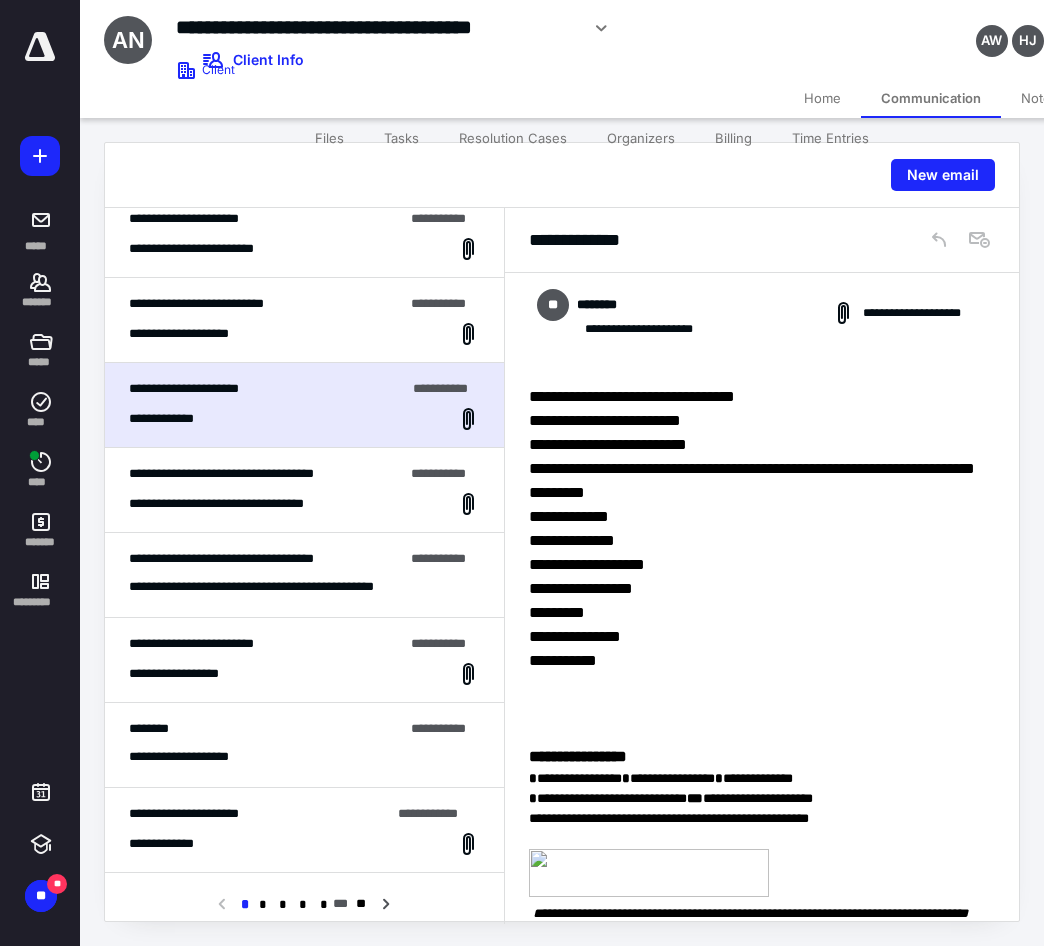 click on "**********" at bounding box center (241, 504) 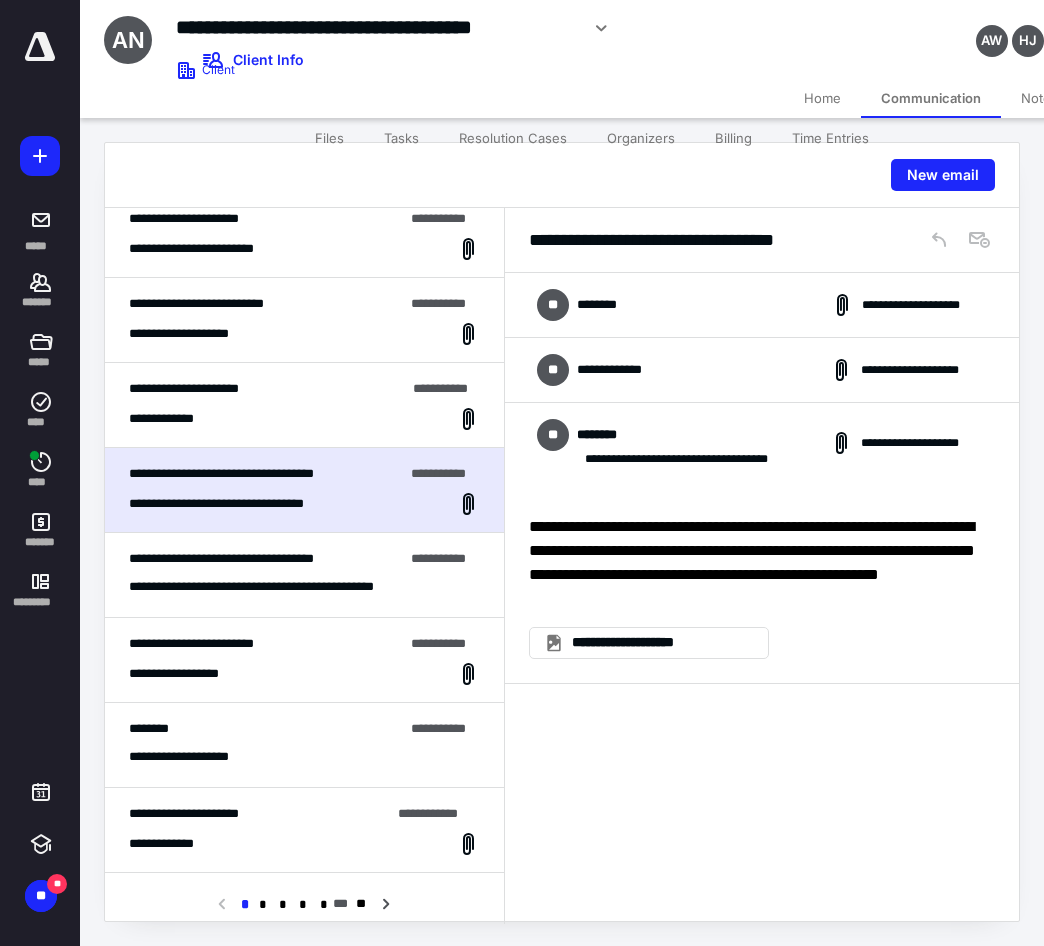 click on "**********" at bounding box center (762, 305) 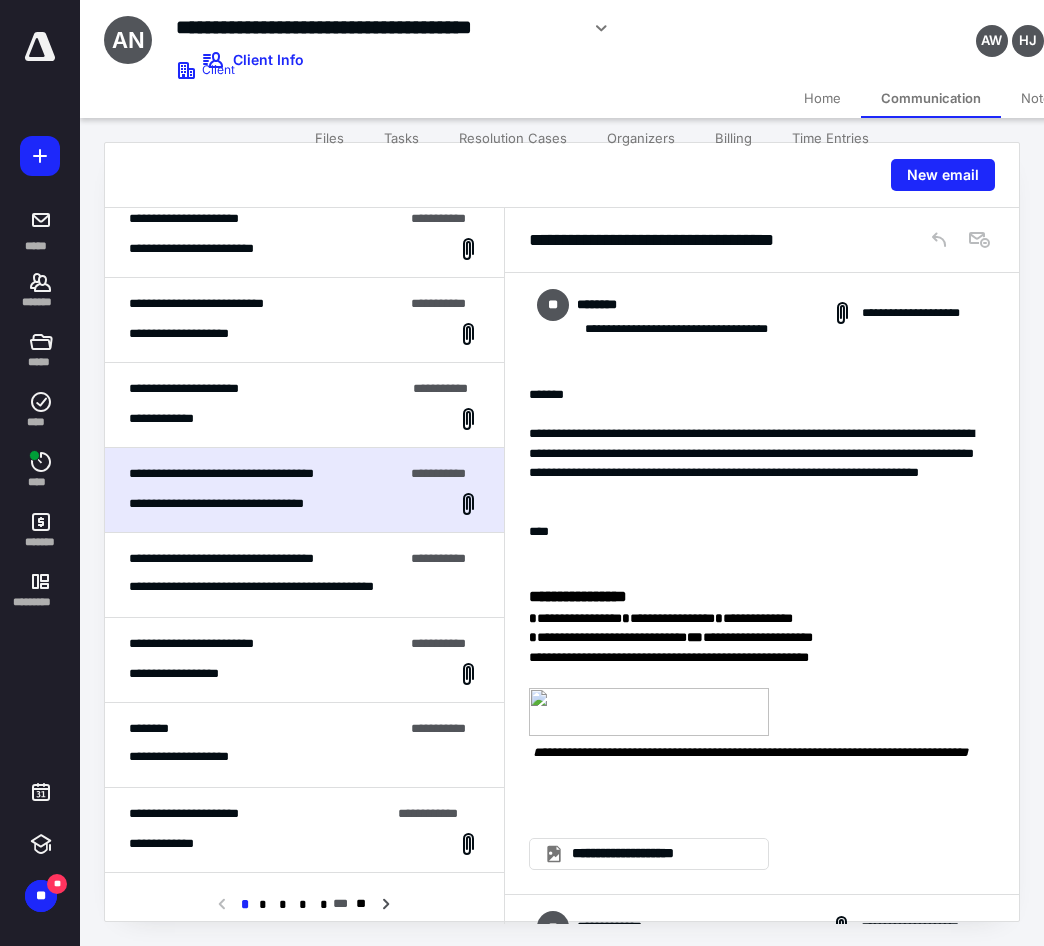 click on "**********" at bounding box center (304, 419) 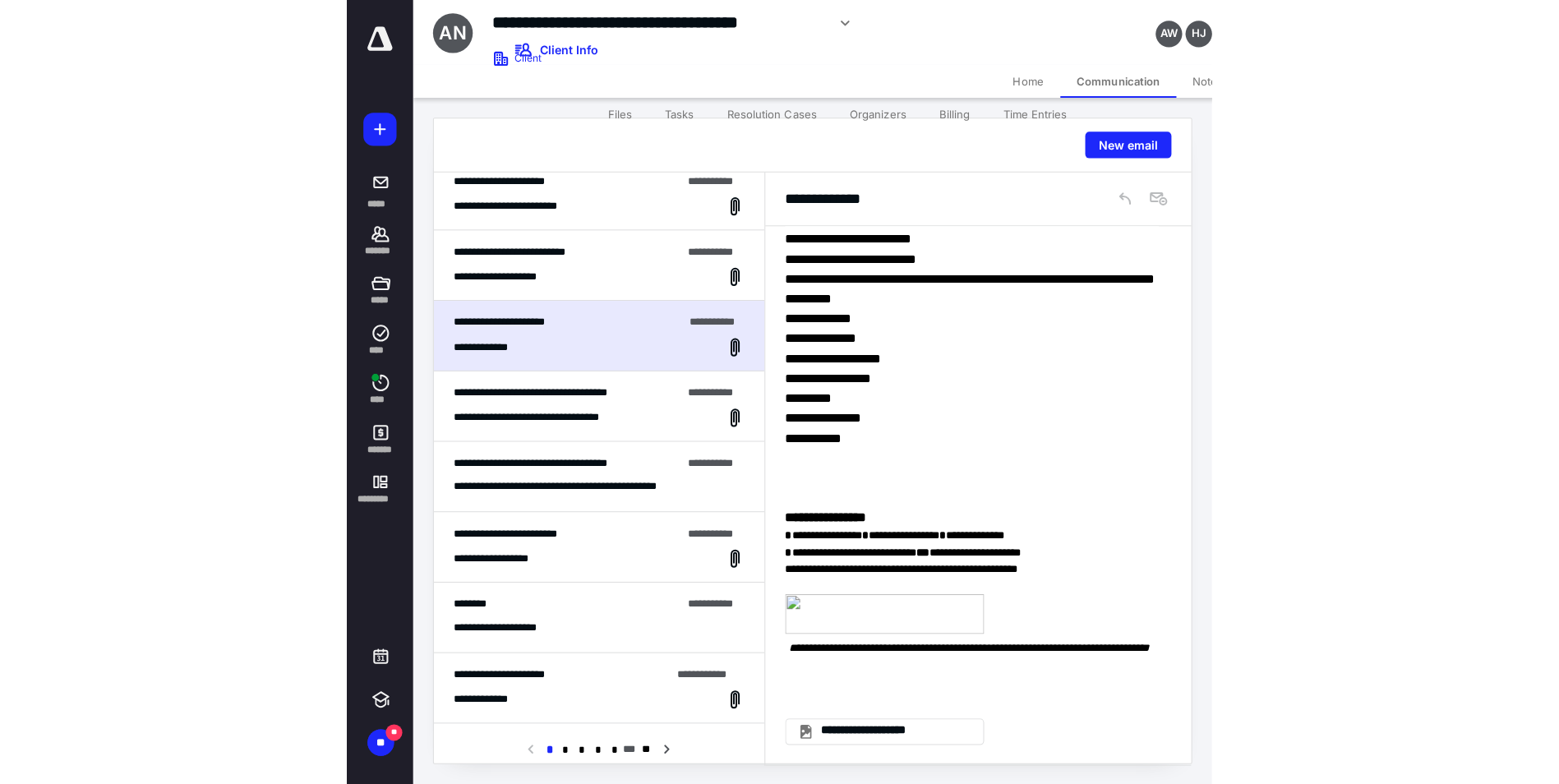 scroll, scrollTop: 26, scrollLeft: 0, axis: vertical 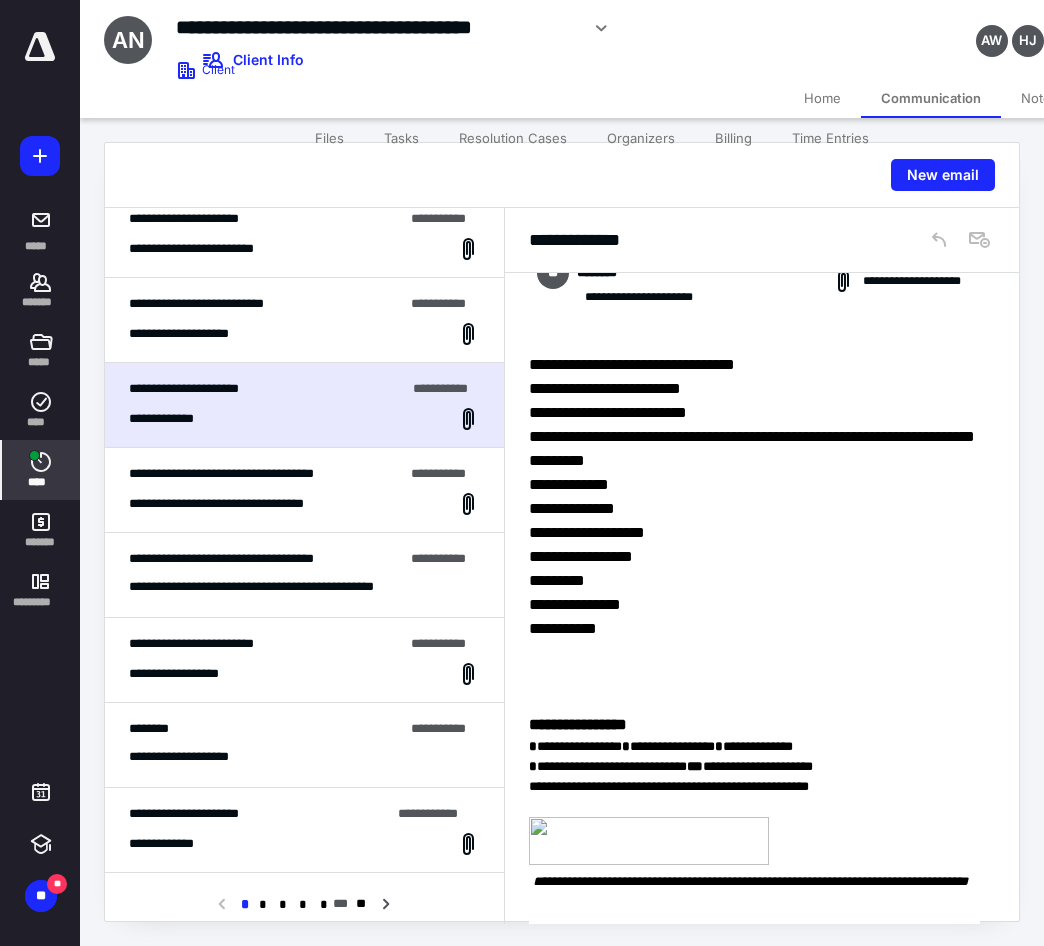 click 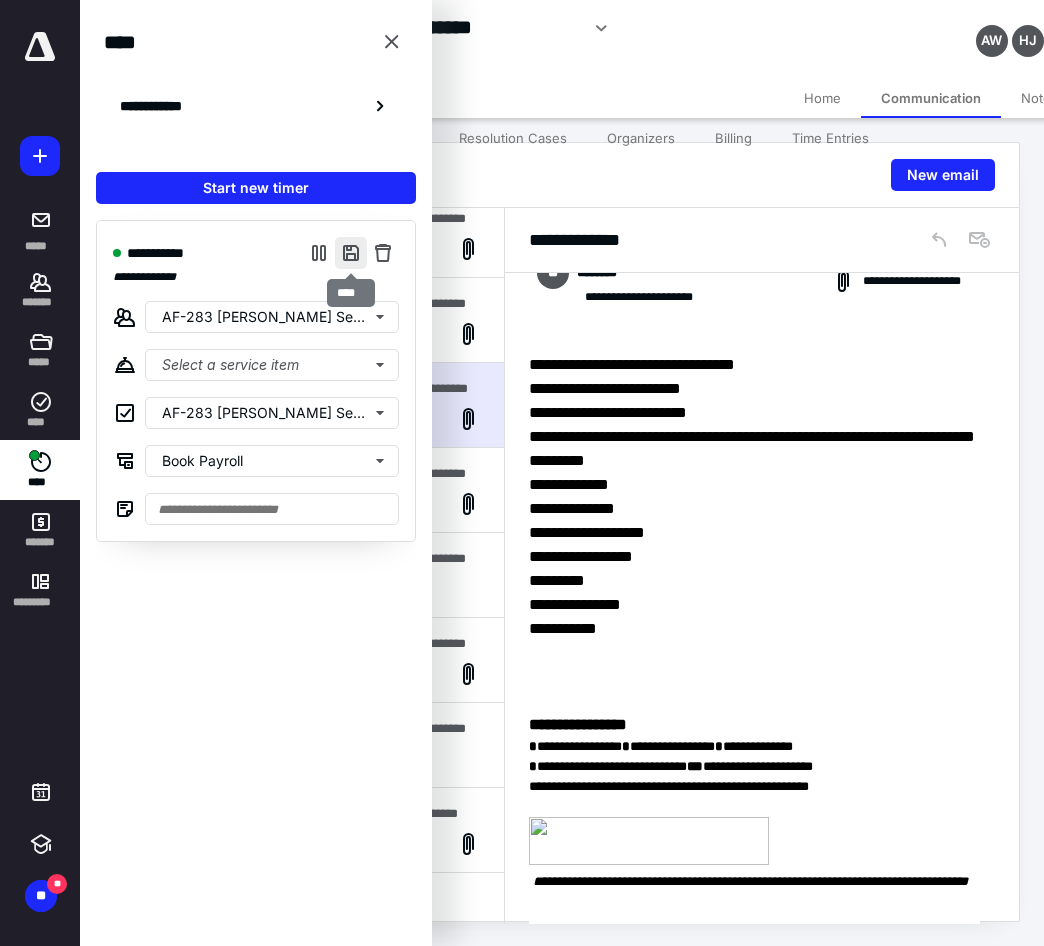 click at bounding box center [351, 253] 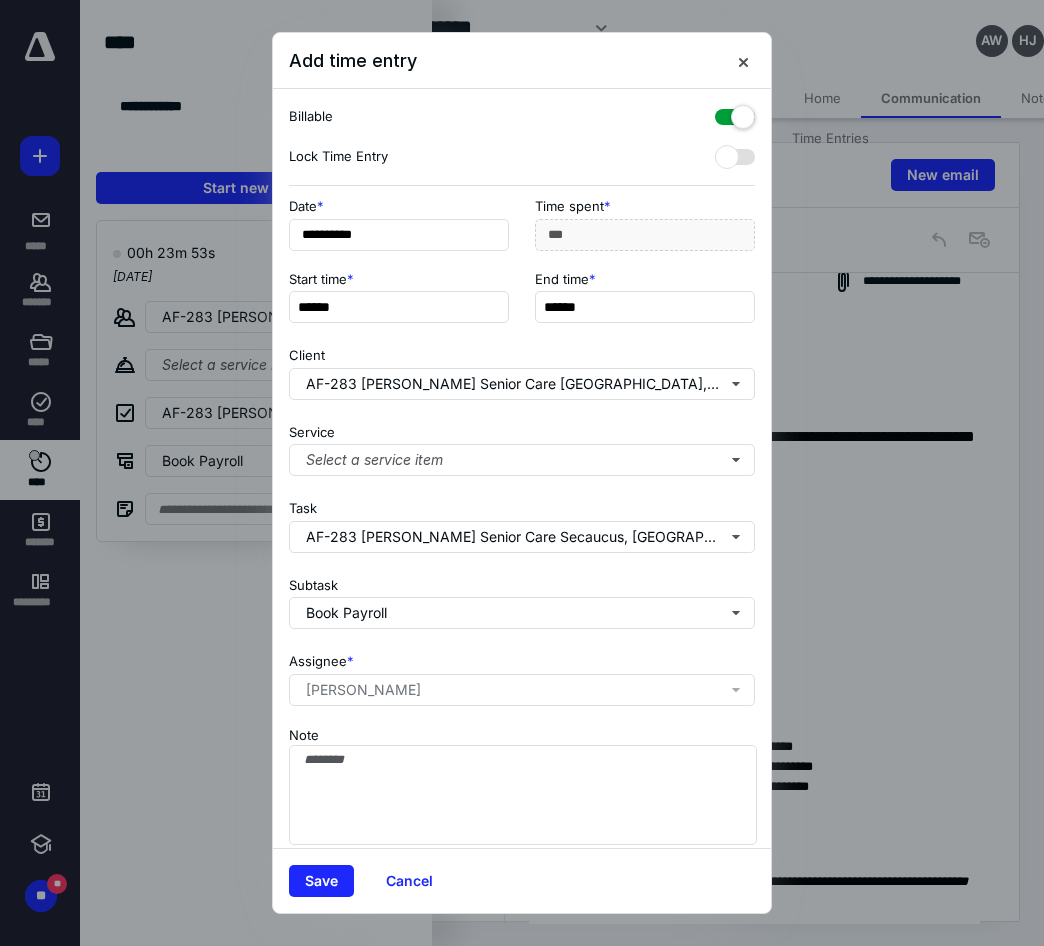 click at bounding box center [735, 113] 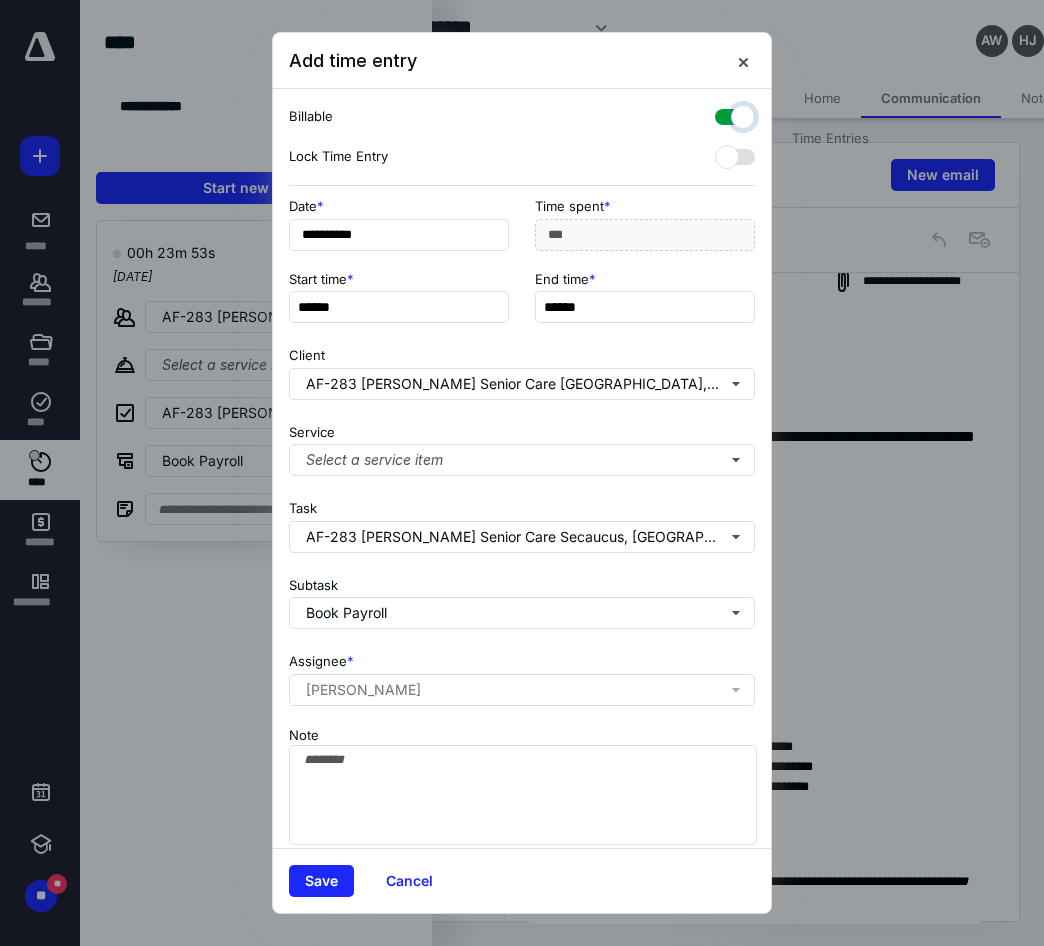 click at bounding box center (725, 114) 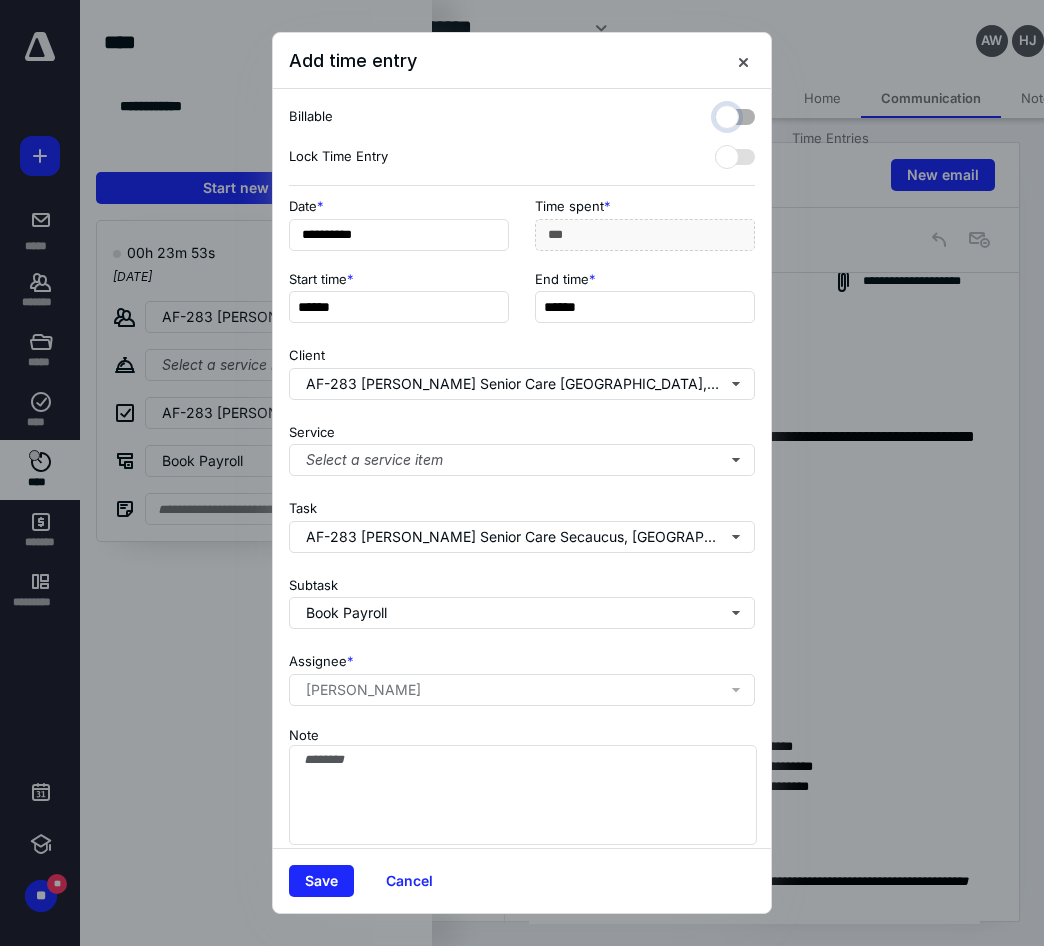 checkbox on "false" 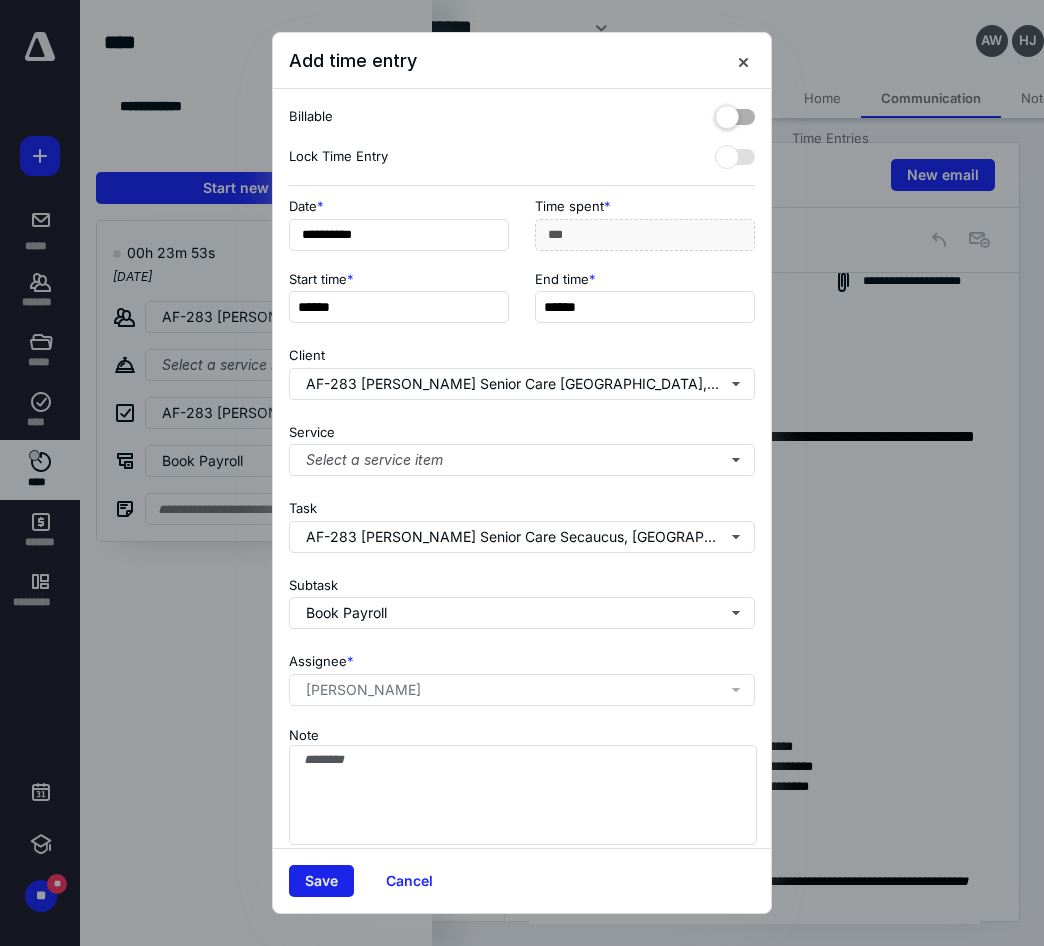 click on "Save" at bounding box center [321, 881] 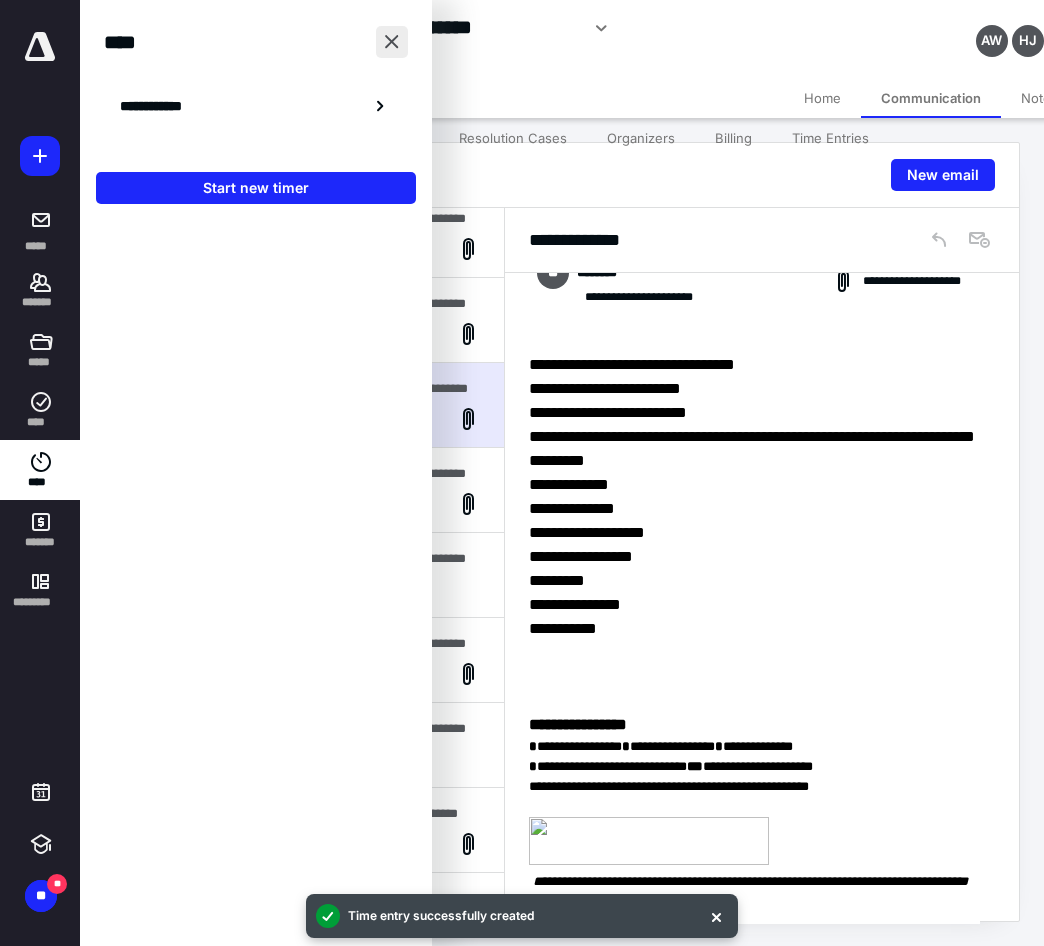 click at bounding box center [392, 42] 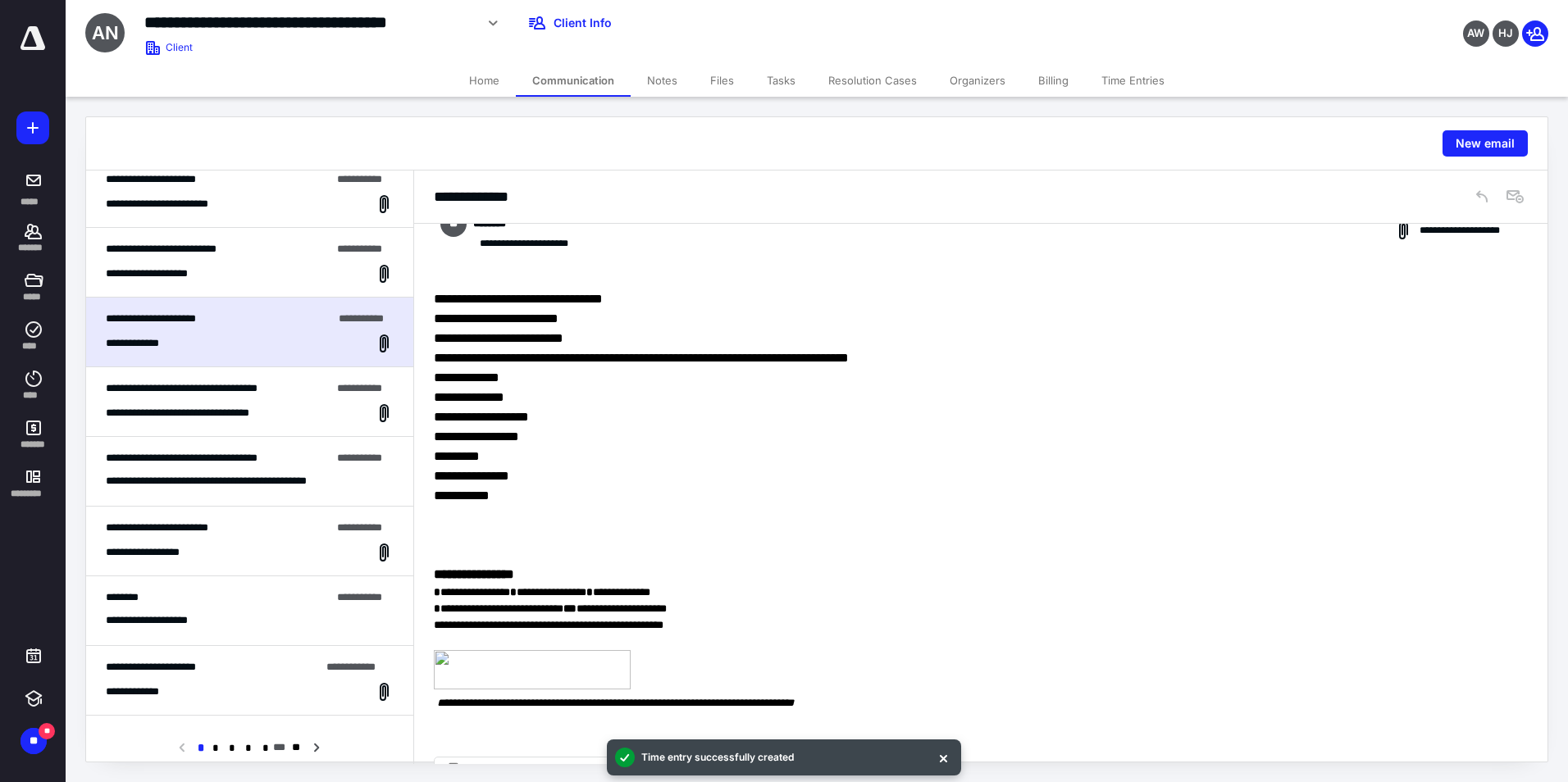 click on "Tasks" at bounding box center (781, 80) 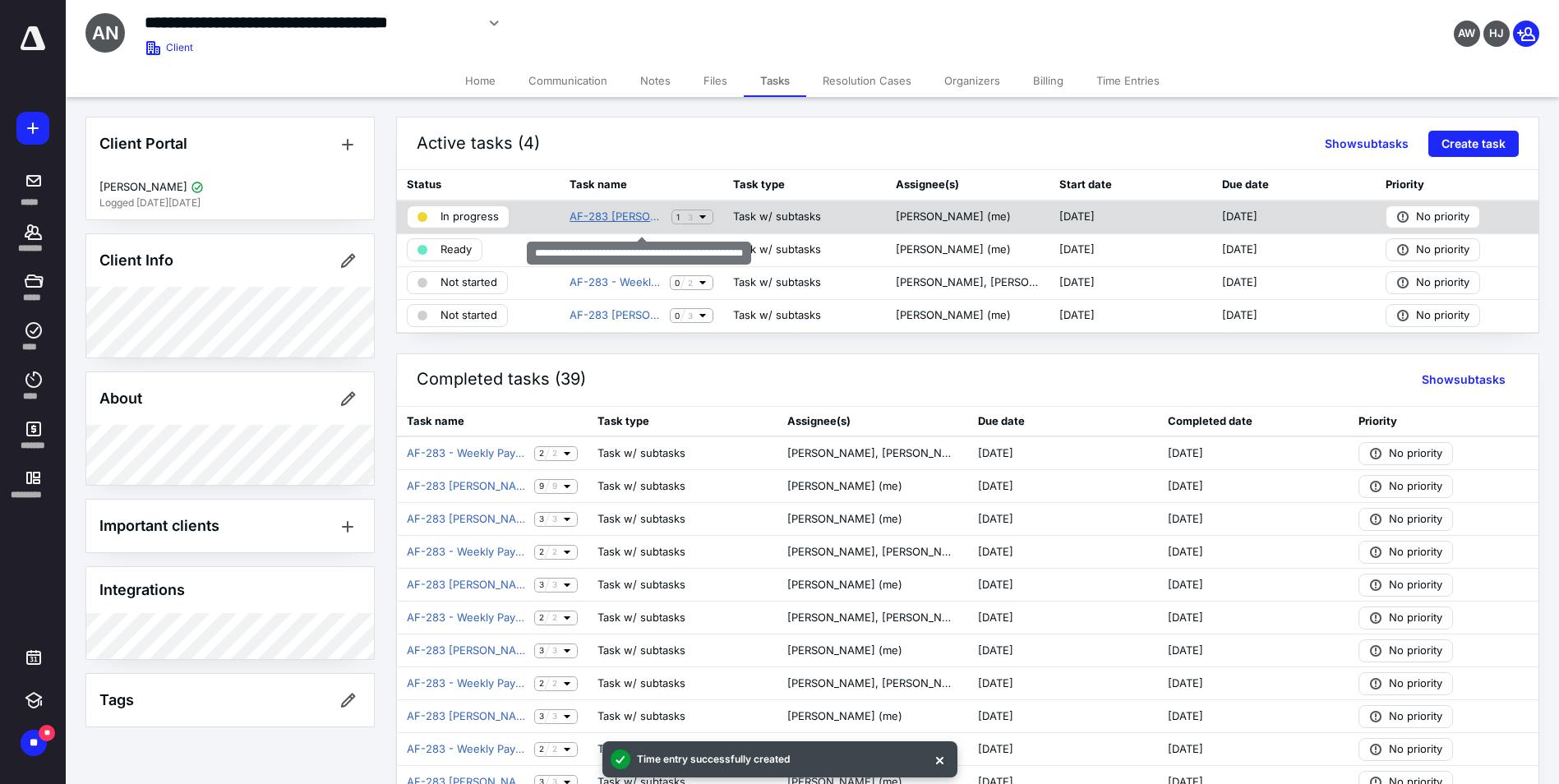 click on "AF-283 Amada Senior Care Secaucus, NJ  Weekly Touch" at bounding box center [616, 217] 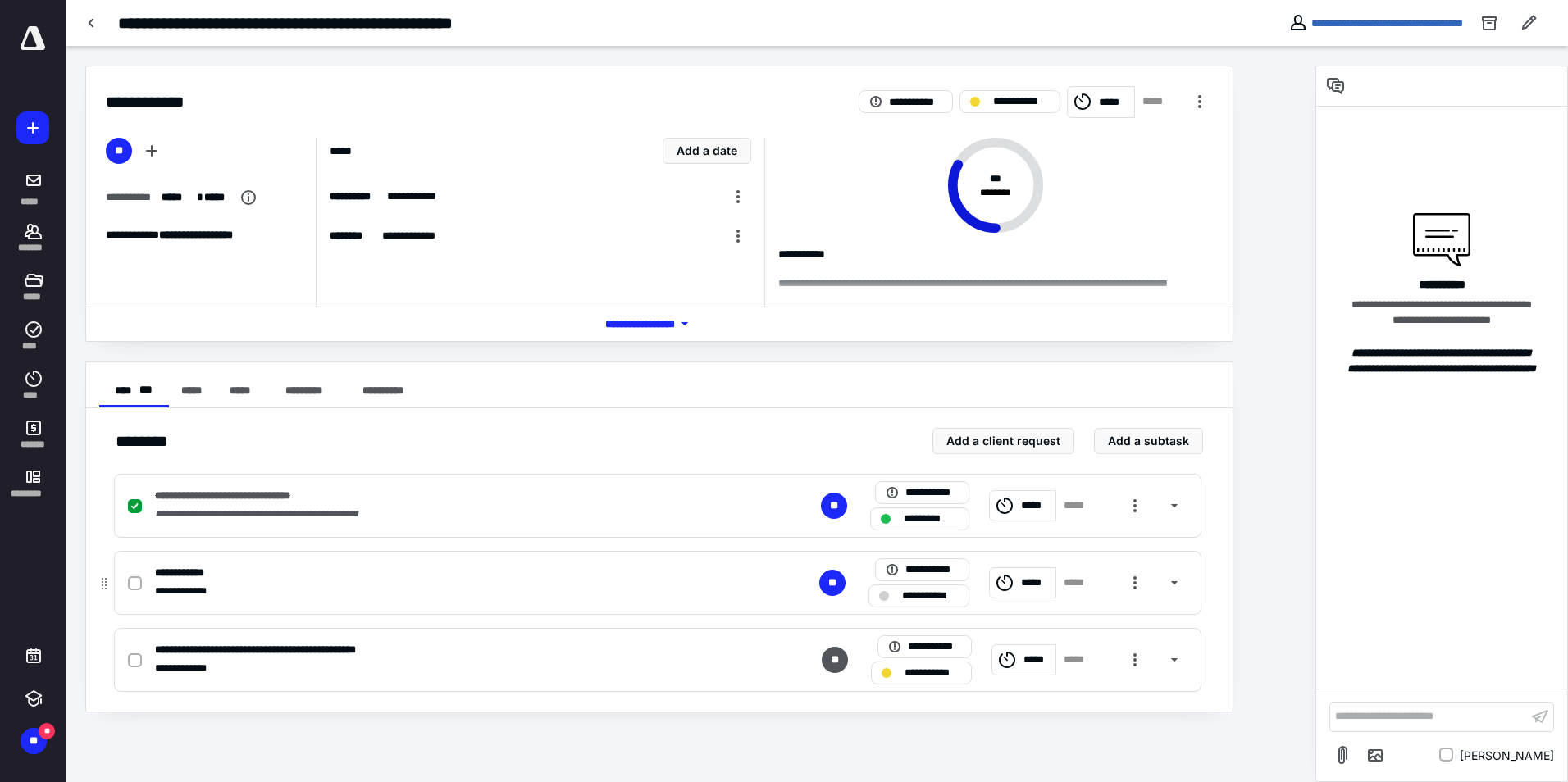 click 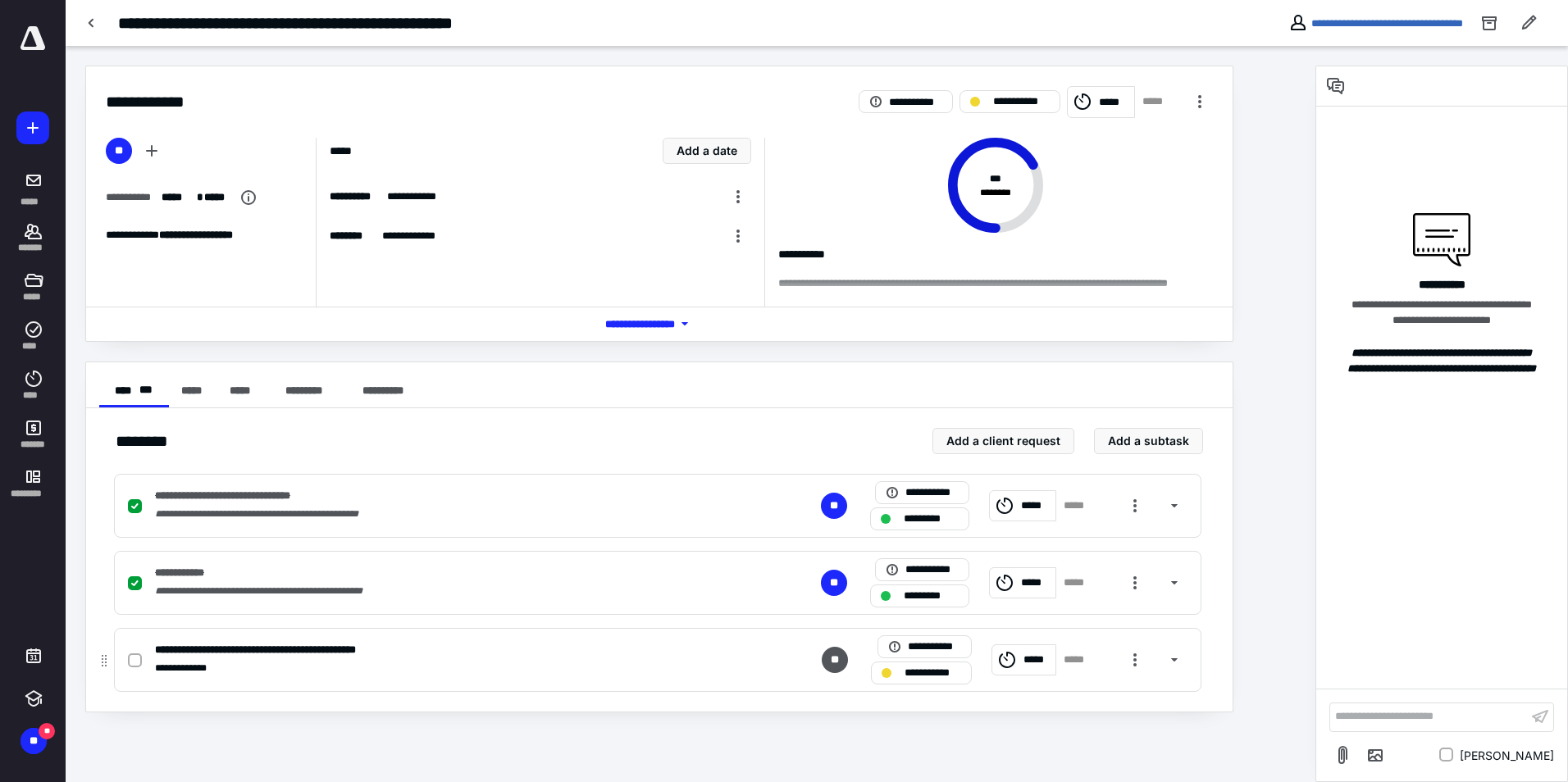 click on "*****" at bounding box center (1037, 660) 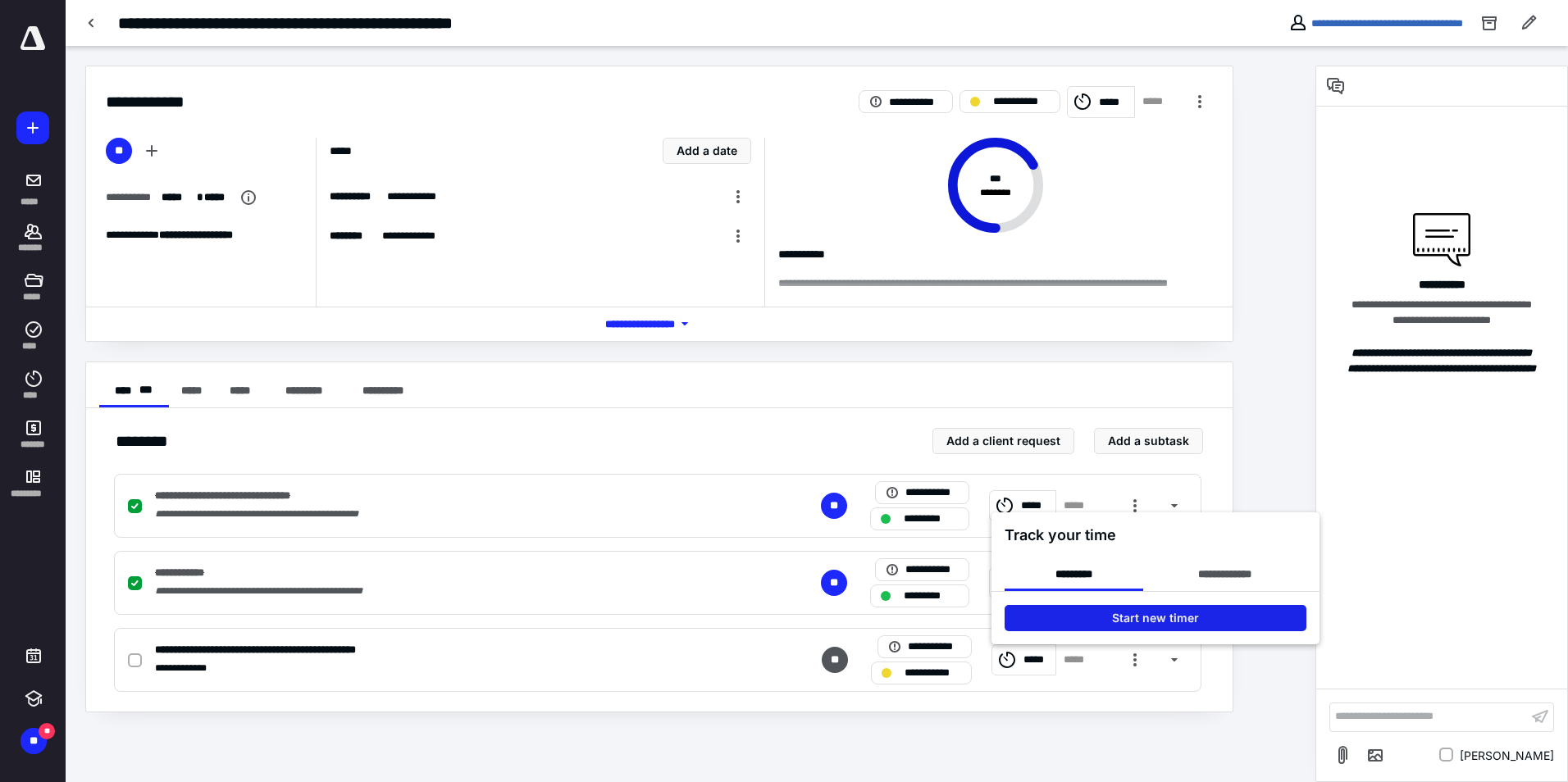 click on "Start new timer" at bounding box center [1155, 618] 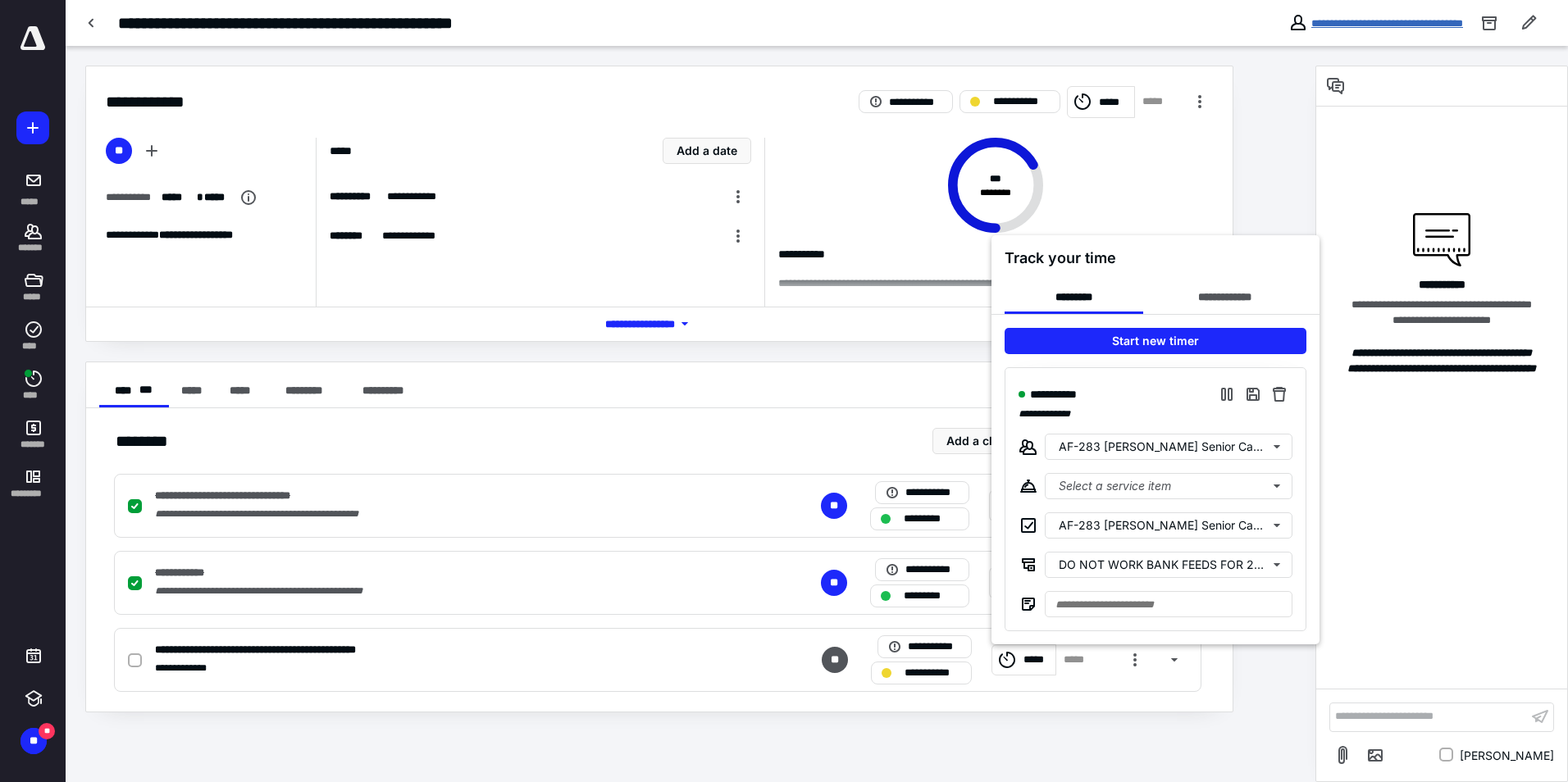 click at bounding box center [784, 391] 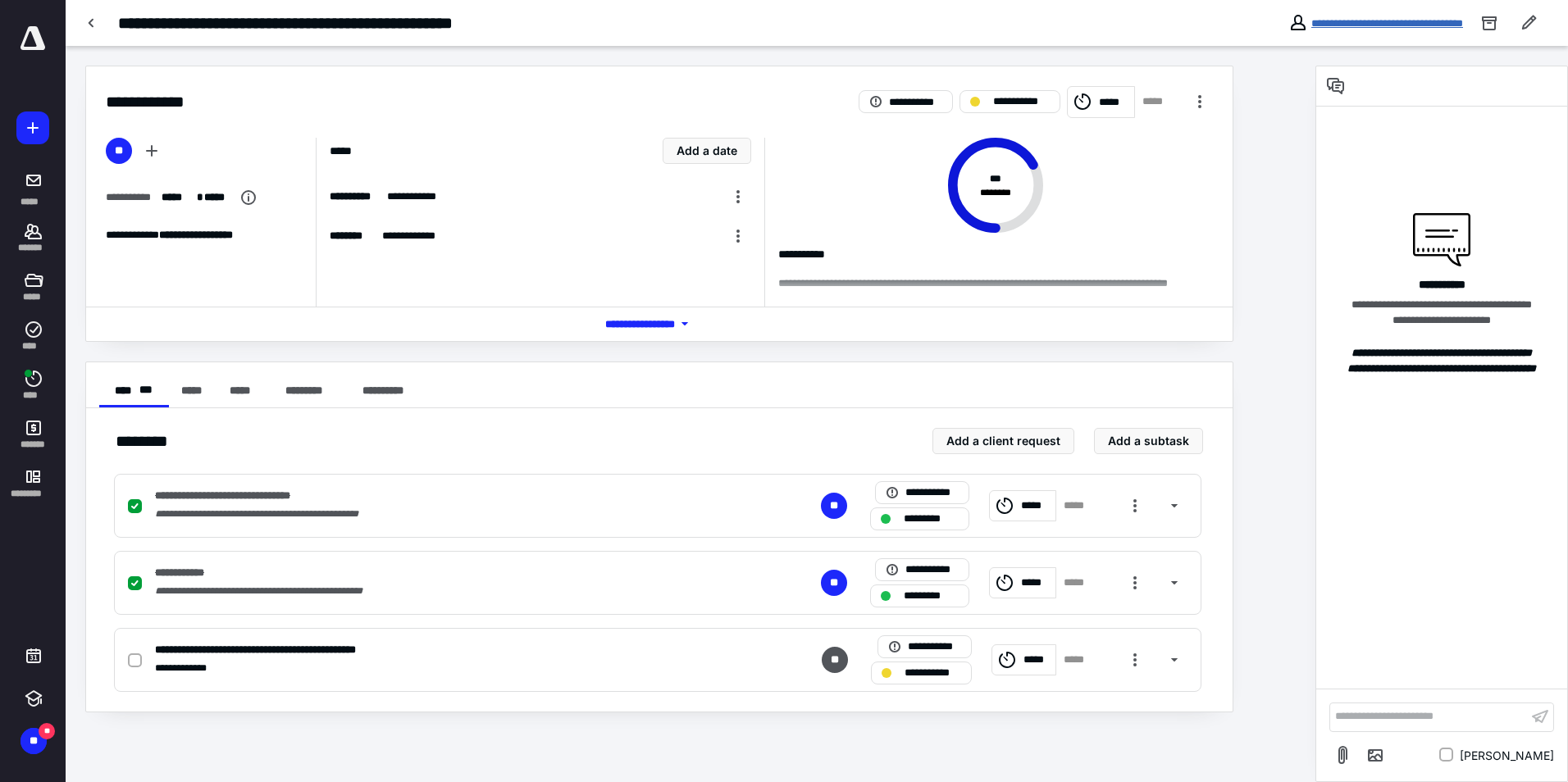 click on "**********" at bounding box center [1387, 23] 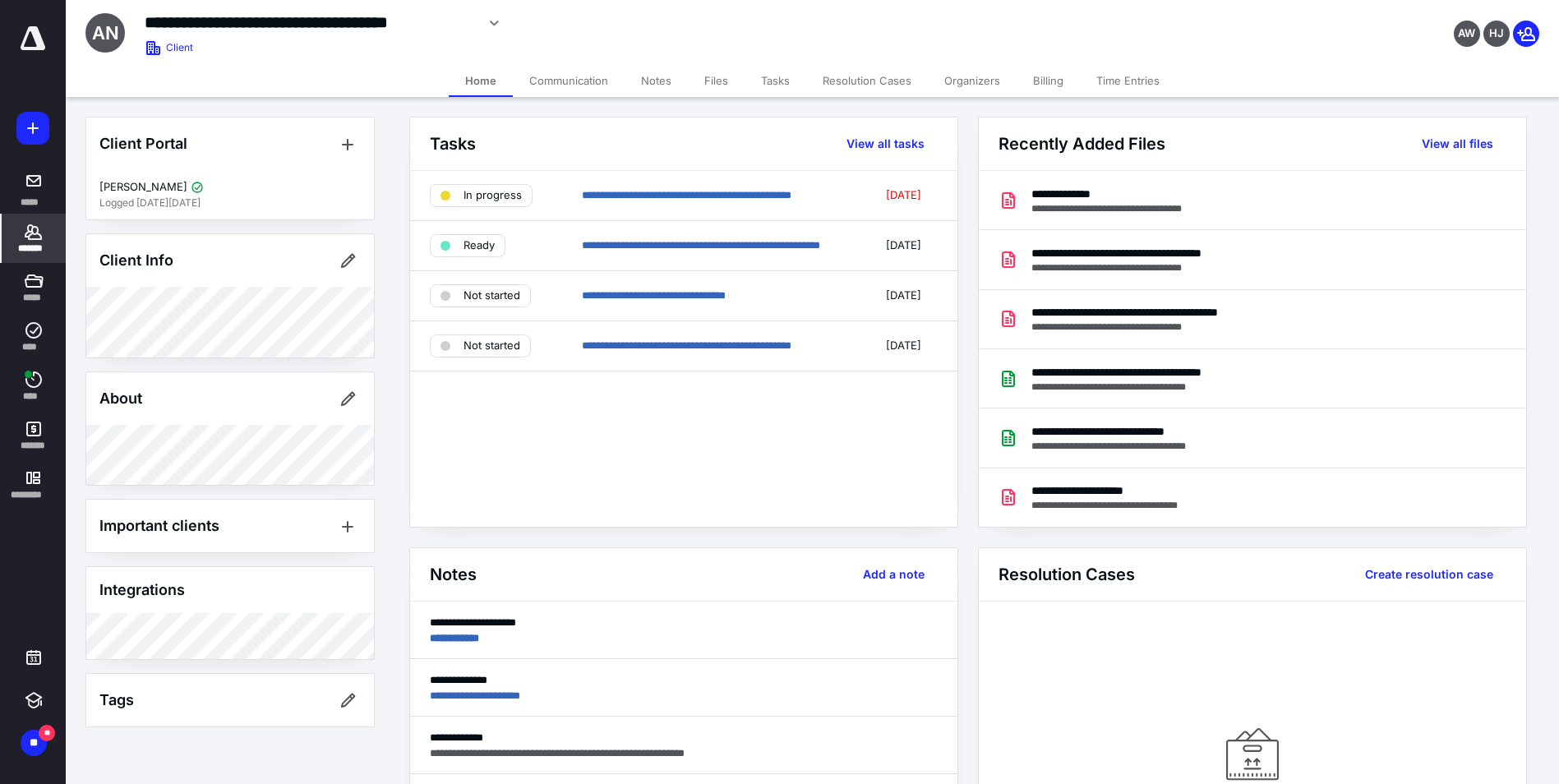 click on "Notes" at bounding box center (656, 81) 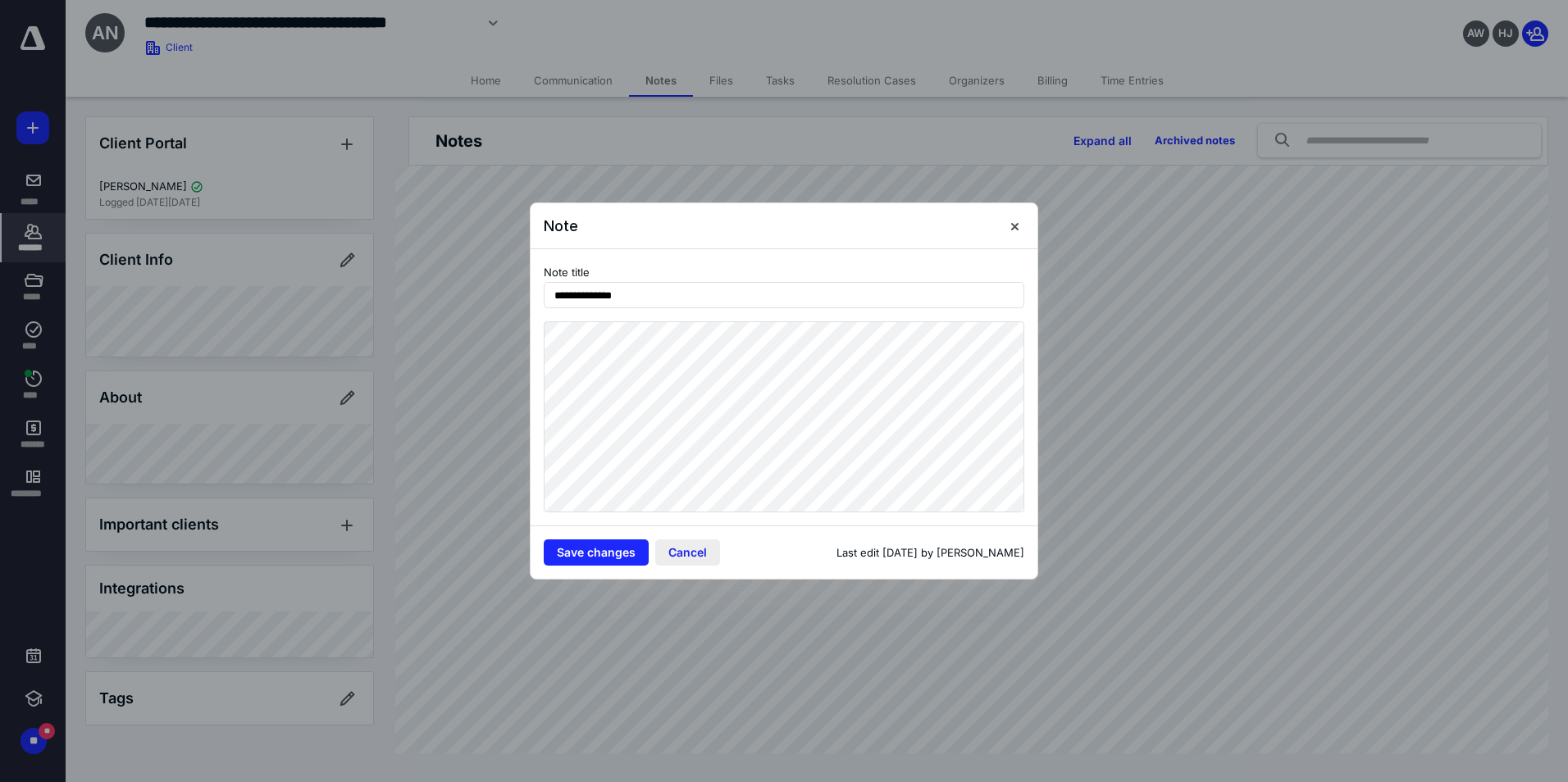 click on "Cancel" at bounding box center [687, 552] 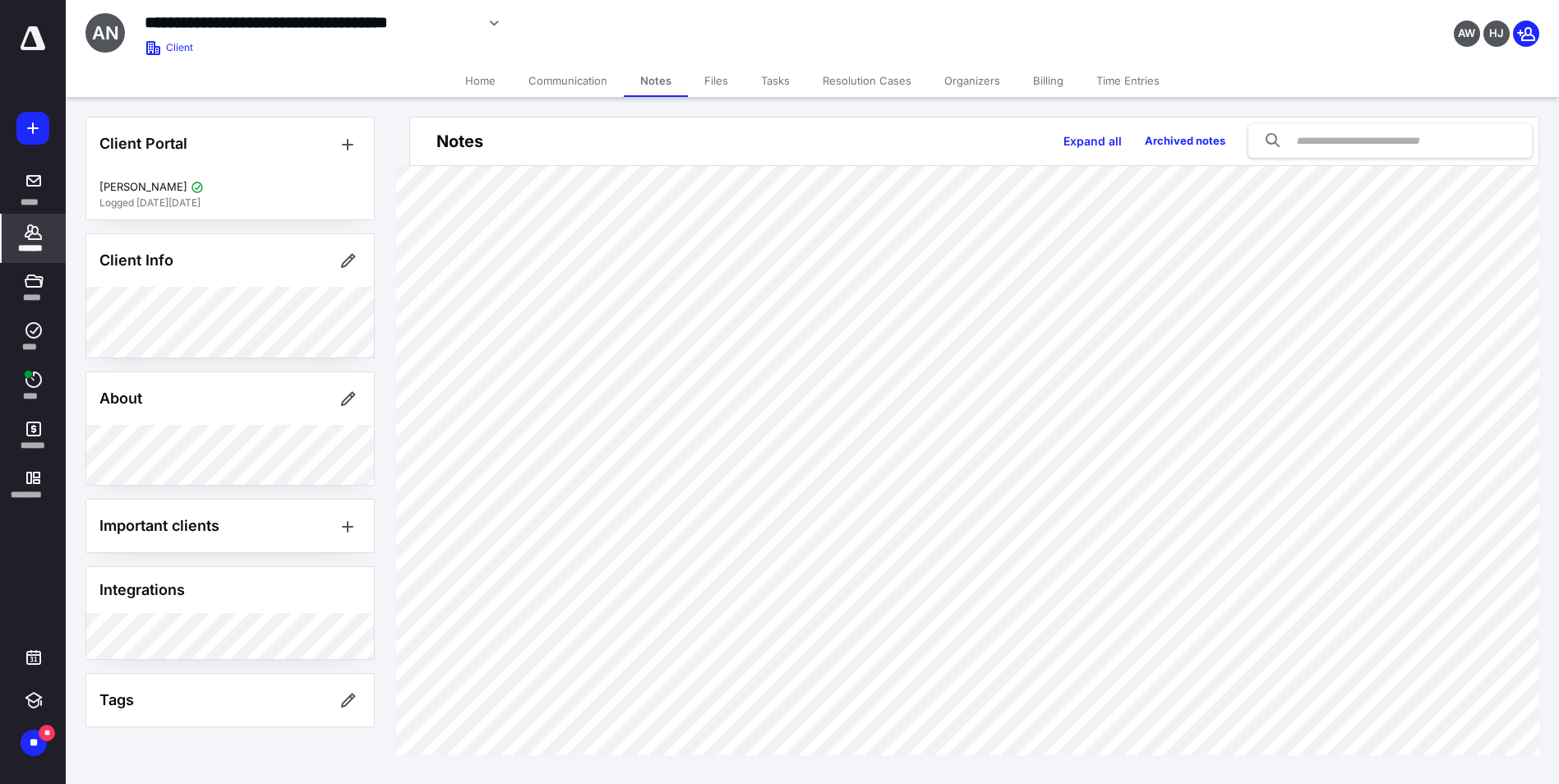 click on "Tasks" at bounding box center [775, 81] 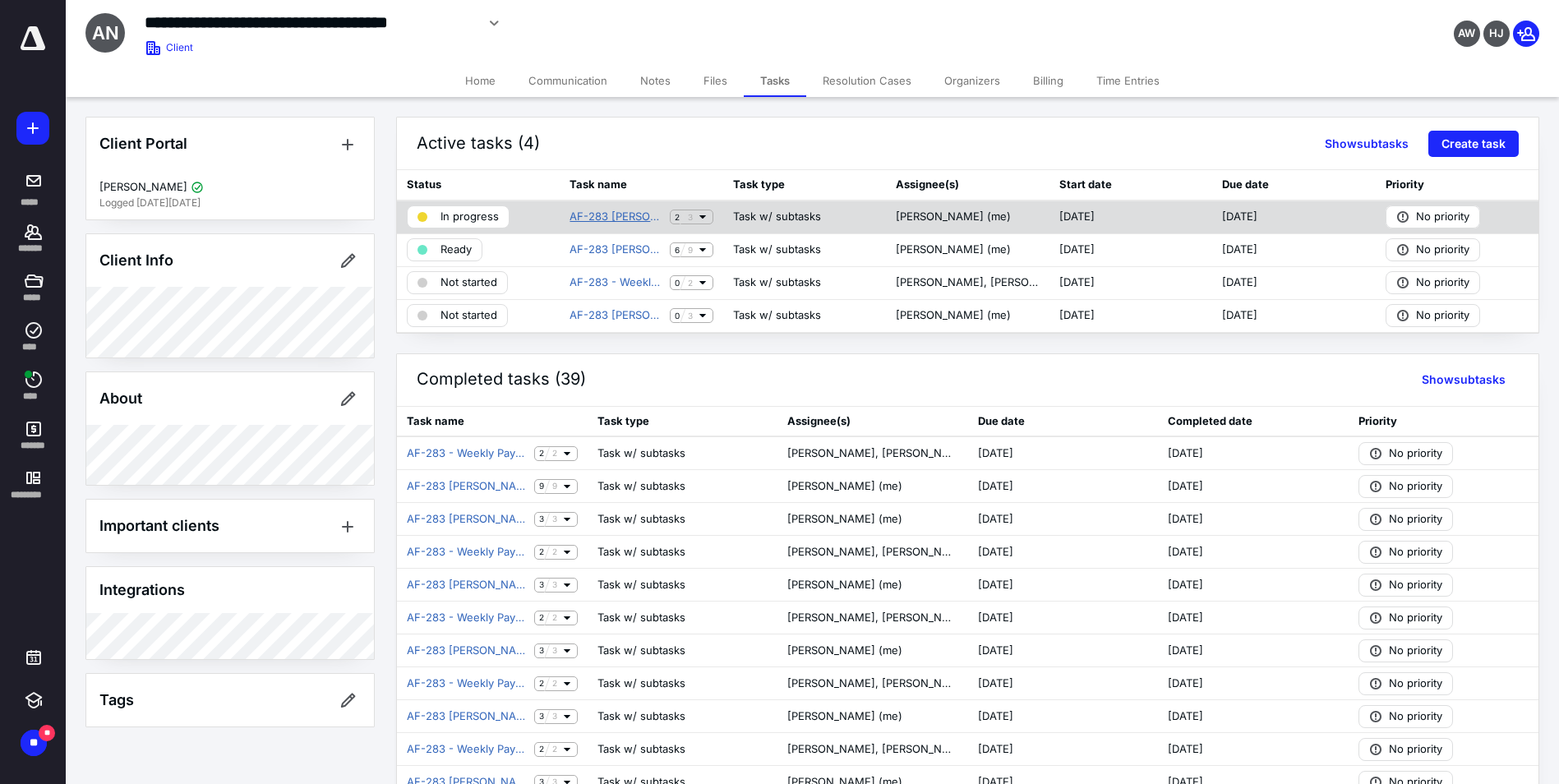 click on "AF-283 Amada Senior Care Secaucus, NJ  Weekly Touch" at bounding box center (616, 217) 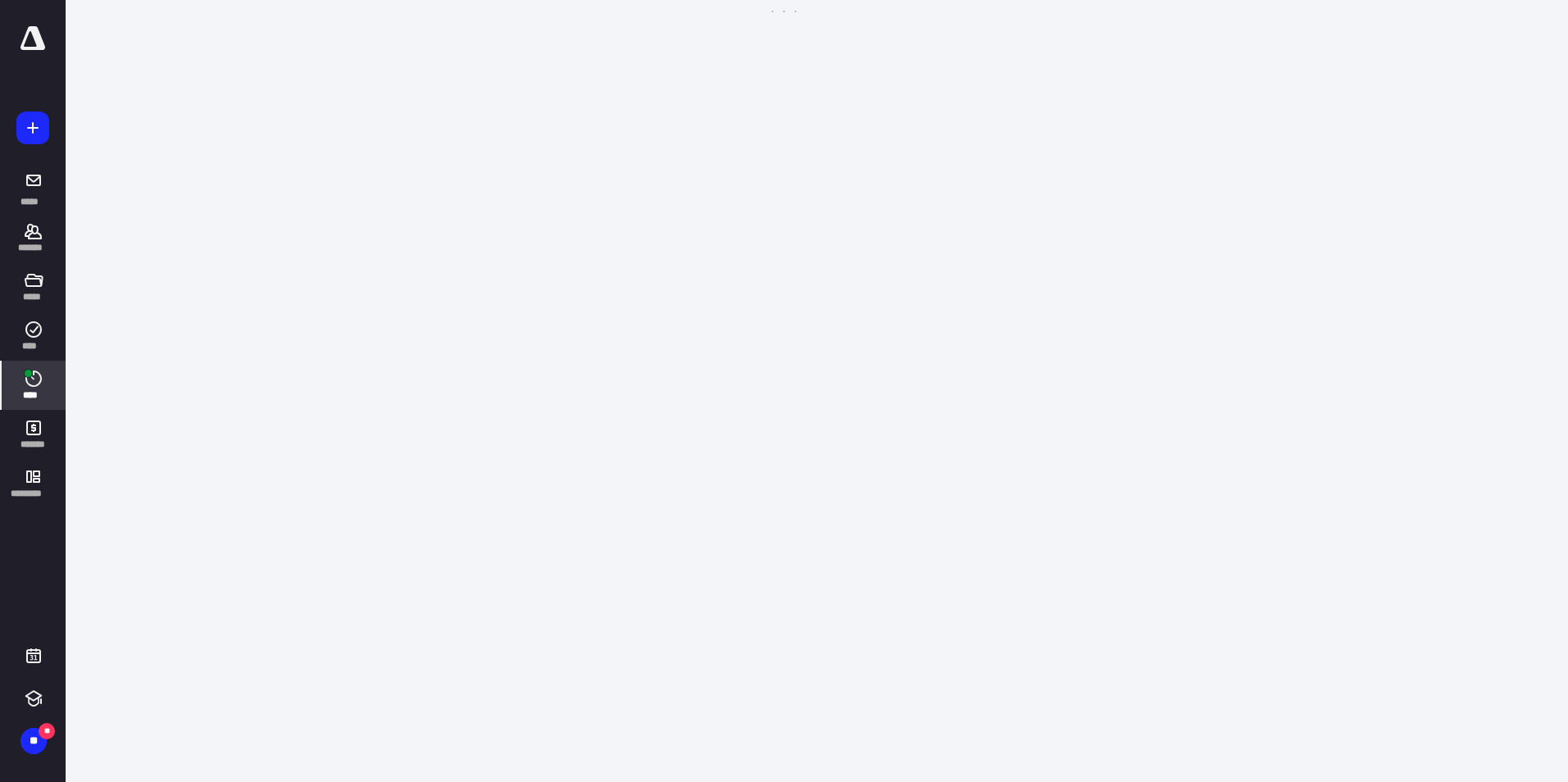 click on "****" at bounding box center [34, 385] 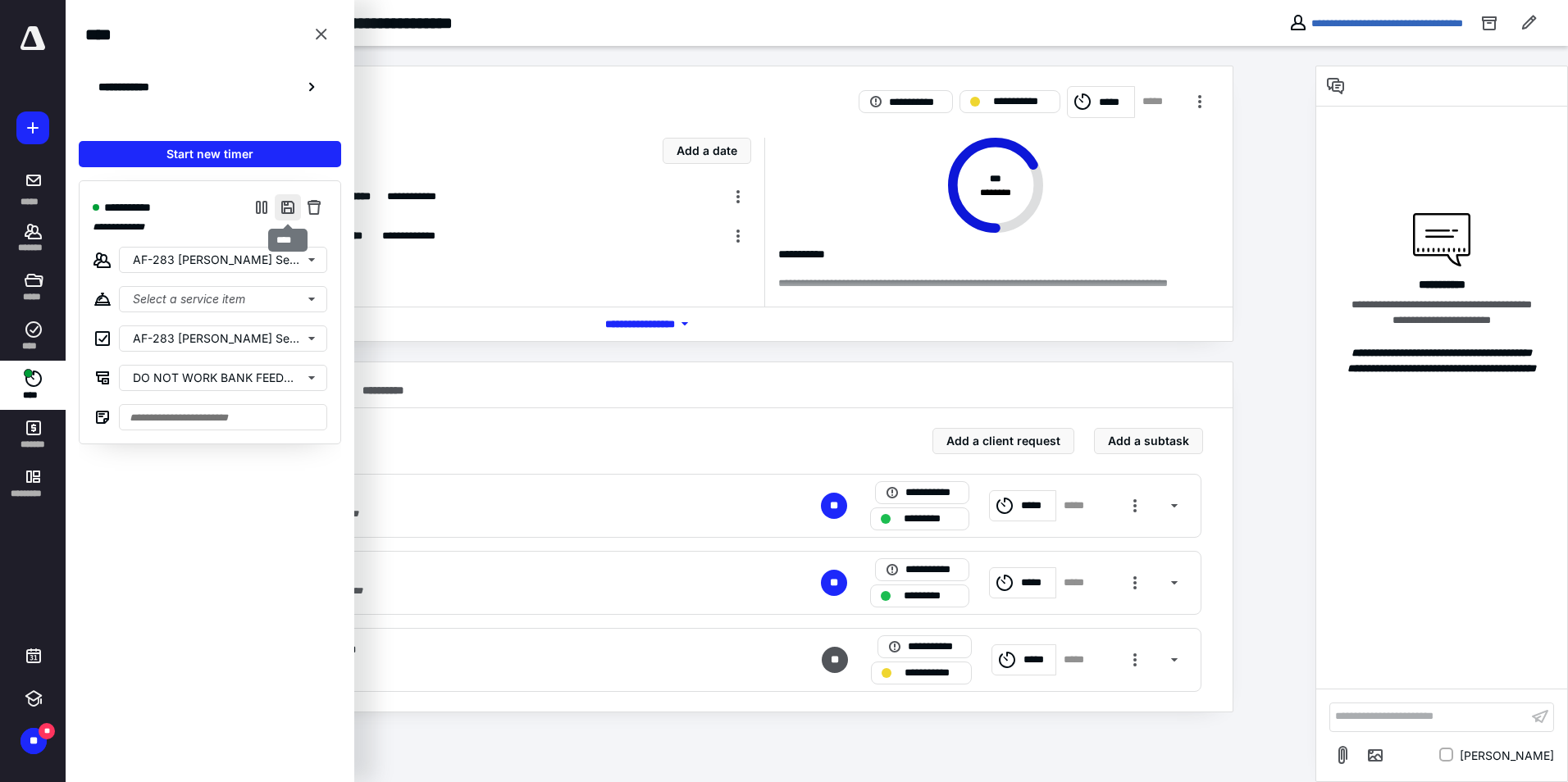 click at bounding box center (288, 207) 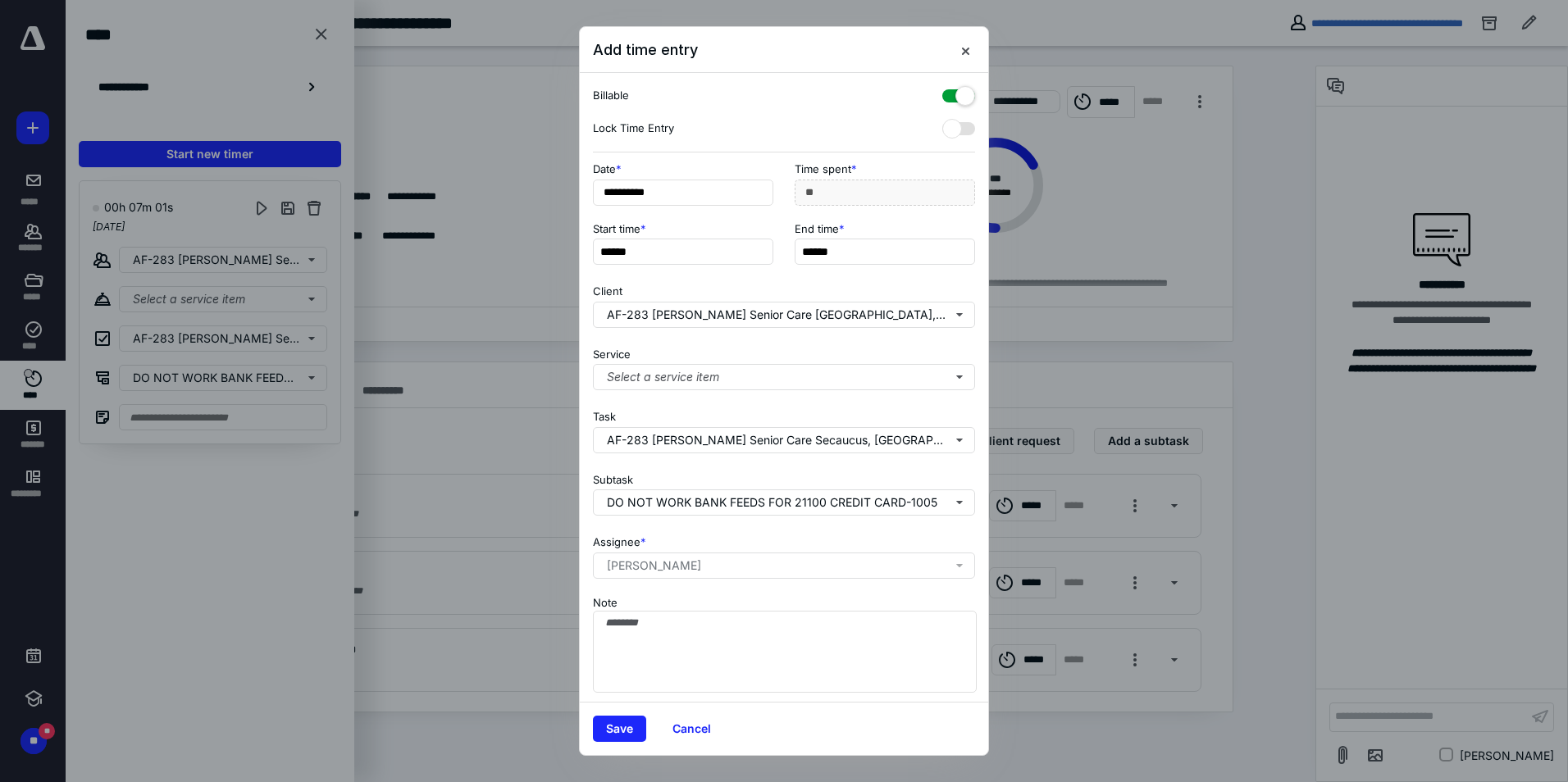 click at bounding box center (959, 93) 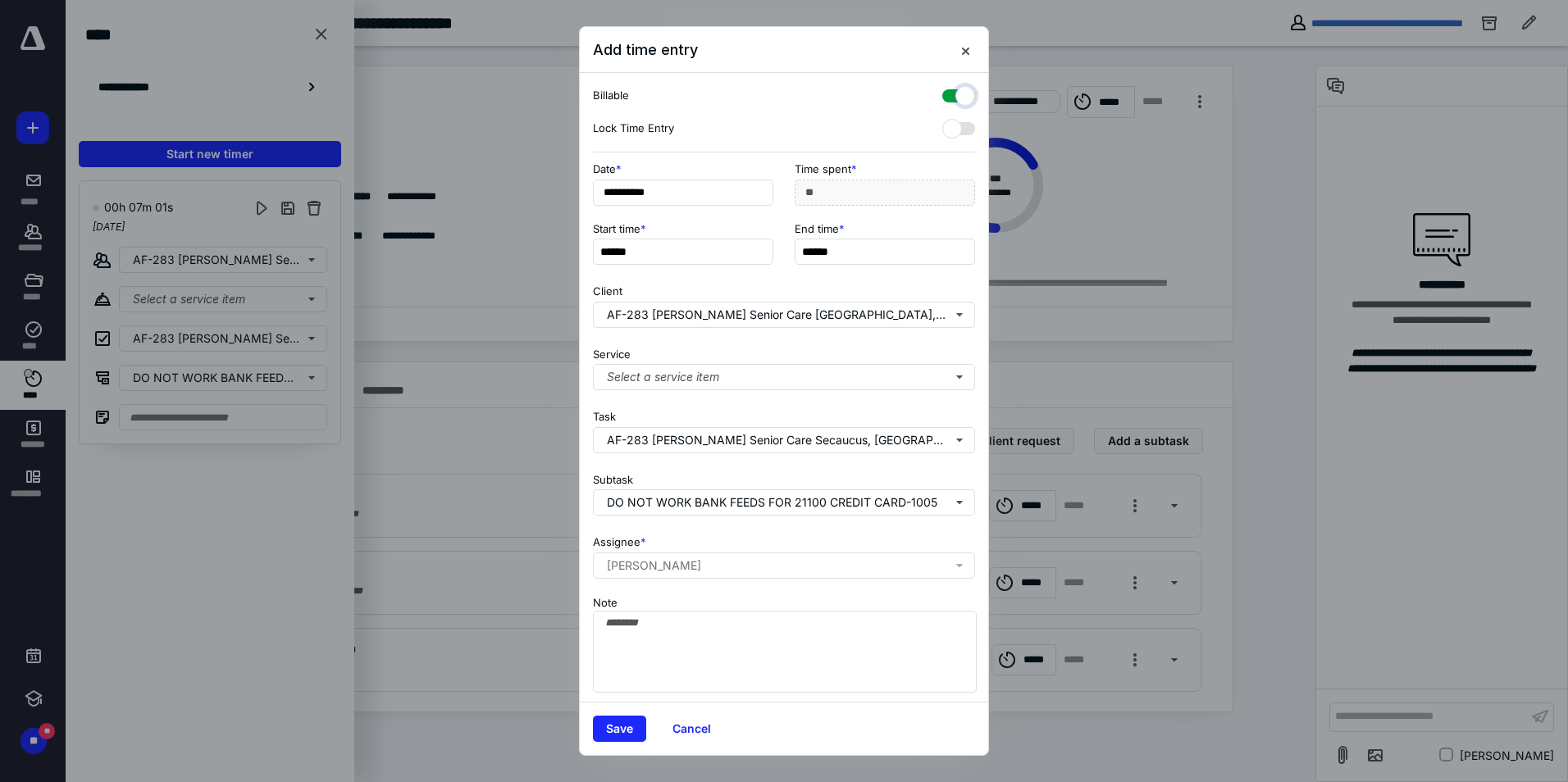 click at bounding box center (950, 93) 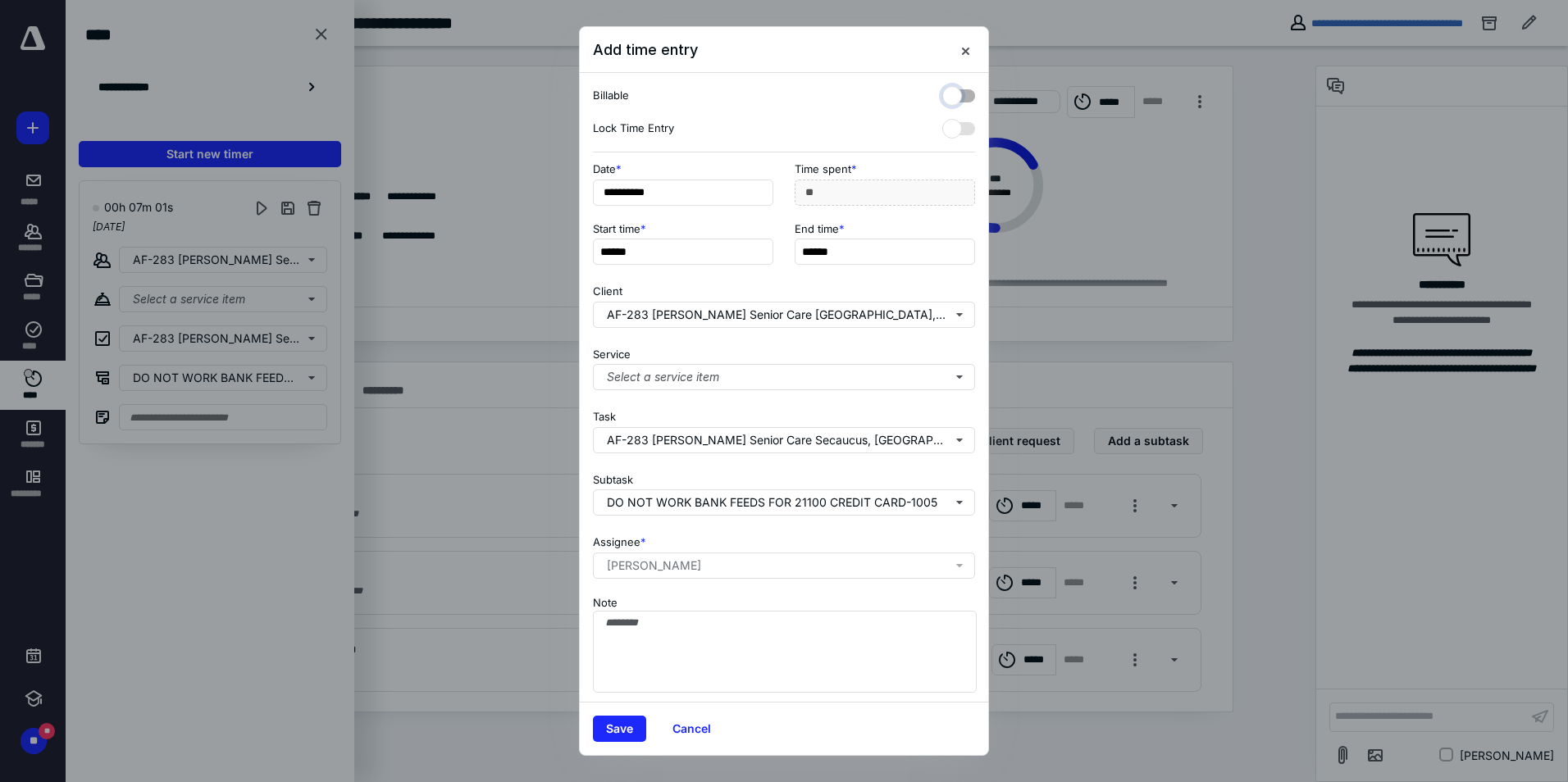 checkbox on "false" 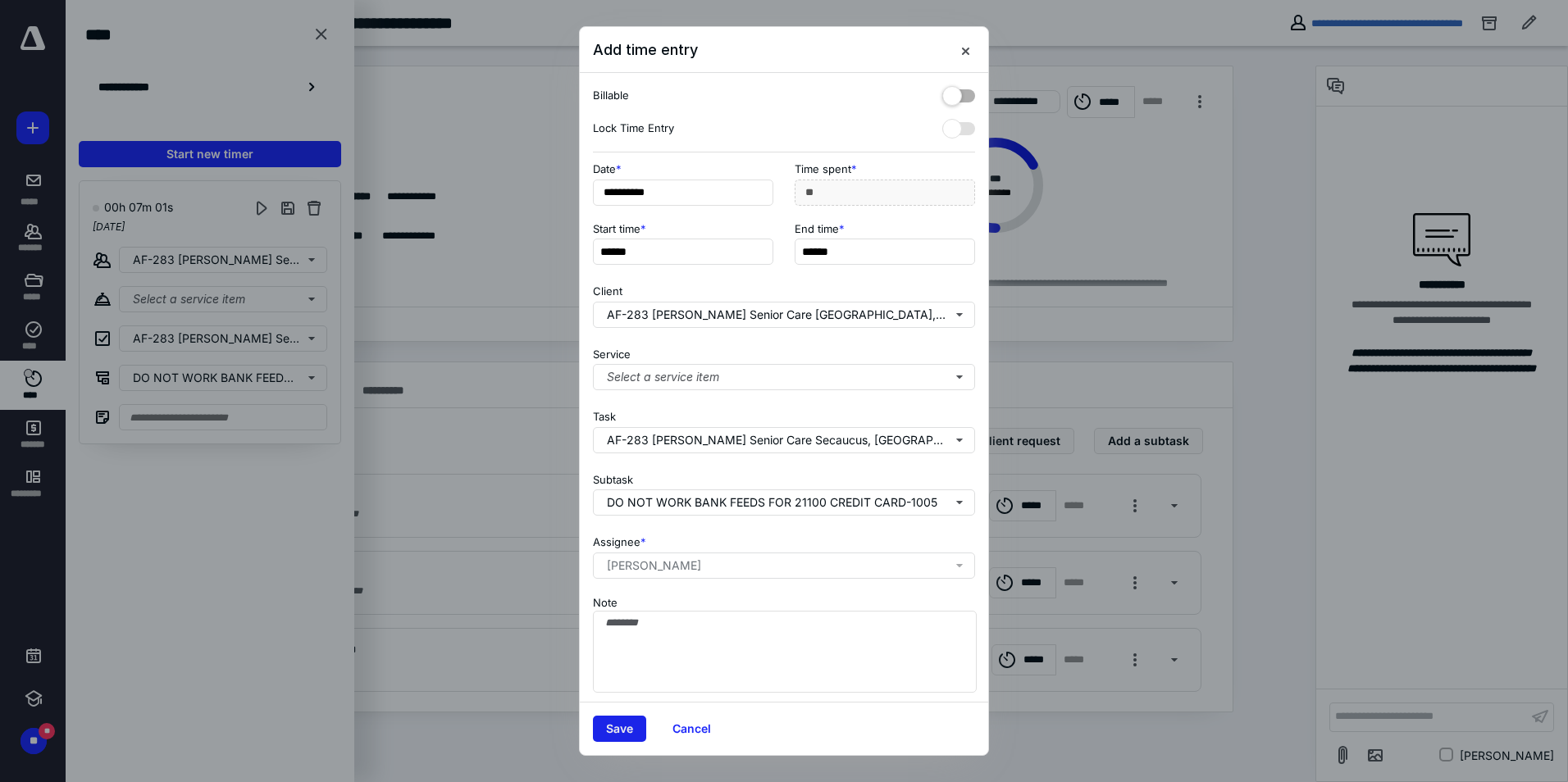 click on "Save" at bounding box center (619, 729) 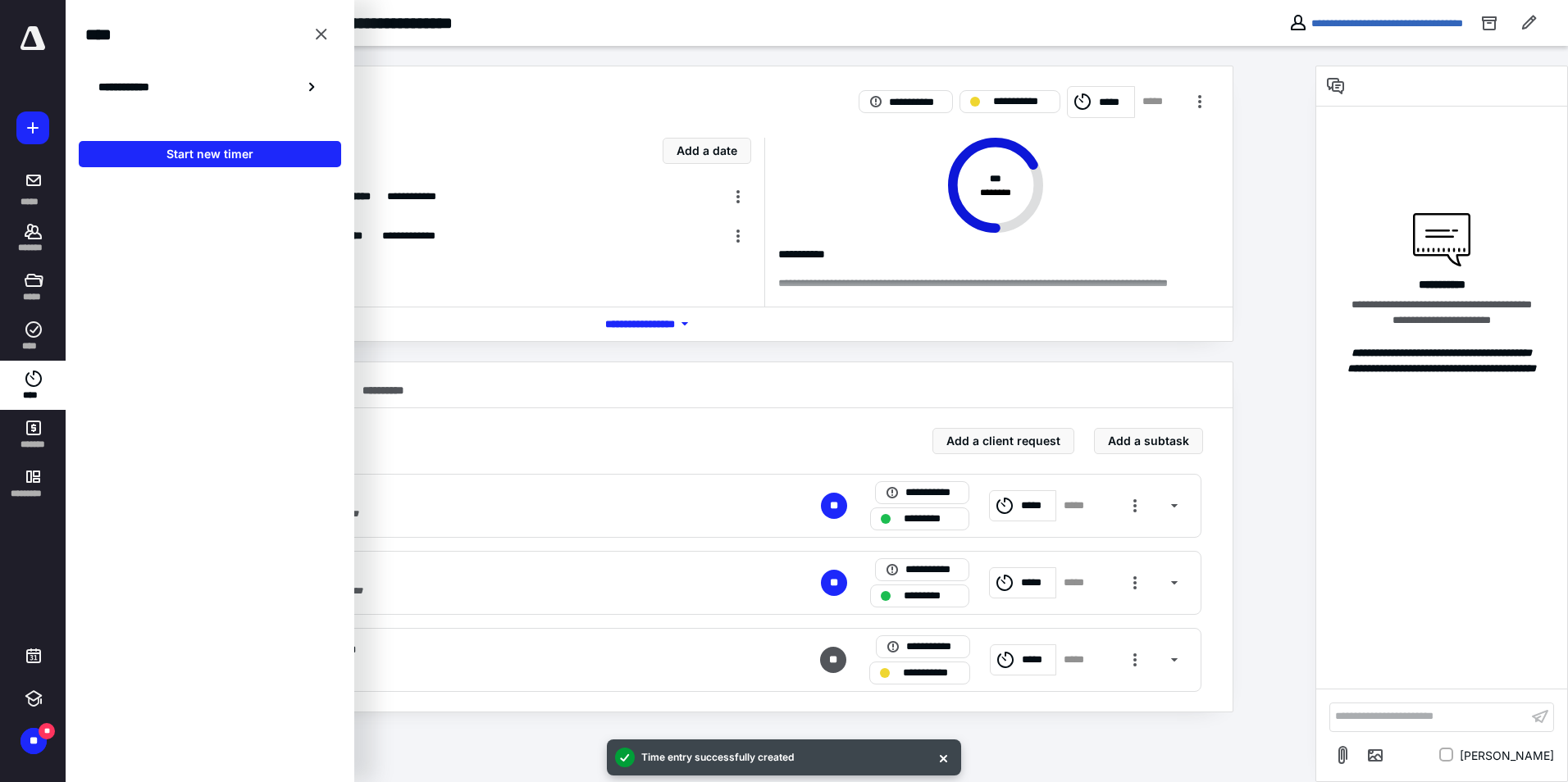 click on "**********" at bounding box center [659, 92] 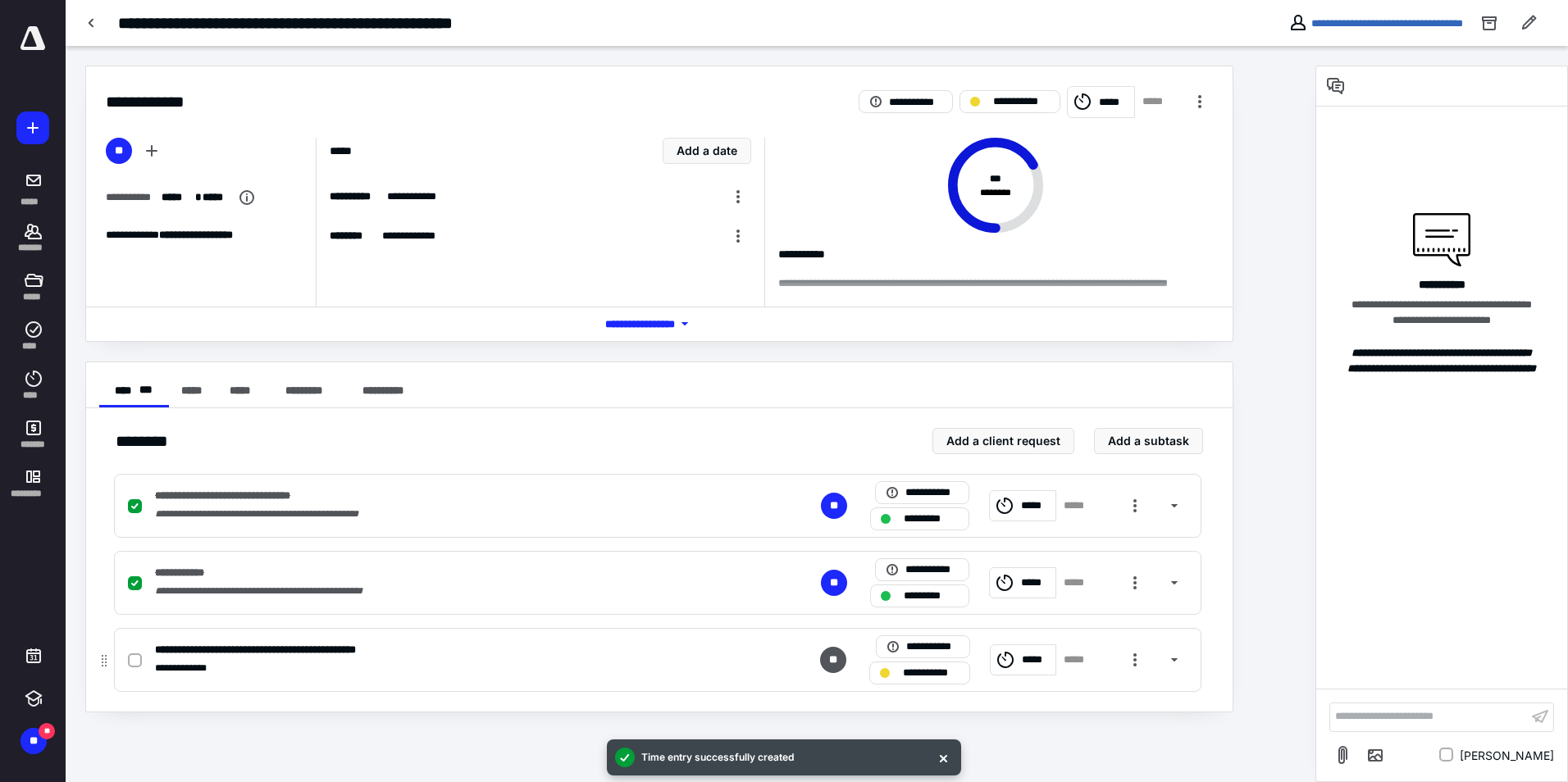 click at bounding box center (134, 661) 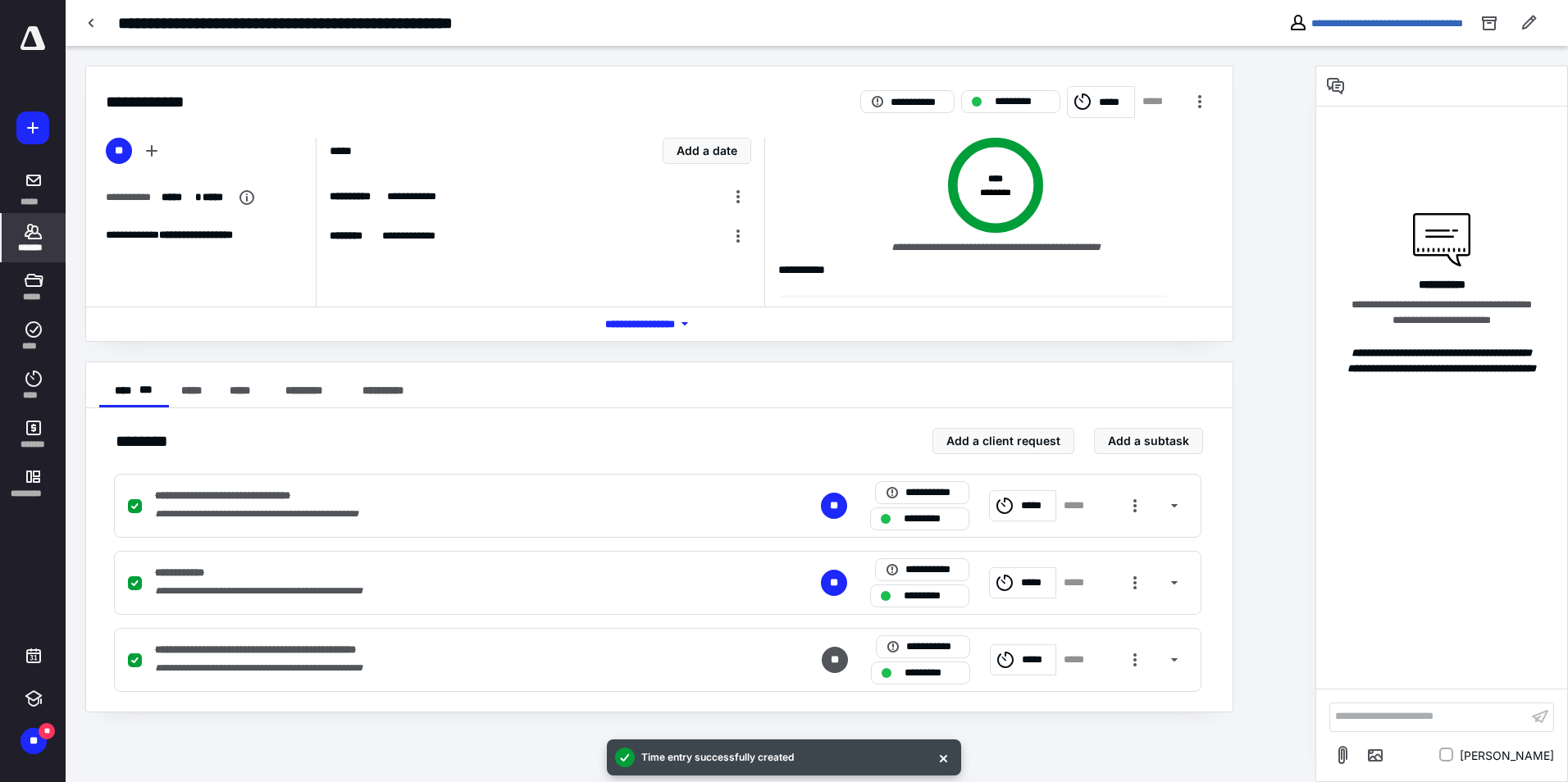 click on "*******" at bounding box center (34, 238) 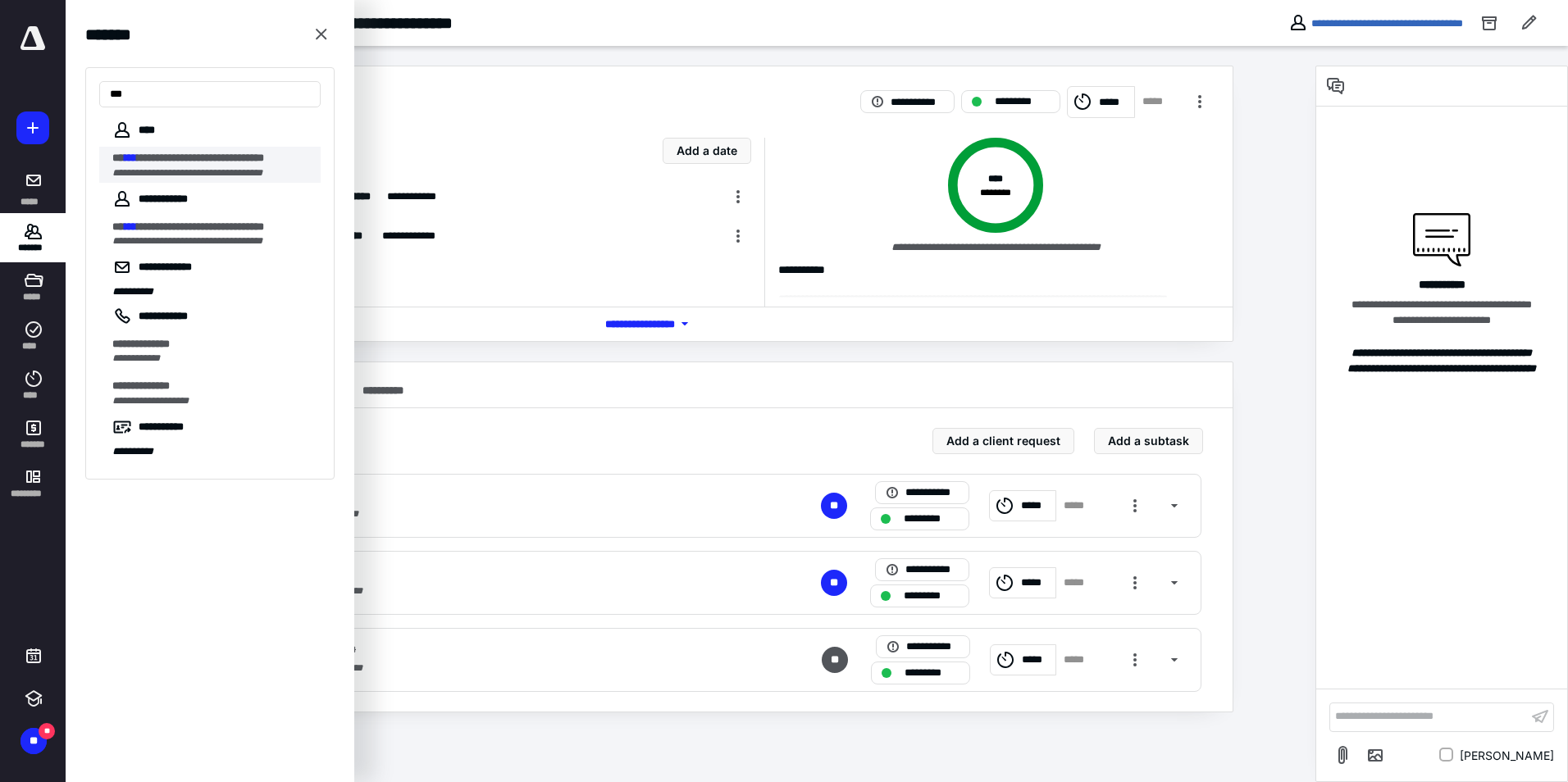 type on "***" 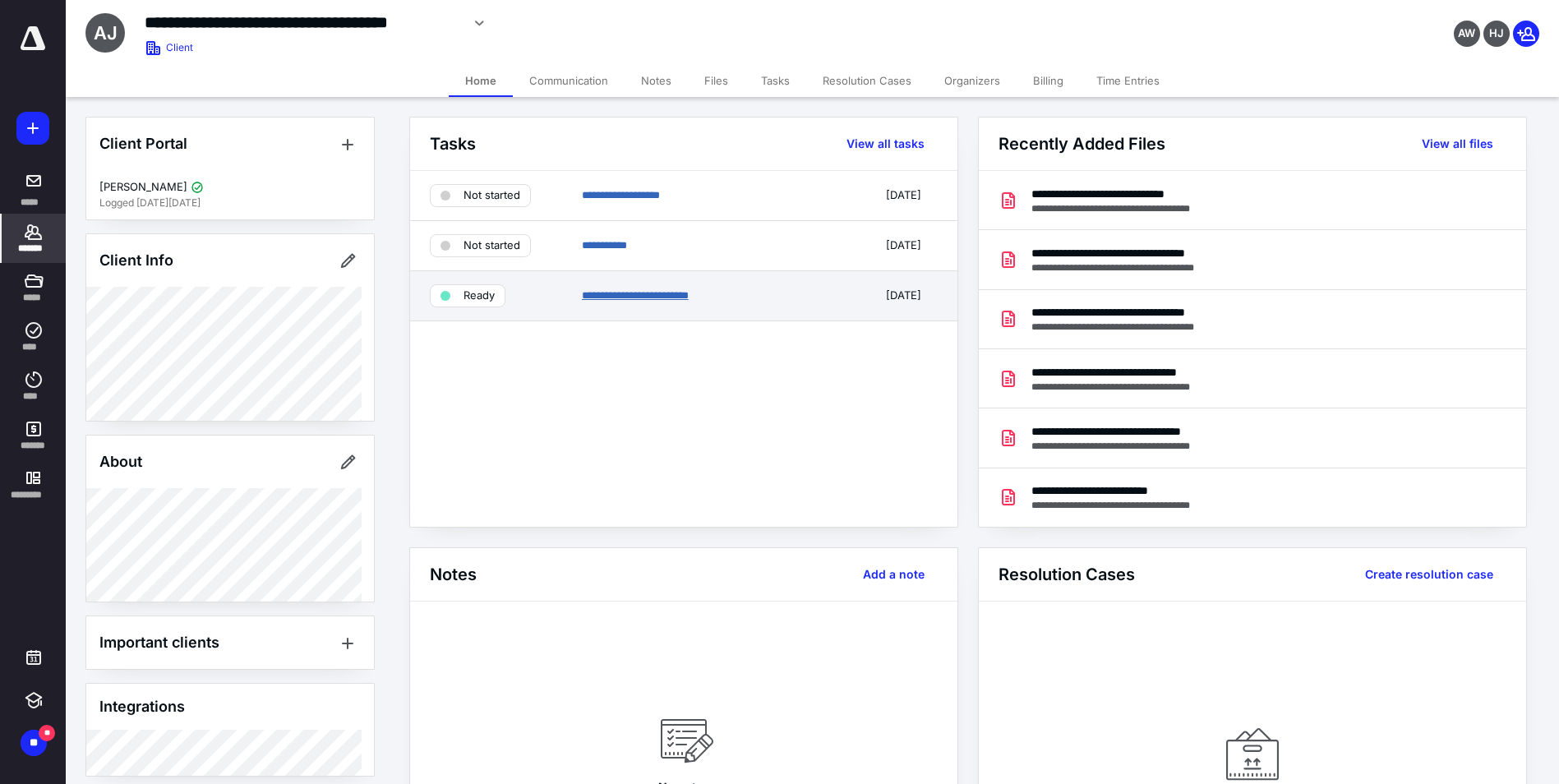 click on "**********" at bounding box center (635, 295) 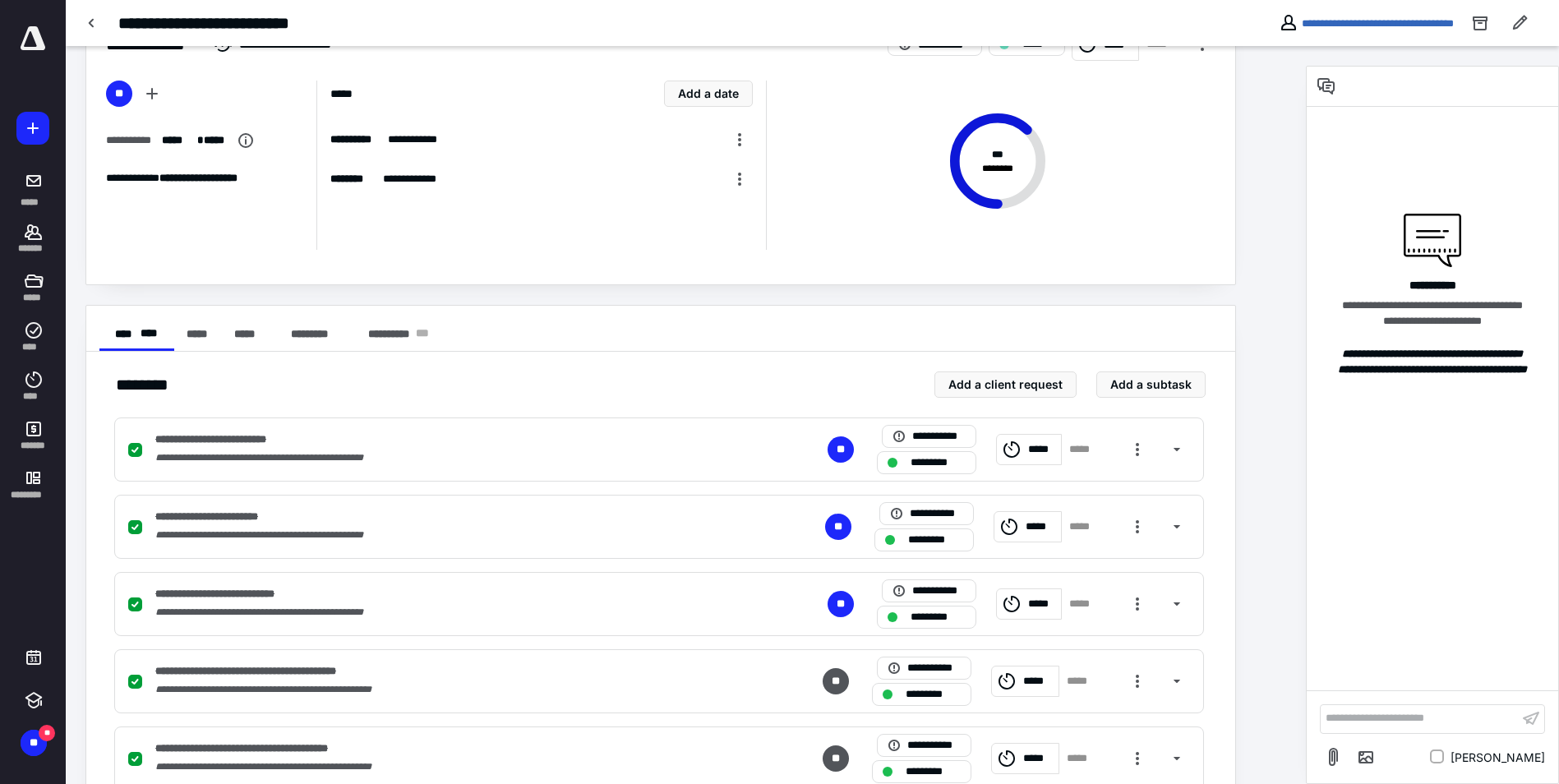 scroll, scrollTop: 0, scrollLeft: 0, axis: both 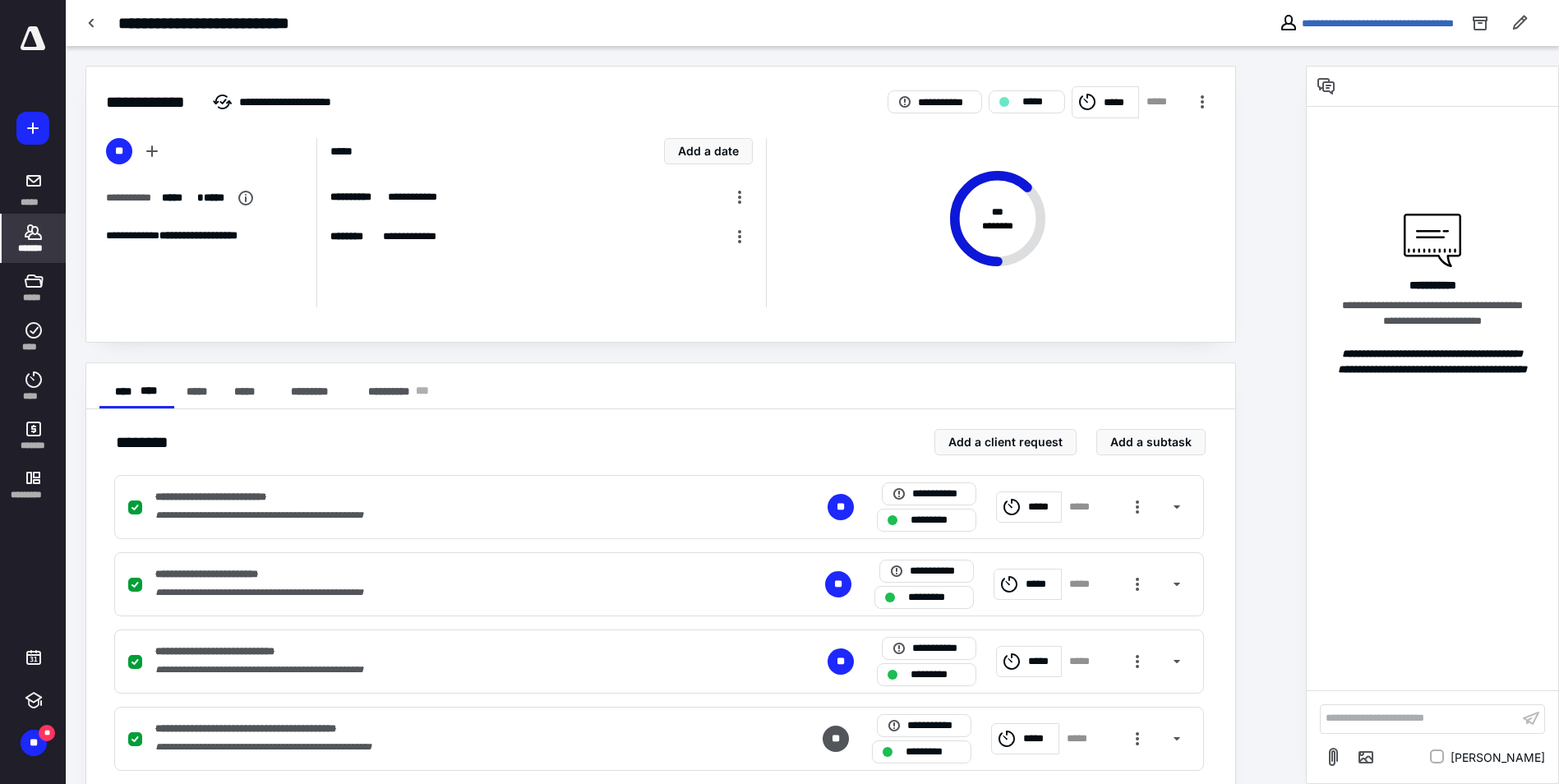 click 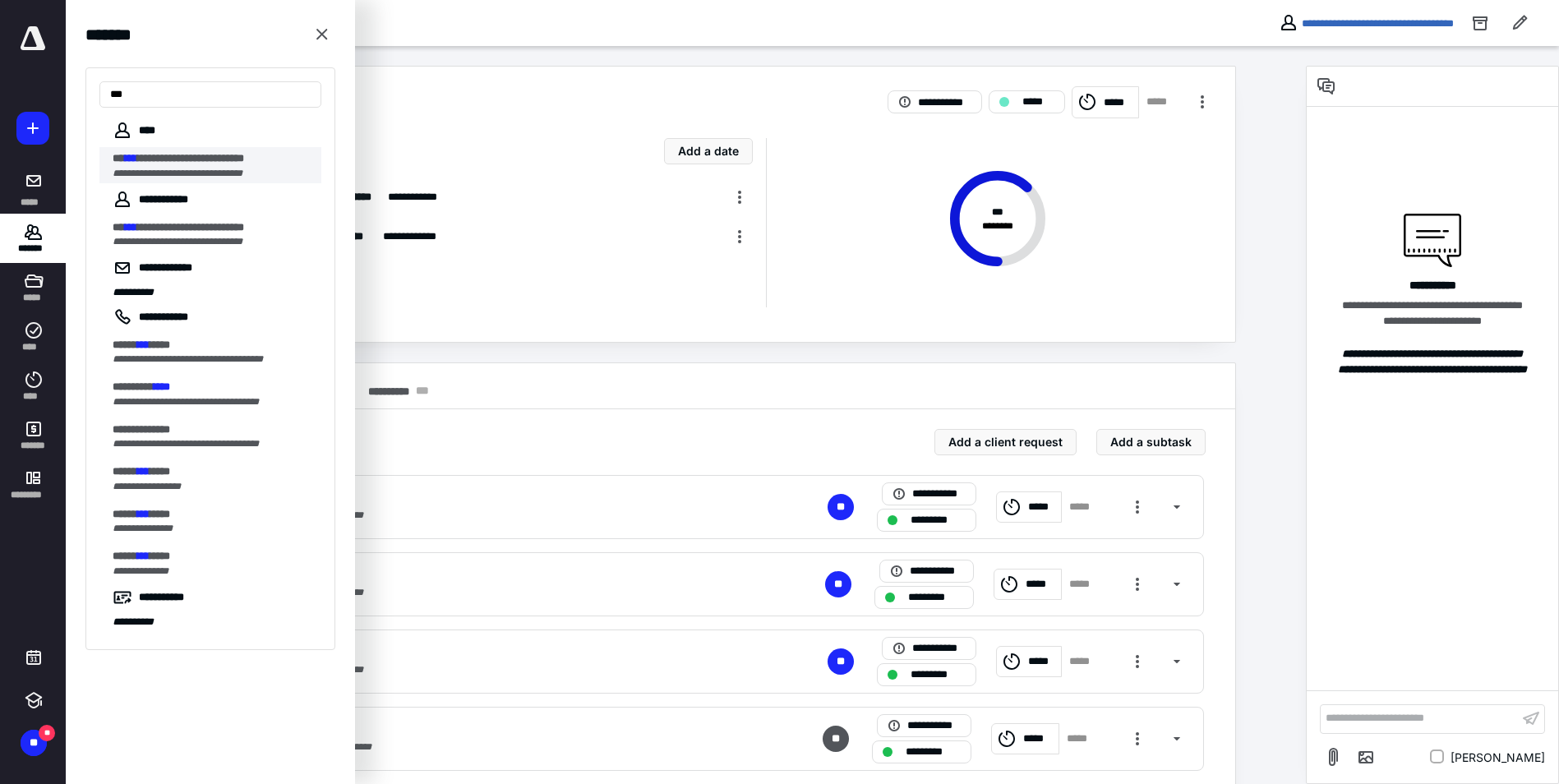 type on "***" 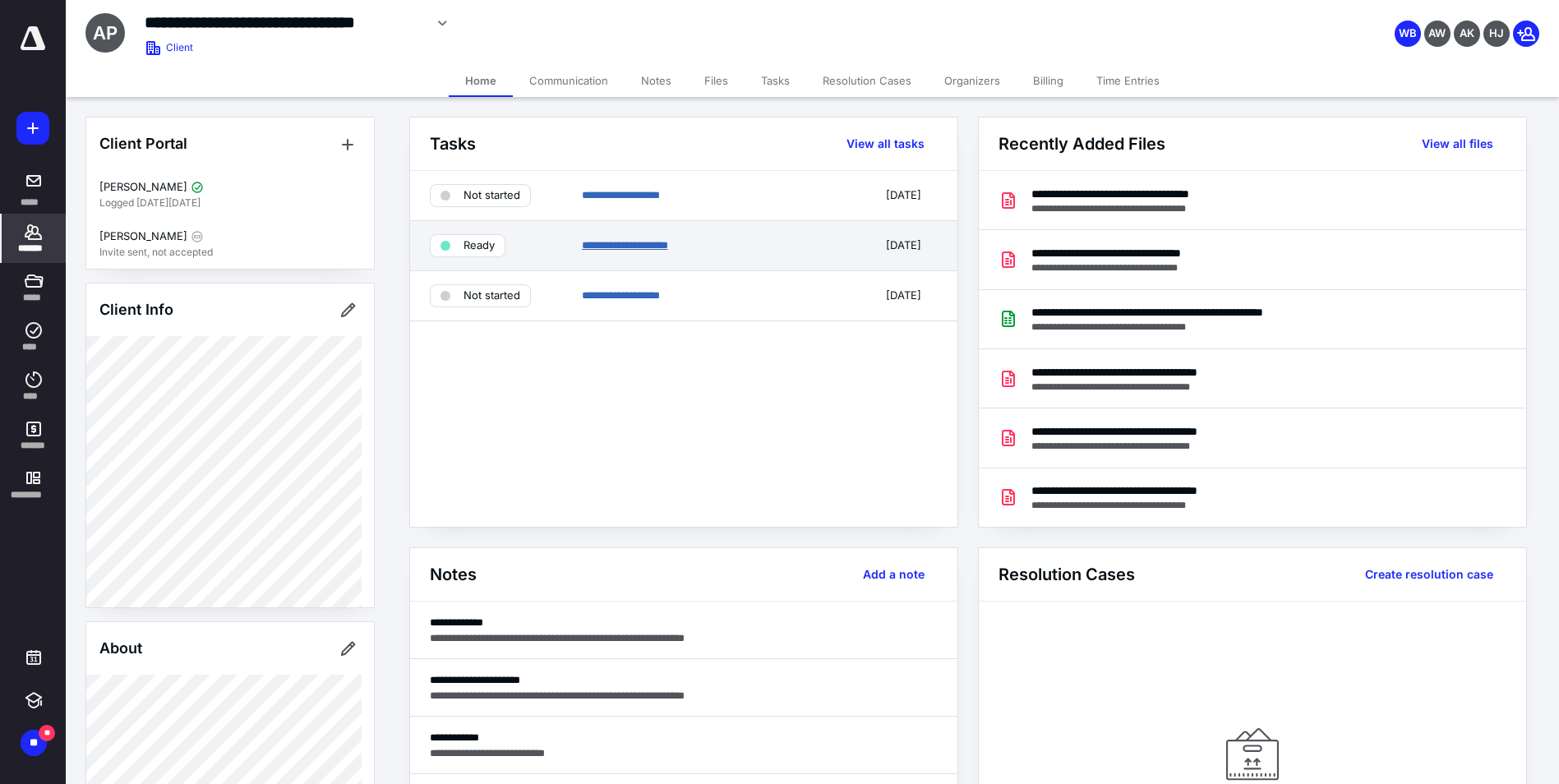 click on "**********" at bounding box center (625, 245) 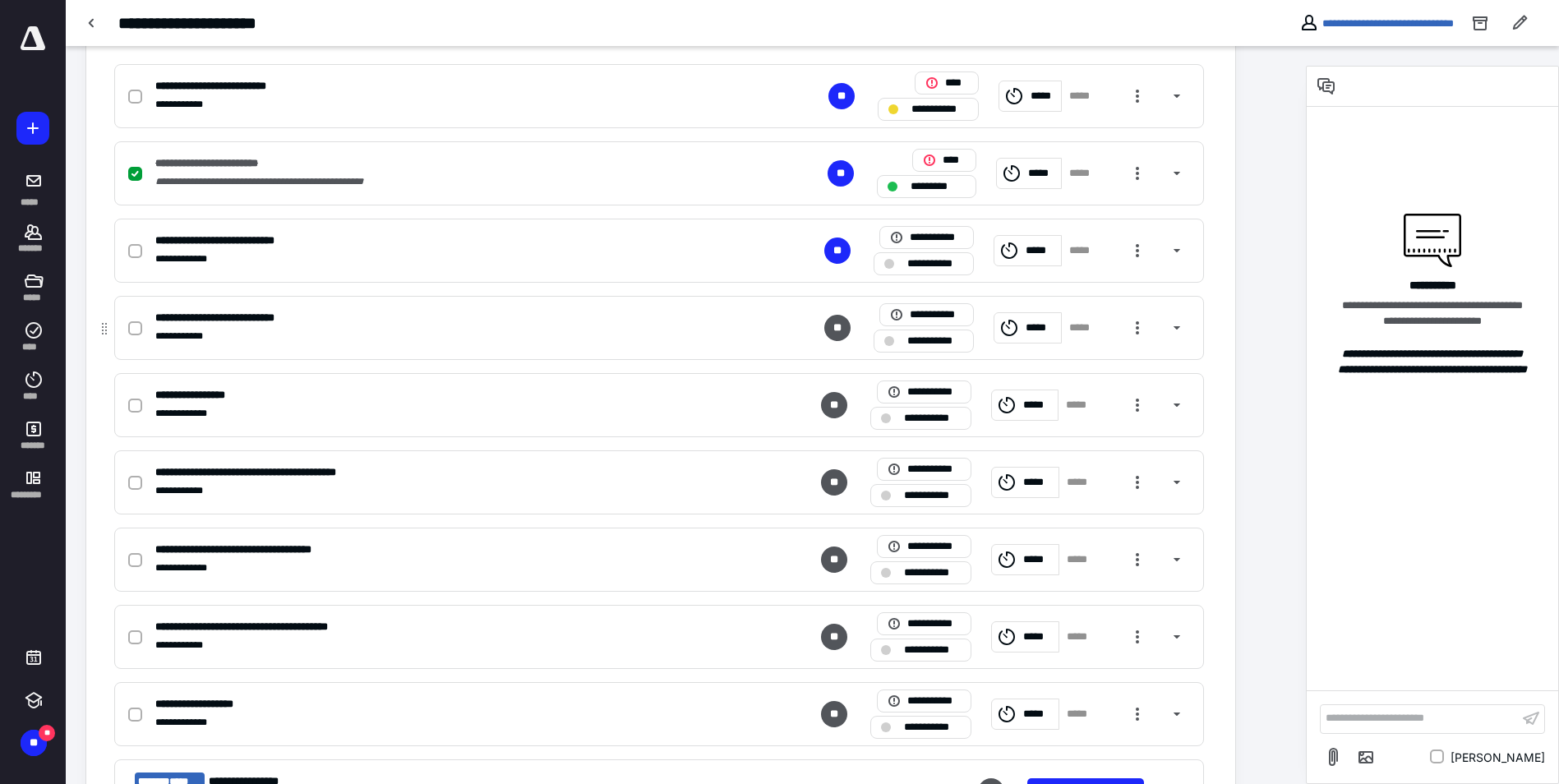 scroll, scrollTop: 329, scrollLeft: 0, axis: vertical 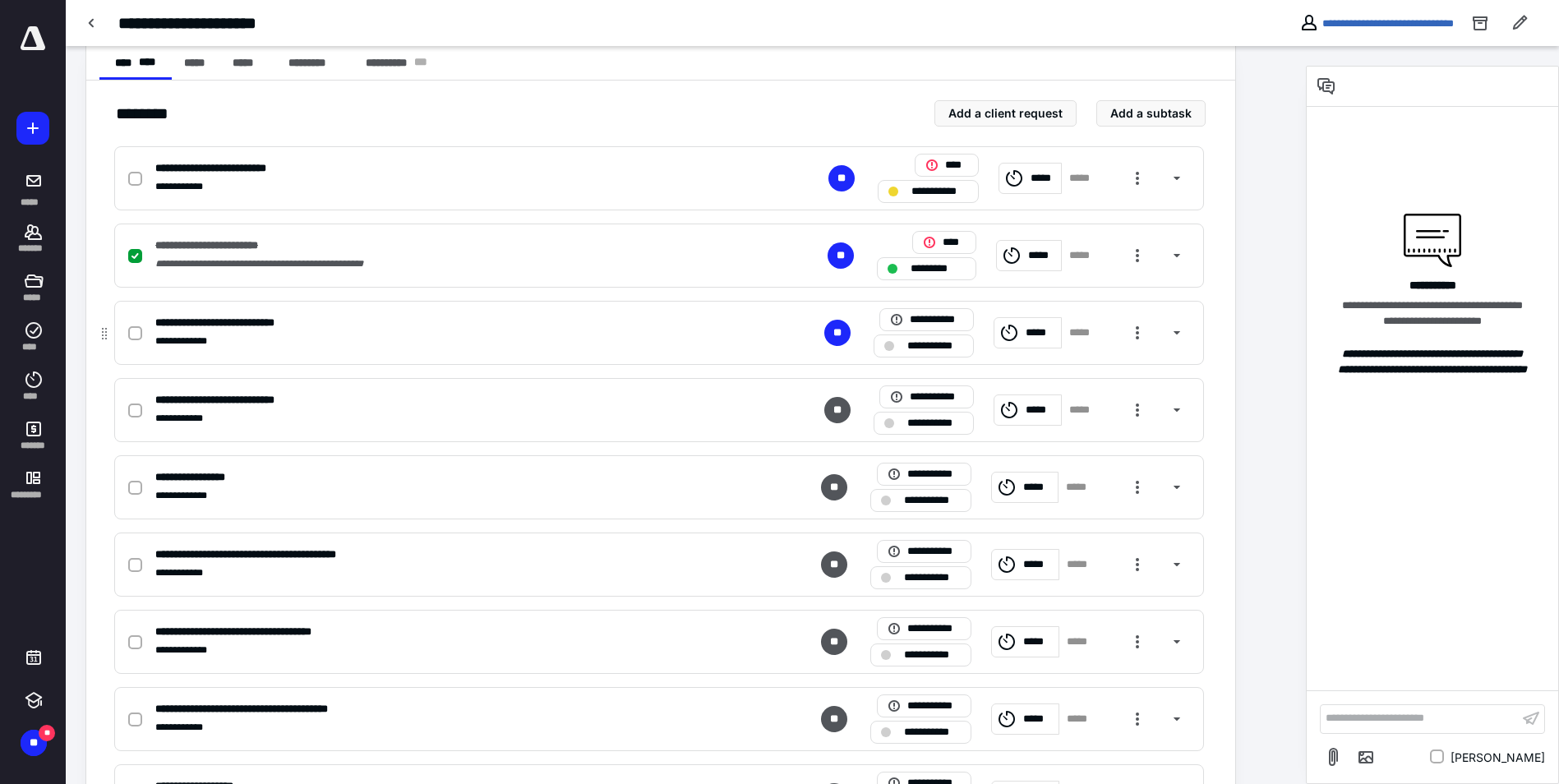 click on "*****" at bounding box center (1040, 333) 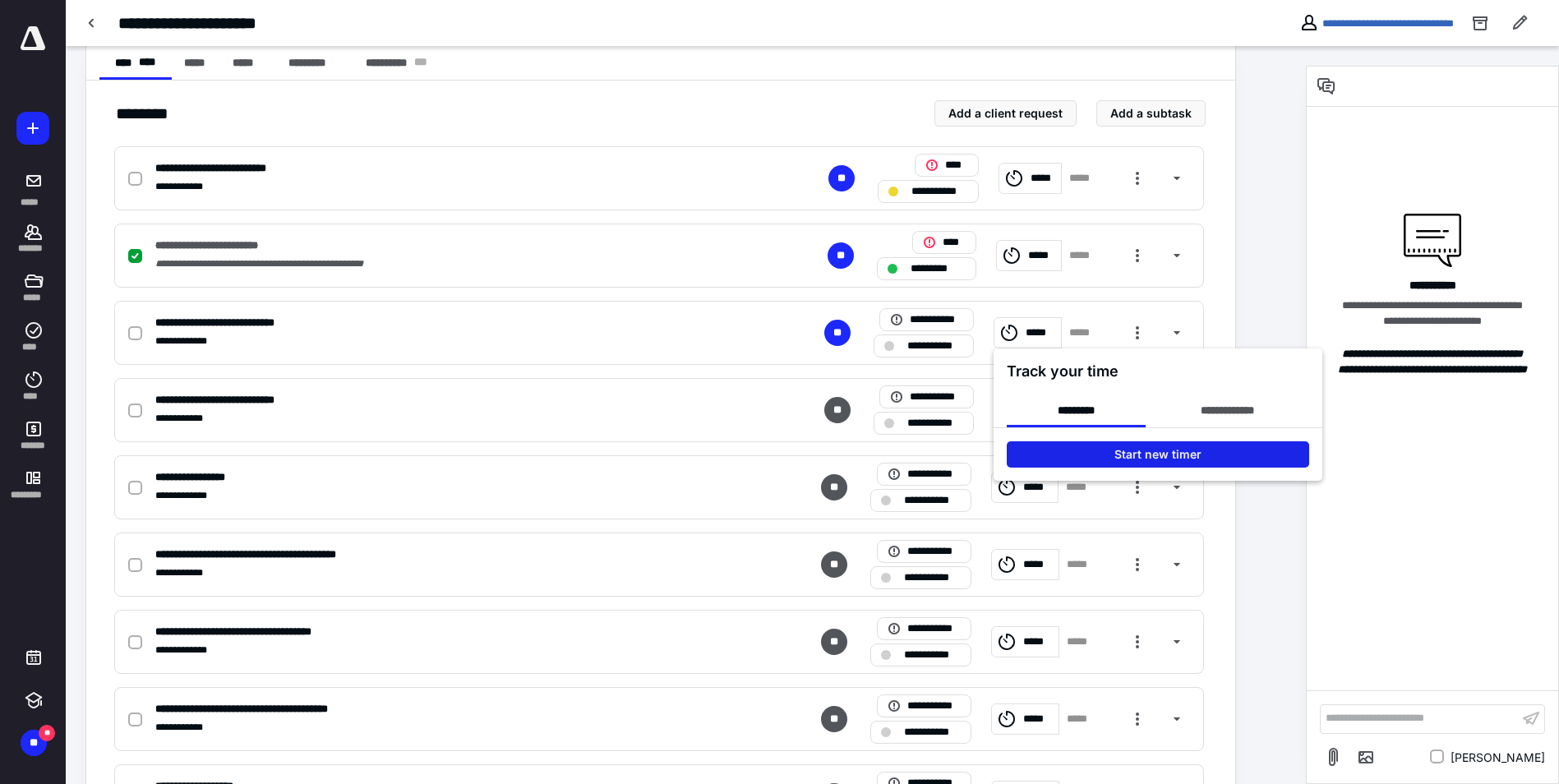 click on "Start new timer" at bounding box center (1158, 454) 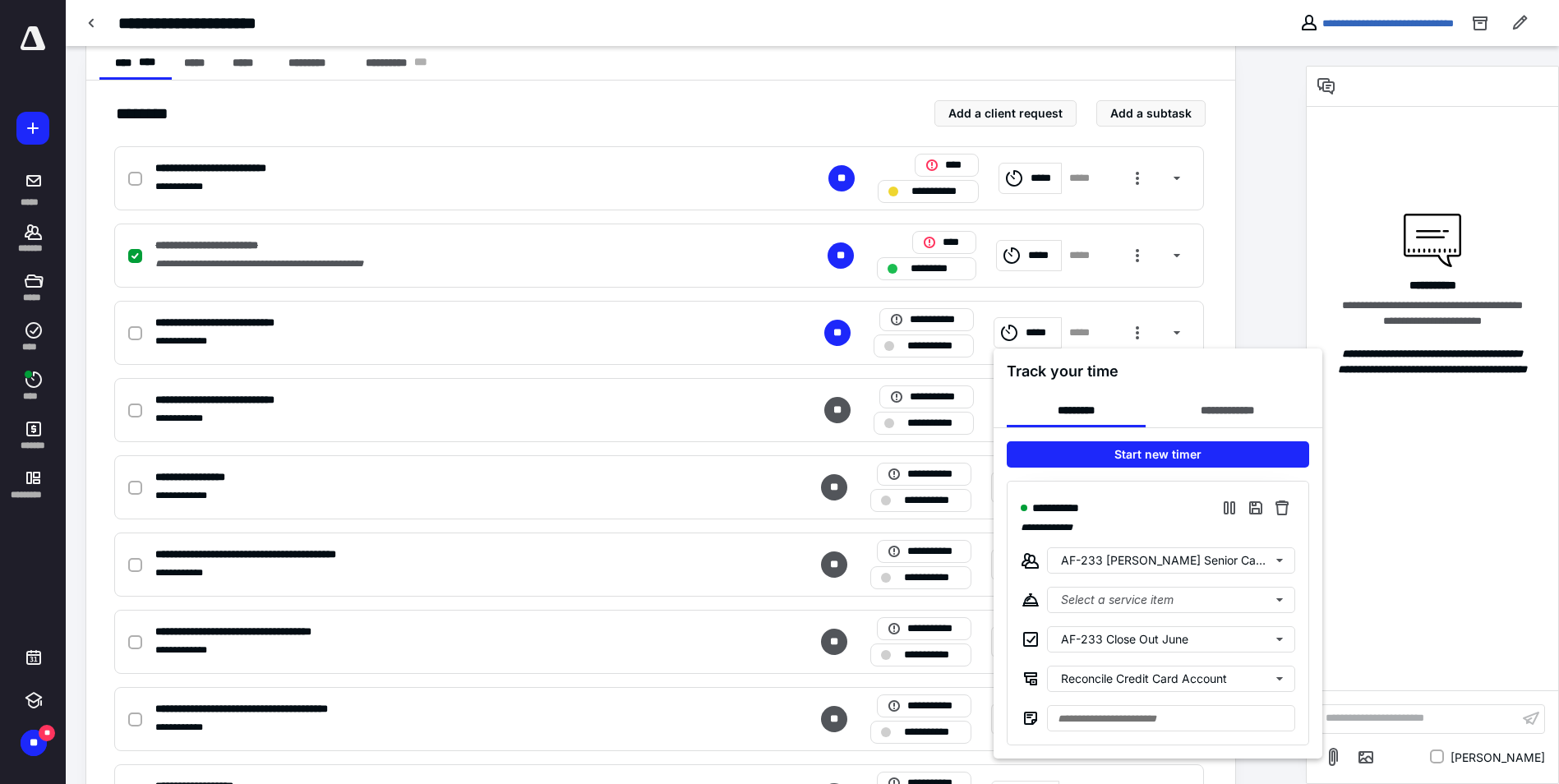 click at bounding box center (779, 392) 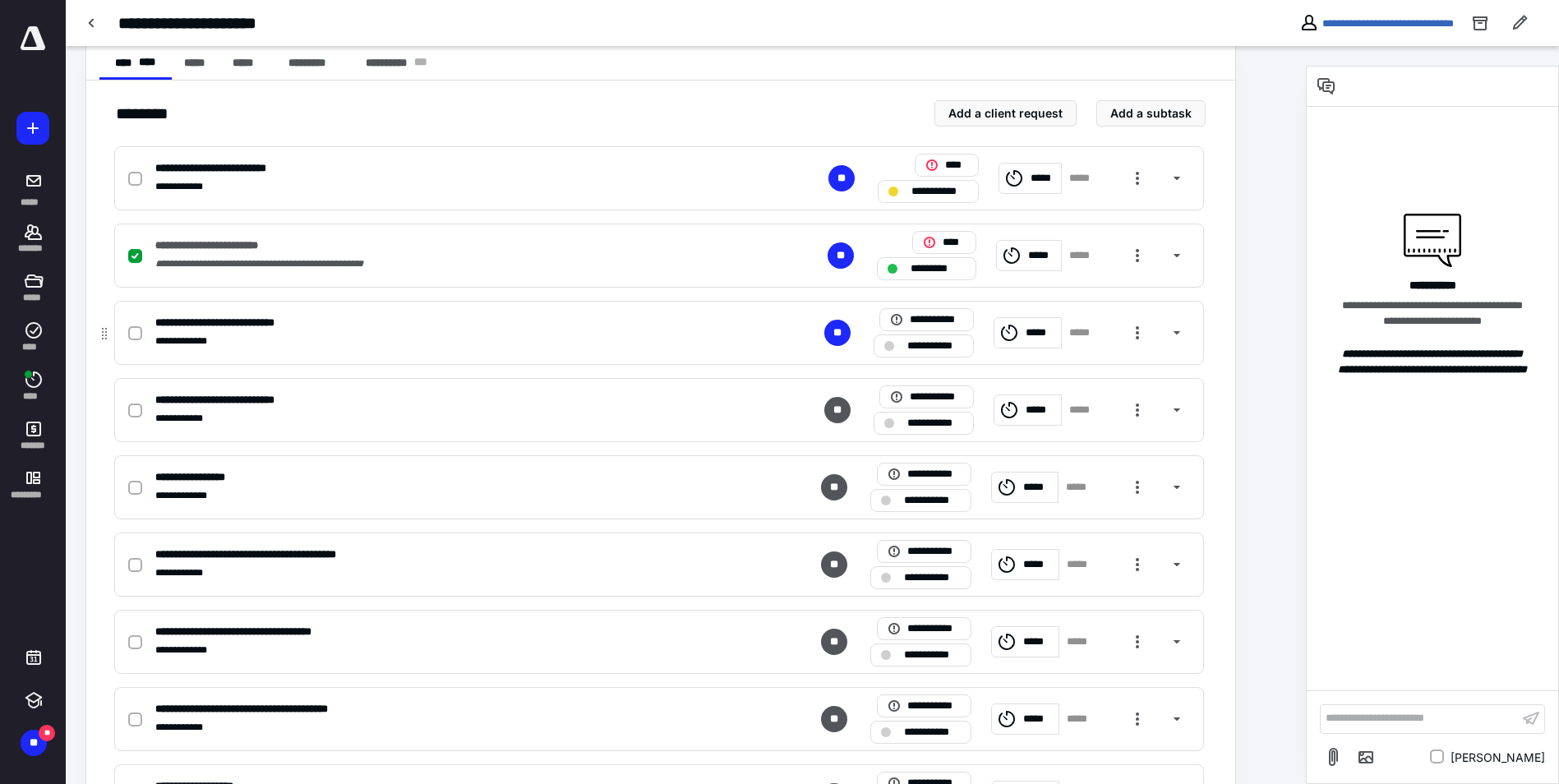 click on "**********" at bounding box center (443, 341) 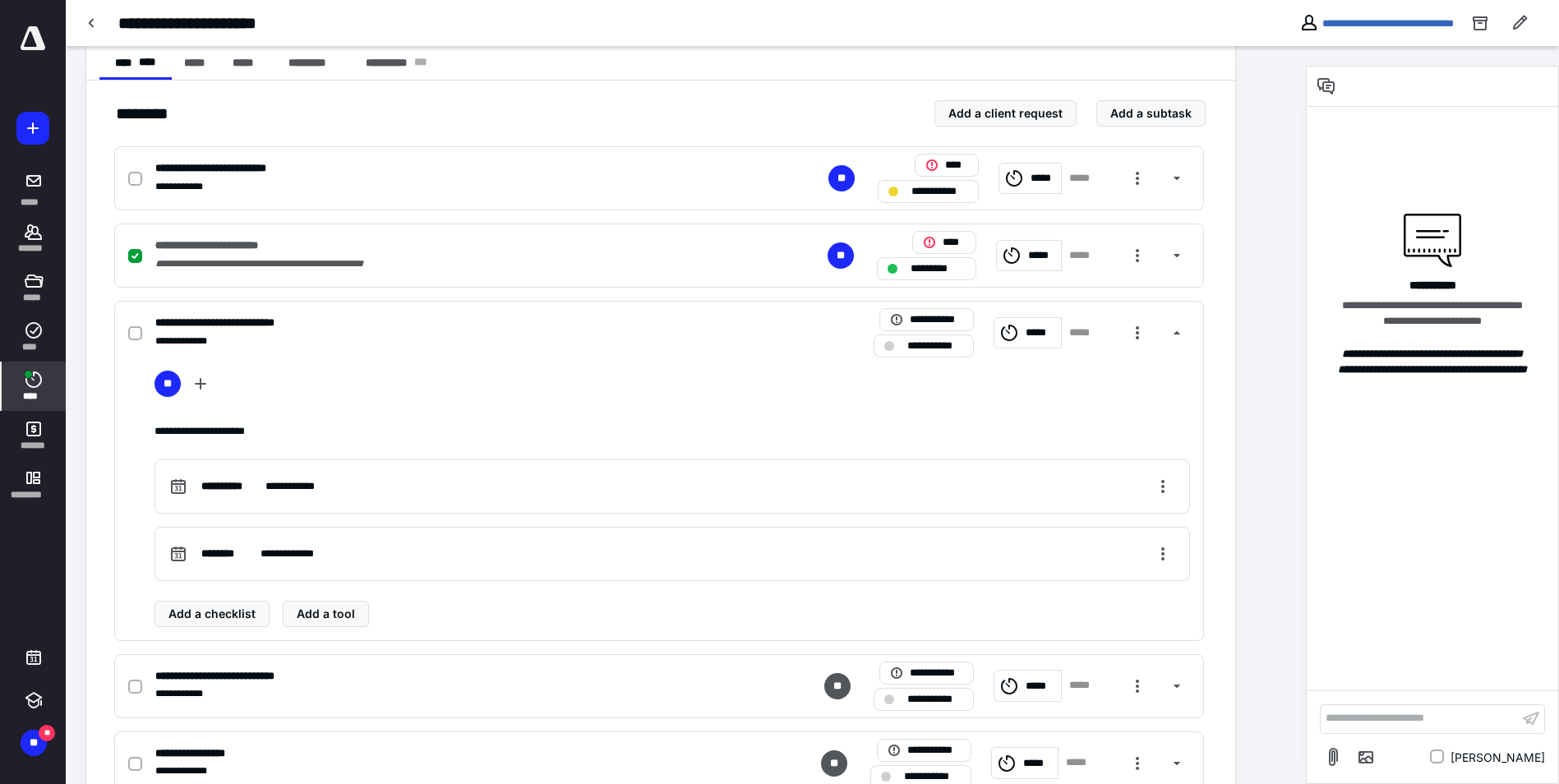 click on "****" at bounding box center [34, 396] 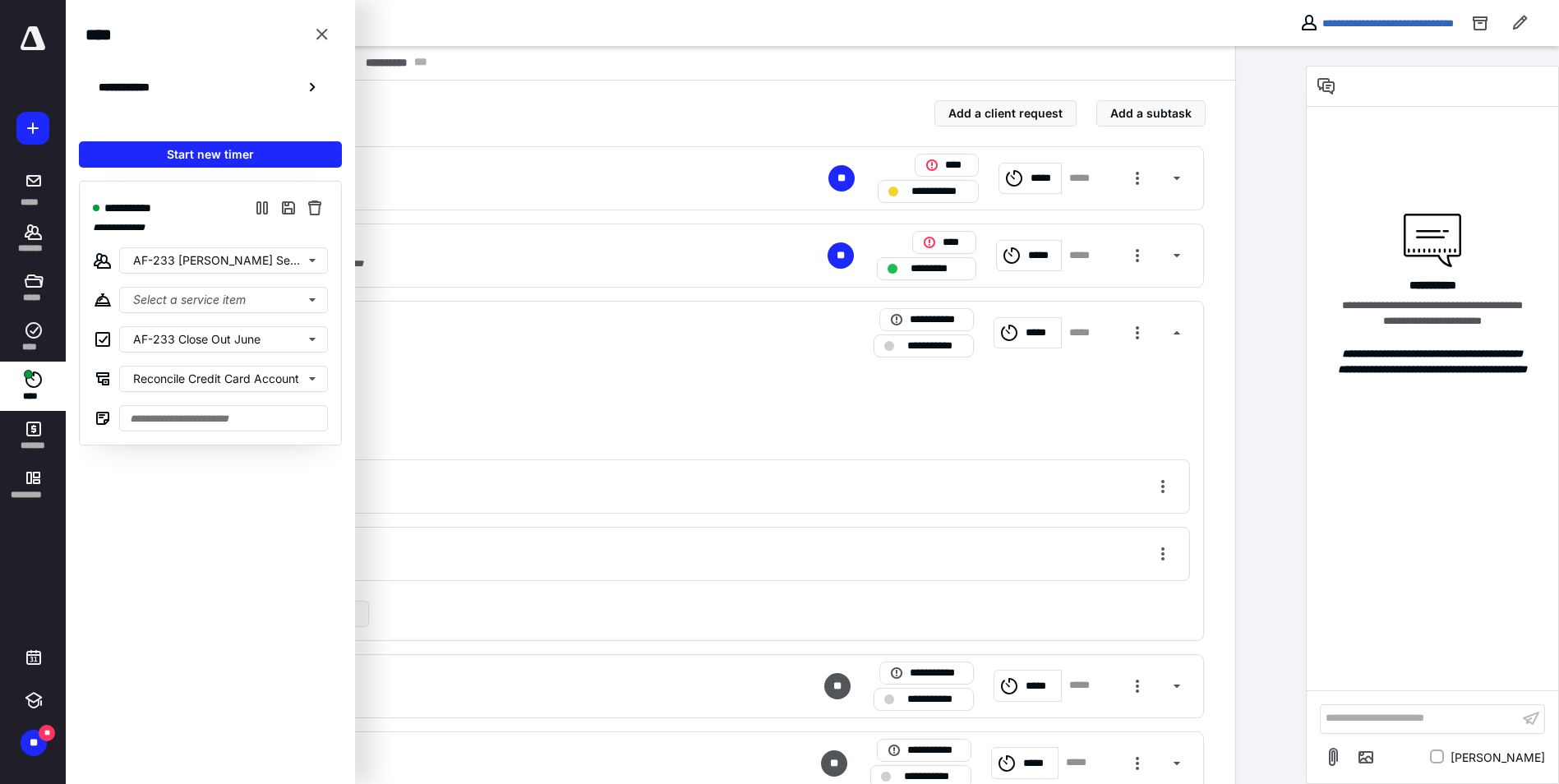 click on "**" at bounding box center [672, 387] 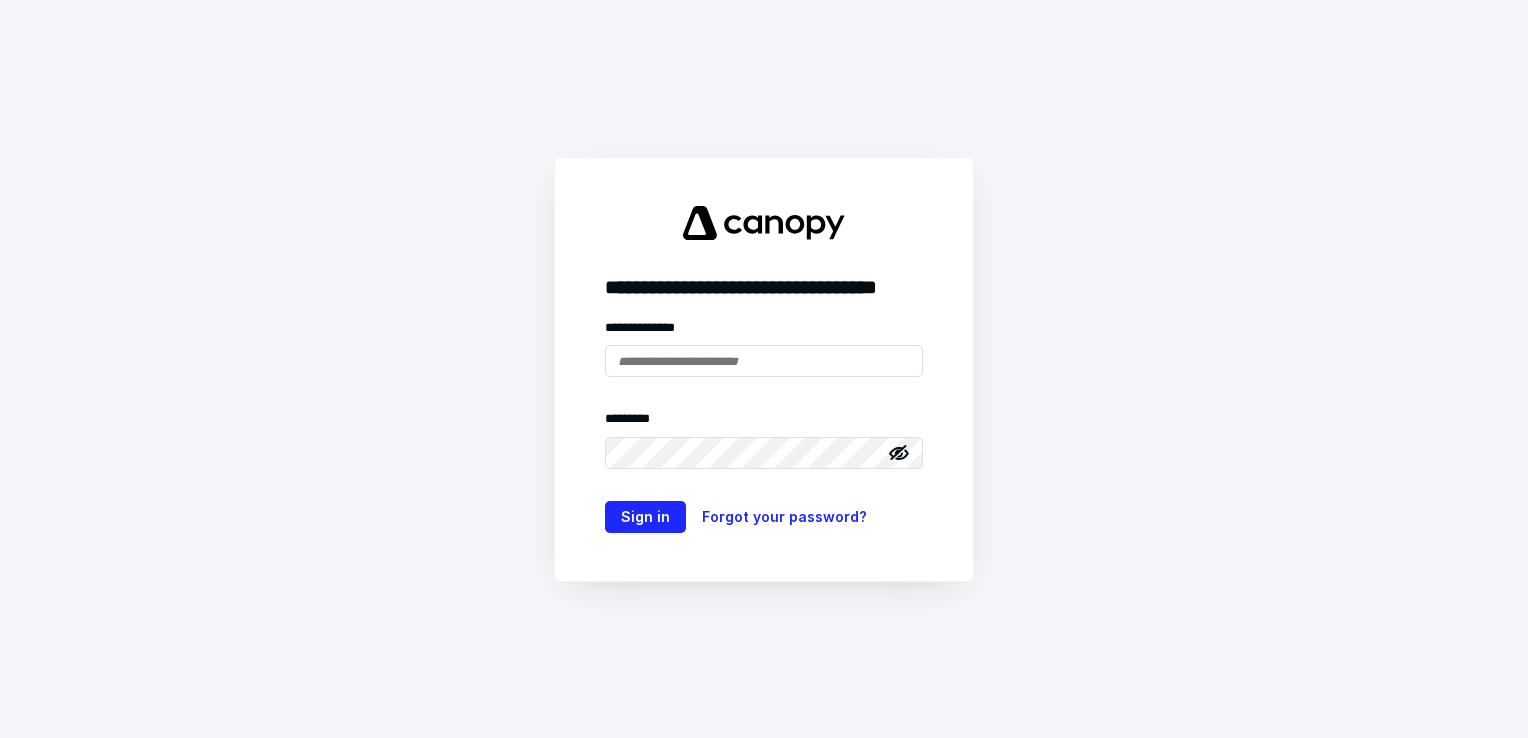 type on "**********" 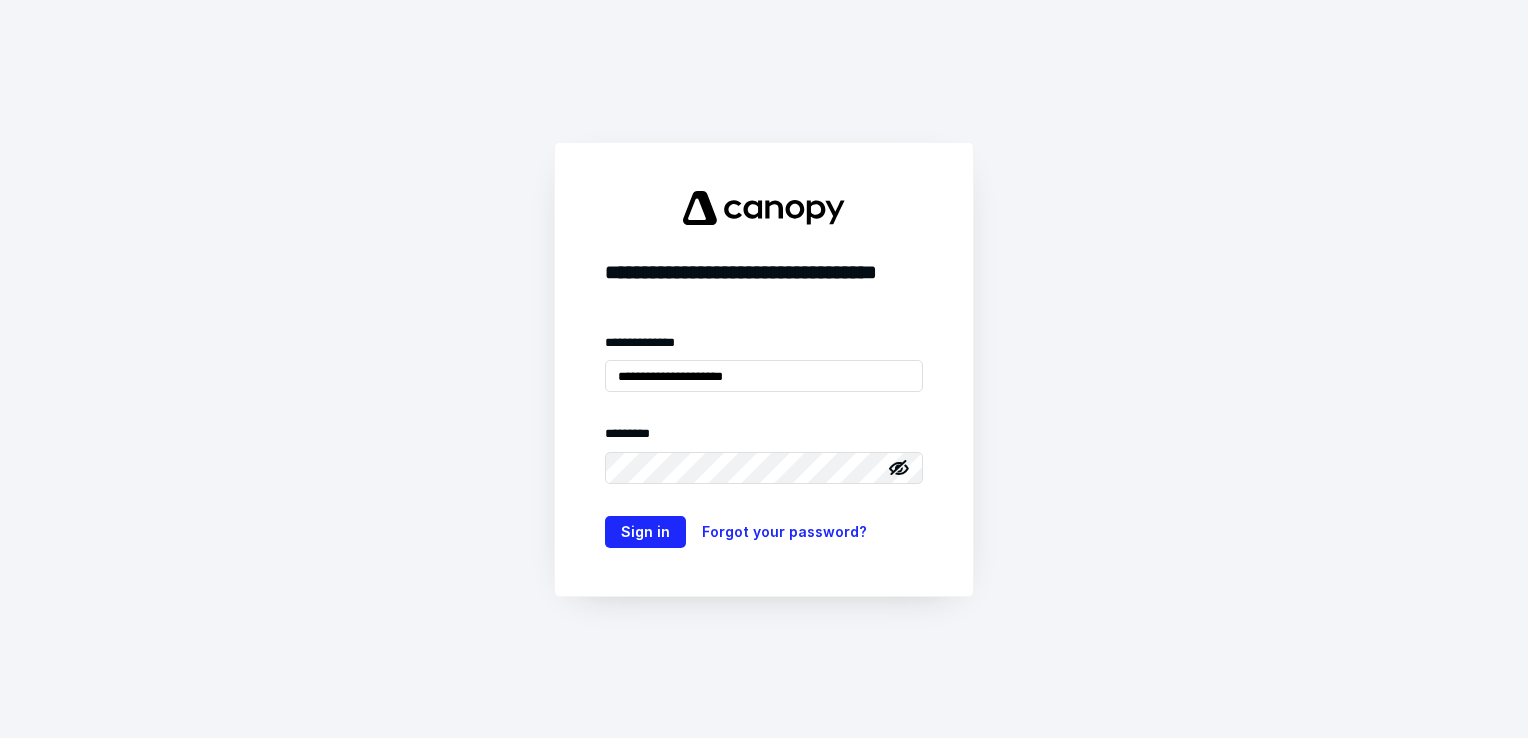 scroll, scrollTop: 0, scrollLeft: 0, axis: both 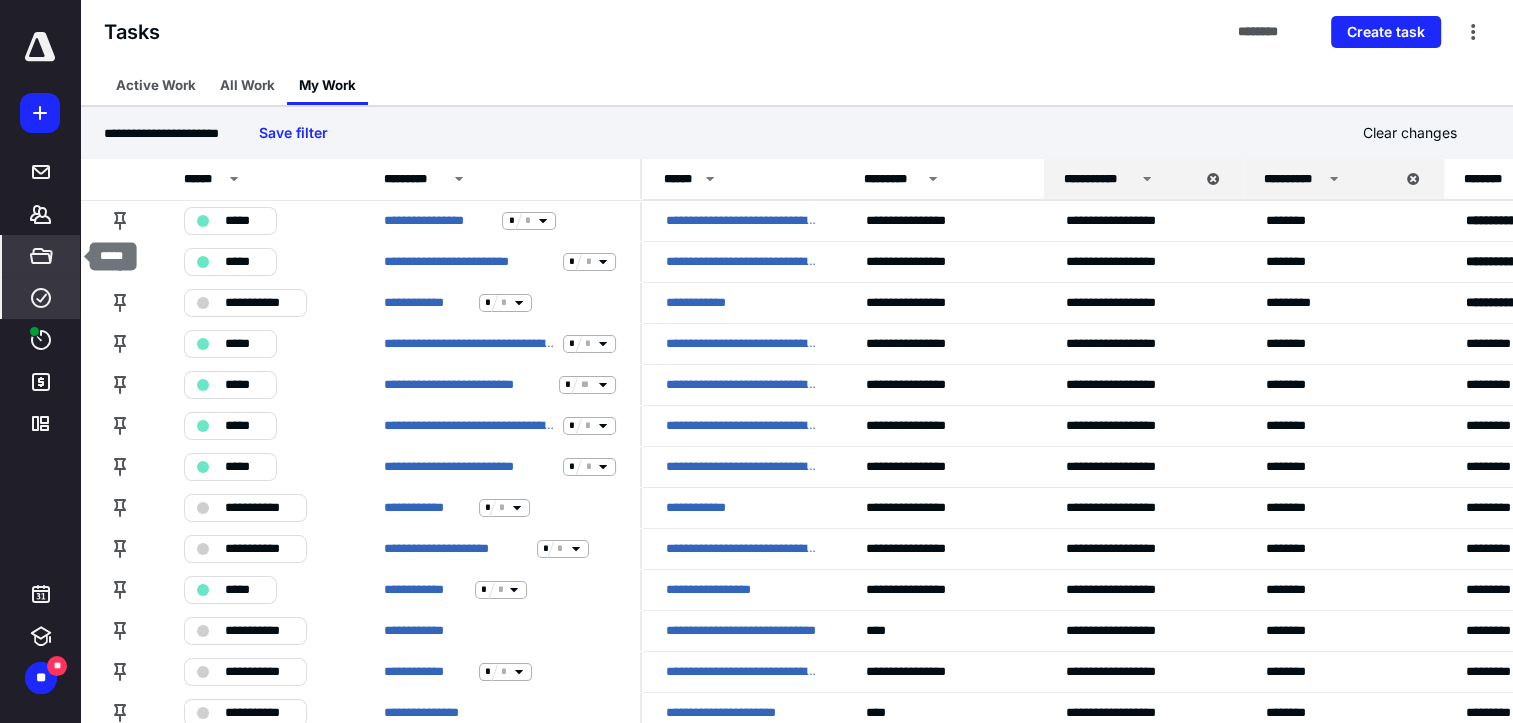 click 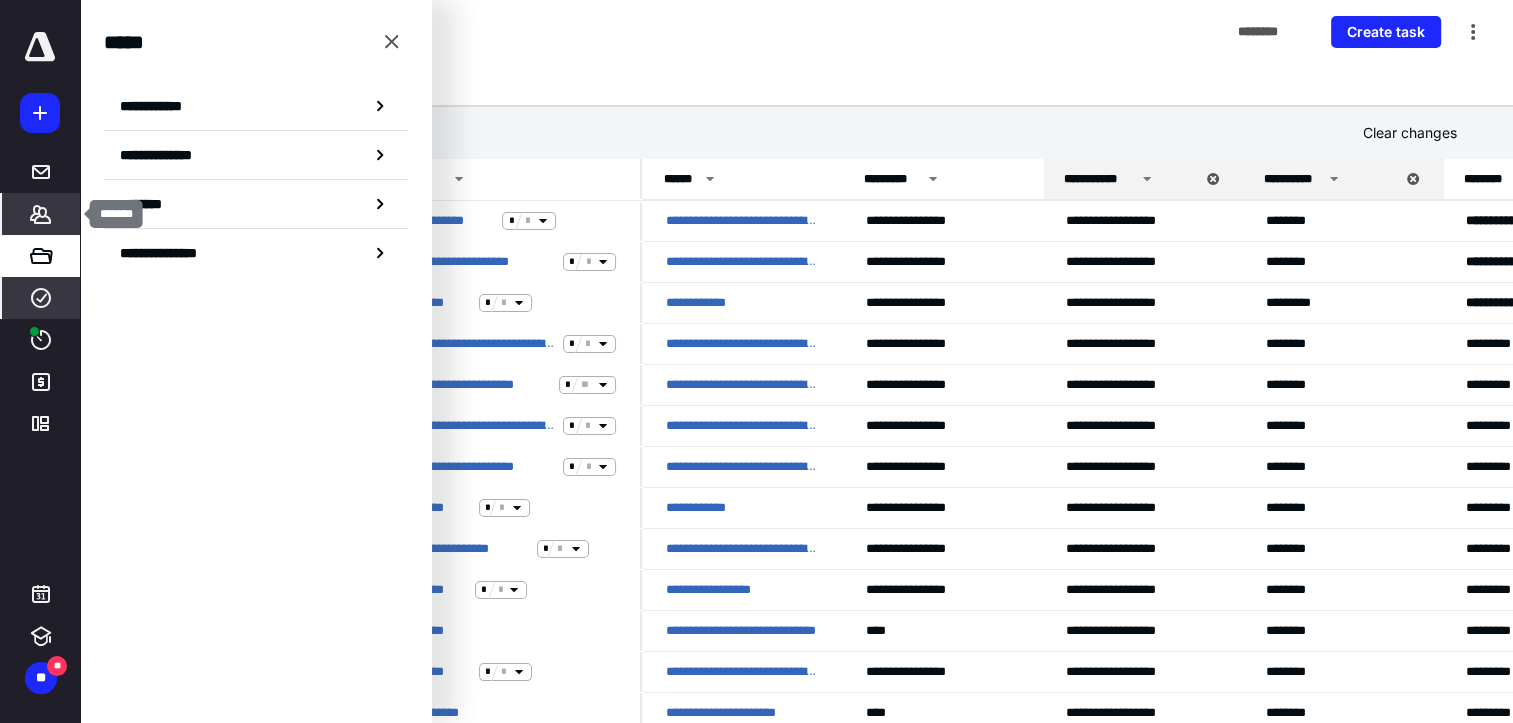 click on "*******" at bounding box center [41, 214] 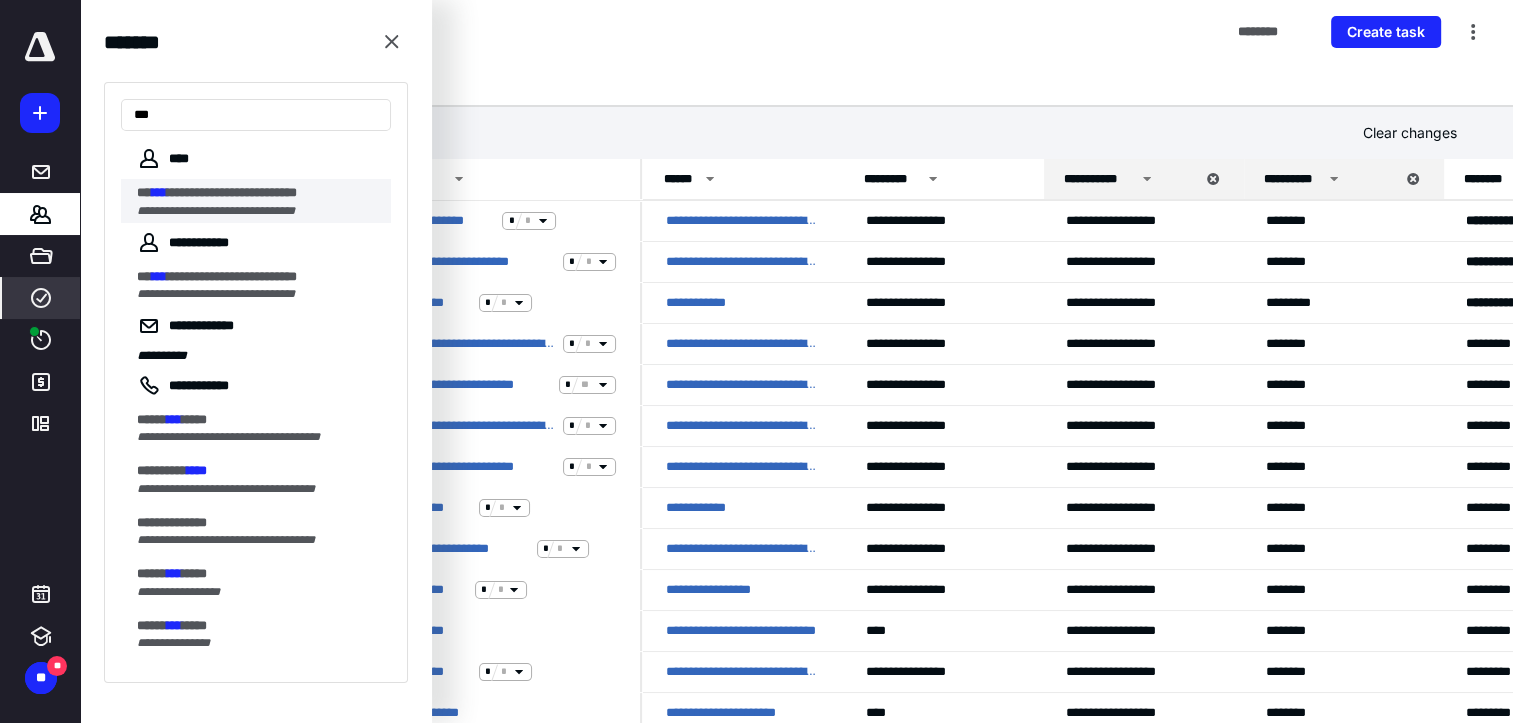 type on "***" 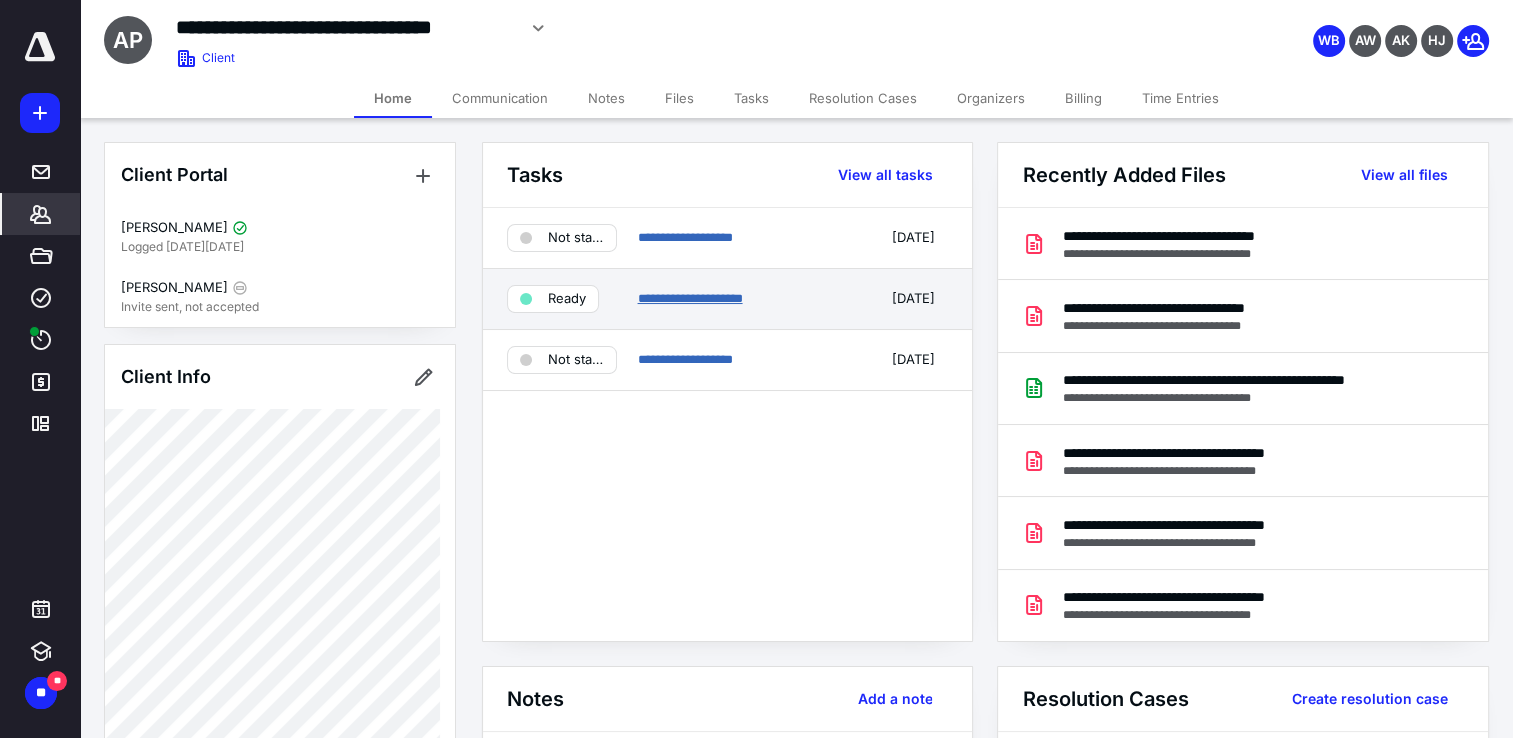click on "**********" at bounding box center (689, 298) 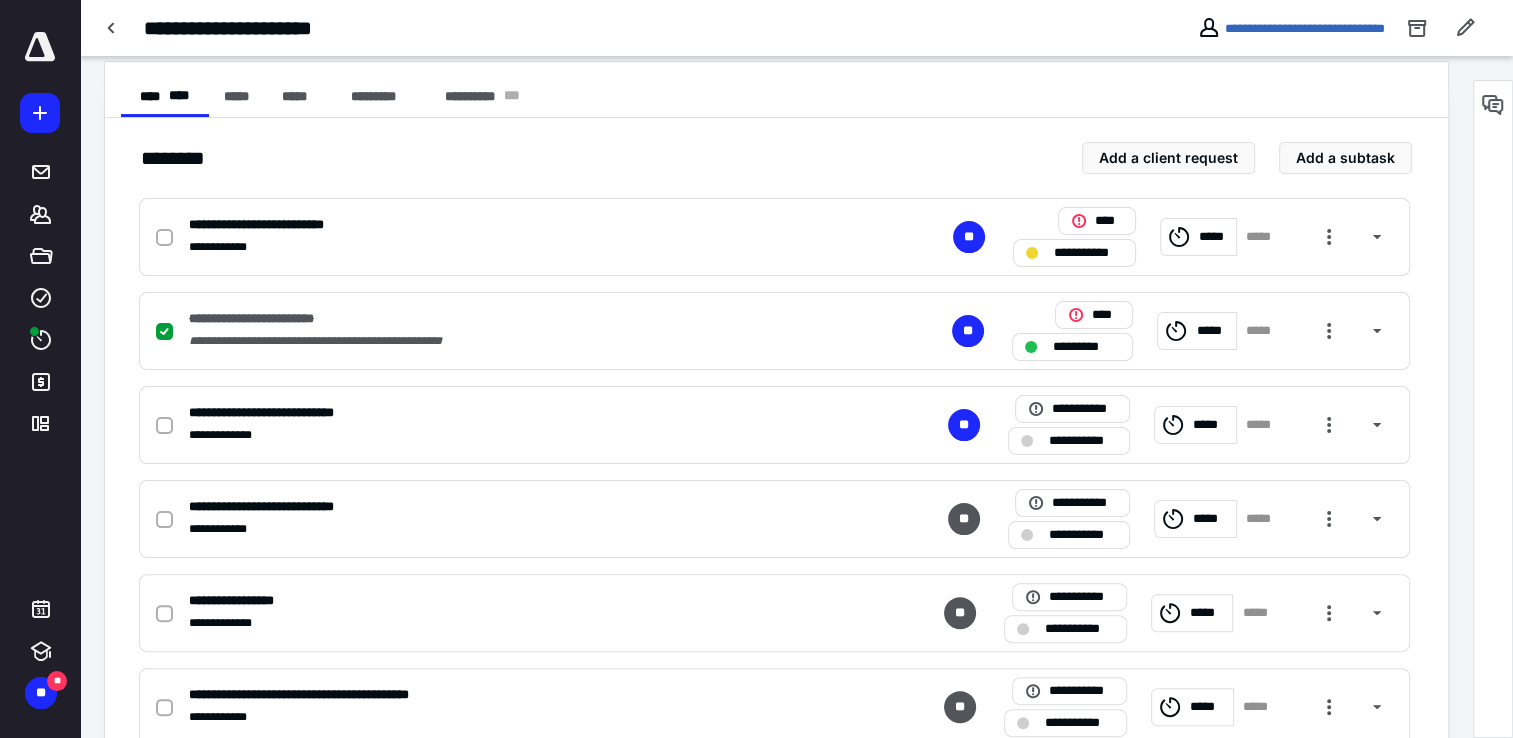 scroll, scrollTop: 400, scrollLeft: 0, axis: vertical 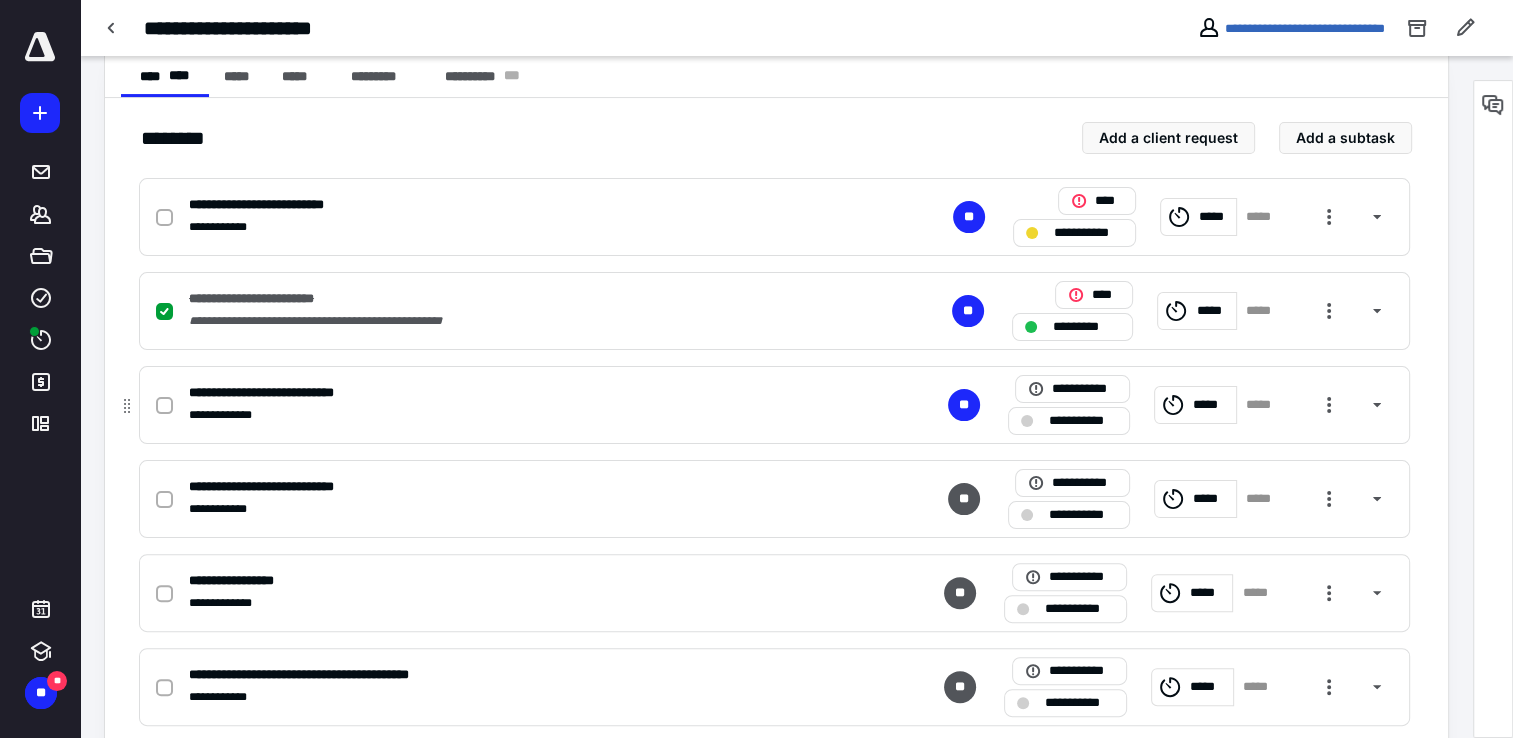 click on "**********" at bounding box center [1083, 421] 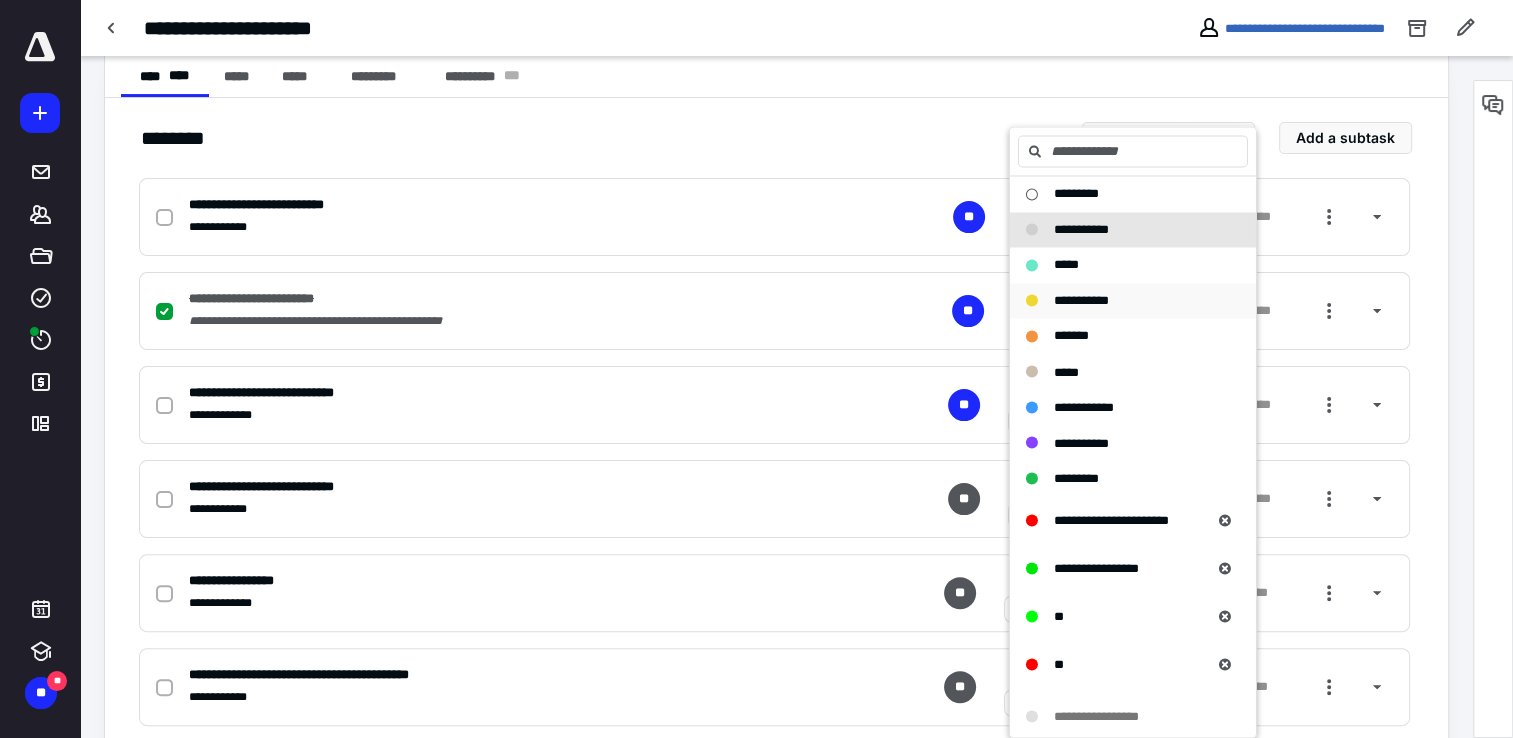 click on "**********" at bounding box center [1081, 300] 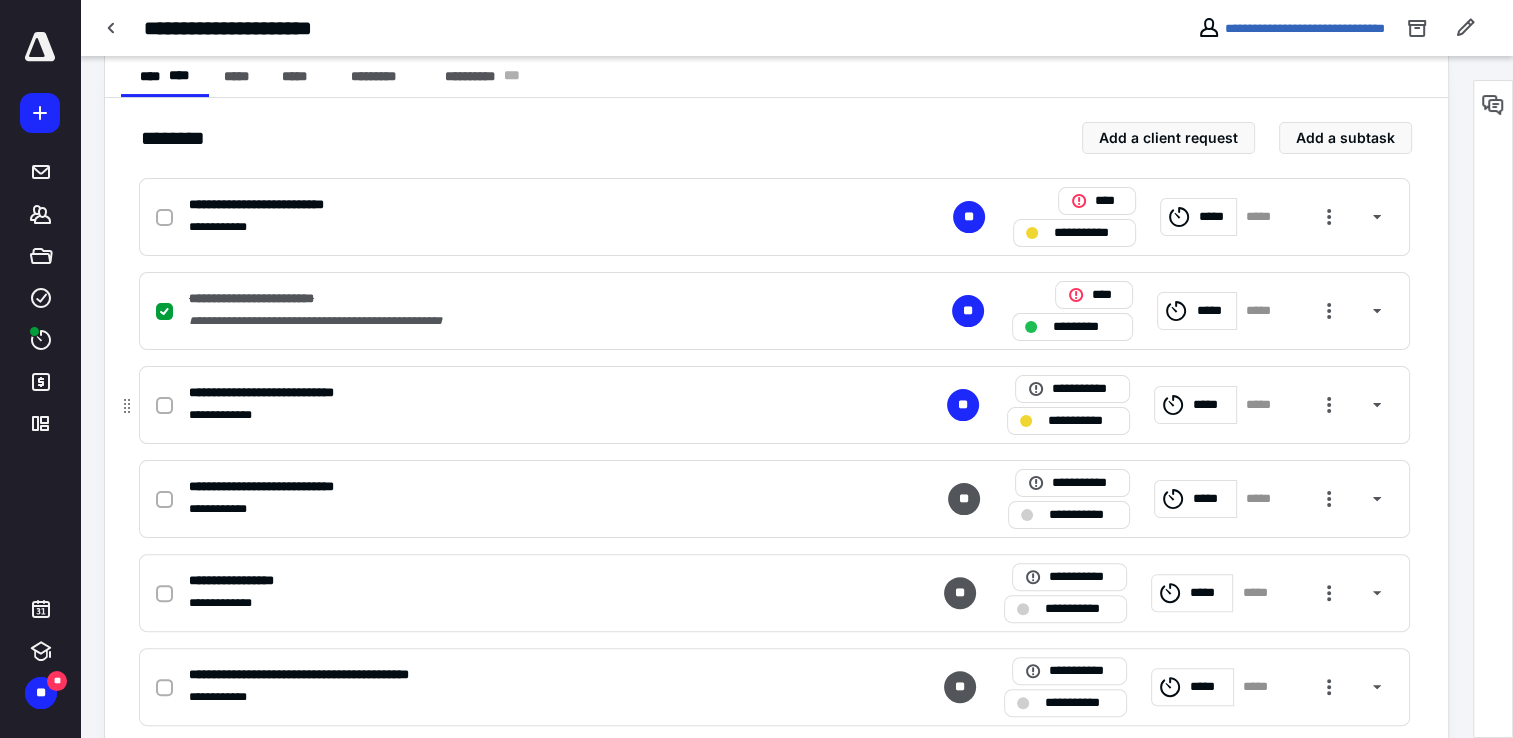 click on "**********" at bounding box center [512, 415] 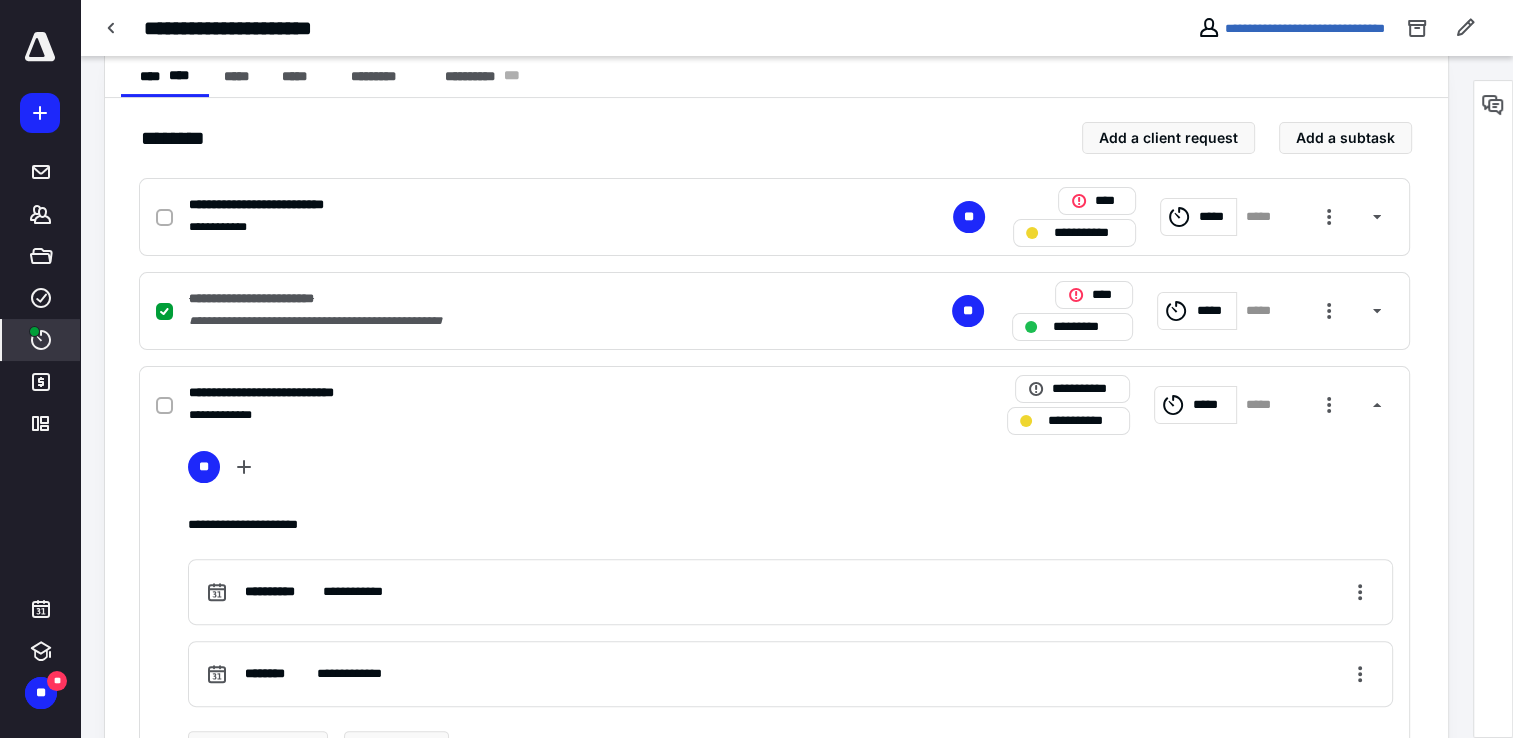 click 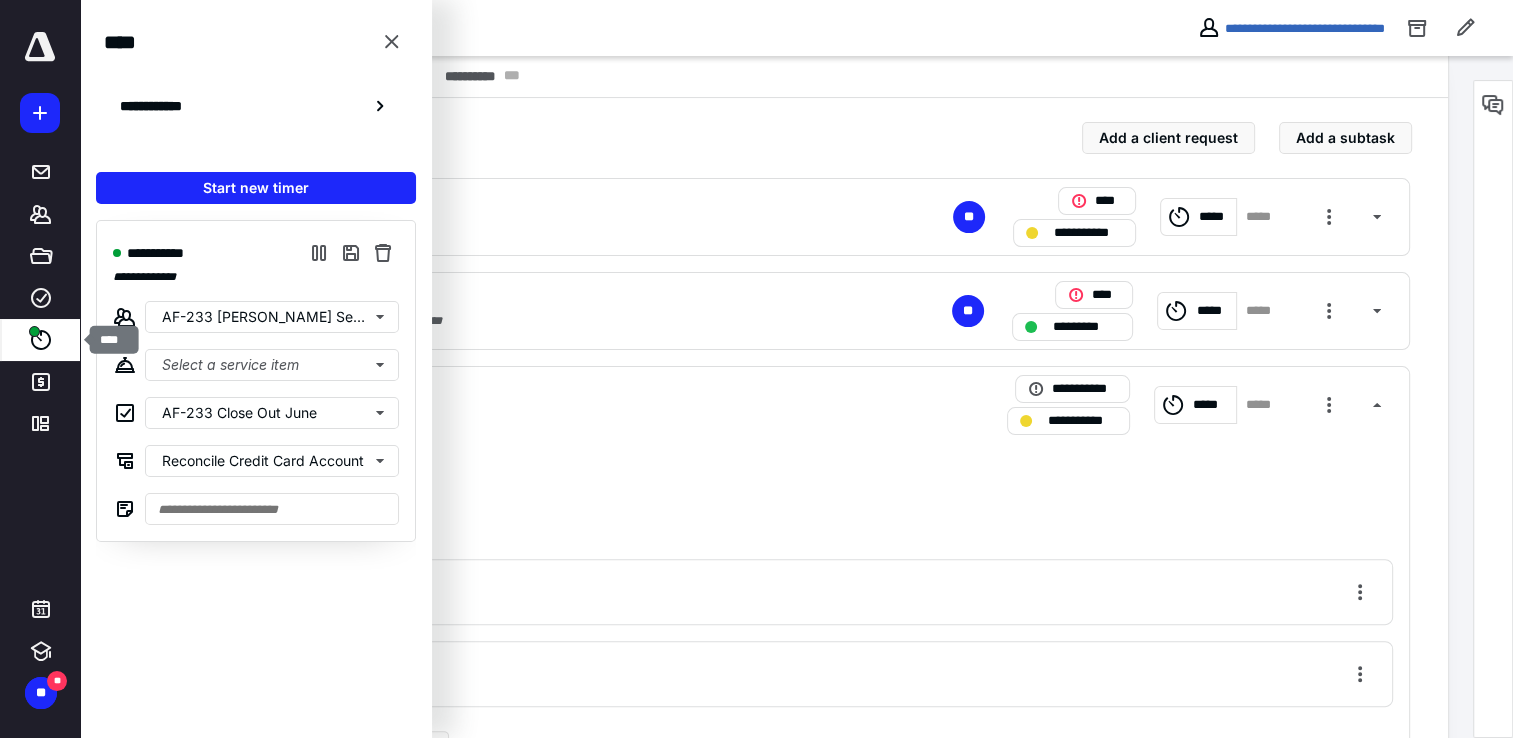 click 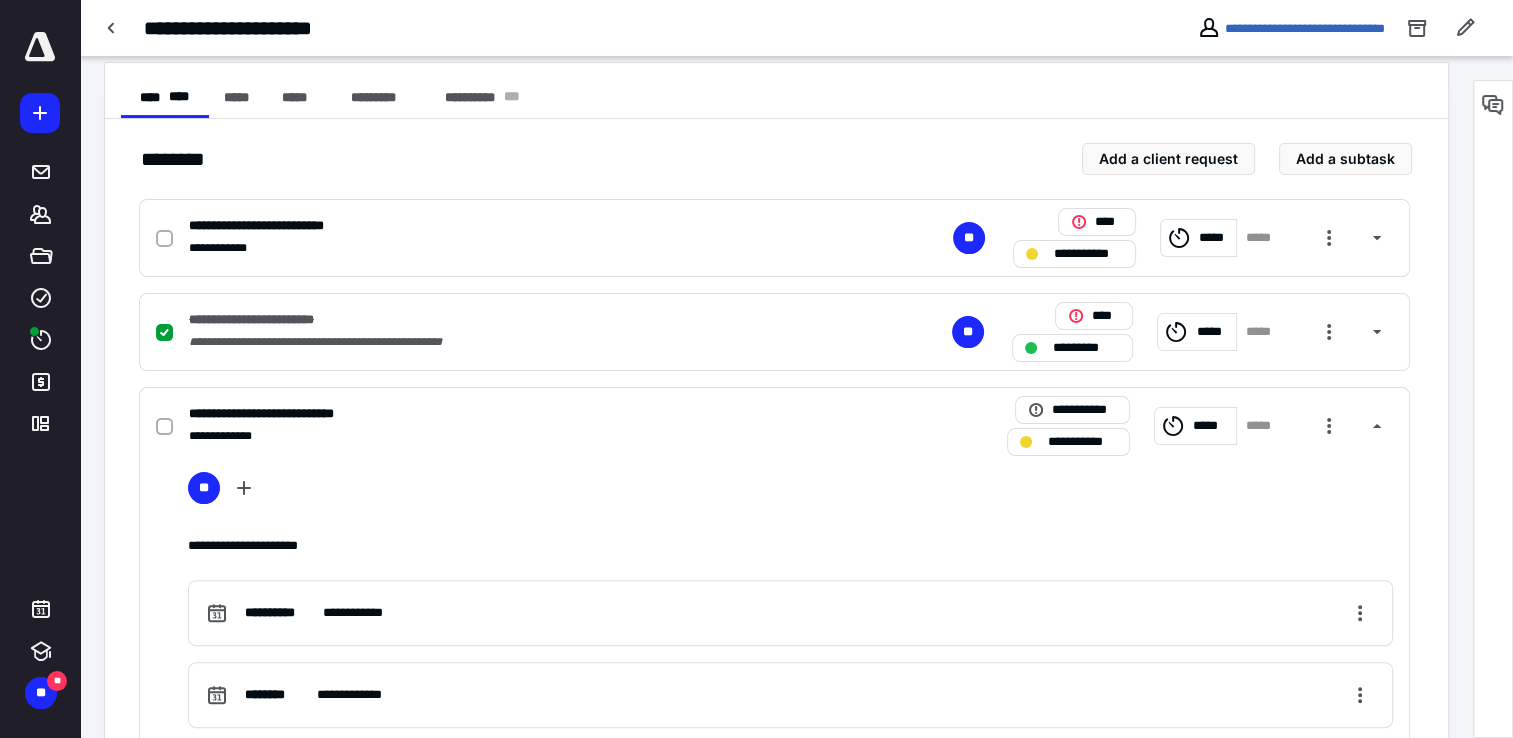 scroll, scrollTop: 400, scrollLeft: 0, axis: vertical 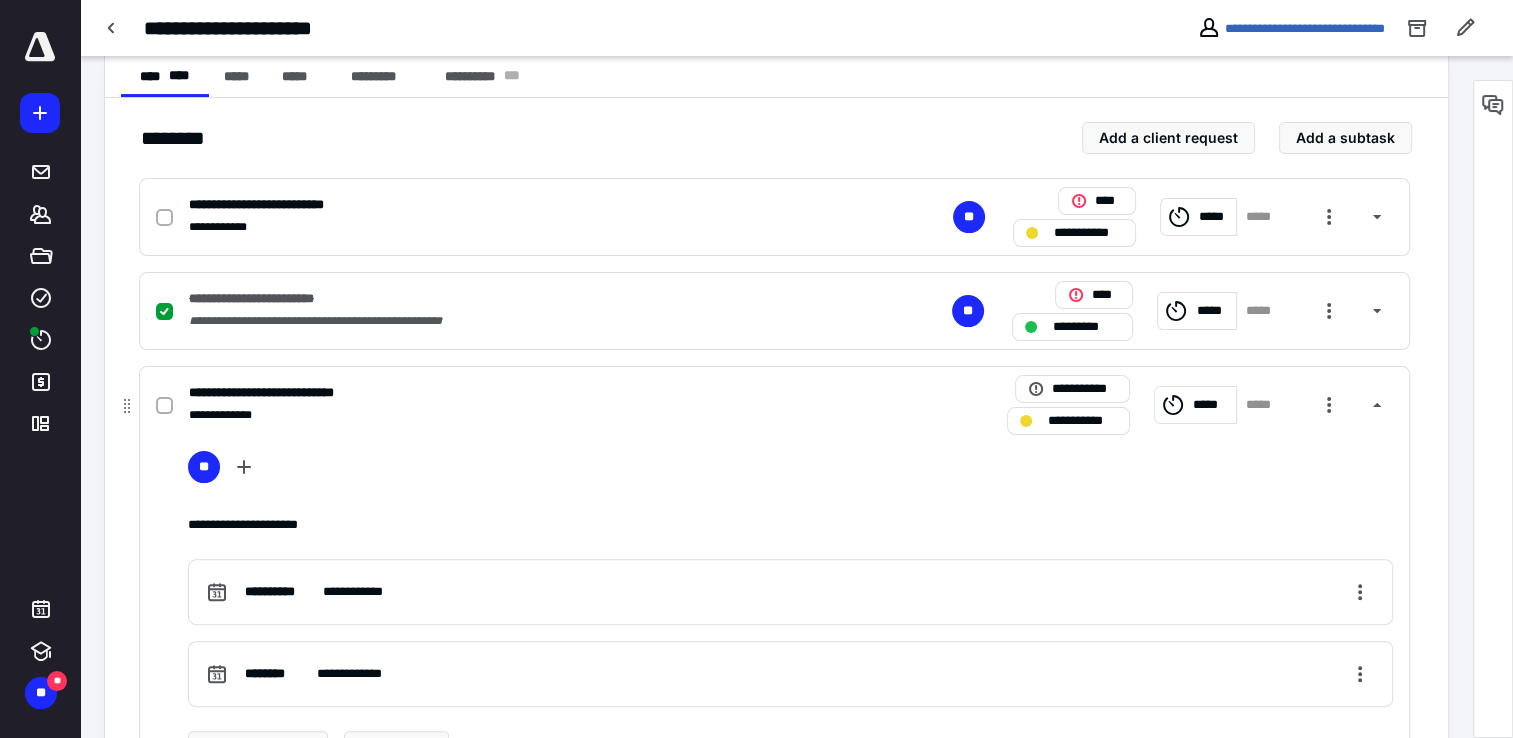 click on "*****" at bounding box center (1211, 405) 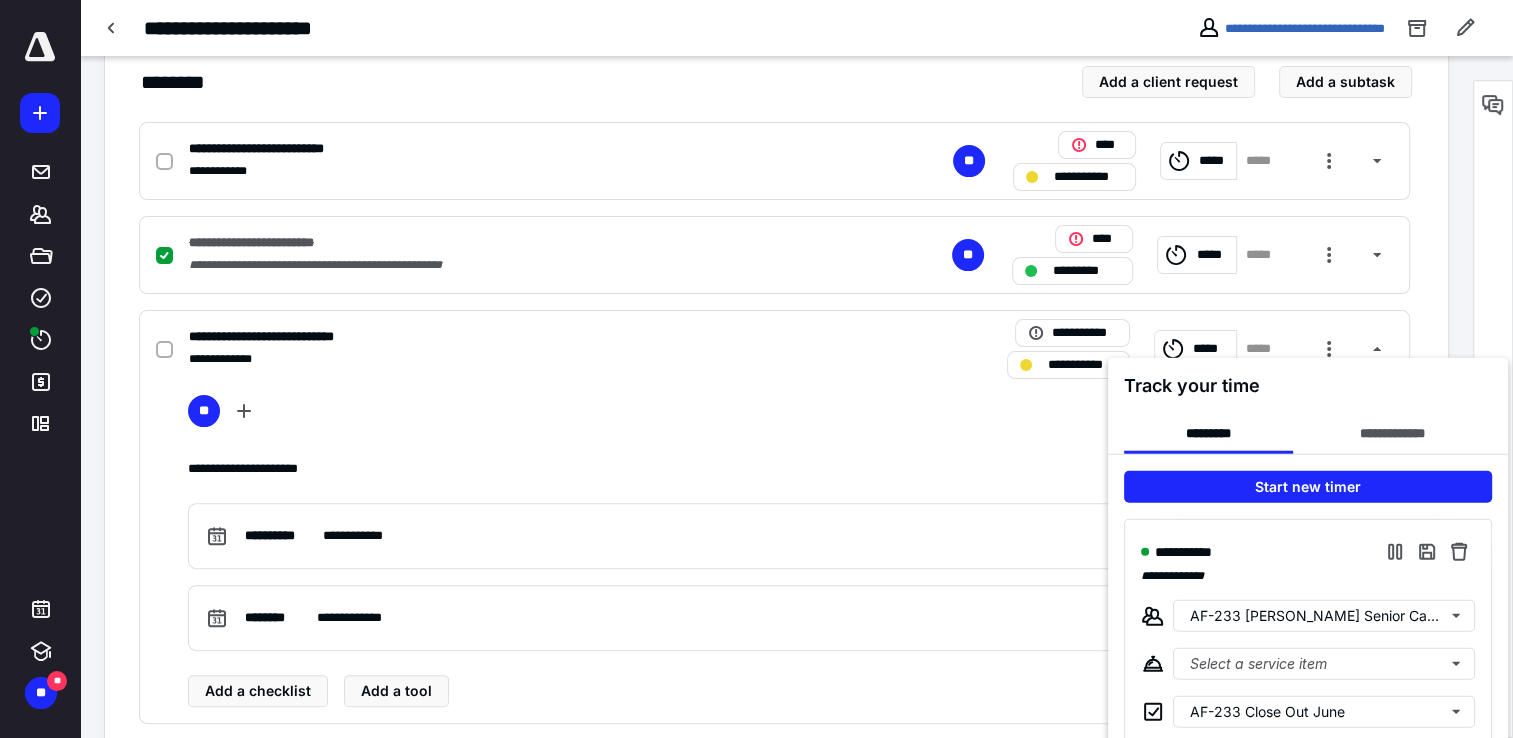 scroll, scrollTop: 600, scrollLeft: 0, axis: vertical 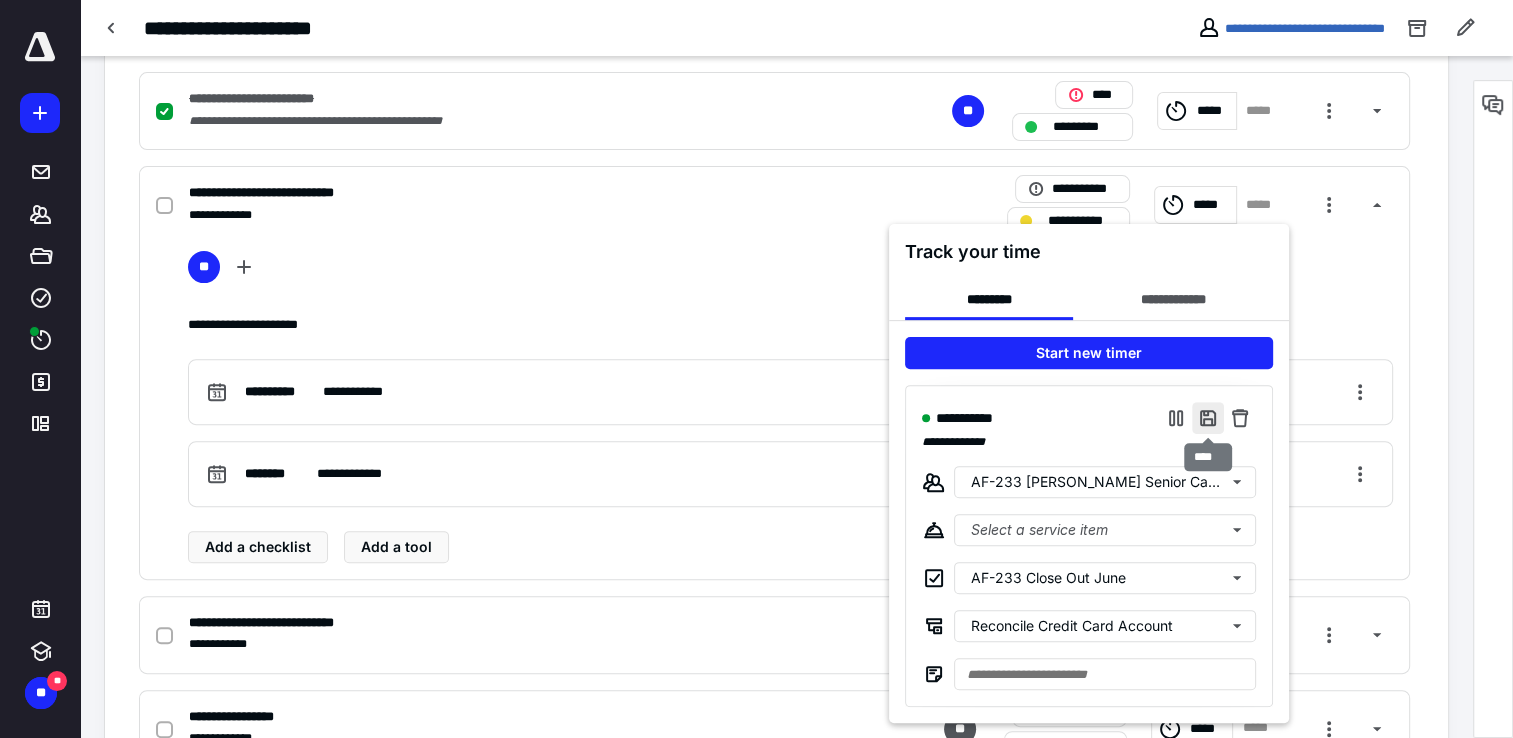 click at bounding box center [1208, 418] 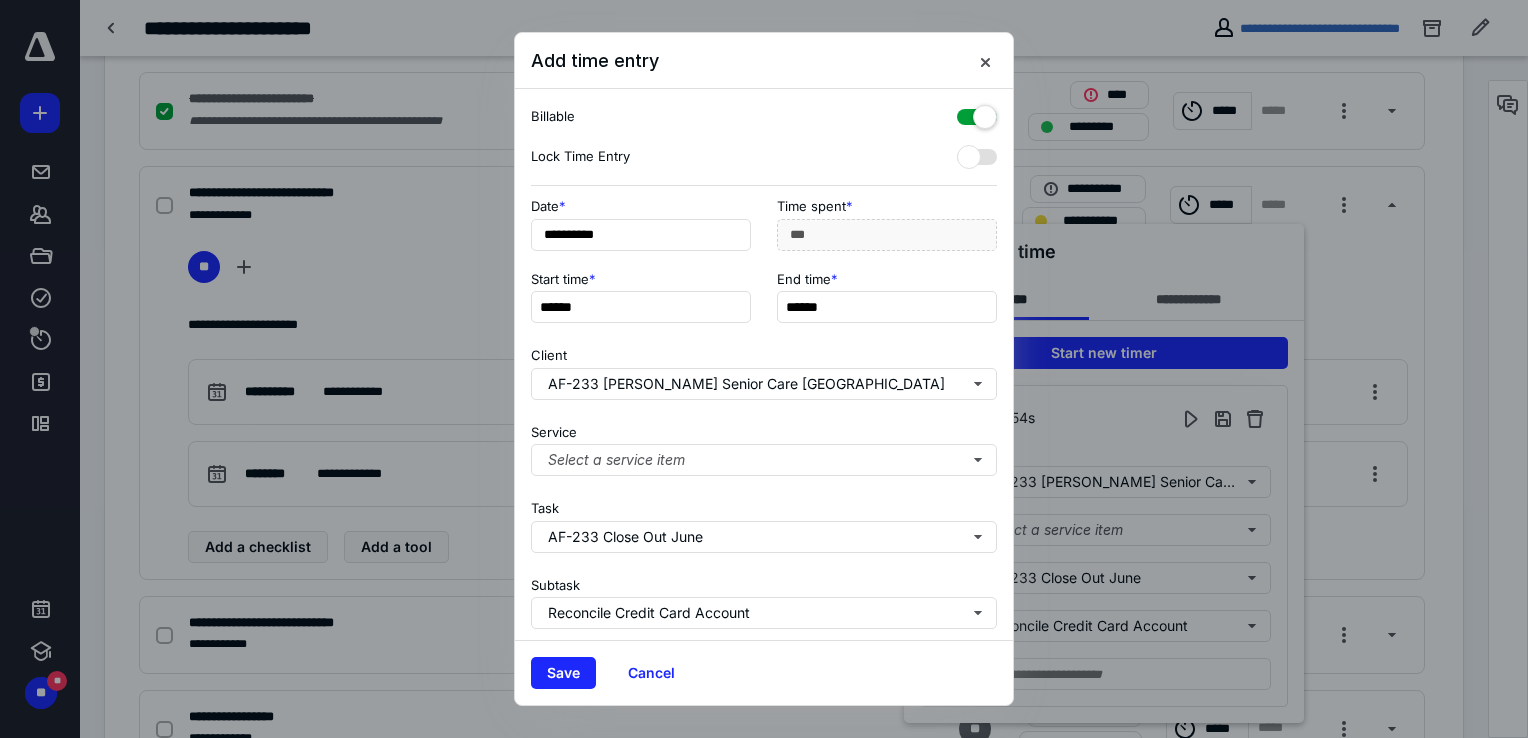click at bounding box center [977, 113] 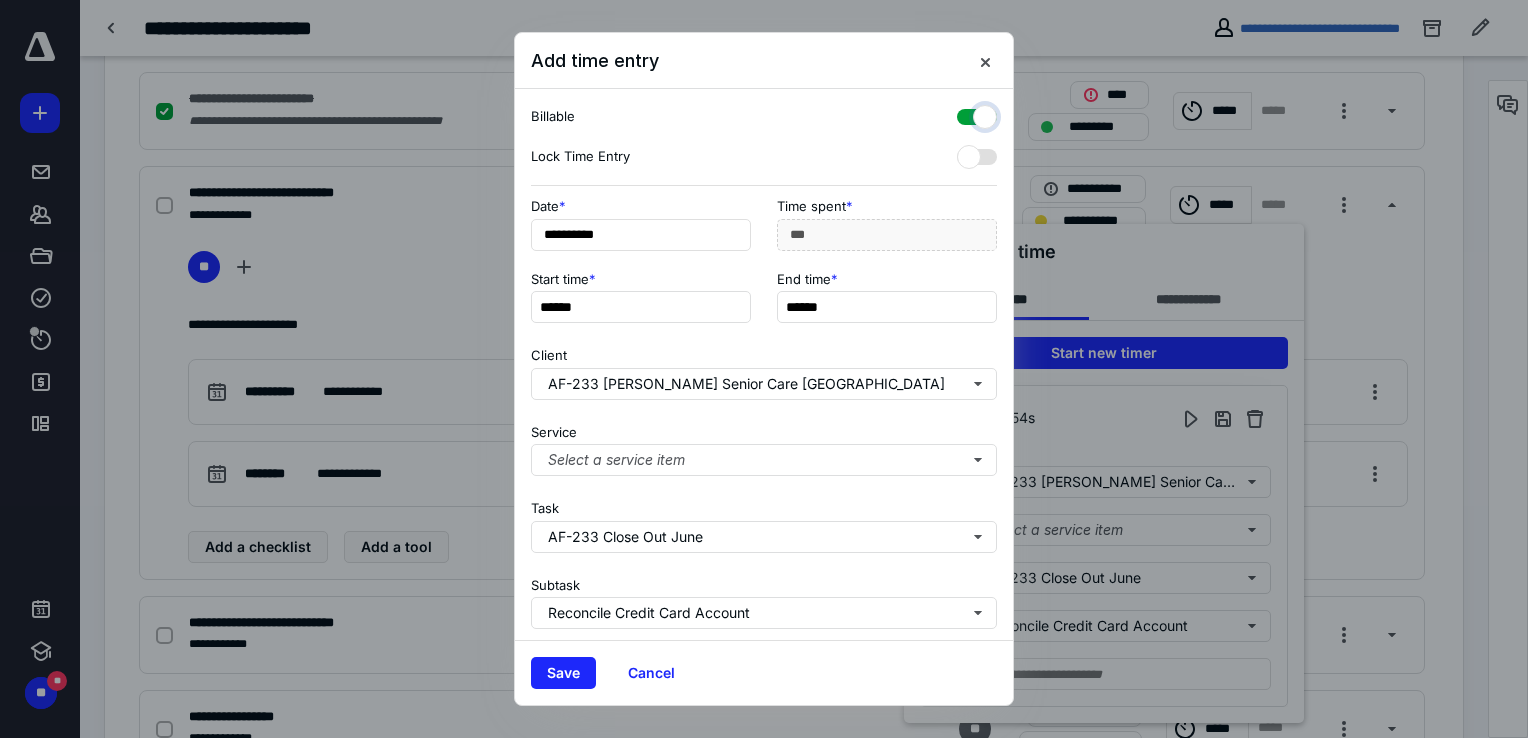 click at bounding box center (967, 114) 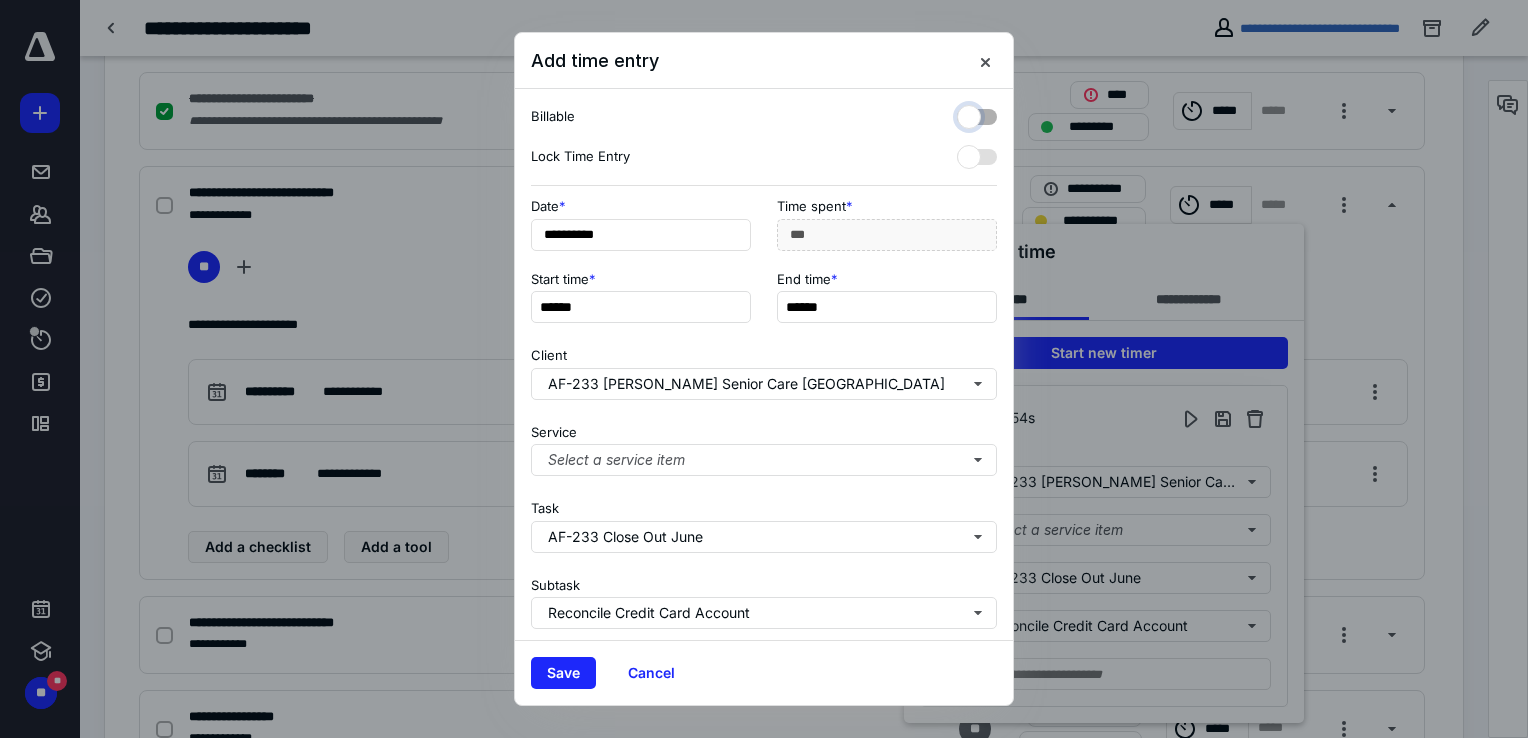 checkbox on "false" 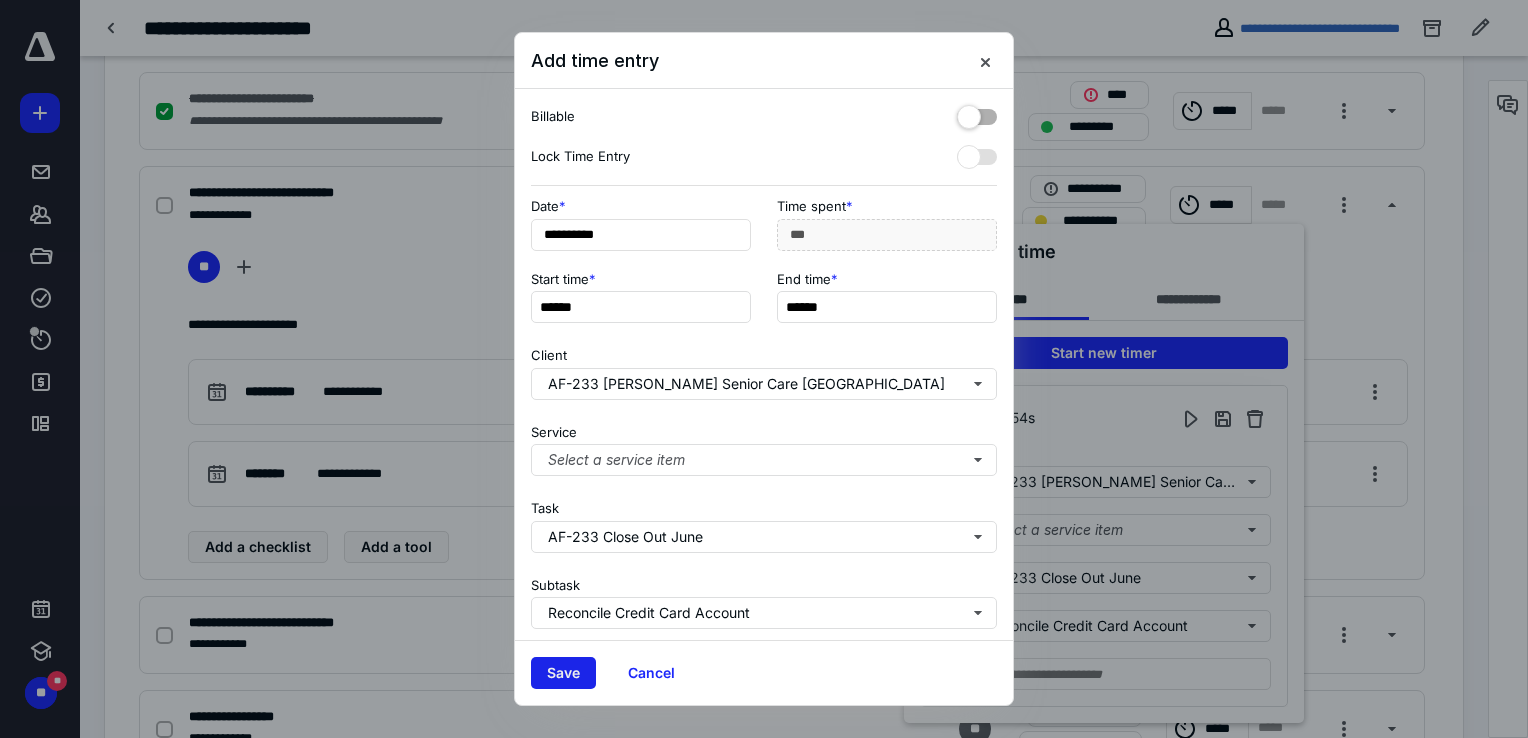 click on "Save" at bounding box center (563, 673) 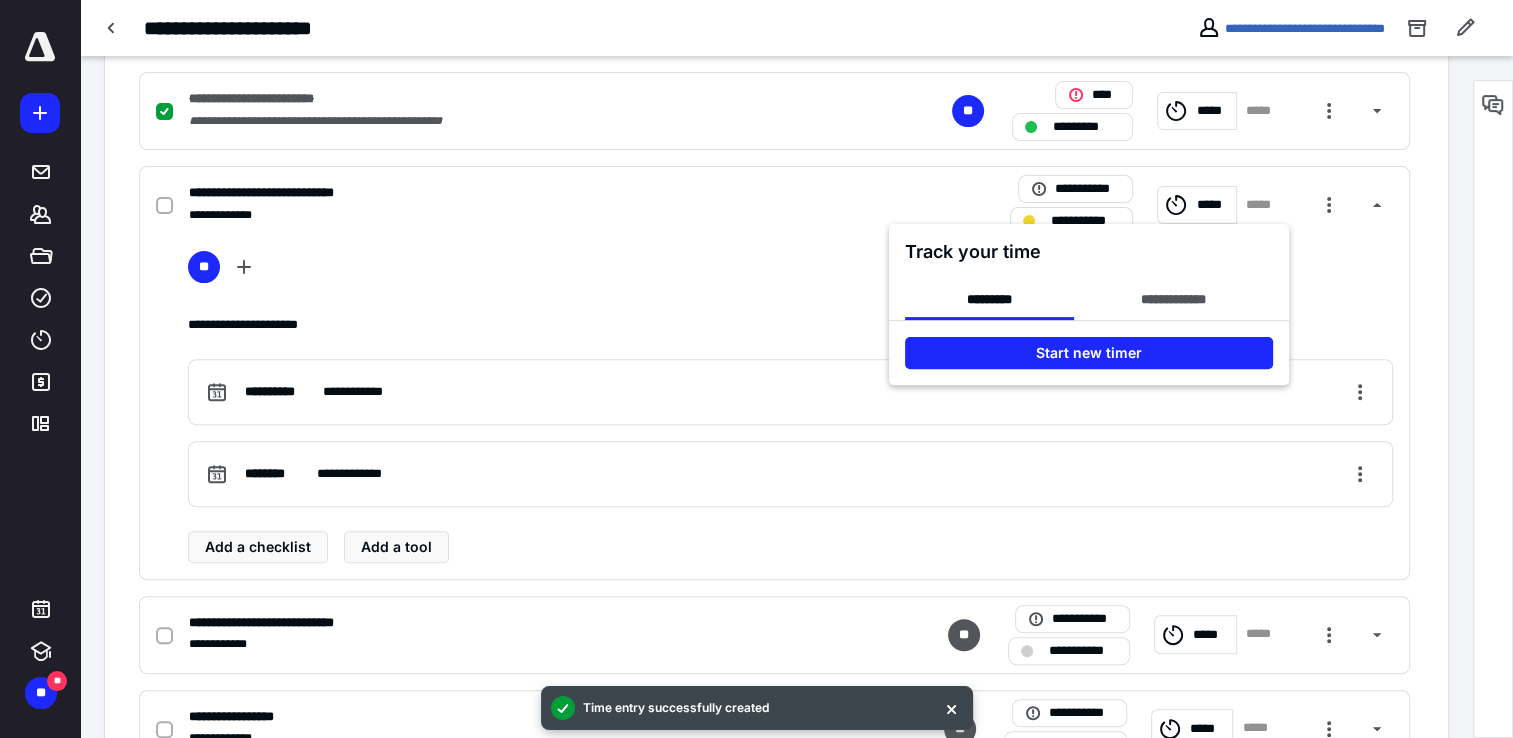 click at bounding box center (756, 369) 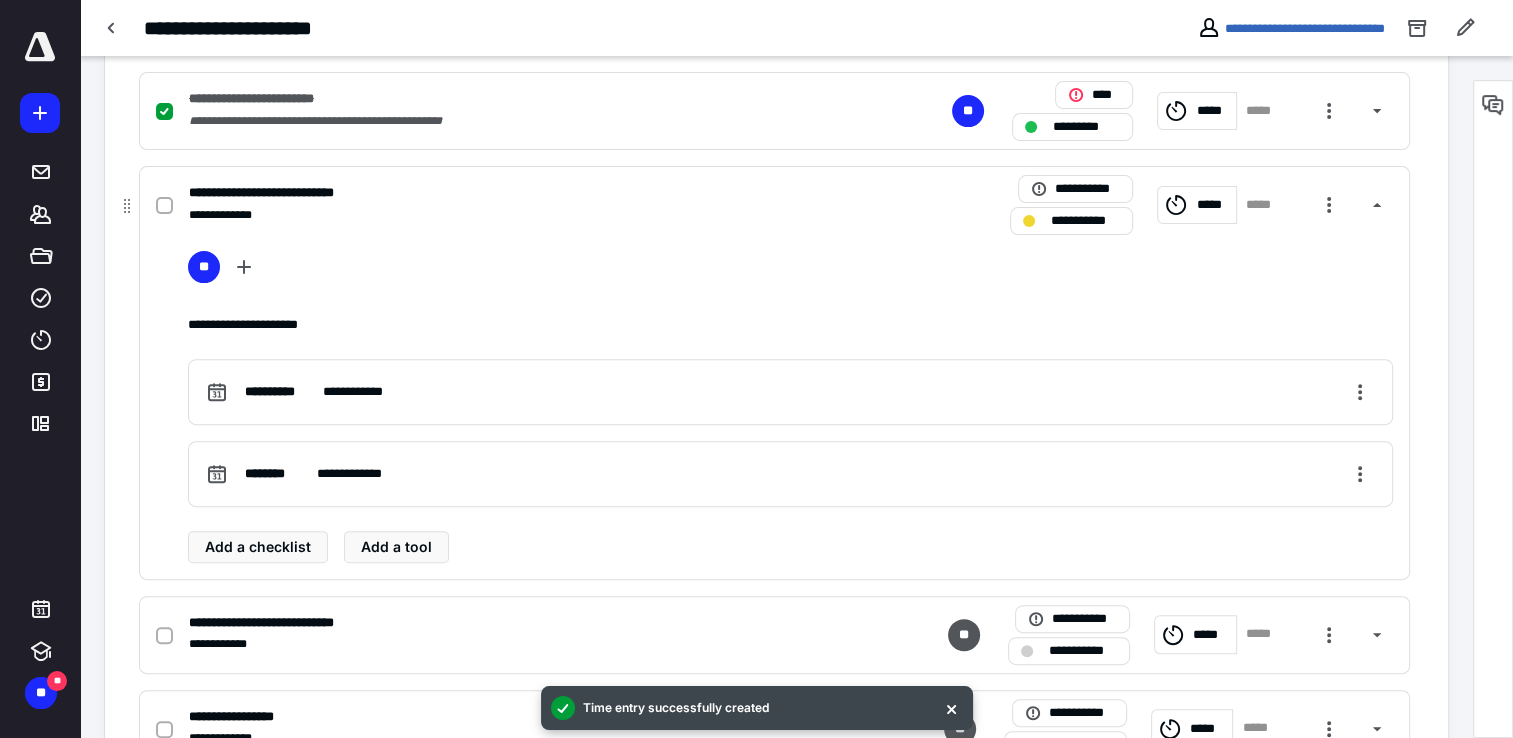 click at bounding box center (164, 206) 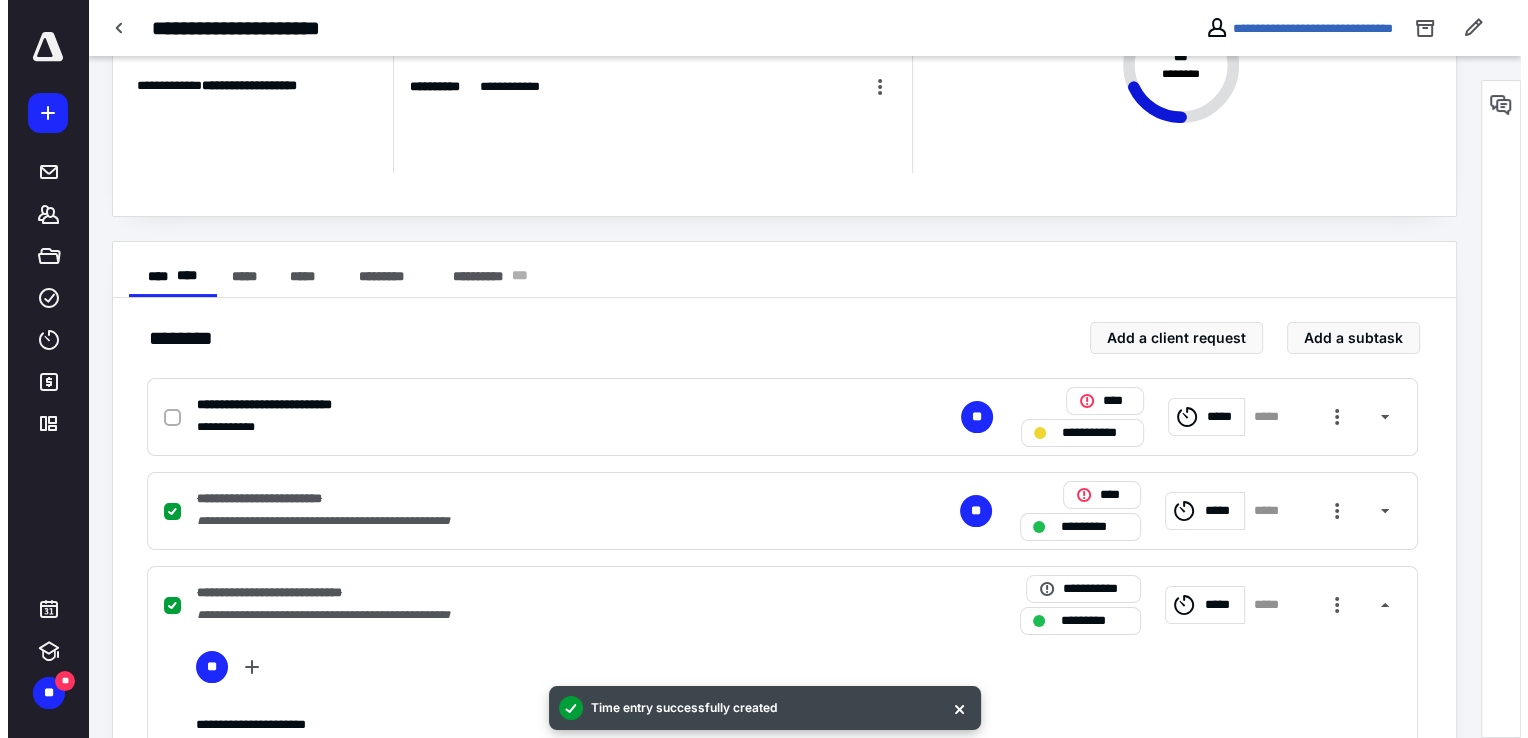 scroll, scrollTop: 0, scrollLeft: 0, axis: both 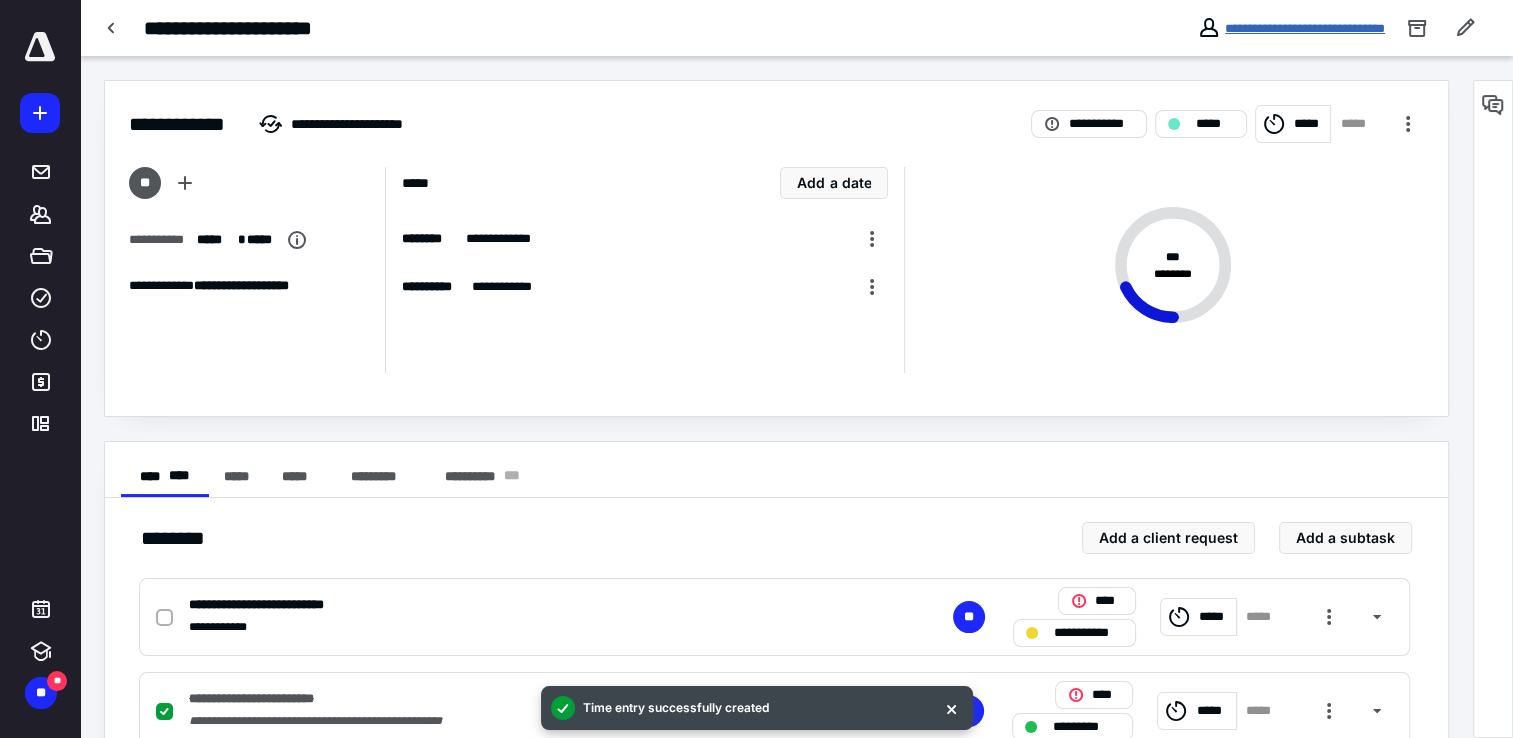 click on "**********" at bounding box center (1305, 28) 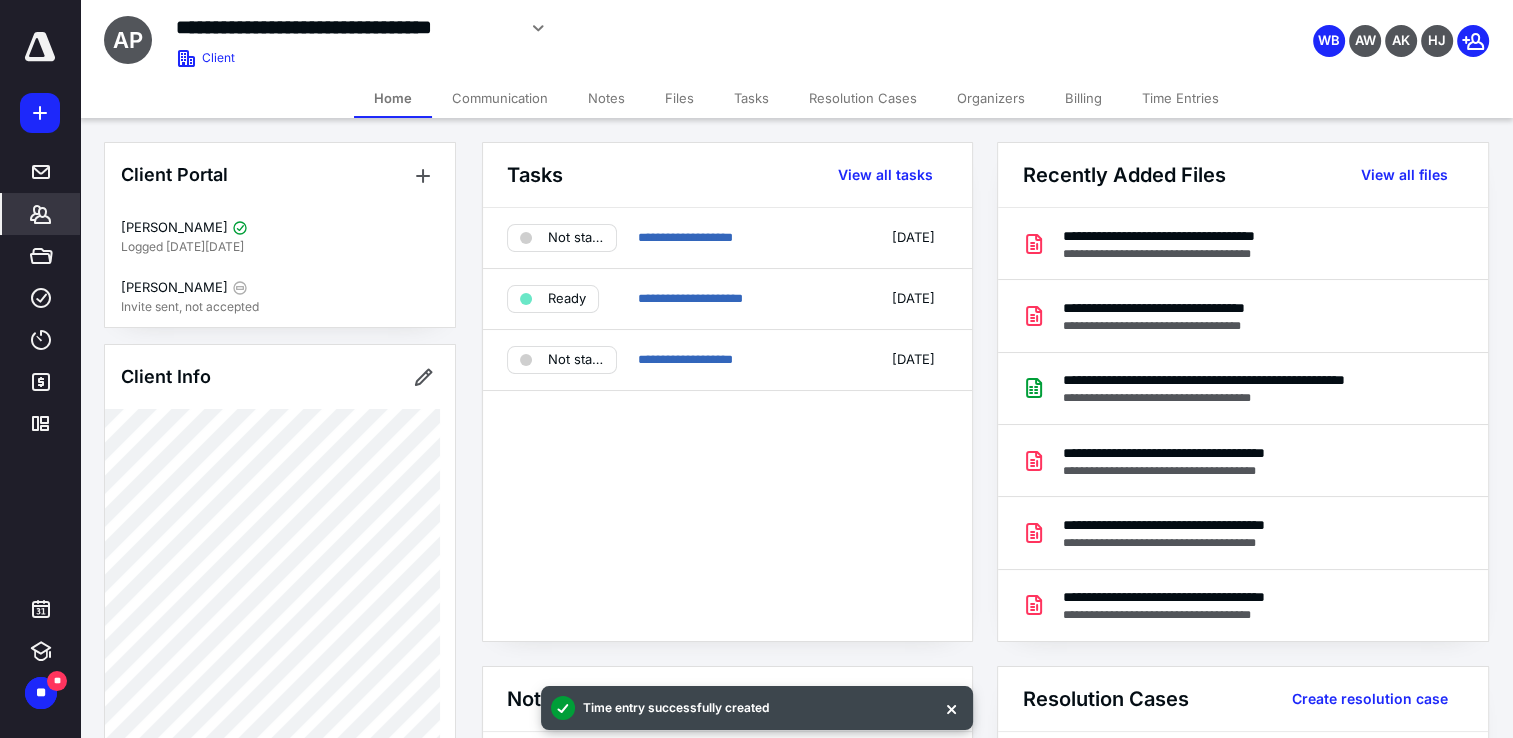 click on "Communication" at bounding box center [500, 98] 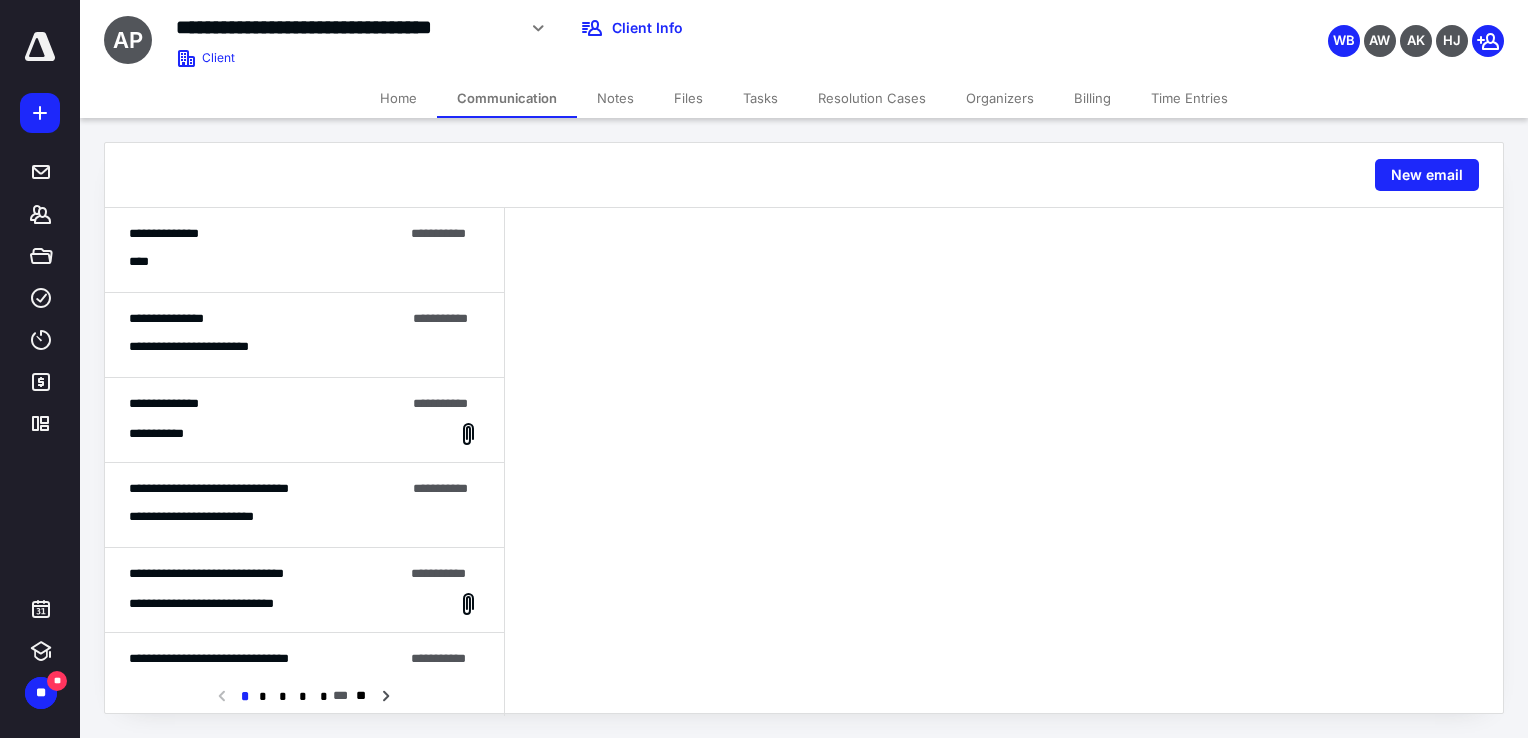 click on "****" at bounding box center (304, 262) 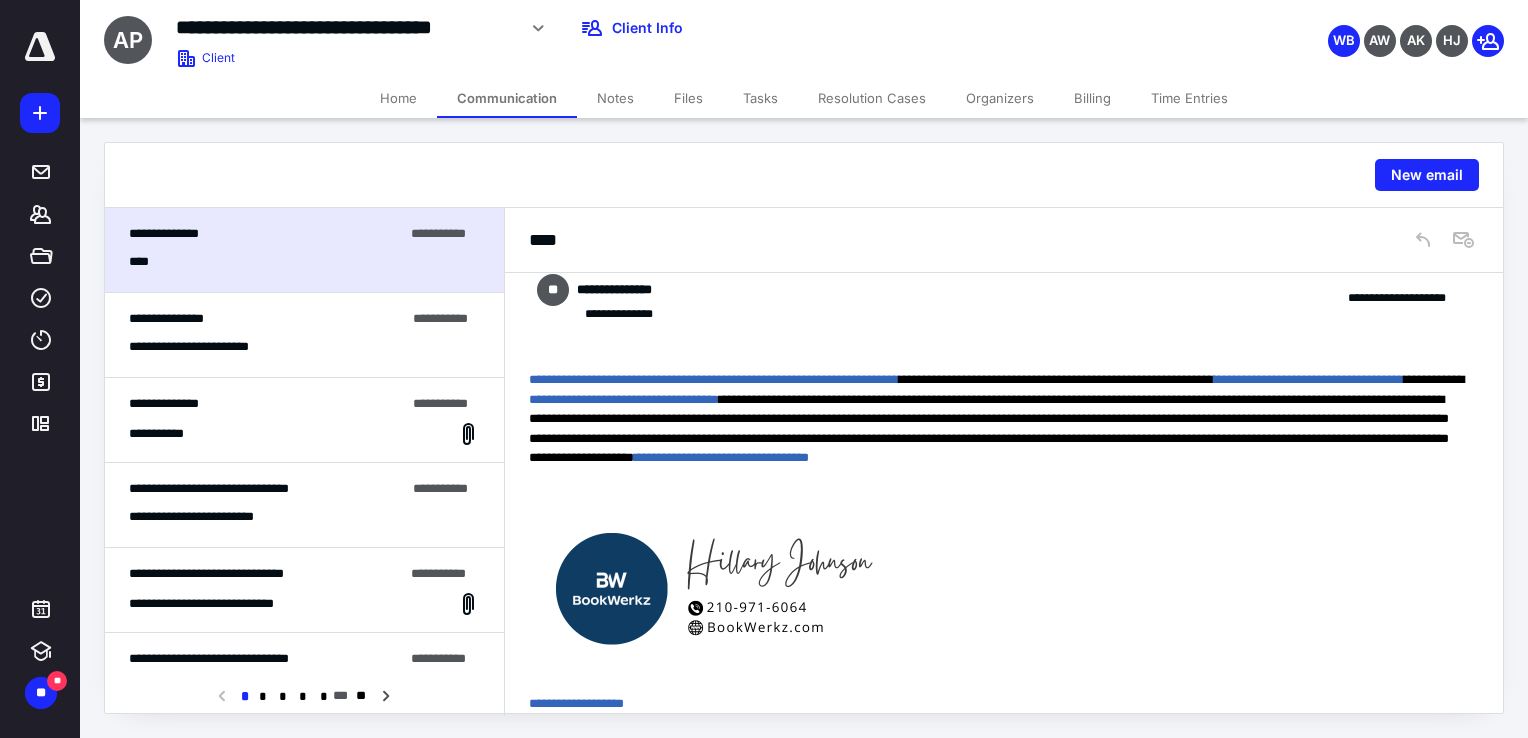 scroll, scrollTop: 0, scrollLeft: 0, axis: both 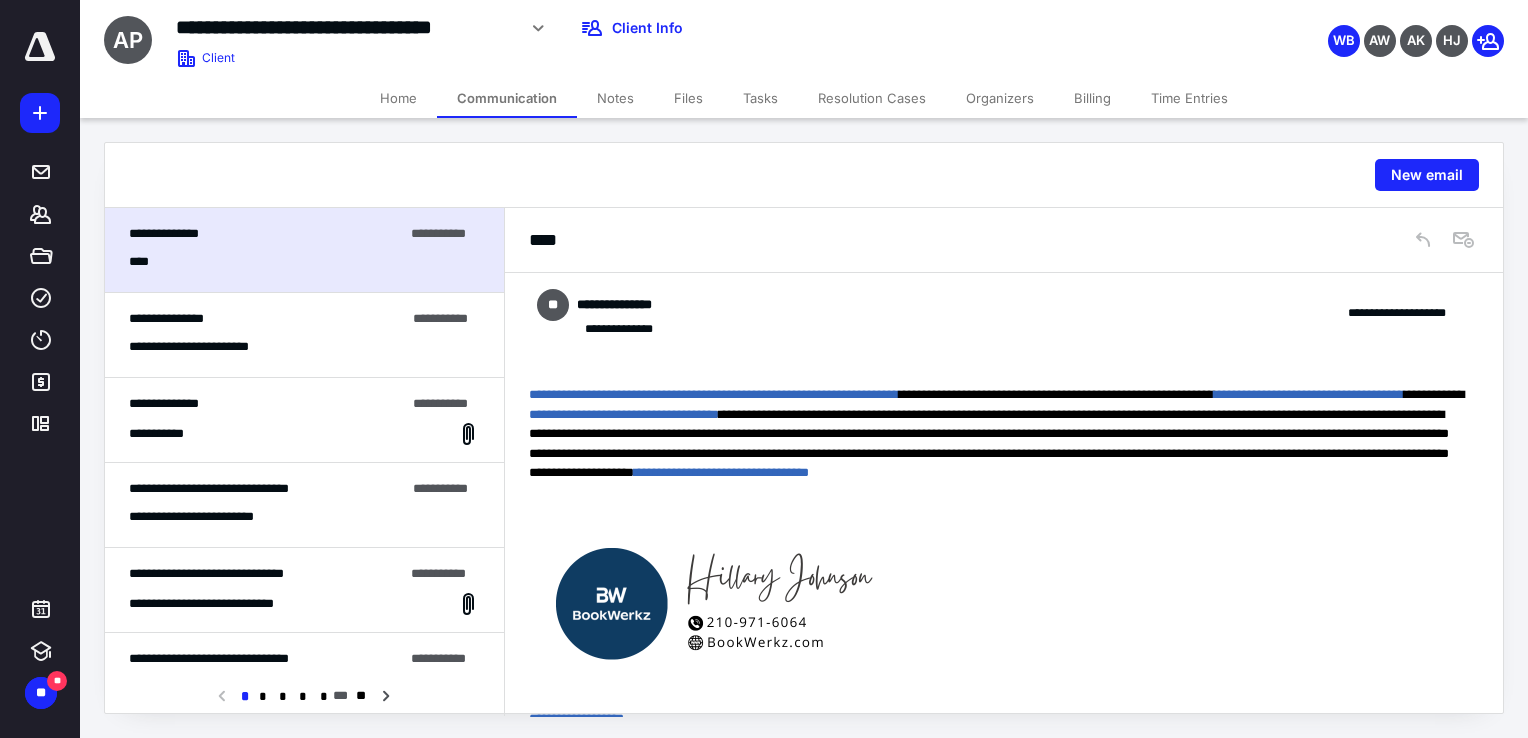 click on "**********" at bounding box center [304, 517] 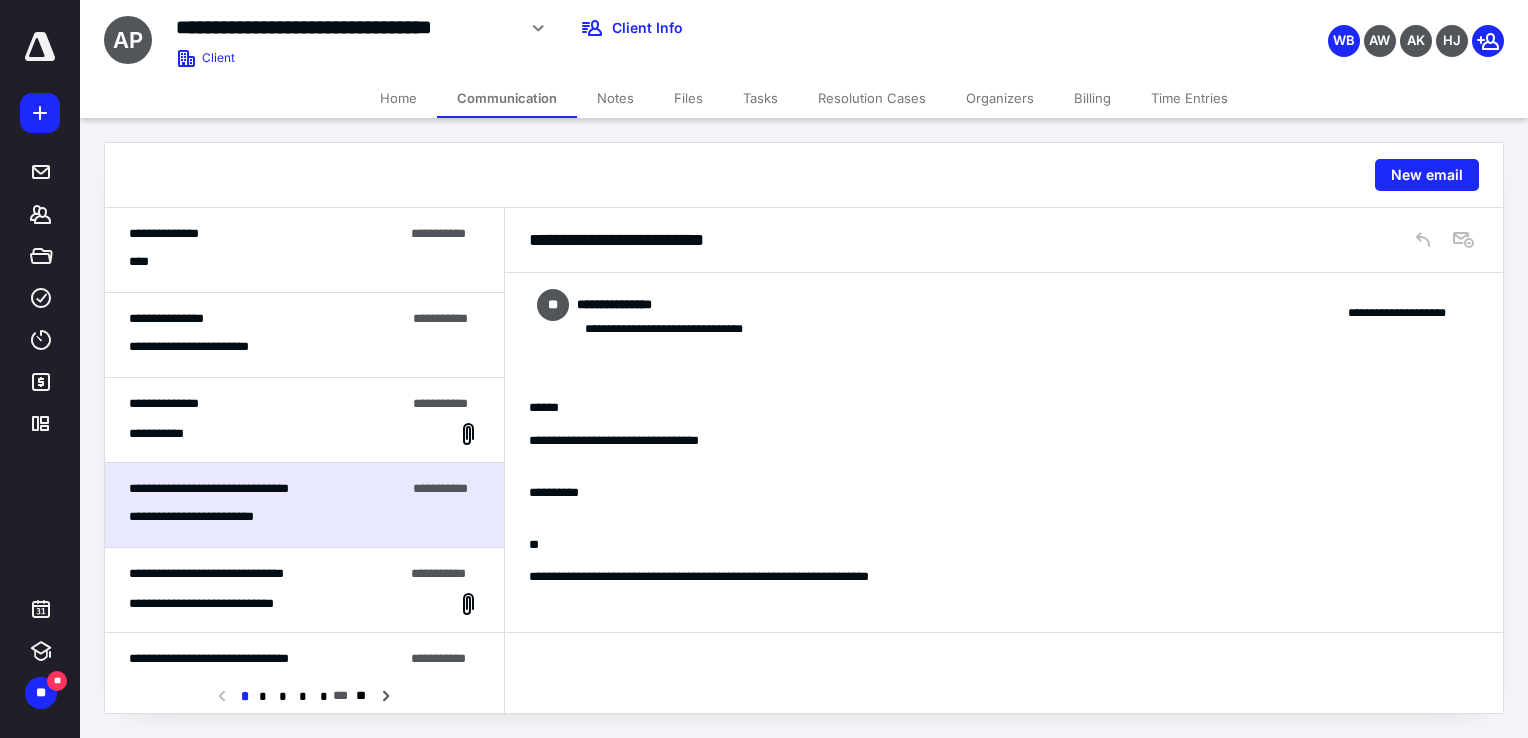 click on "**********" at bounding box center [304, 420] 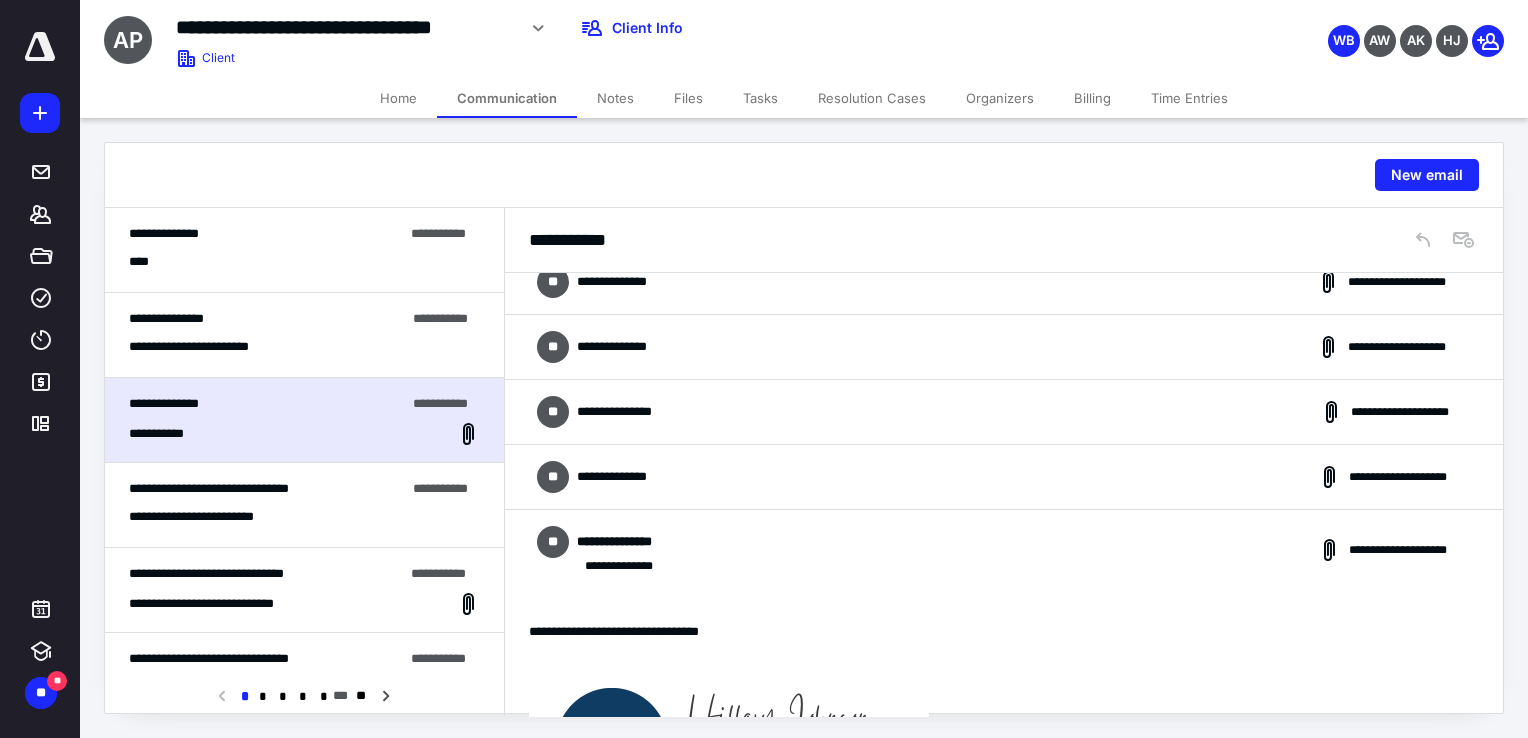 scroll, scrollTop: 0, scrollLeft: 0, axis: both 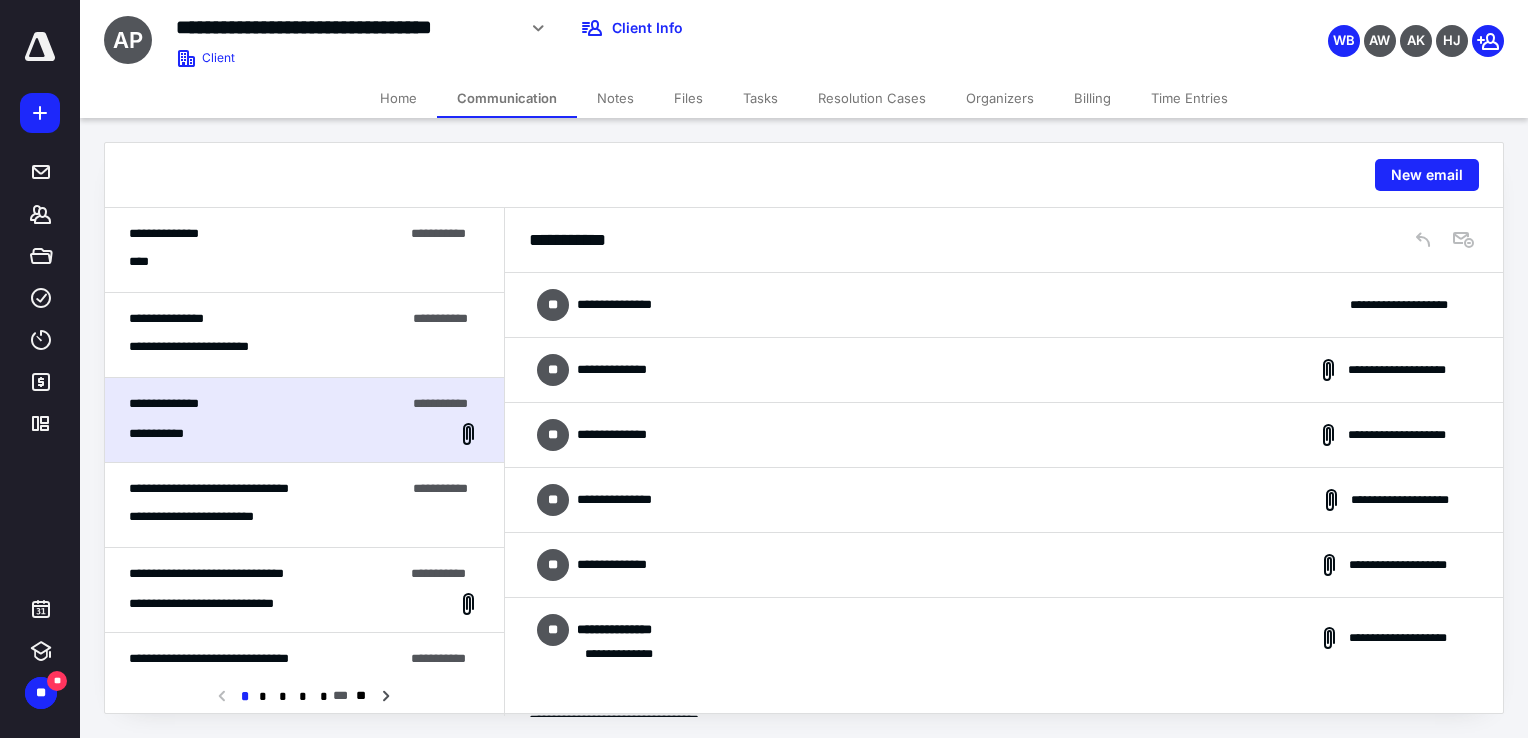 click on "**********" at bounding box center (267, 319) 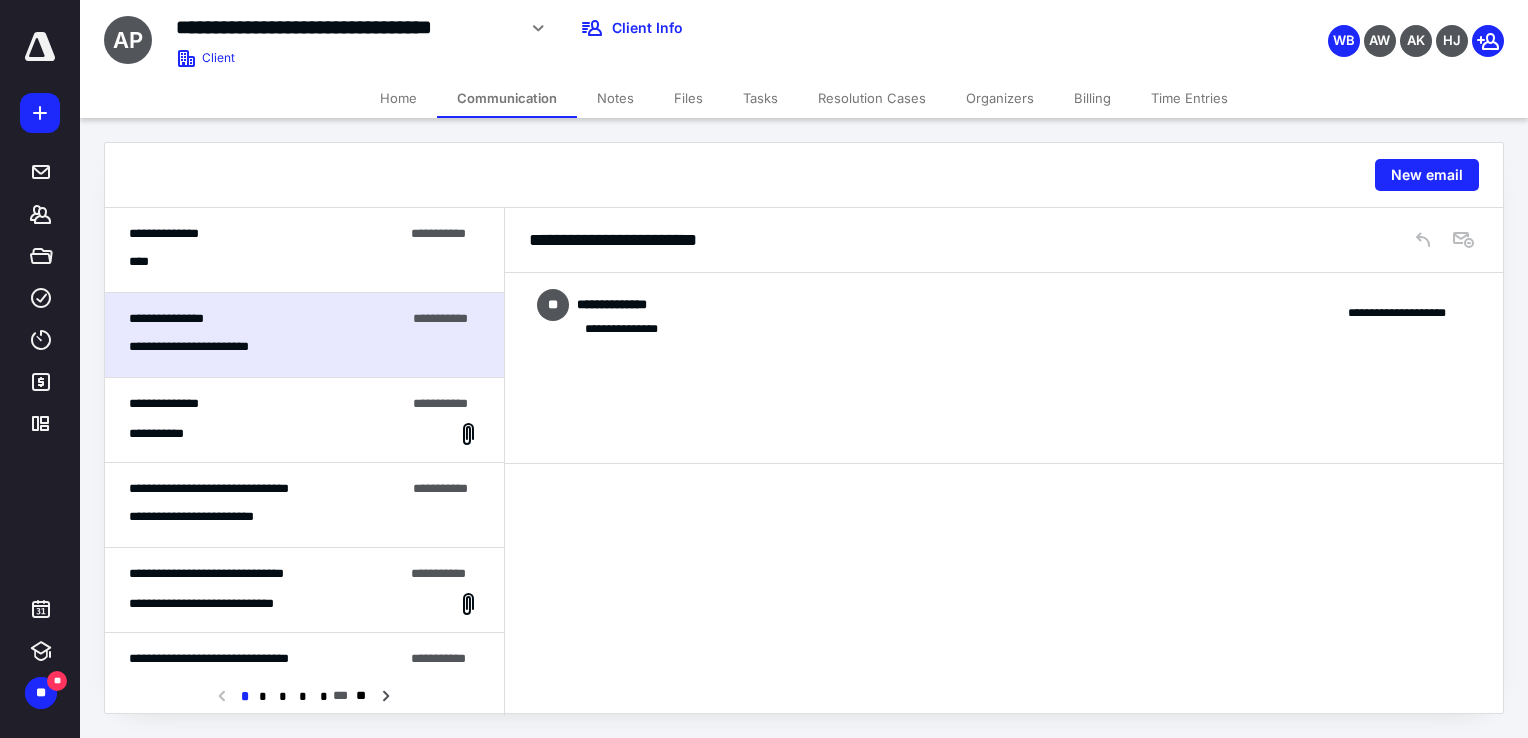 click on "****" at bounding box center [304, 262] 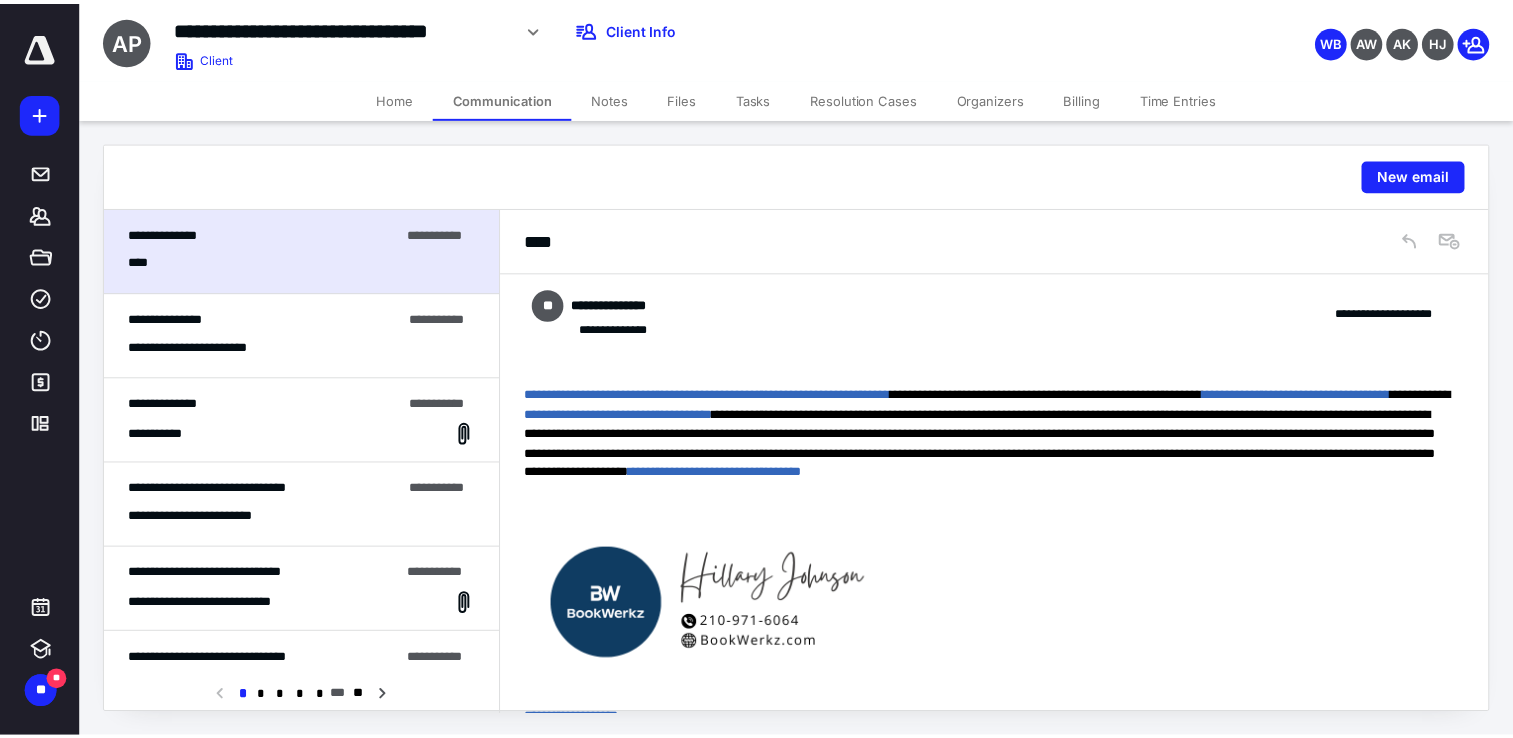 scroll, scrollTop: 42, scrollLeft: 0, axis: vertical 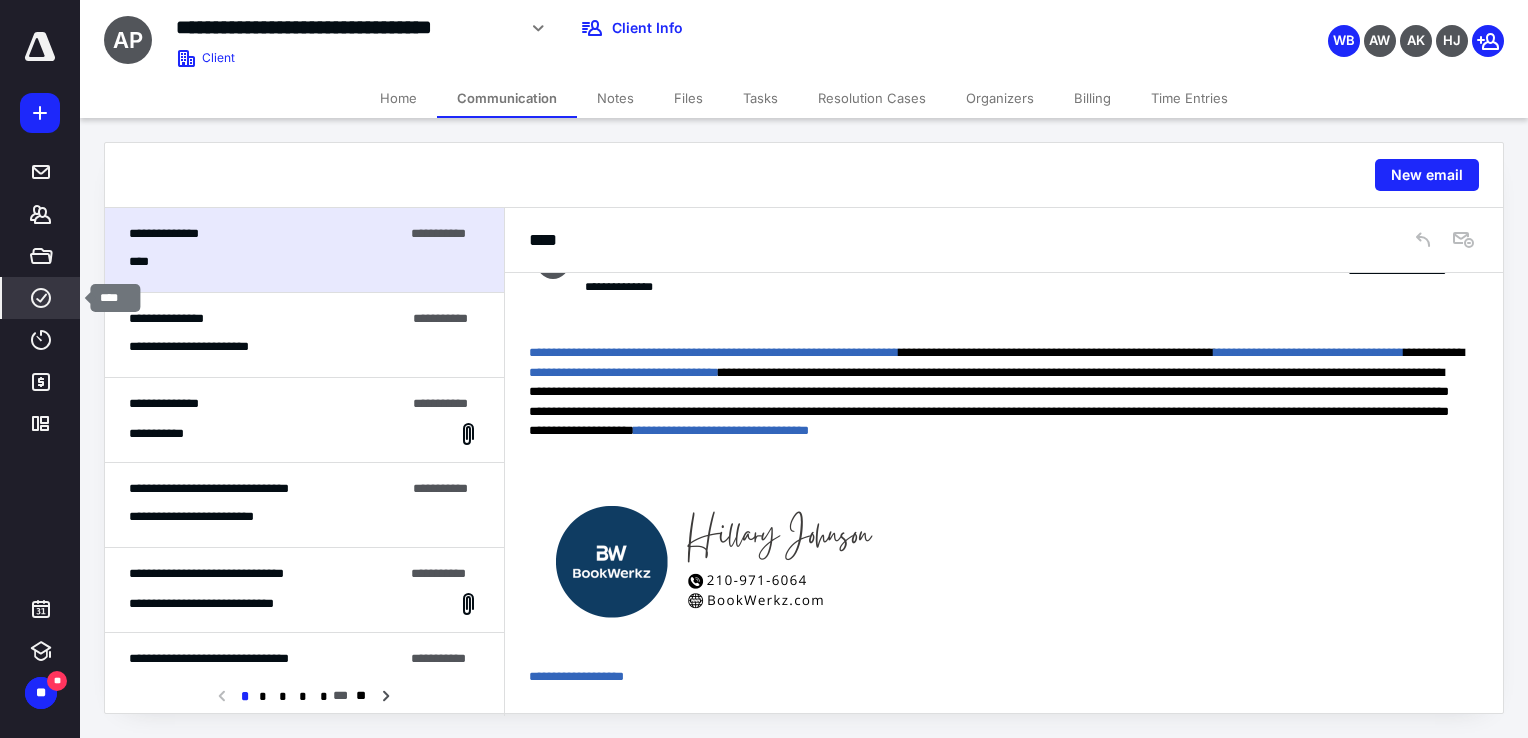 click on "****" at bounding box center (41, 298) 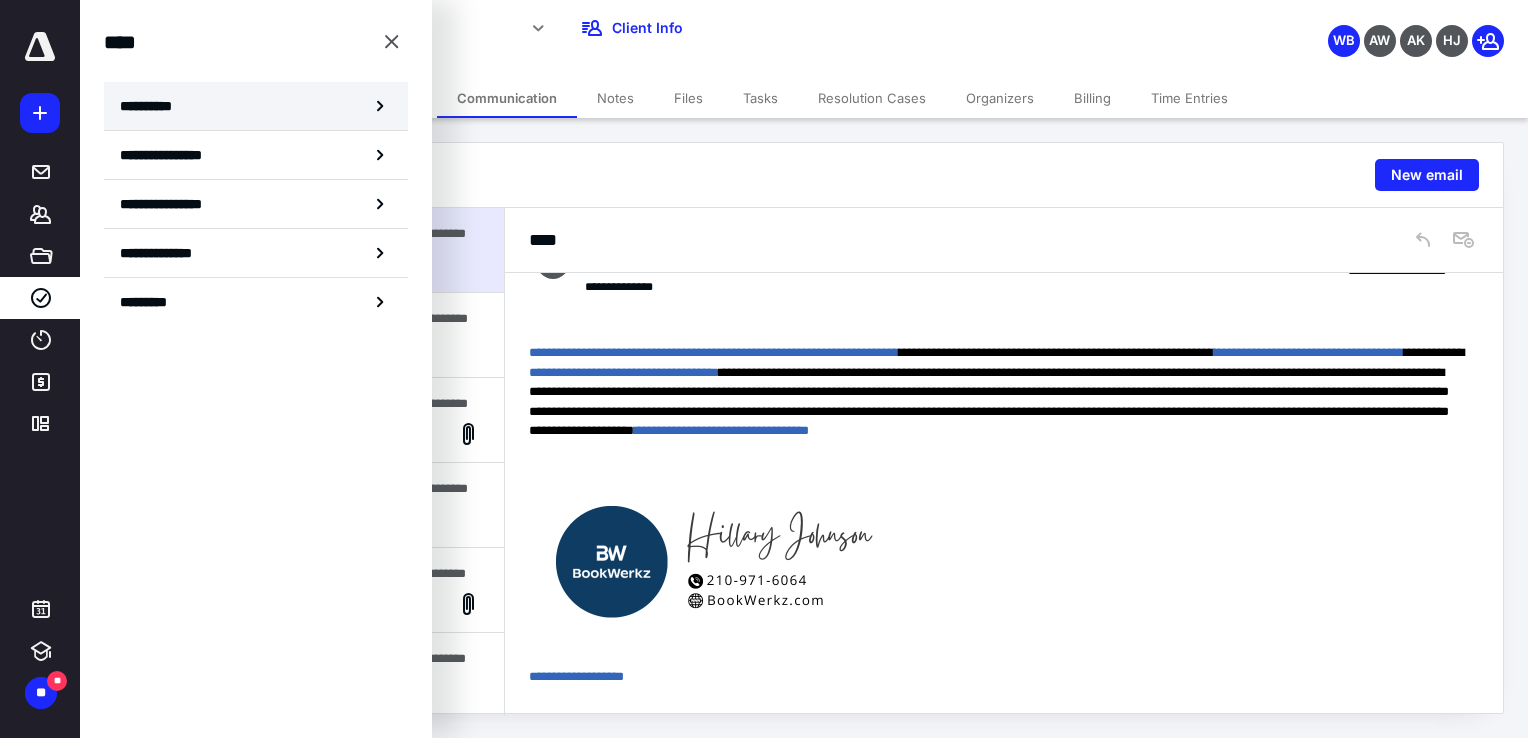 click on "**********" at bounding box center (256, 106) 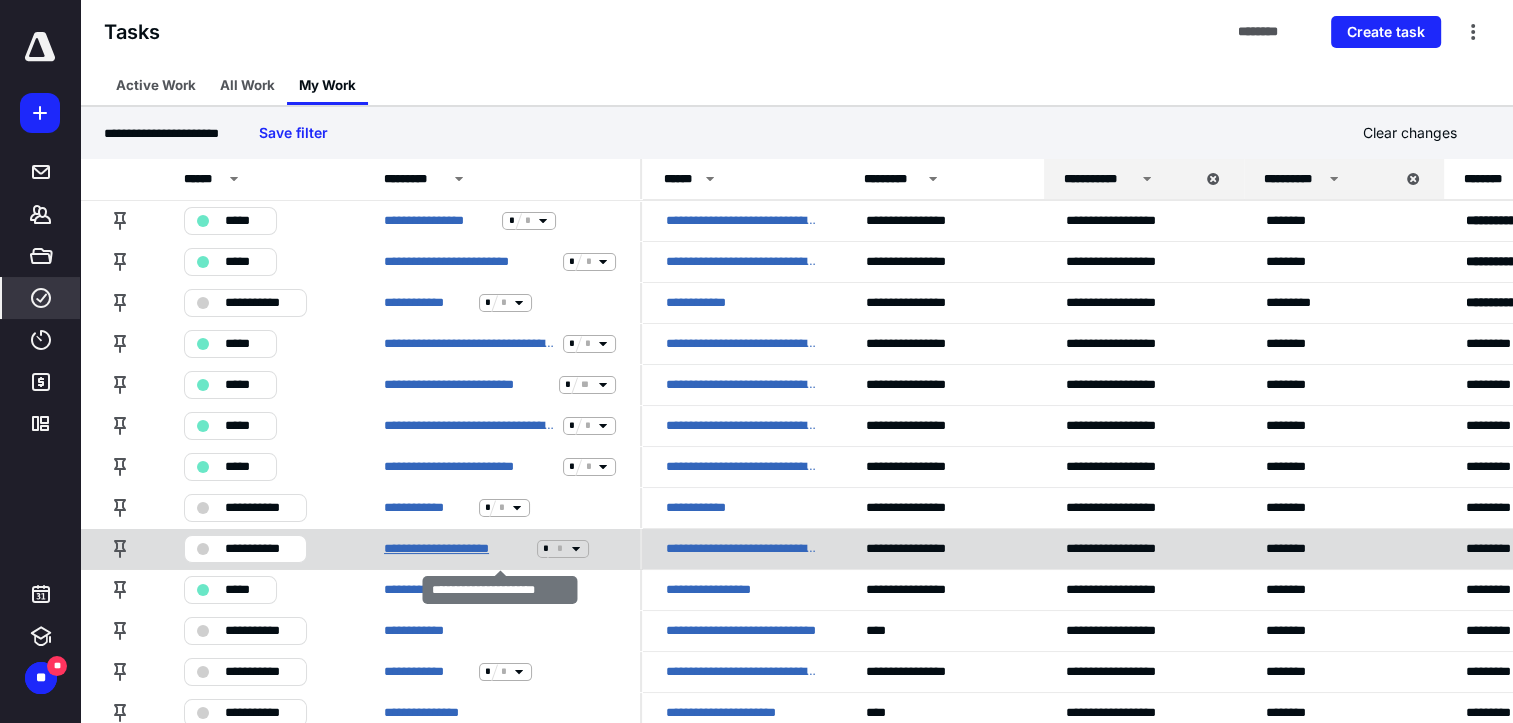click on "**********" at bounding box center [456, 549] 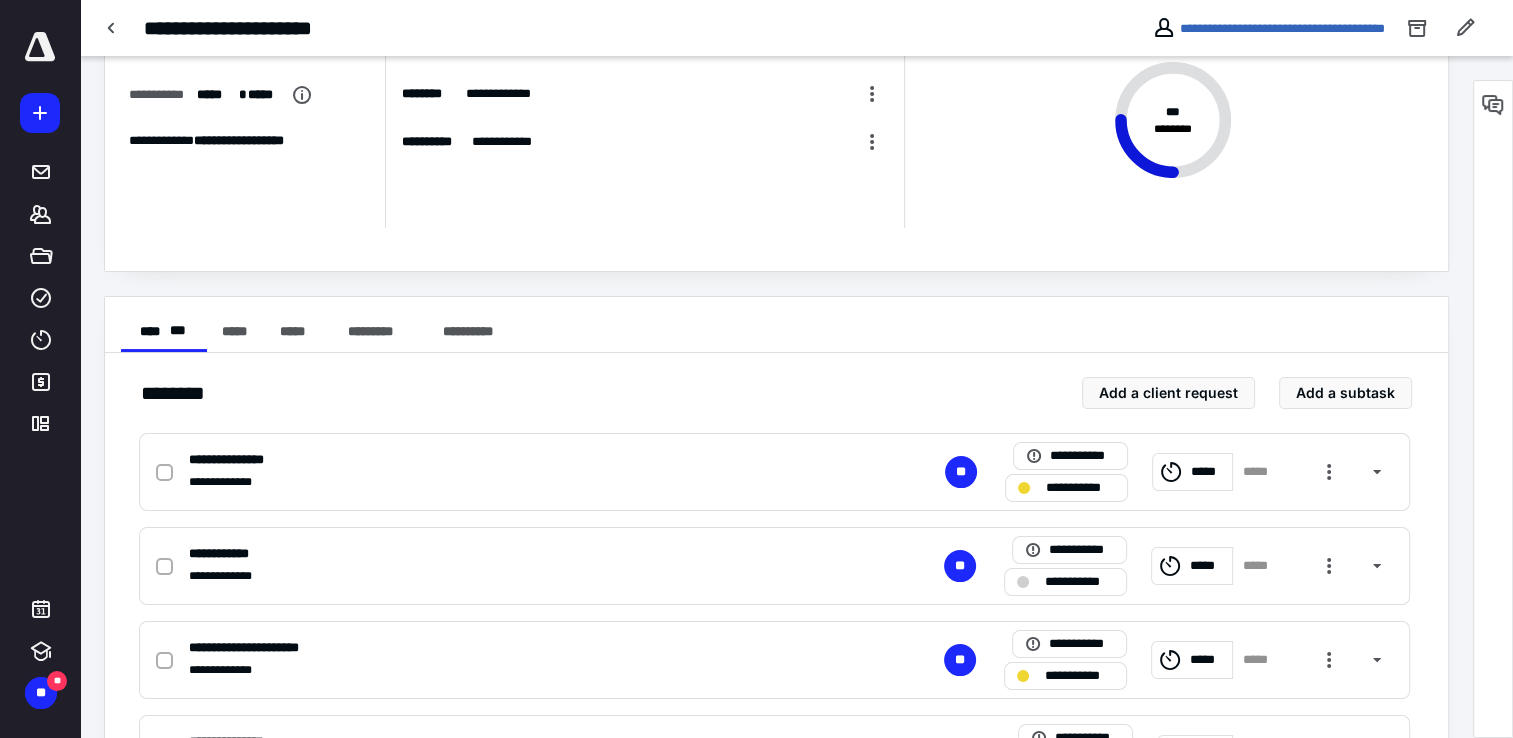 scroll, scrollTop: 248, scrollLeft: 0, axis: vertical 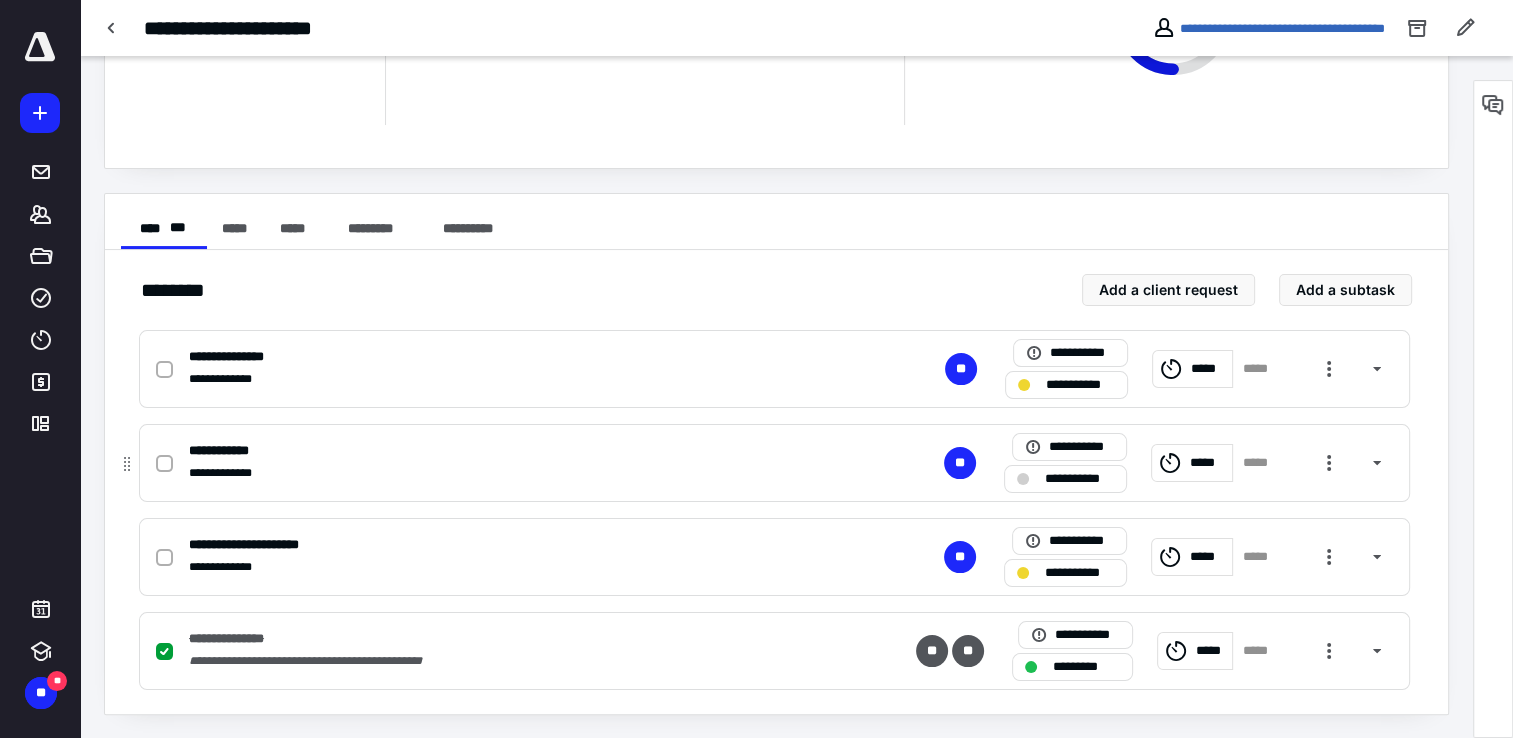 click on "*****" at bounding box center (1192, 463) 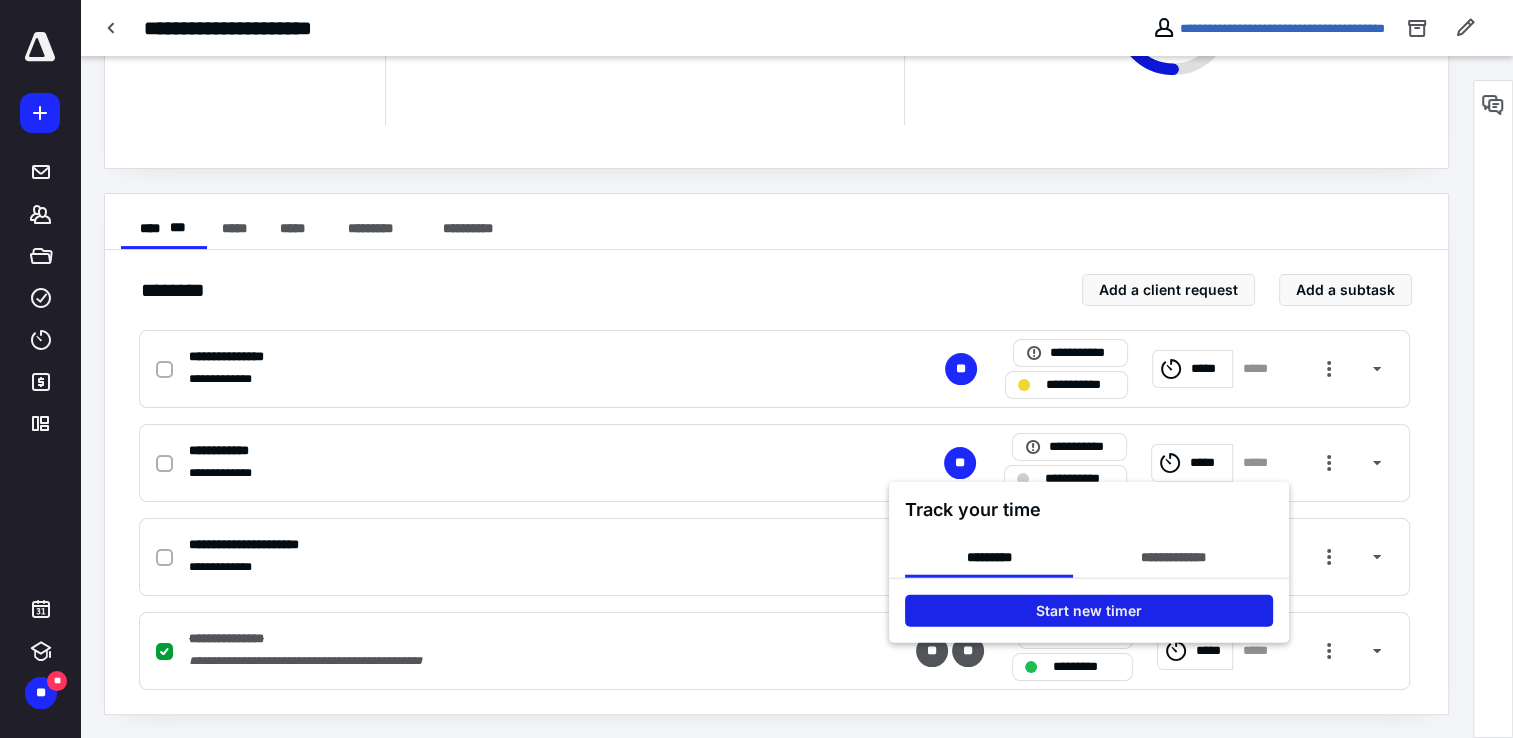 click on "Start new timer" at bounding box center (1089, 611) 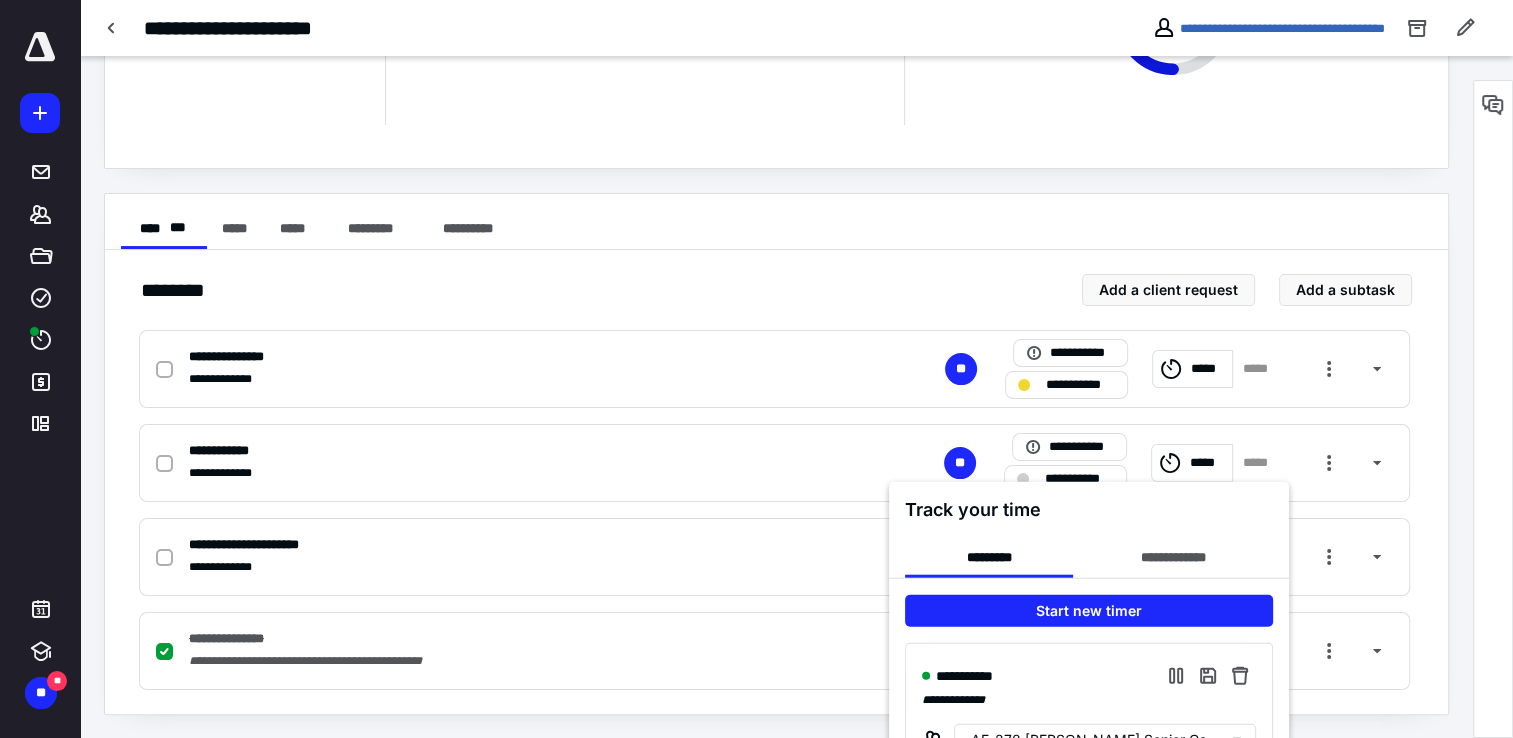 click at bounding box center (756, 369) 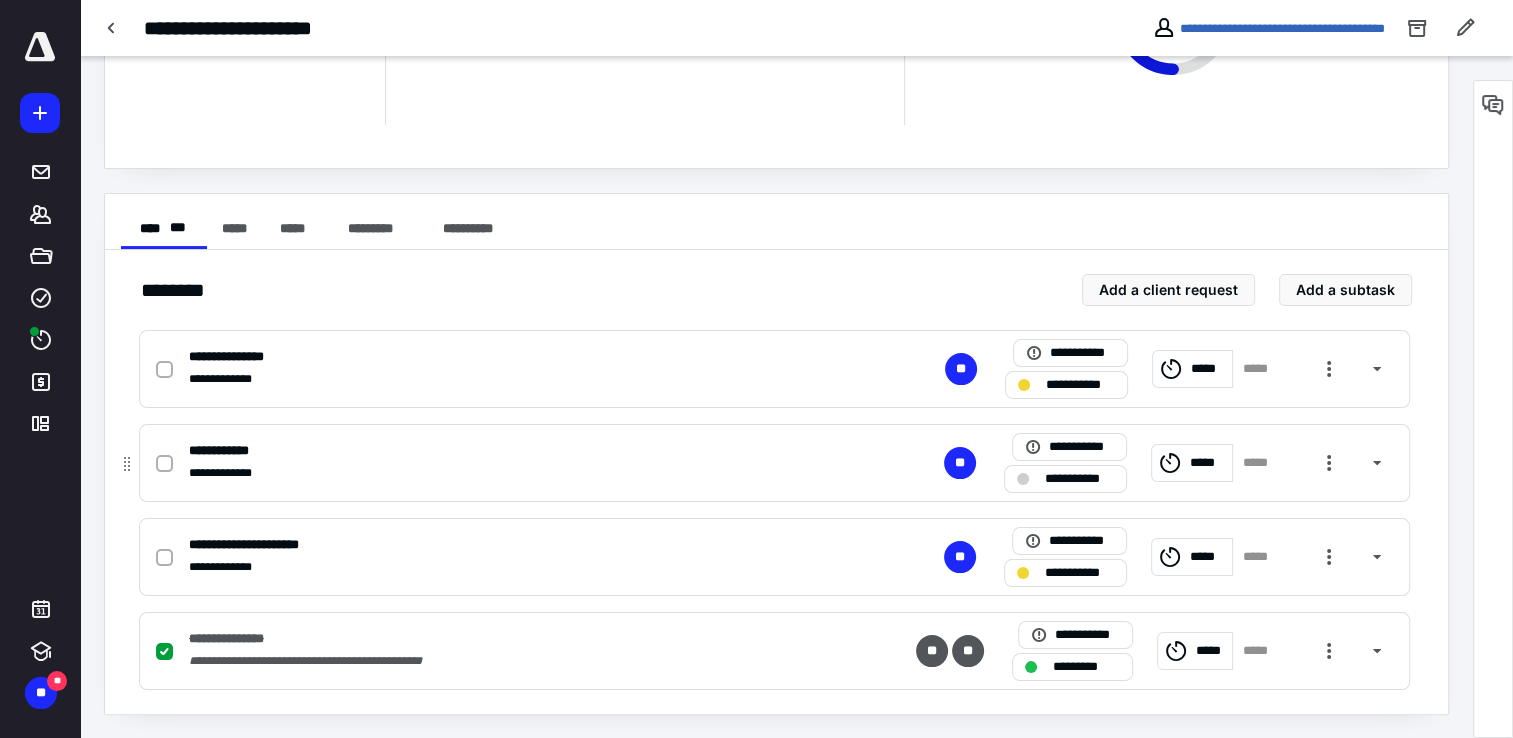 click on "**********" at bounding box center (512, 473) 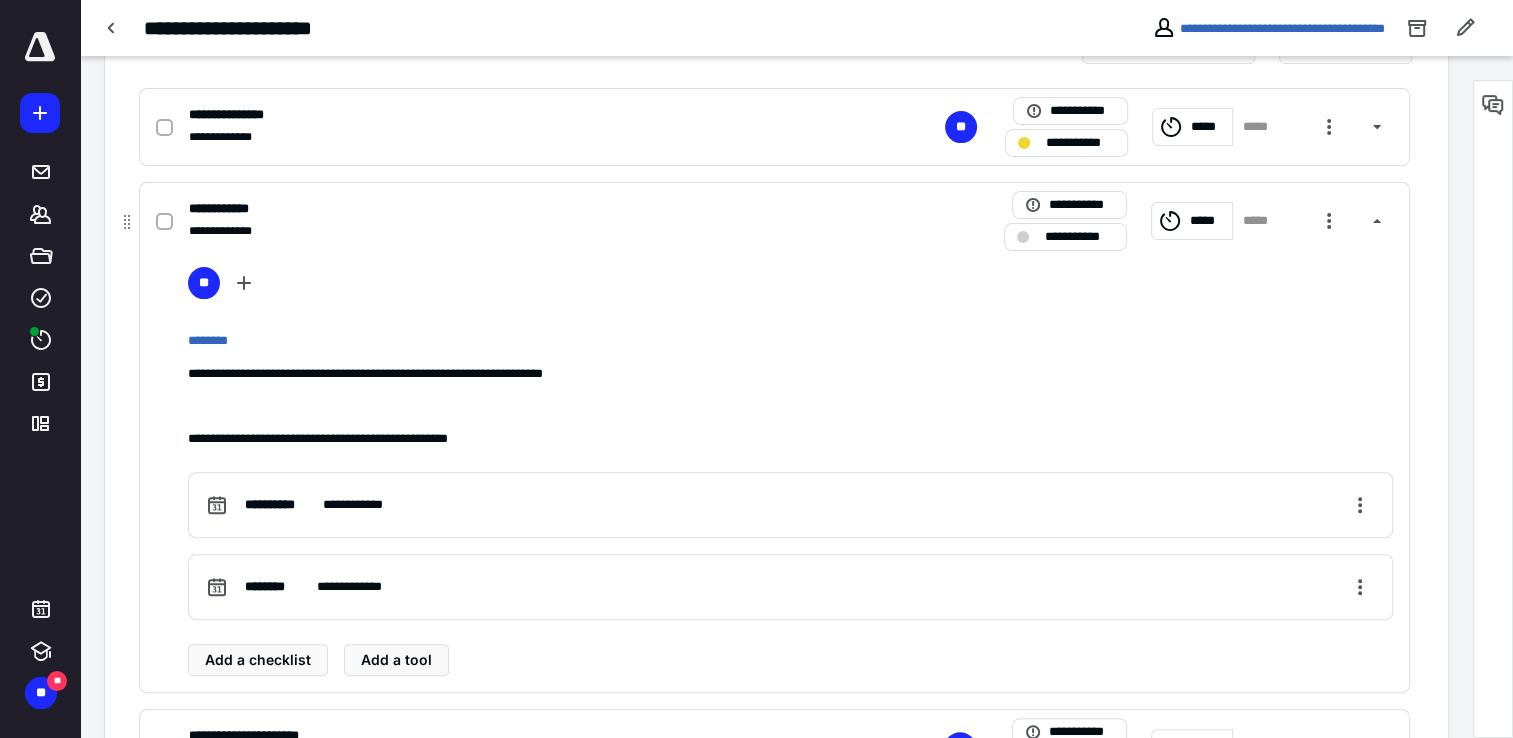 scroll, scrollTop: 548, scrollLeft: 0, axis: vertical 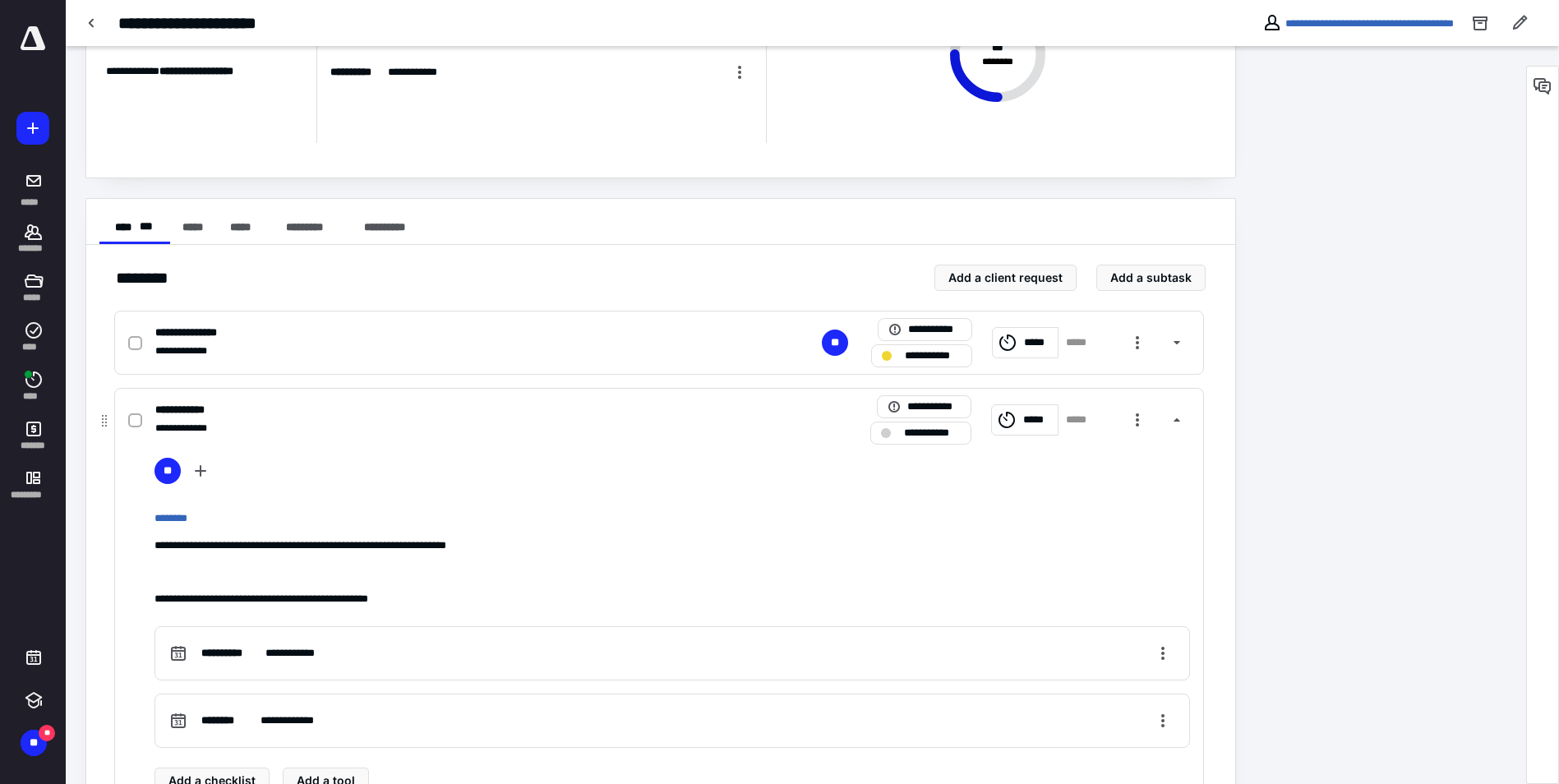 click on "**********" at bounding box center (932, 433) 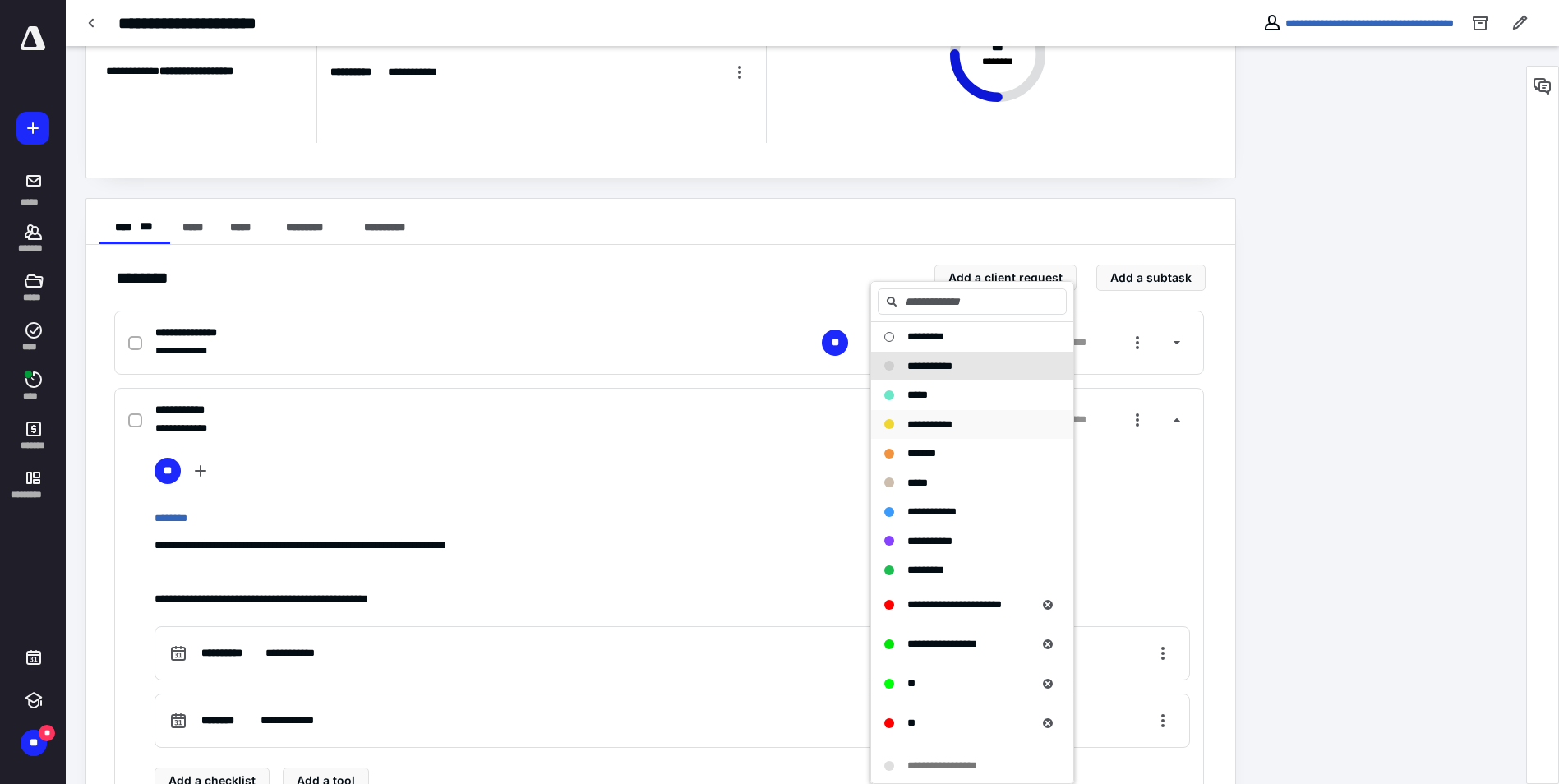 click on "**********" at bounding box center [972, 425] 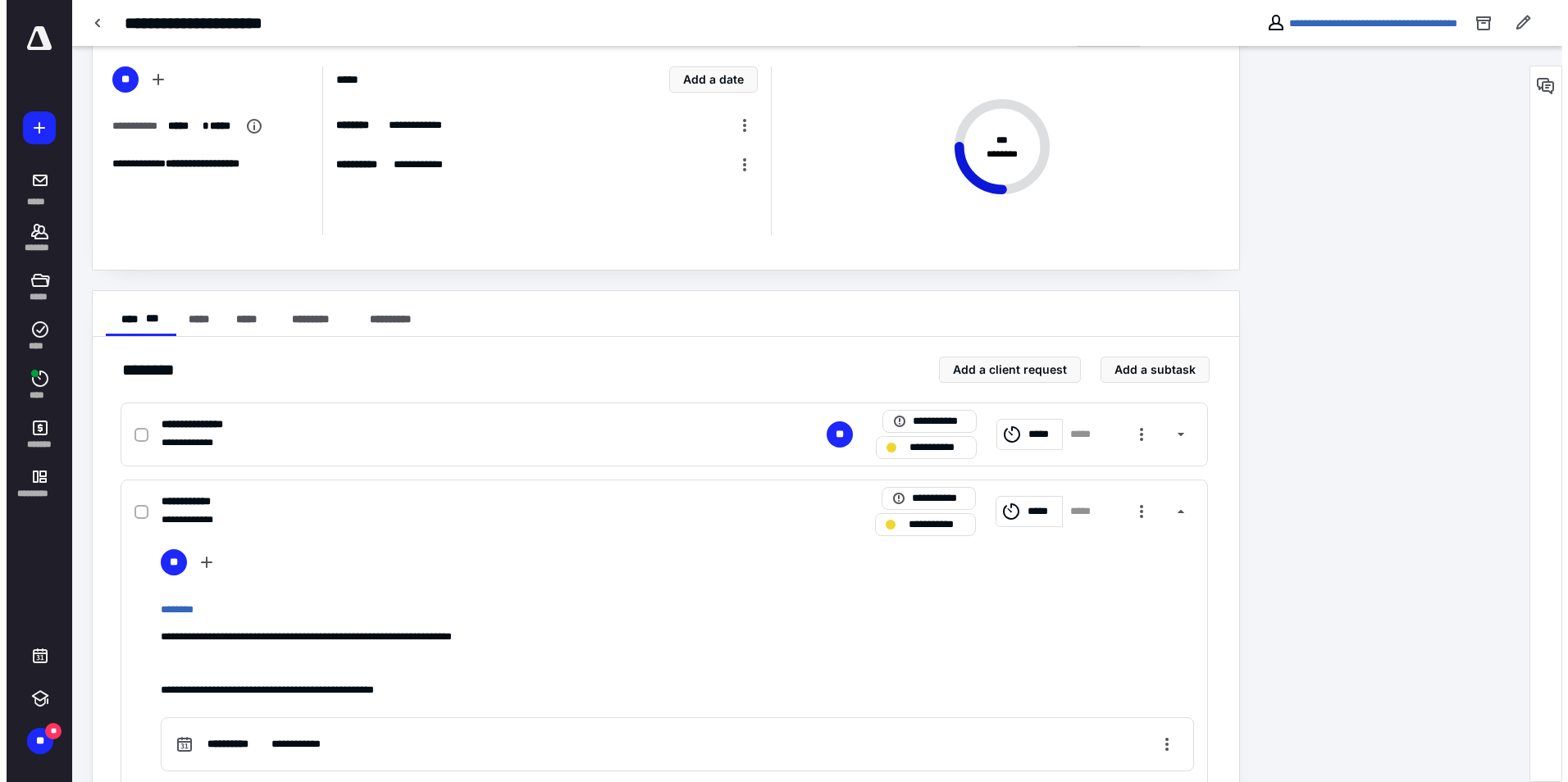 scroll, scrollTop: 0, scrollLeft: 0, axis: both 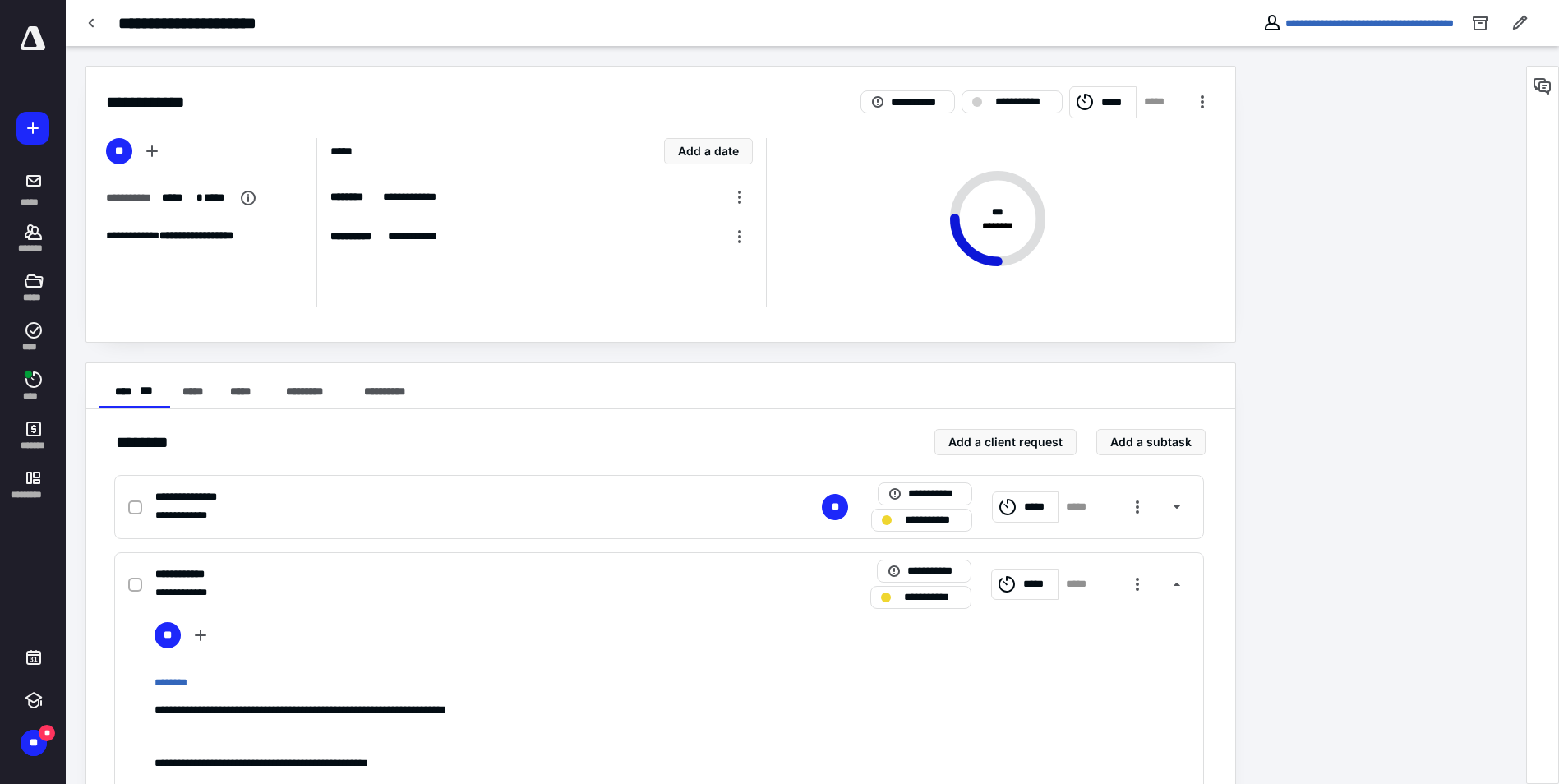 click on "**********" at bounding box center [1358, 23] 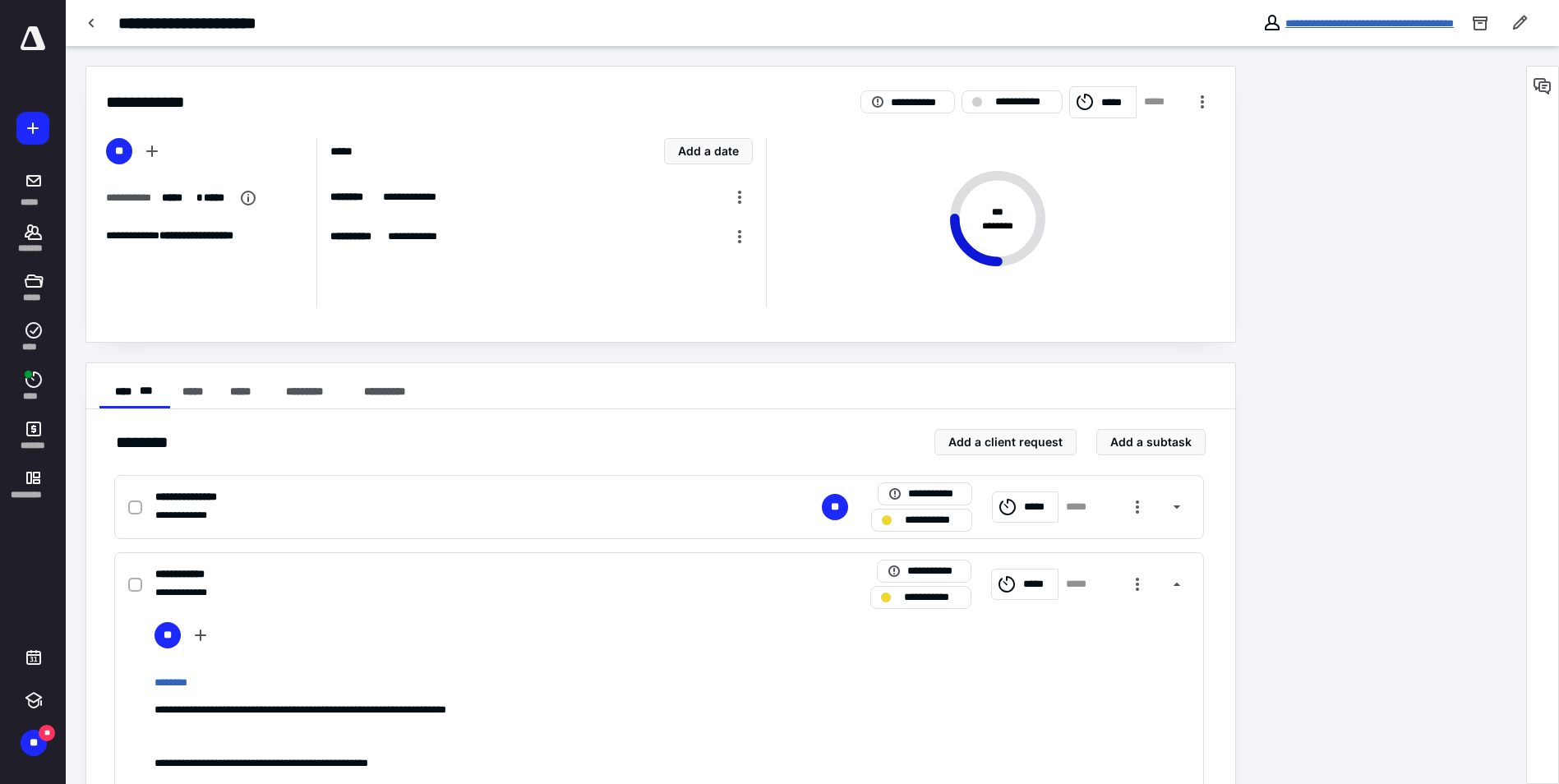 click on "**********" at bounding box center (1369, 23) 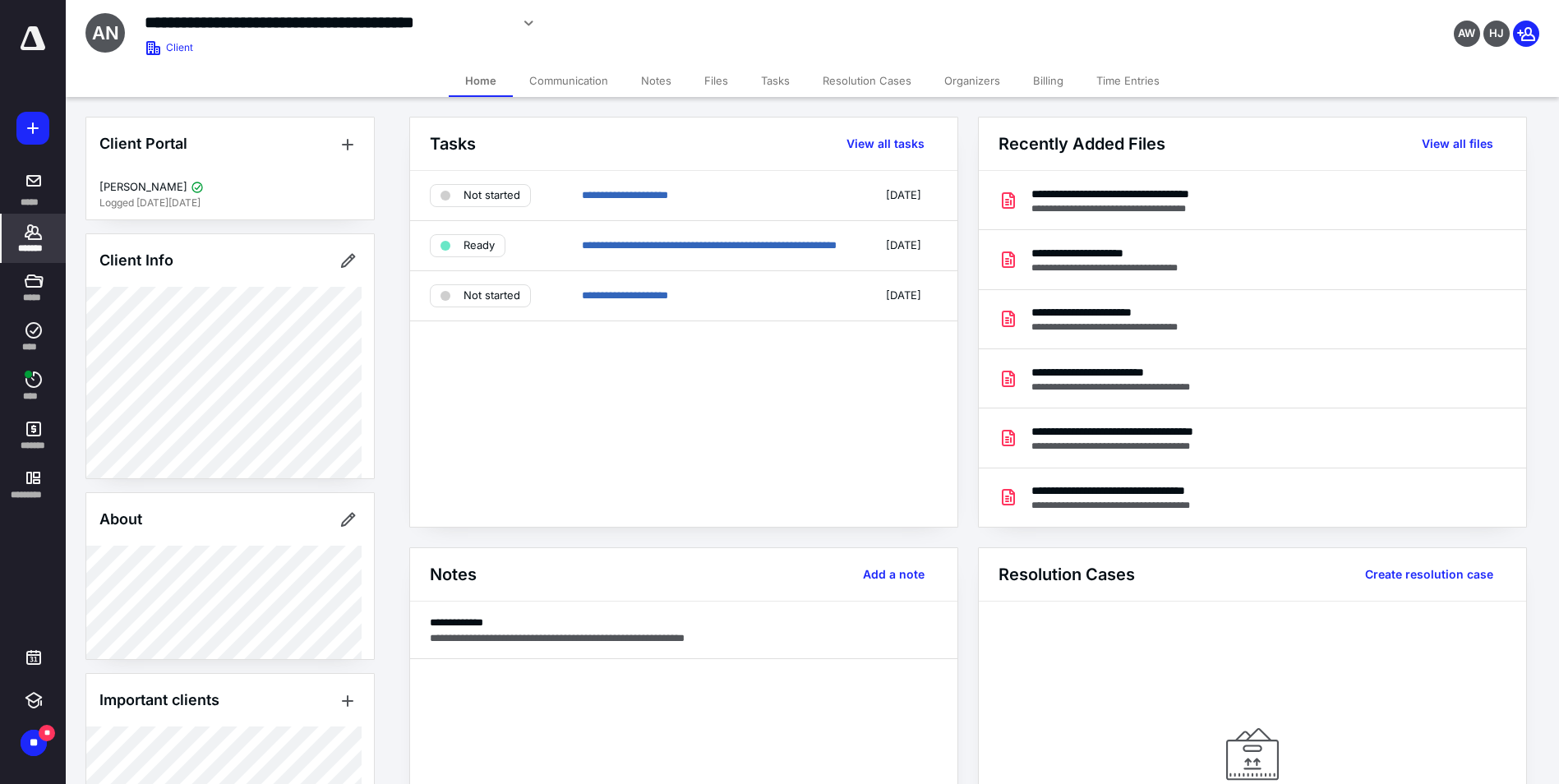 click on "Communication" at bounding box center [569, 81] 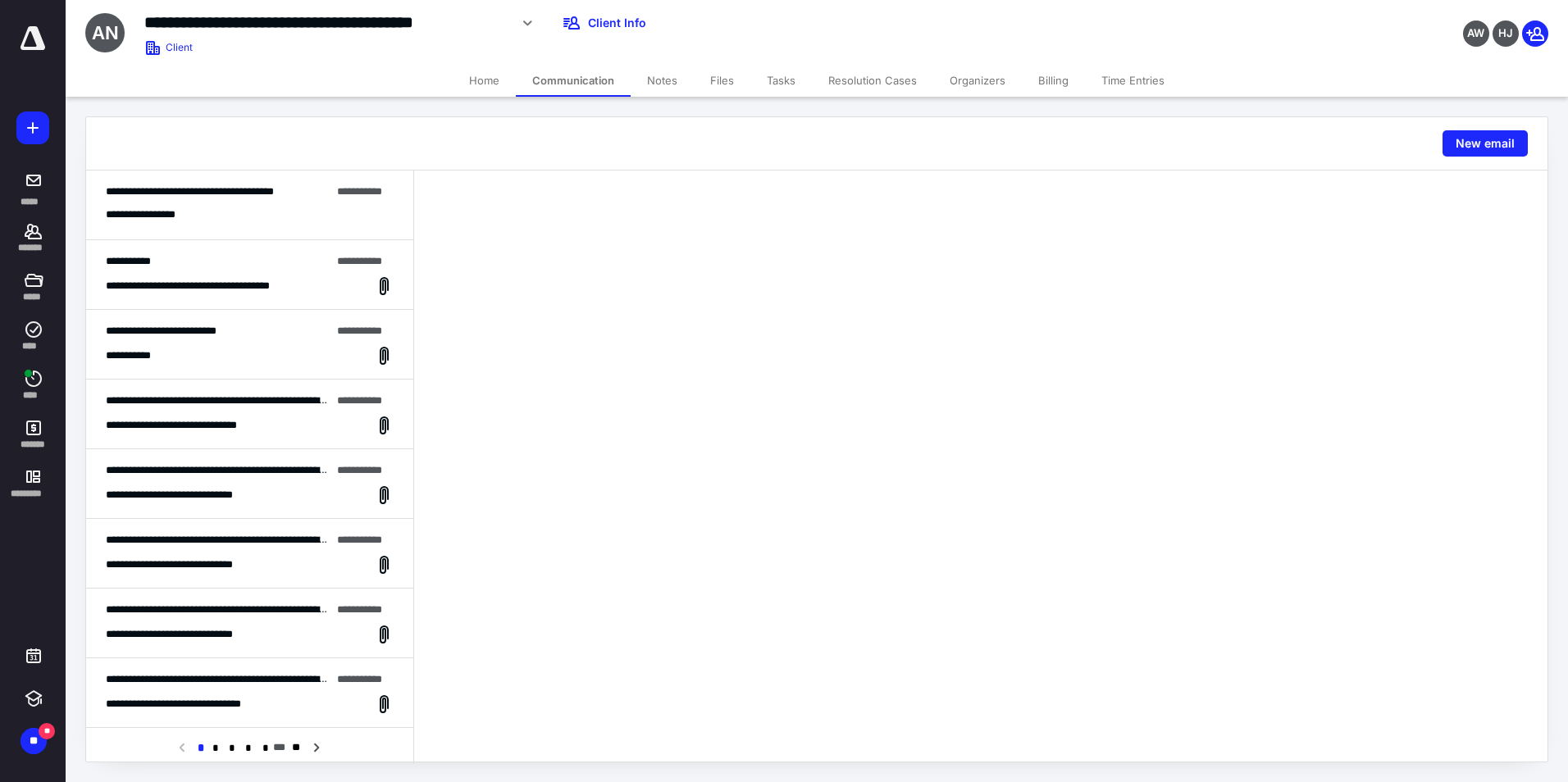 click on "**********" at bounding box center (249, 344) 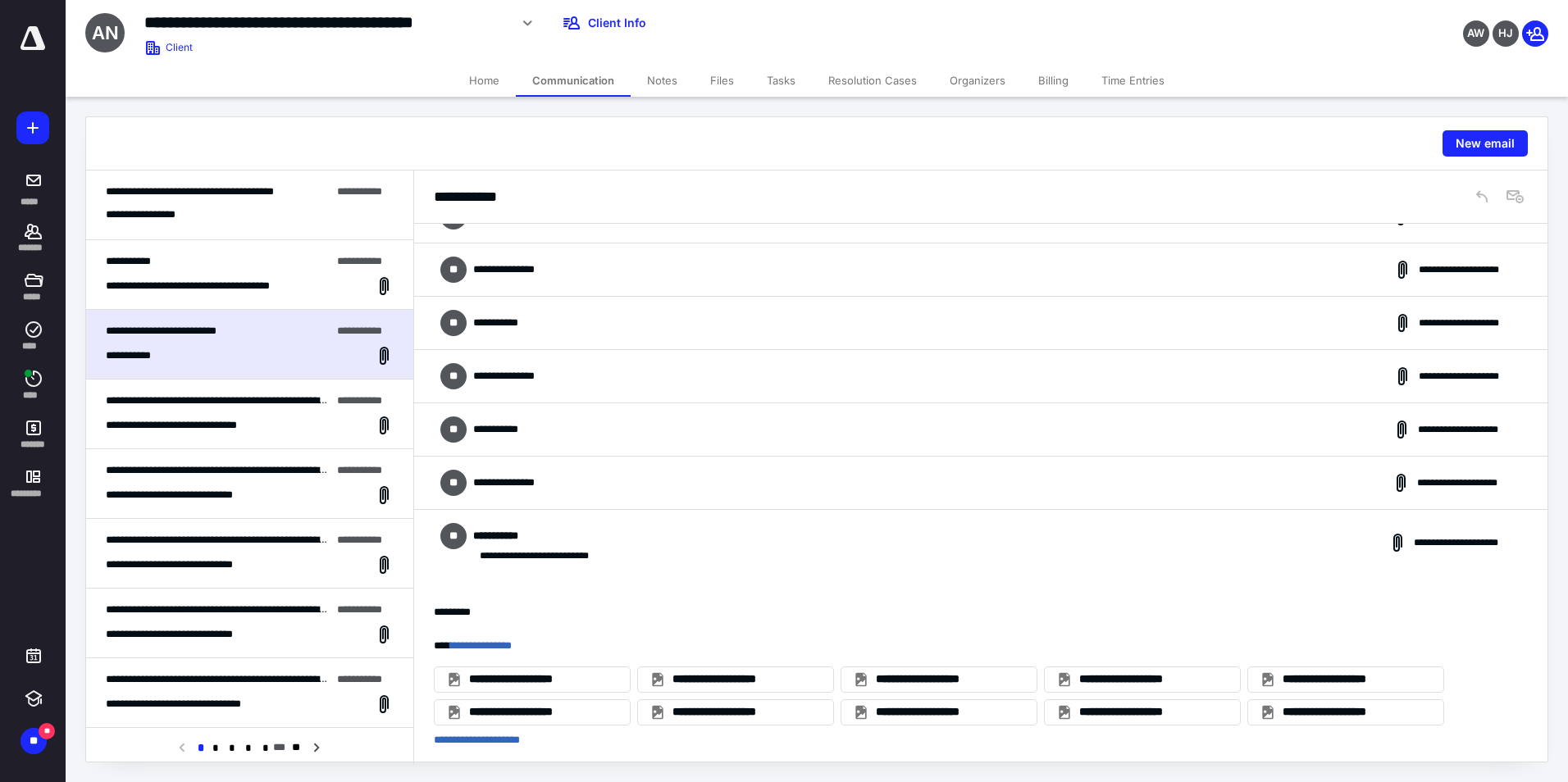 scroll, scrollTop: 252, scrollLeft: 0, axis: vertical 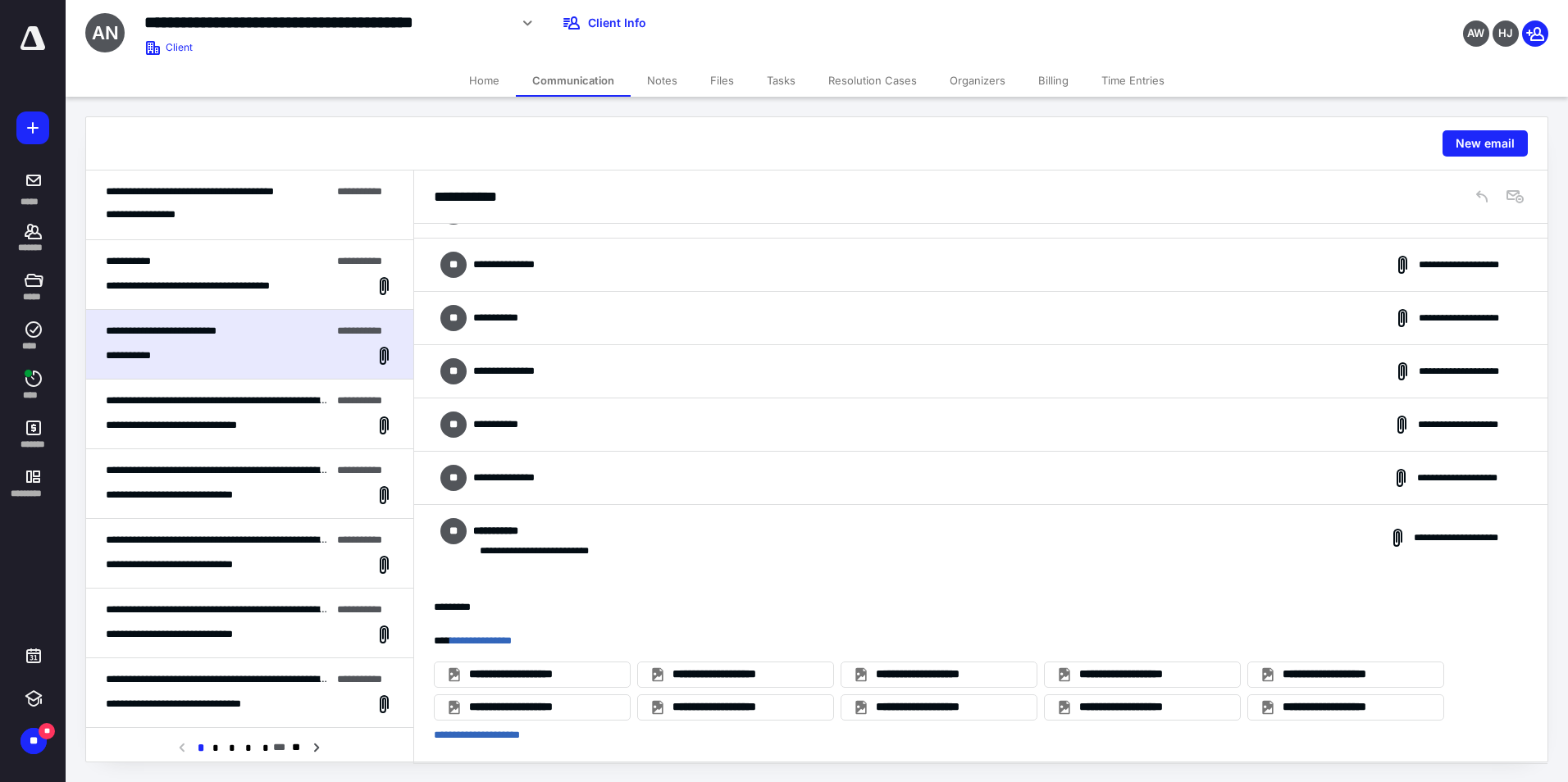 click on "**********" at bounding box center (981, 478) 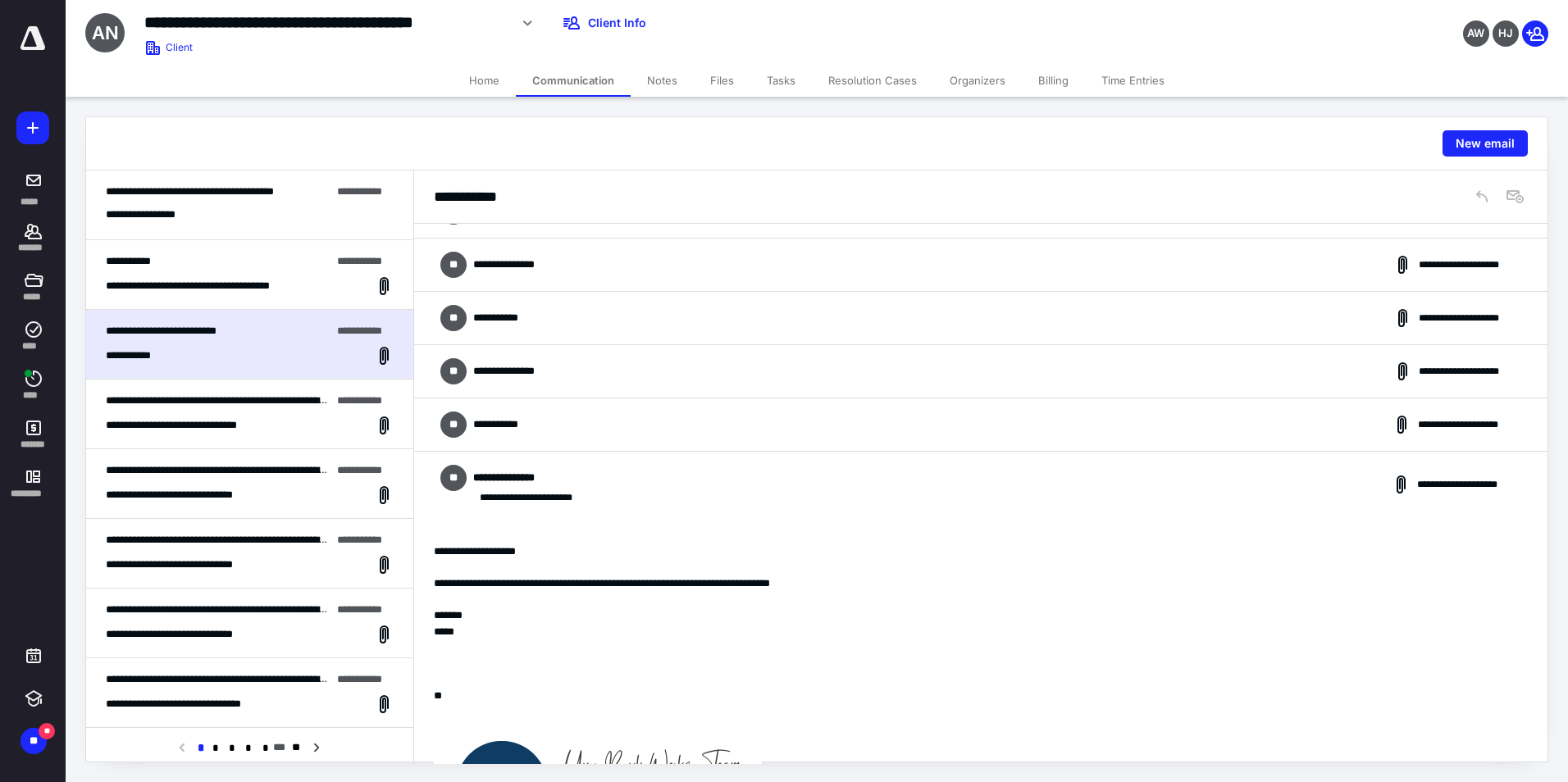 click on "**********" at bounding box center (981, 425) 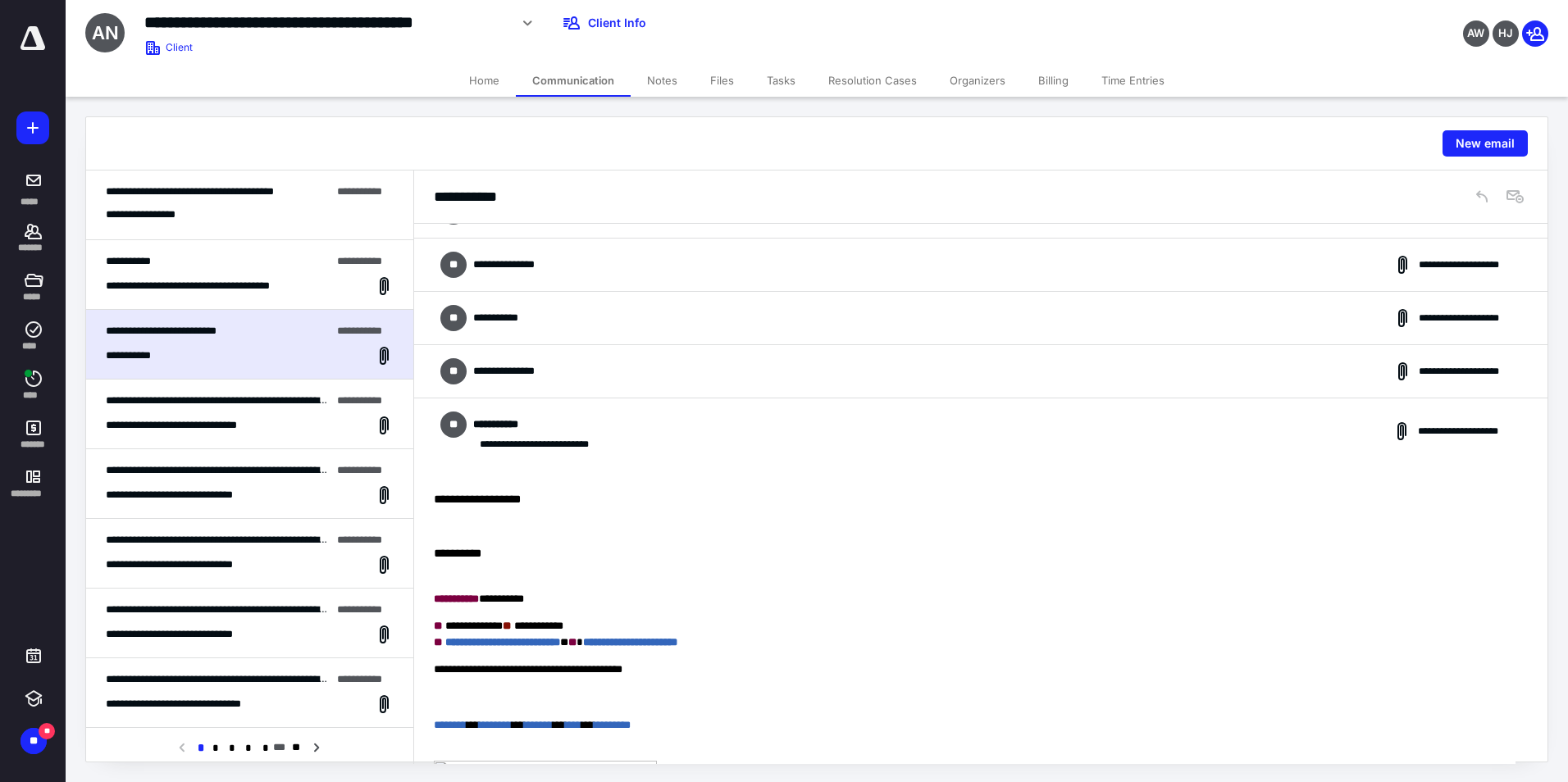click on "**********" at bounding box center (981, 371) 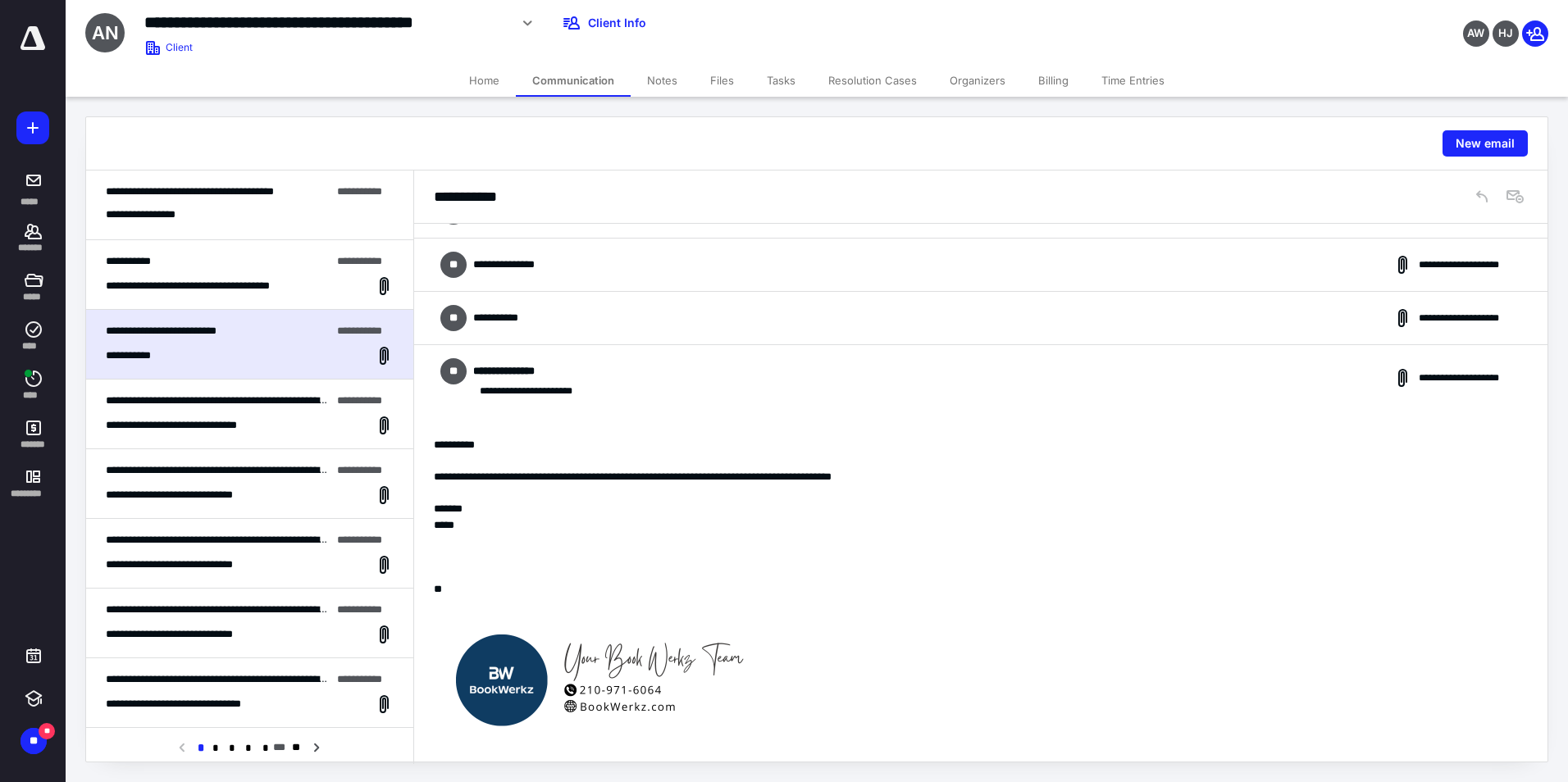 click on "**********" at bounding box center (981, 318) 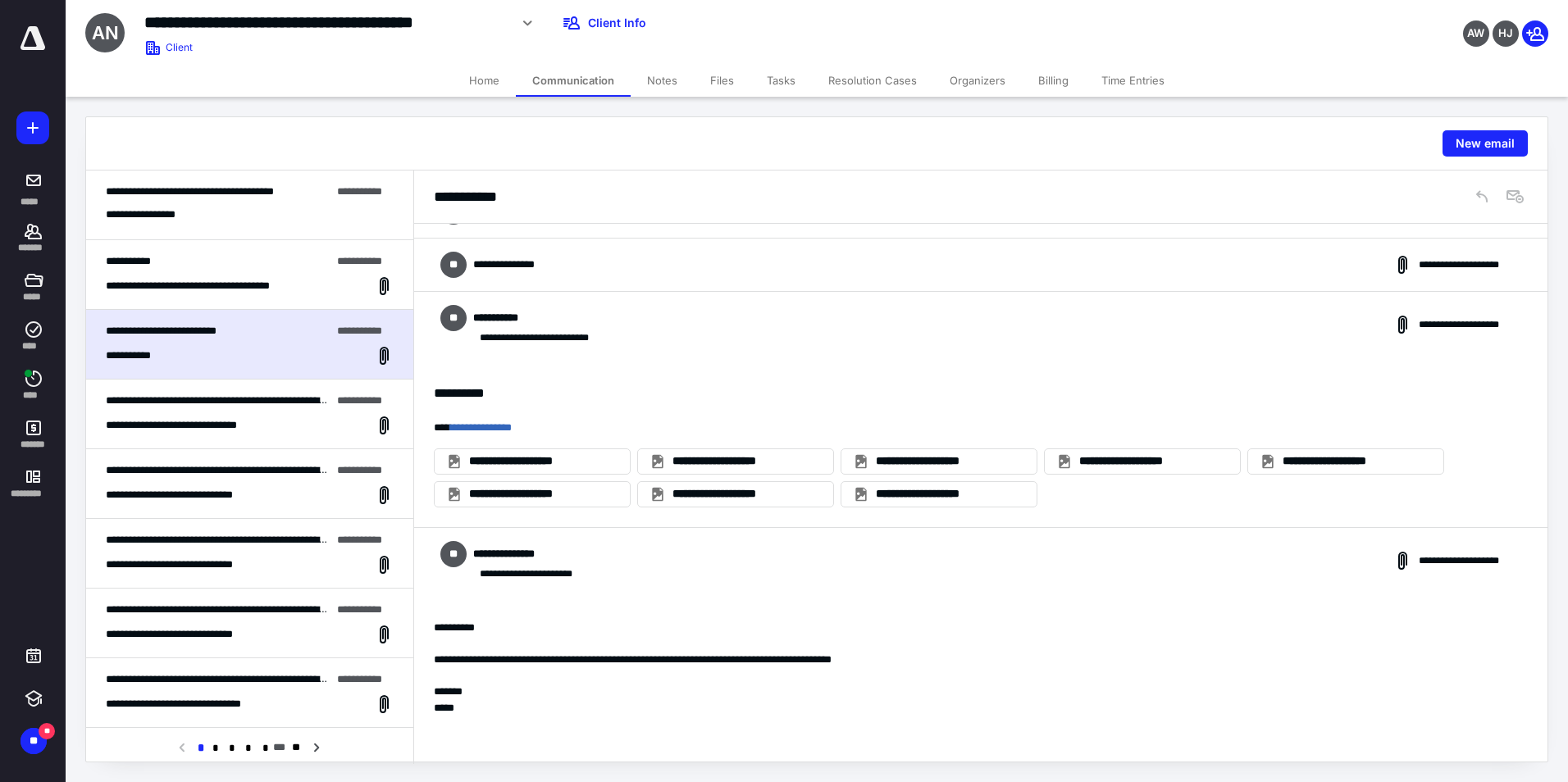 drag, startPoint x: 583, startPoint y: 243, endPoint x: 583, endPoint y: 258, distance: 15 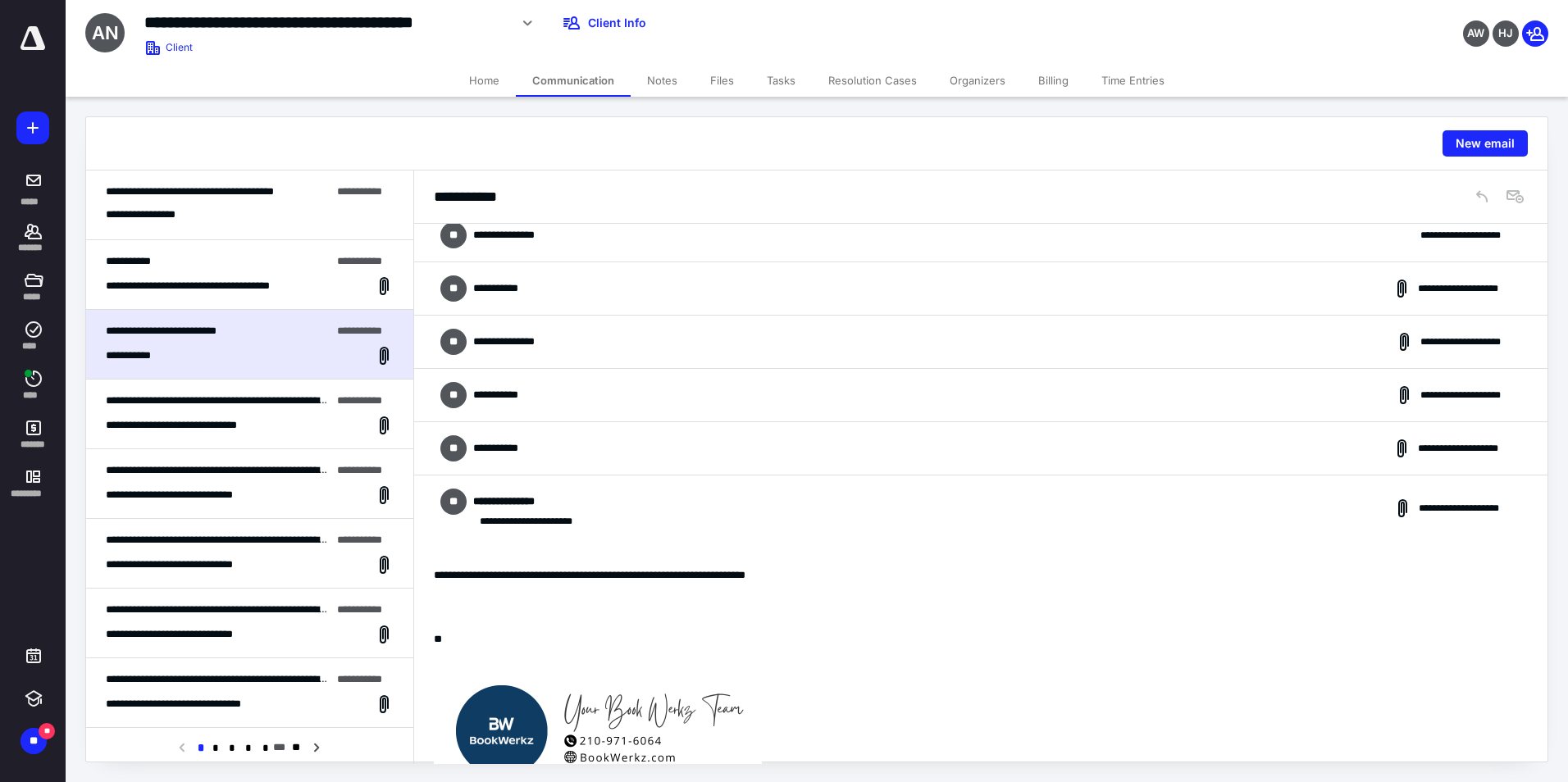 scroll, scrollTop: 6, scrollLeft: 0, axis: vertical 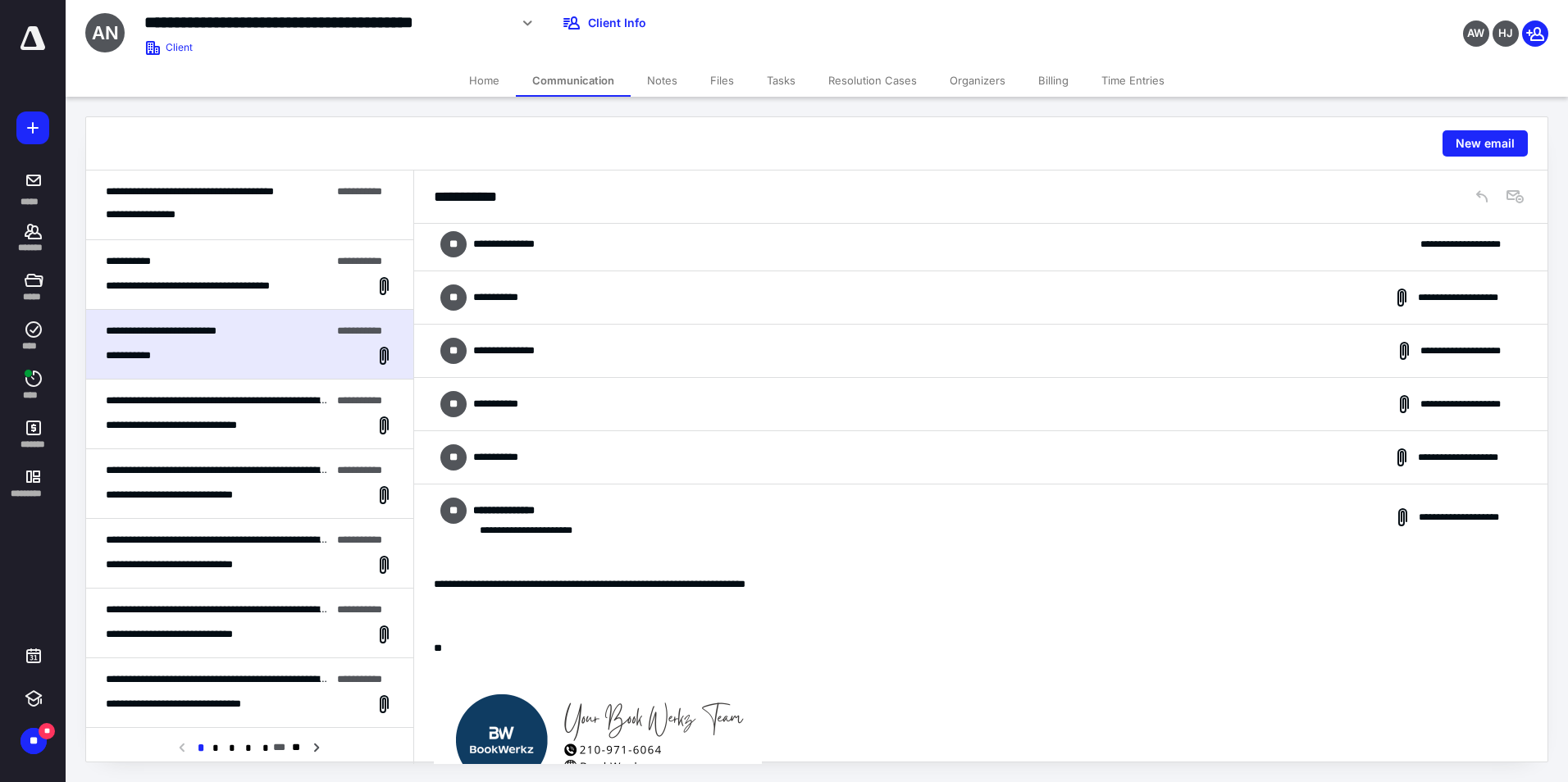click on "**********" at bounding box center [981, 457] 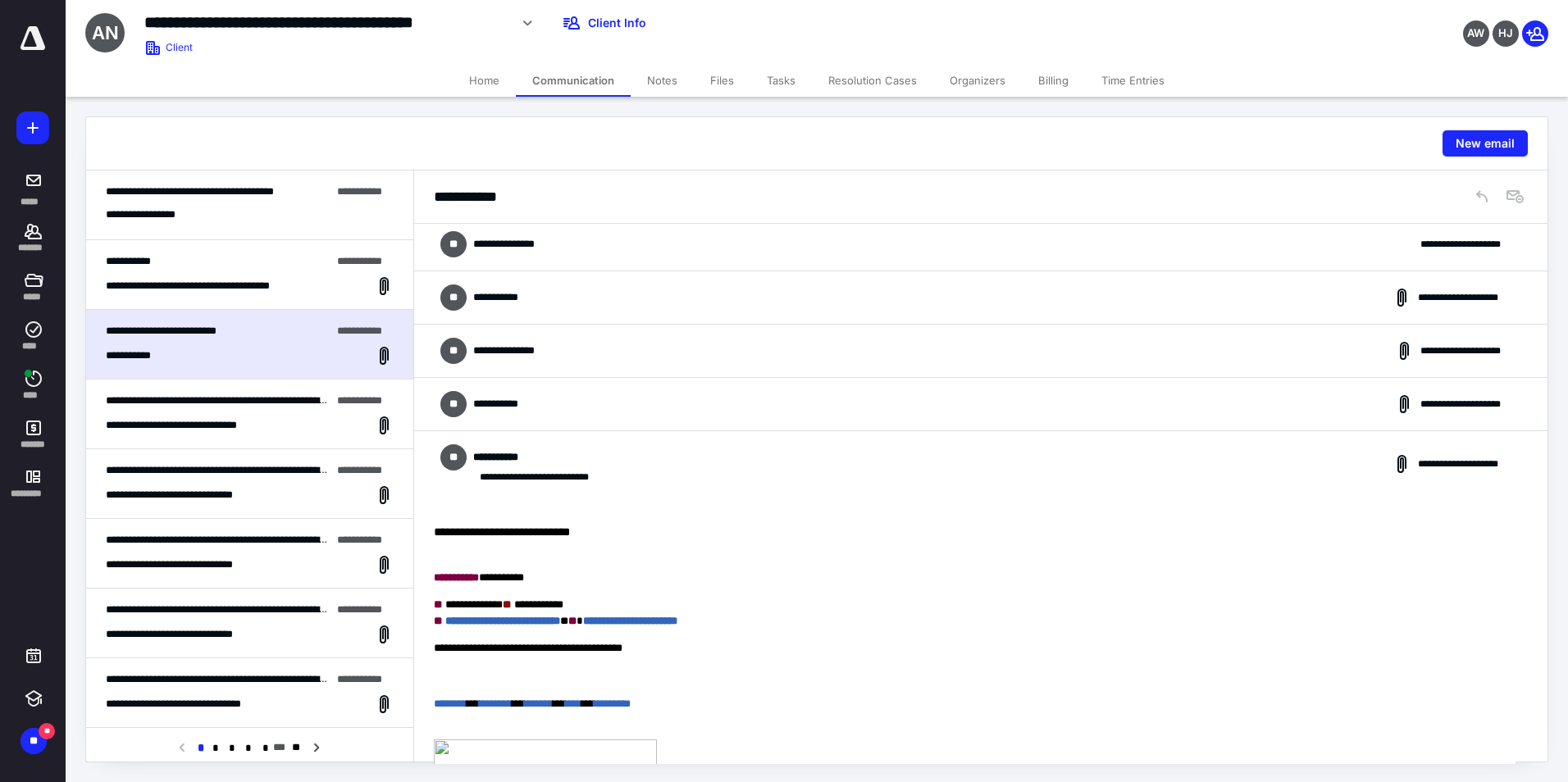 click on "**********" at bounding box center (981, 404) 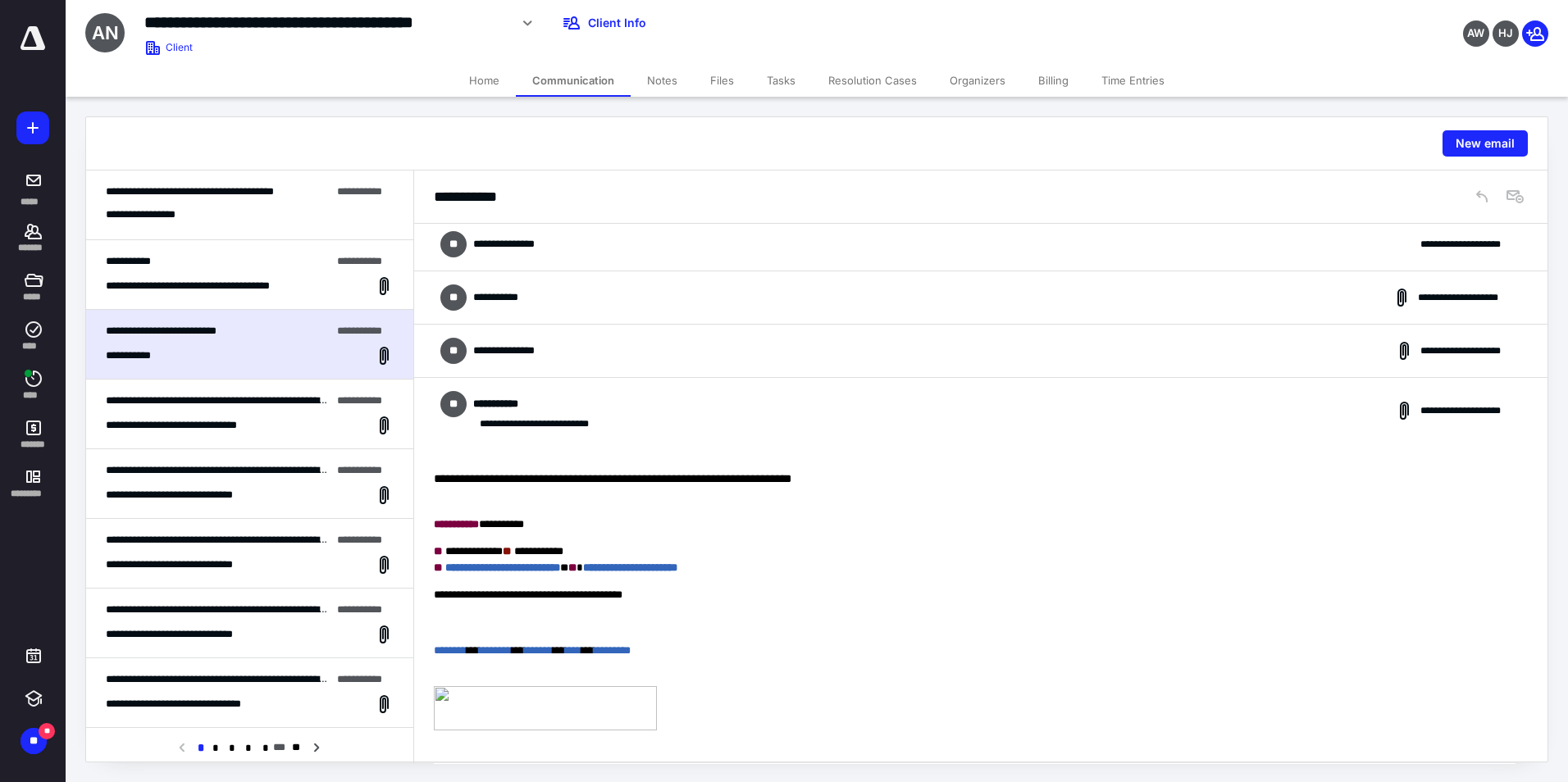 click on "**********" at bounding box center [981, 351] 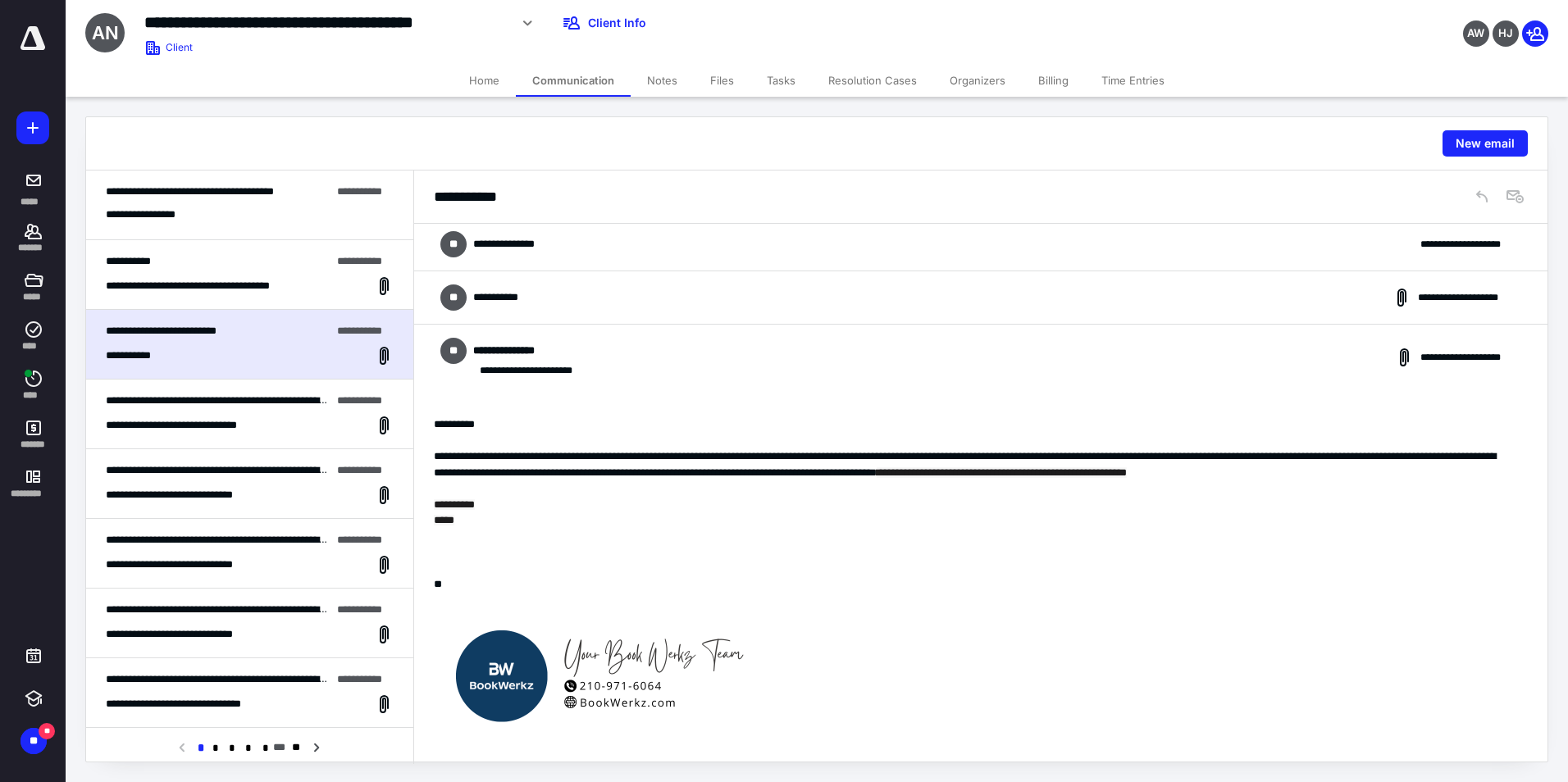 click on "**********" at bounding box center (981, 298) 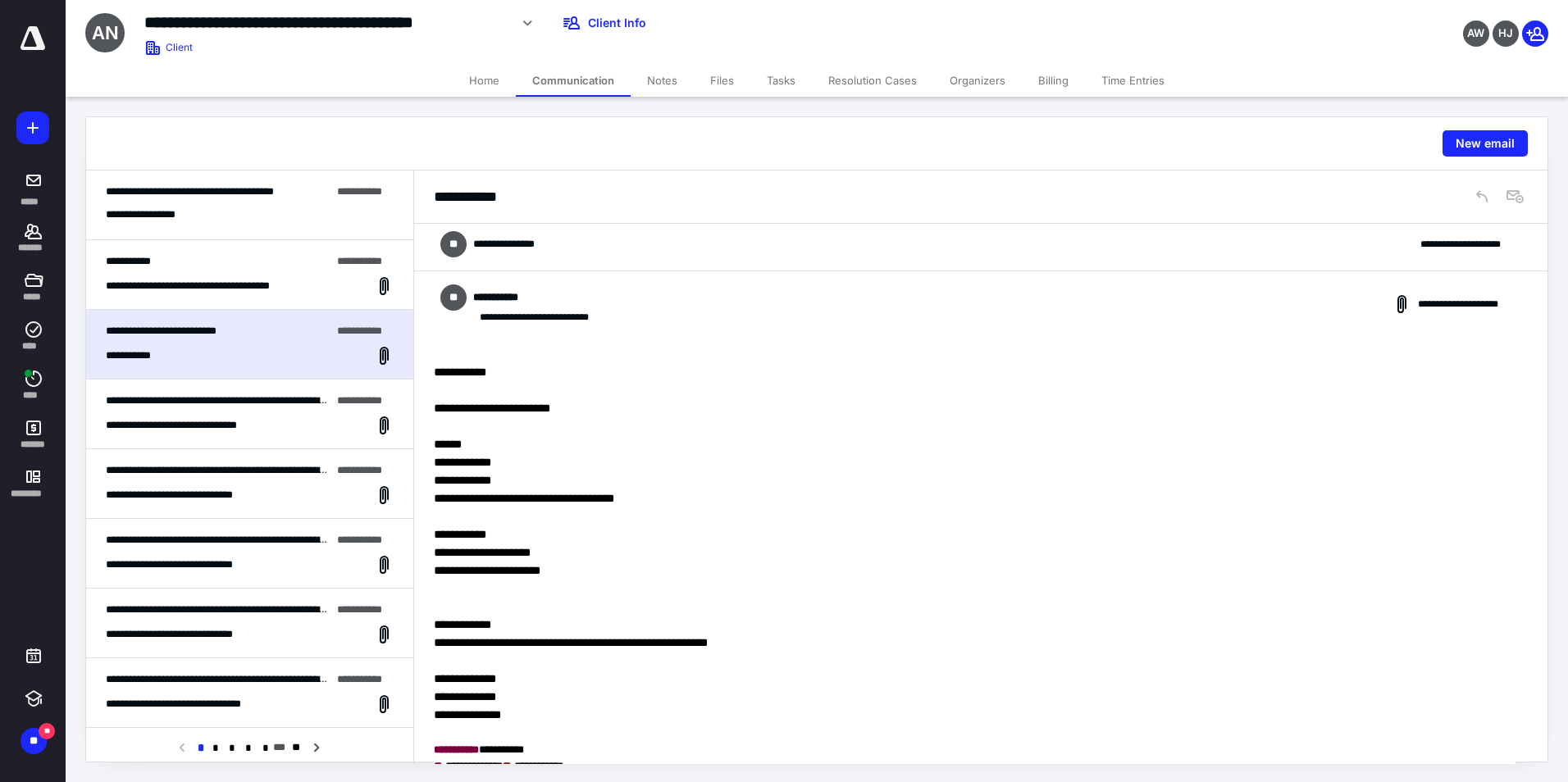 click on "**********" at bounding box center (981, 244) 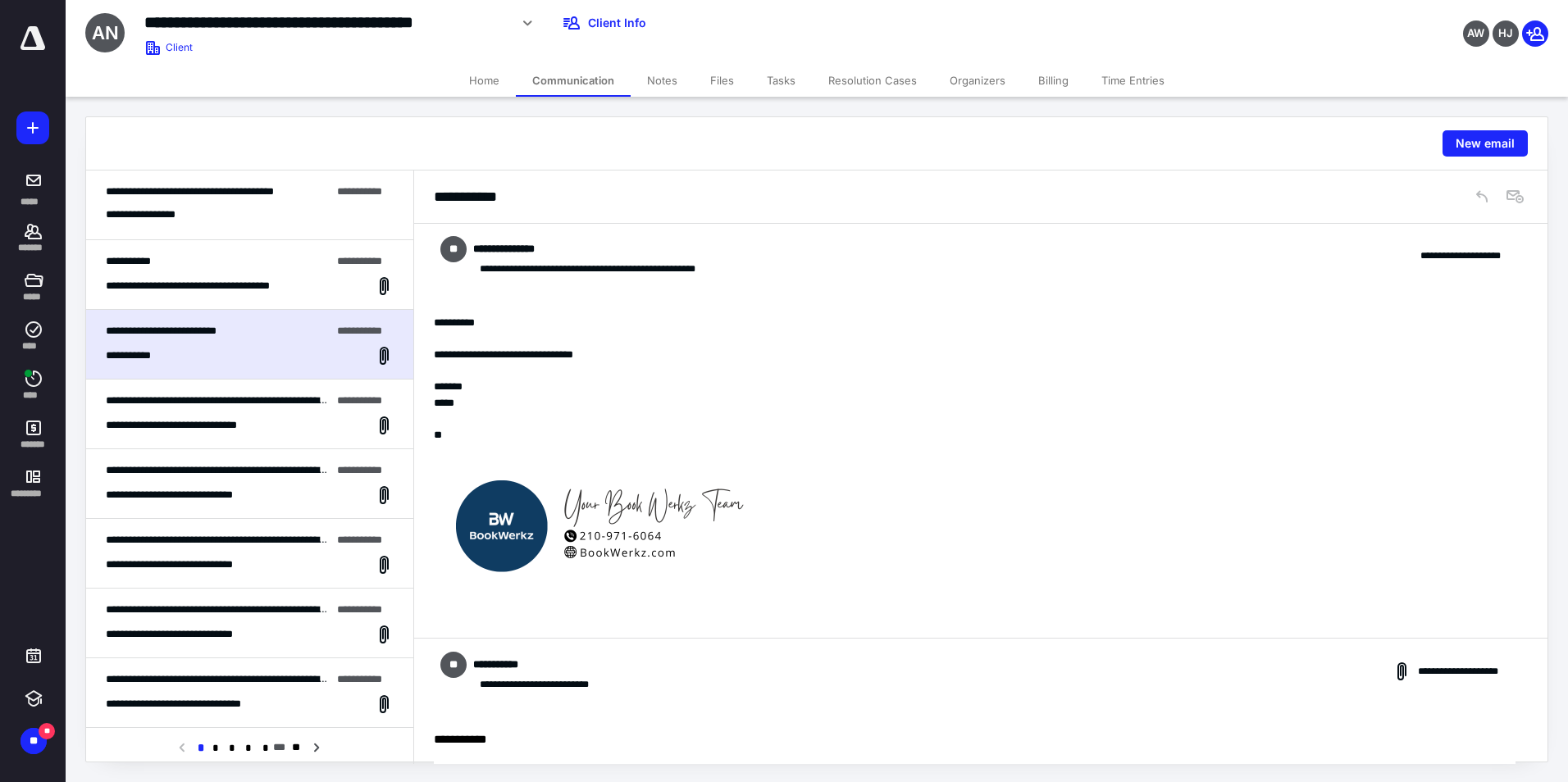 scroll, scrollTop: 0, scrollLeft: 0, axis: both 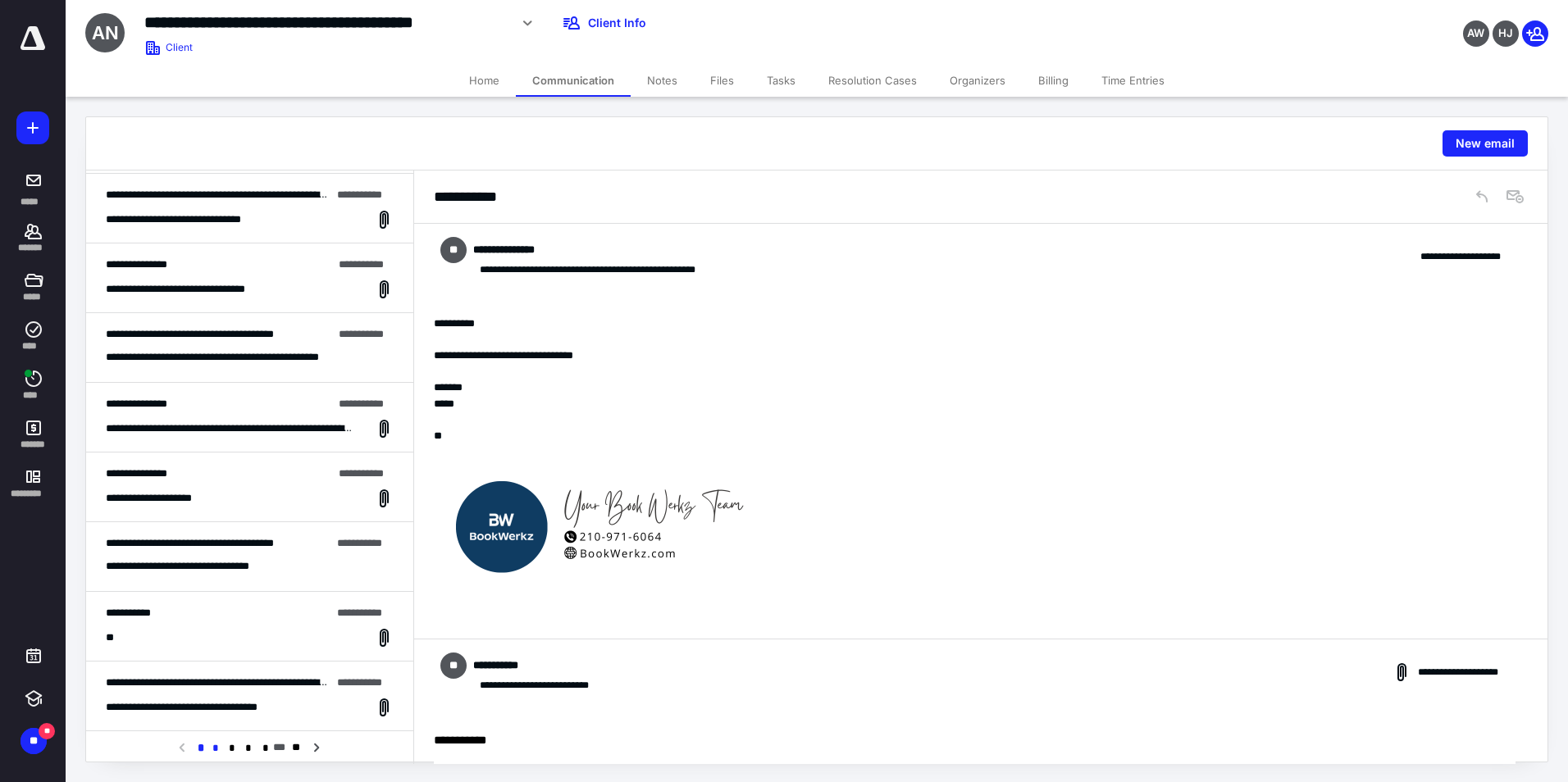 click on "*" at bounding box center (216, 748) 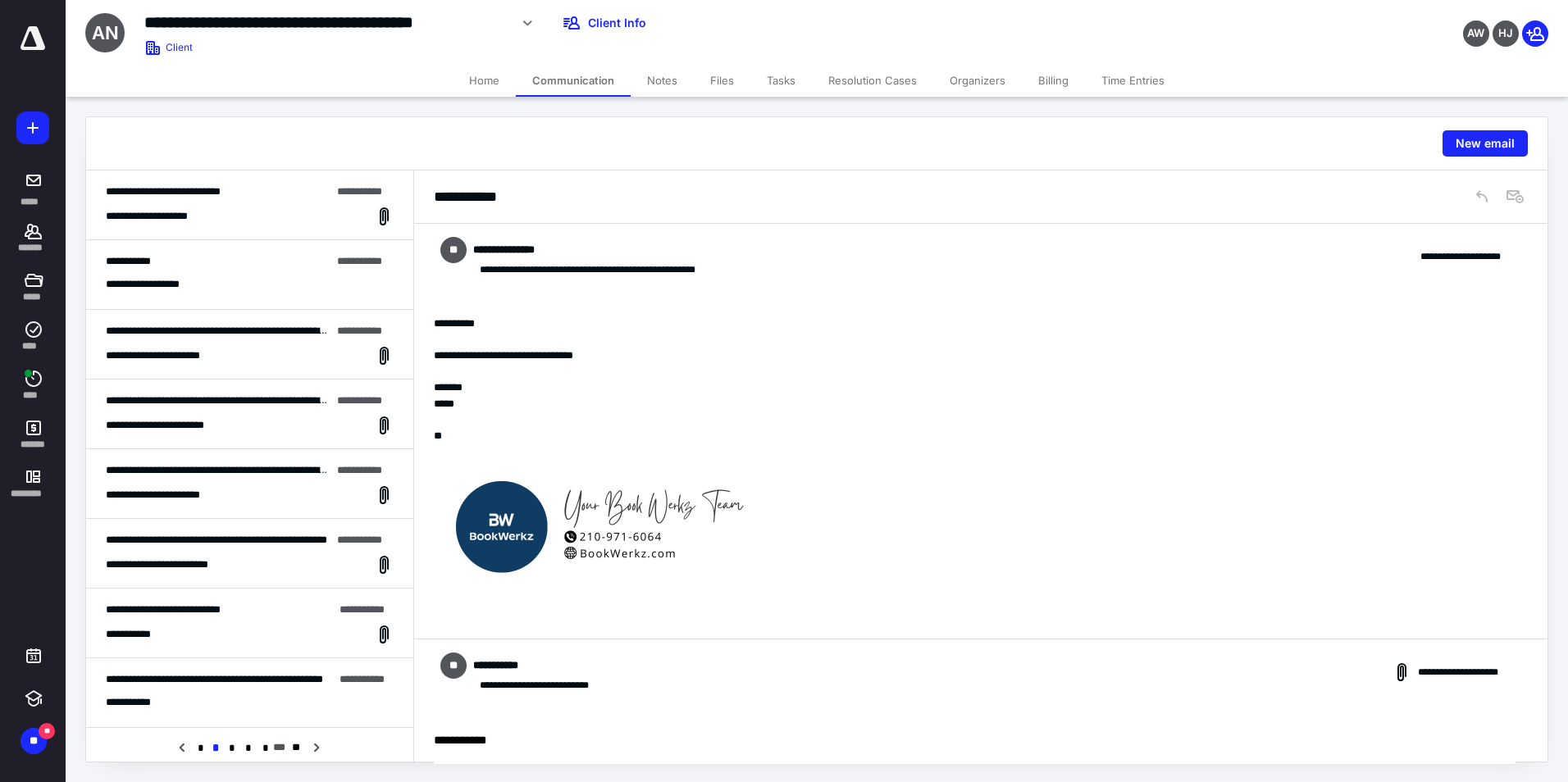 click on "**********" at bounding box center (249, 216) 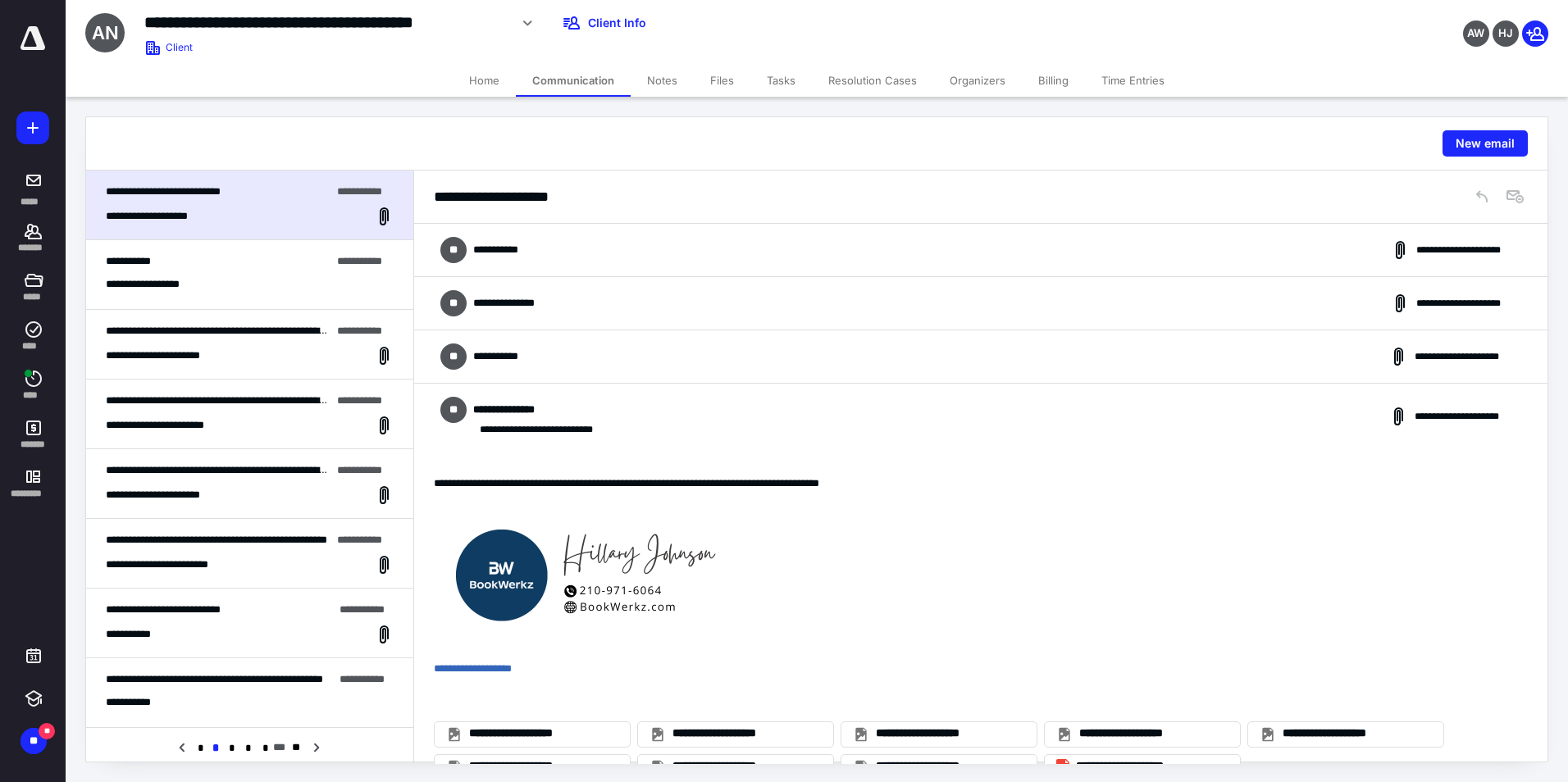 click on "**********" at bounding box center (981, 357) 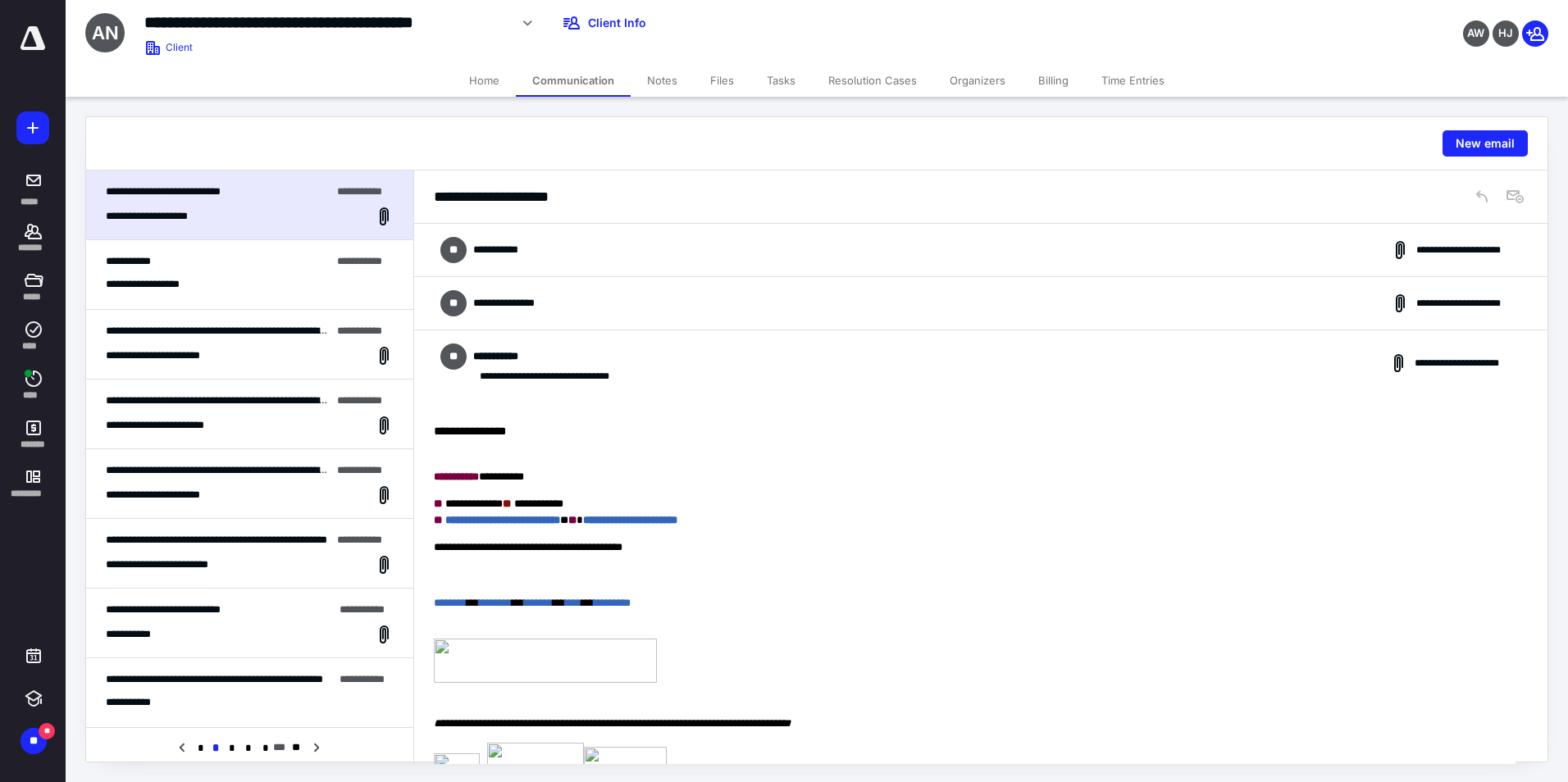 click on "**********" at bounding box center [981, 303] 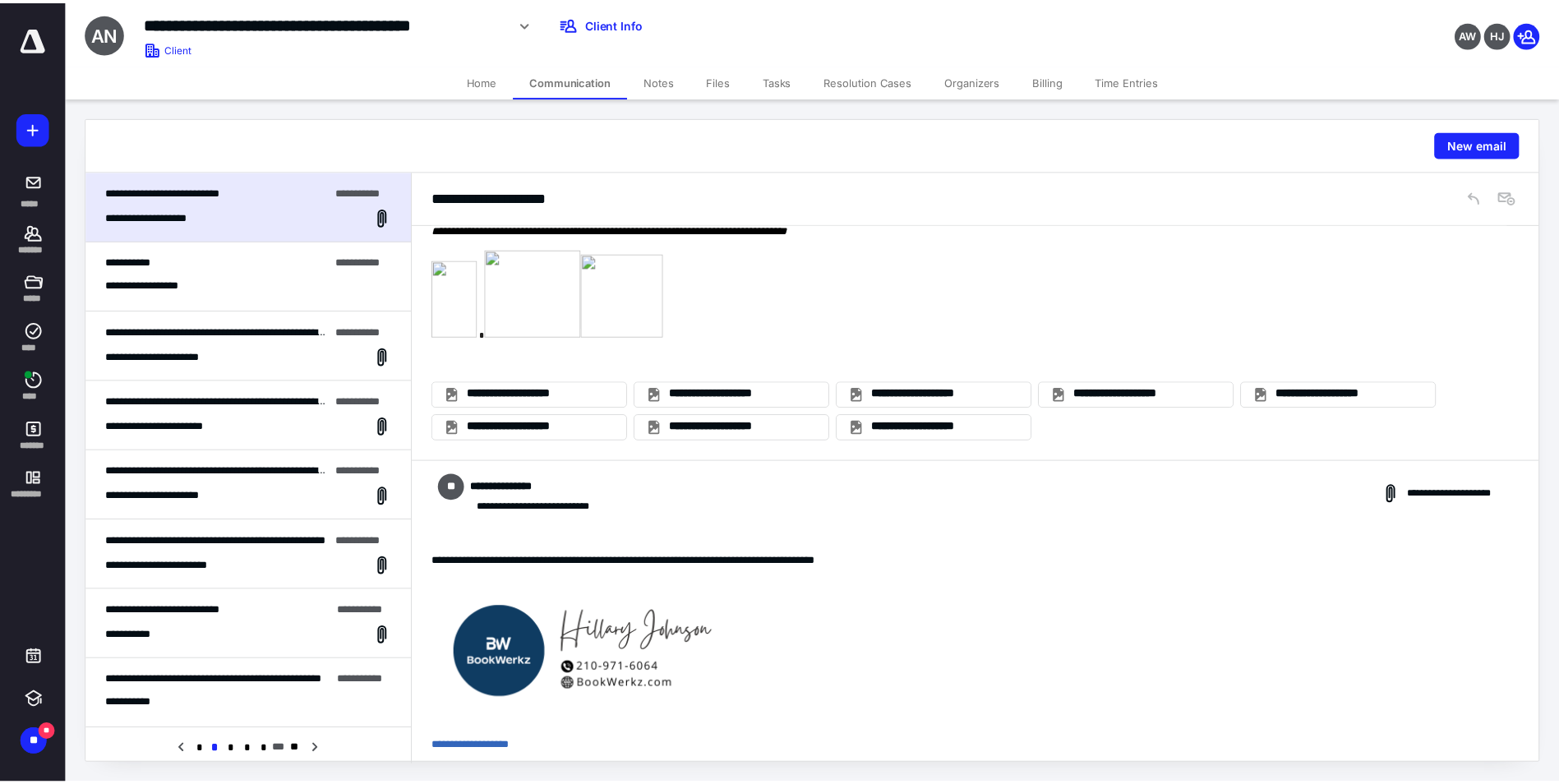 scroll, scrollTop: 904, scrollLeft: 0, axis: vertical 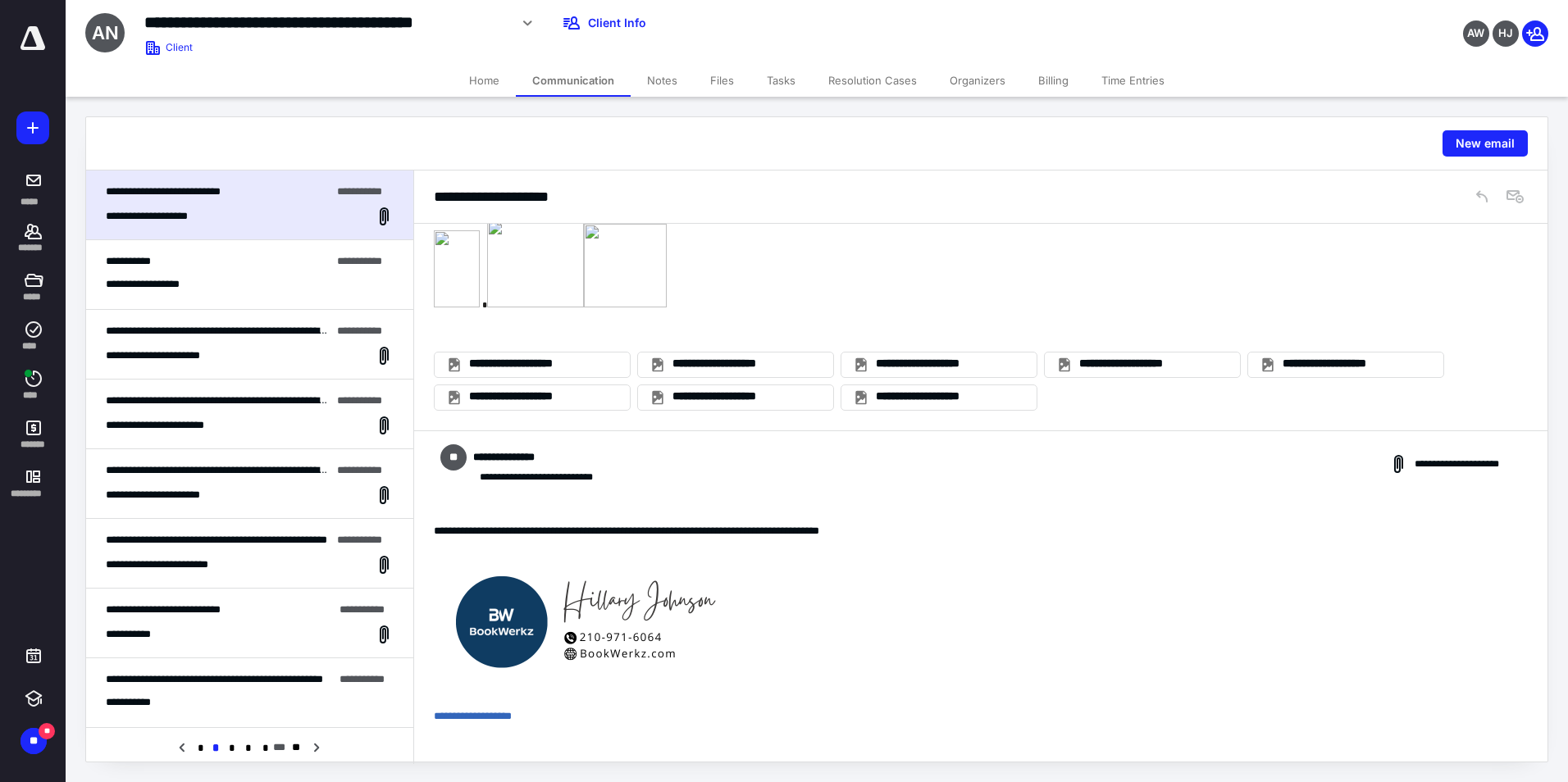 click on "Tasks" at bounding box center [781, 80] 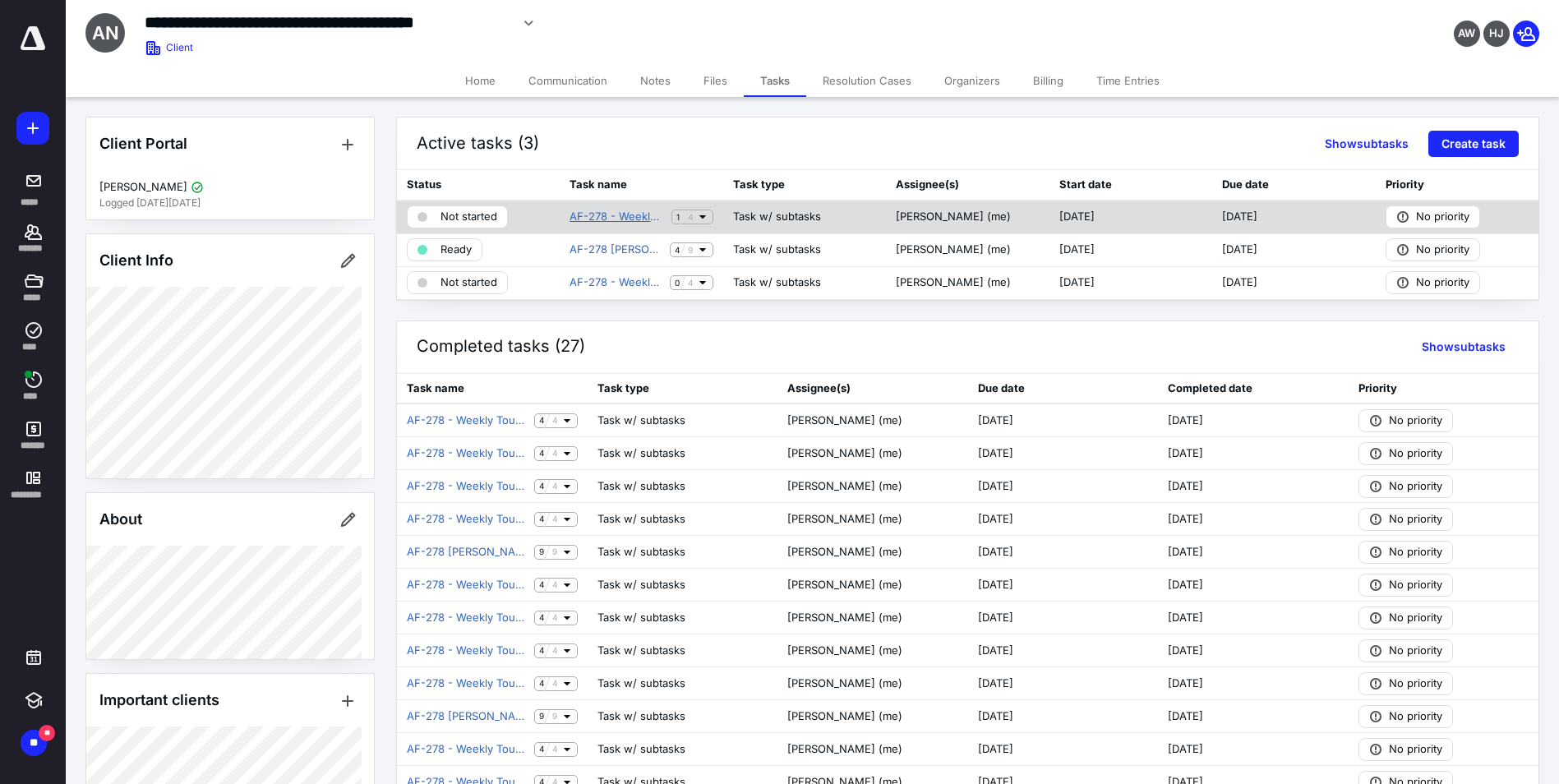 click on "AF-278 - Weekly Touch" at bounding box center [616, 217] 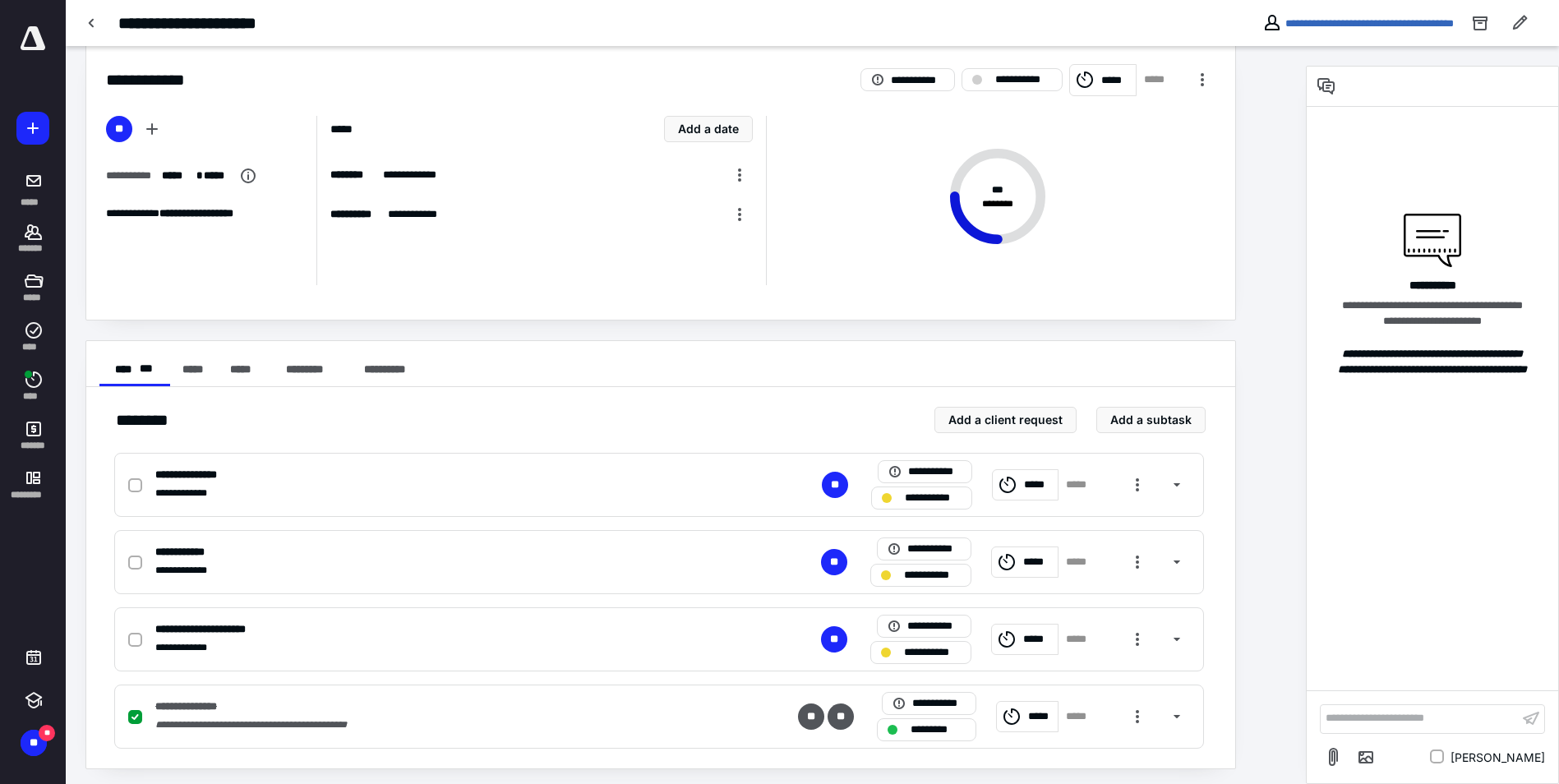 scroll, scrollTop: 27, scrollLeft: 0, axis: vertical 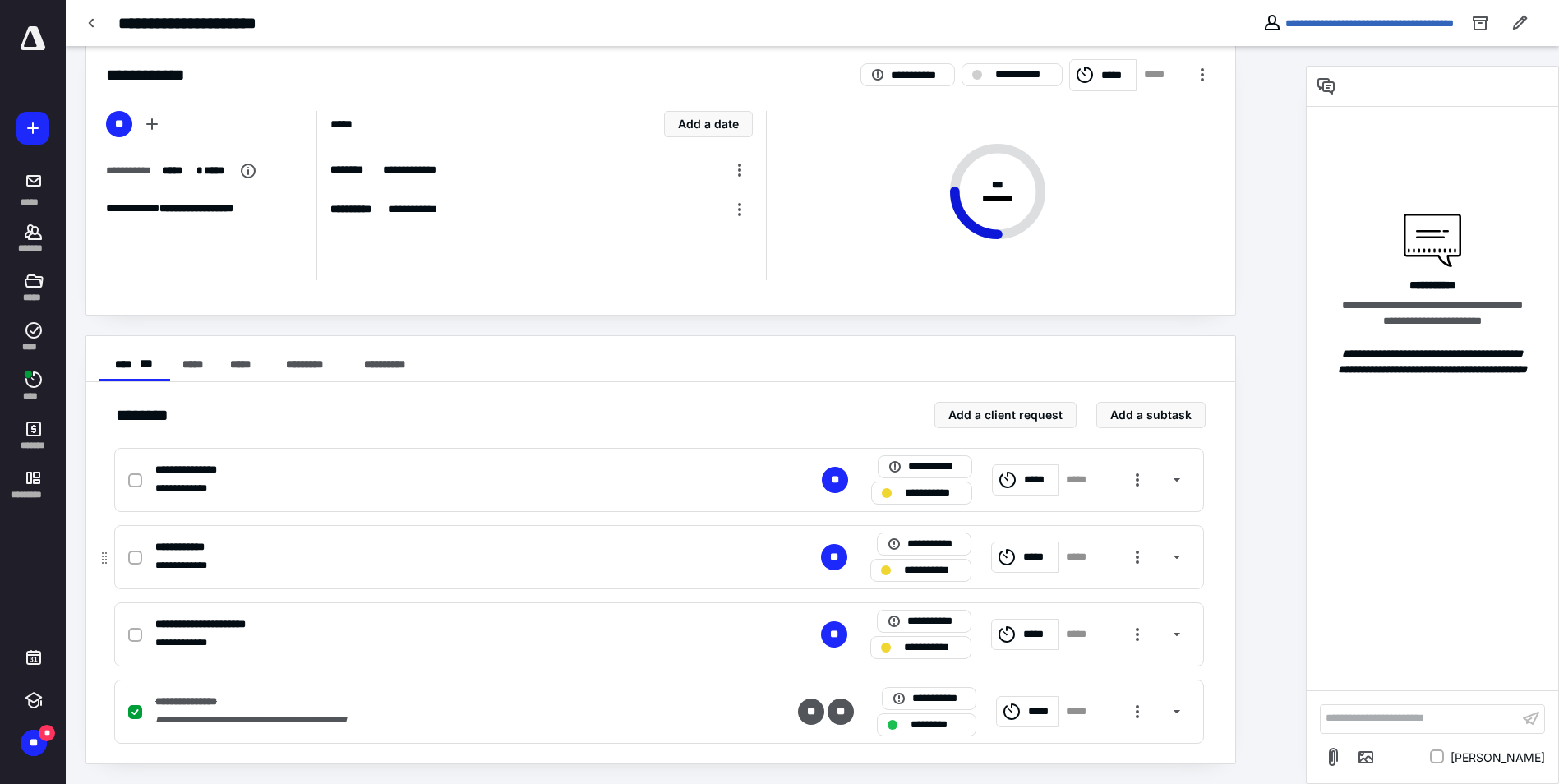 click on "*****" at bounding box center [1038, 557] 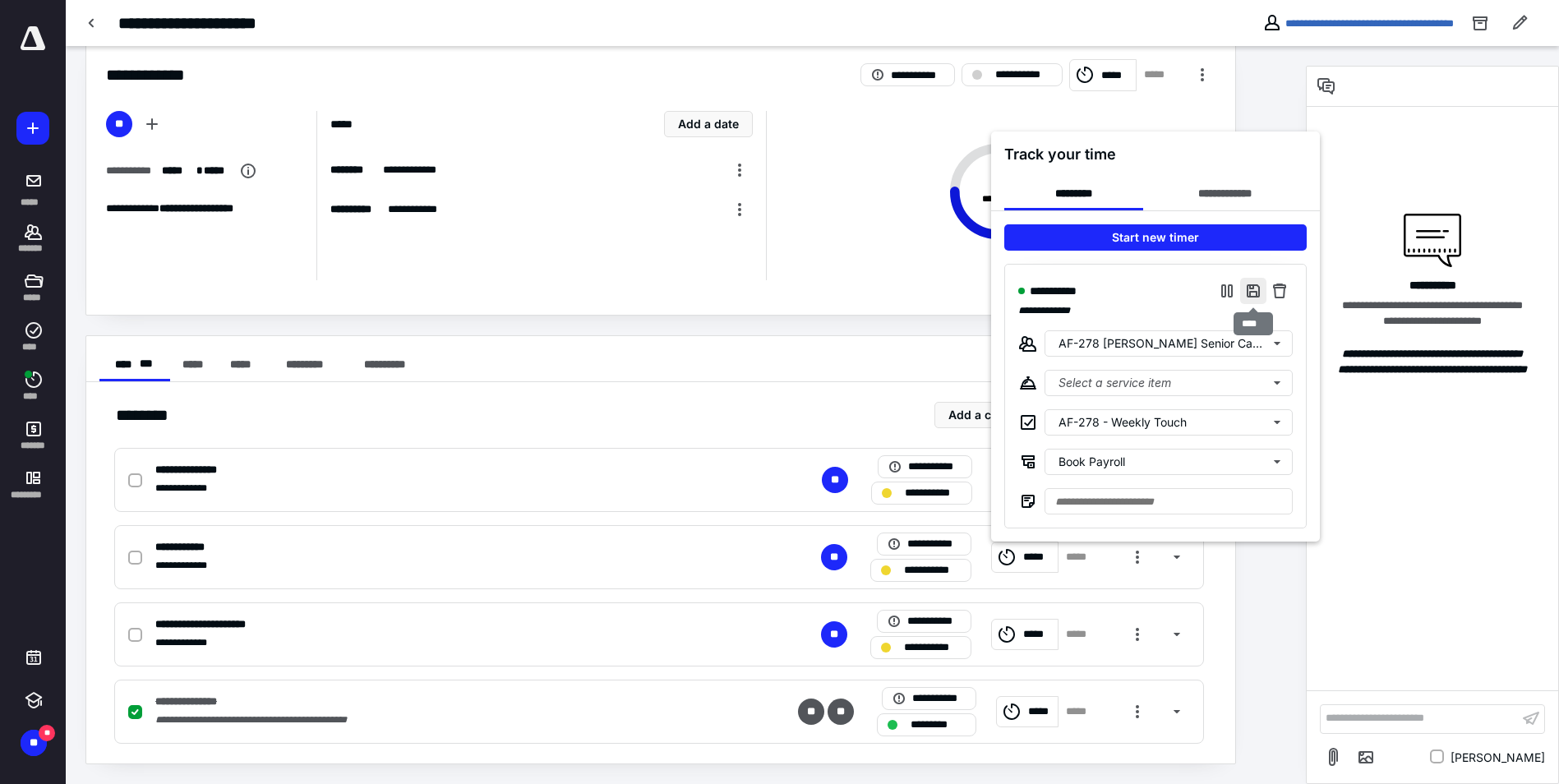 click at bounding box center (1253, 291) 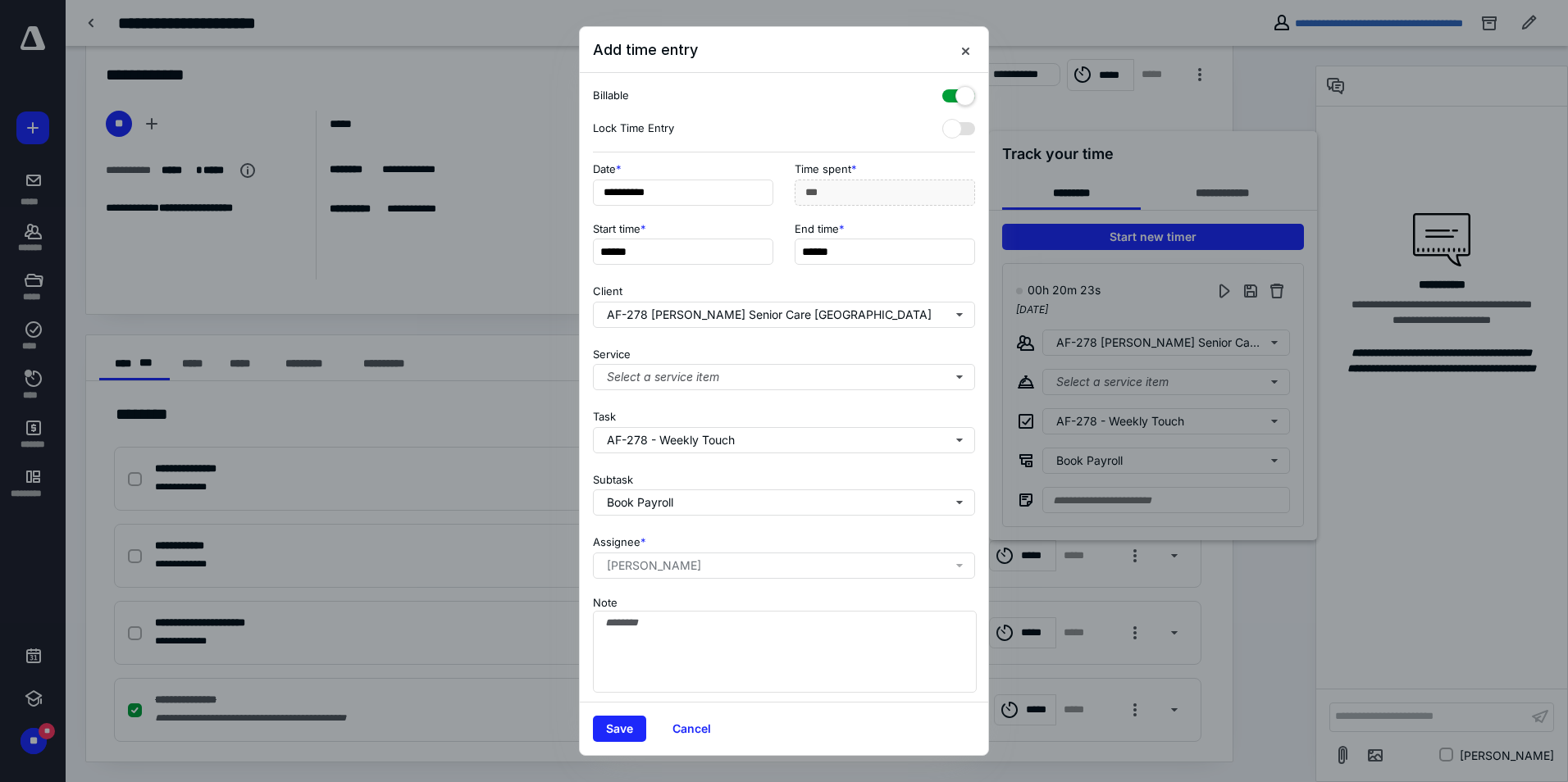 click at bounding box center [959, 93] 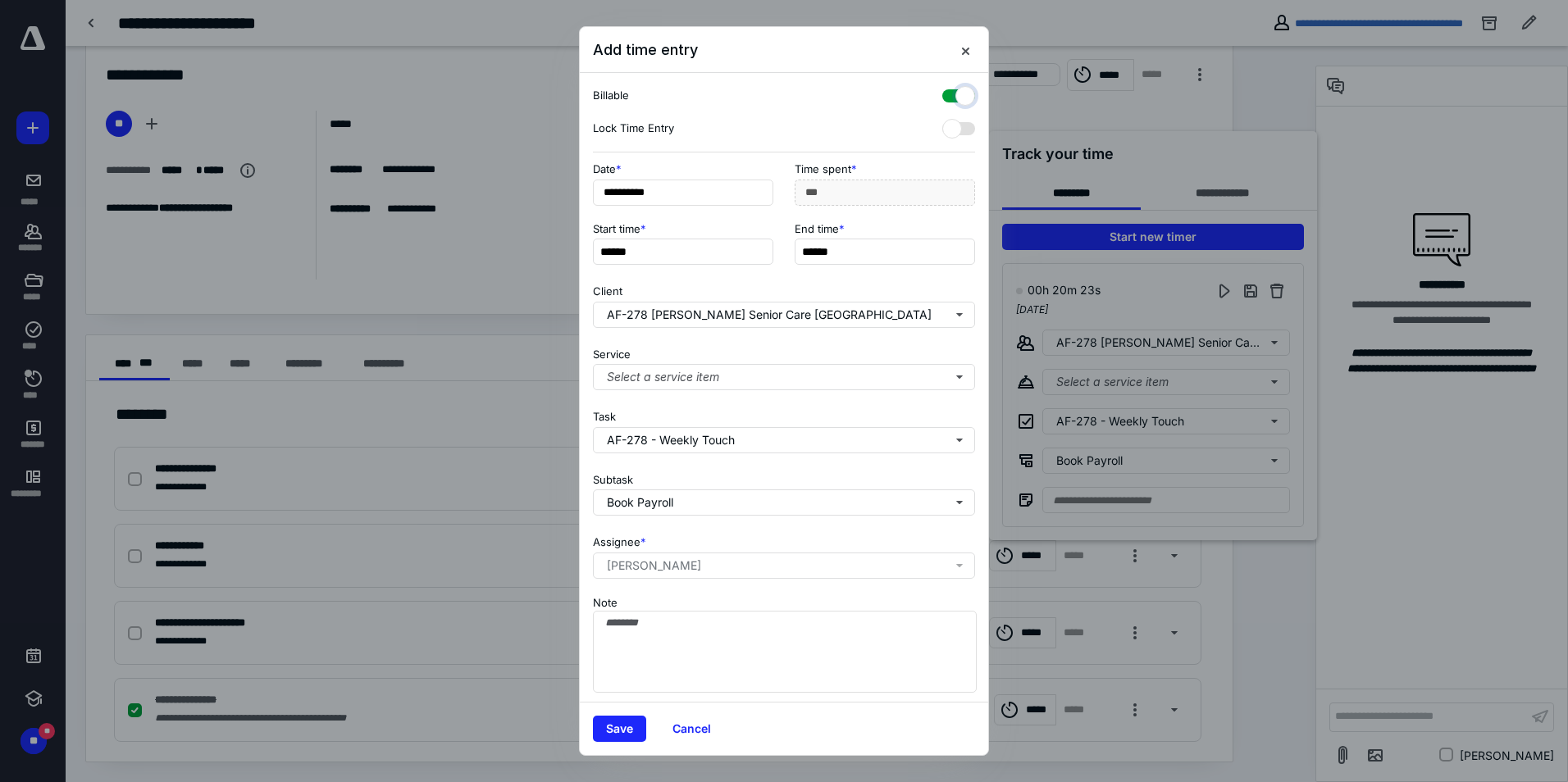 click at bounding box center [950, 93] 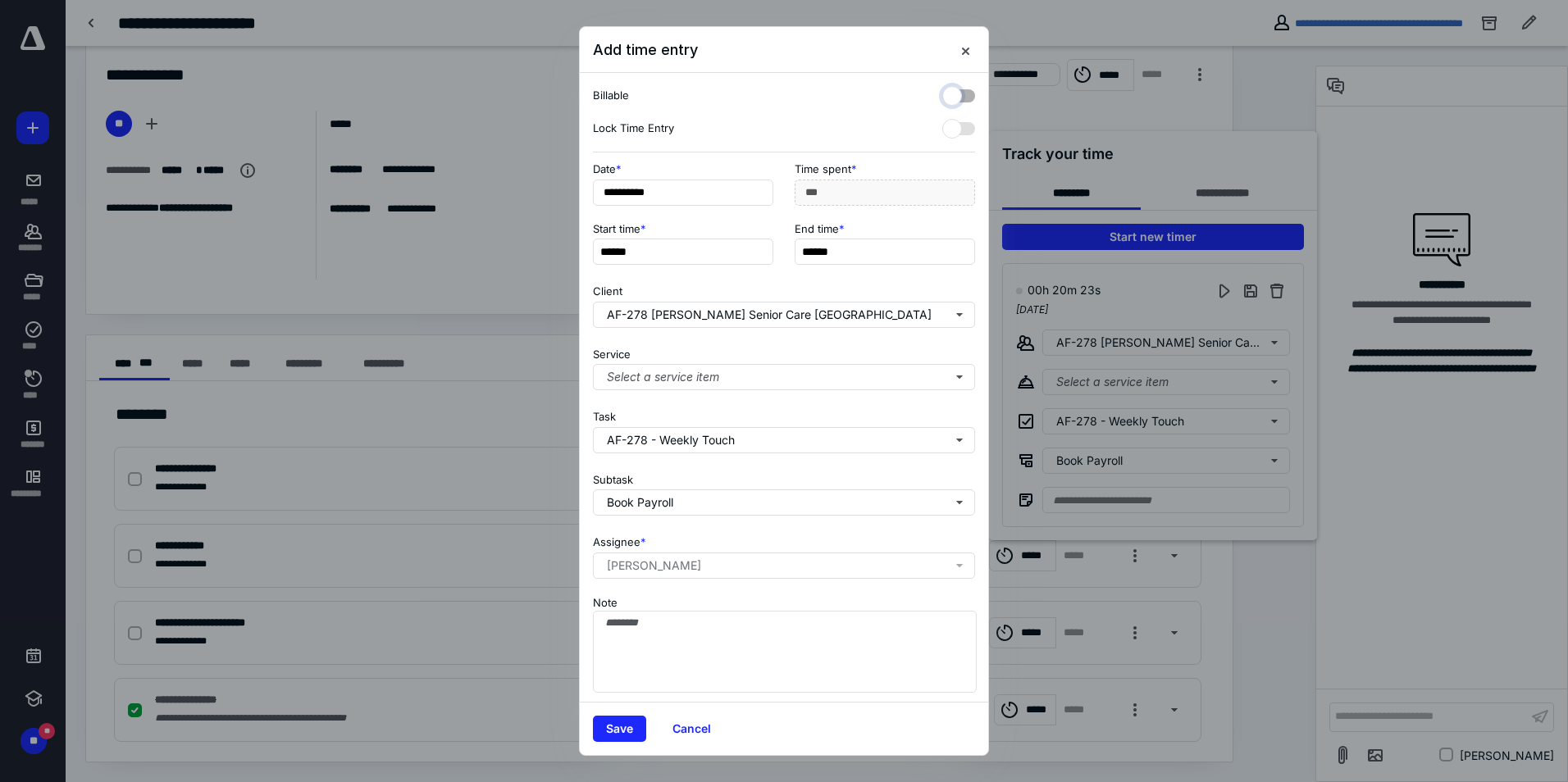 checkbox on "false" 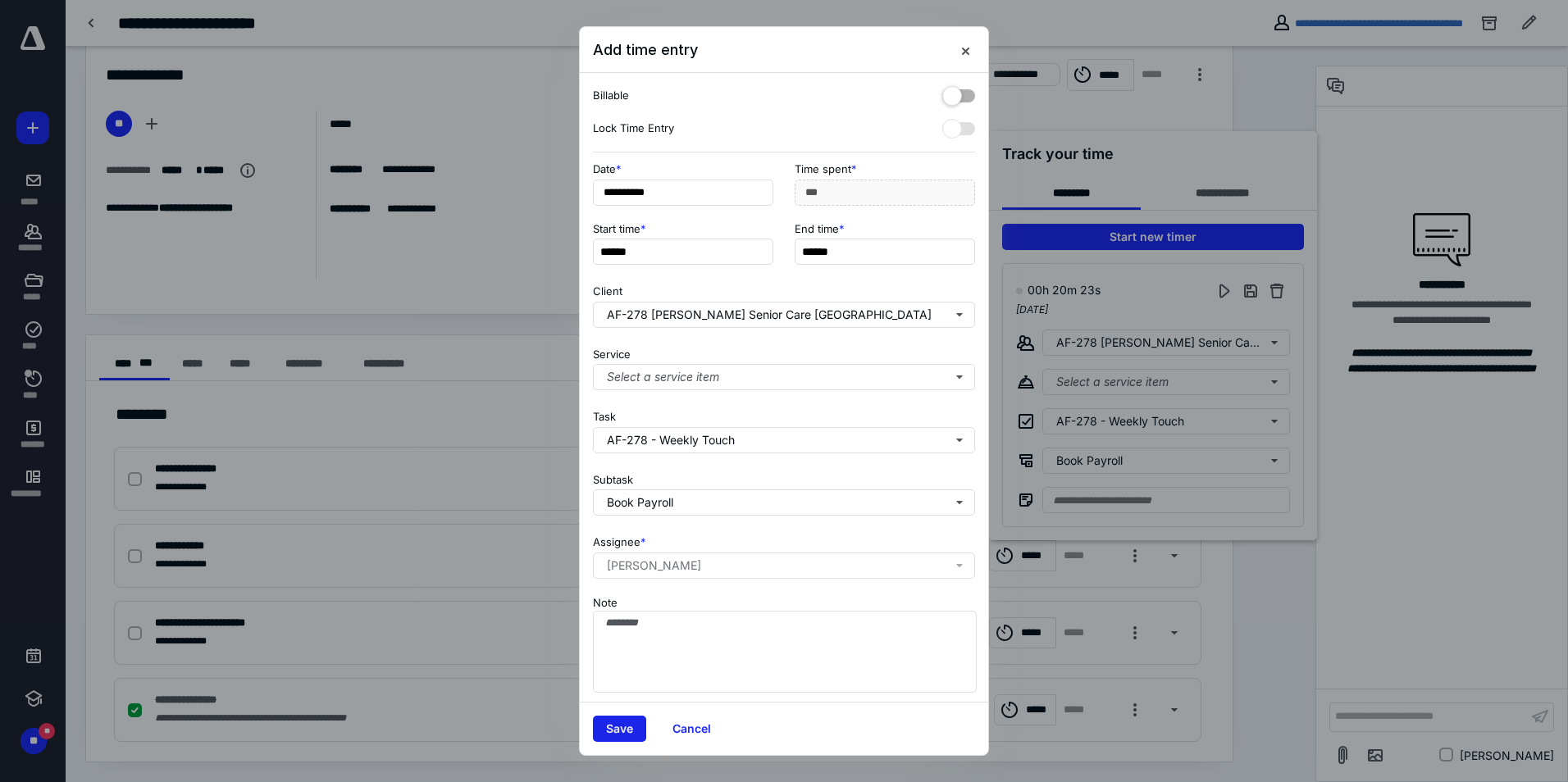 click on "Save" at bounding box center (619, 729) 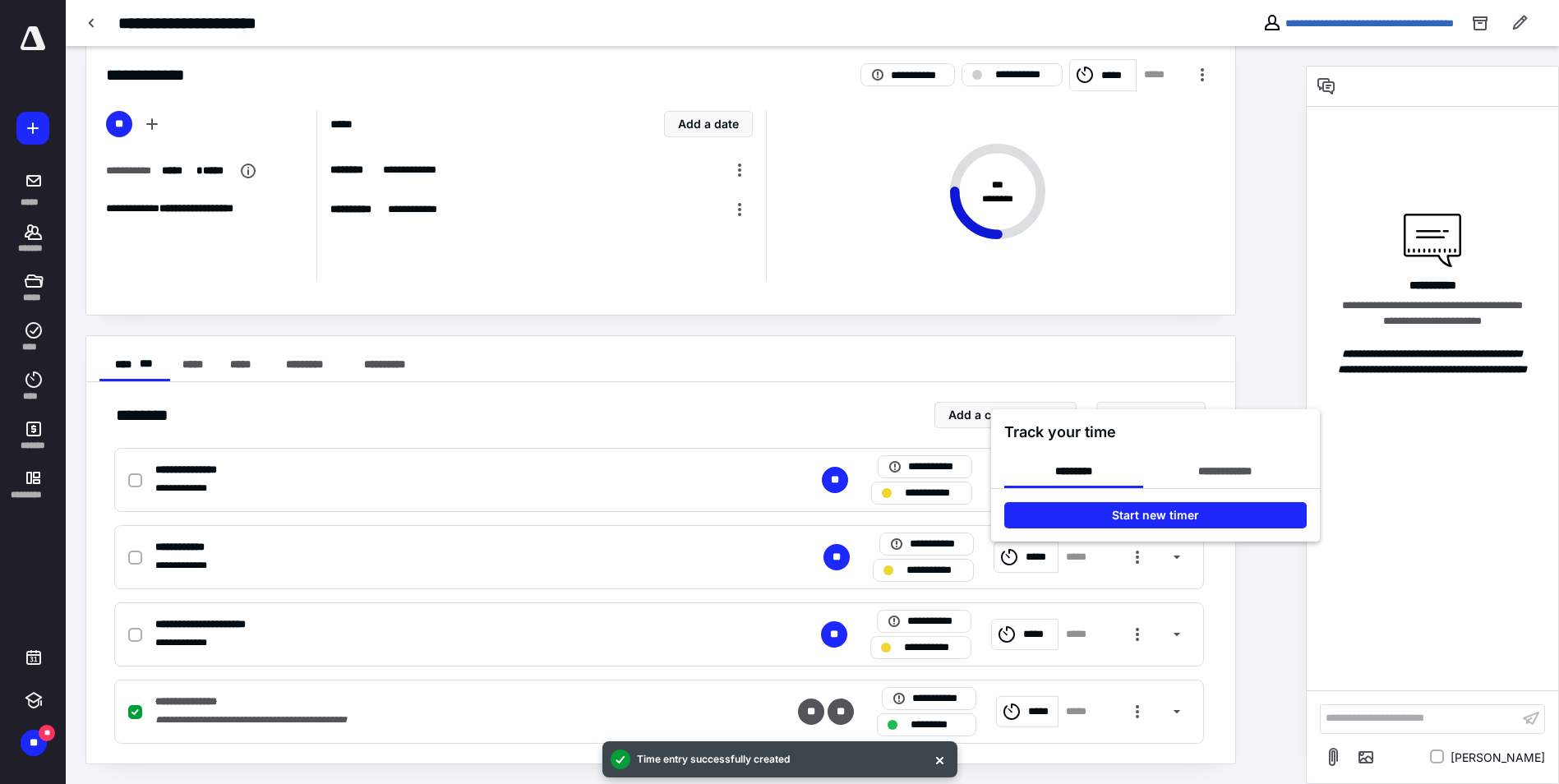 click at bounding box center [779, 392] 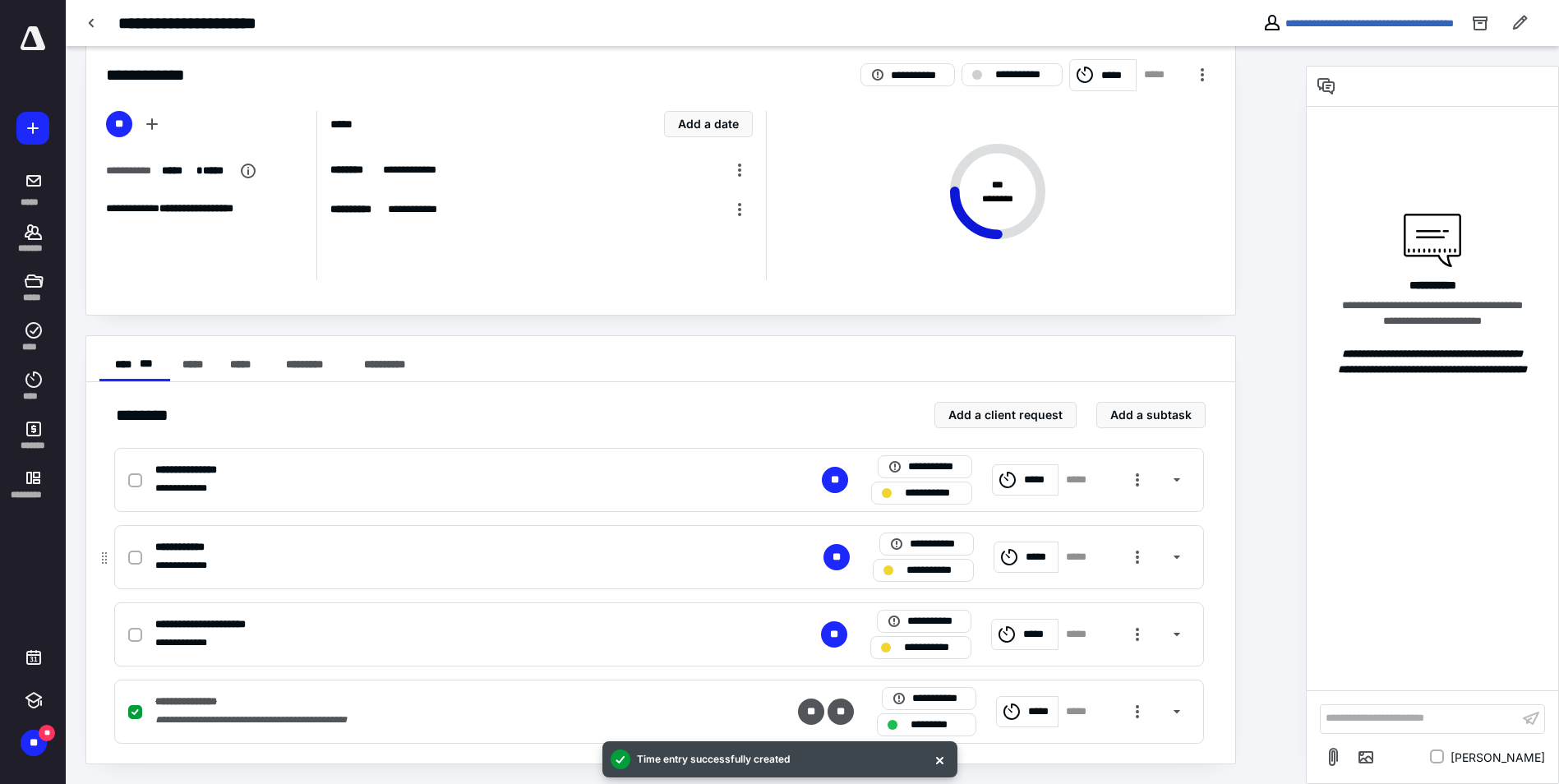 click at bounding box center [135, 557] 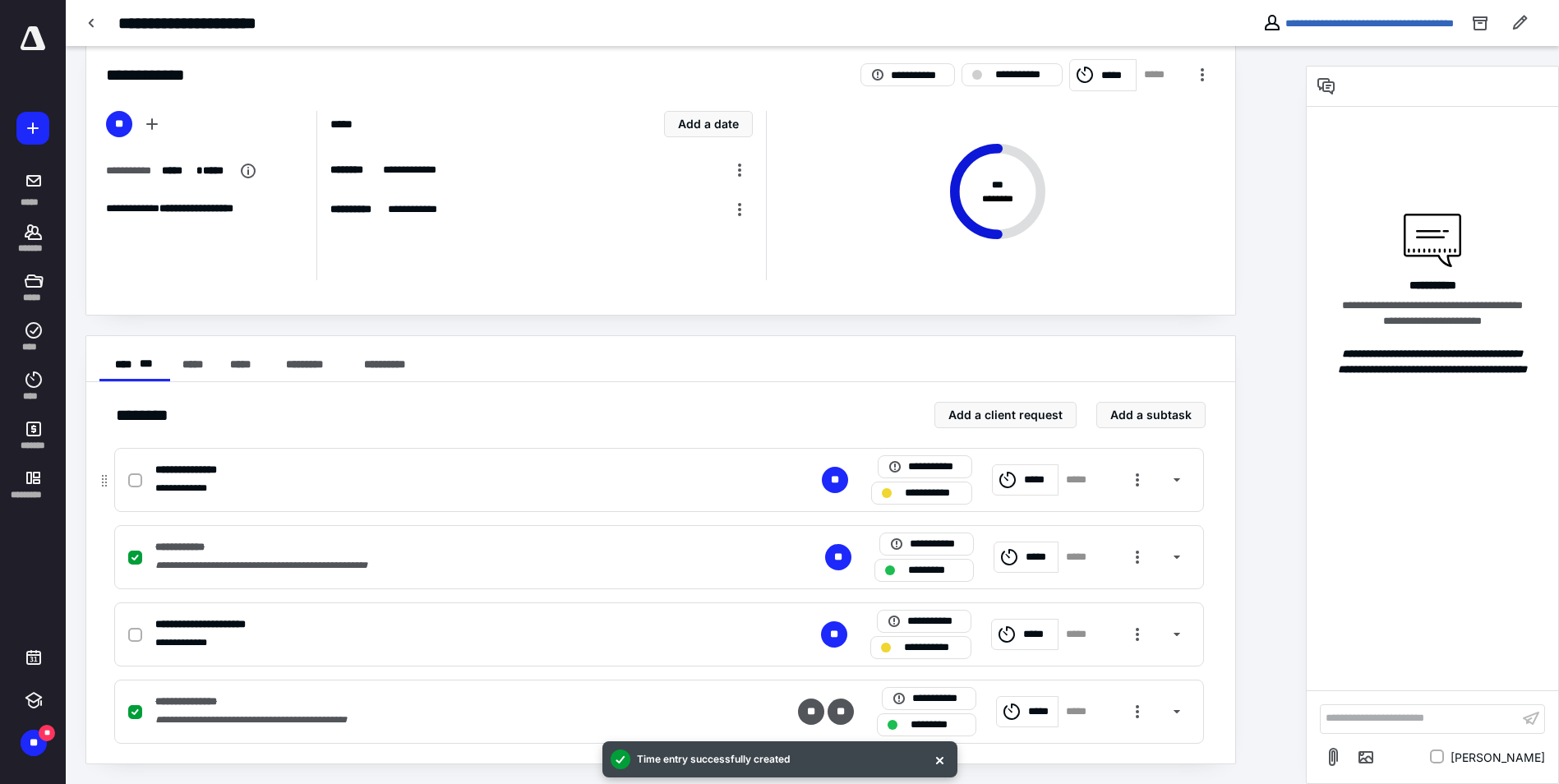 click on "*****" at bounding box center [1039, 480] 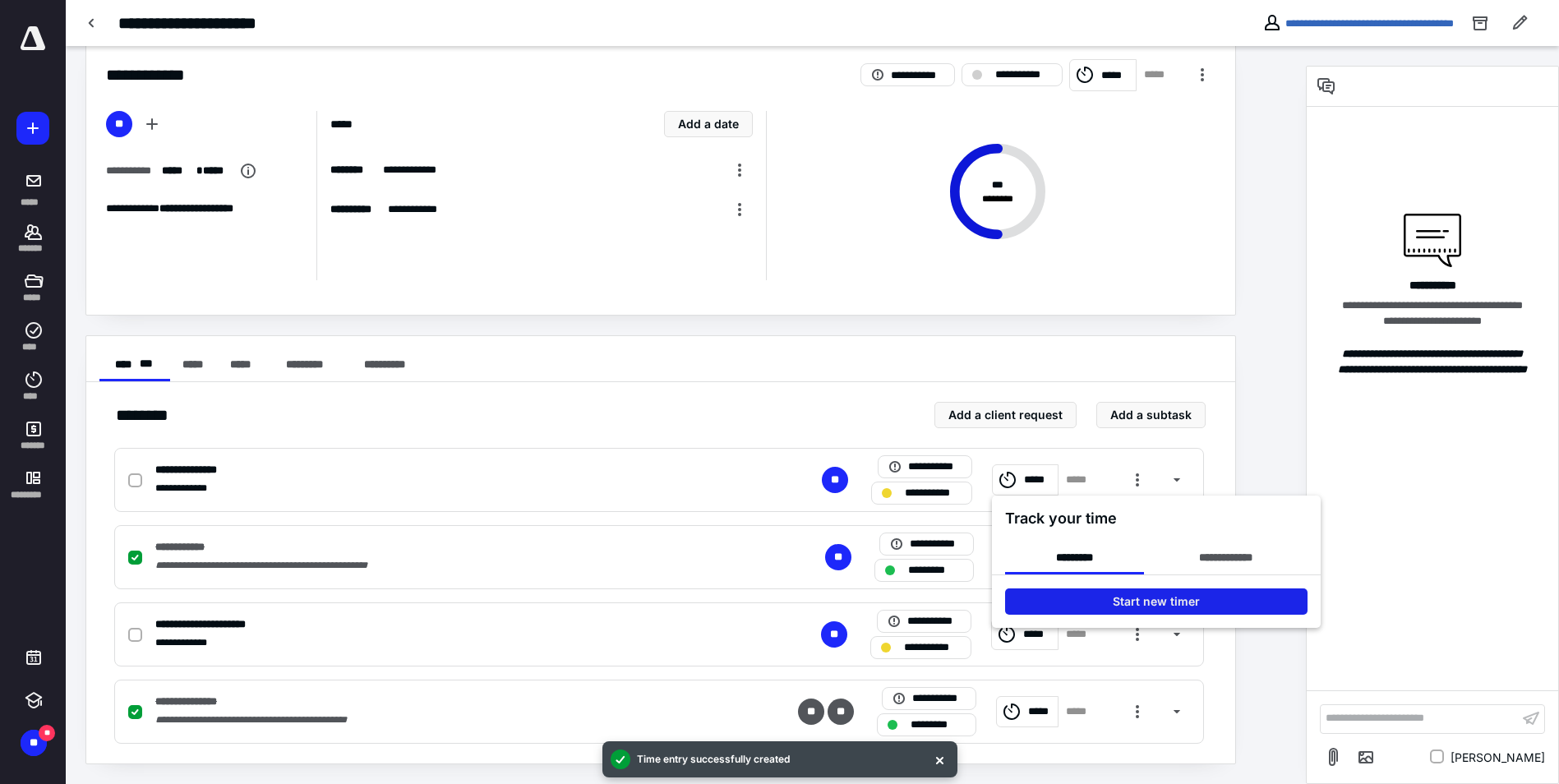 click on "Start new timer" at bounding box center (1156, 602) 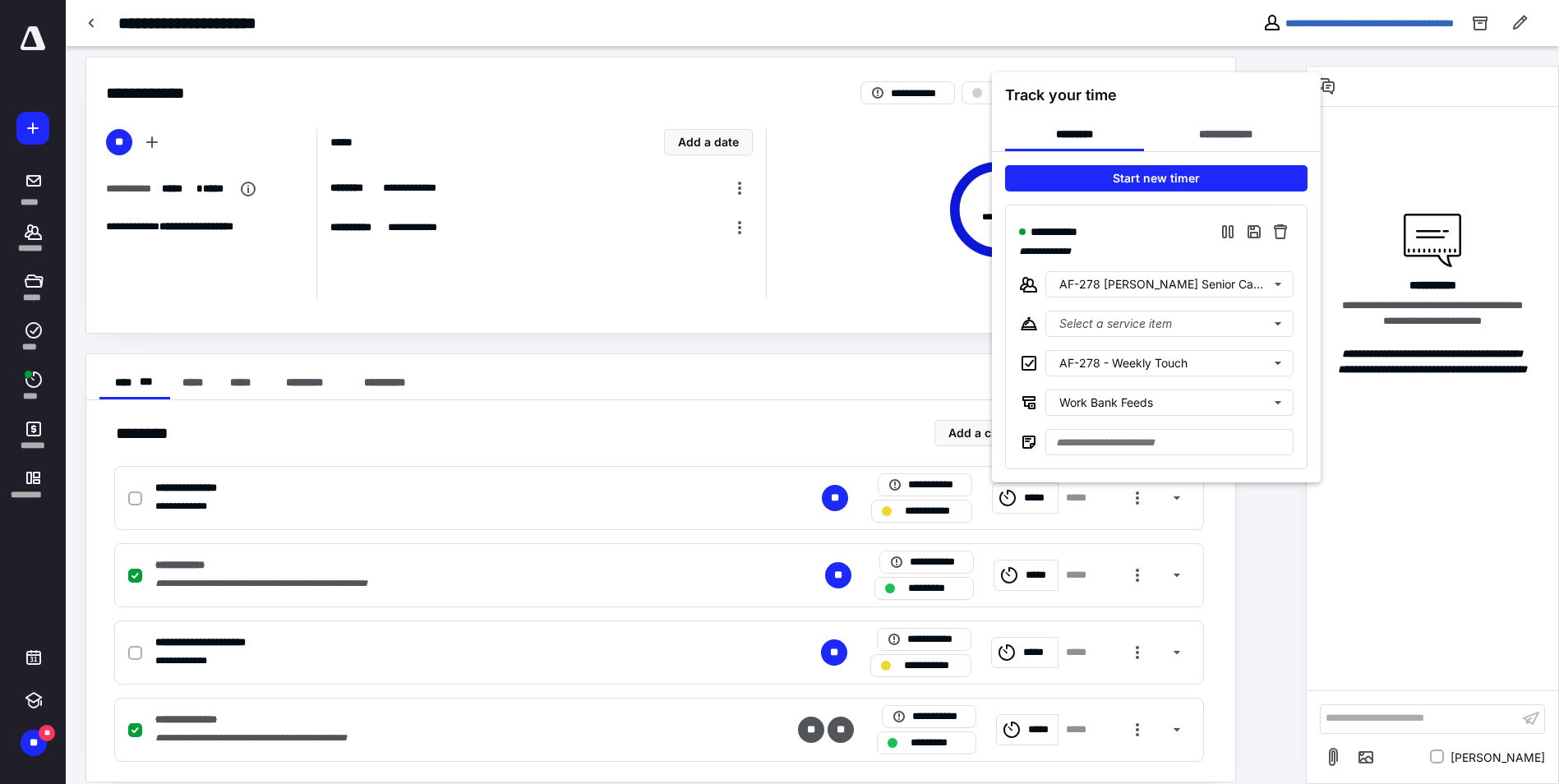 scroll, scrollTop: 0, scrollLeft: 0, axis: both 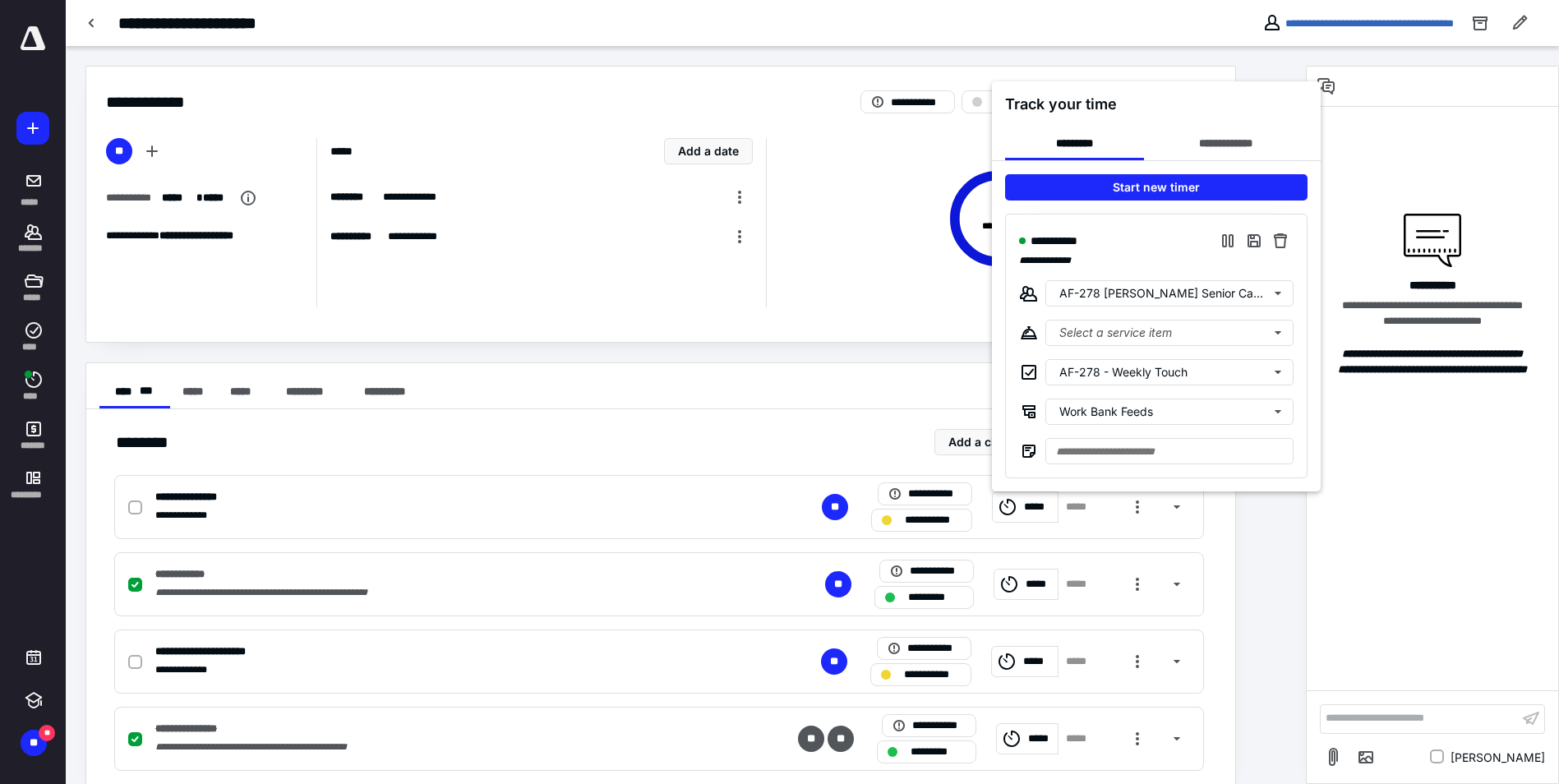 click at bounding box center (779, 392) 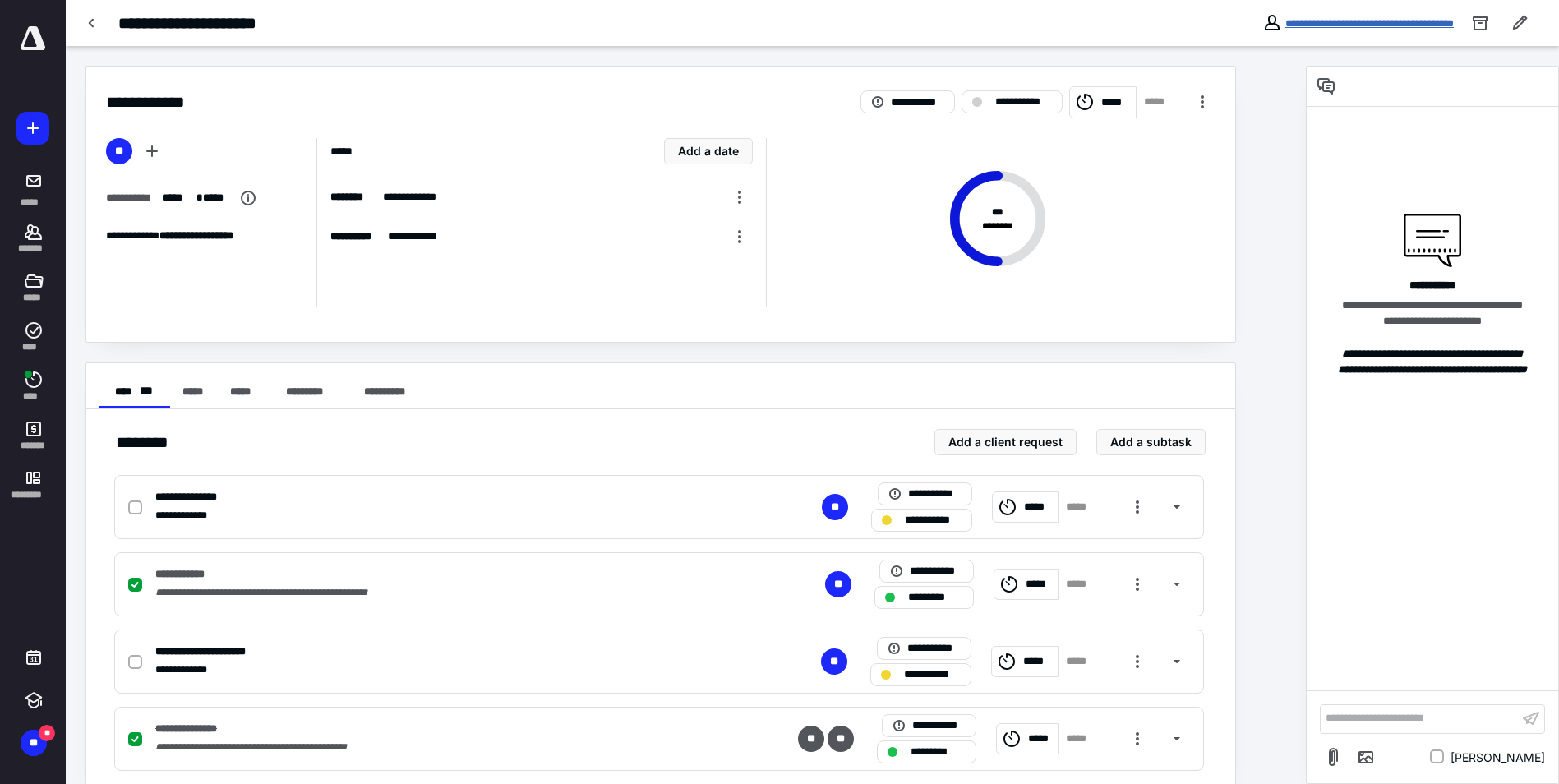 click on "**********" at bounding box center [1369, 23] 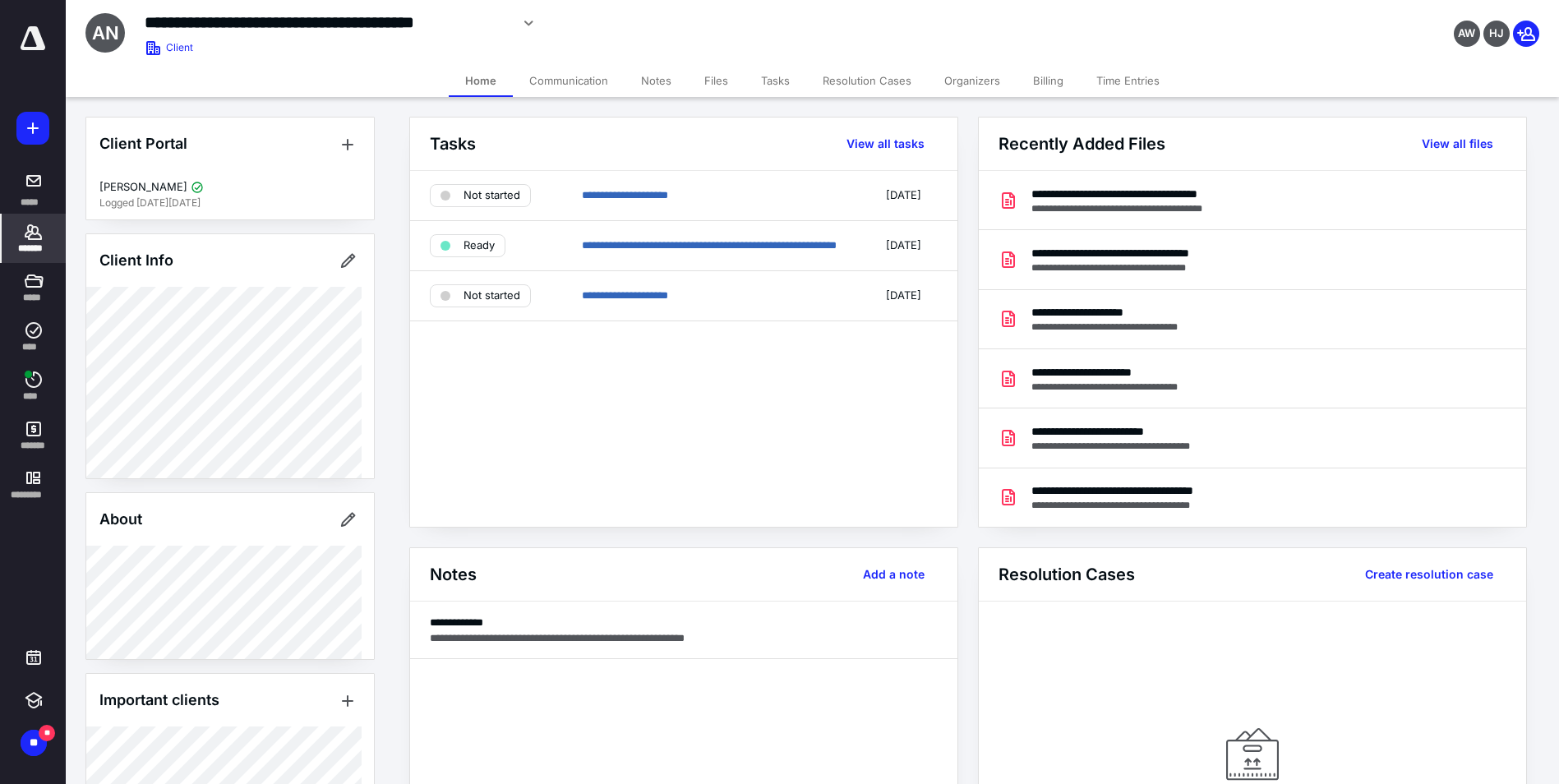 click on "Notes" at bounding box center [656, 81] 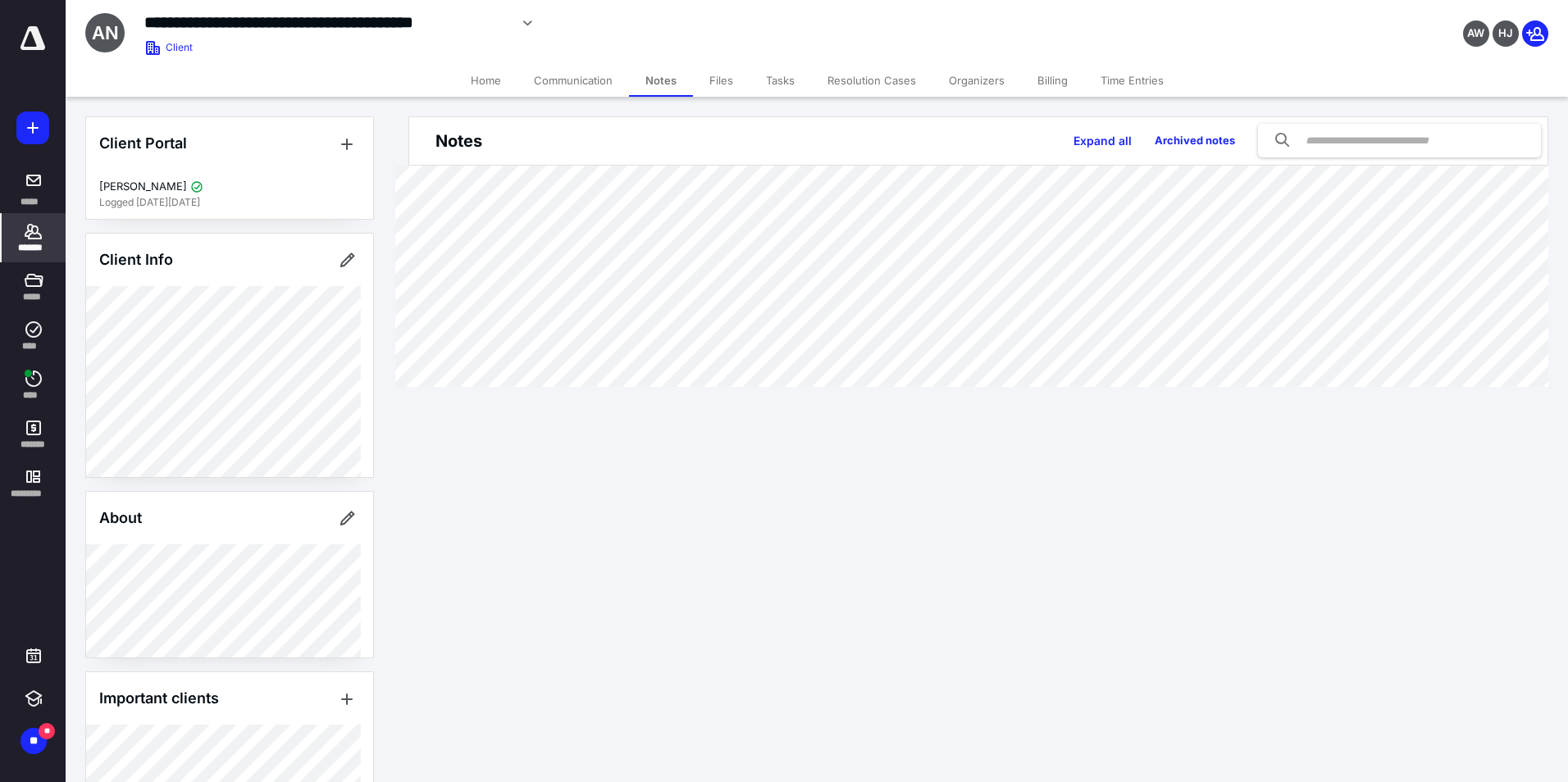 click on "Home" at bounding box center [485, 80] 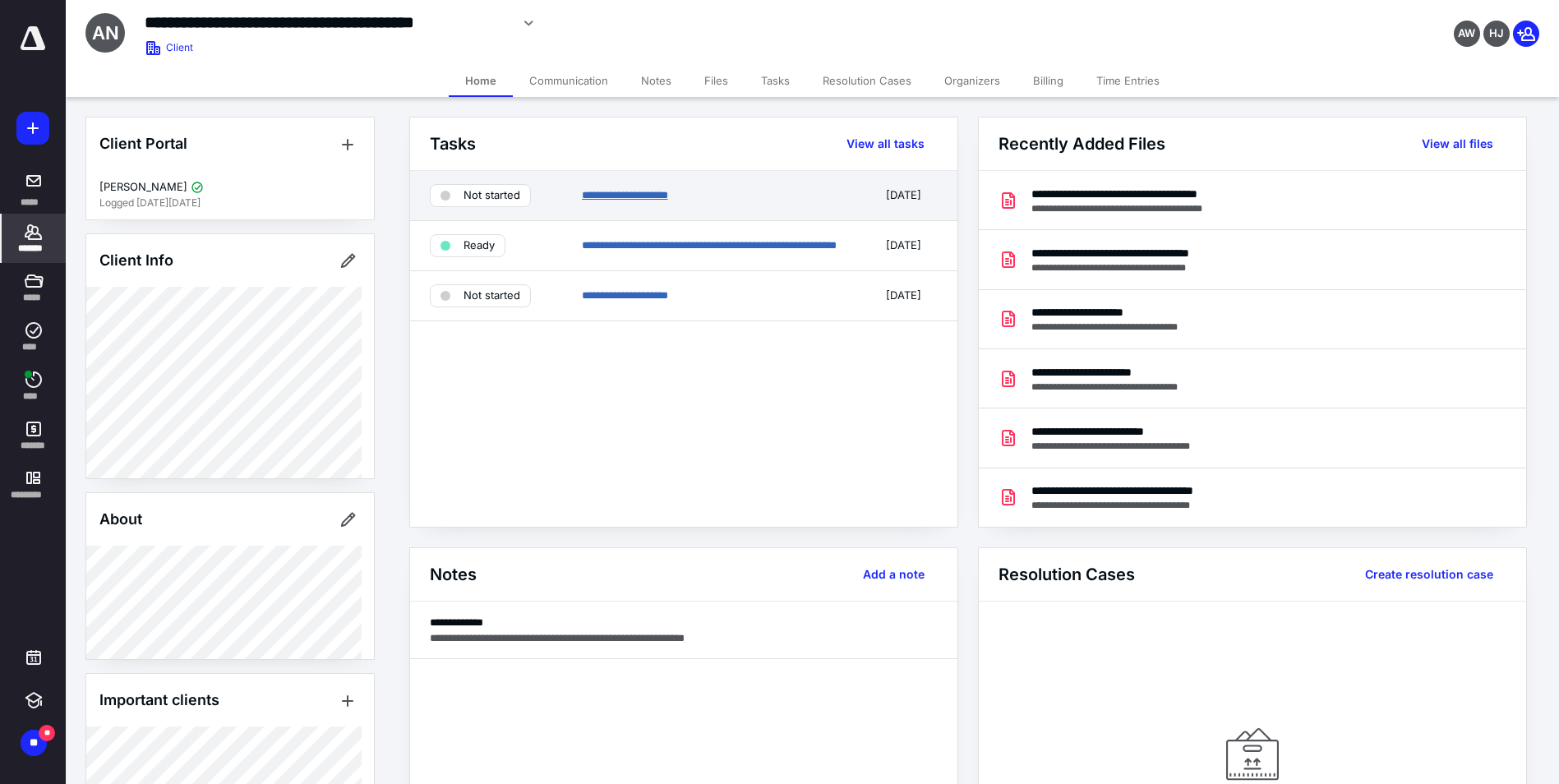 click on "**********" at bounding box center [625, 195] 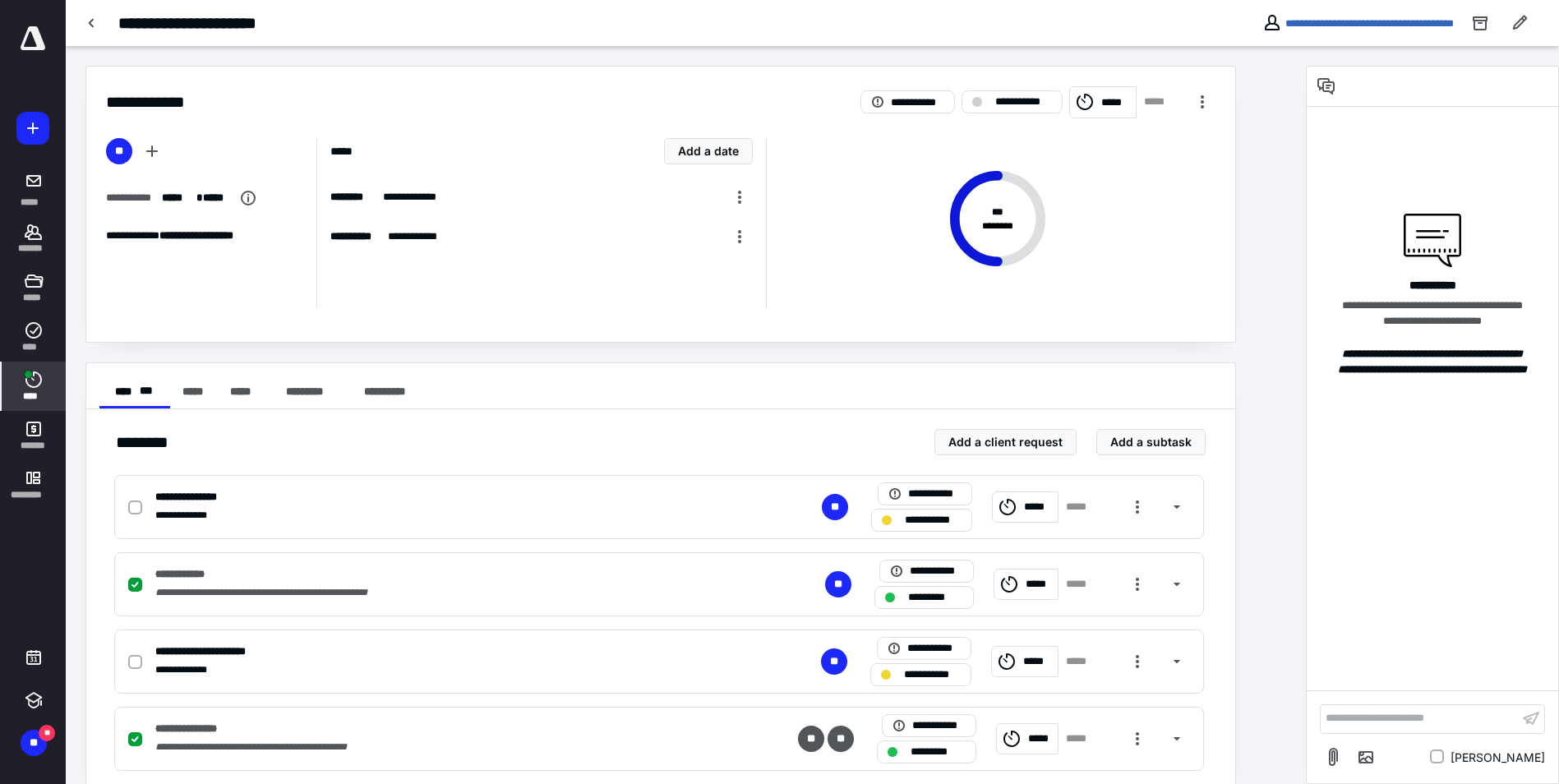click on "****" at bounding box center (34, 396) 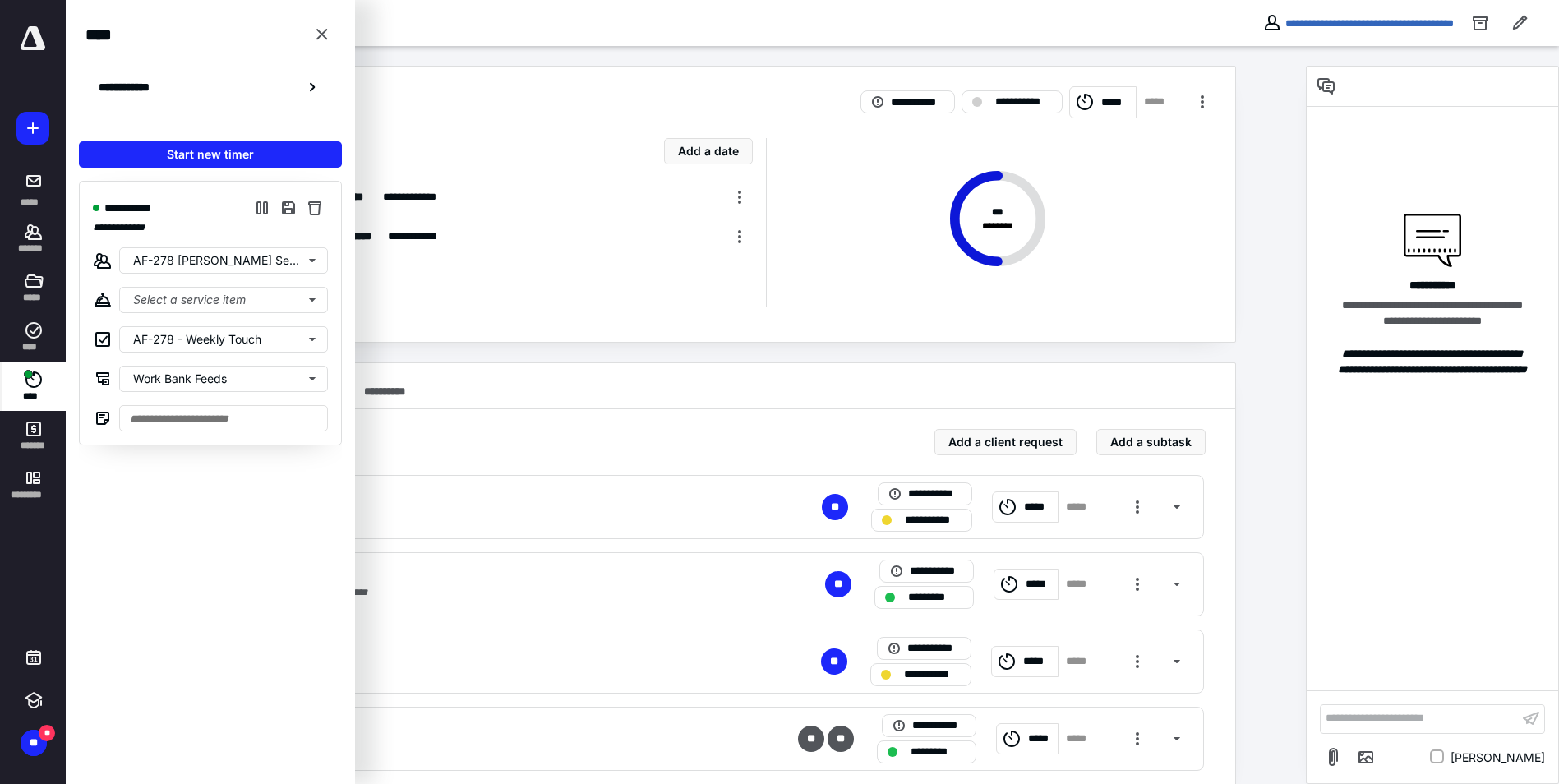 click on "****" at bounding box center (34, 396) 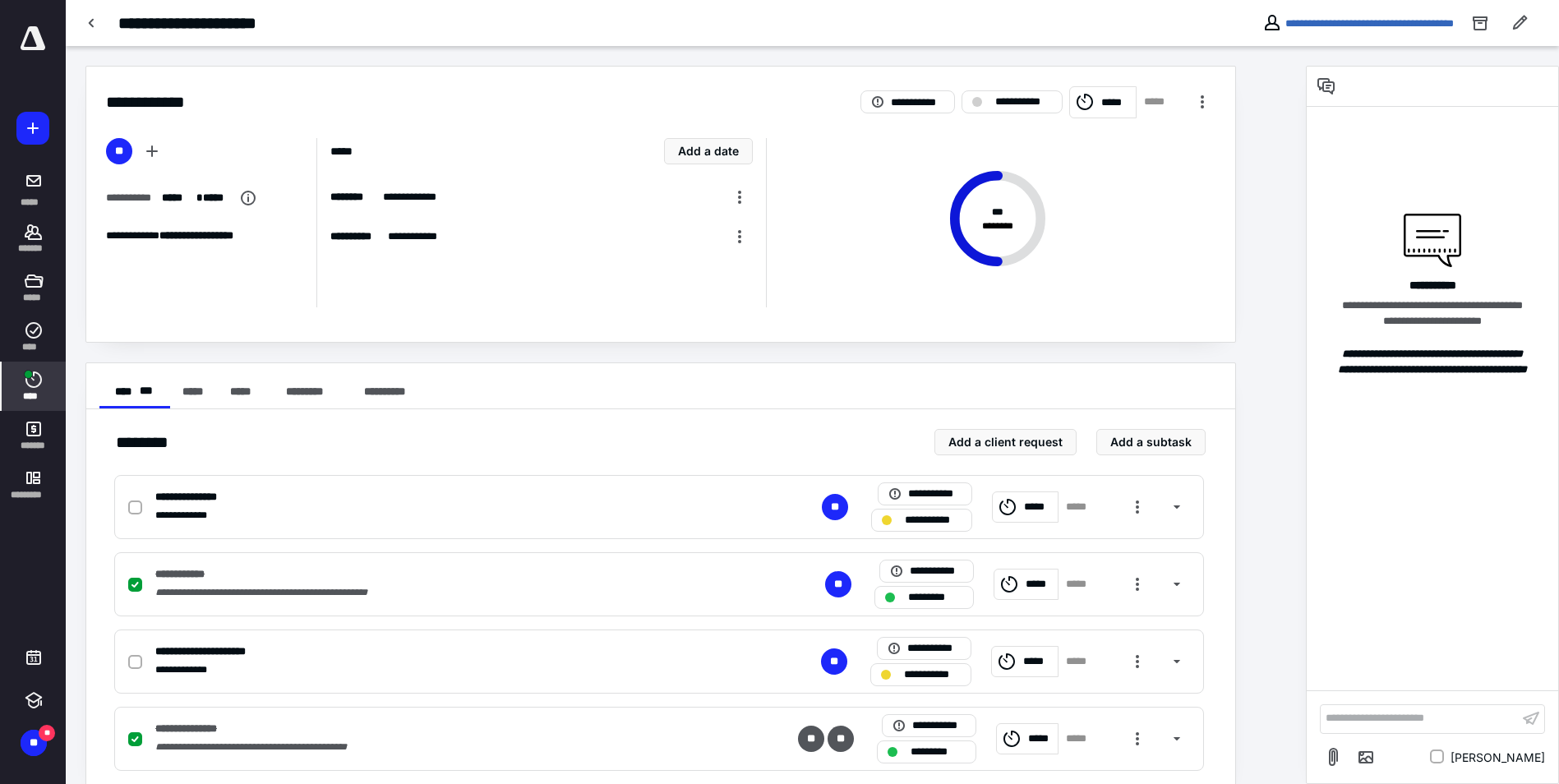 click on "****" at bounding box center [34, 386] 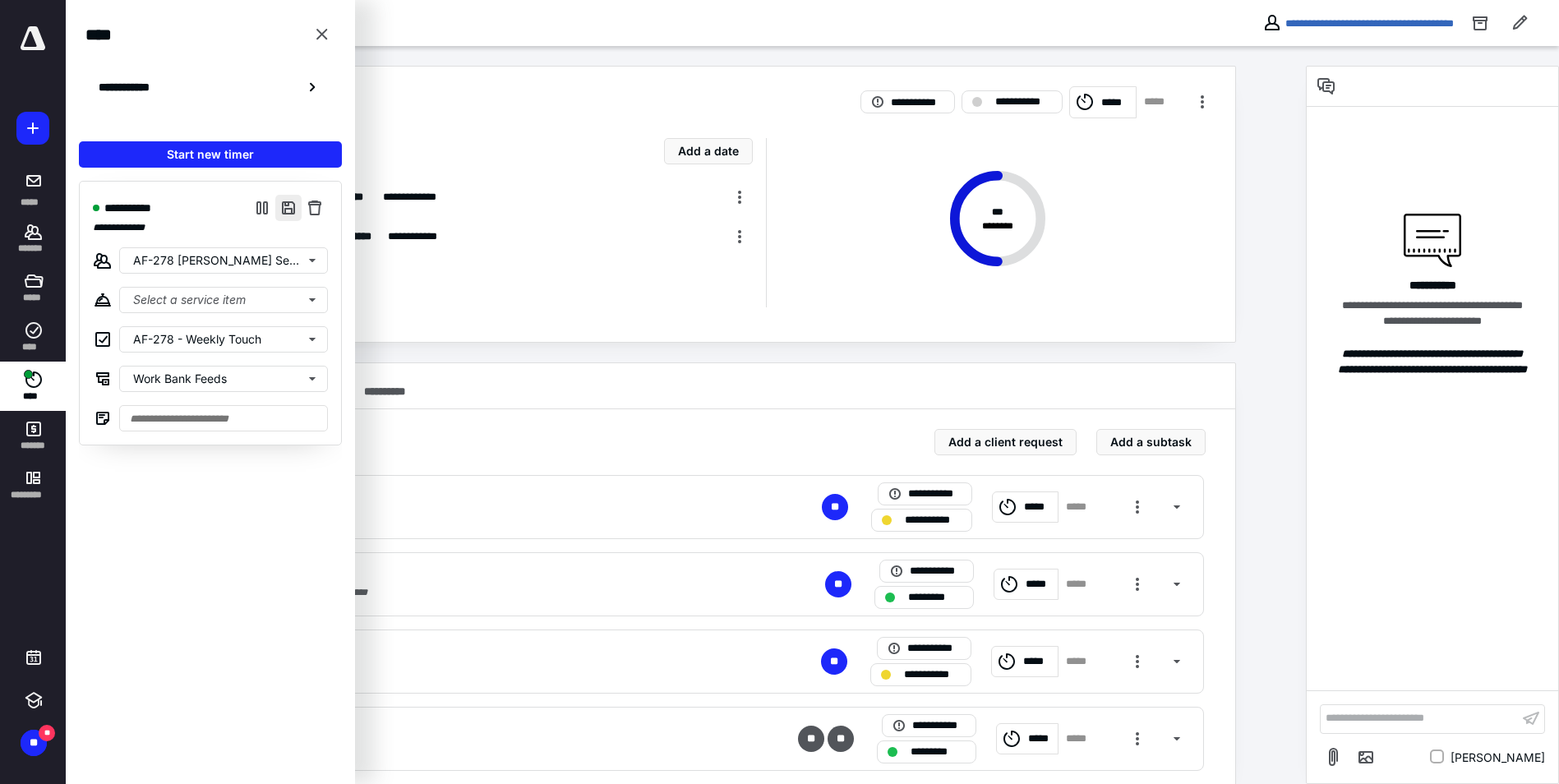 click at bounding box center (288, 208) 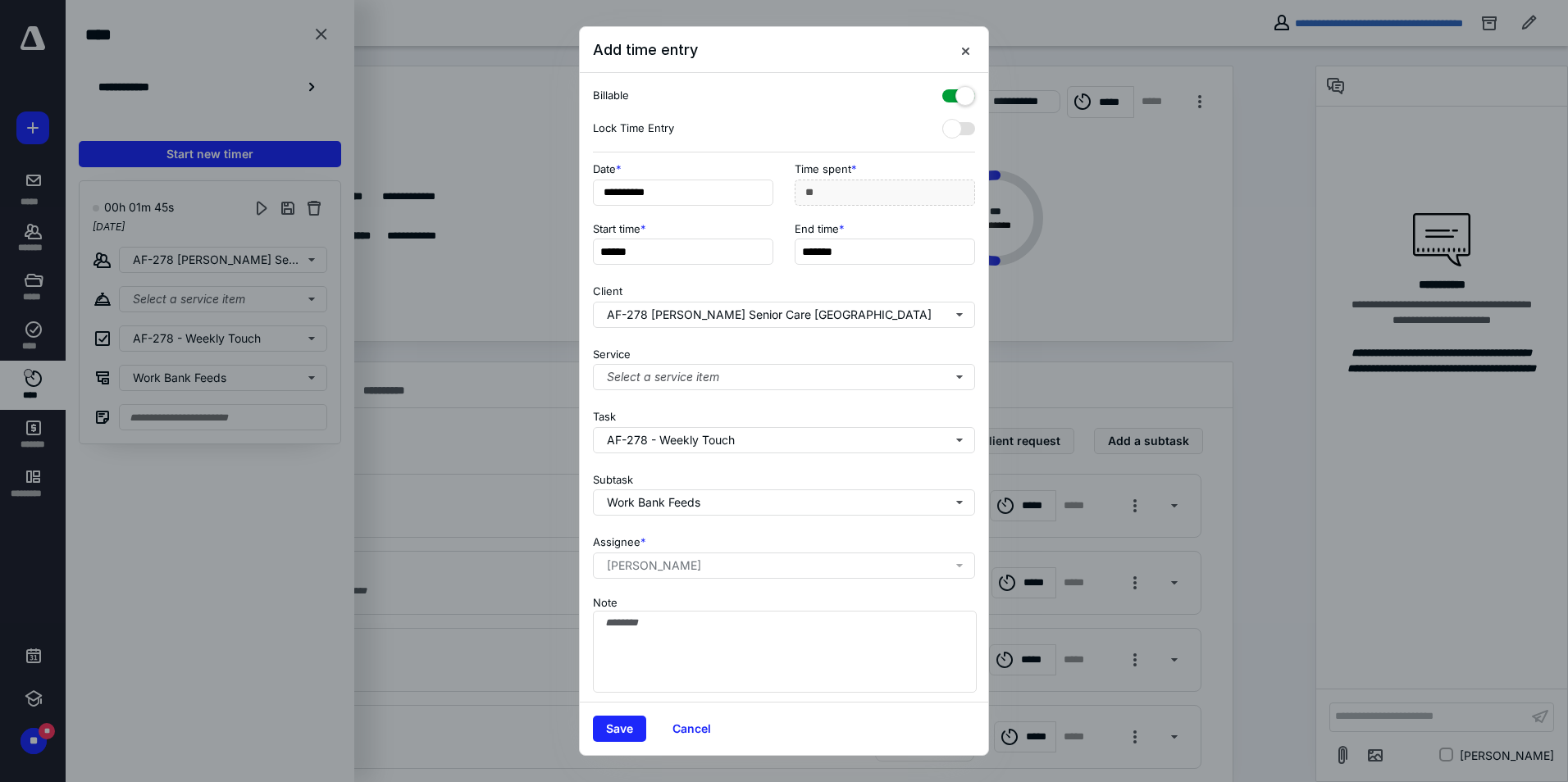 click at bounding box center [959, 93] 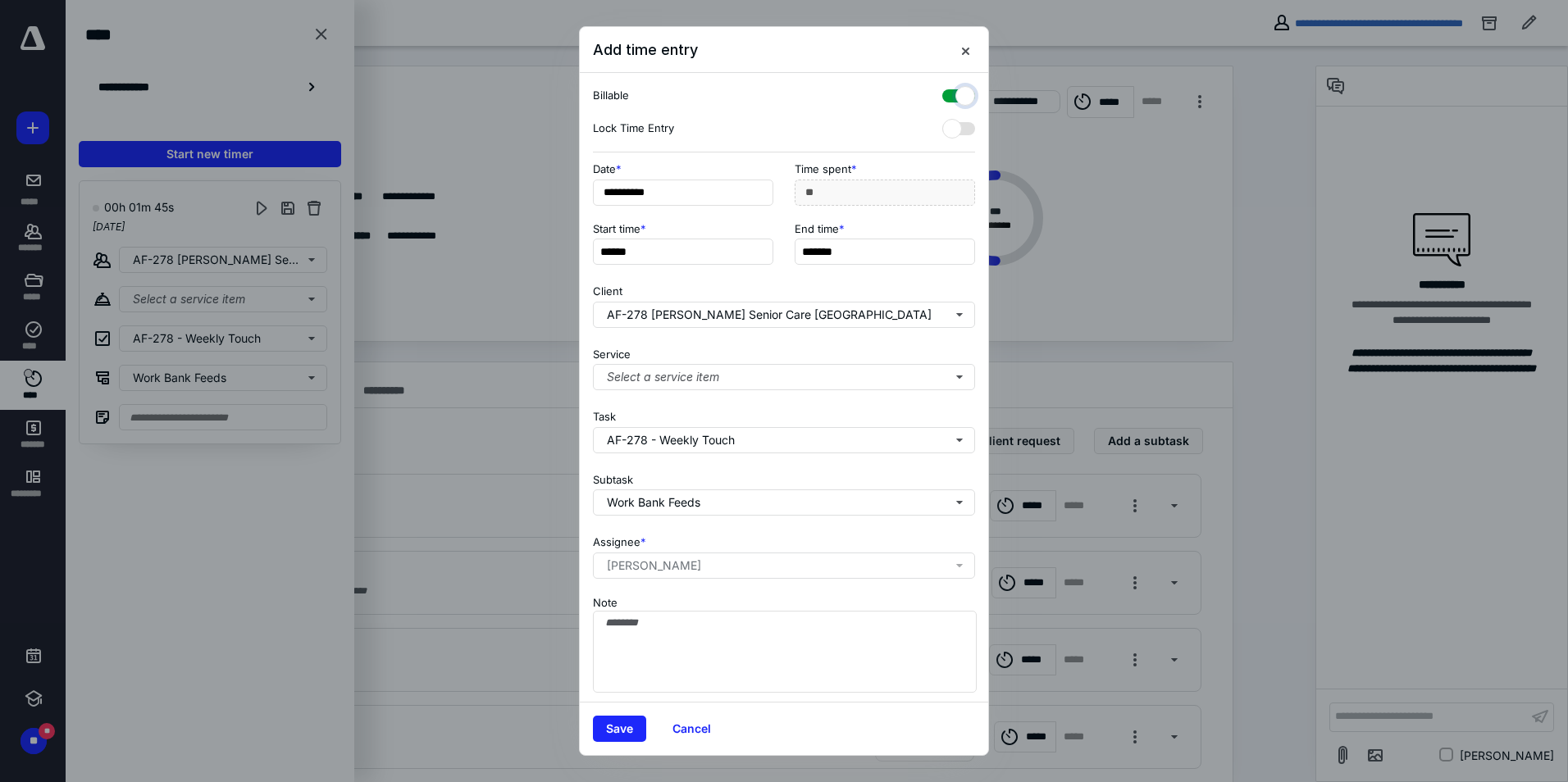 click at bounding box center (950, 93) 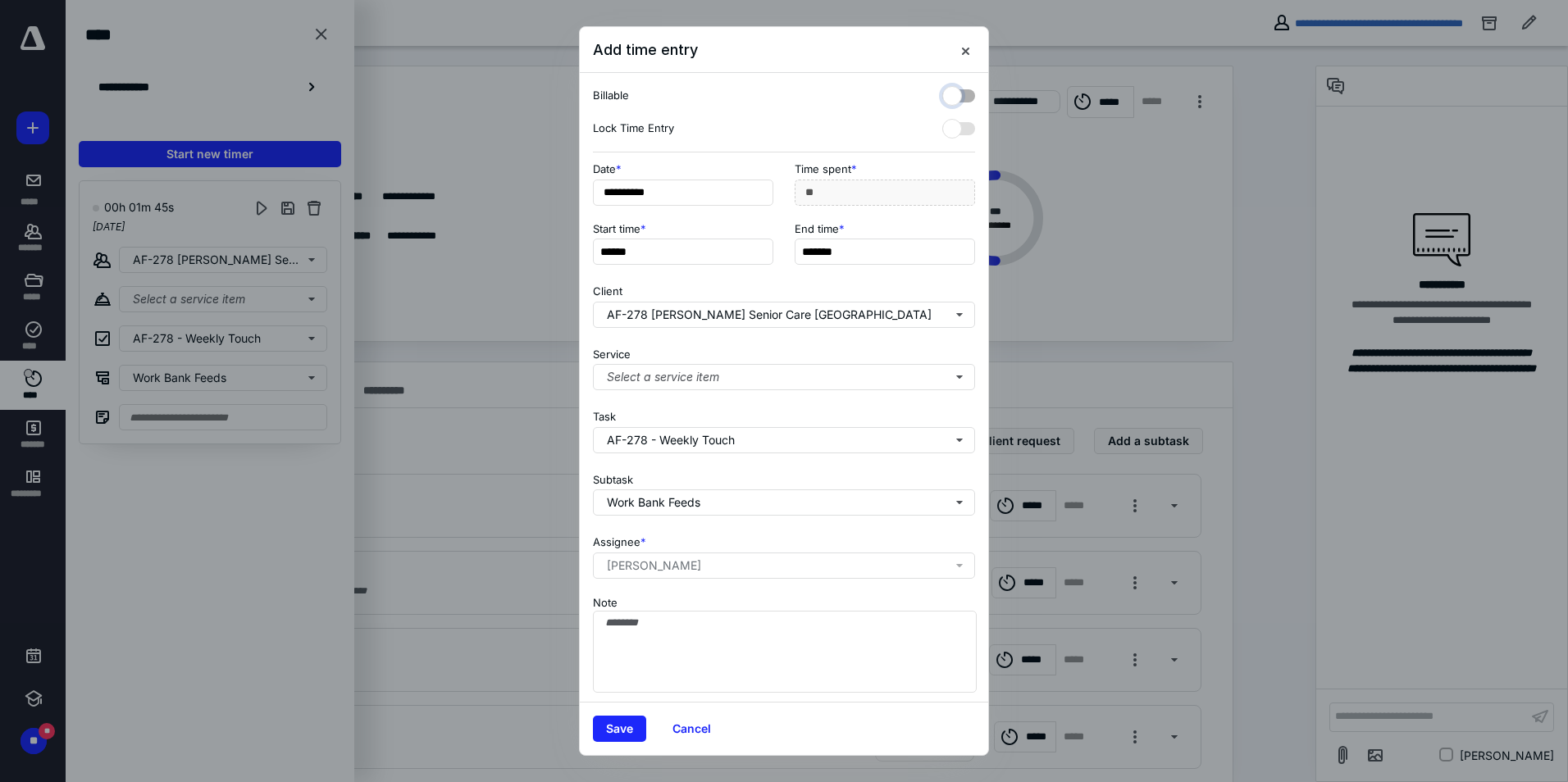 checkbox on "false" 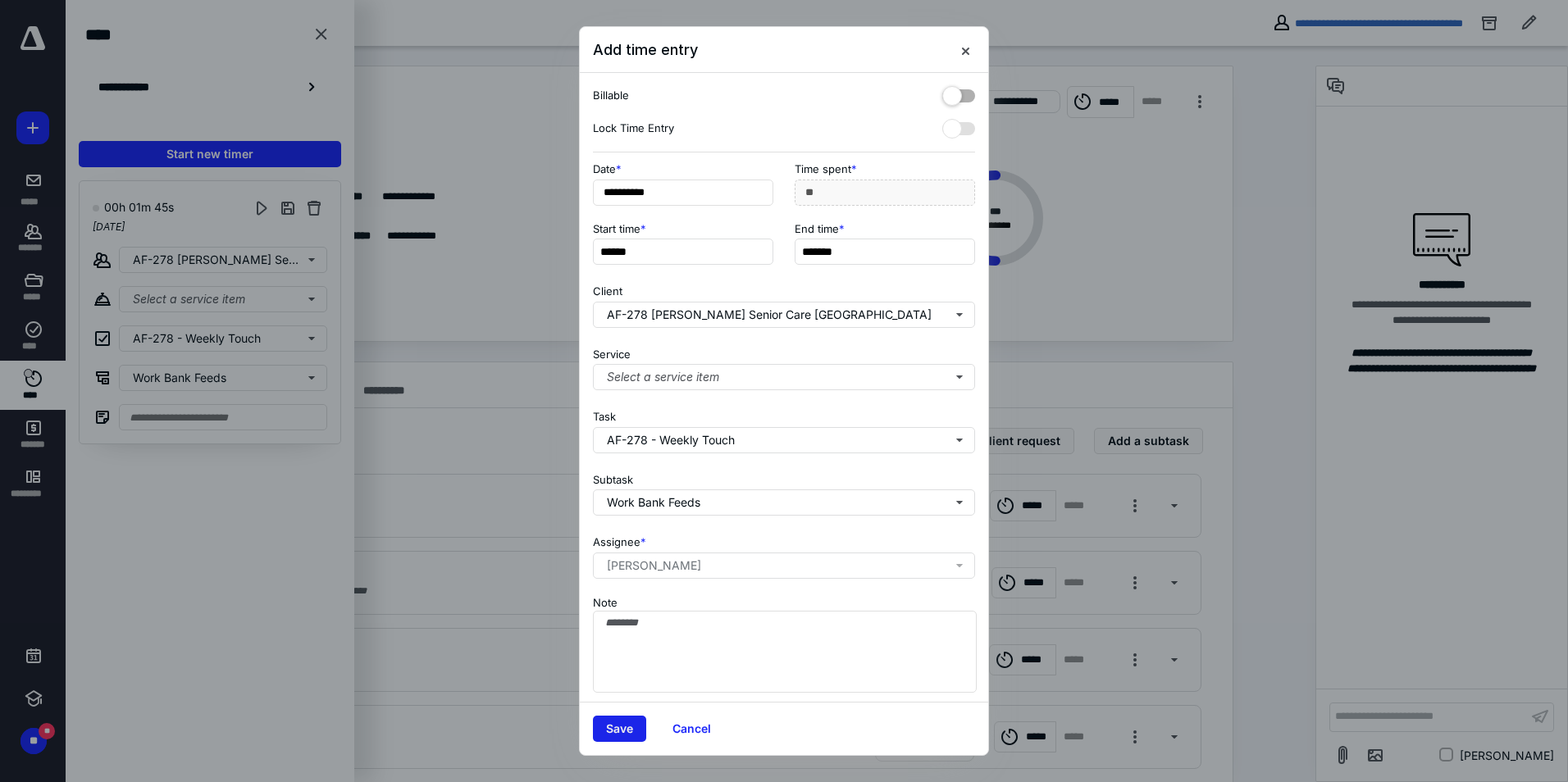 click on "Save" at bounding box center [619, 729] 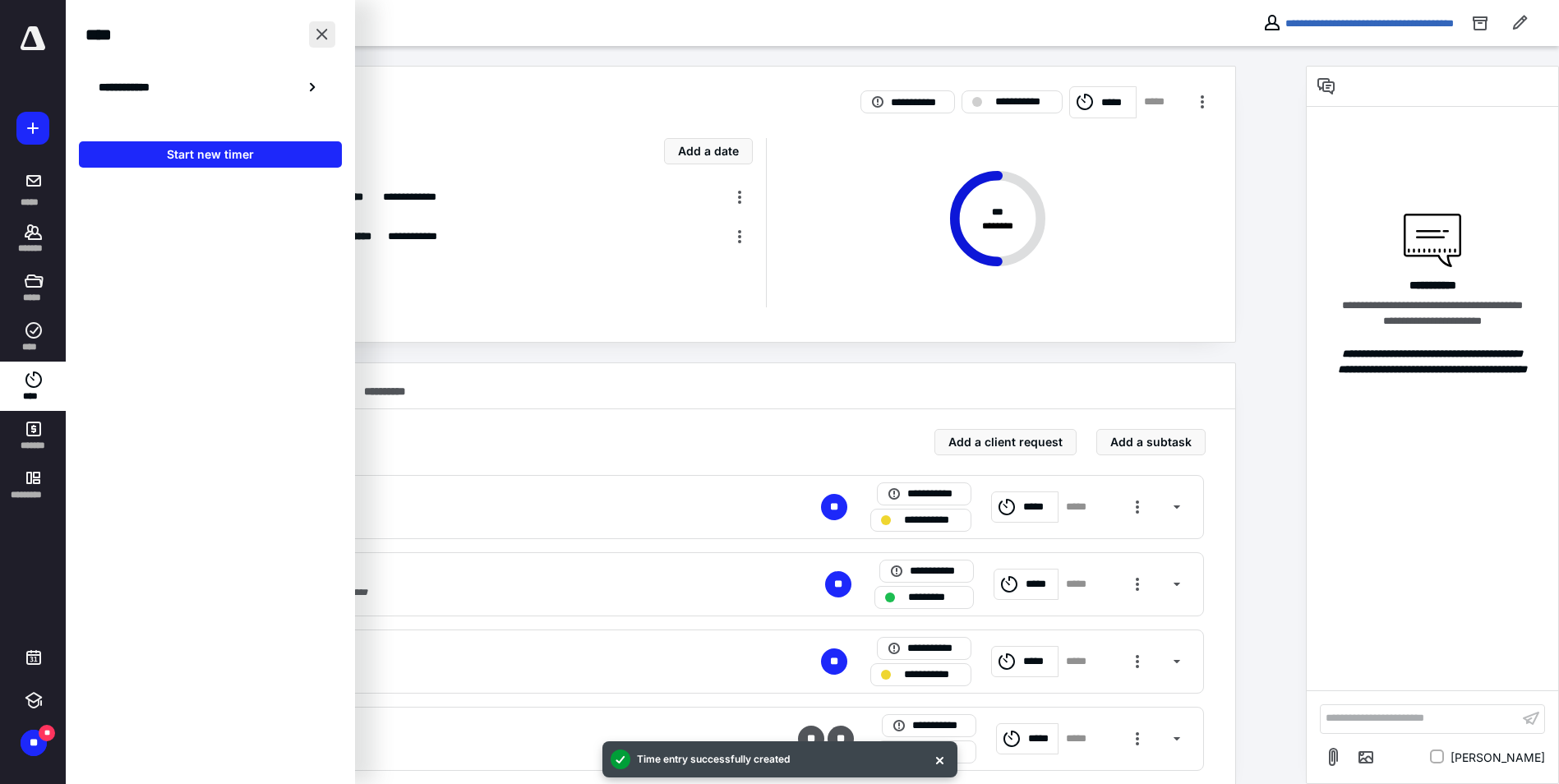 click at bounding box center (322, 35) 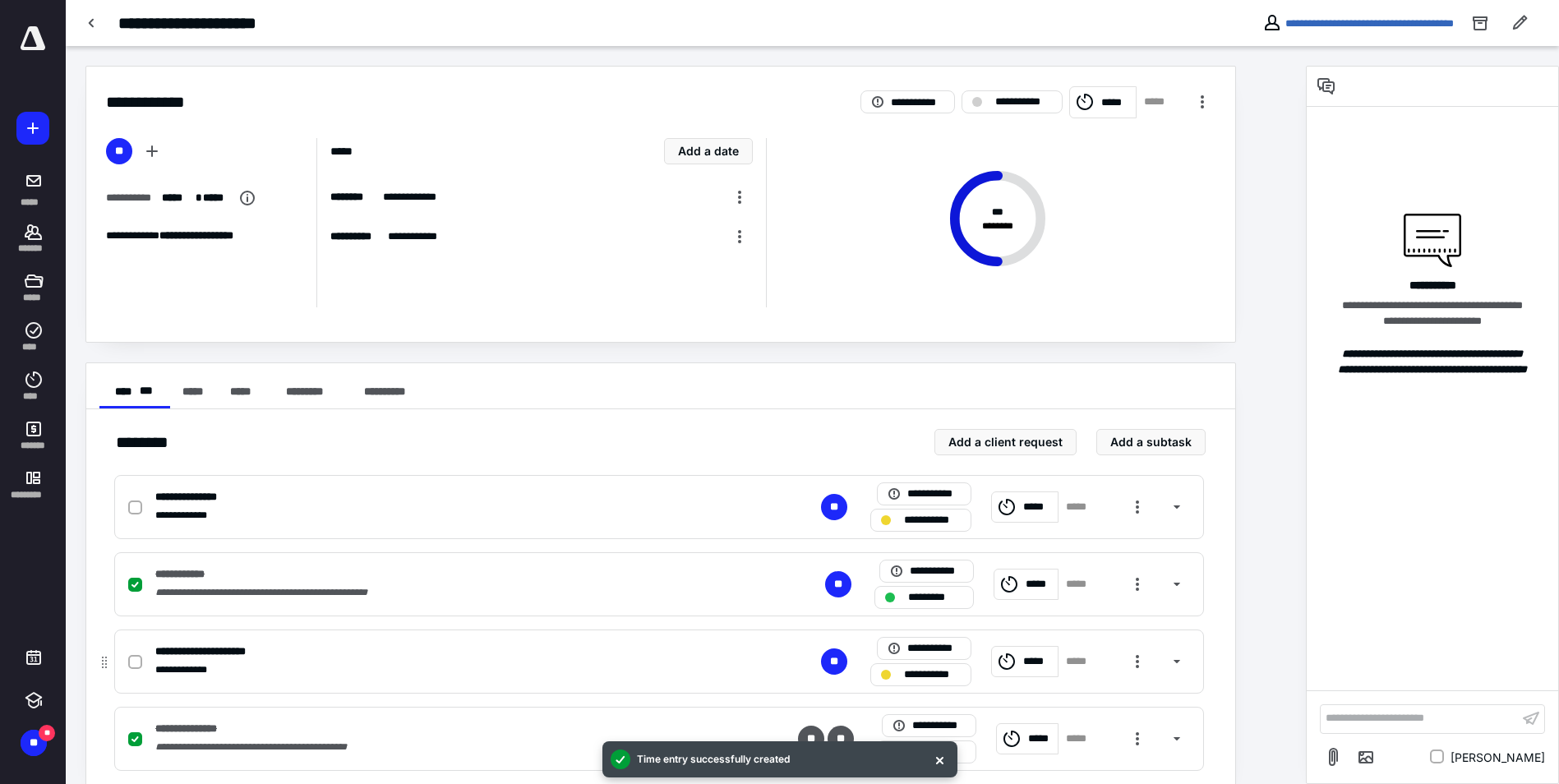 click on "**********" at bounding box center [443, 652] 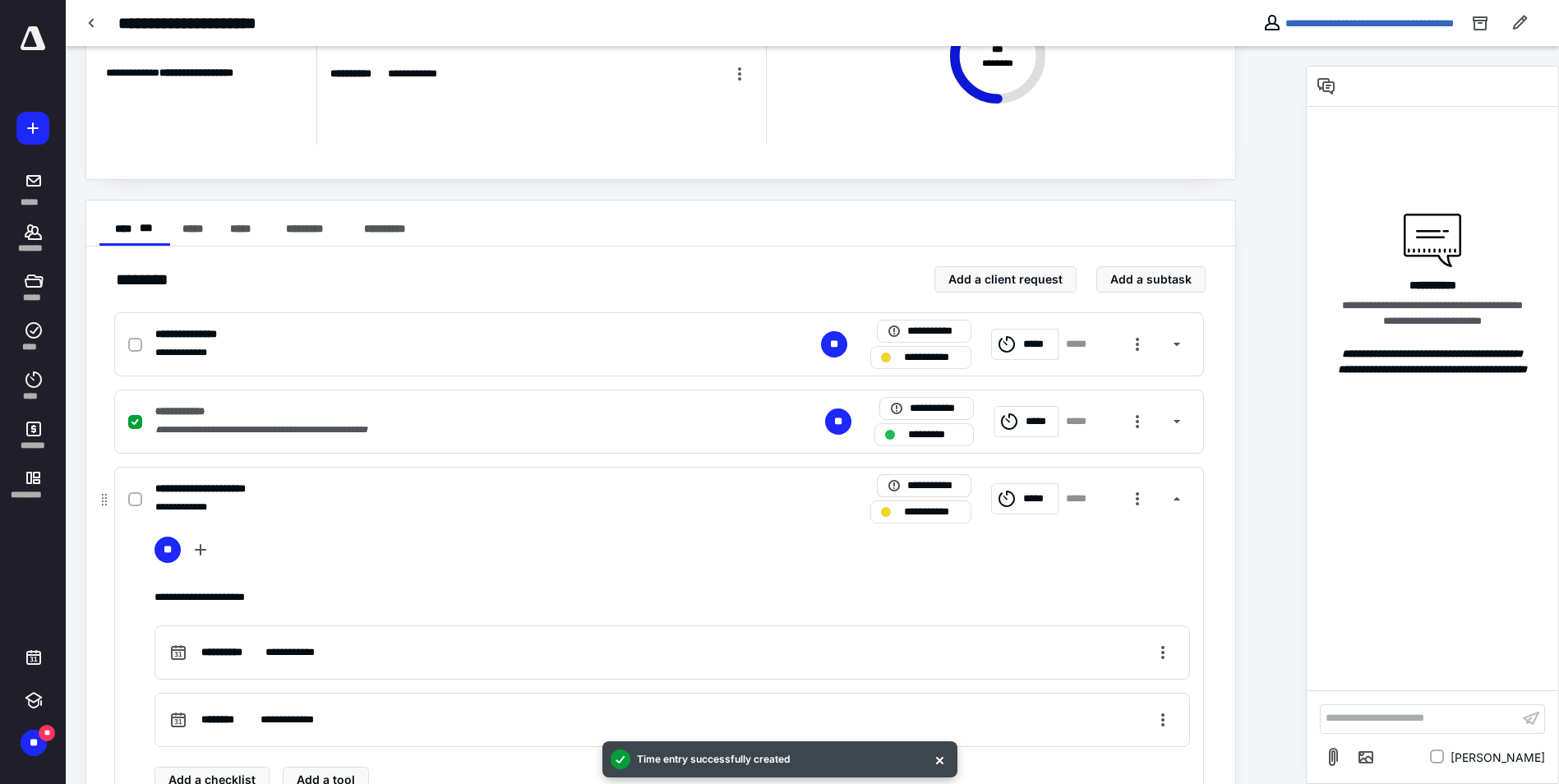 scroll, scrollTop: 164, scrollLeft: 0, axis: vertical 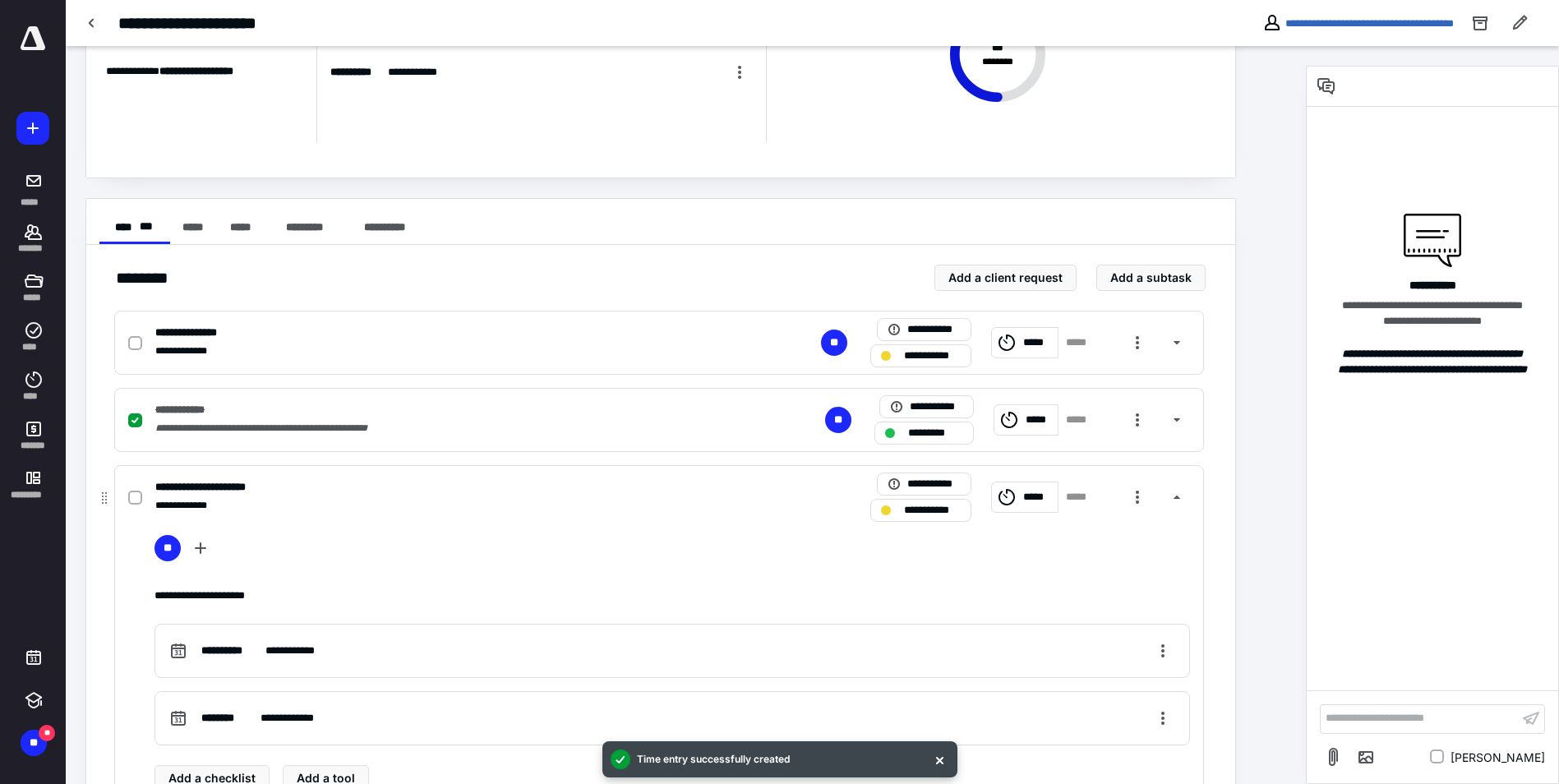 click 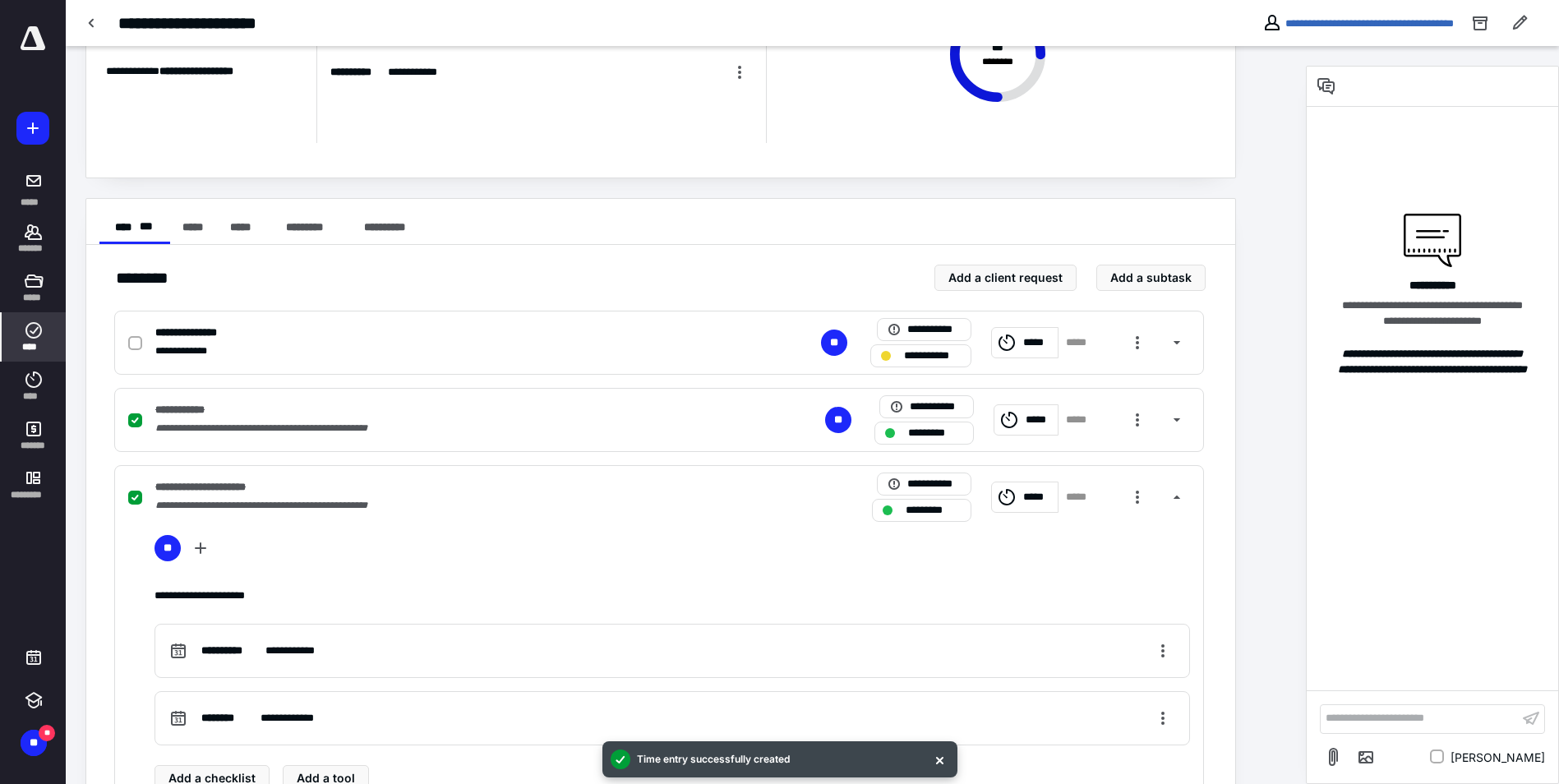click 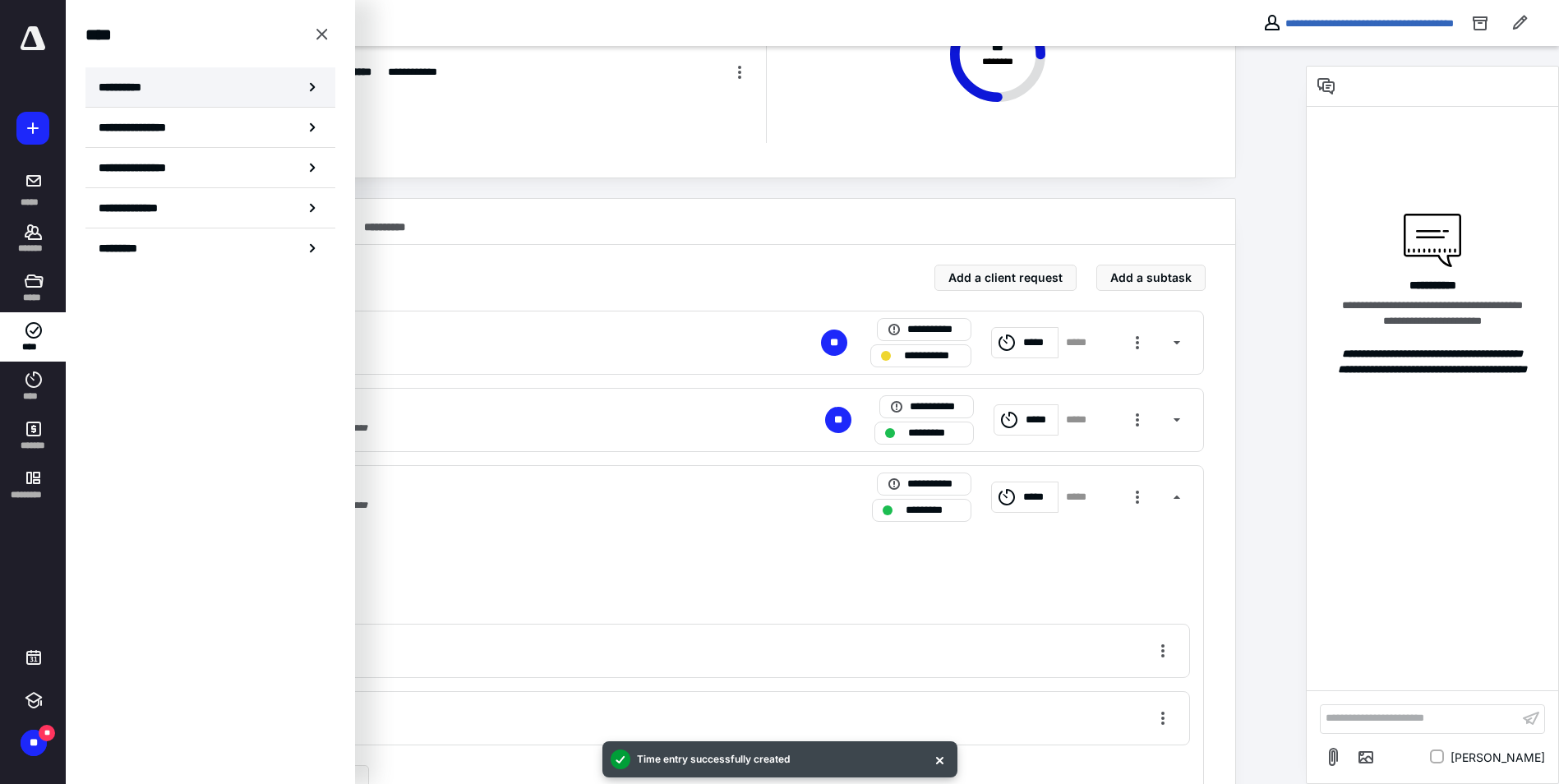 click on "**********" at bounding box center [126, 87] 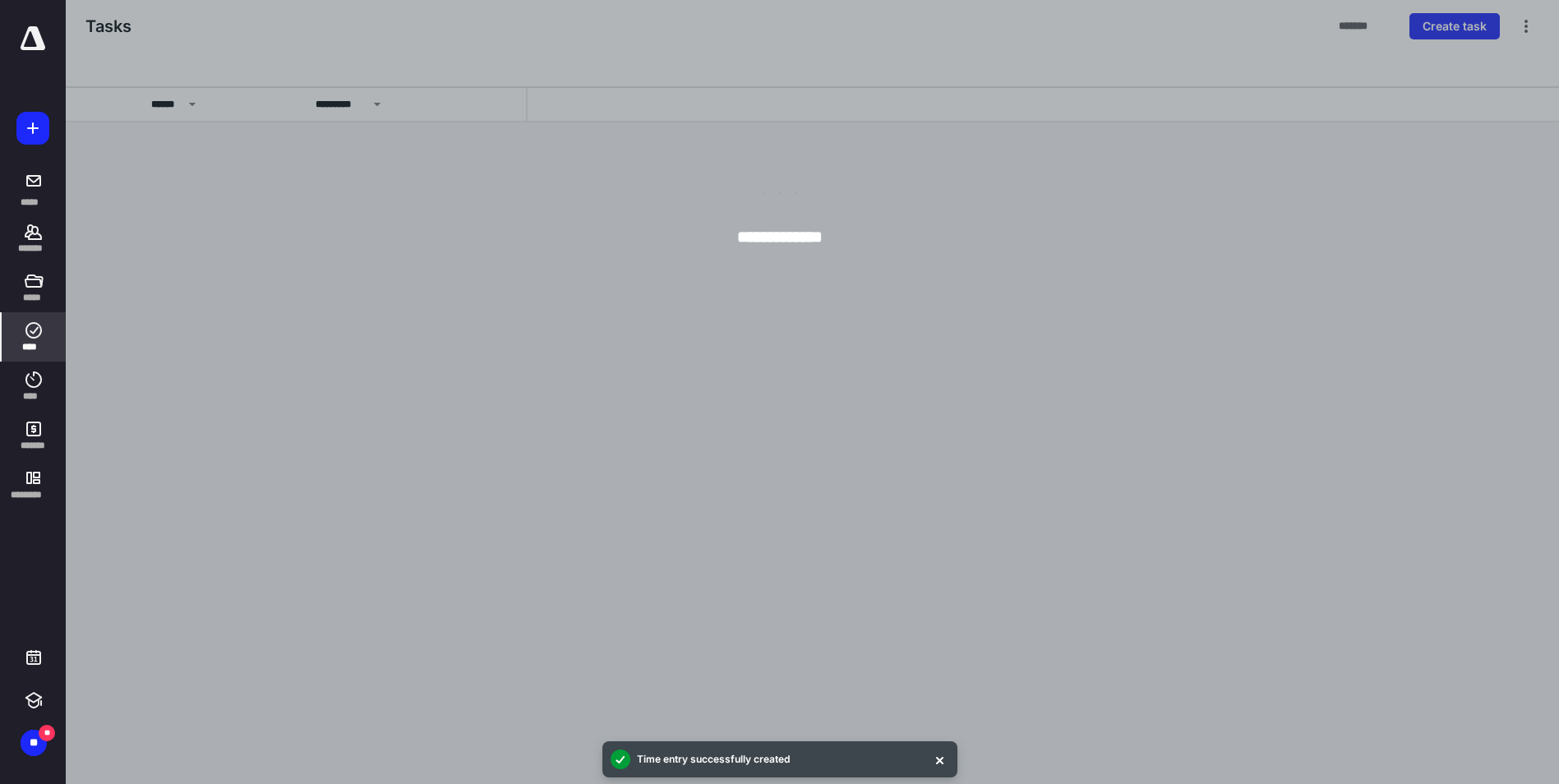 scroll, scrollTop: 0, scrollLeft: 0, axis: both 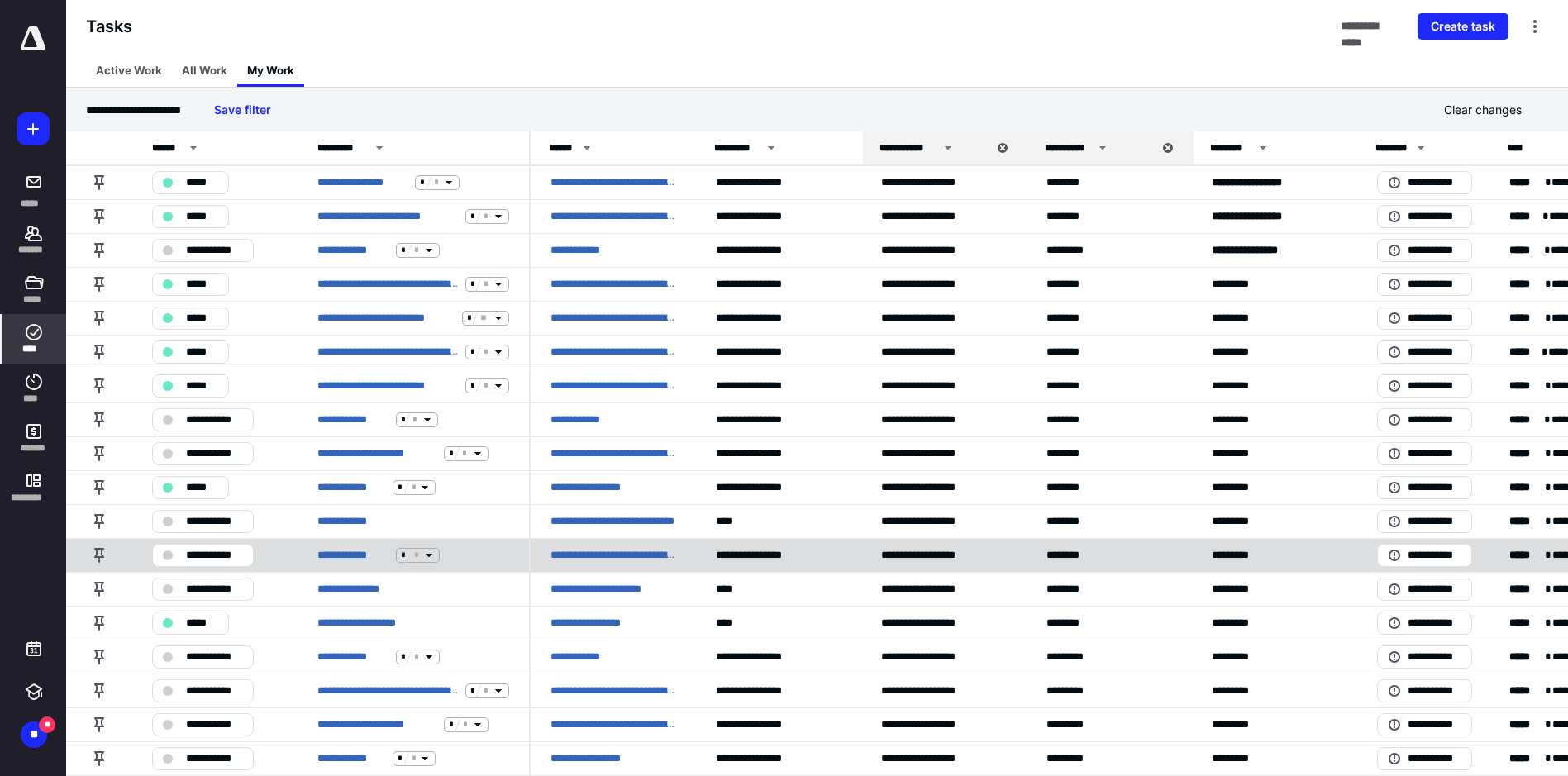 click on "**********" at bounding box center (353, 555) 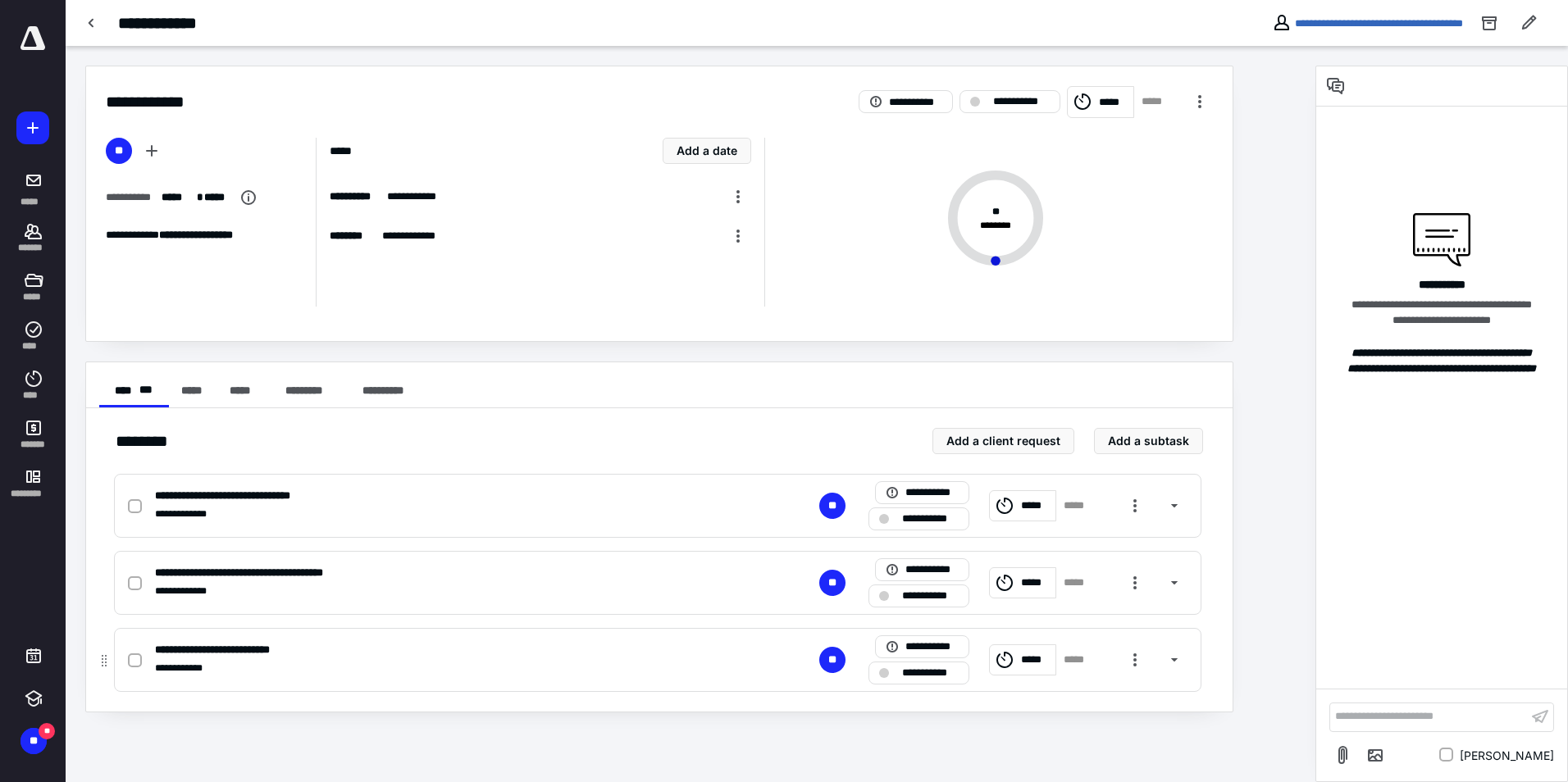 click on "*****" at bounding box center [1023, 660] 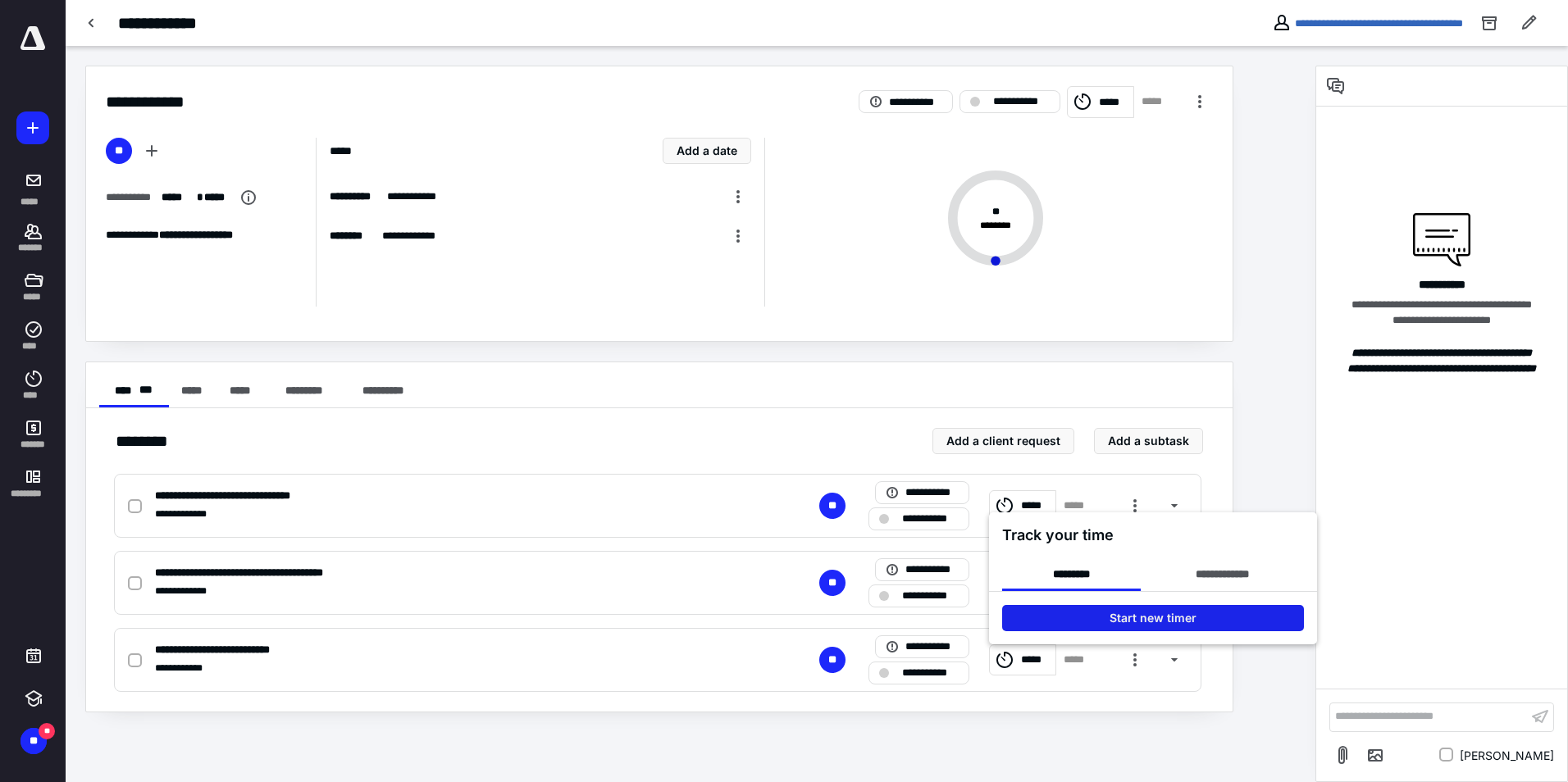 click on "Start new timer" at bounding box center [1153, 618] 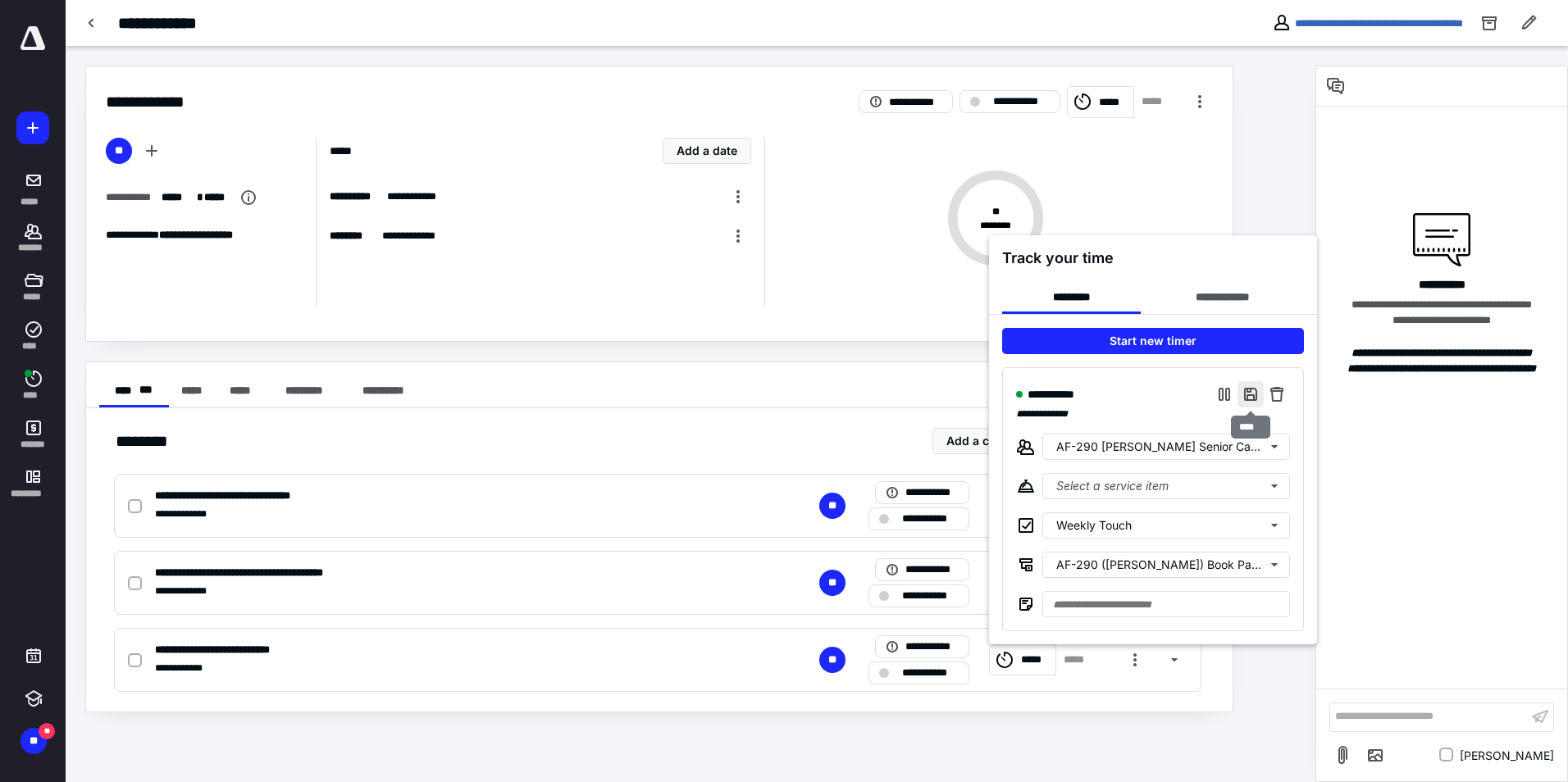 click at bounding box center (1251, 394) 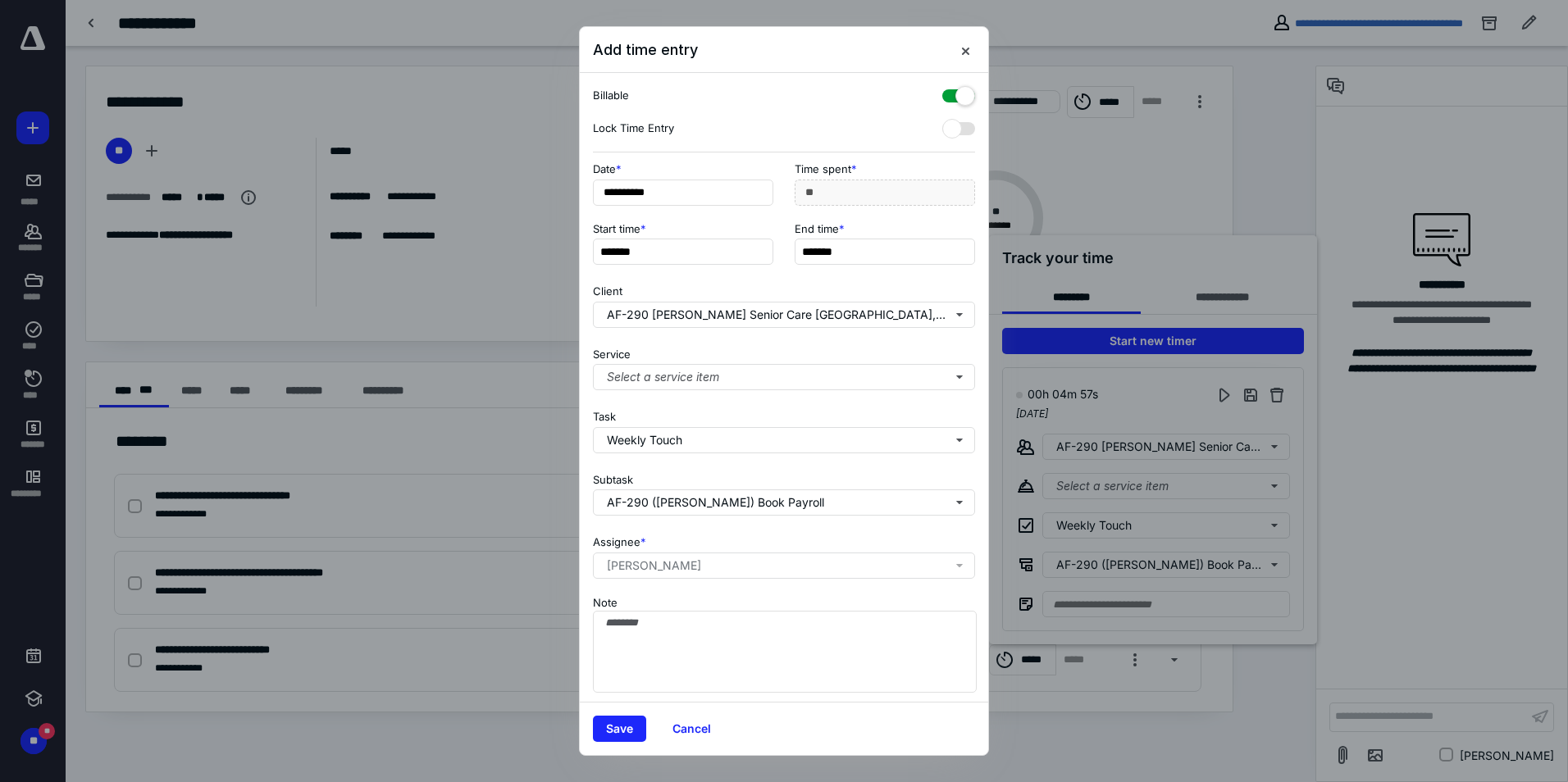 click at bounding box center [959, 93] 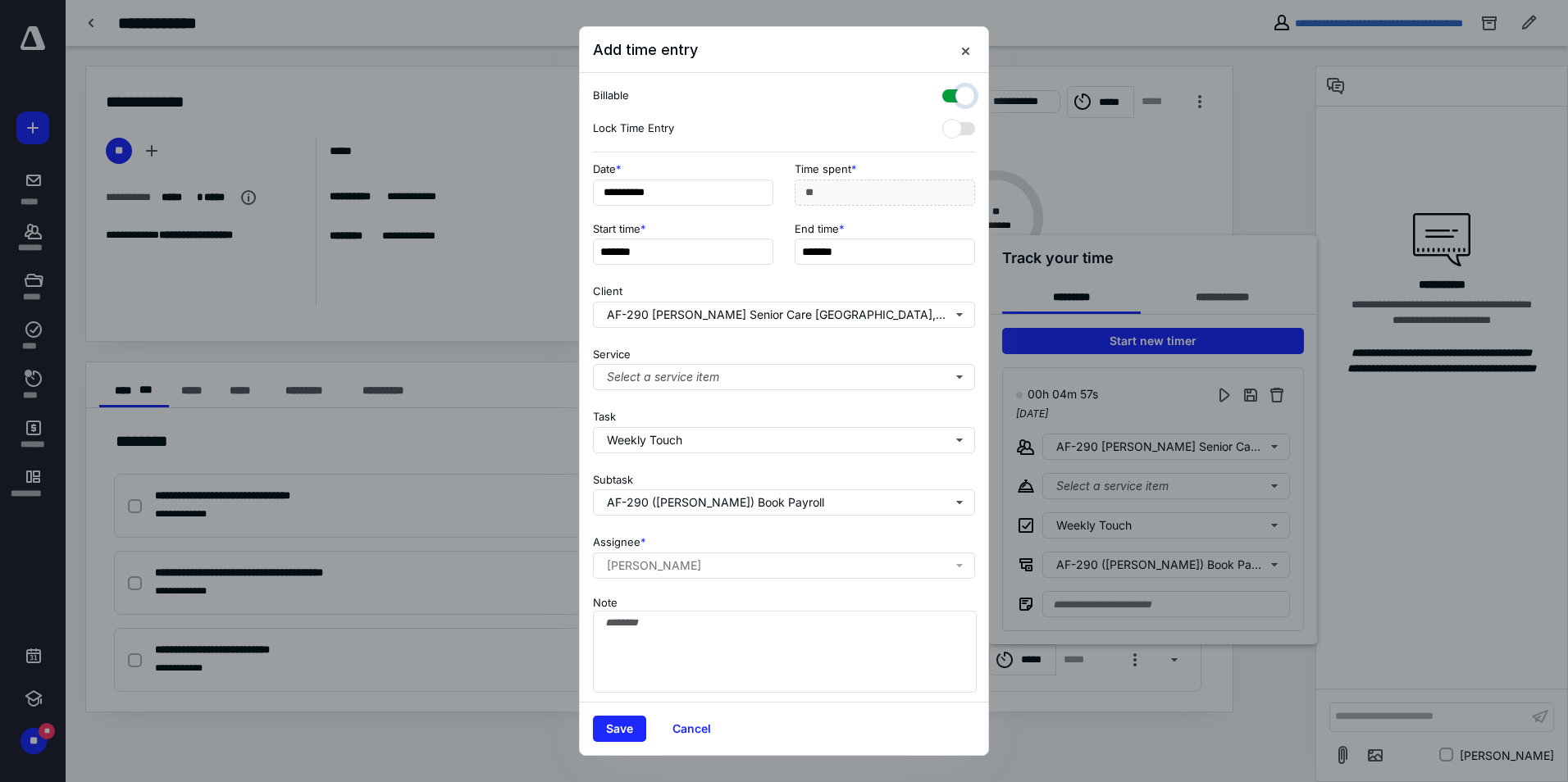 click at bounding box center (950, 93) 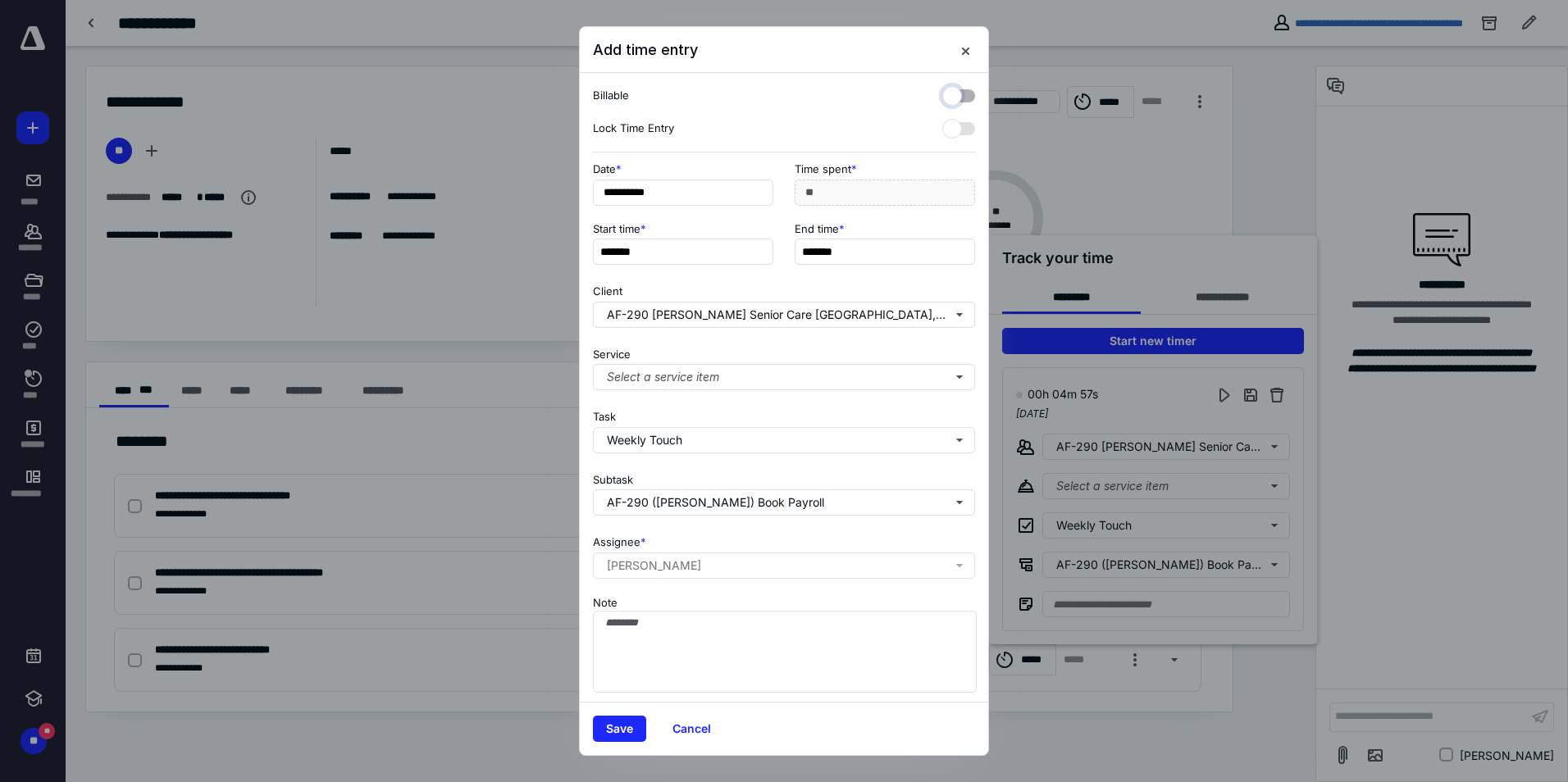 checkbox on "false" 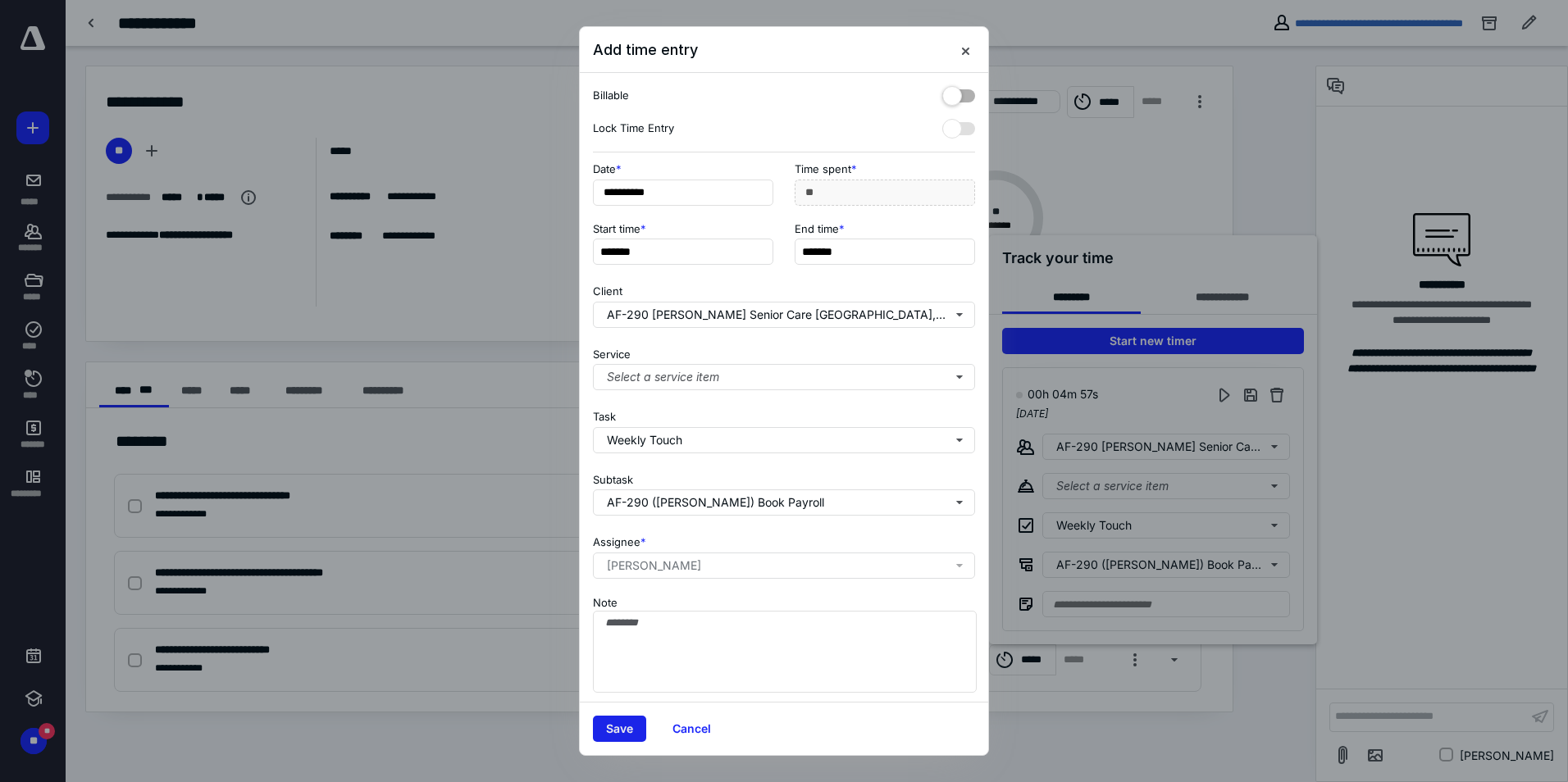 click on "Save" at bounding box center [619, 729] 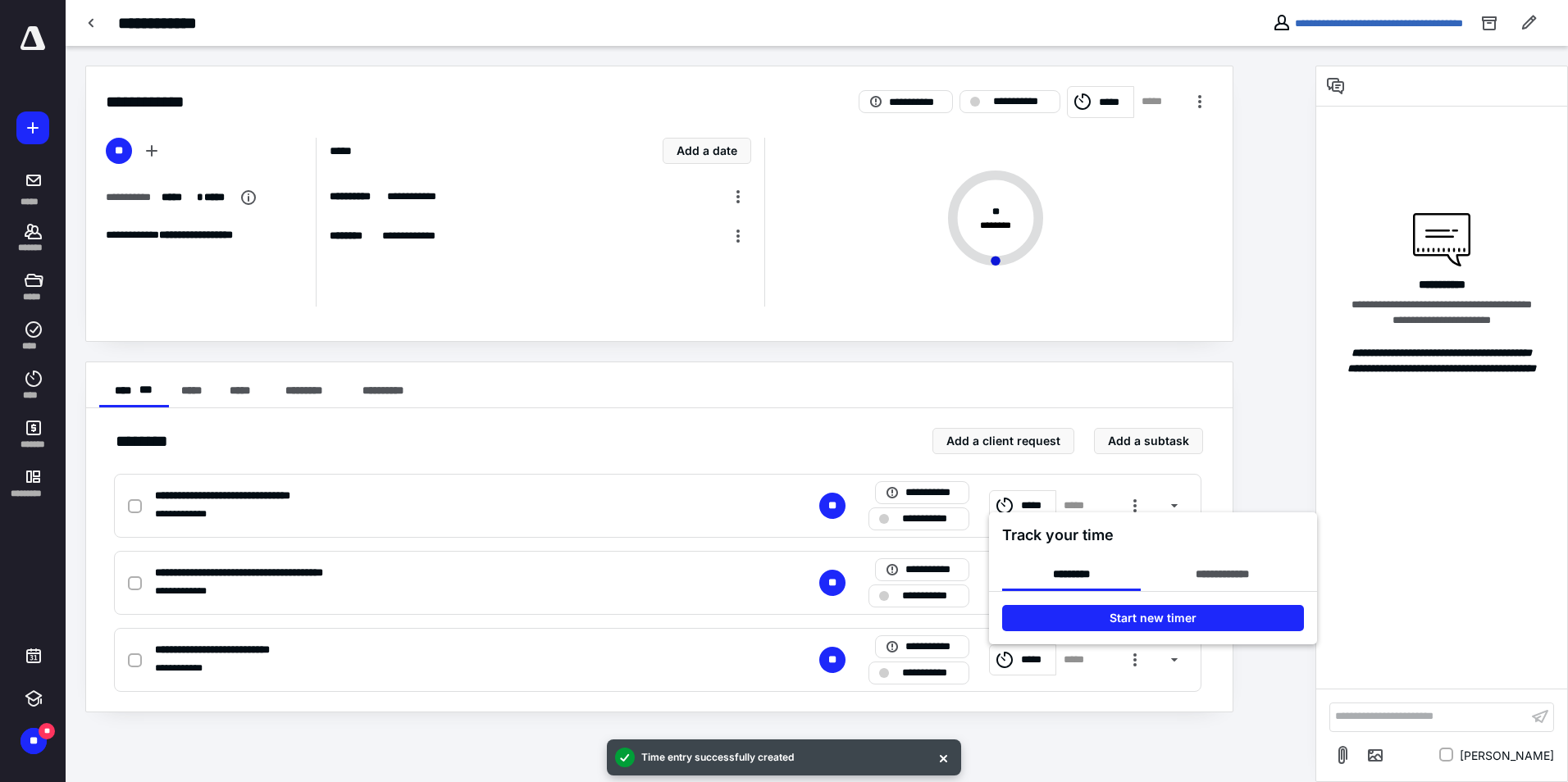 click at bounding box center (784, 391) 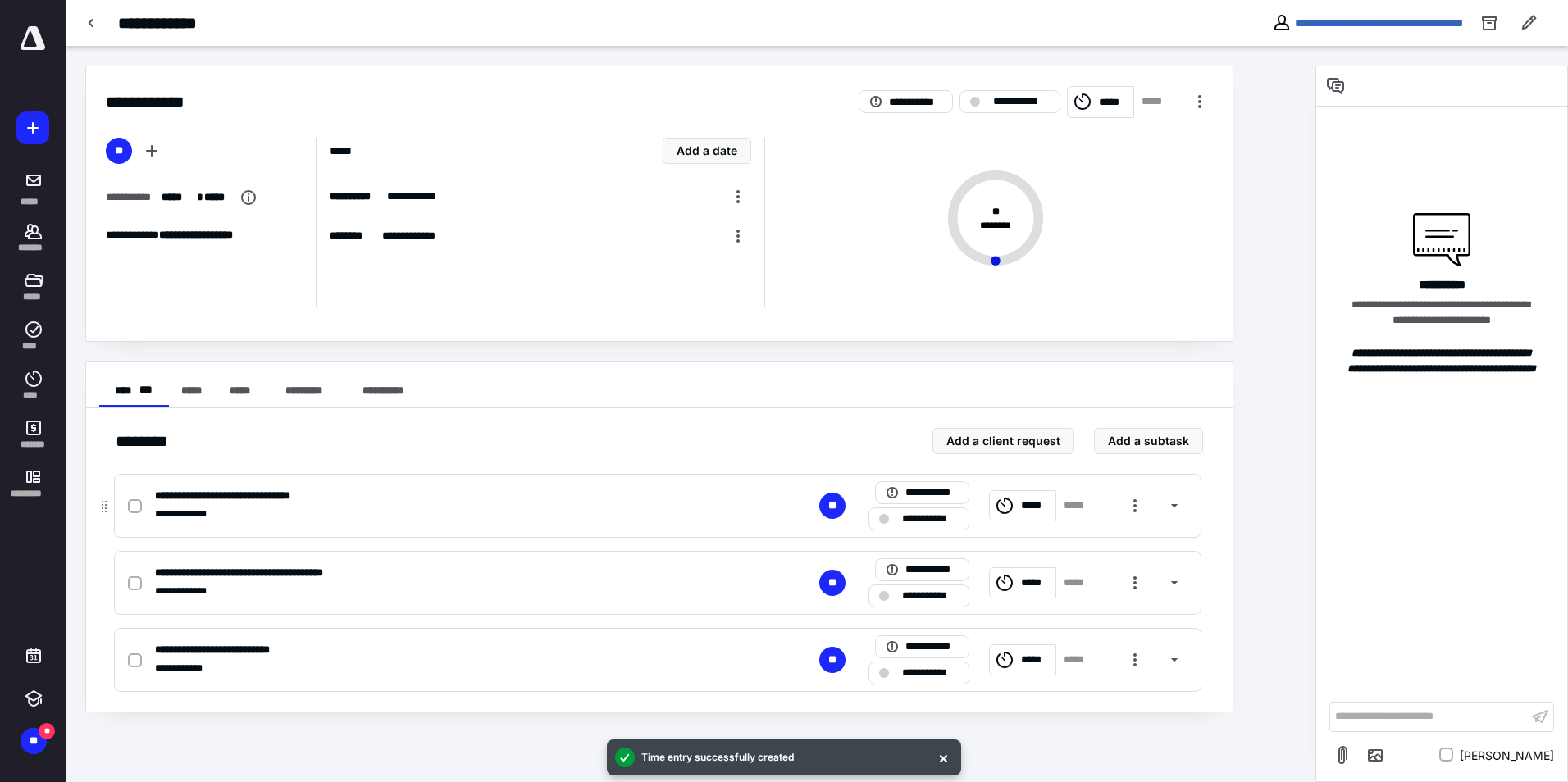 click 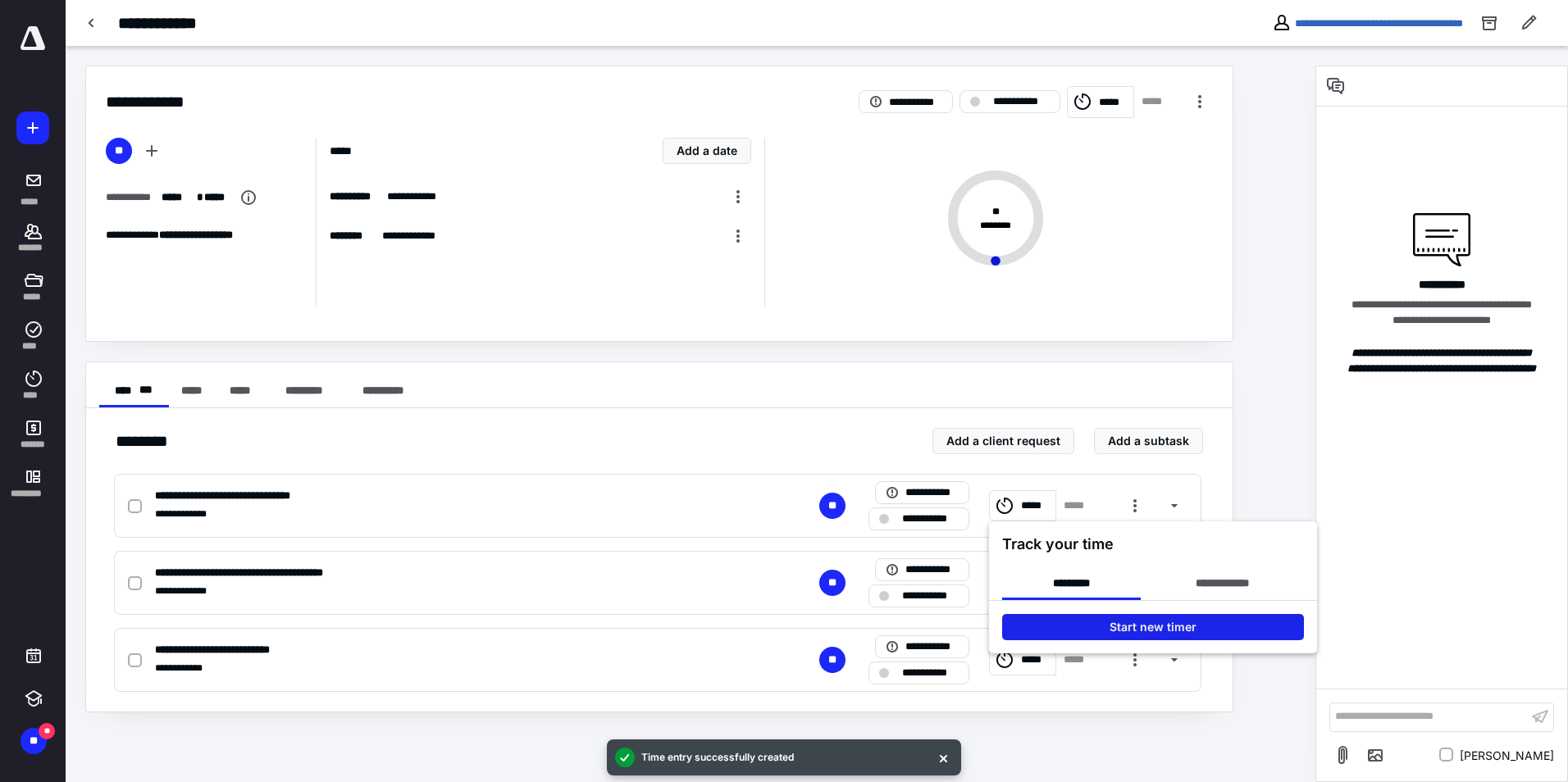 click on "Start new timer" at bounding box center [1153, 627] 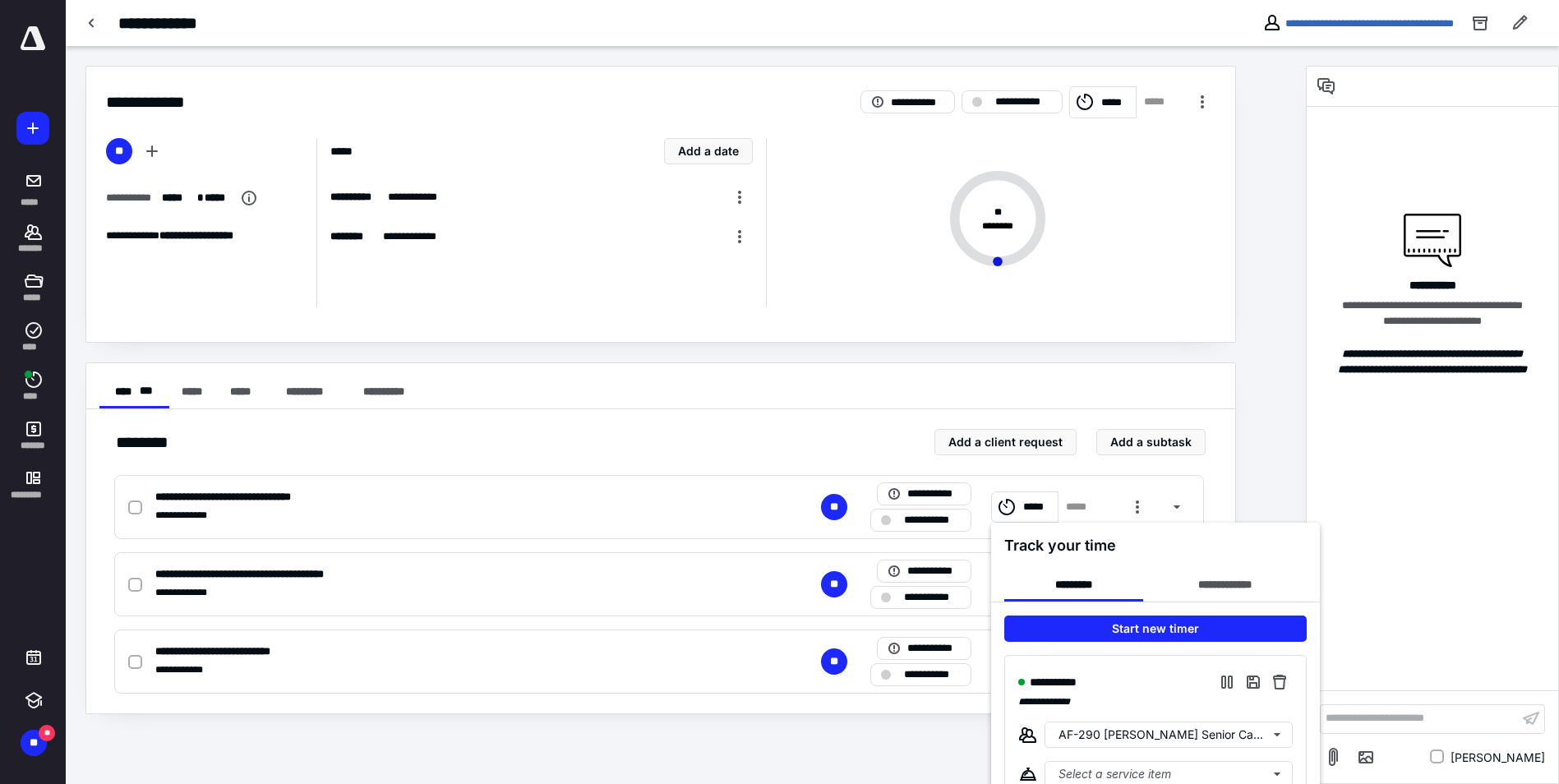 click at bounding box center (779, 392) 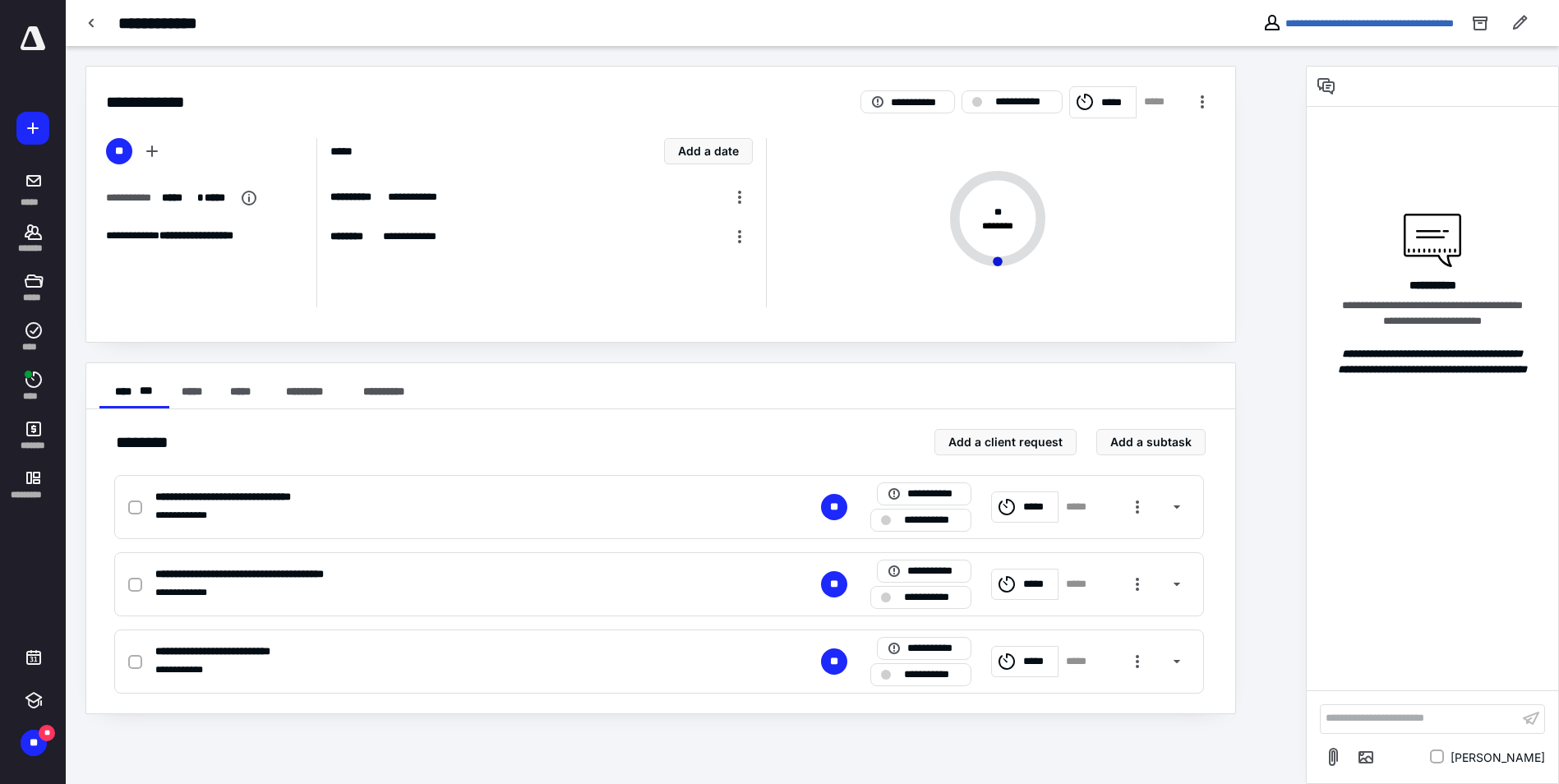 click on "**********" at bounding box center (443, 652) 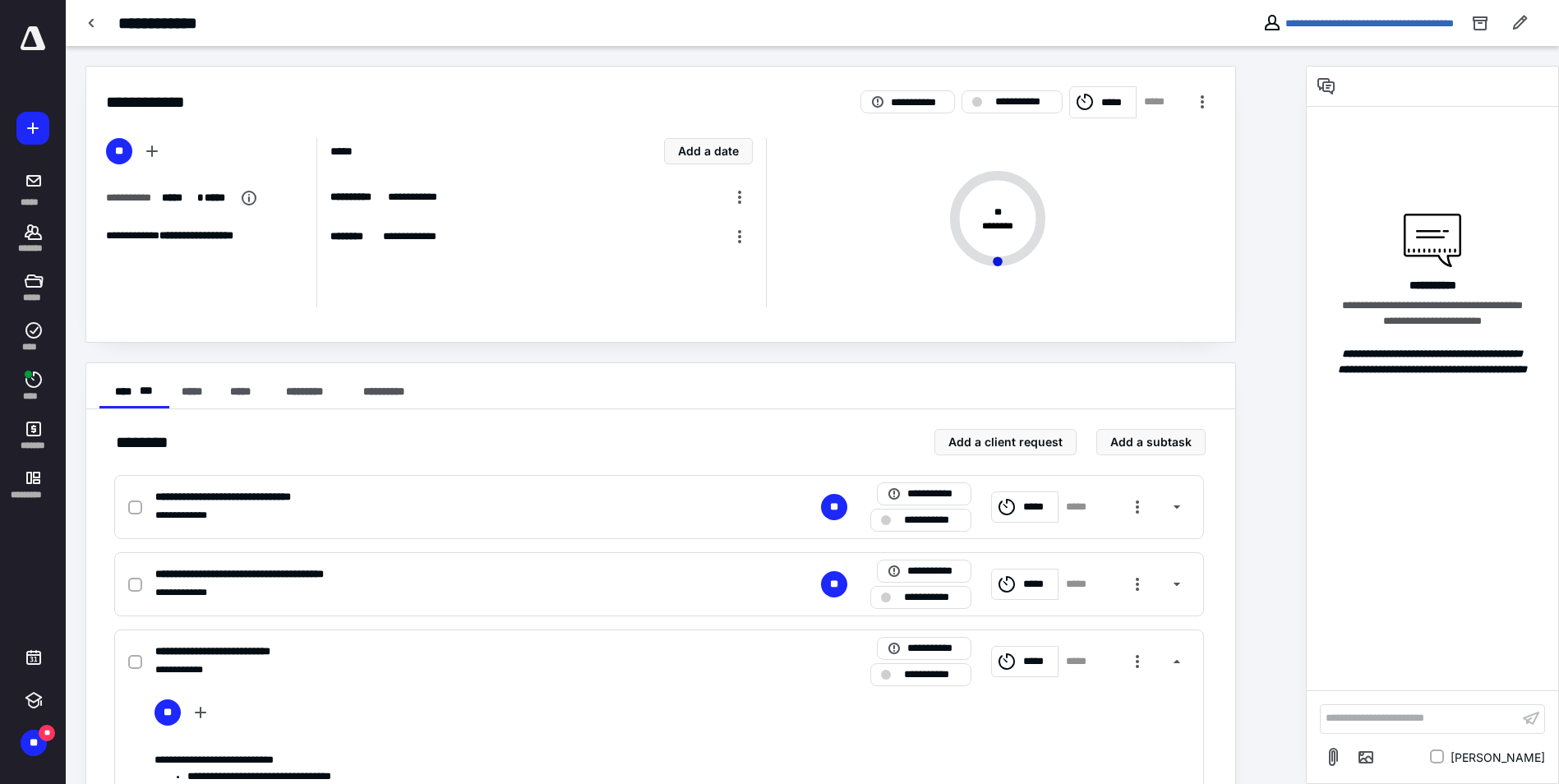click on "**********" at bounding box center [443, 652] 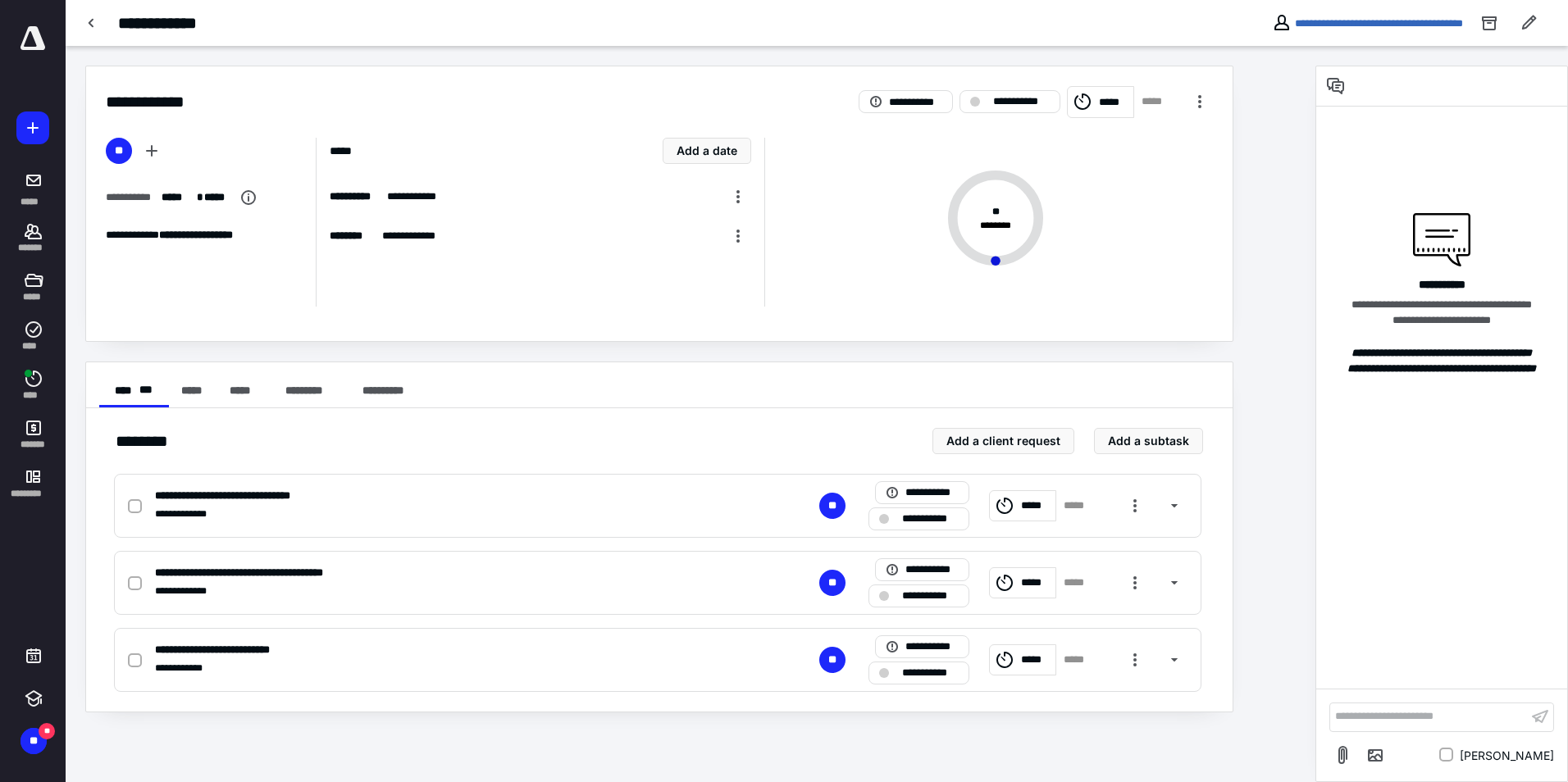 click on "**********" at bounding box center (442, 650) 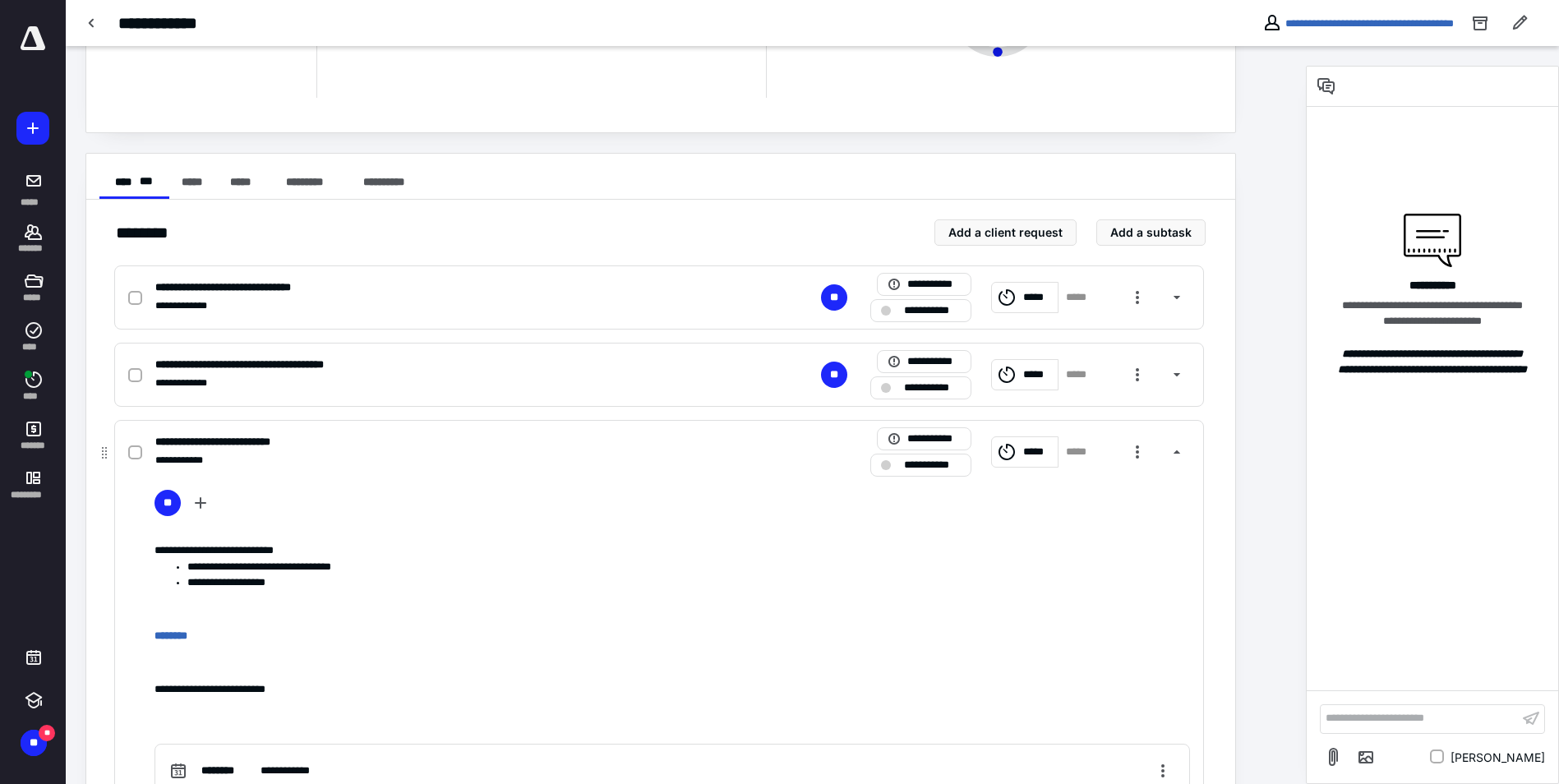 scroll, scrollTop: 247, scrollLeft: 0, axis: vertical 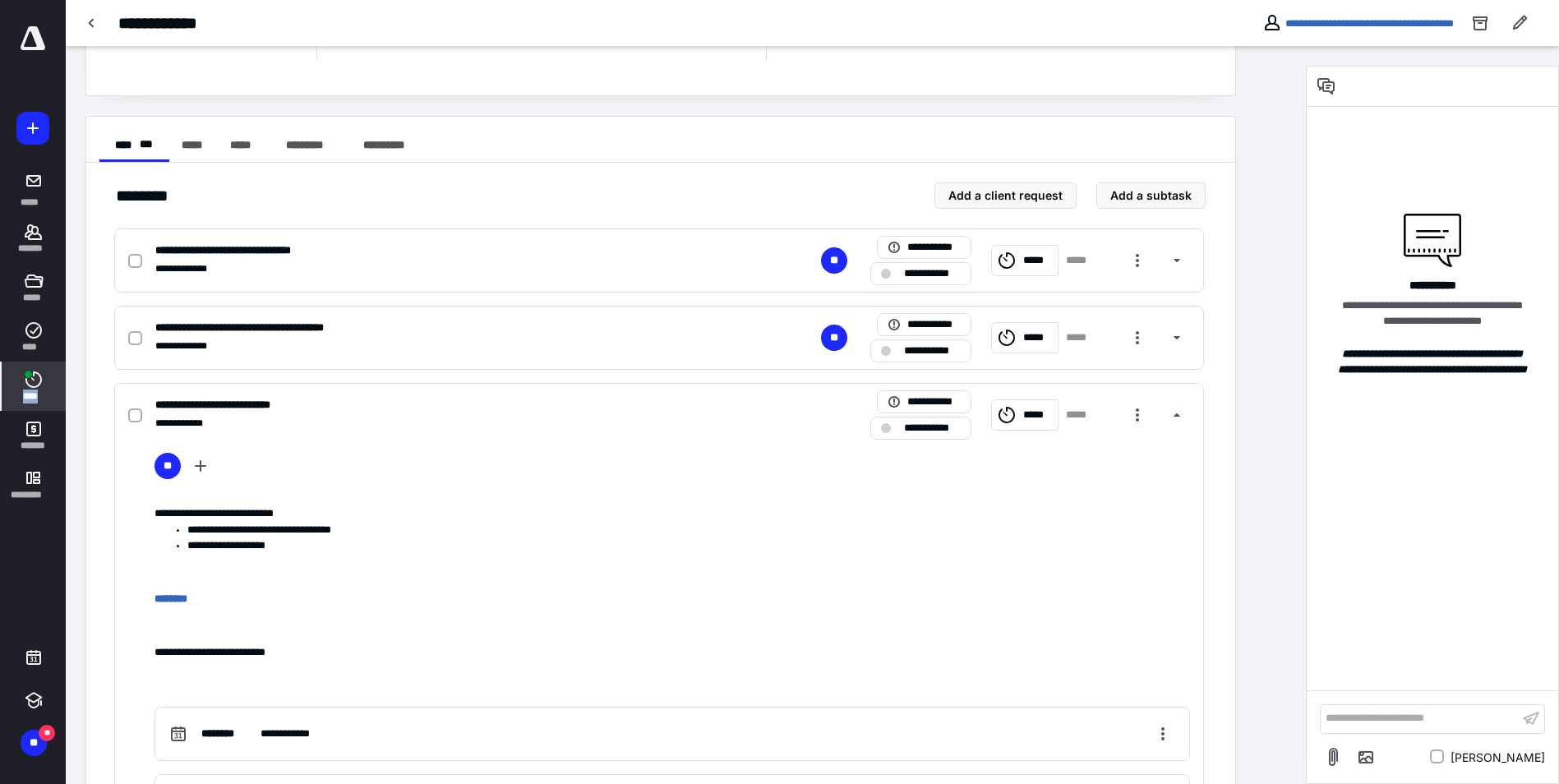 click on "****" at bounding box center [34, 386] 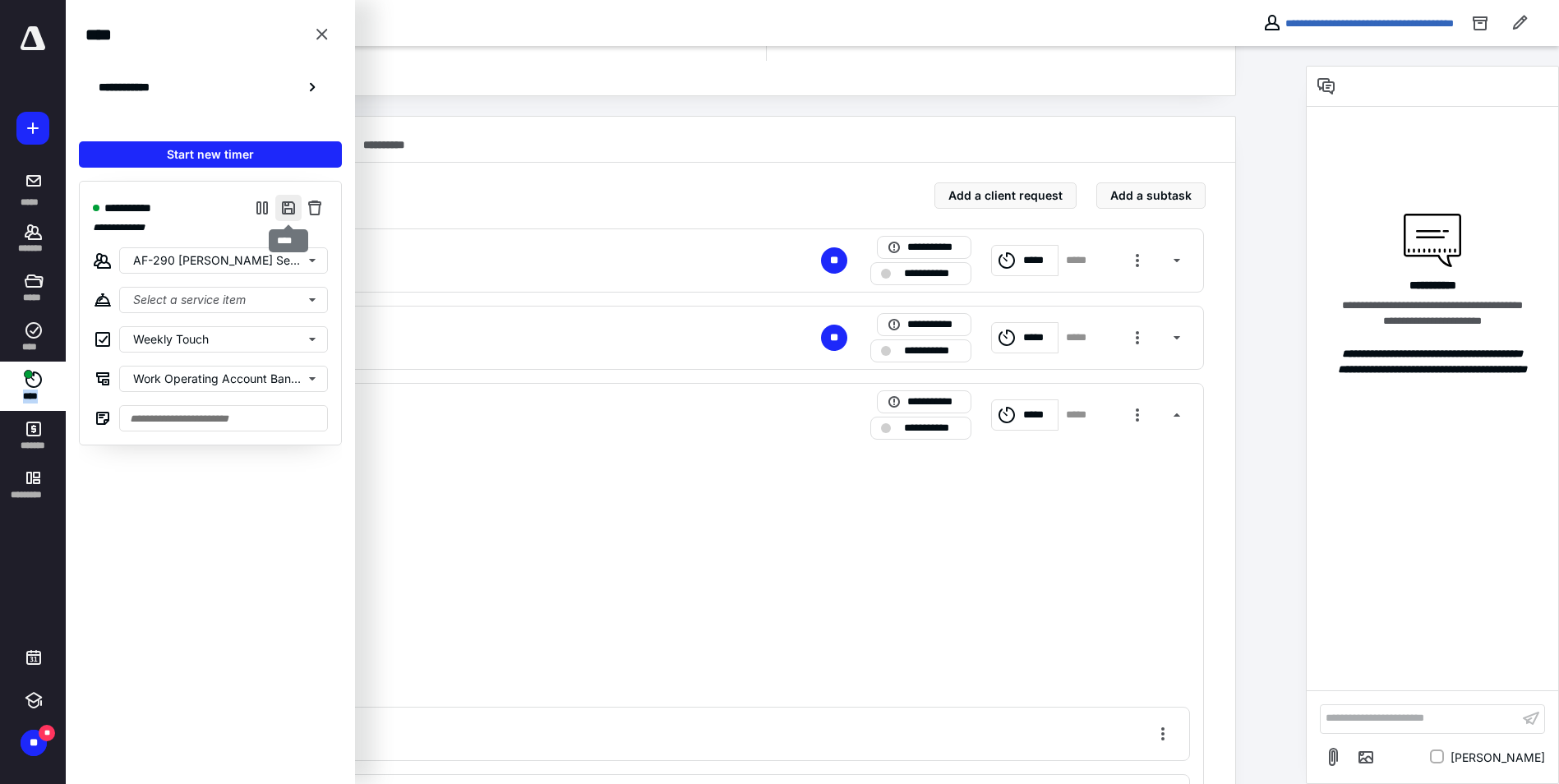 click at bounding box center (288, 208) 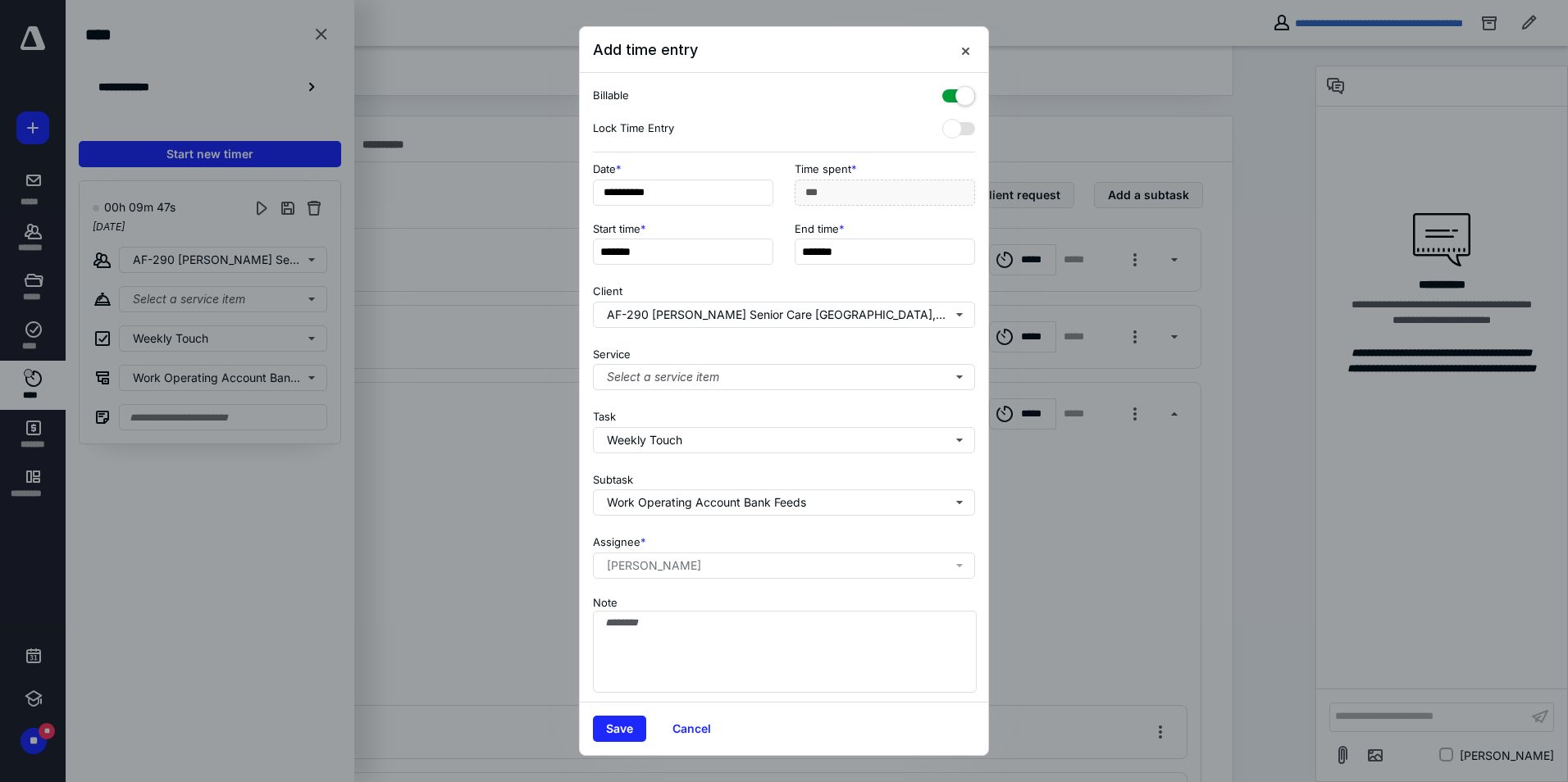 click at bounding box center (959, 93) 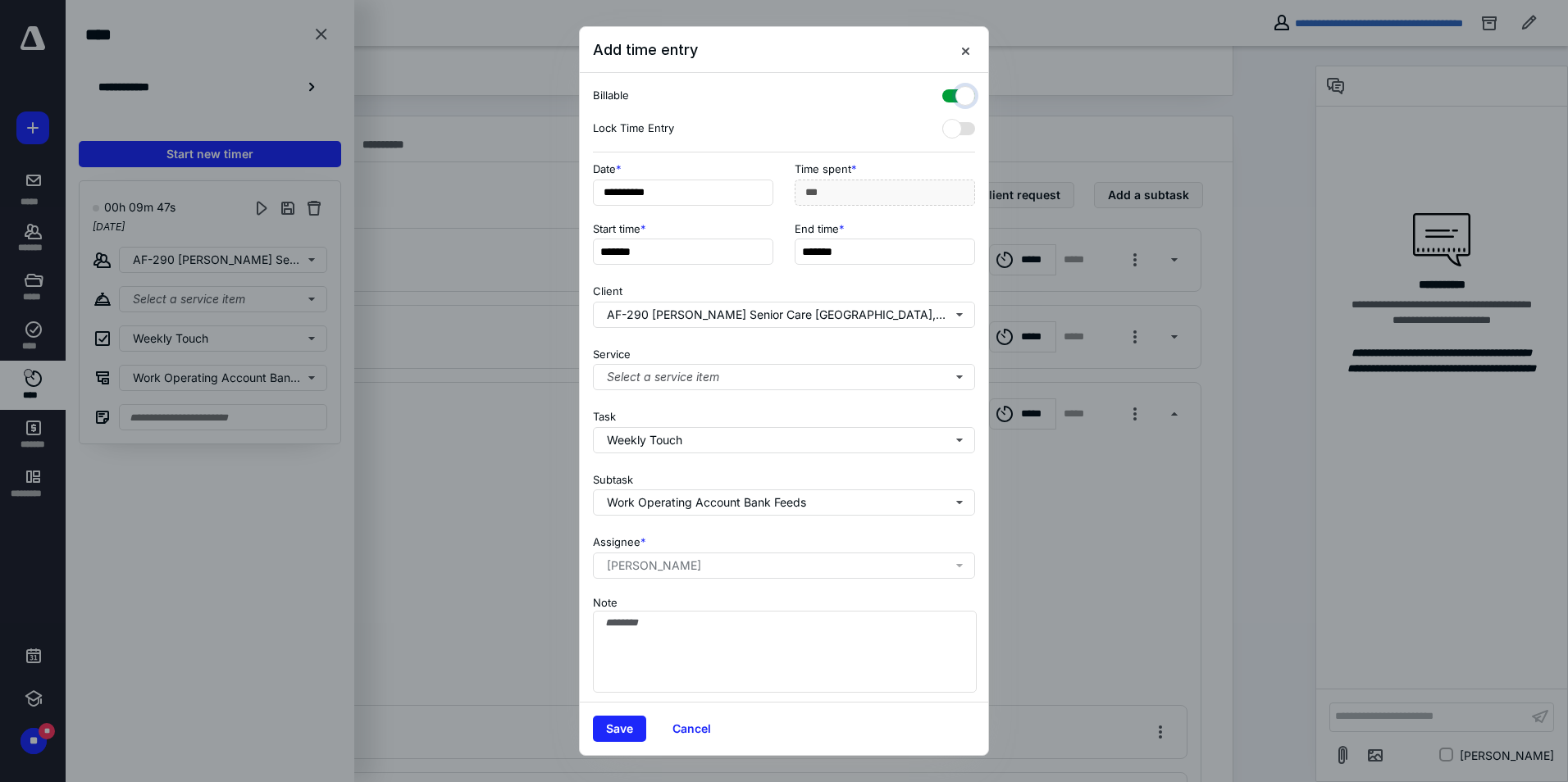 click at bounding box center (950, 93) 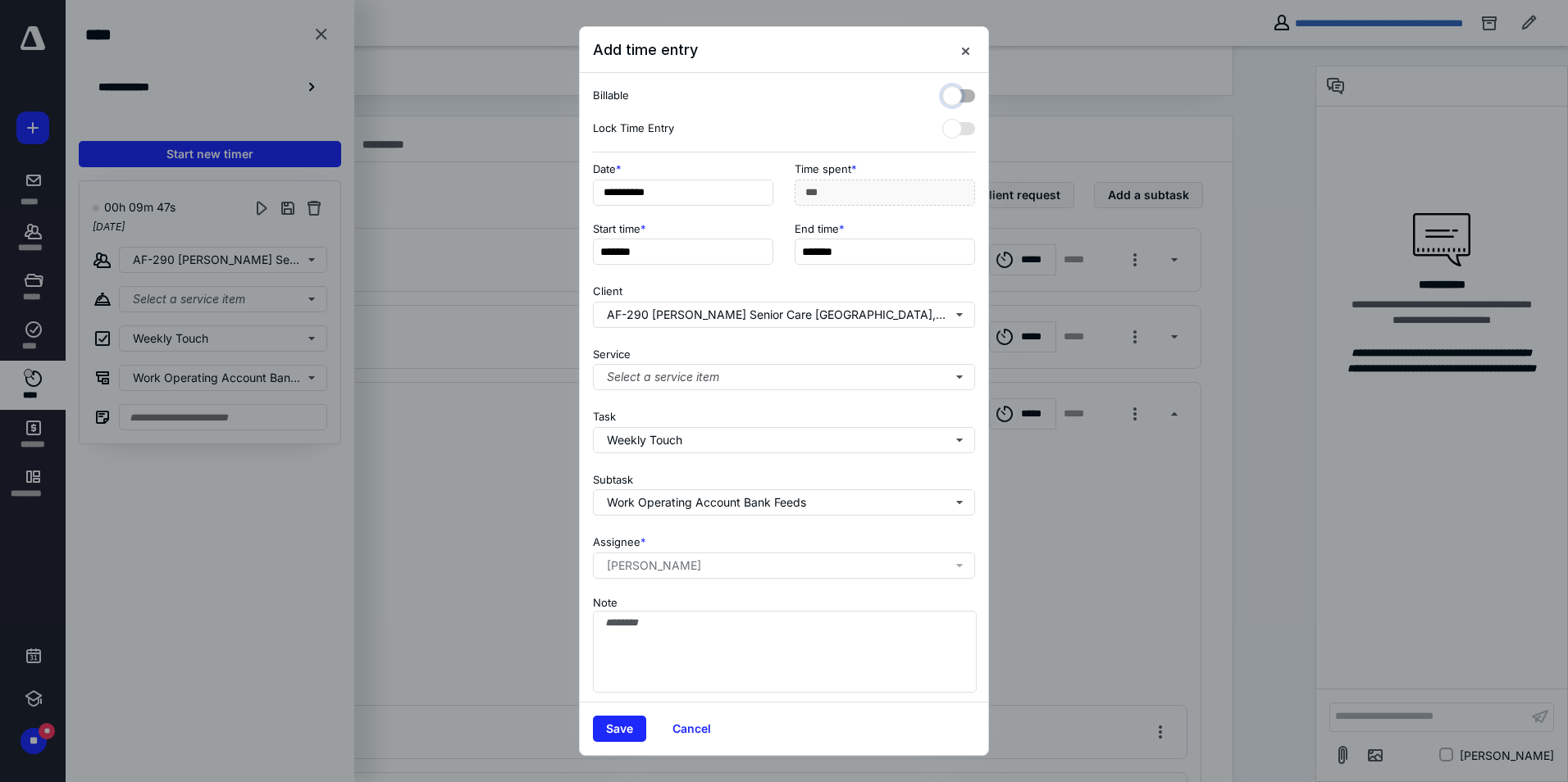 checkbox on "false" 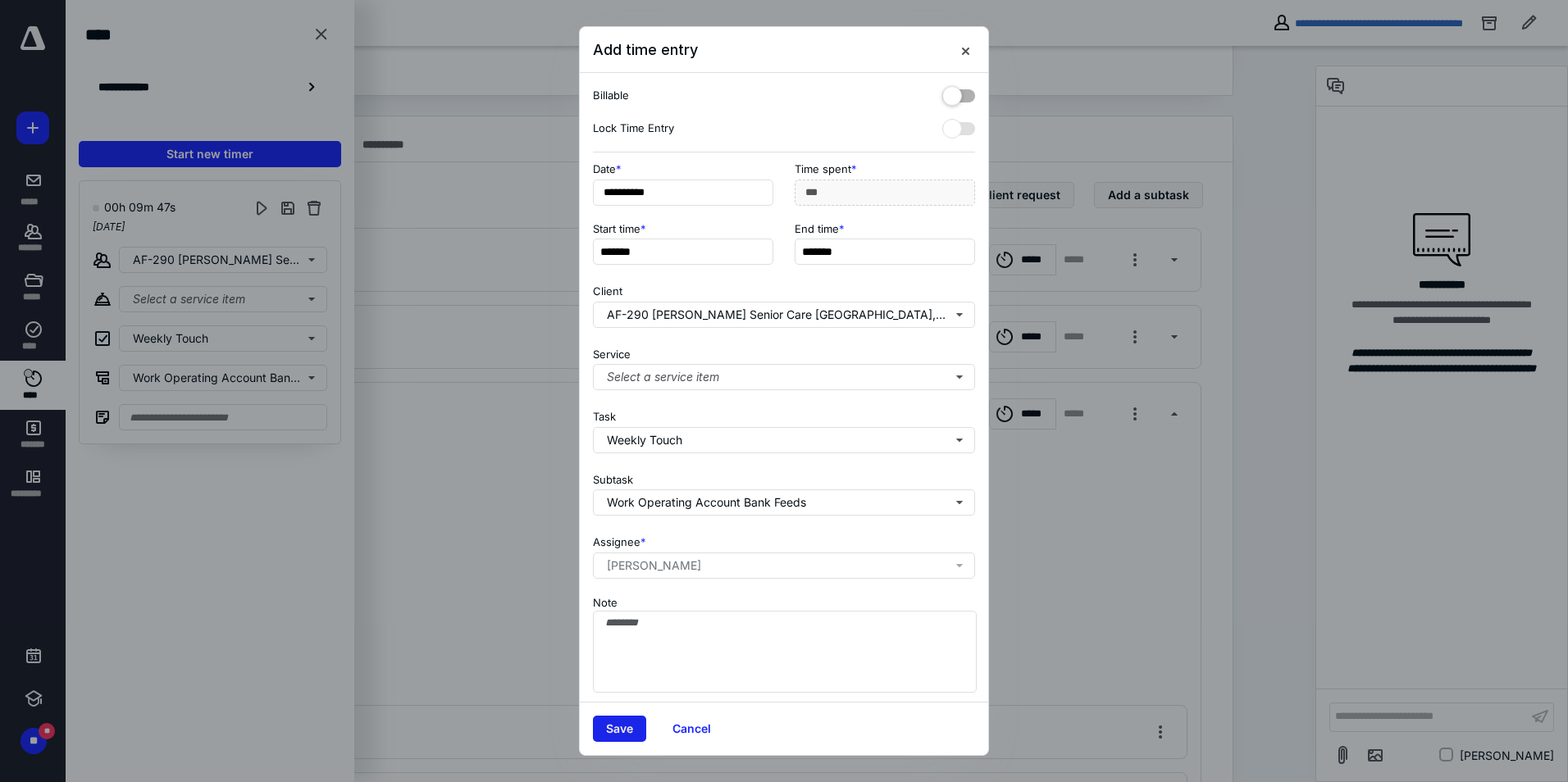 click on "Save" at bounding box center [619, 729] 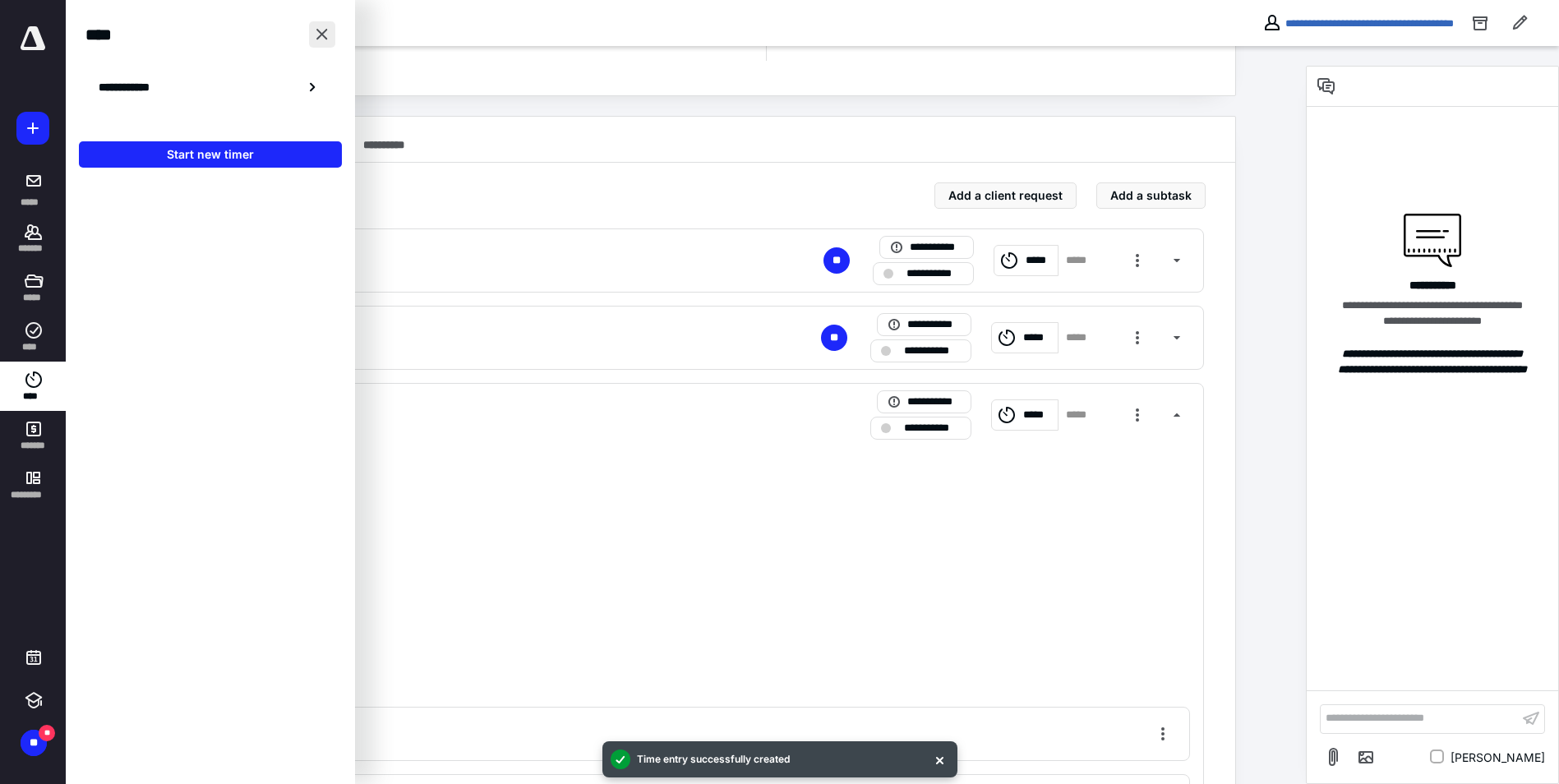 click at bounding box center [322, 35] 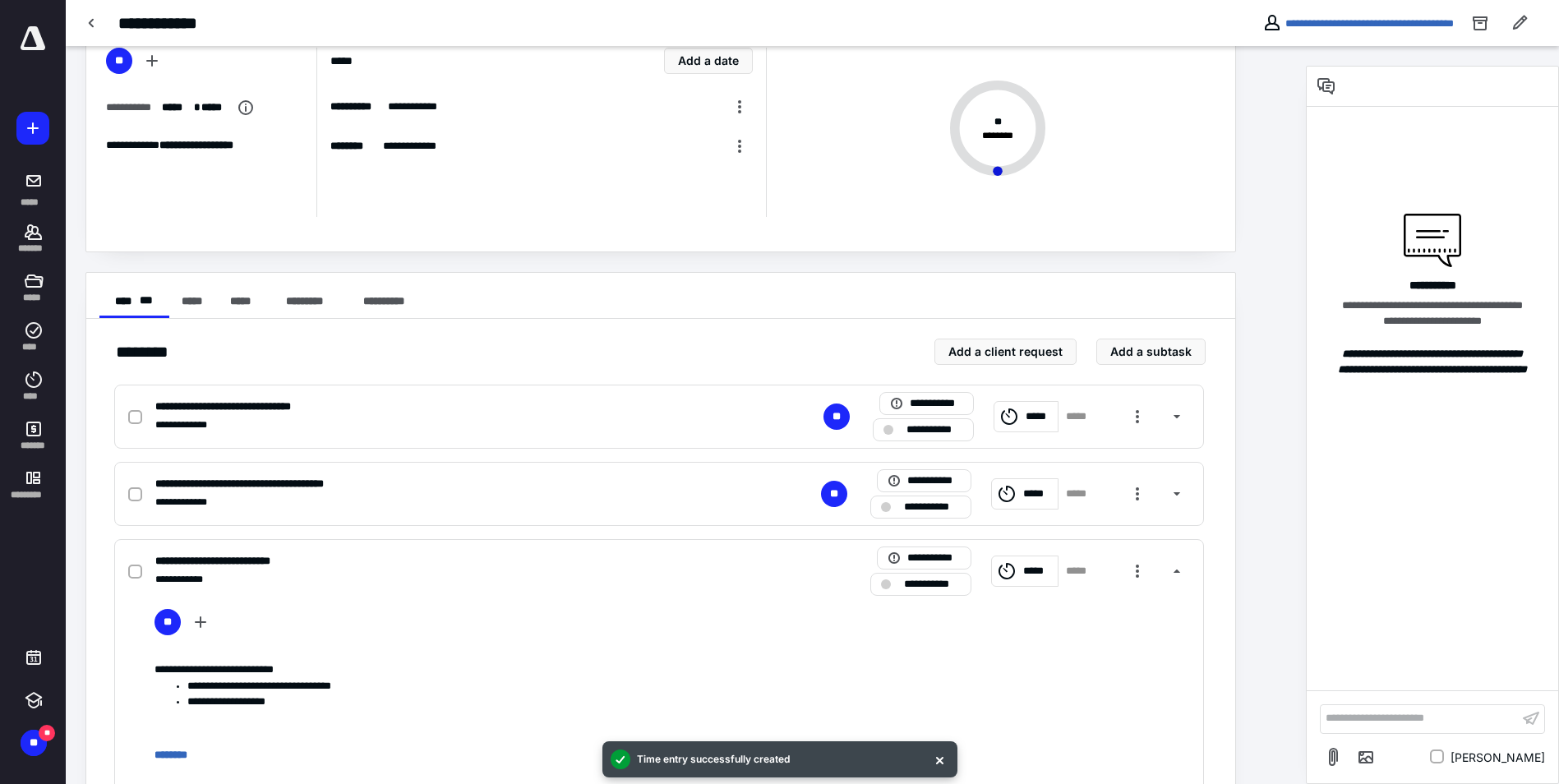 scroll, scrollTop: 0, scrollLeft: 0, axis: both 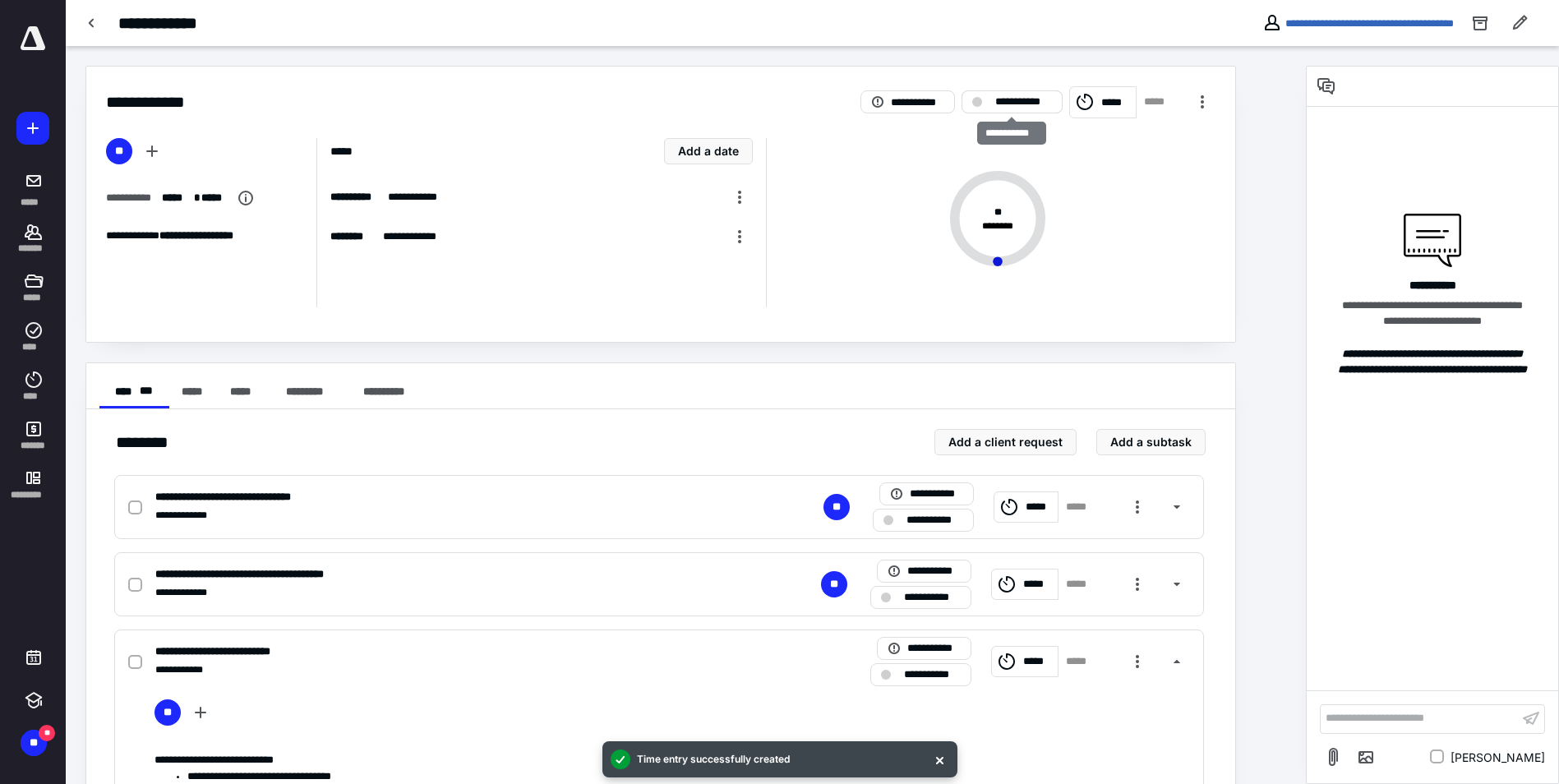 click on "**********" at bounding box center [1012, 102] 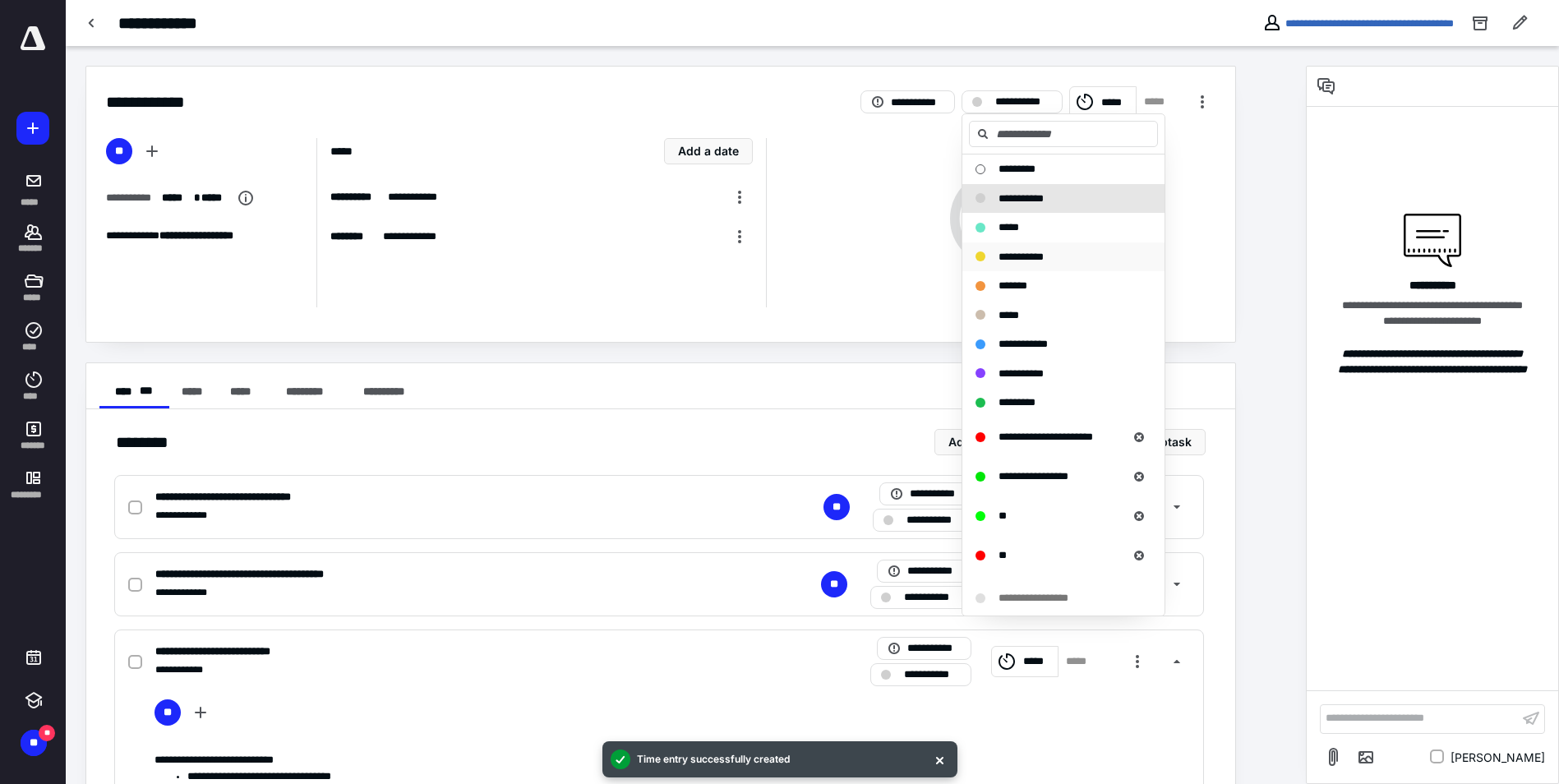 click on "**********" at bounding box center [1021, 256] 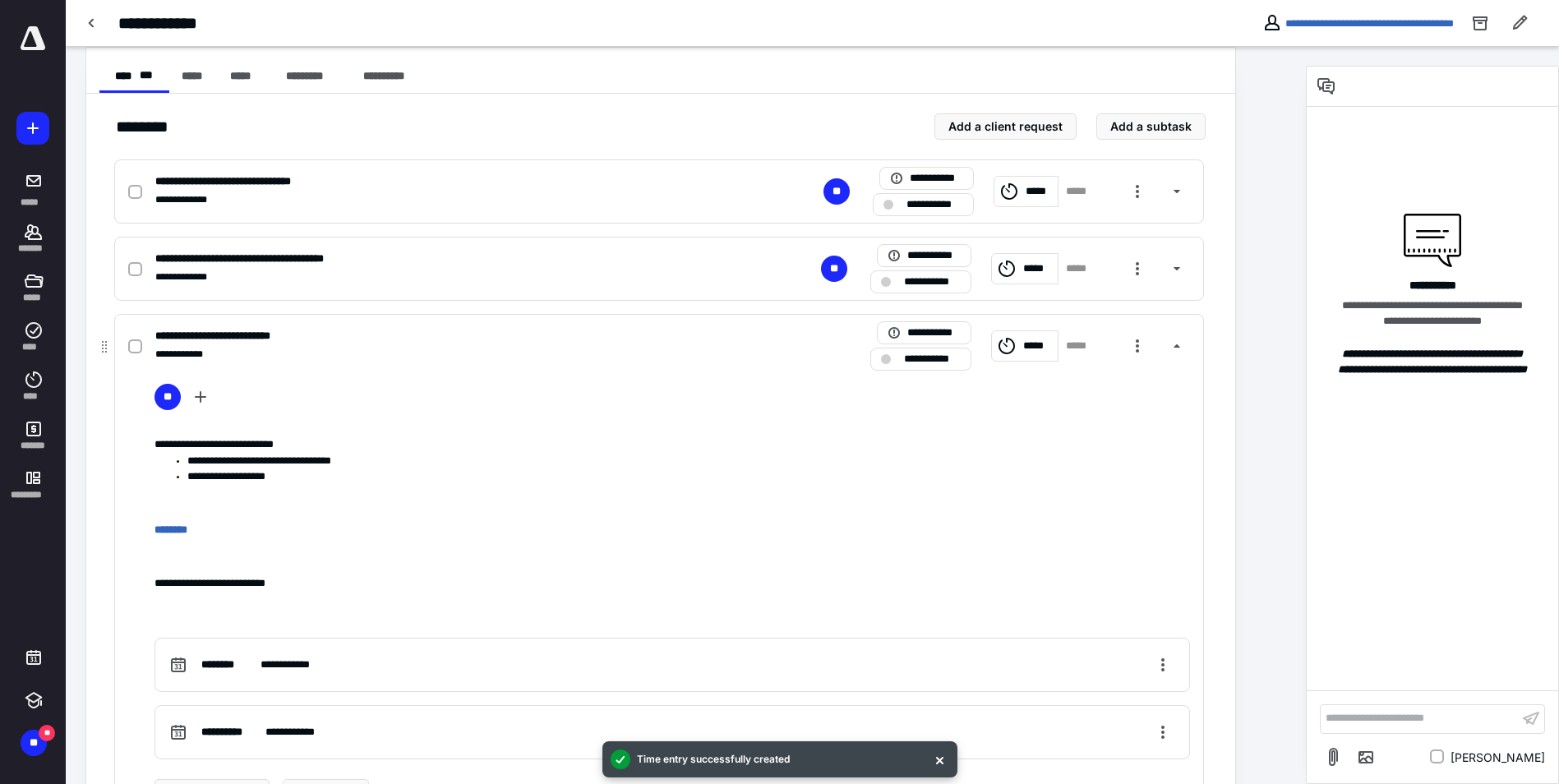 scroll, scrollTop: 329, scrollLeft: 0, axis: vertical 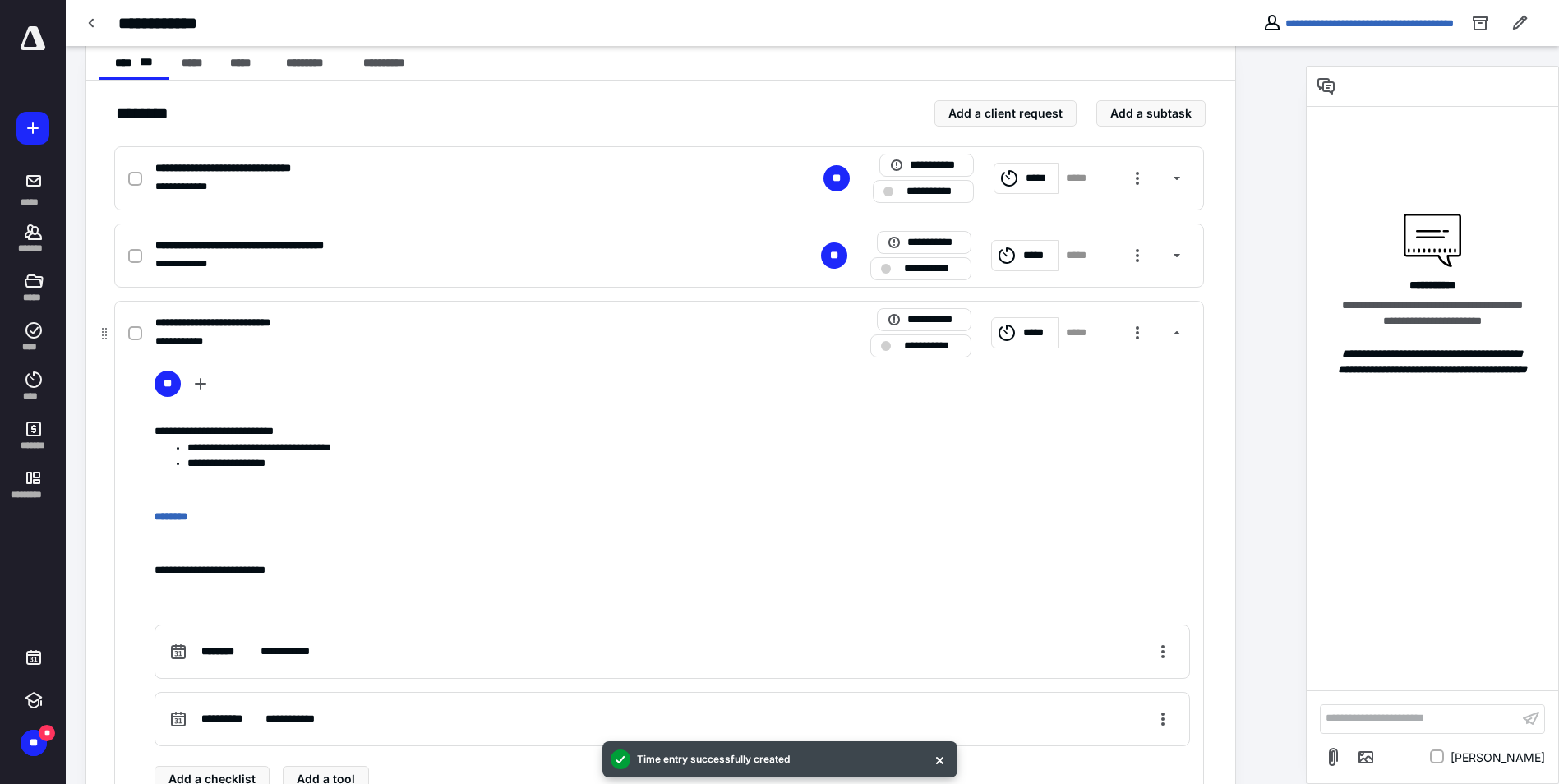 click on "*****" at bounding box center (1025, 333) 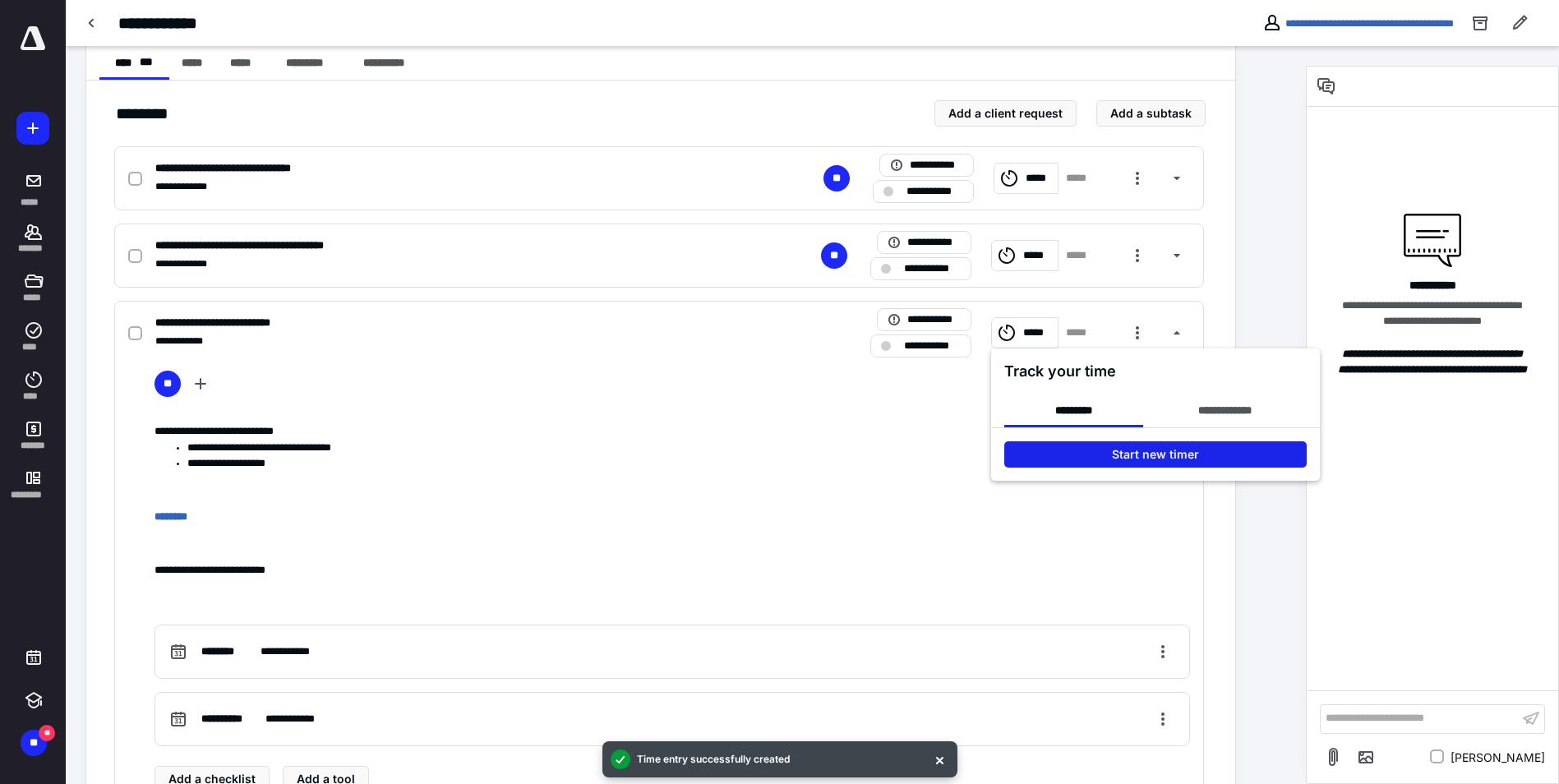 click on "Start new timer" at bounding box center [1155, 454] 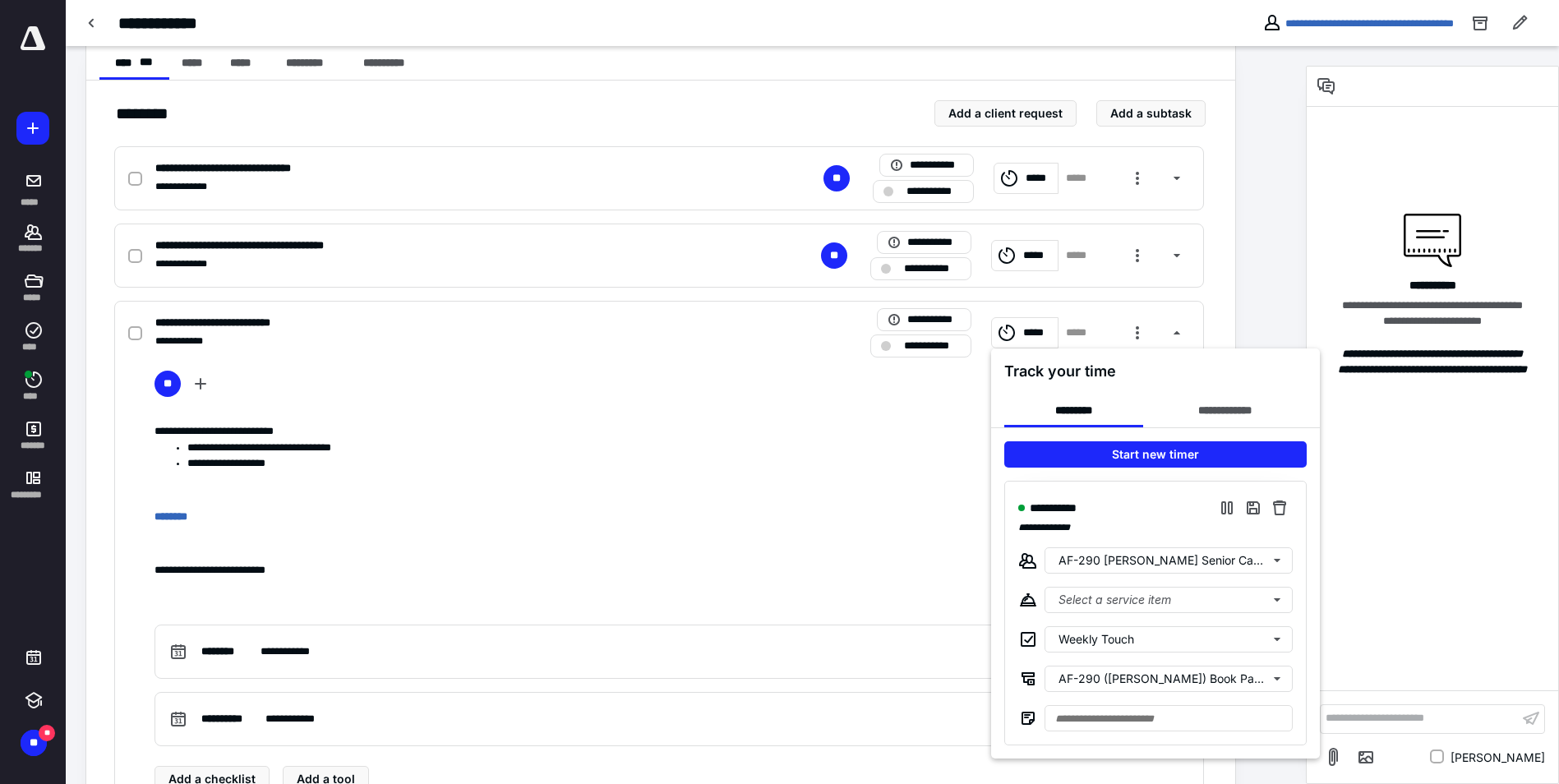 drag, startPoint x: 192, startPoint y: 519, endPoint x: 174, endPoint y: 519, distance: 18 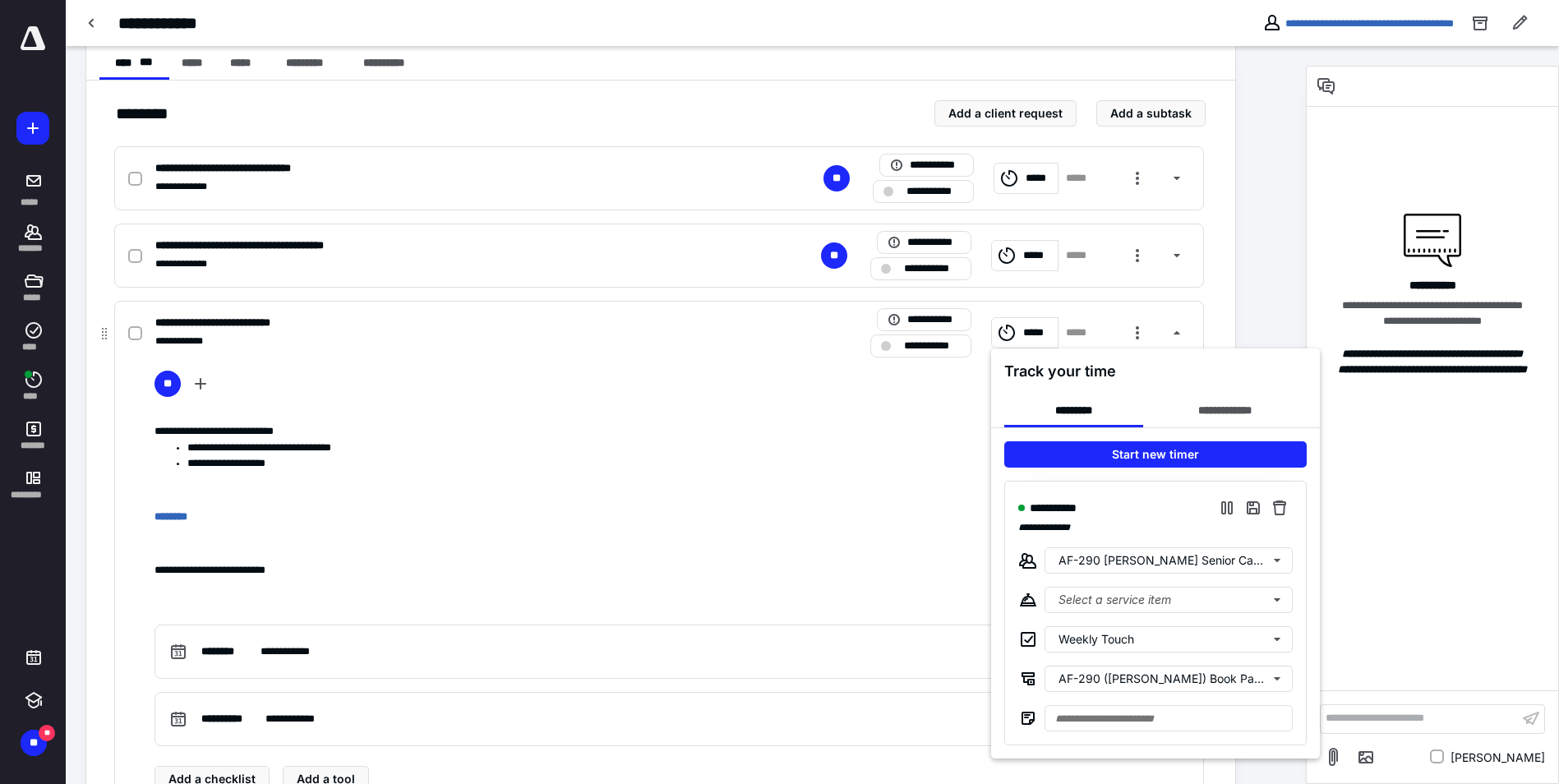drag, startPoint x: 174, startPoint y: 519, endPoint x: 708, endPoint y: 473, distance: 535.97761 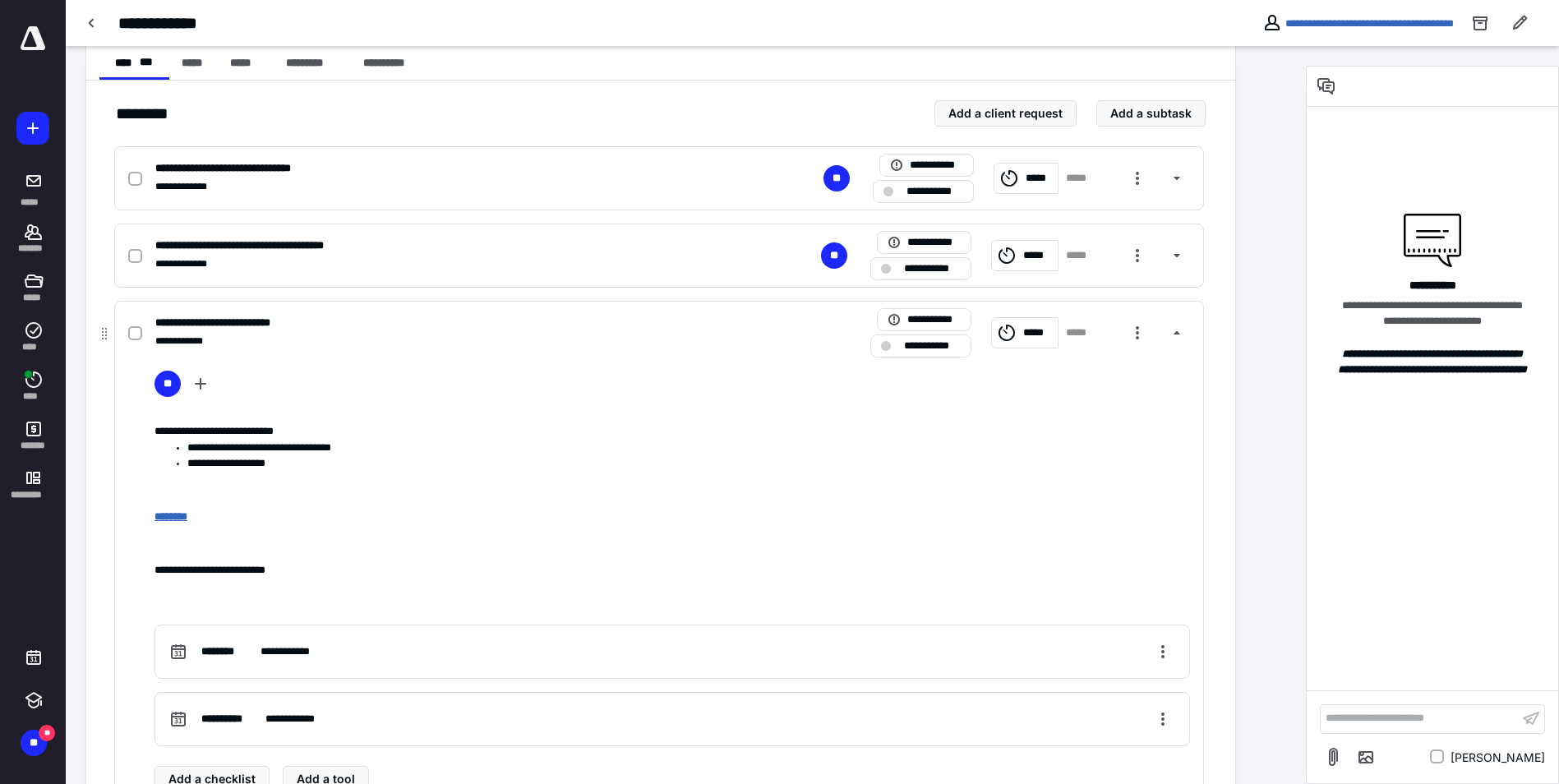click on "********" at bounding box center [171, 516] 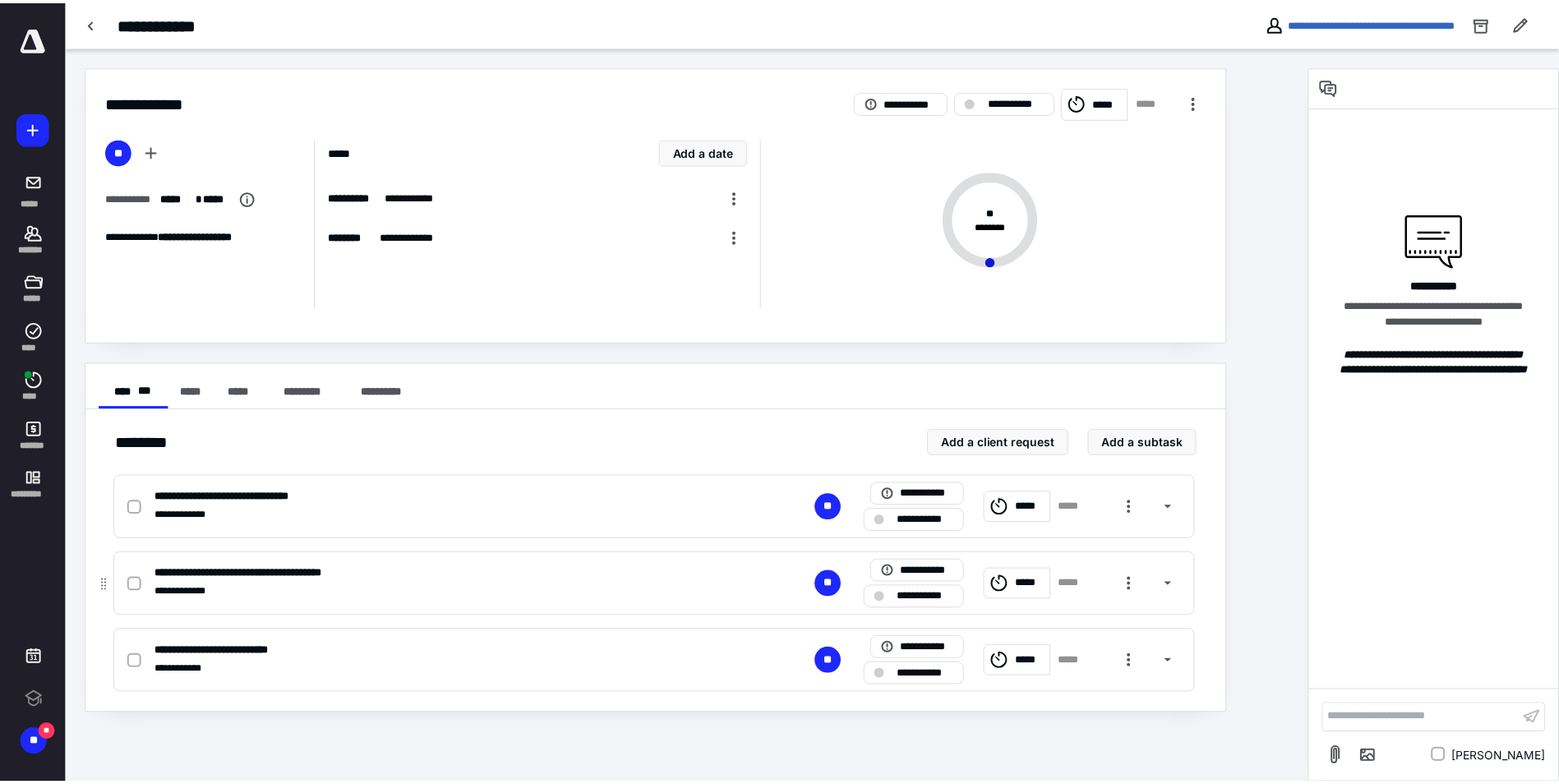 scroll, scrollTop: 0, scrollLeft: 0, axis: both 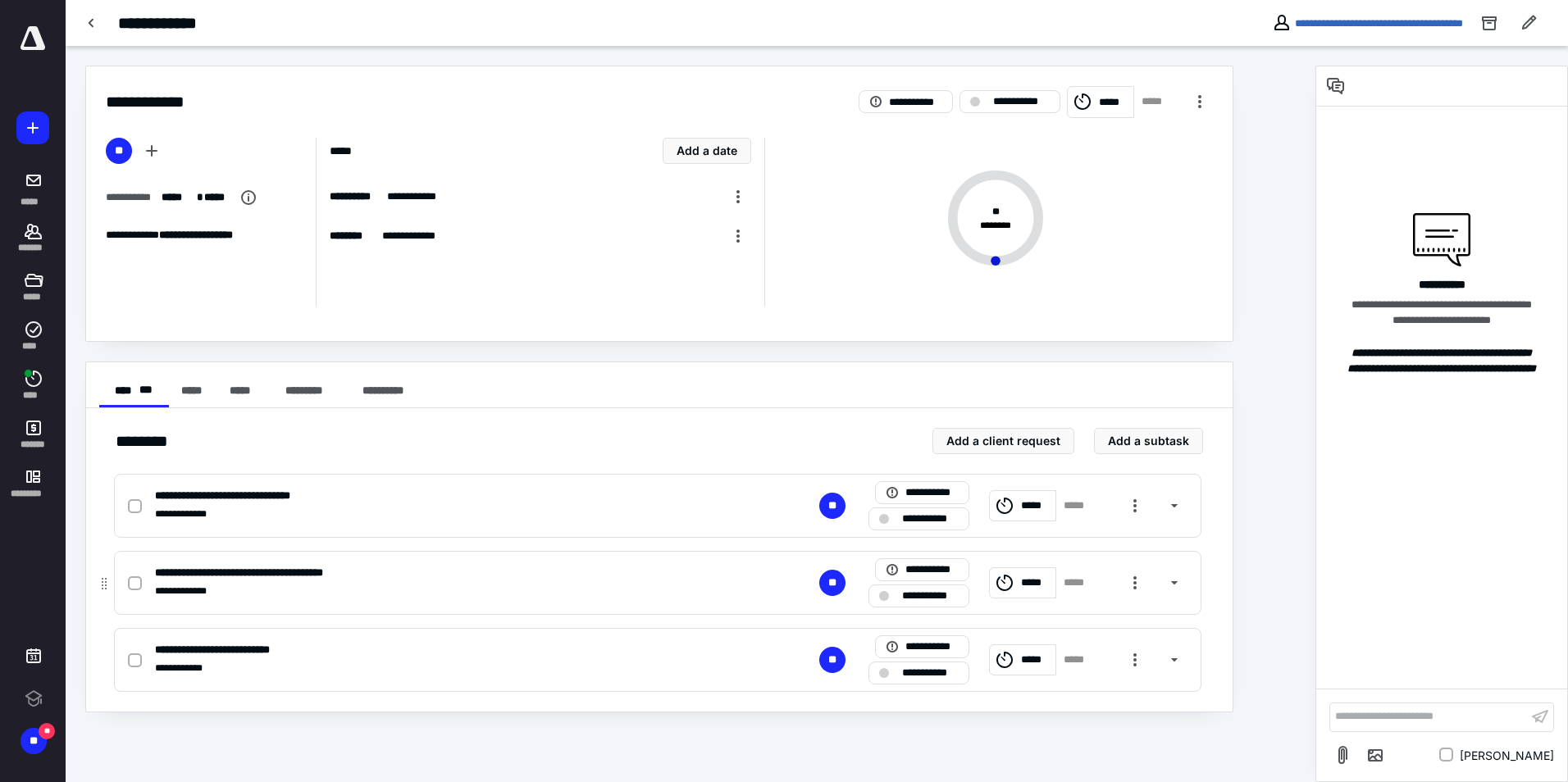 click on "**********" at bounding box center [442, 591] 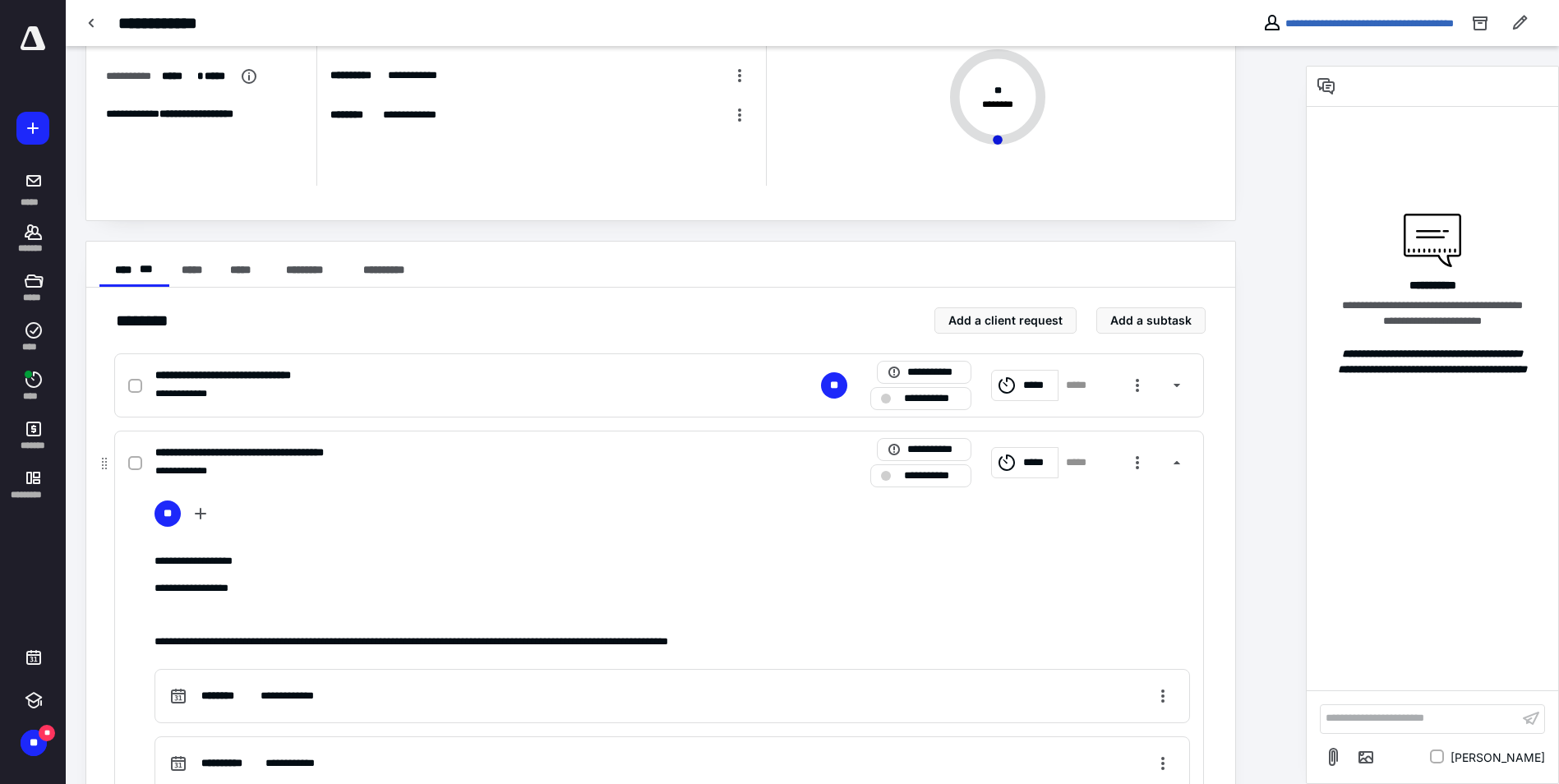 scroll, scrollTop: 164, scrollLeft: 0, axis: vertical 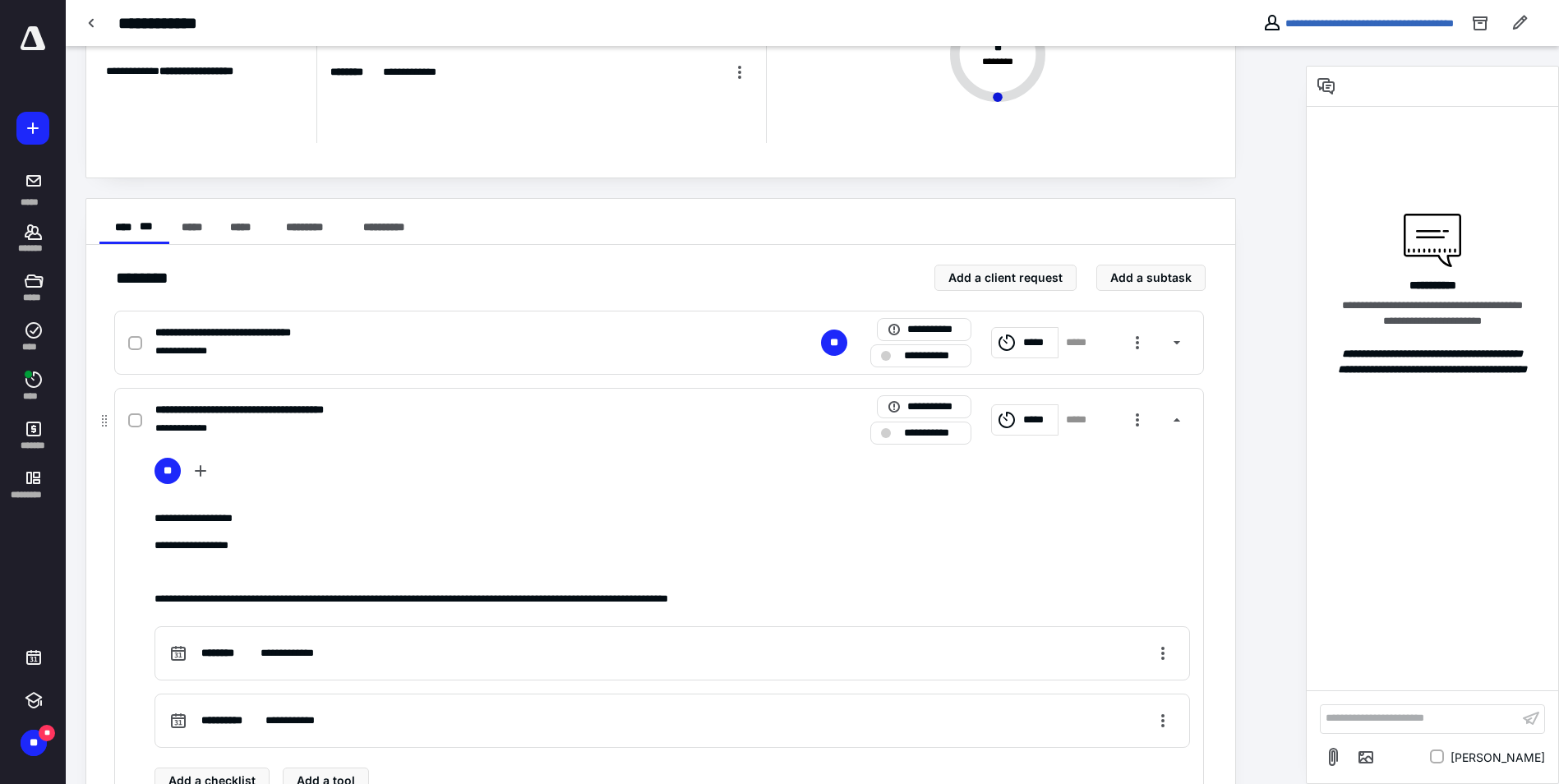 click on "**********" at bounding box center (443, 428) 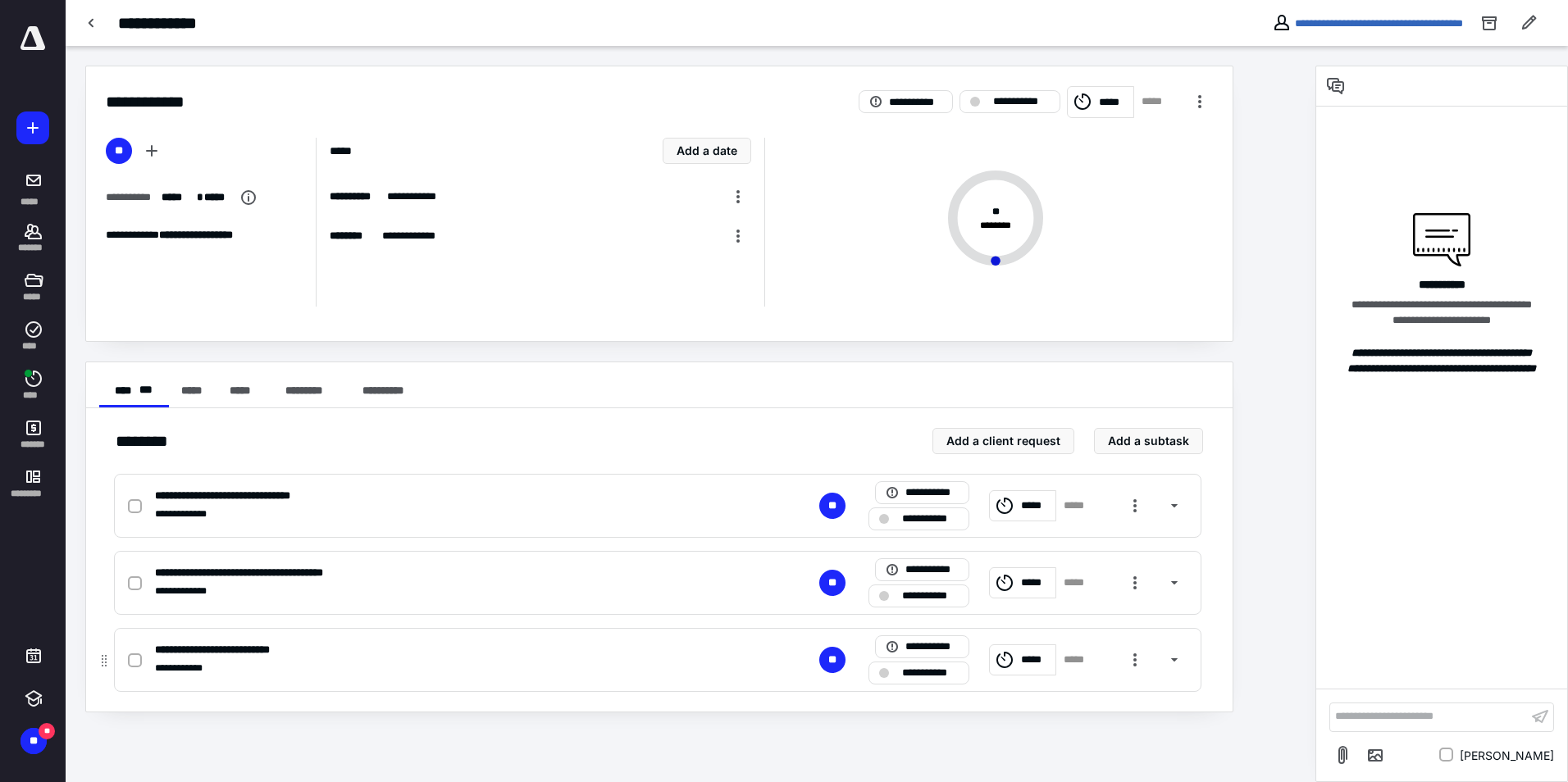click on "**********" at bounding box center (442, 650) 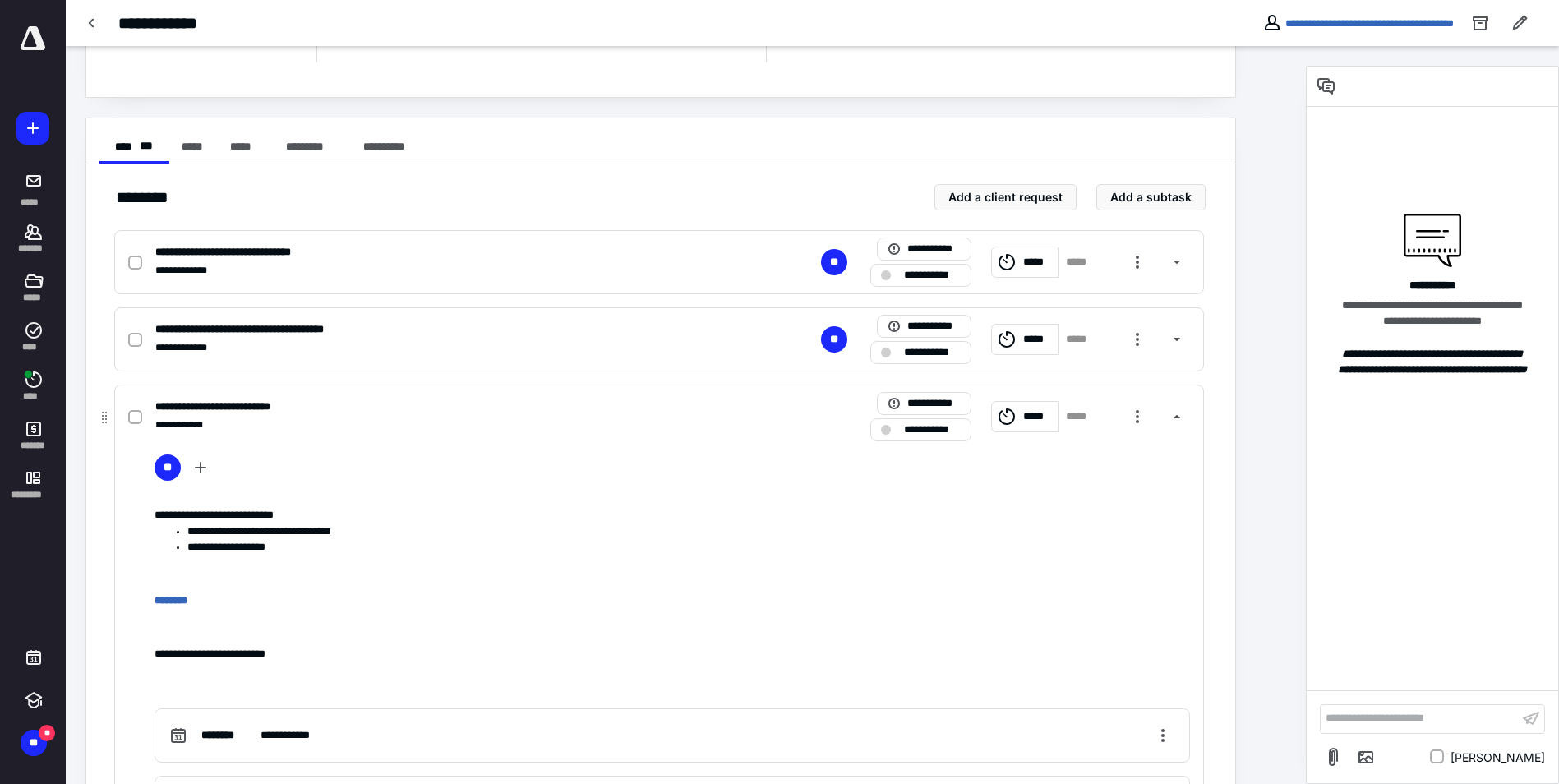 scroll, scrollTop: 247, scrollLeft: 0, axis: vertical 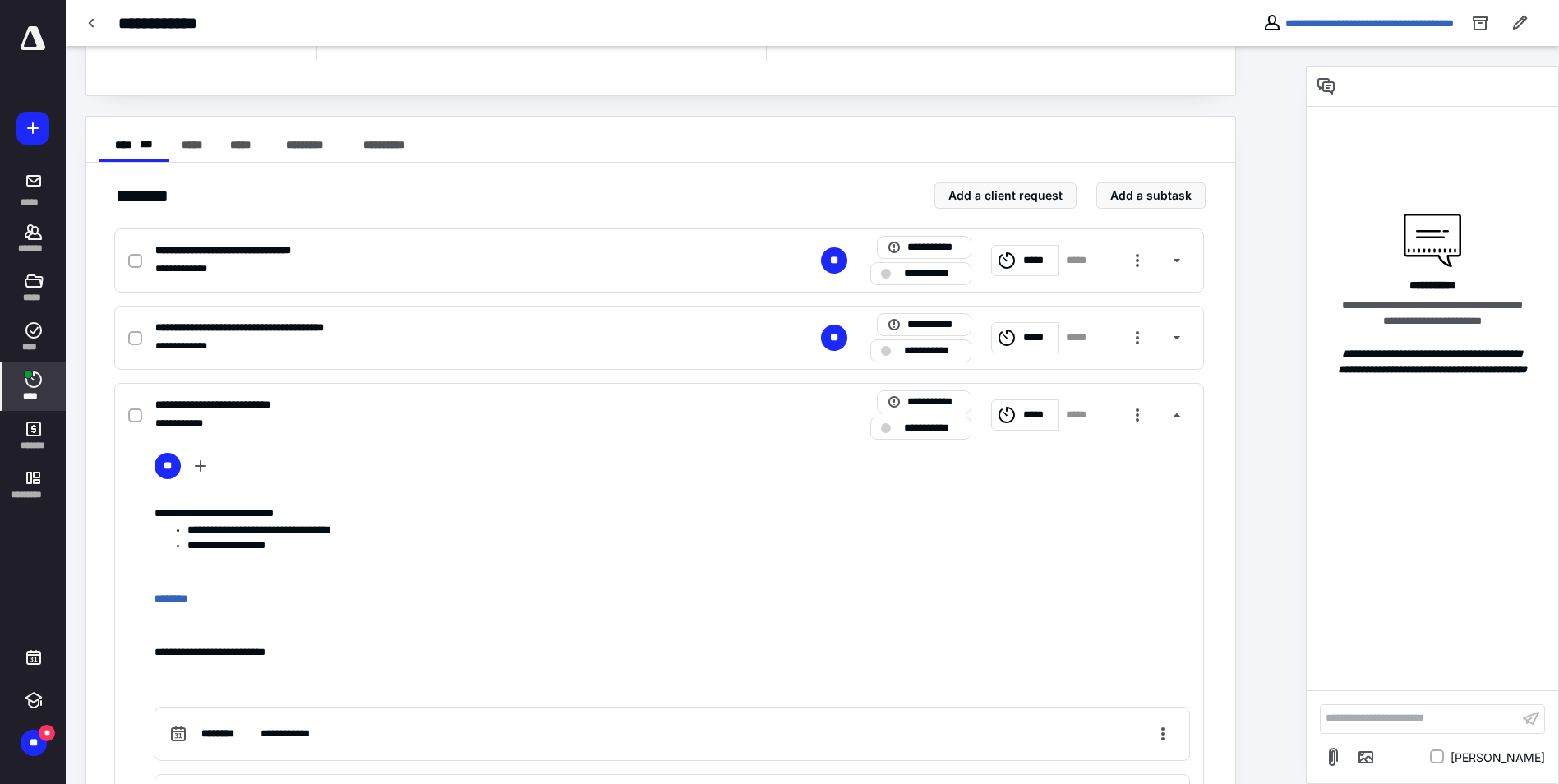click on "****" at bounding box center [34, 386] 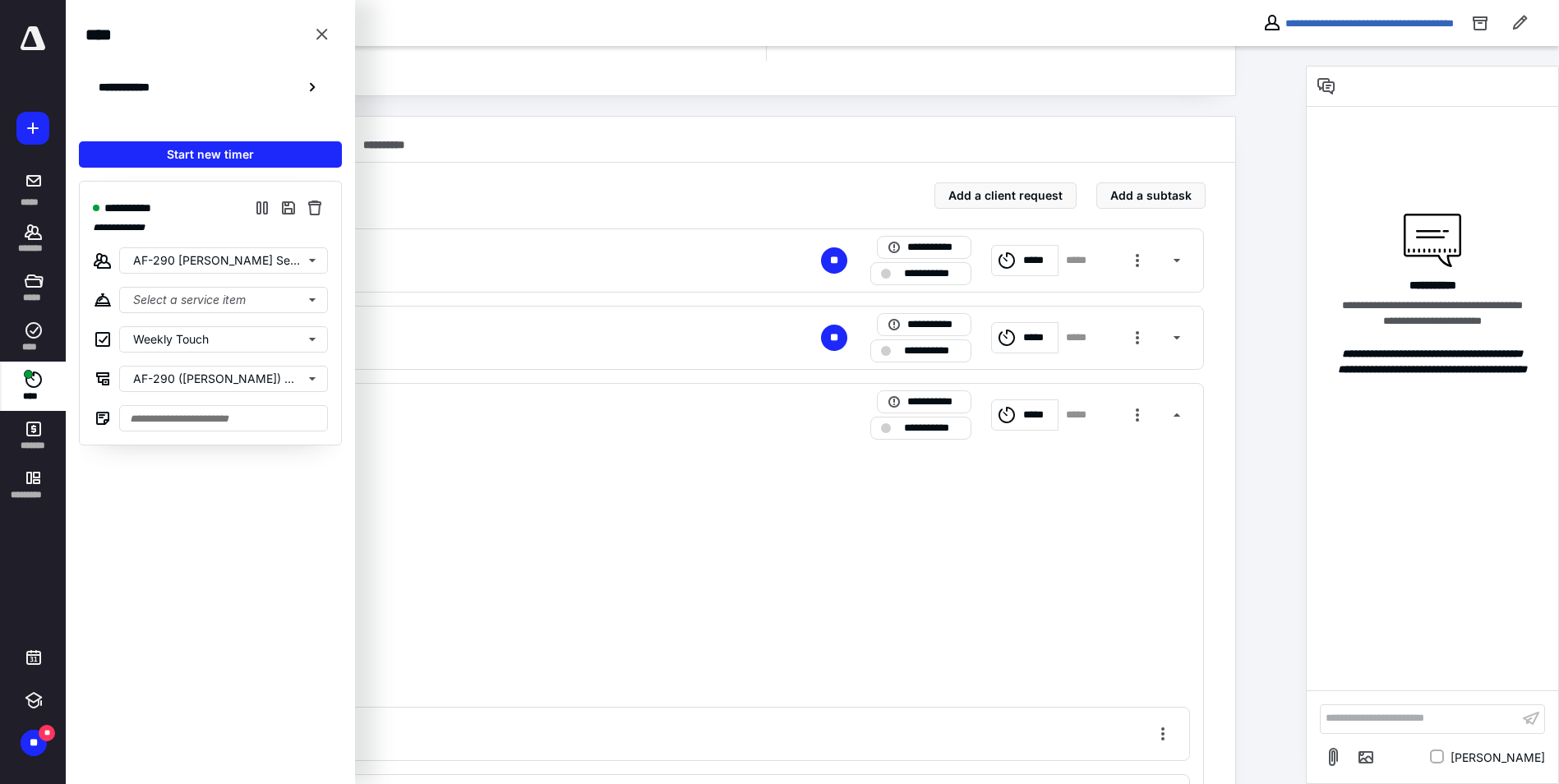 click on "****" at bounding box center [34, 386] 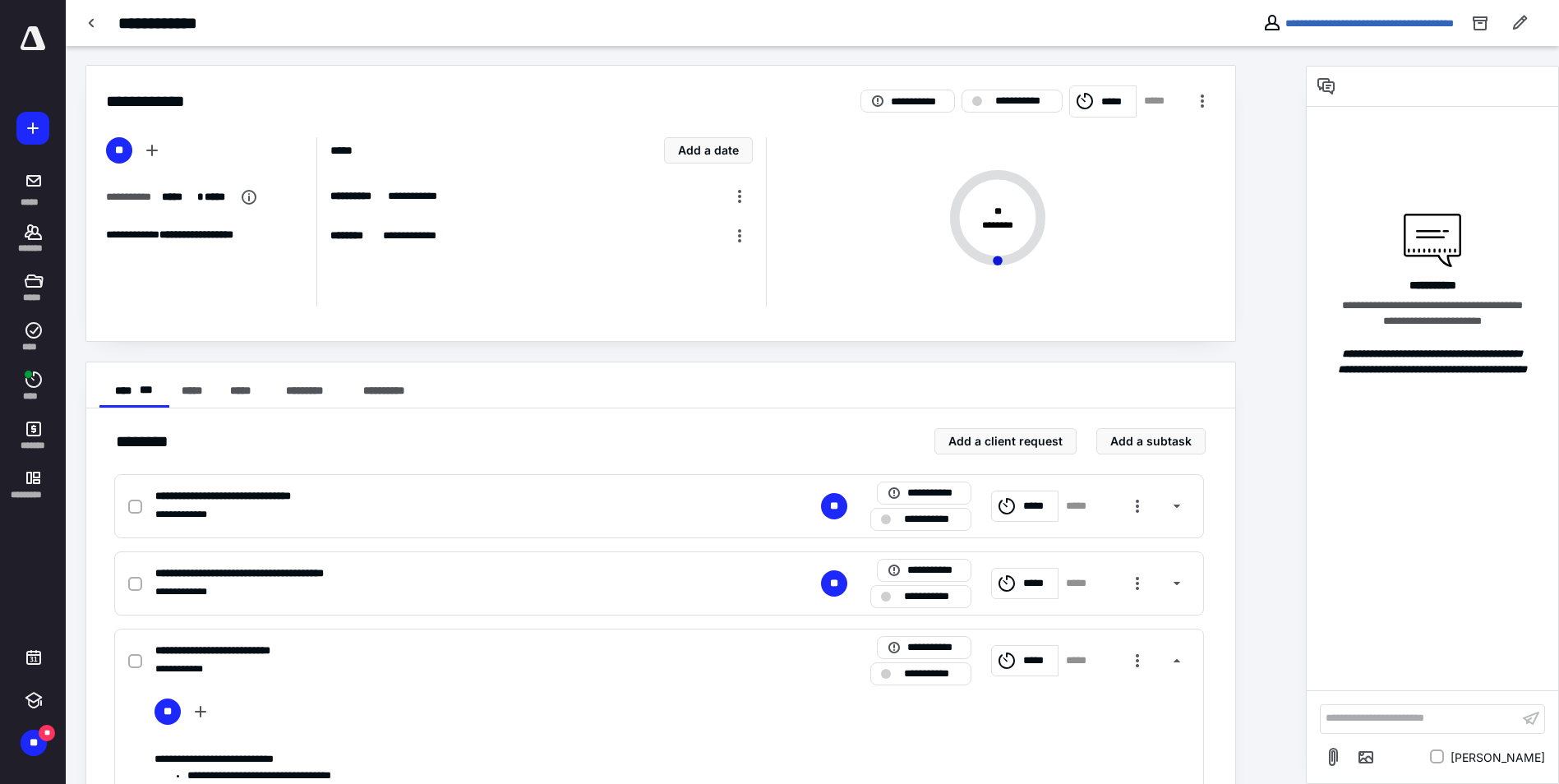 scroll, scrollTop: 0, scrollLeft: 0, axis: both 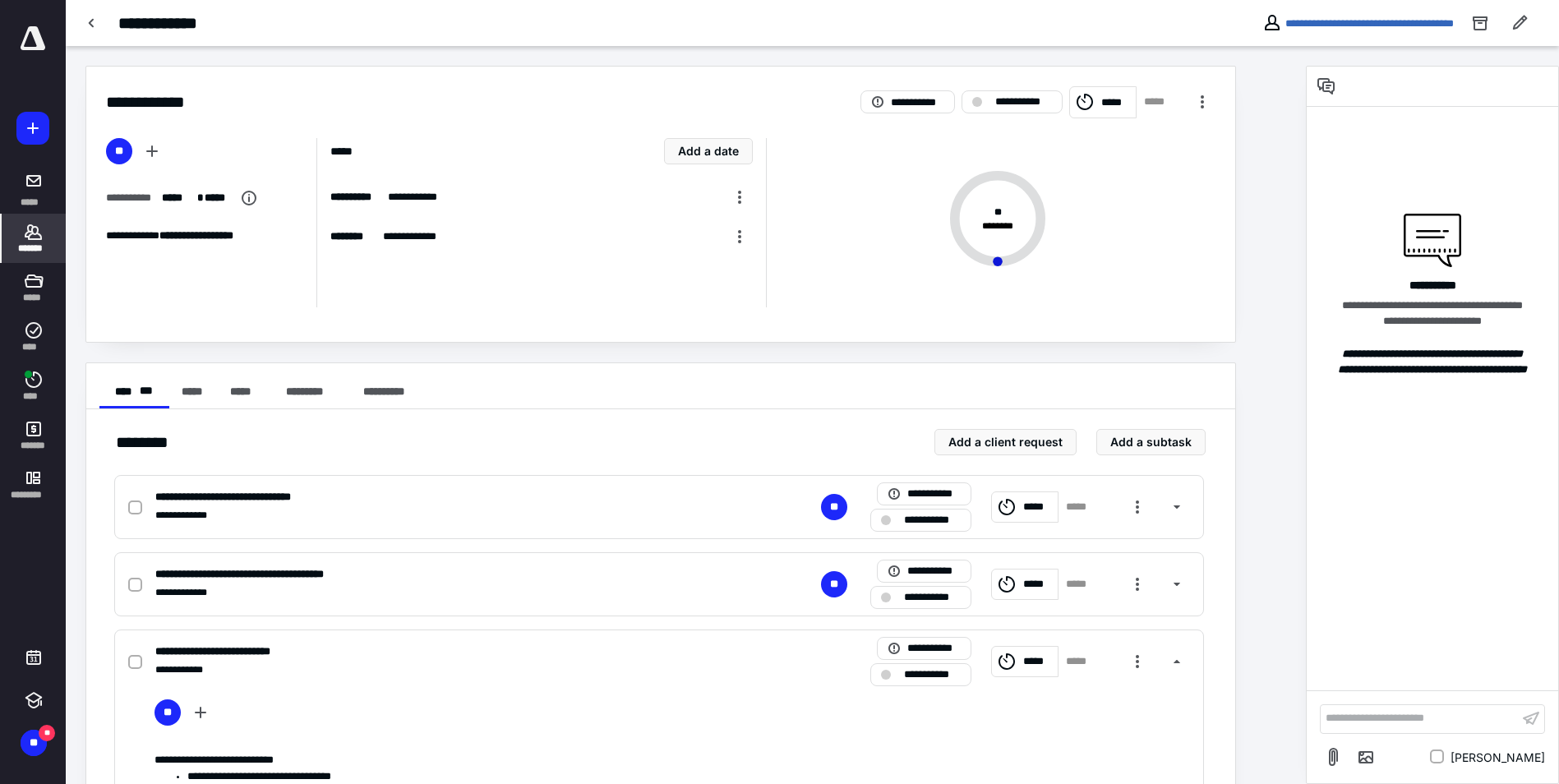 click on "*******" at bounding box center [34, 238] 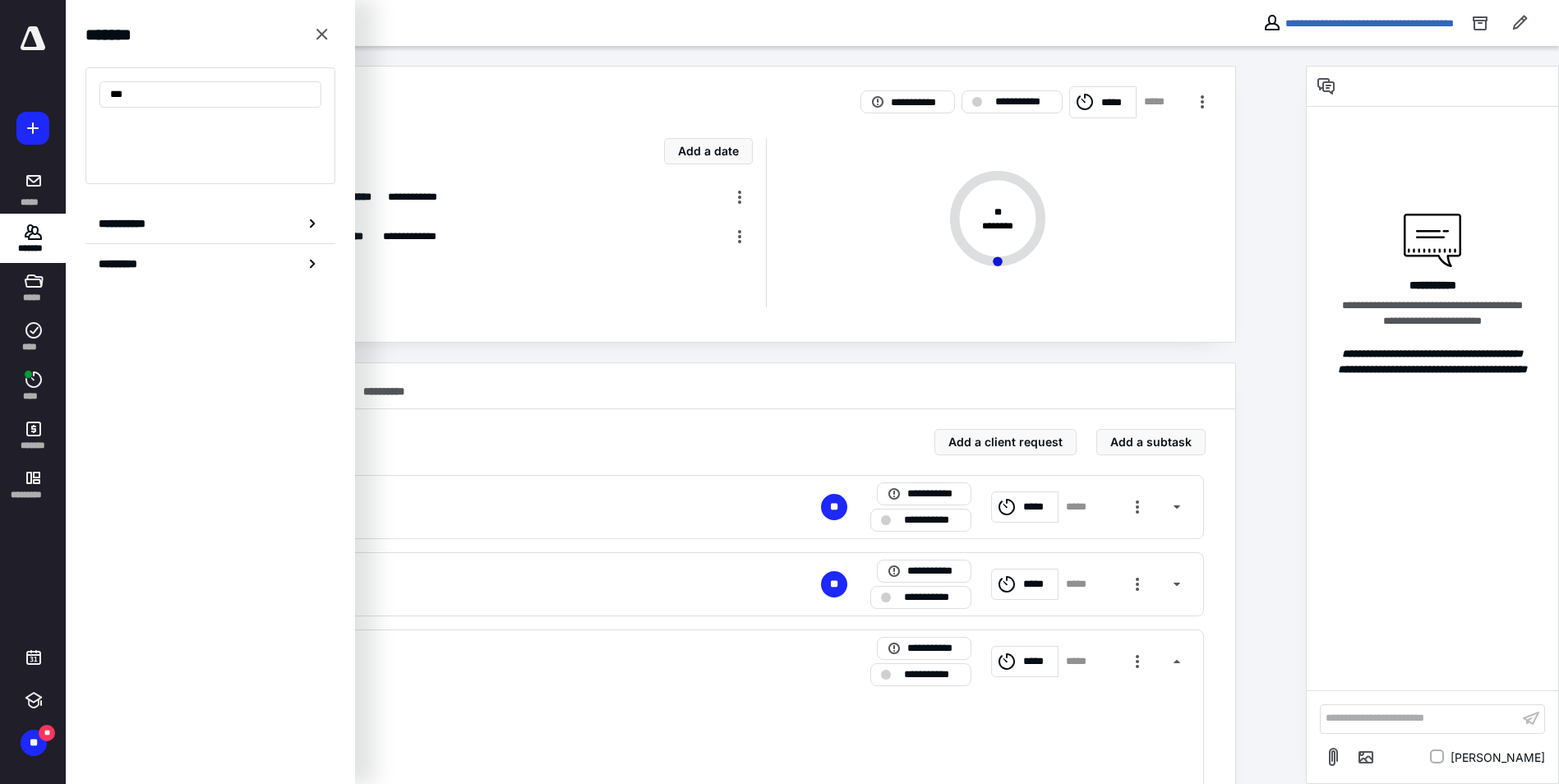type on "***" 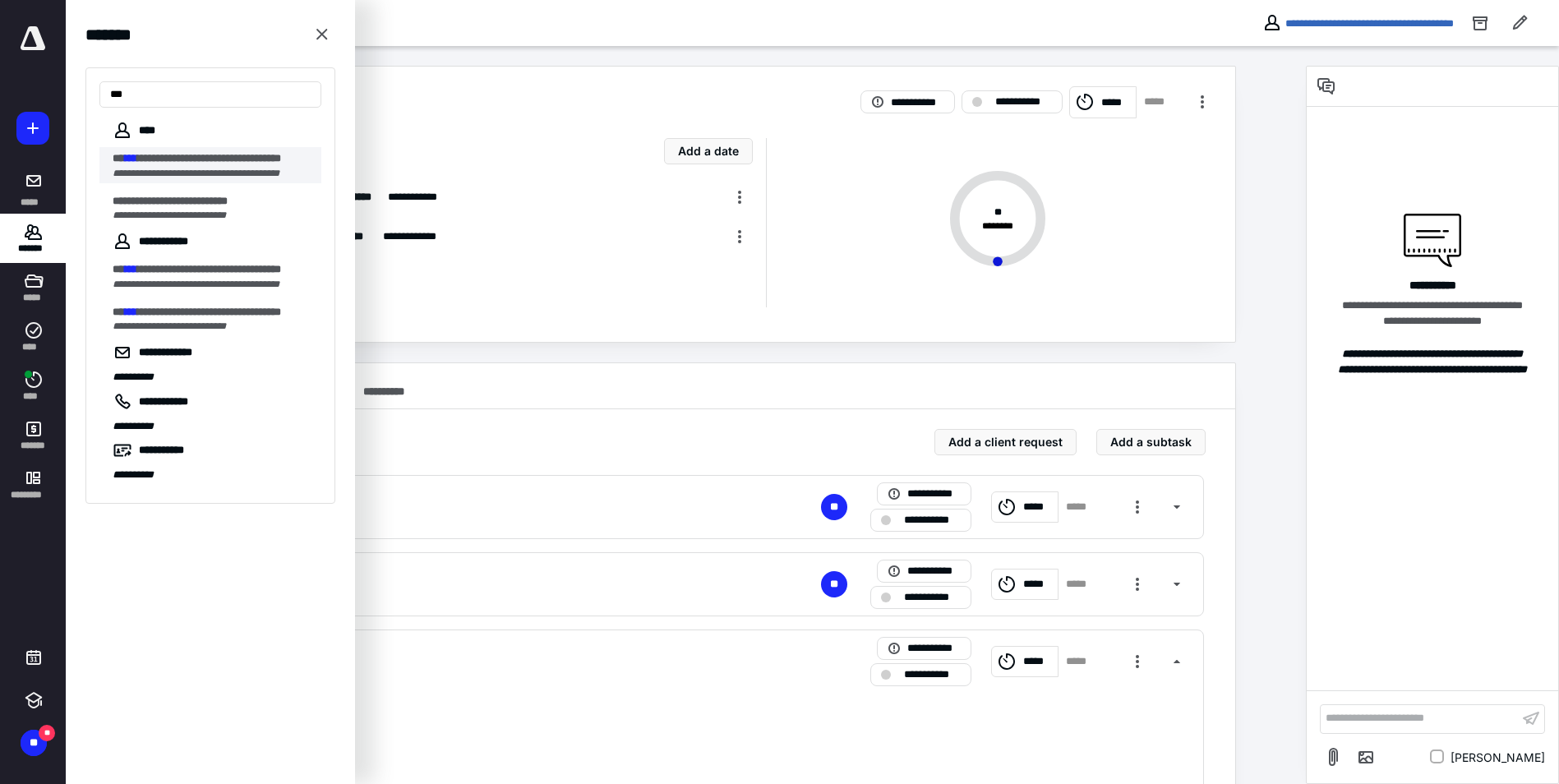 click on "**********" at bounding box center (209, 158) 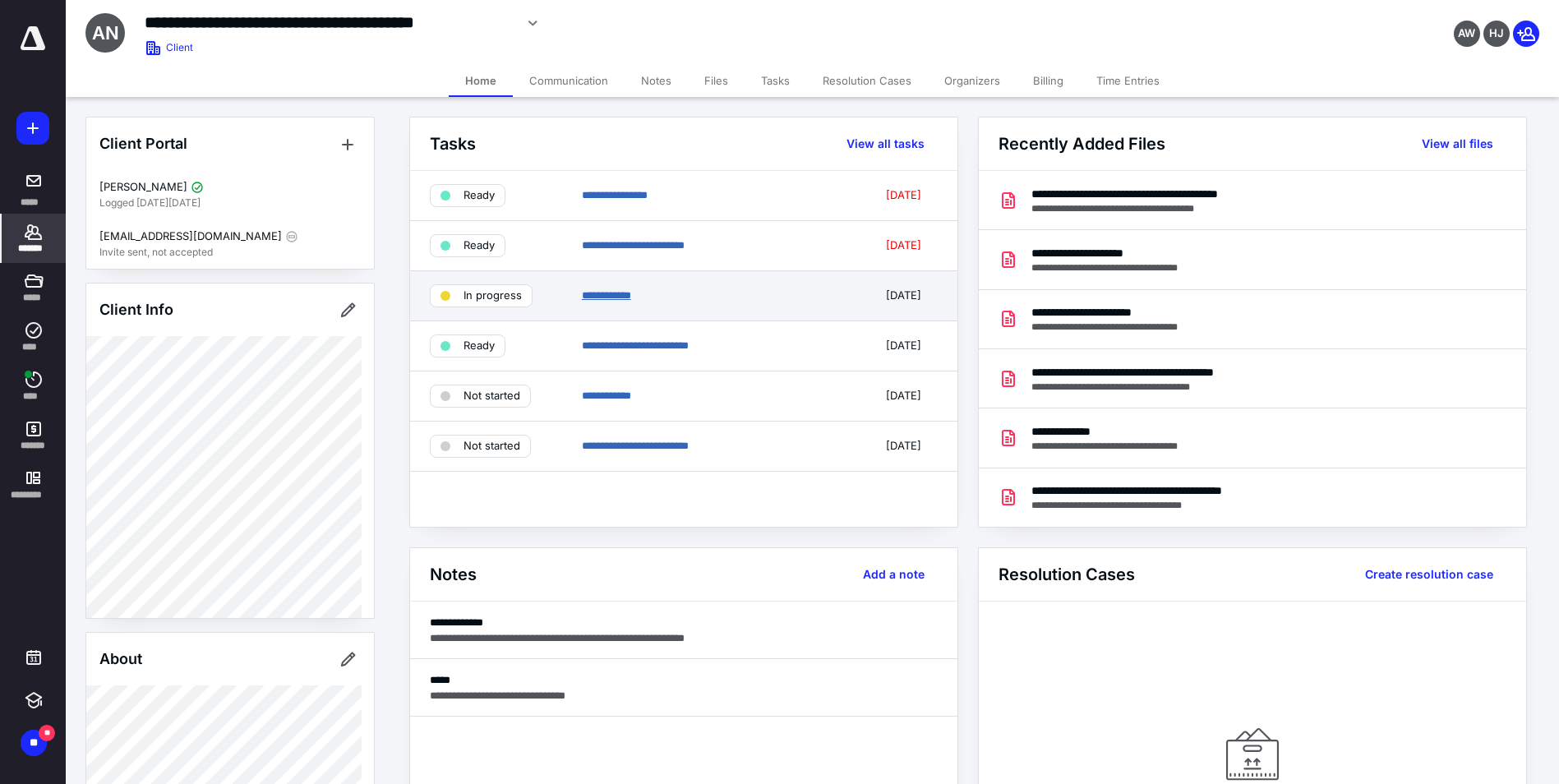 click on "**********" at bounding box center [607, 295] 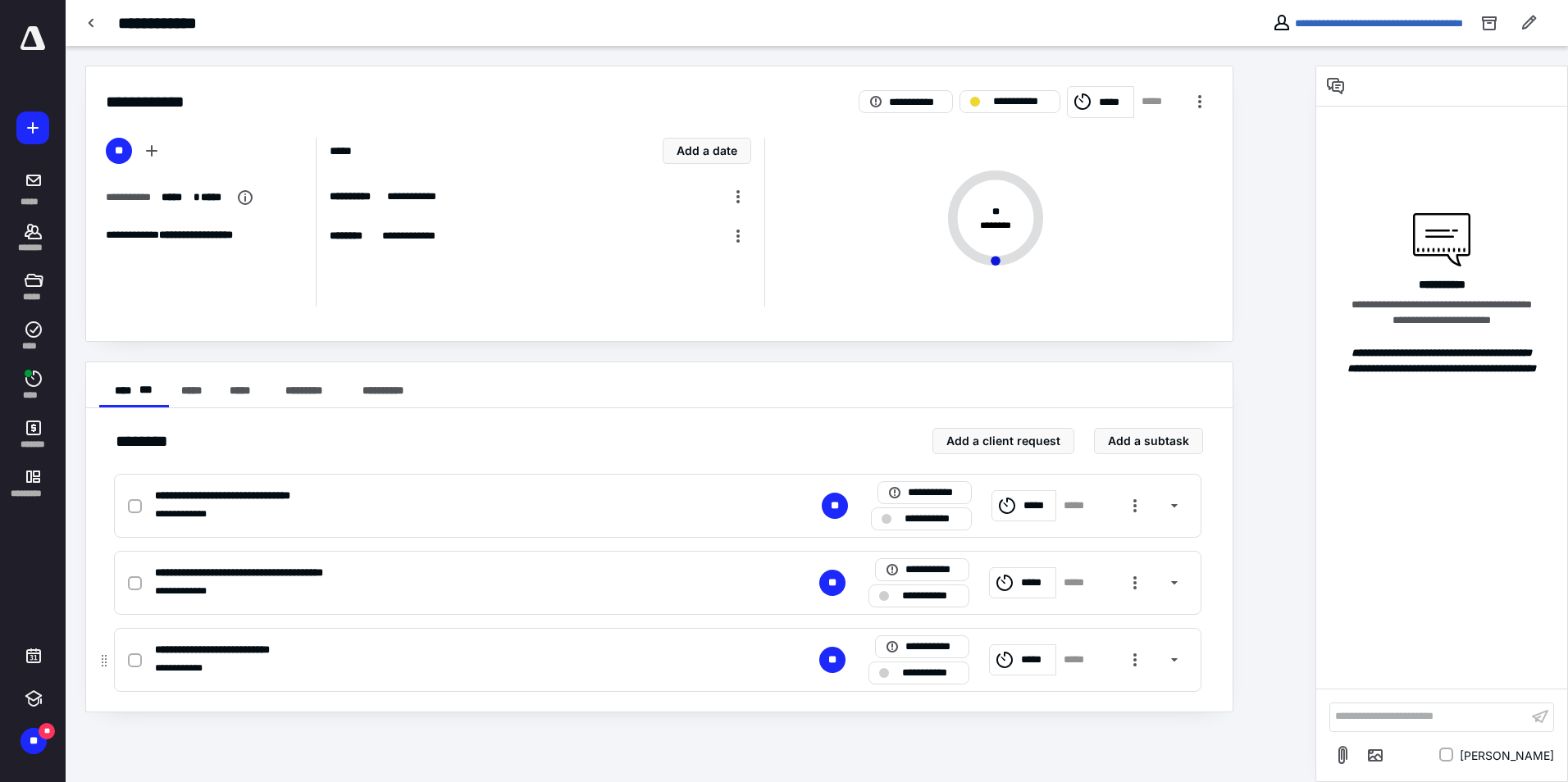 click on "*****" at bounding box center (1036, 660) 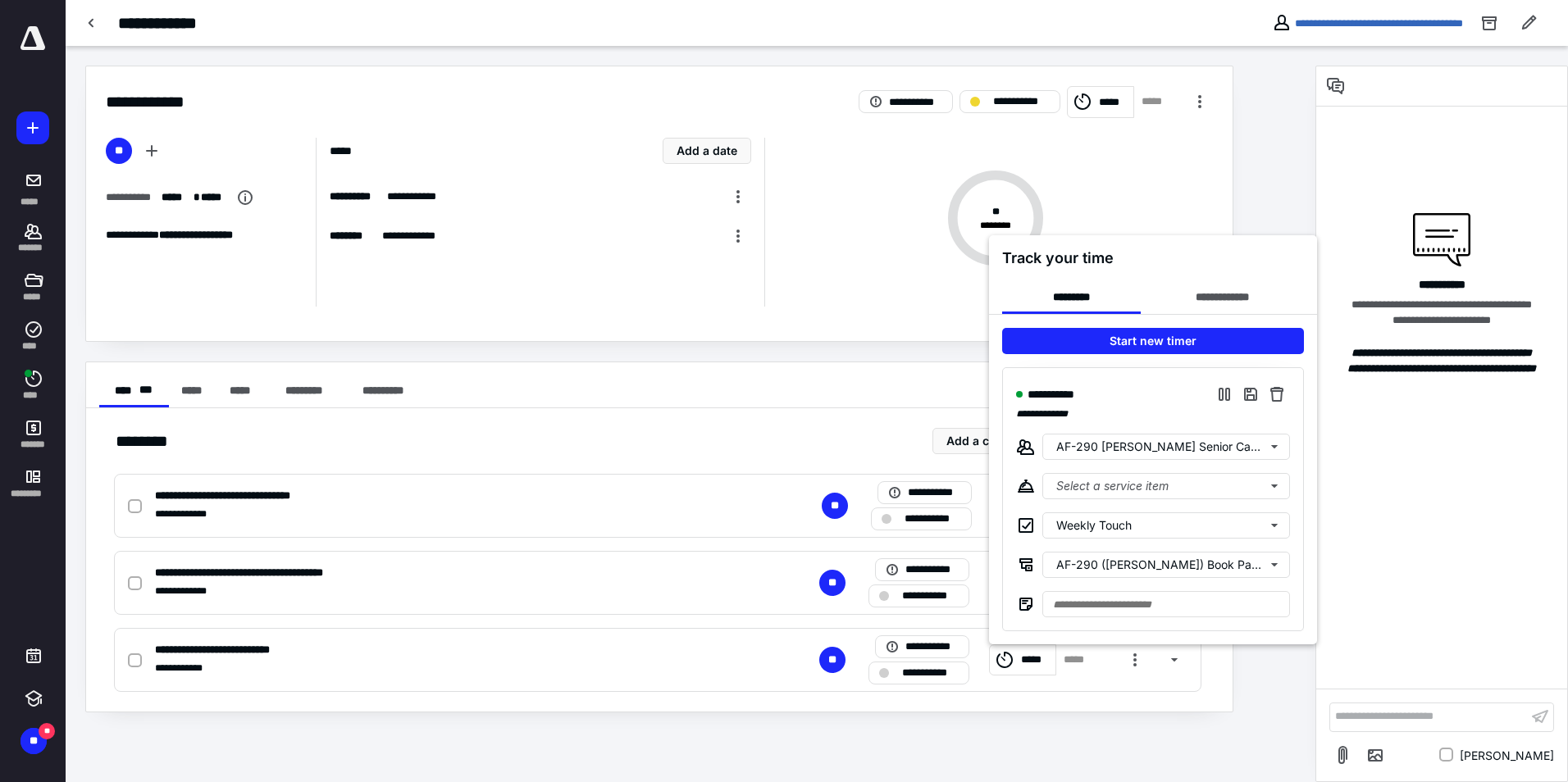 click at bounding box center (784, 391) 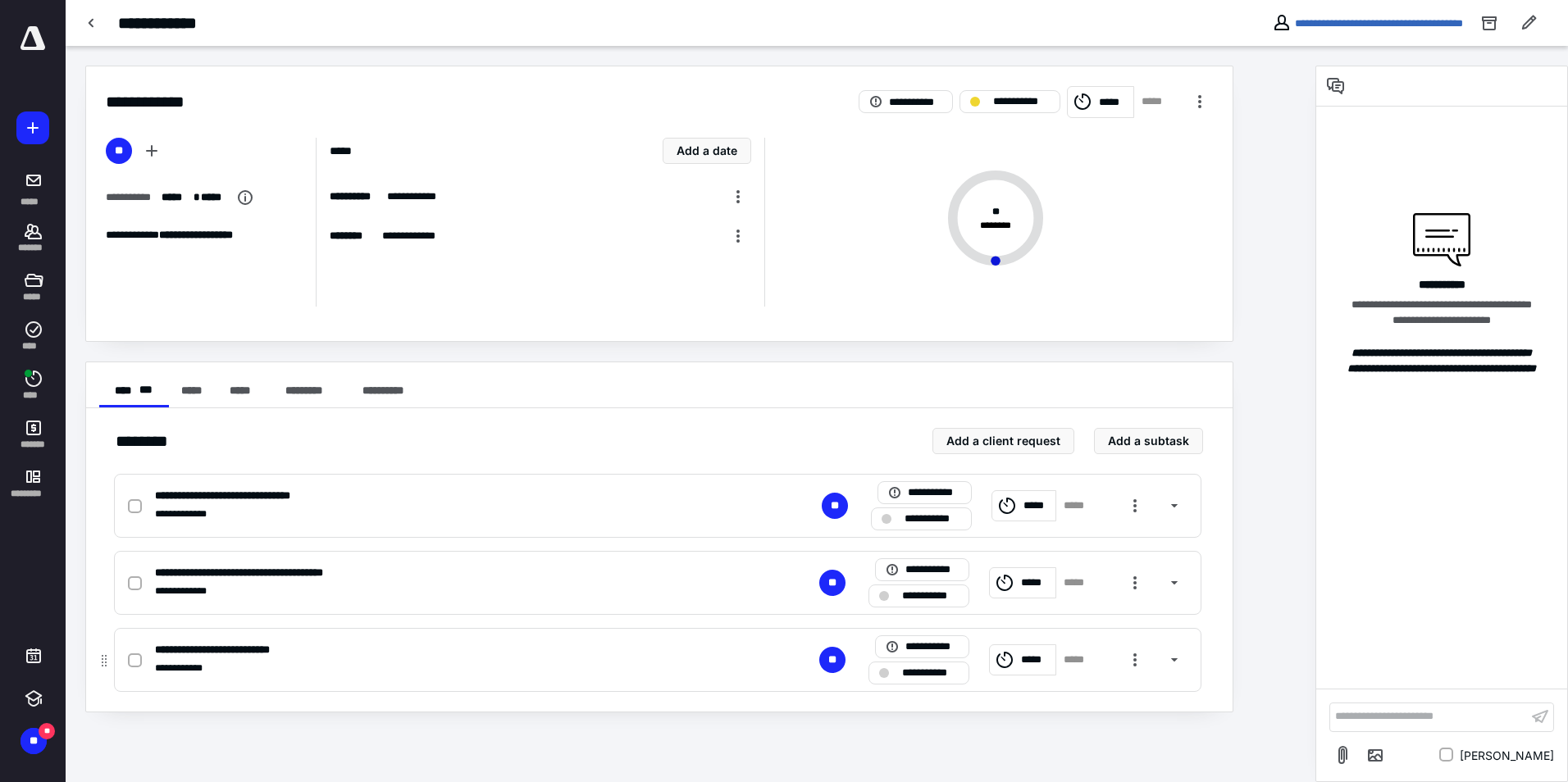 click on "**********" at bounding box center (442, 668) 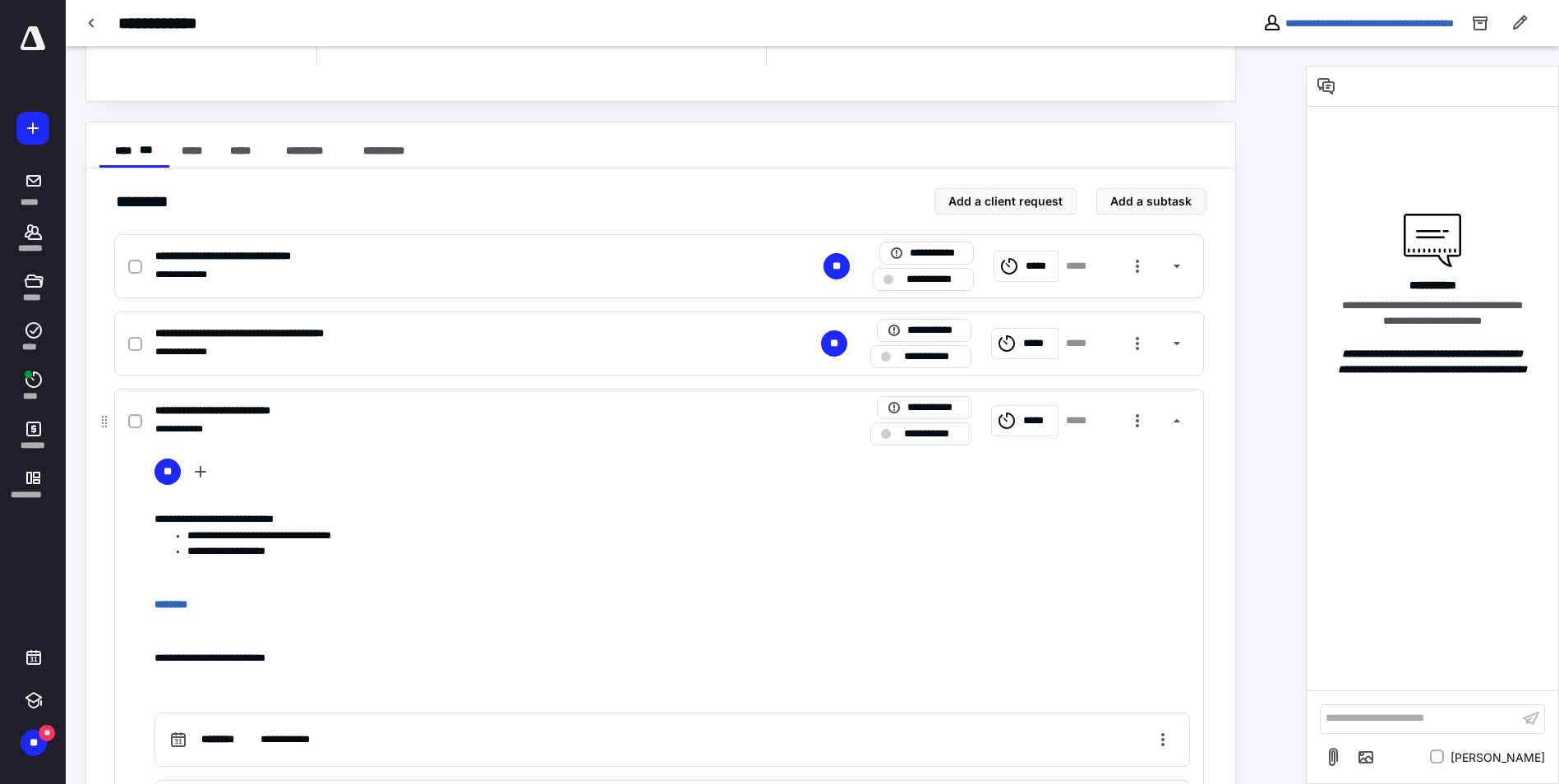 scroll, scrollTop: 247, scrollLeft: 0, axis: vertical 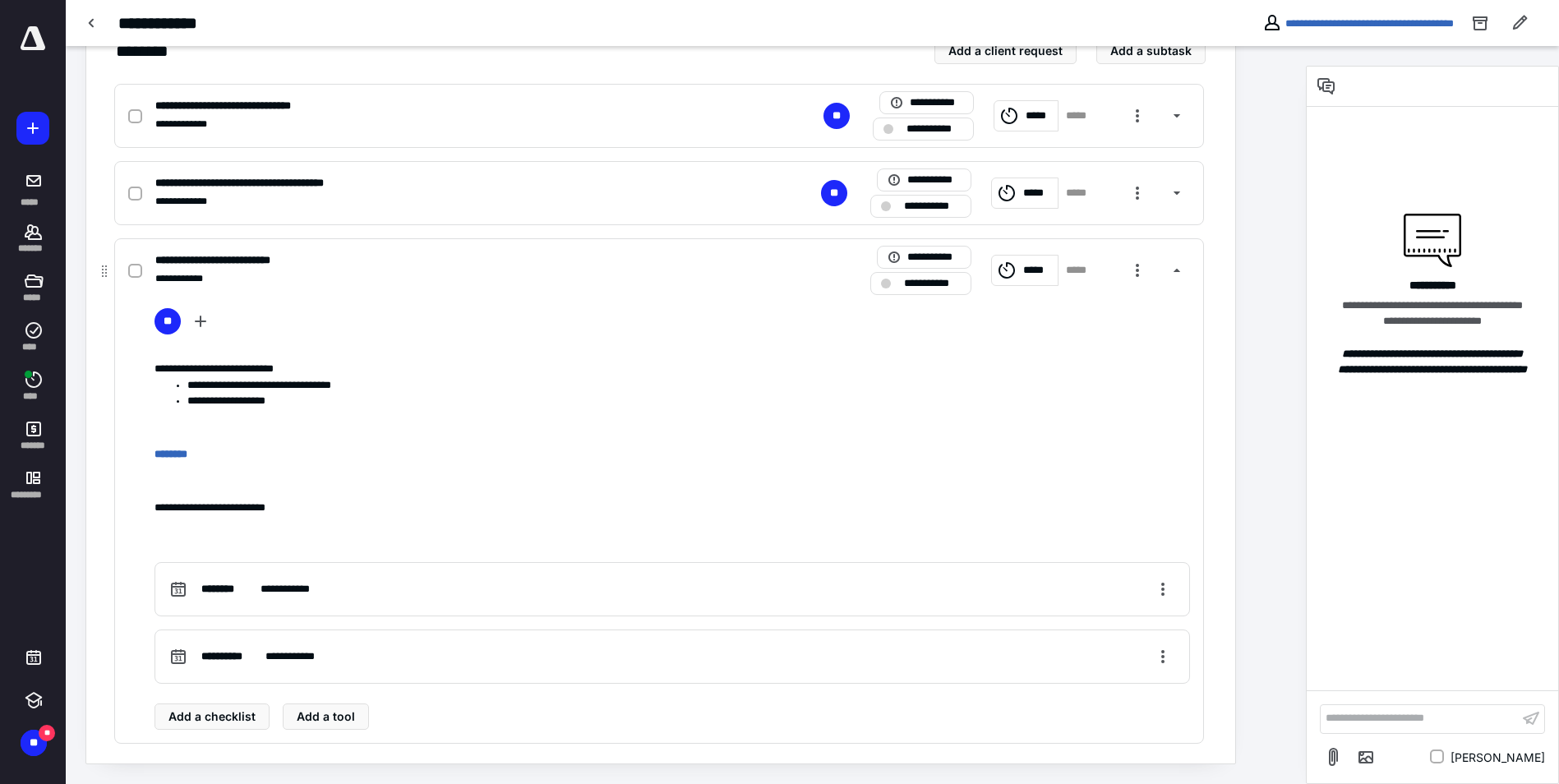 click at bounding box center [135, 271] 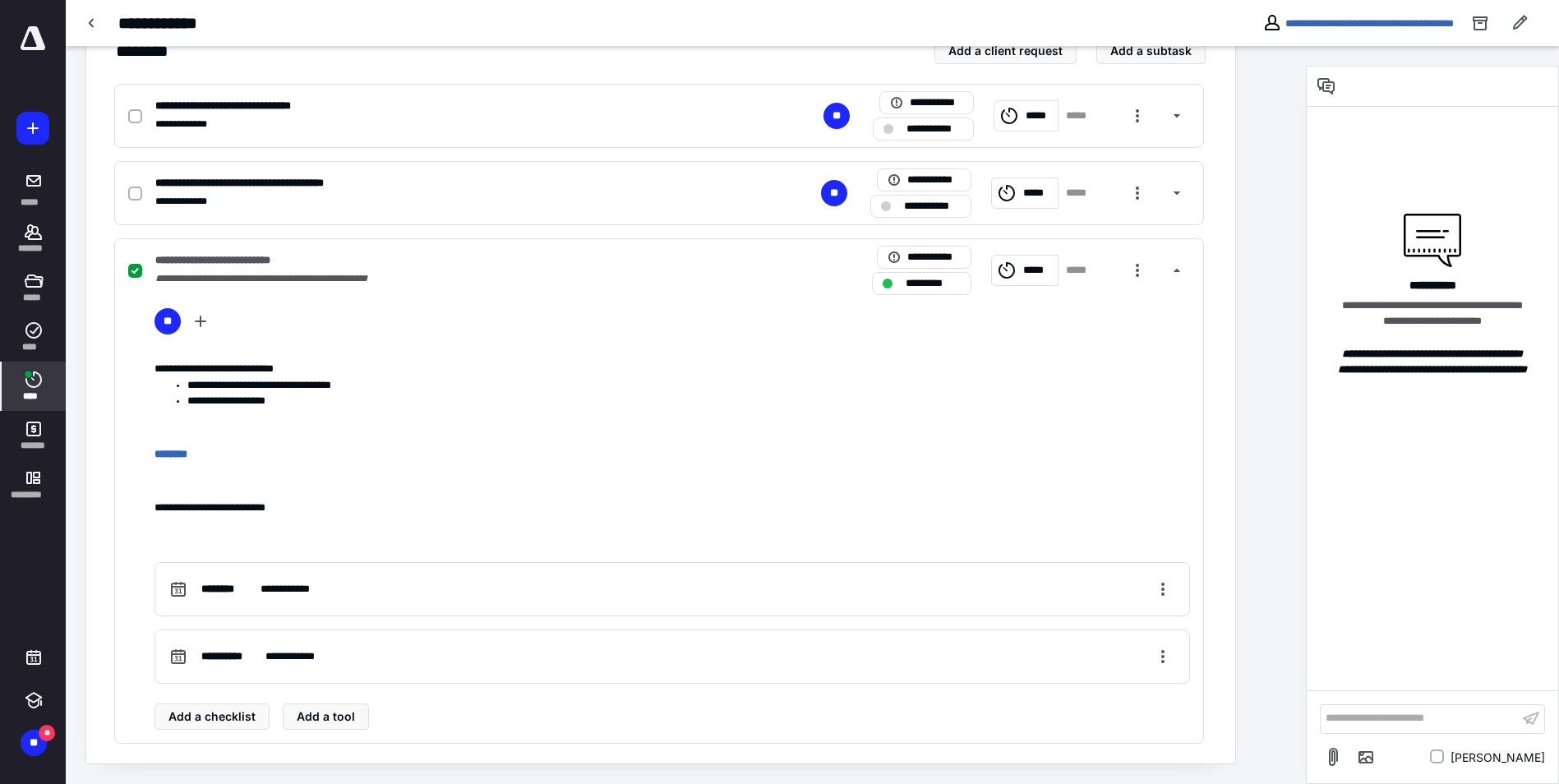 click on "****" at bounding box center [34, 386] 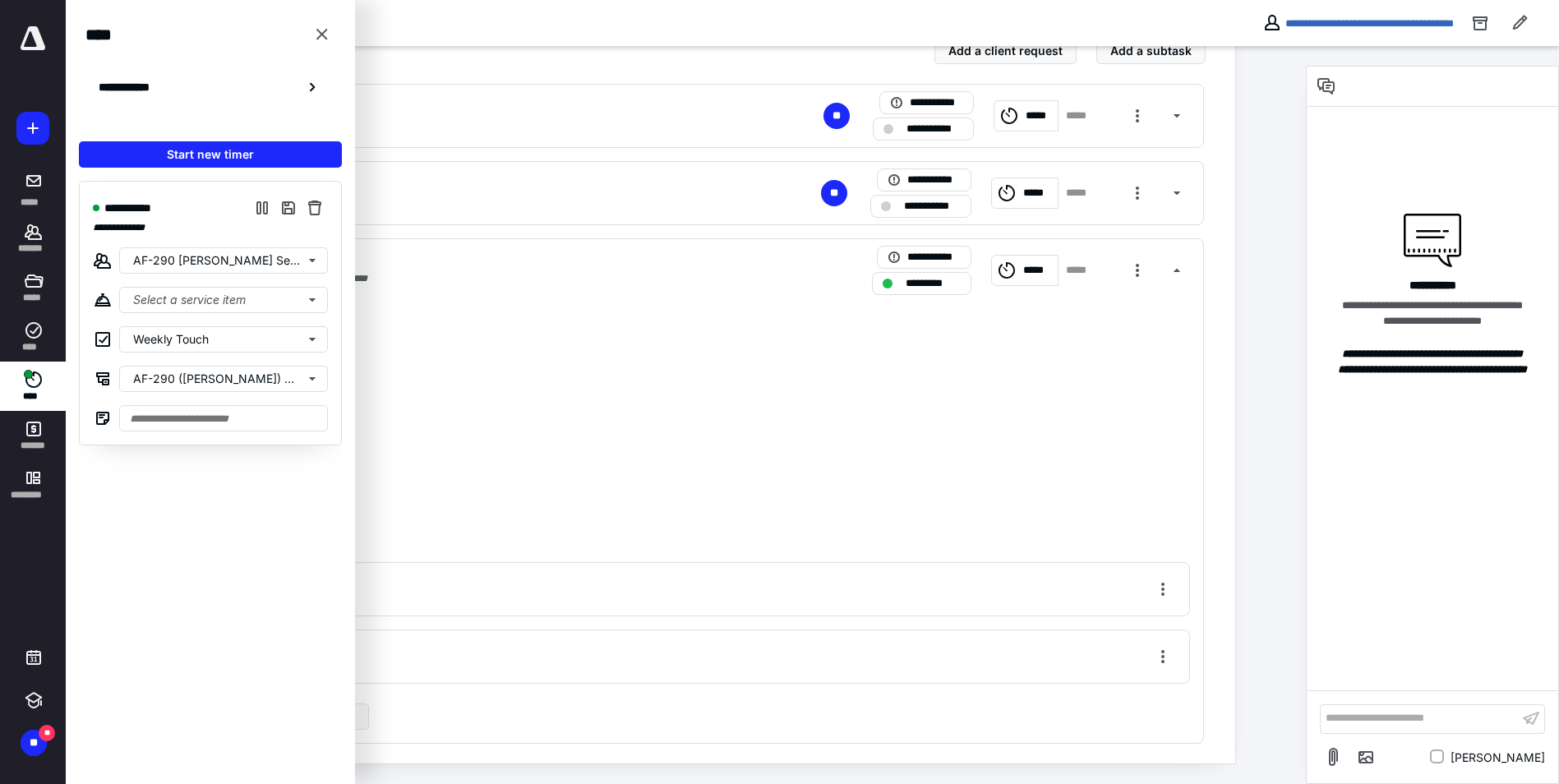 click on "**********" at bounding box center [210, 228] 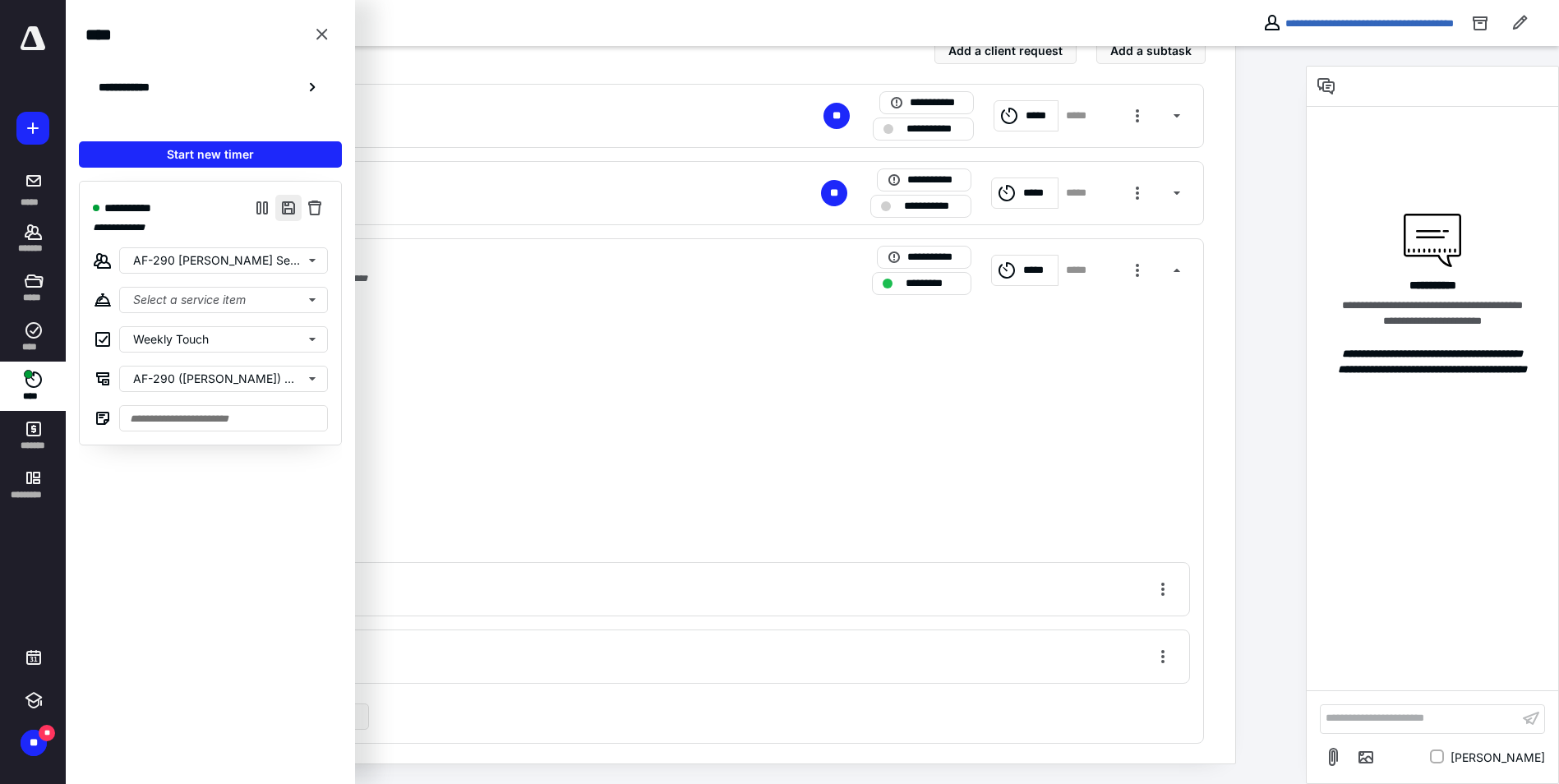 click at bounding box center (288, 208) 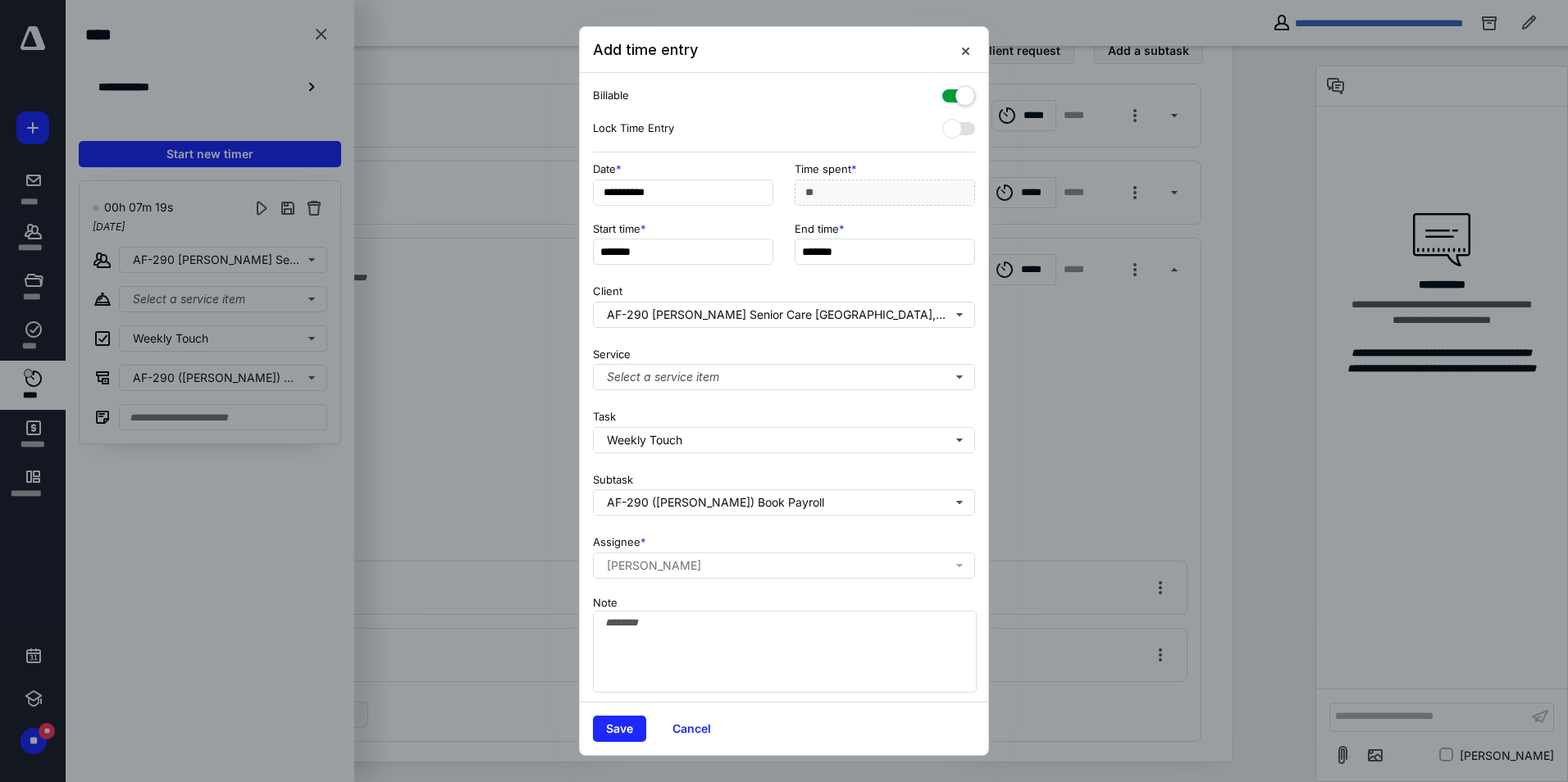 click at bounding box center [959, 93] 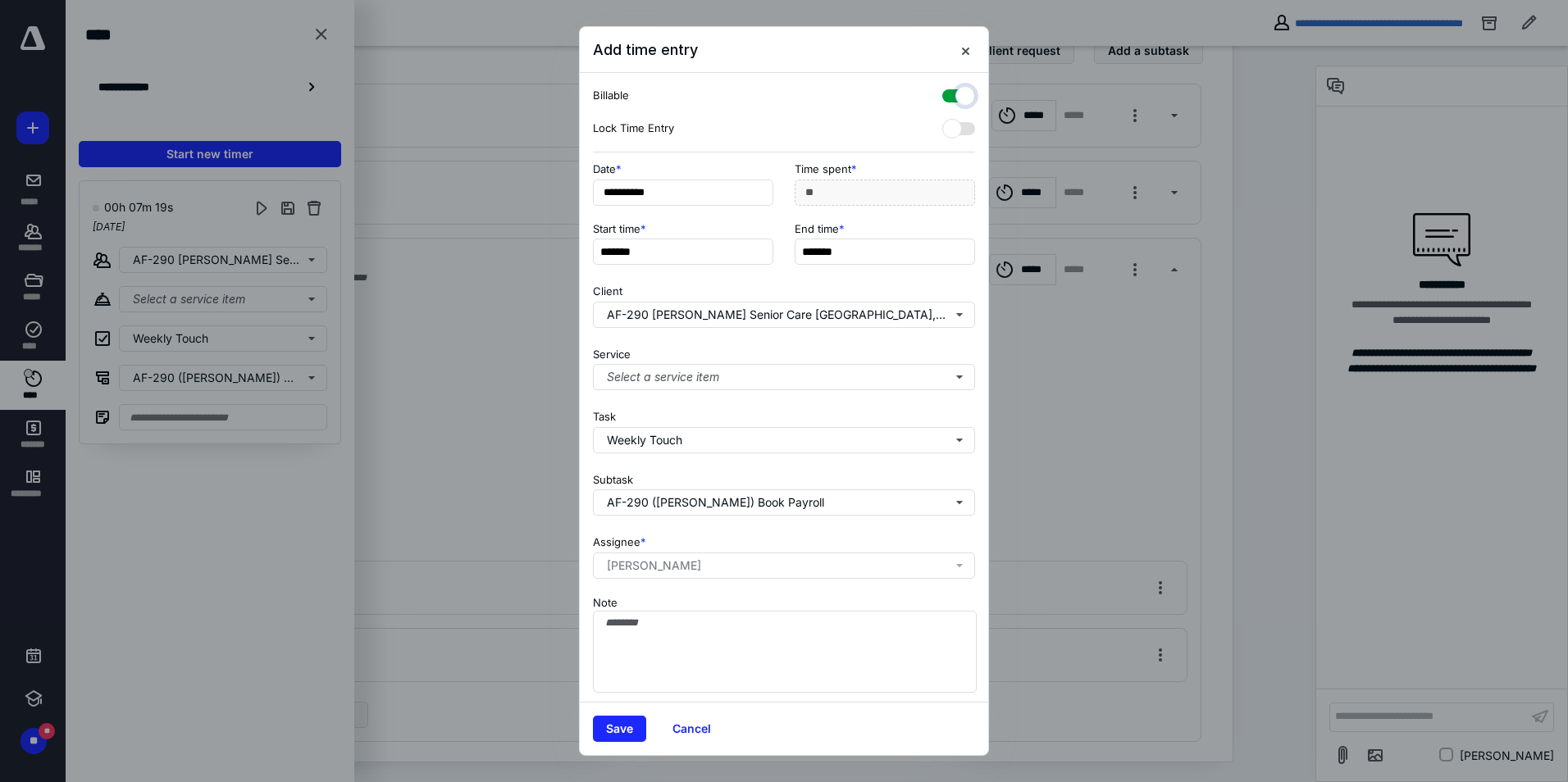 click at bounding box center [950, 93] 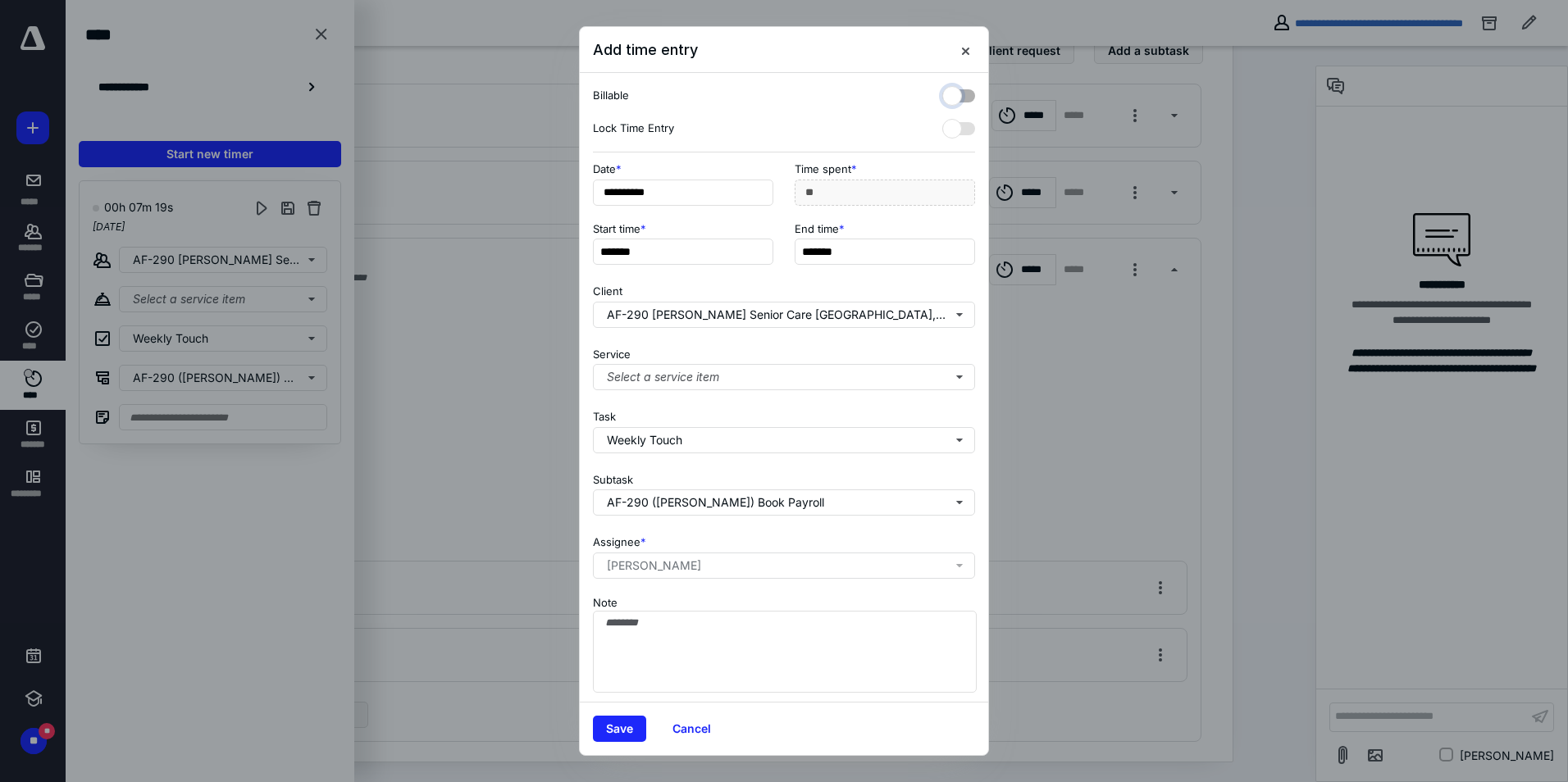 checkbox on "false" 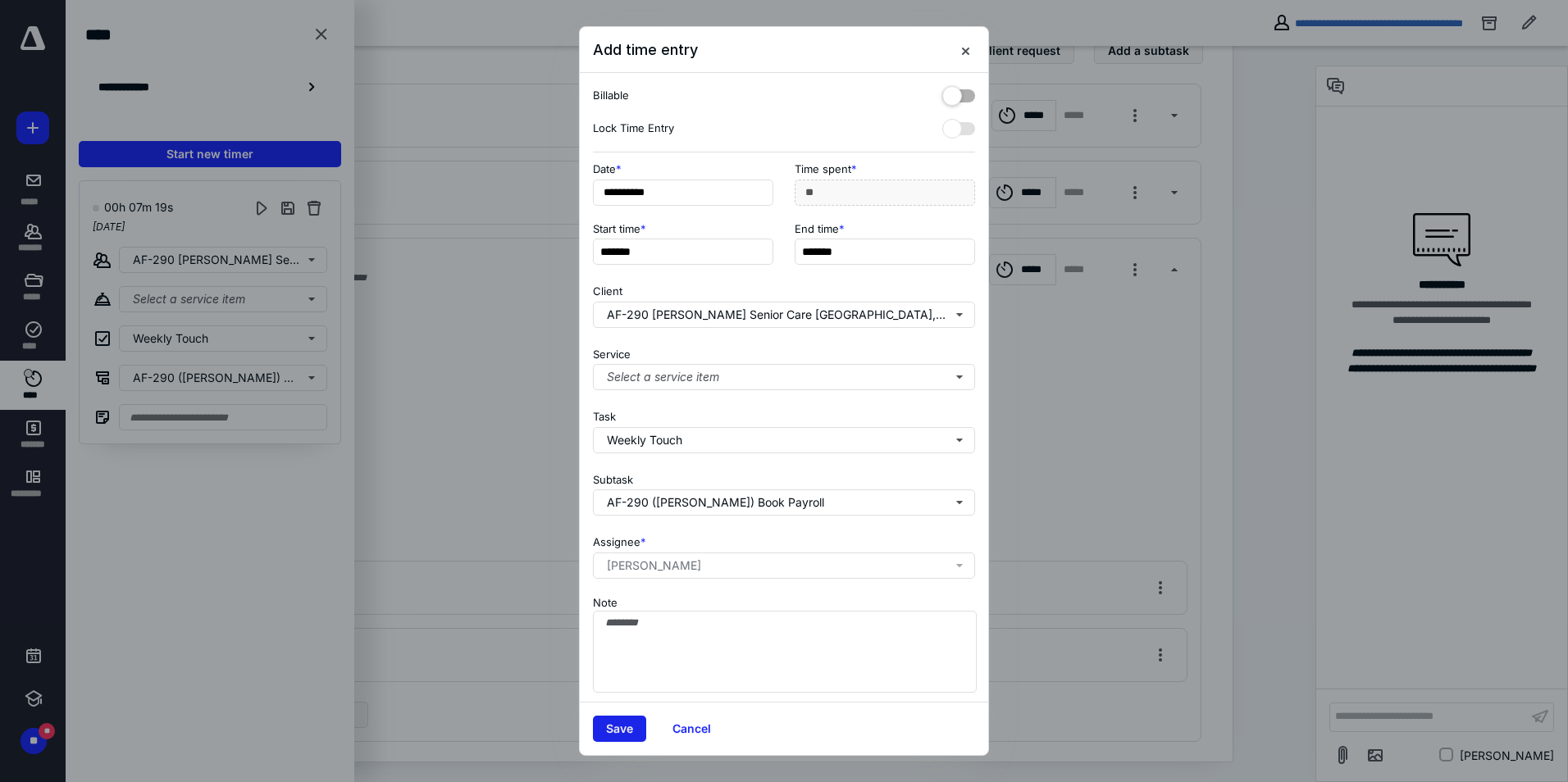click on "Save" at bounding box center (619, 729) 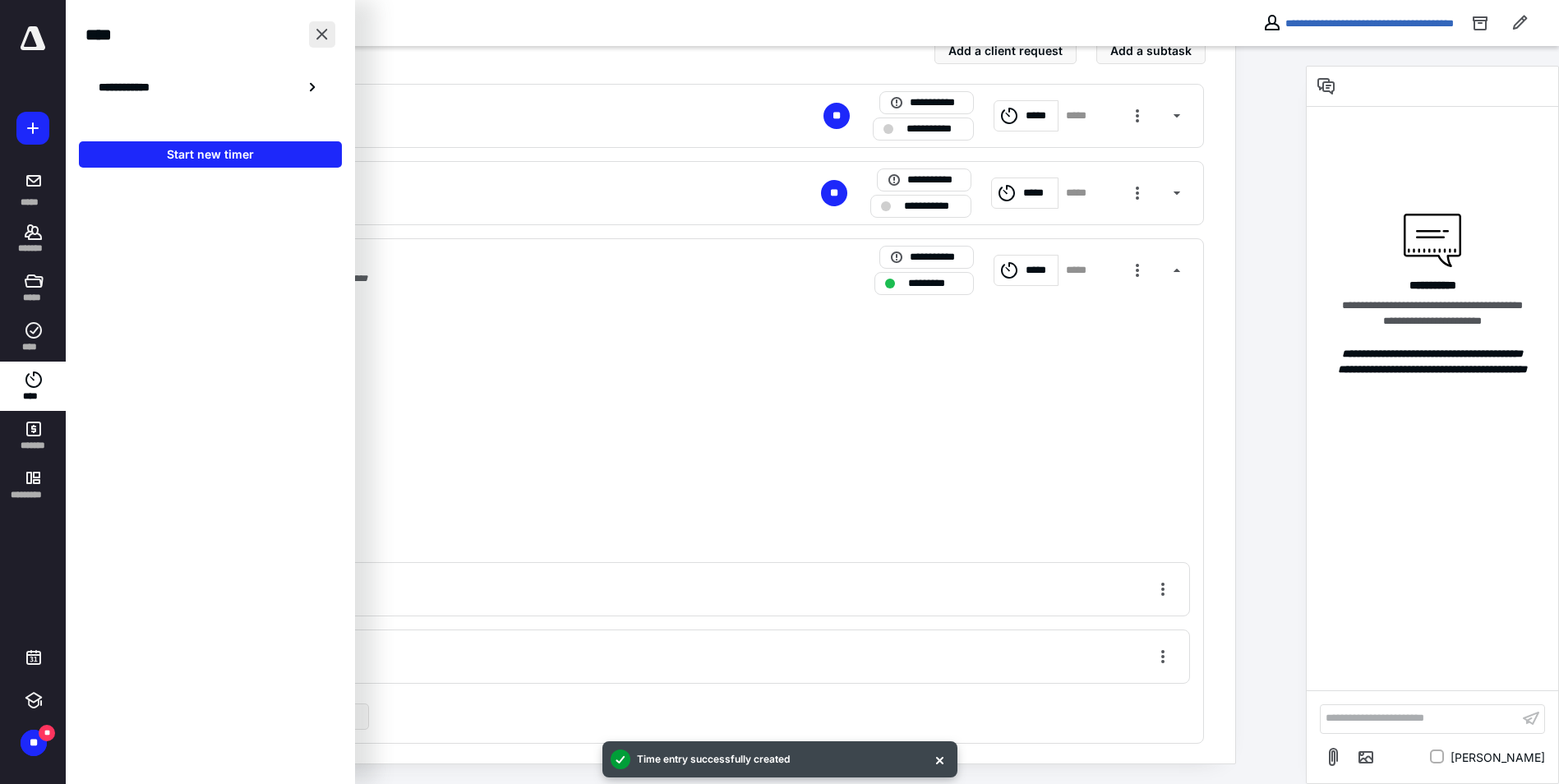 click at bounding box center (322, 35) 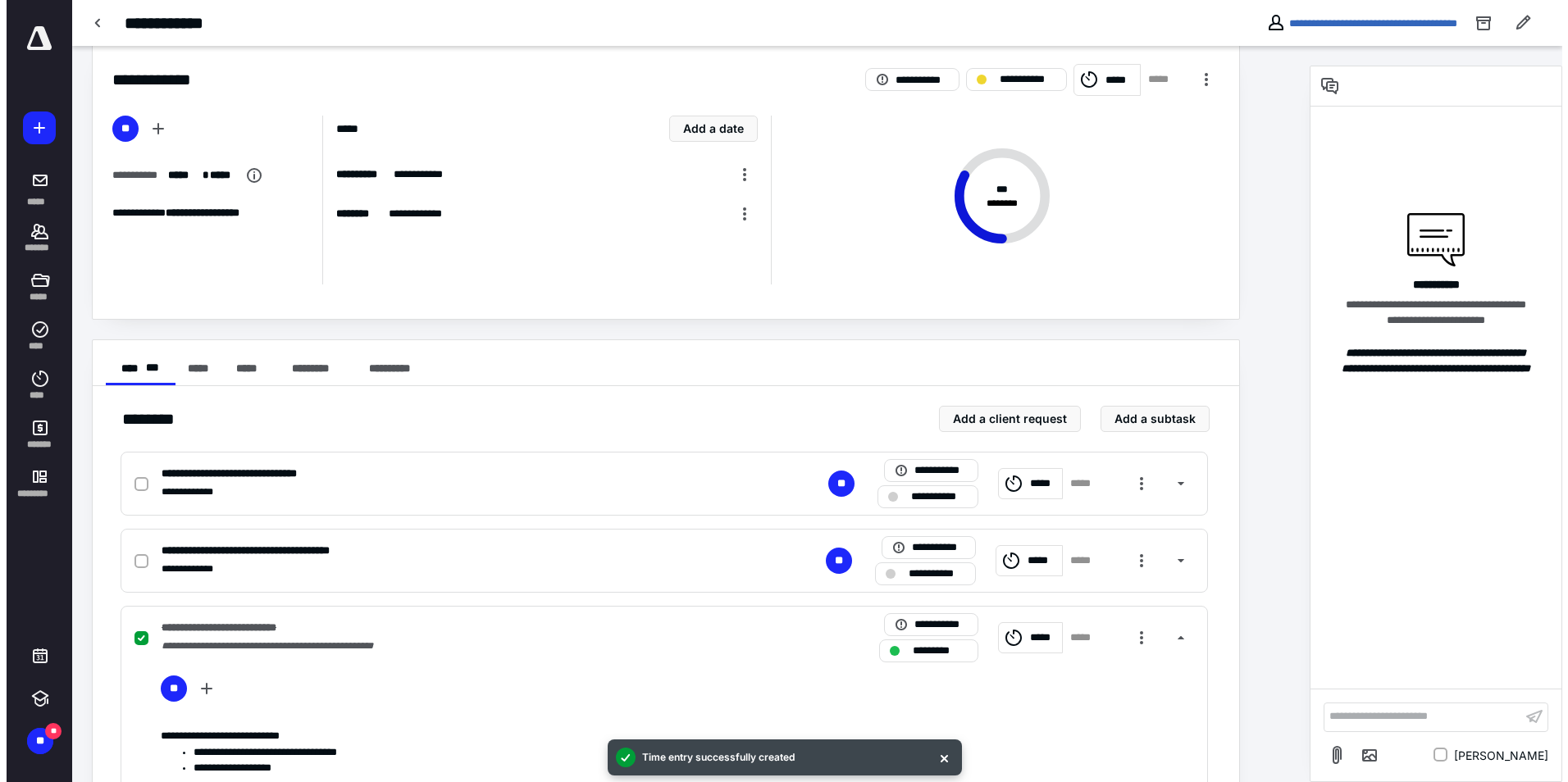 scroll, scrollTop: 0, scrollLeft: 0, axis: both 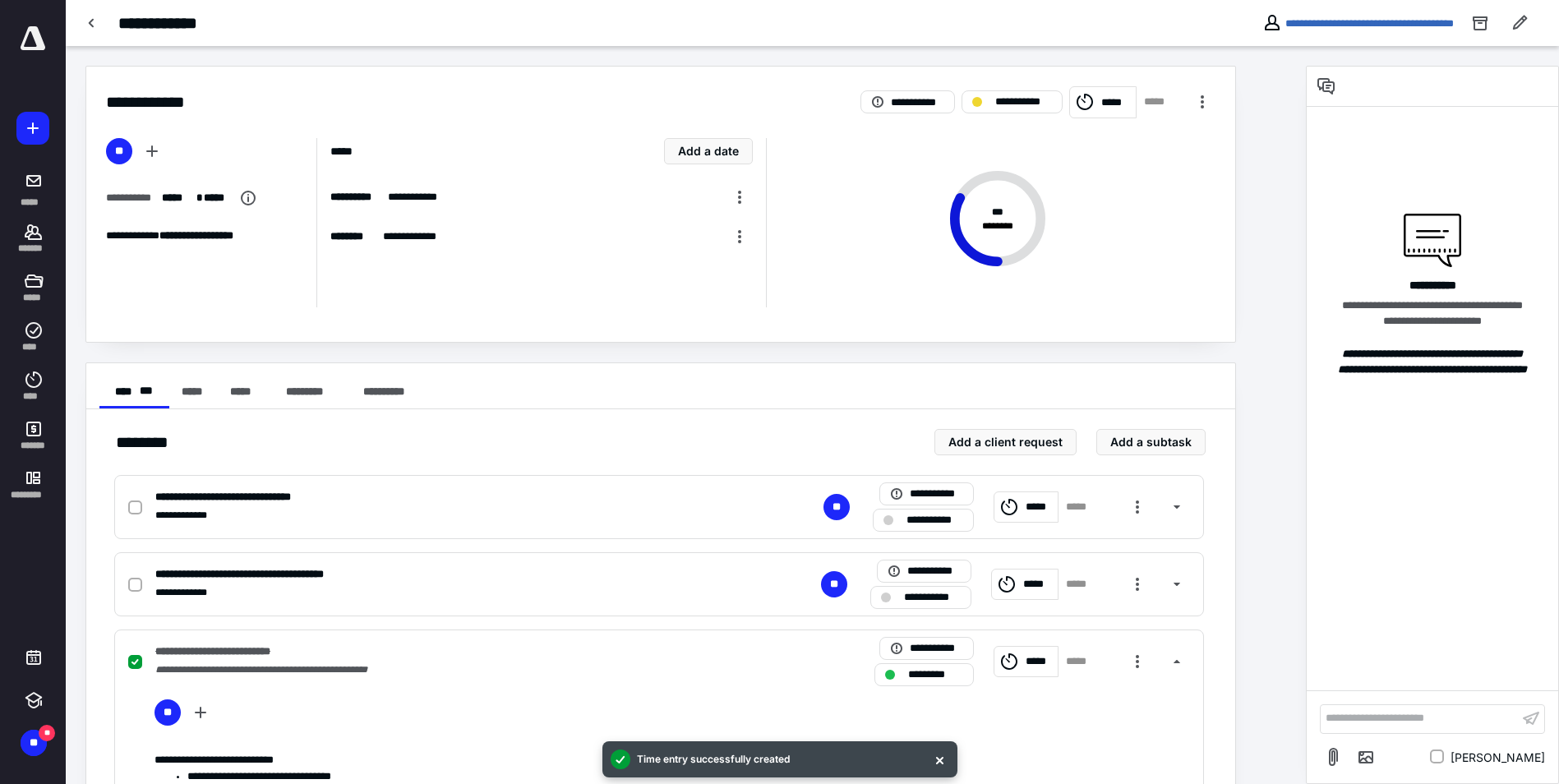 click 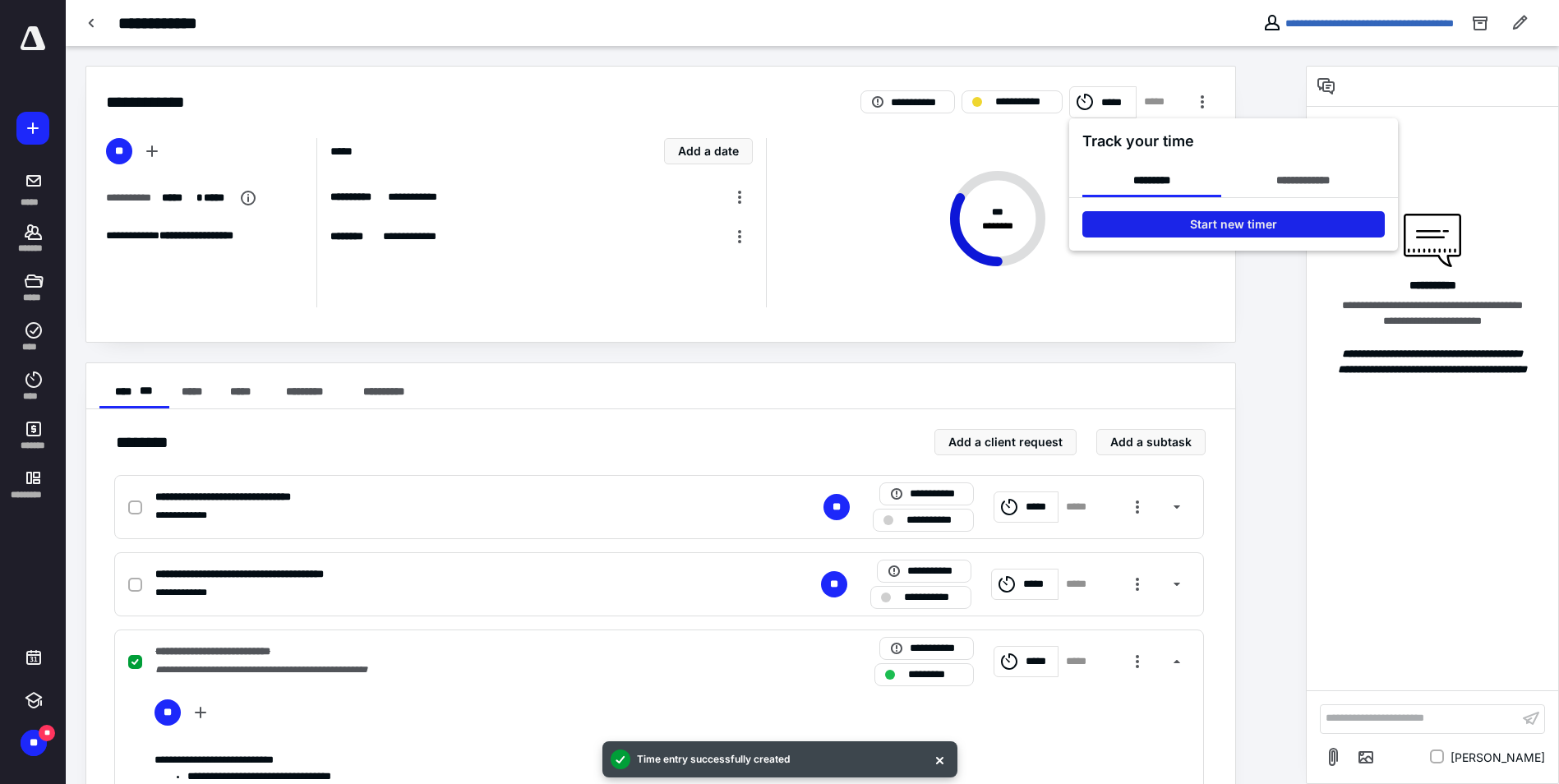 click on "Start new timer" at bounding box center (1234, 224) 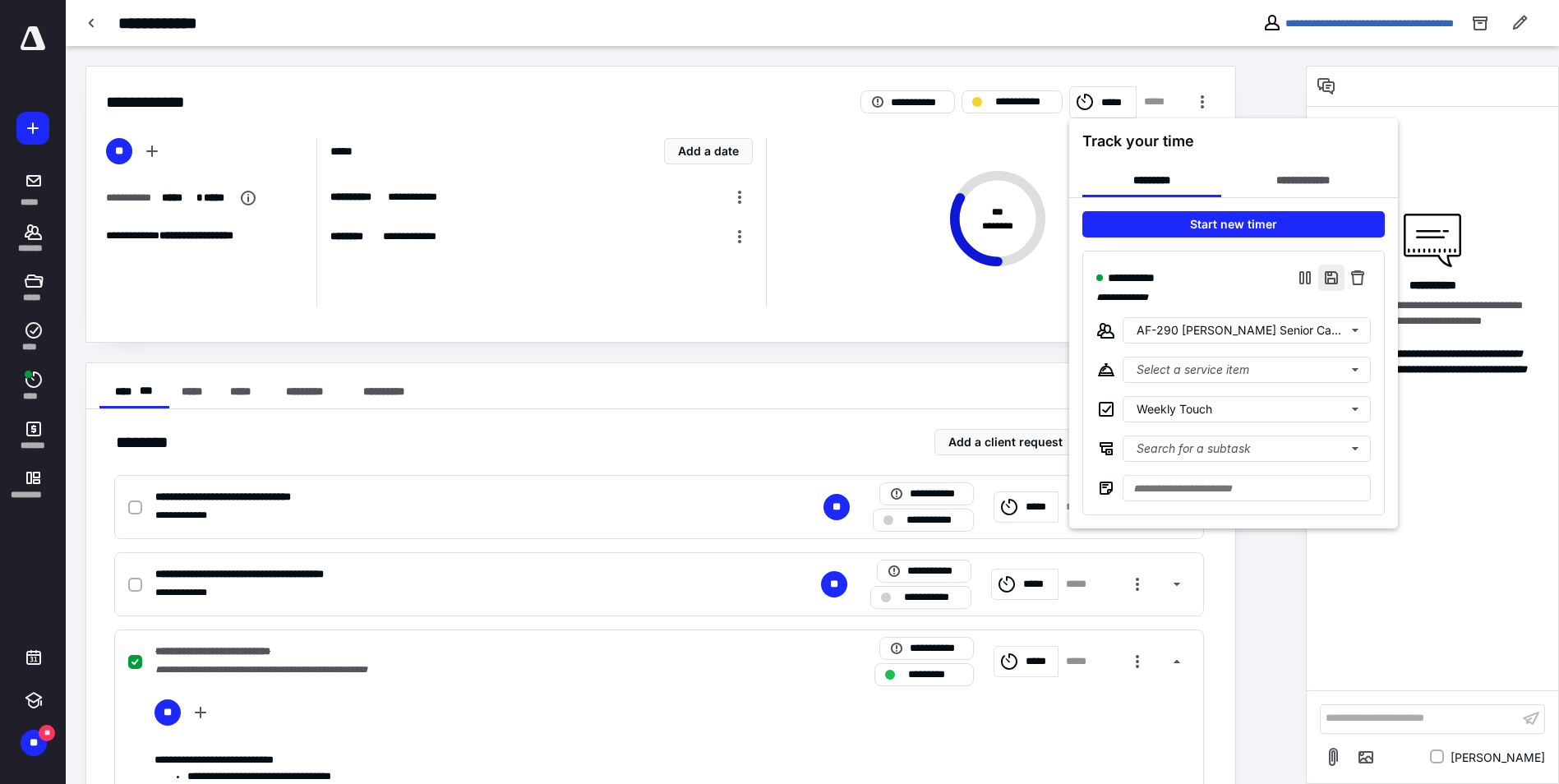 click at bounding box center [1331, 278] 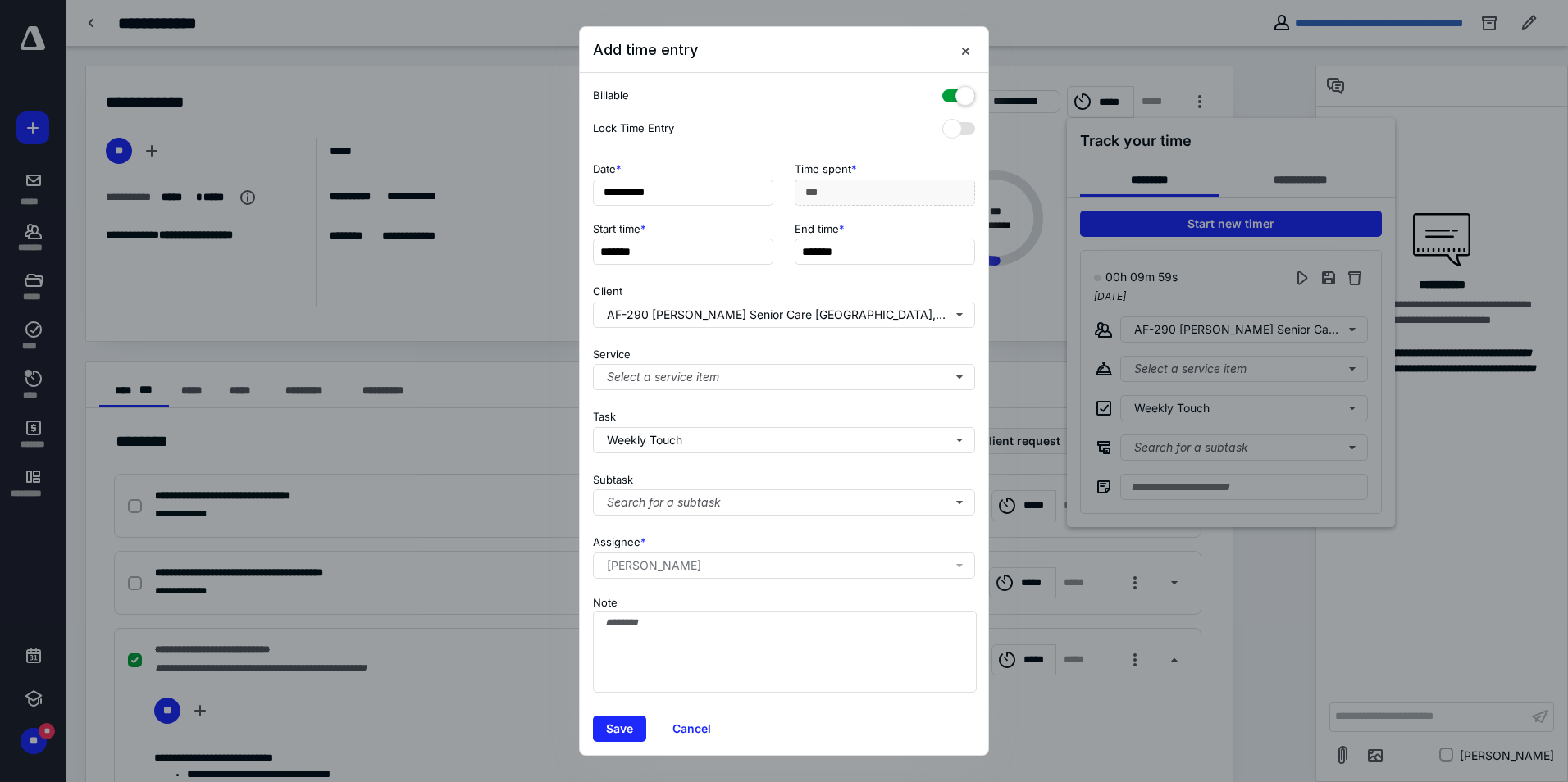 click at bounding box center (959, 93) 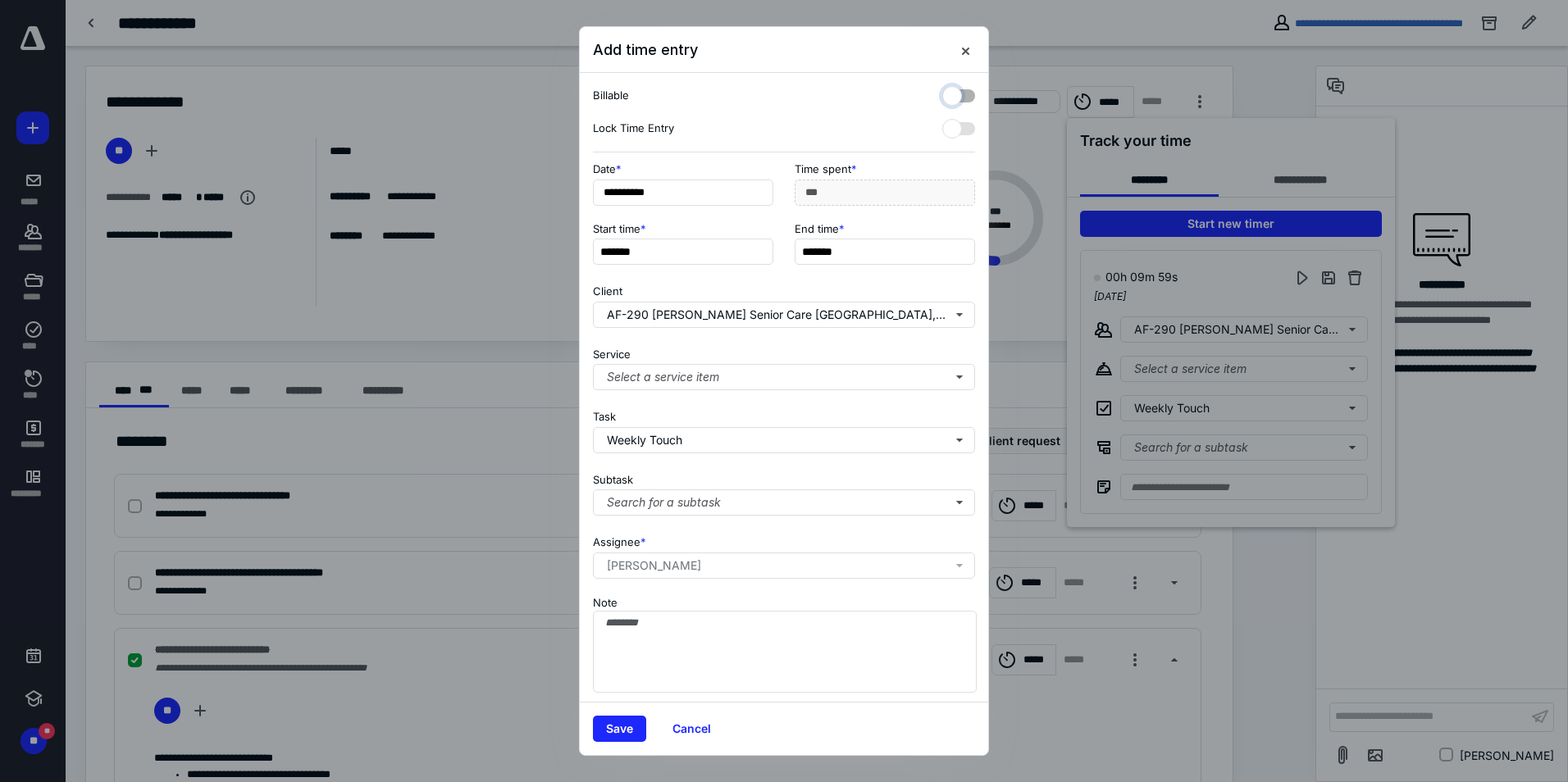 checkbox on "false" 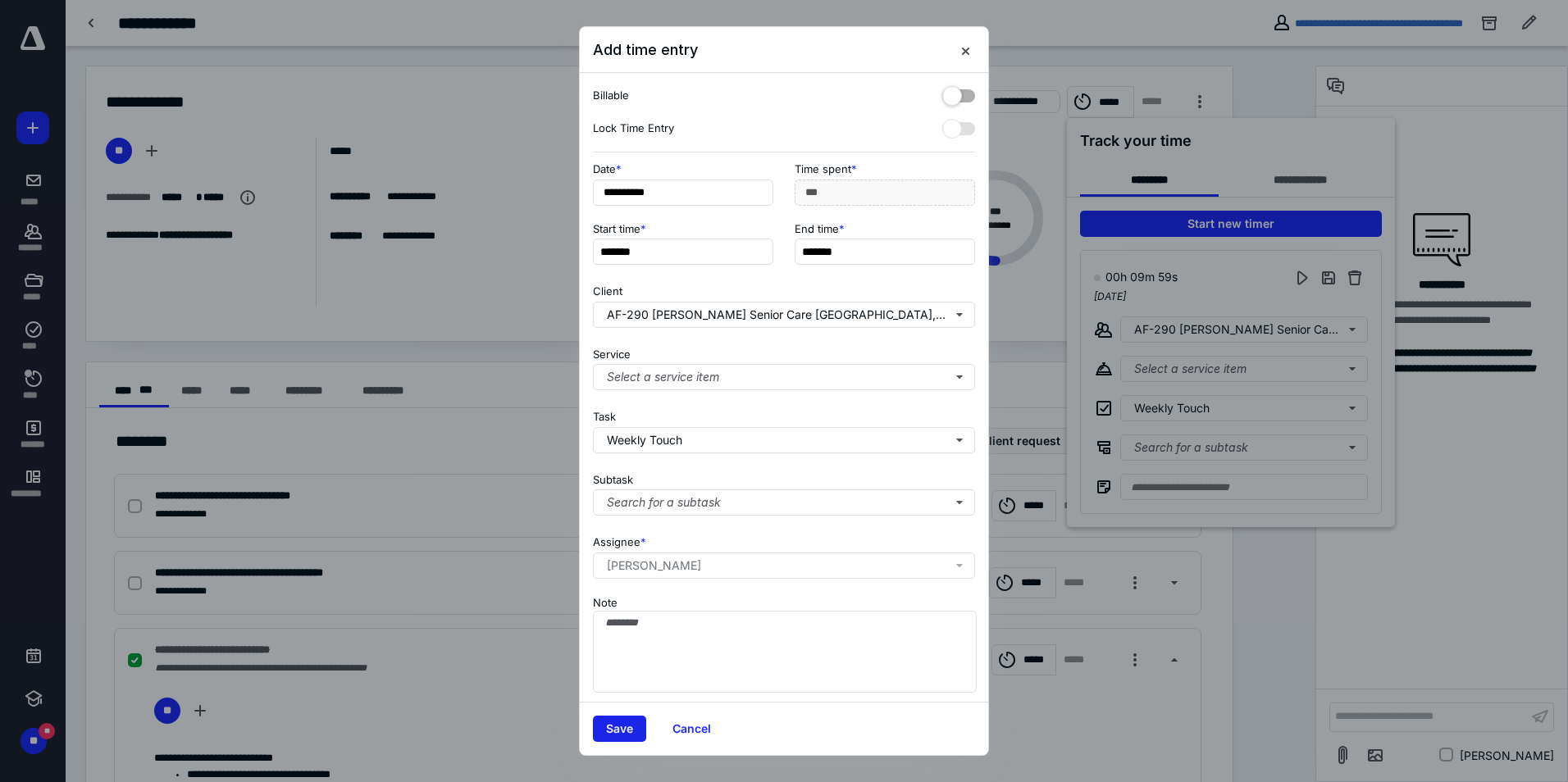 click on "Save" at bounding box center (619, 729) 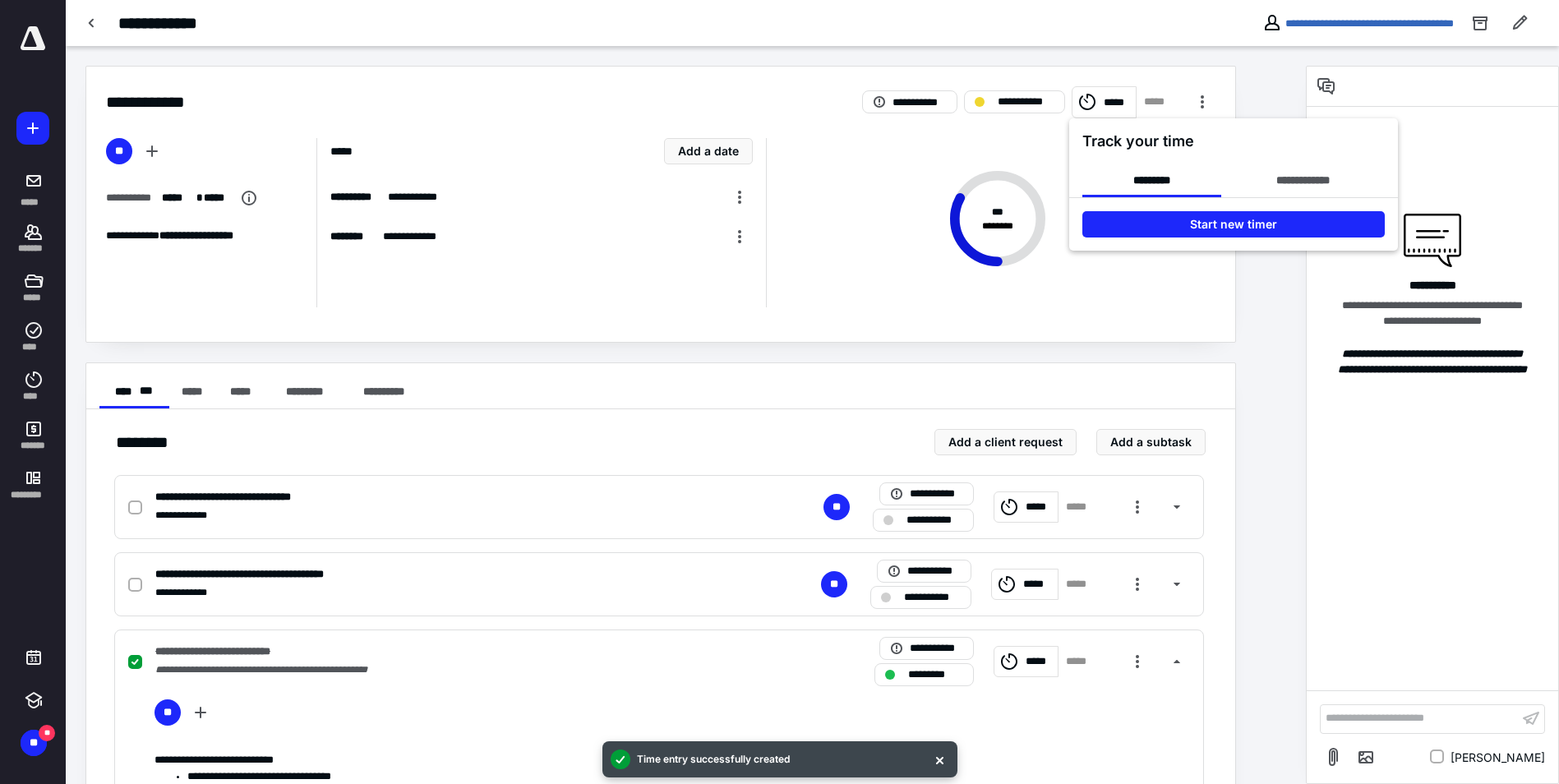 click at bounding box center (779, 392) 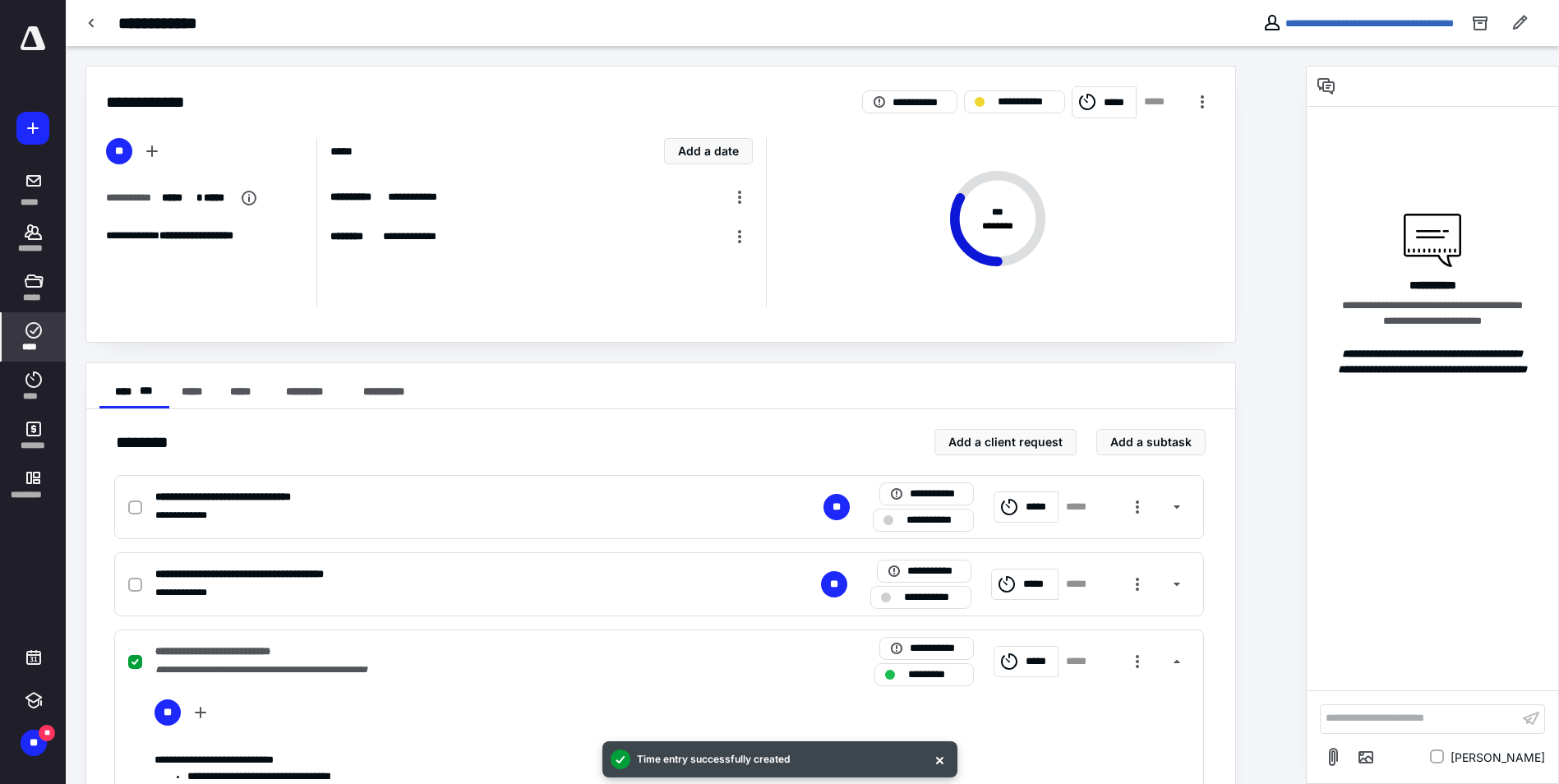 click 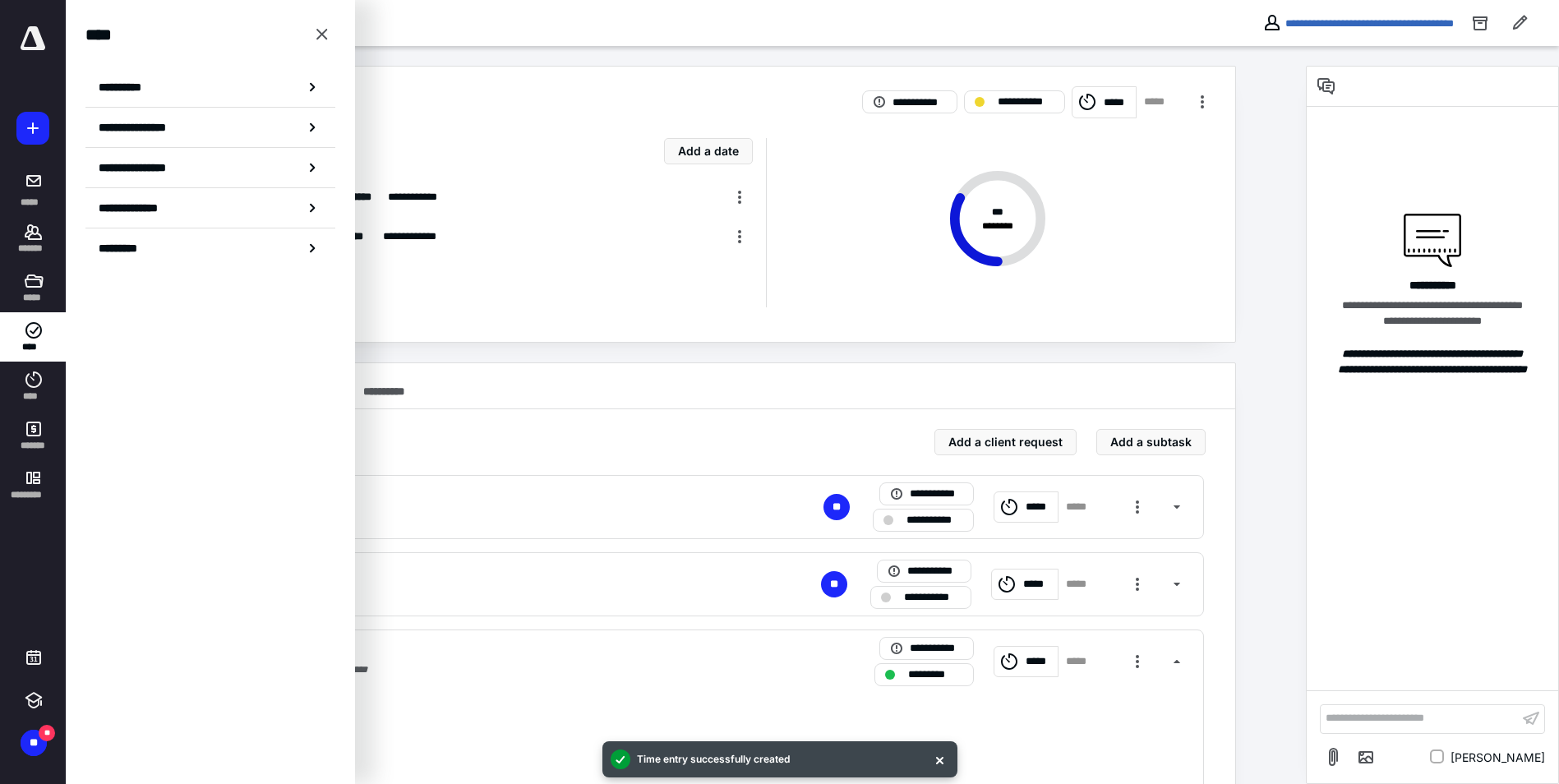 click on "**********" at bounding box center (210, 145) 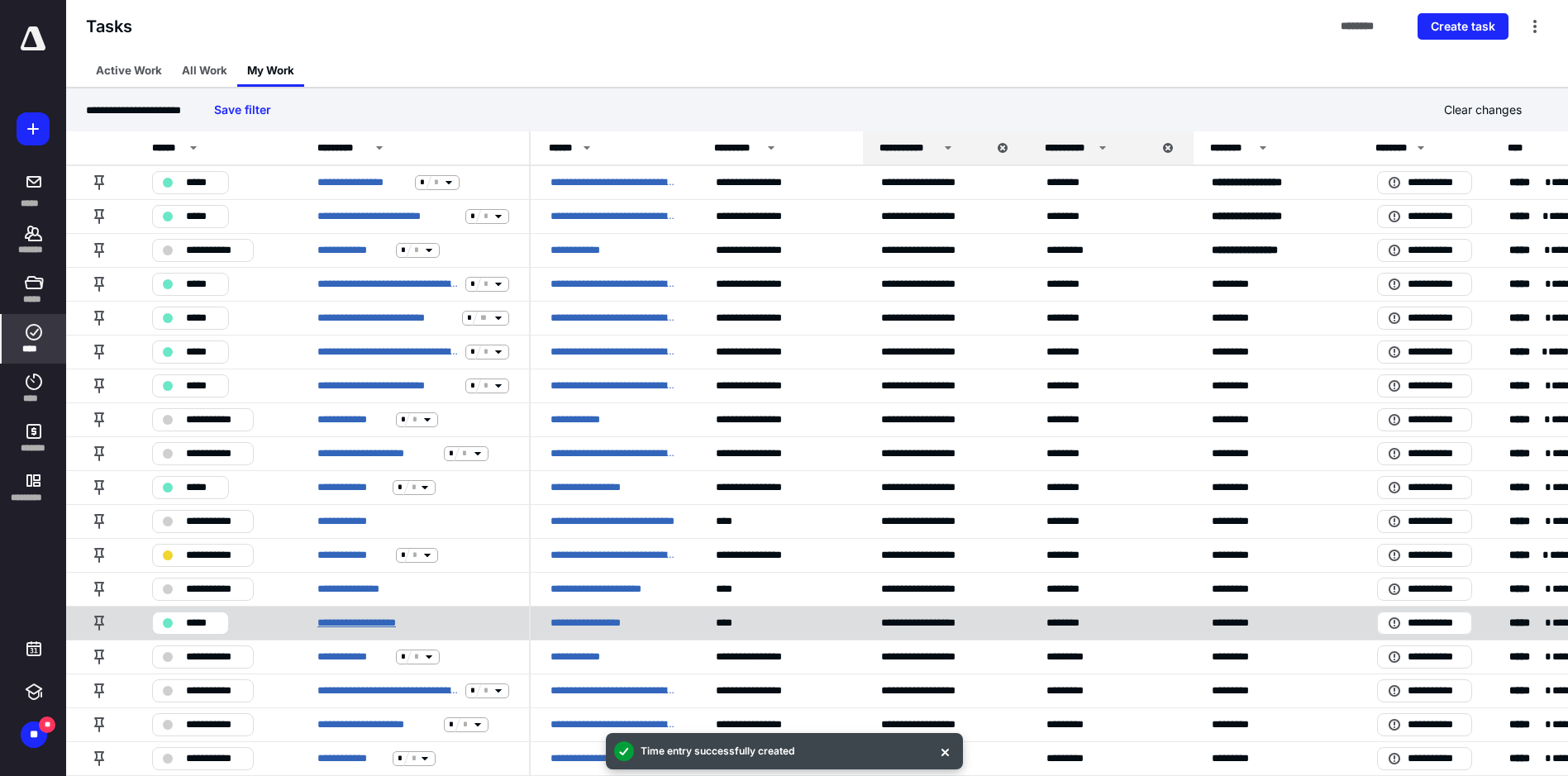 click on "**********" at bounding box center (369, 623) 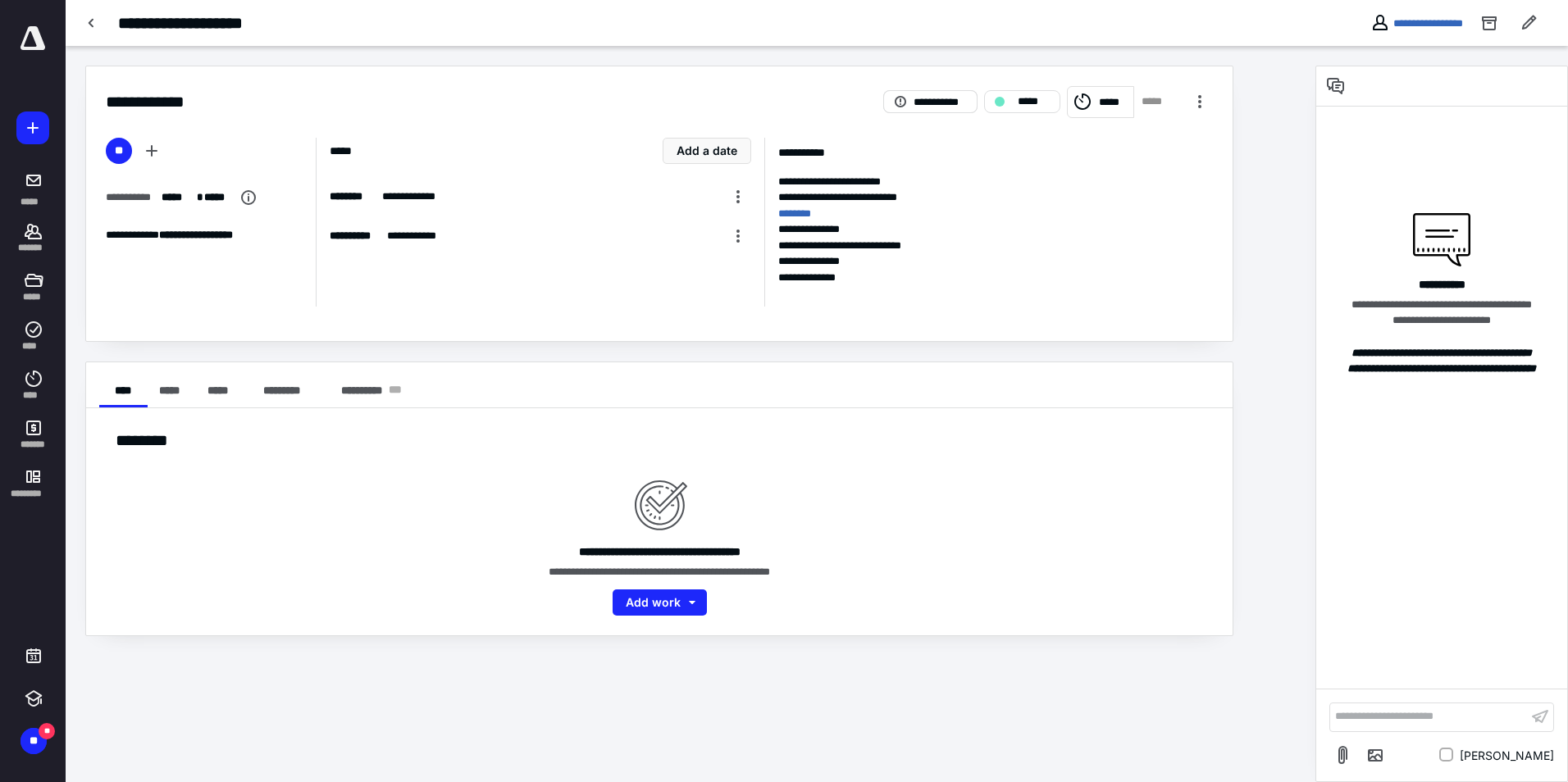 click on "**********" at bounding box center (940, 102) 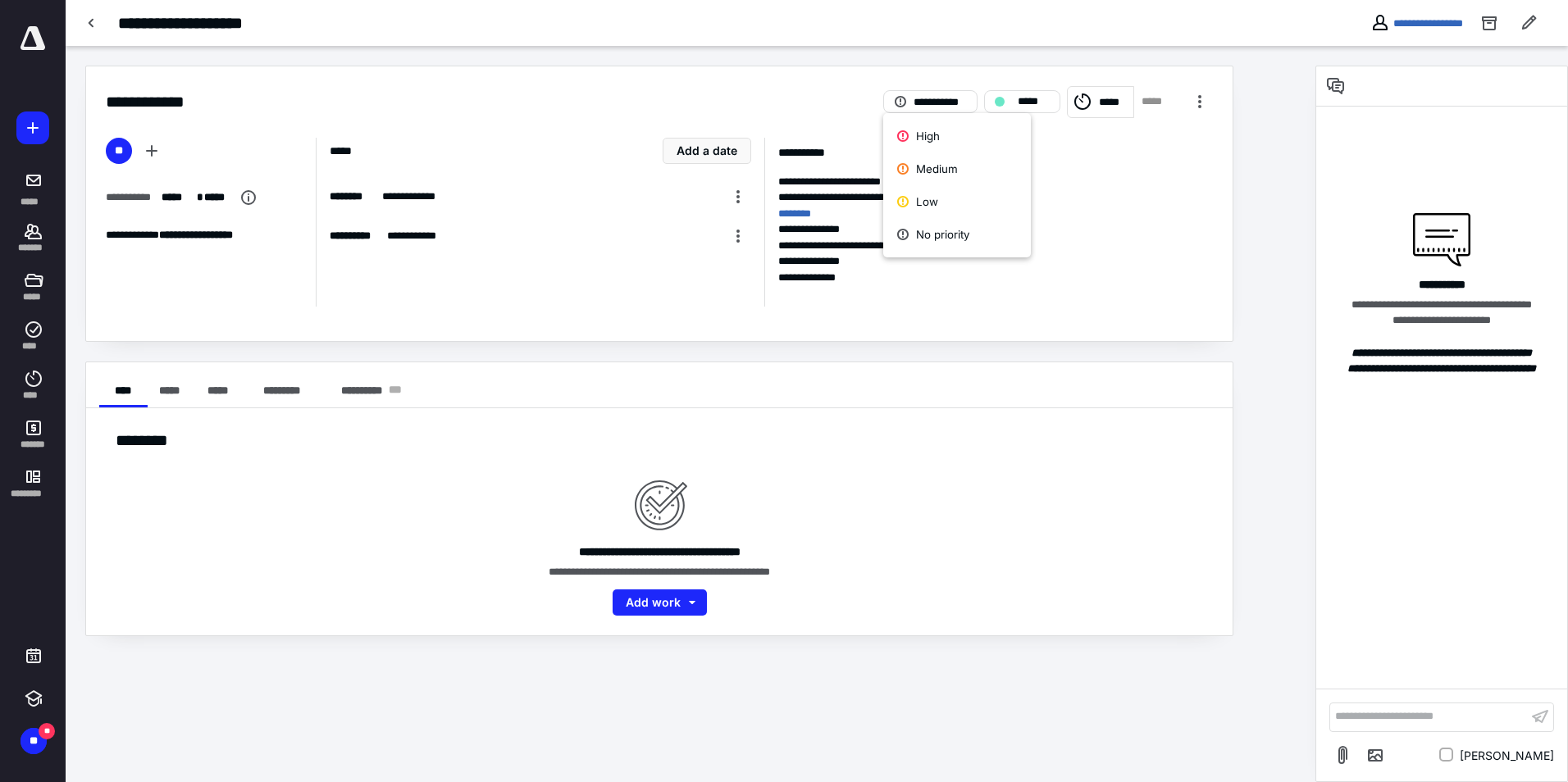 click on "**********" at bounding box center [996, 182] 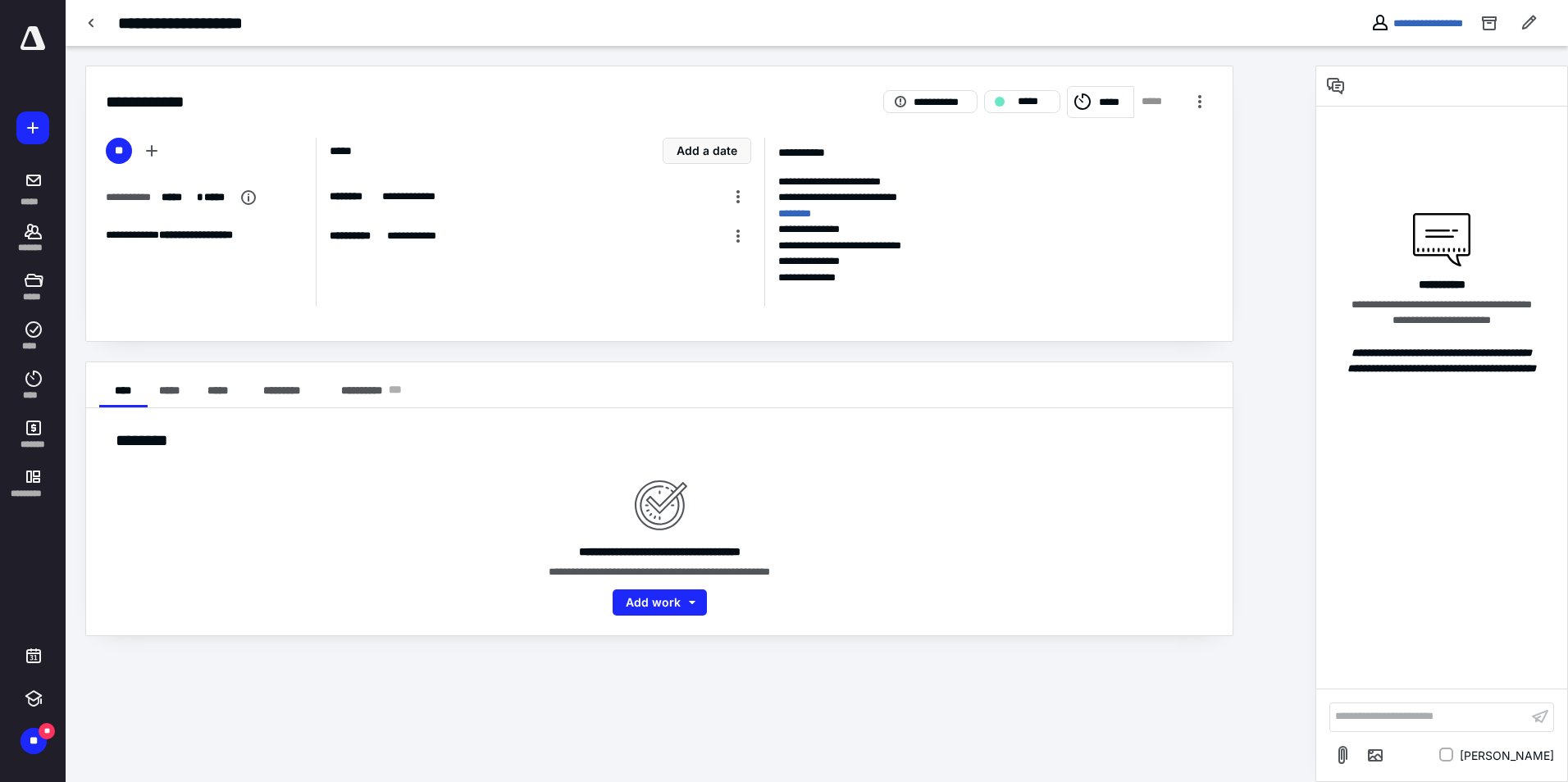 click on "*****" at bounding box center (1114, 102) 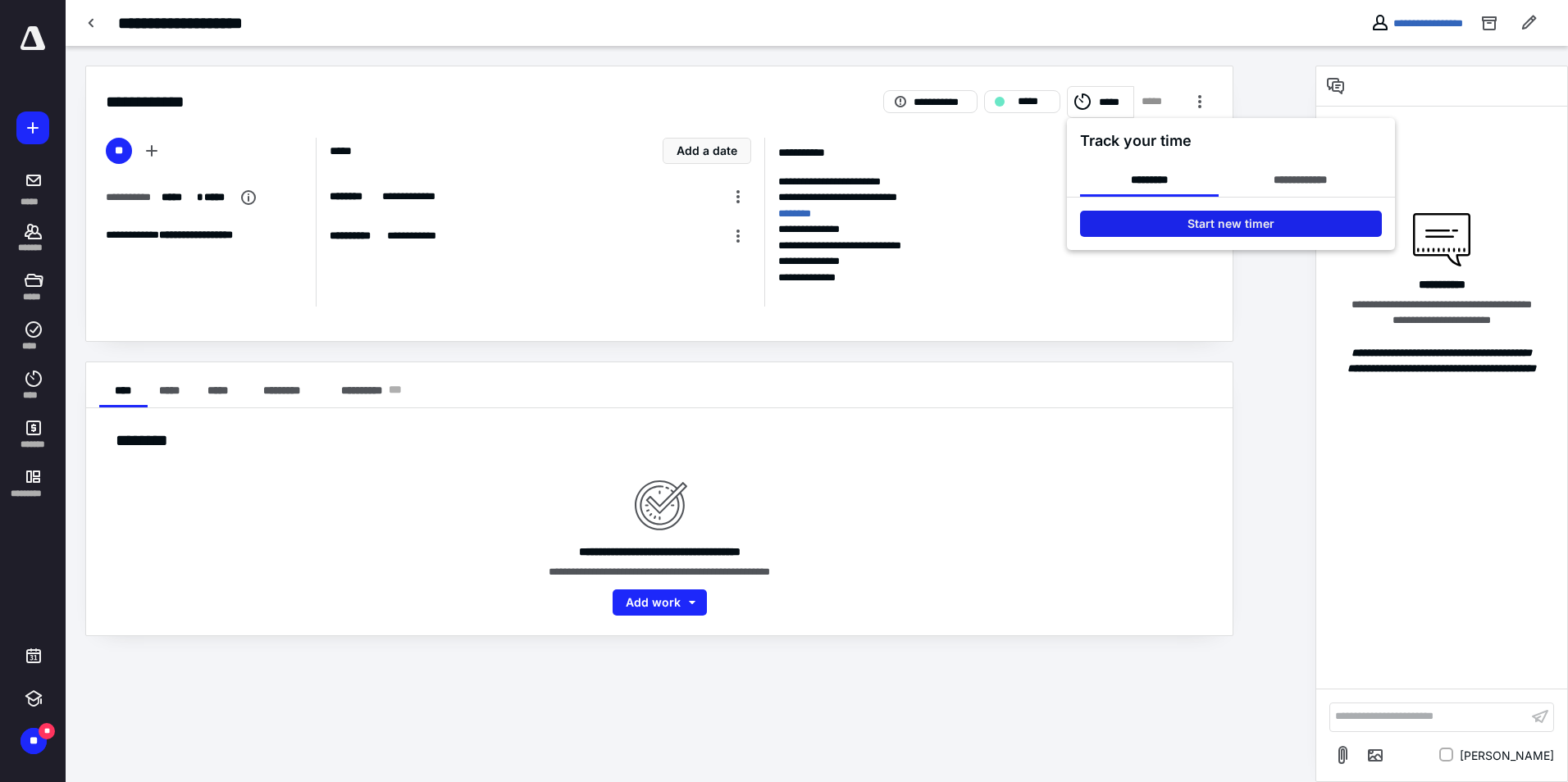 click on "Start new timer" at bounding box center [1231, 224] 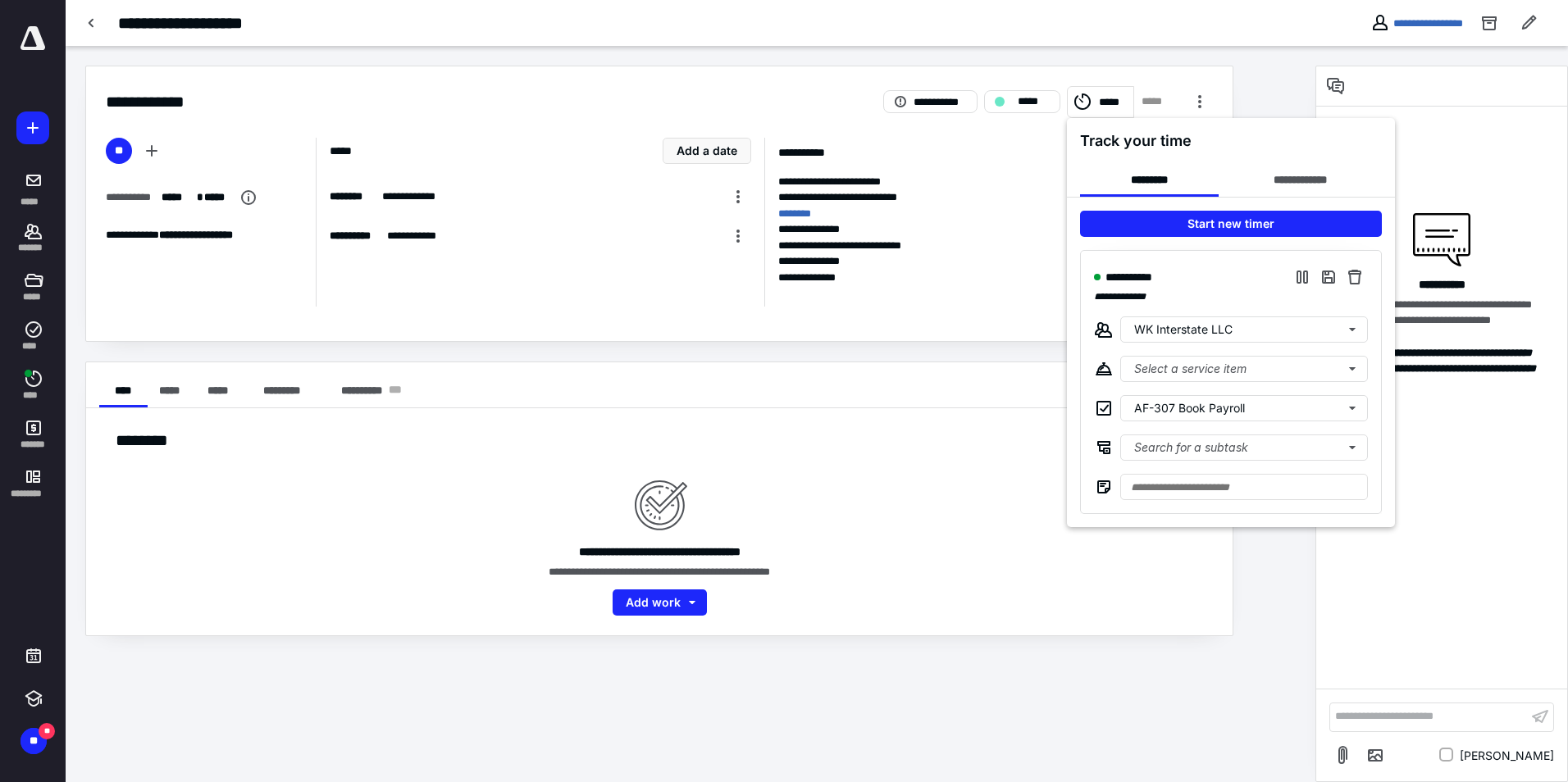click at bounding box center (784, 391) 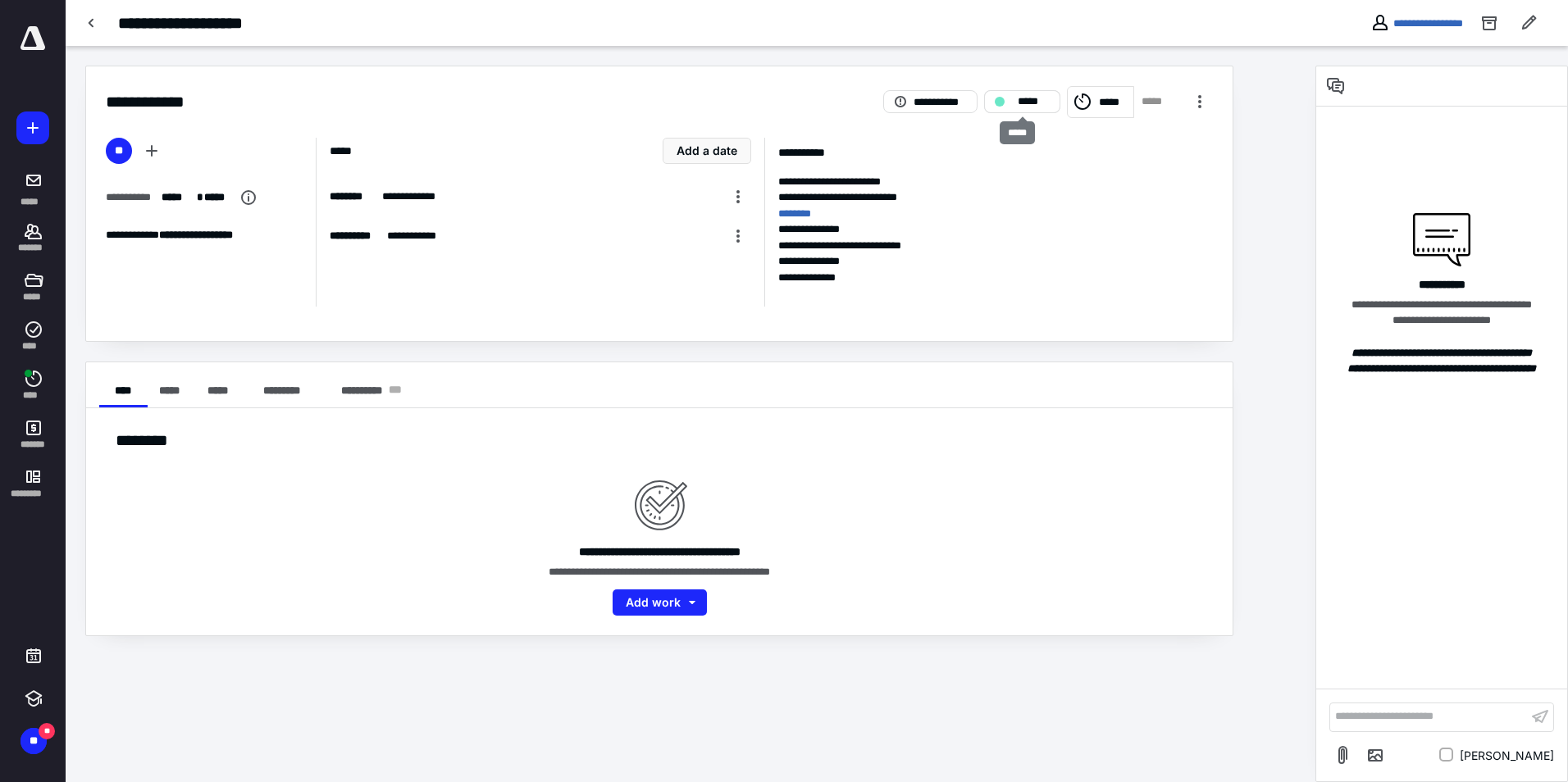 click on "*****" at bounding box center (1022, 102) 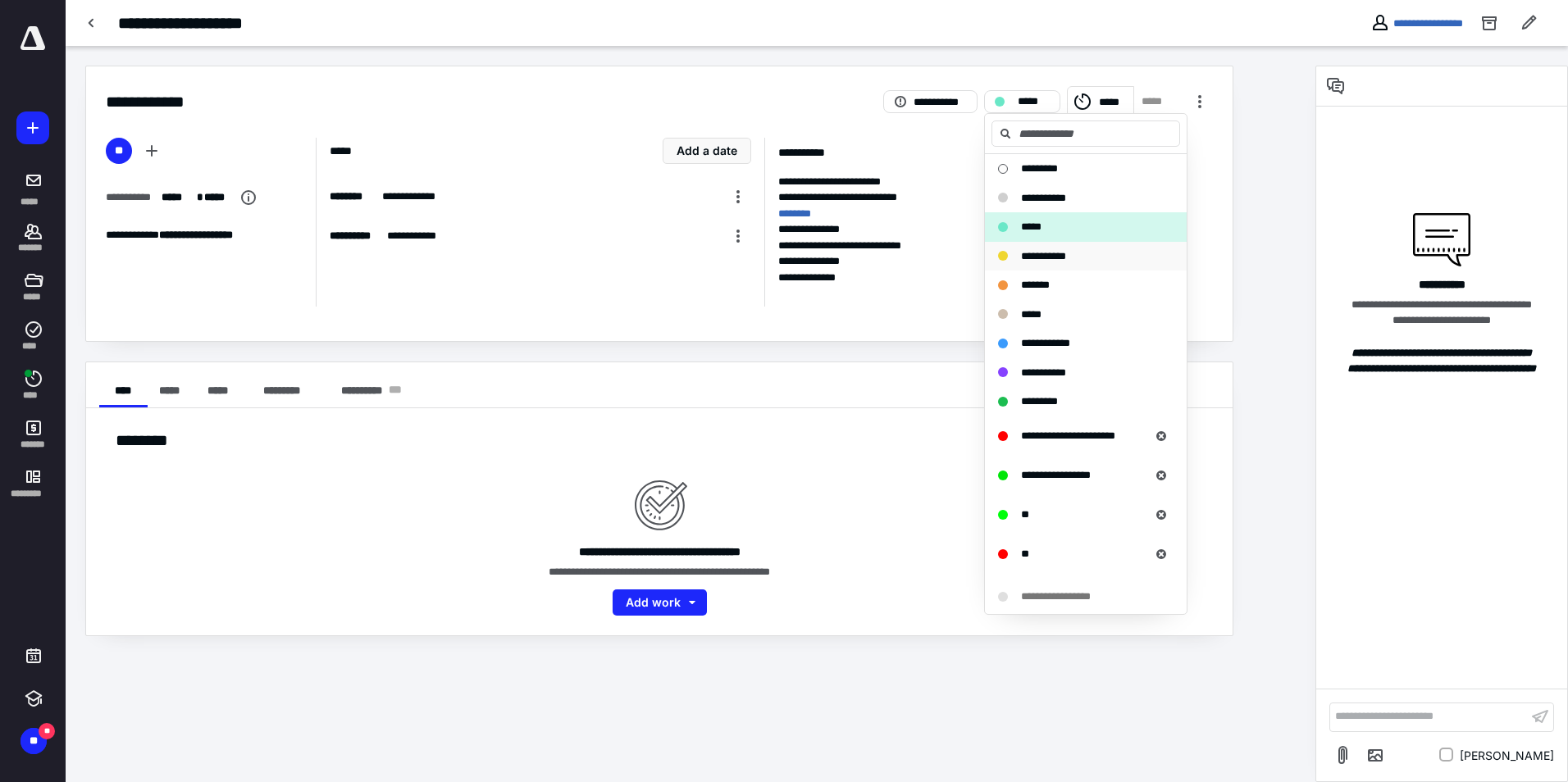 click on "**********" at bounding box center [1043, 256] 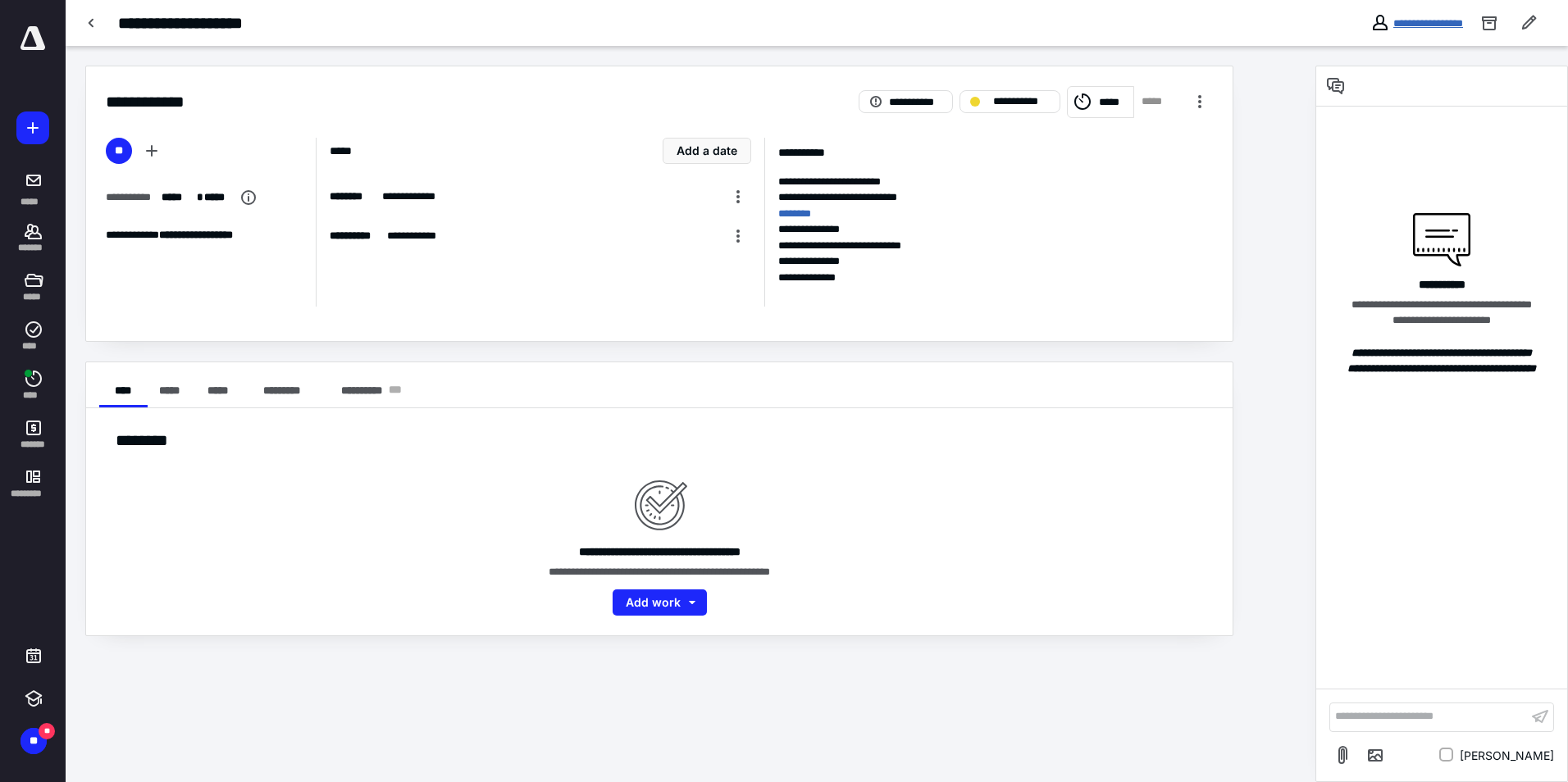 click on "**********" at bounding box center [1428, 23] 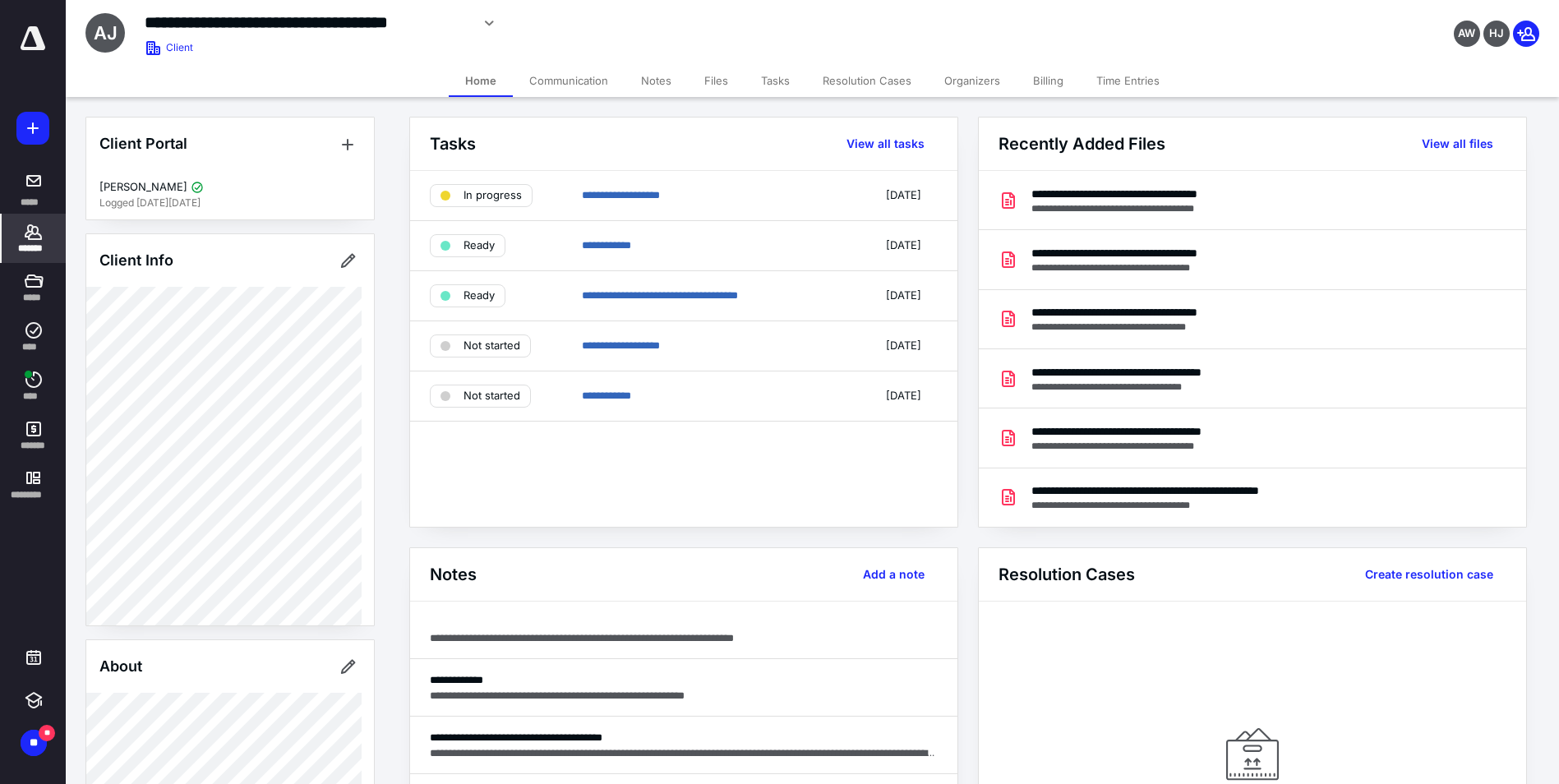 click on "Files" at bounding box center (716, 81) 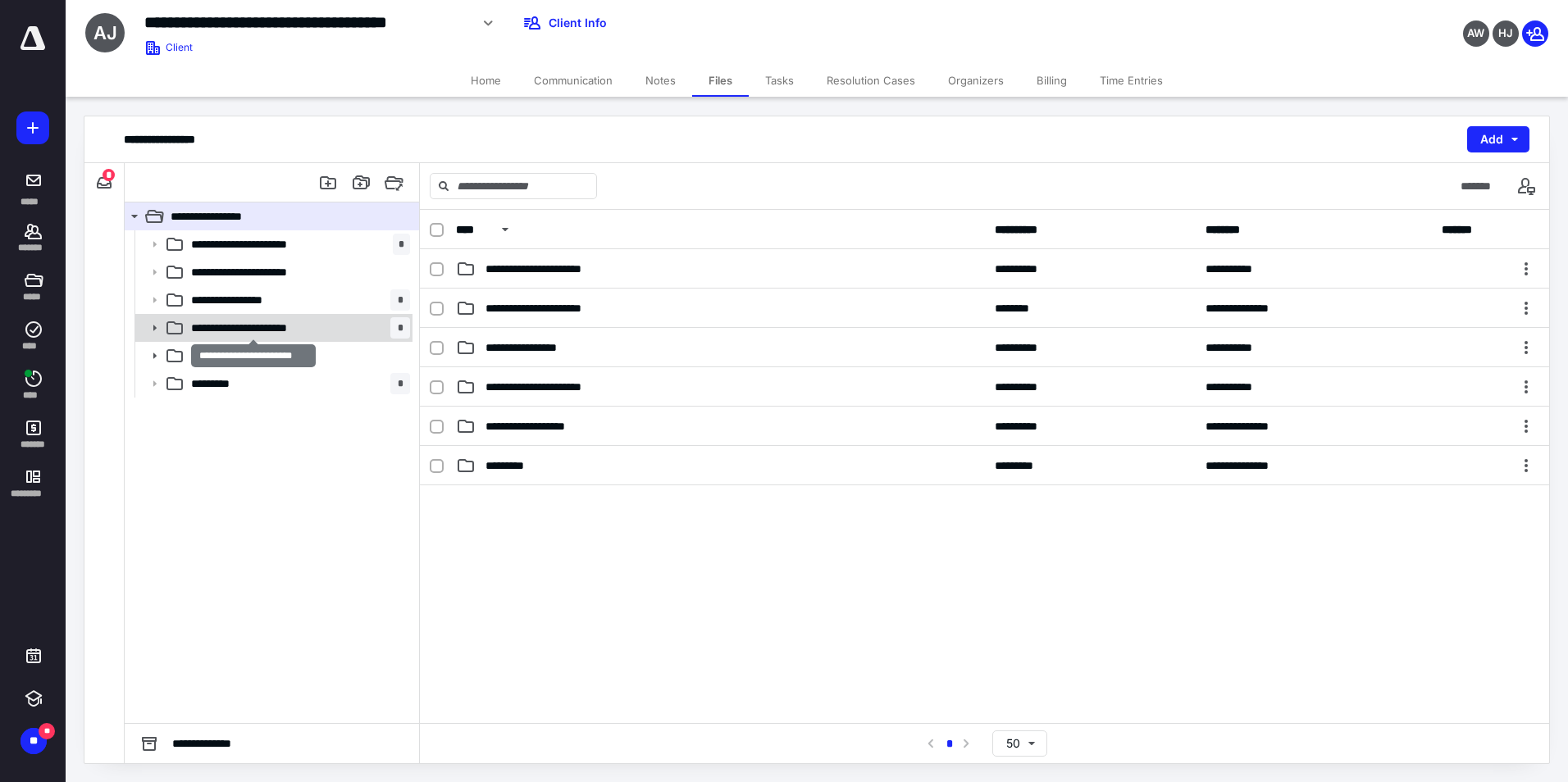 click on "**********" at bounding box center [253, 328] 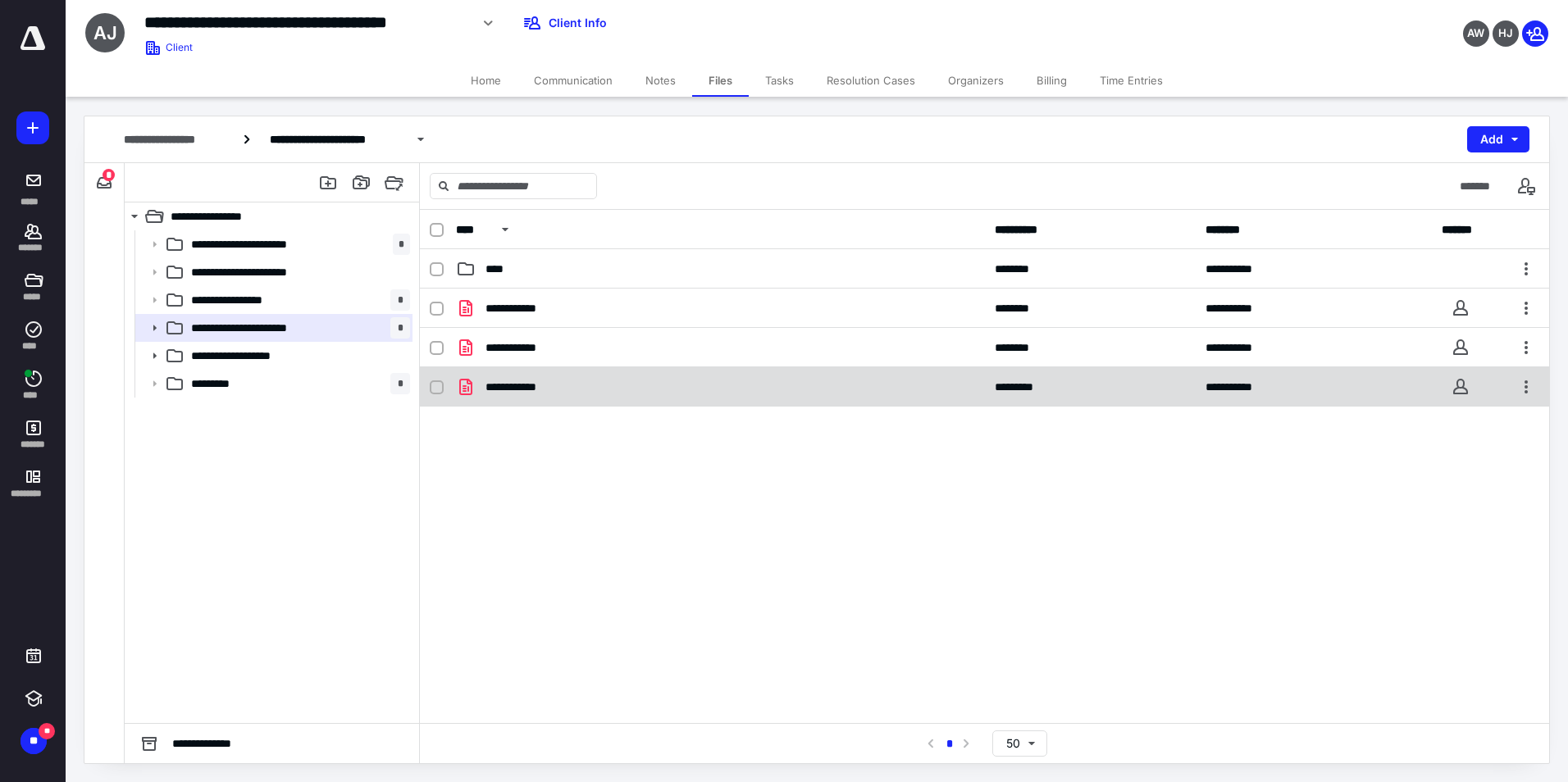 click on "**********" at bounding box center (720, 387) 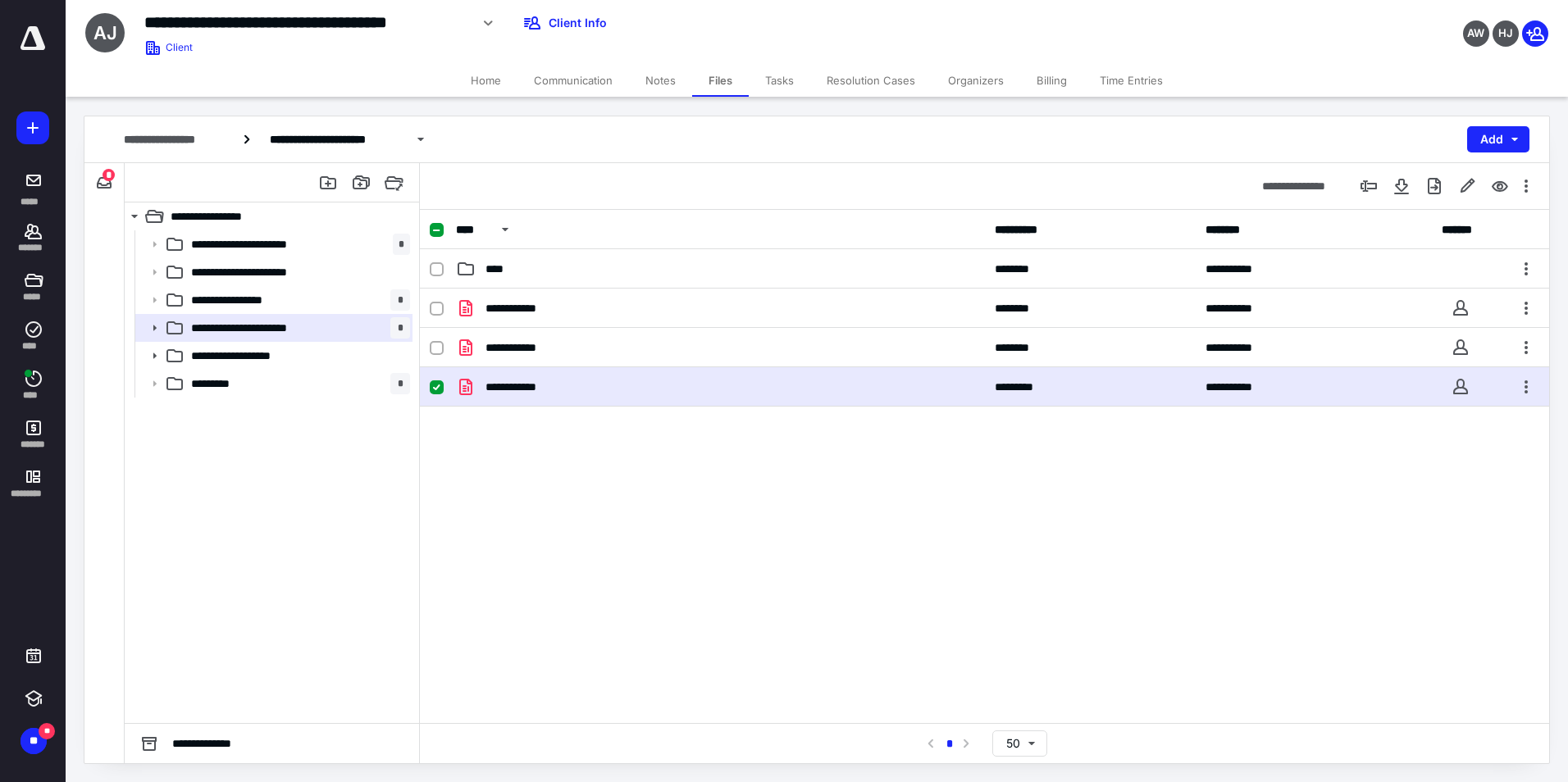 click on "**********" at bounding box center [720, 387] 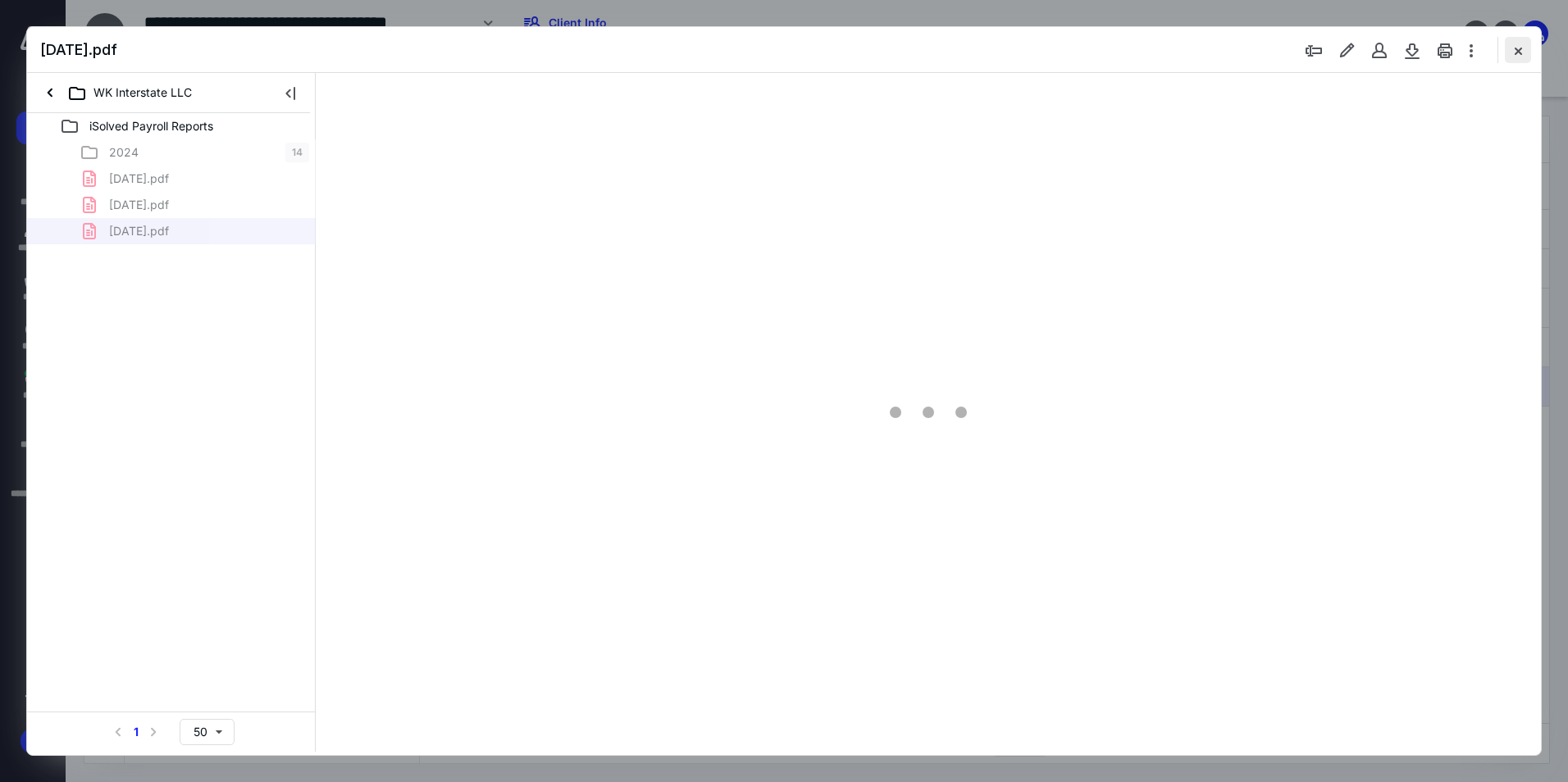scroll, scrollTop: 0, scrollLeft: 0, axis: both 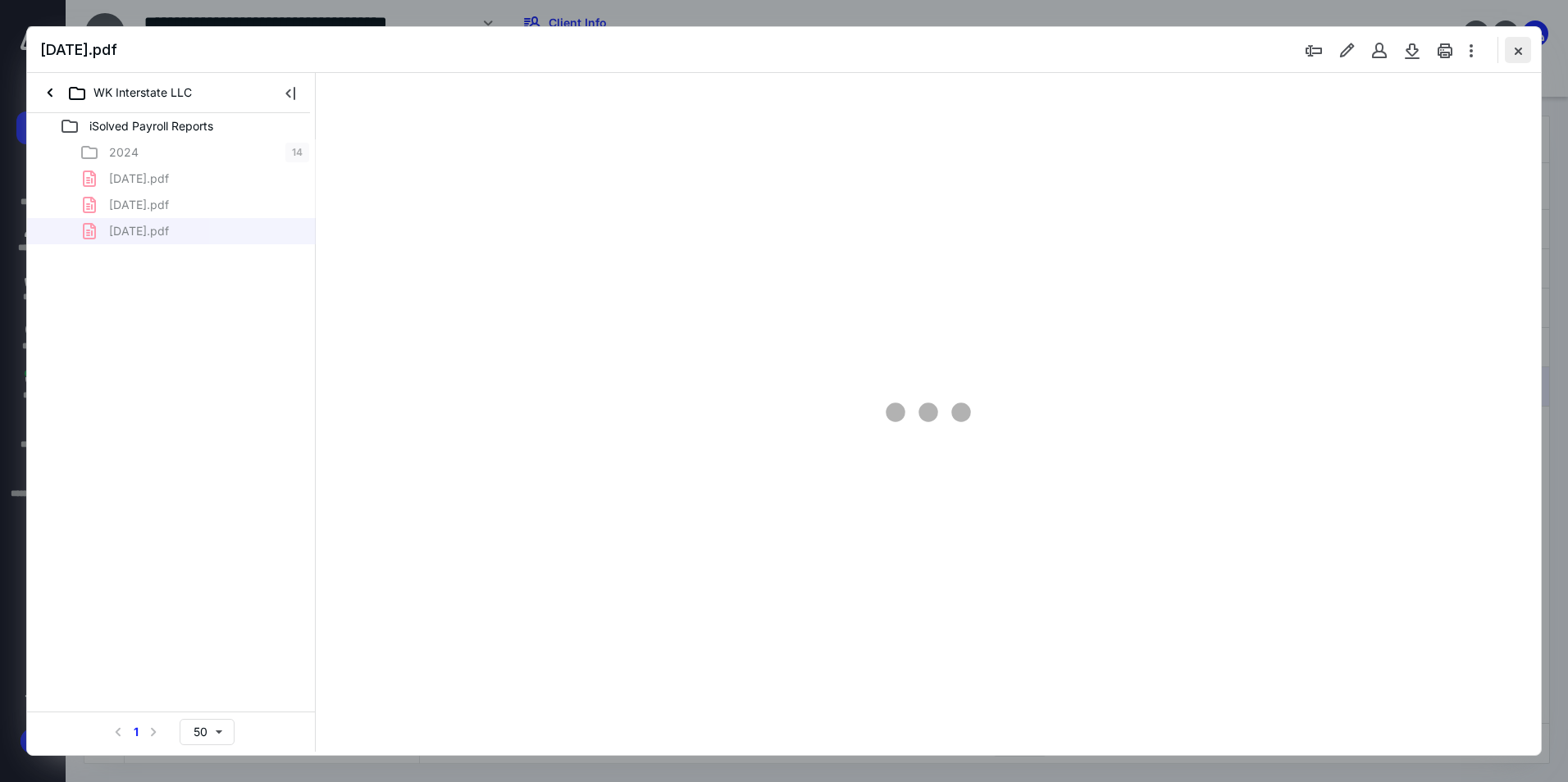 type on "122" 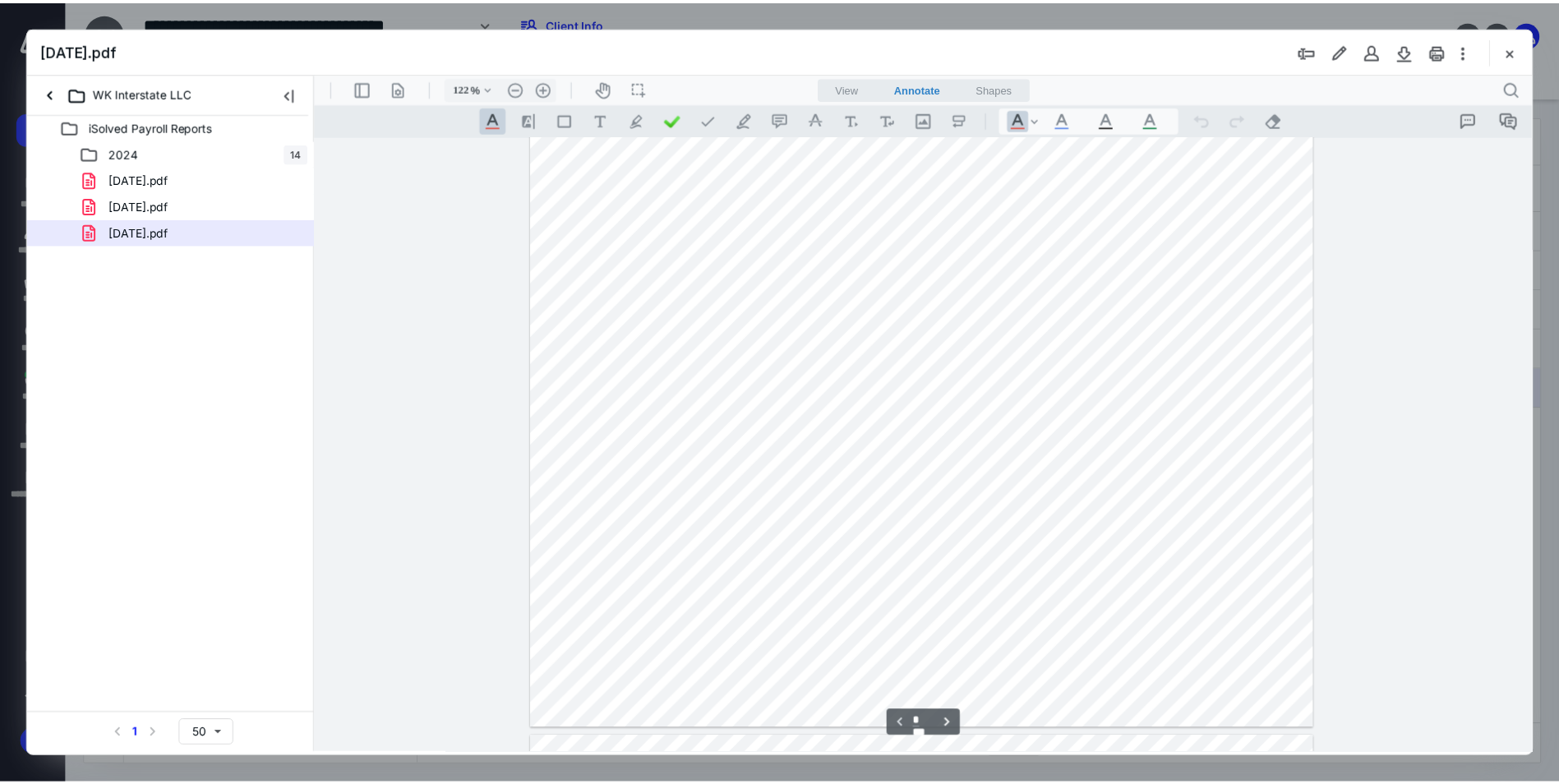 scroll, scrollTop: 0, scrollLeft: 0, axis: both 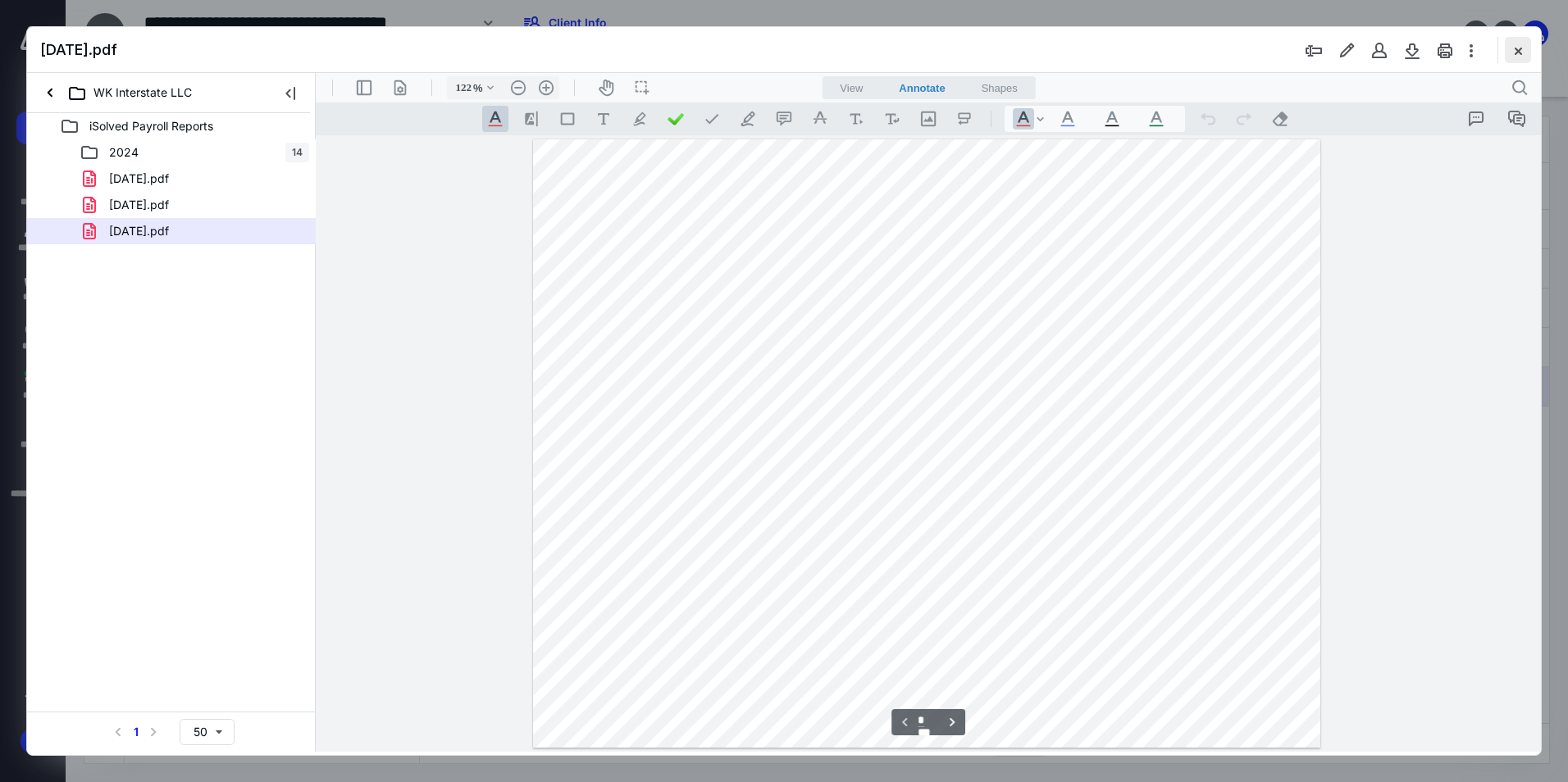 click at bounding box center (1518, 50) 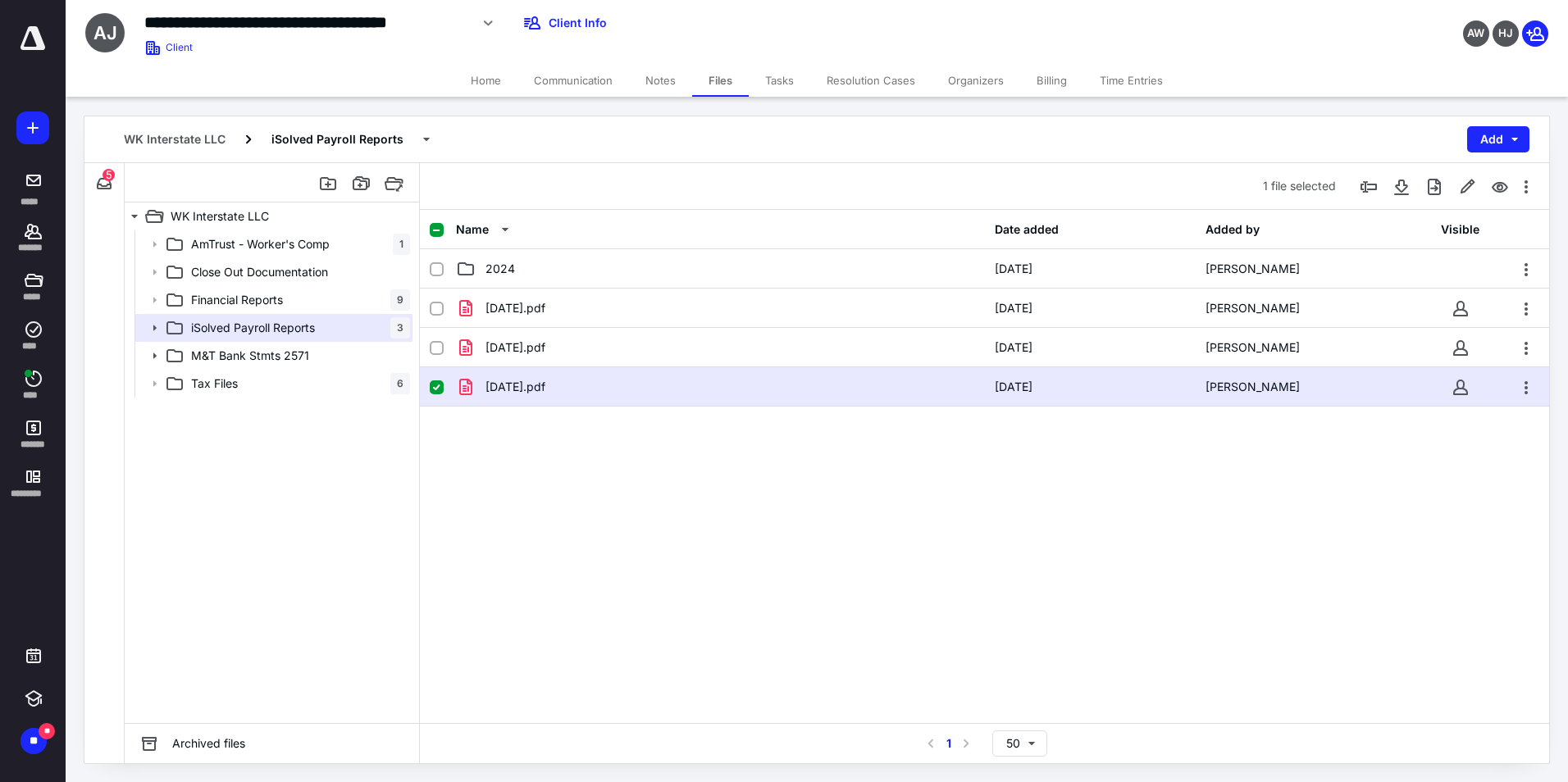 click on "Tasks" at bounding box center (779, 80) 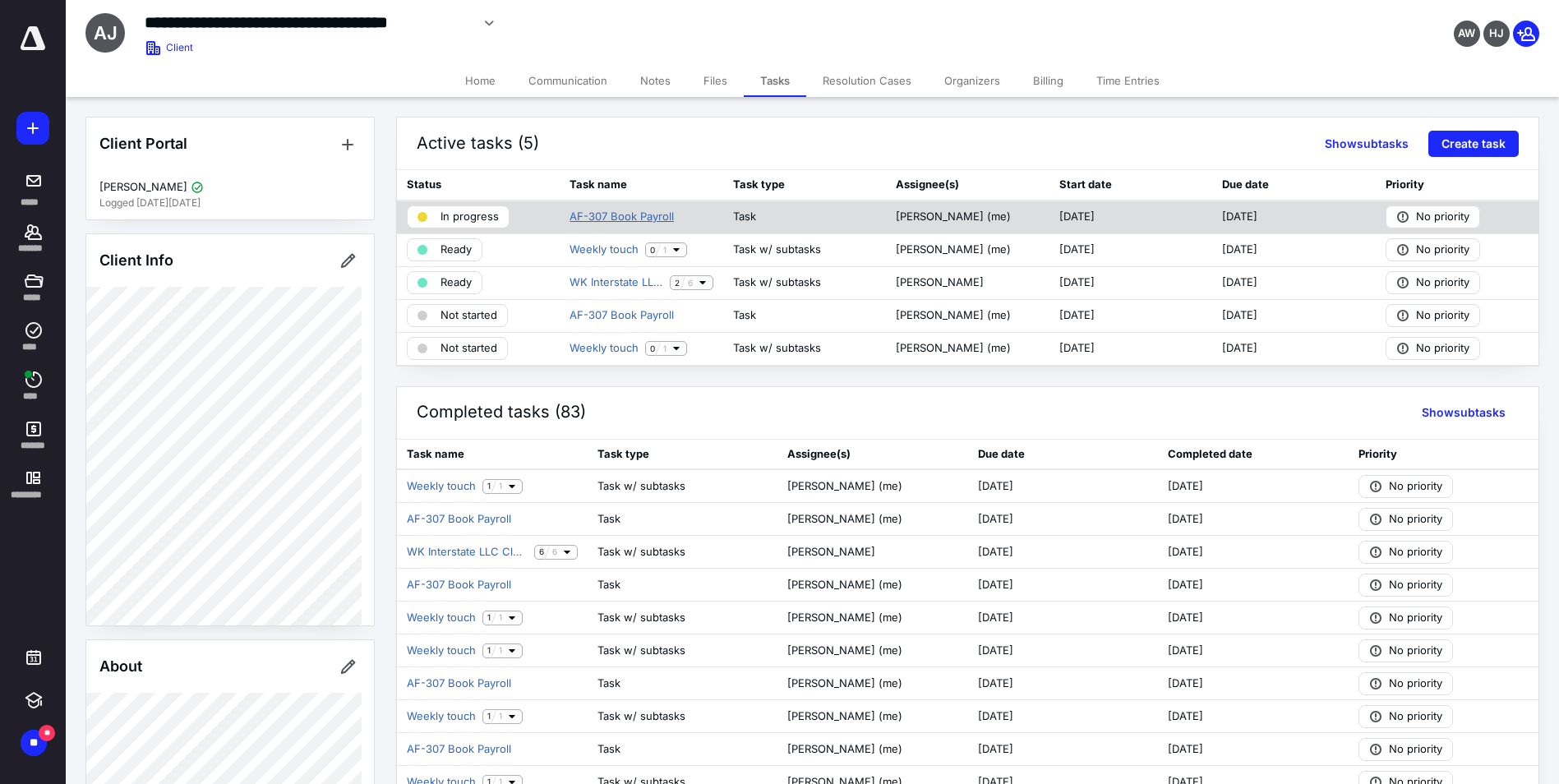 click on "AF-307 Book Payroll" at bounding box center [621, 217] 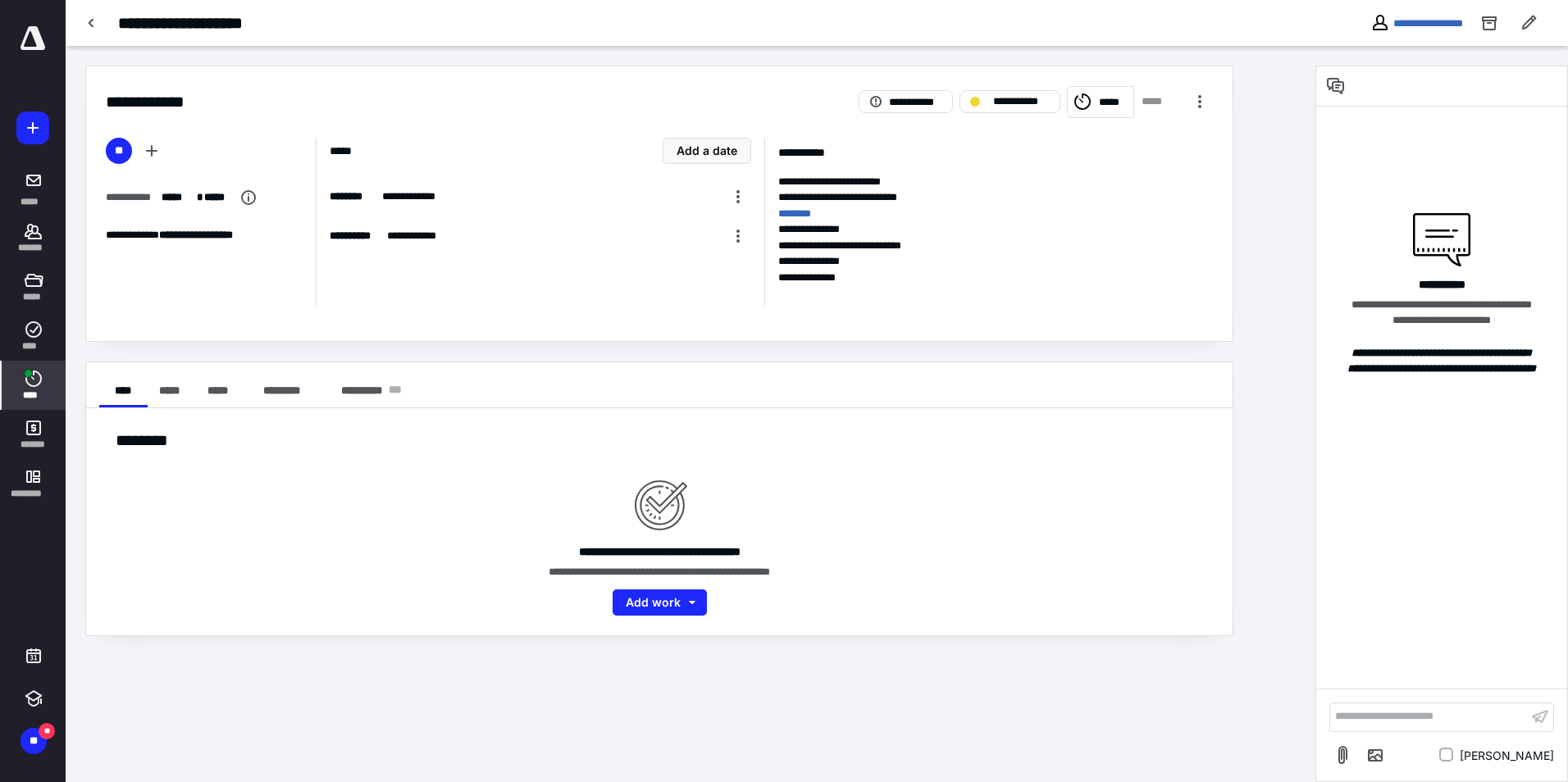 click 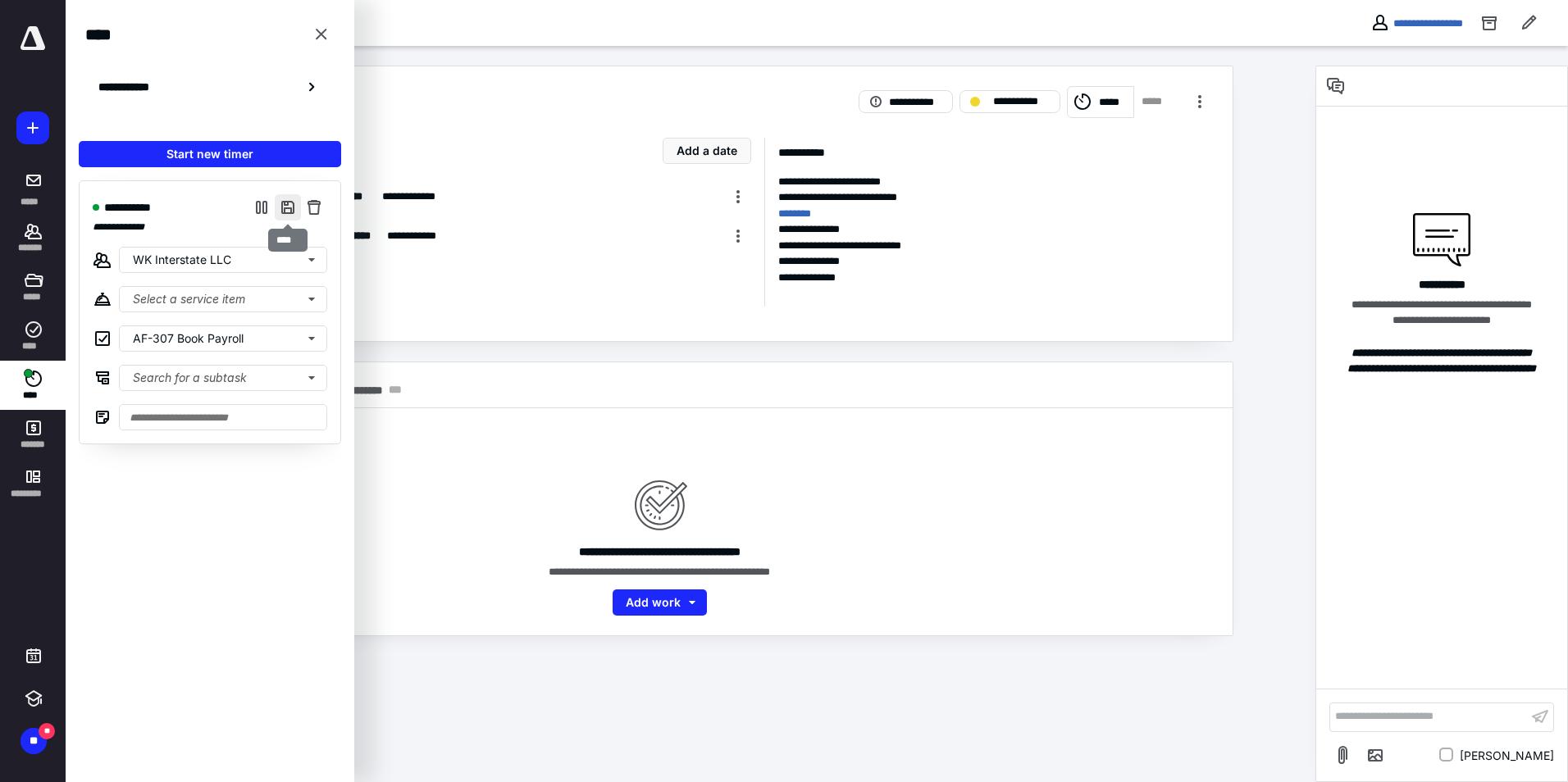 click at bounding box center (288, 207) 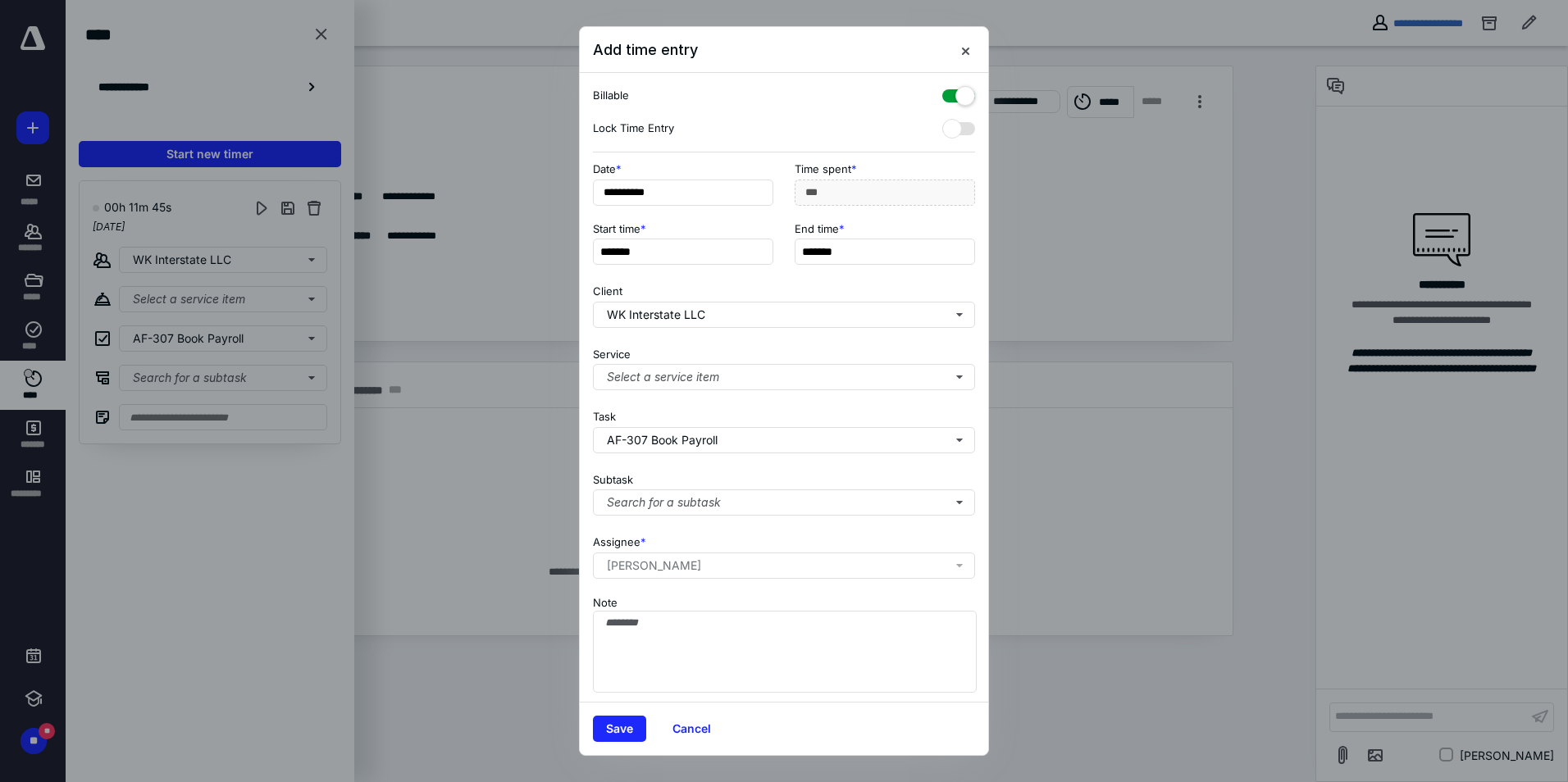 click at bounding box center (959, 93) 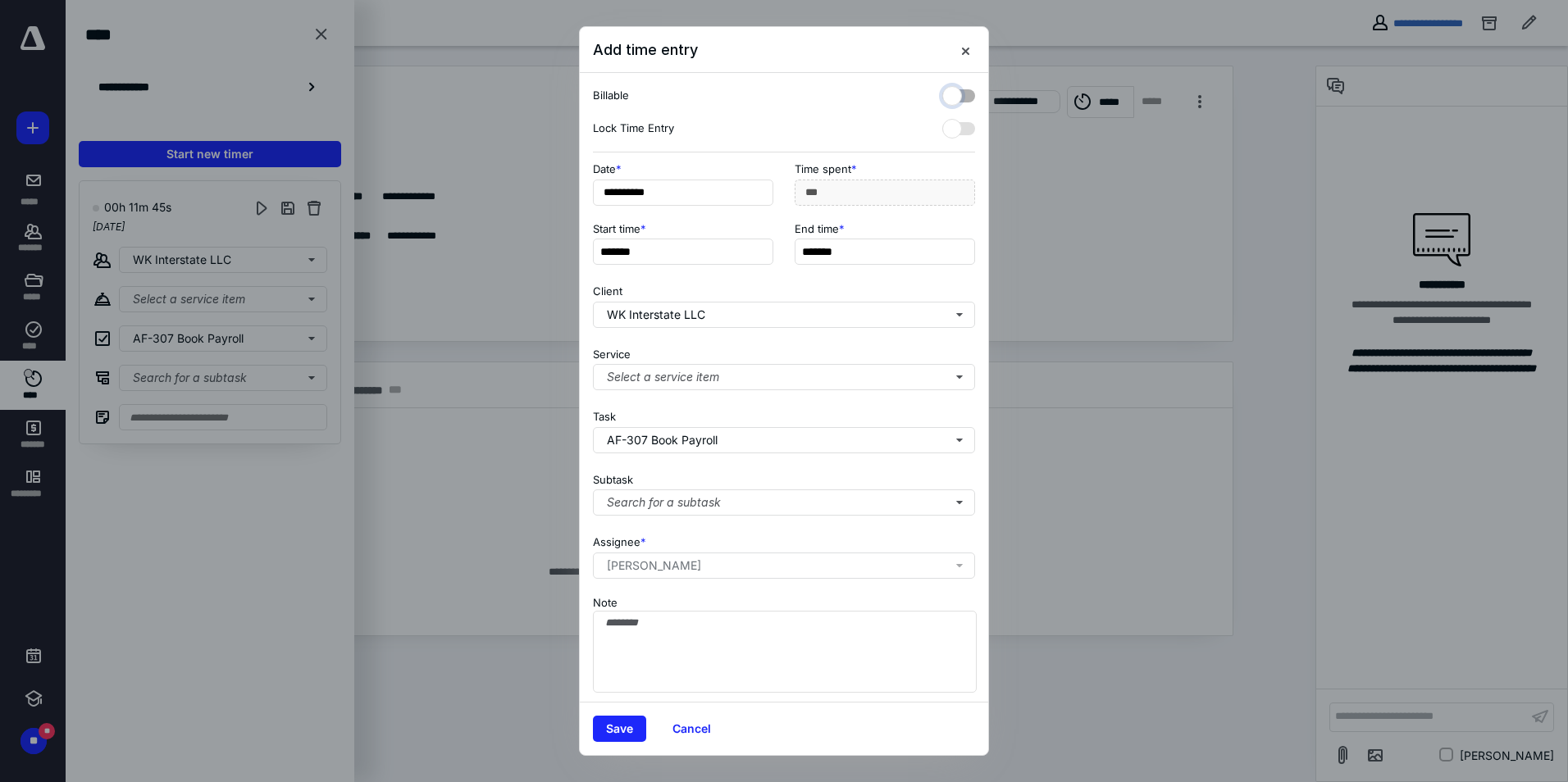 checkbox on "false" 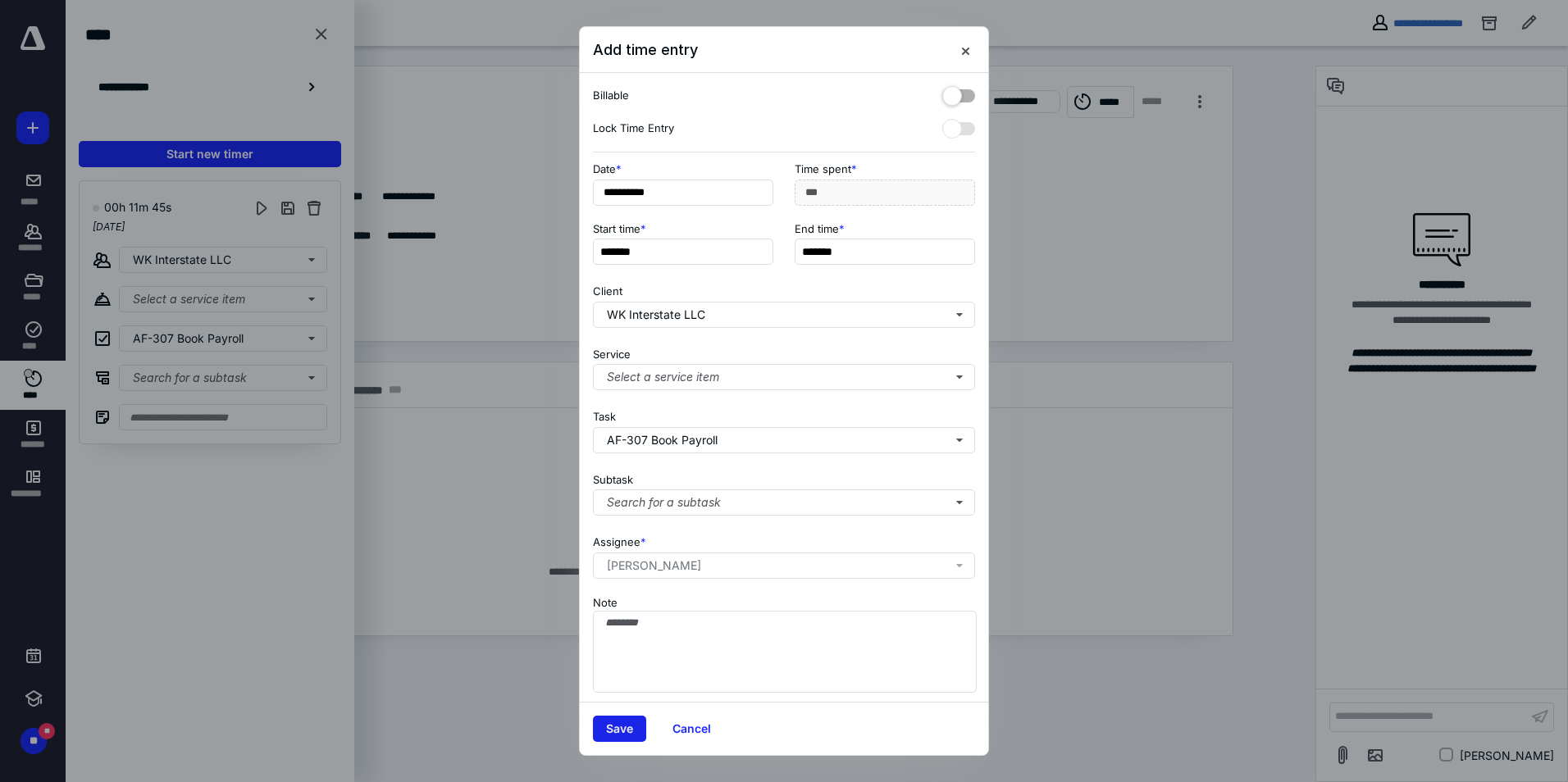 click on "Save" at bounding box center (619, 729) 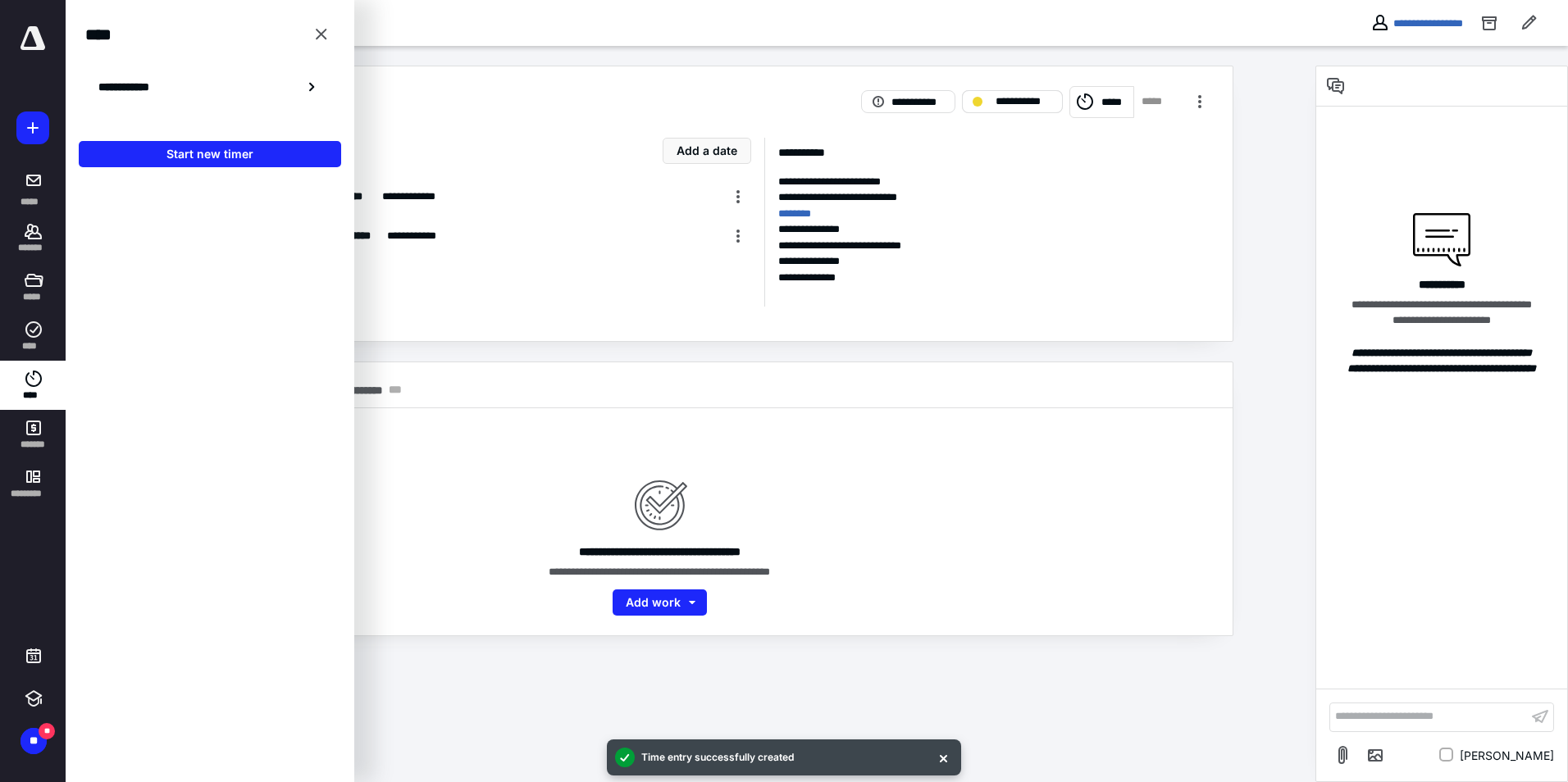 click on "**********" at bounding box center (1023, 102) 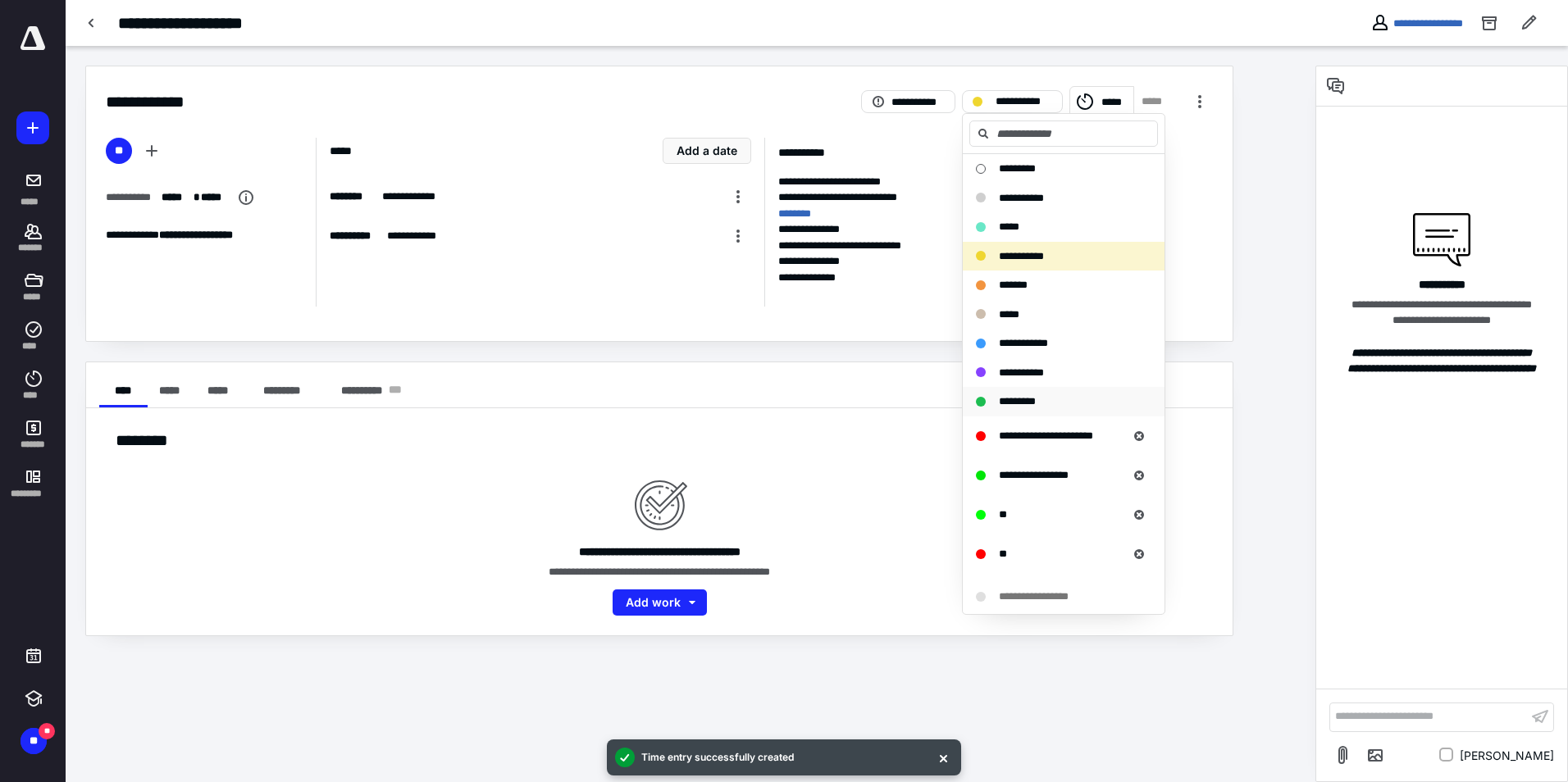 click on "*********" at bounding box center [1017, 402] 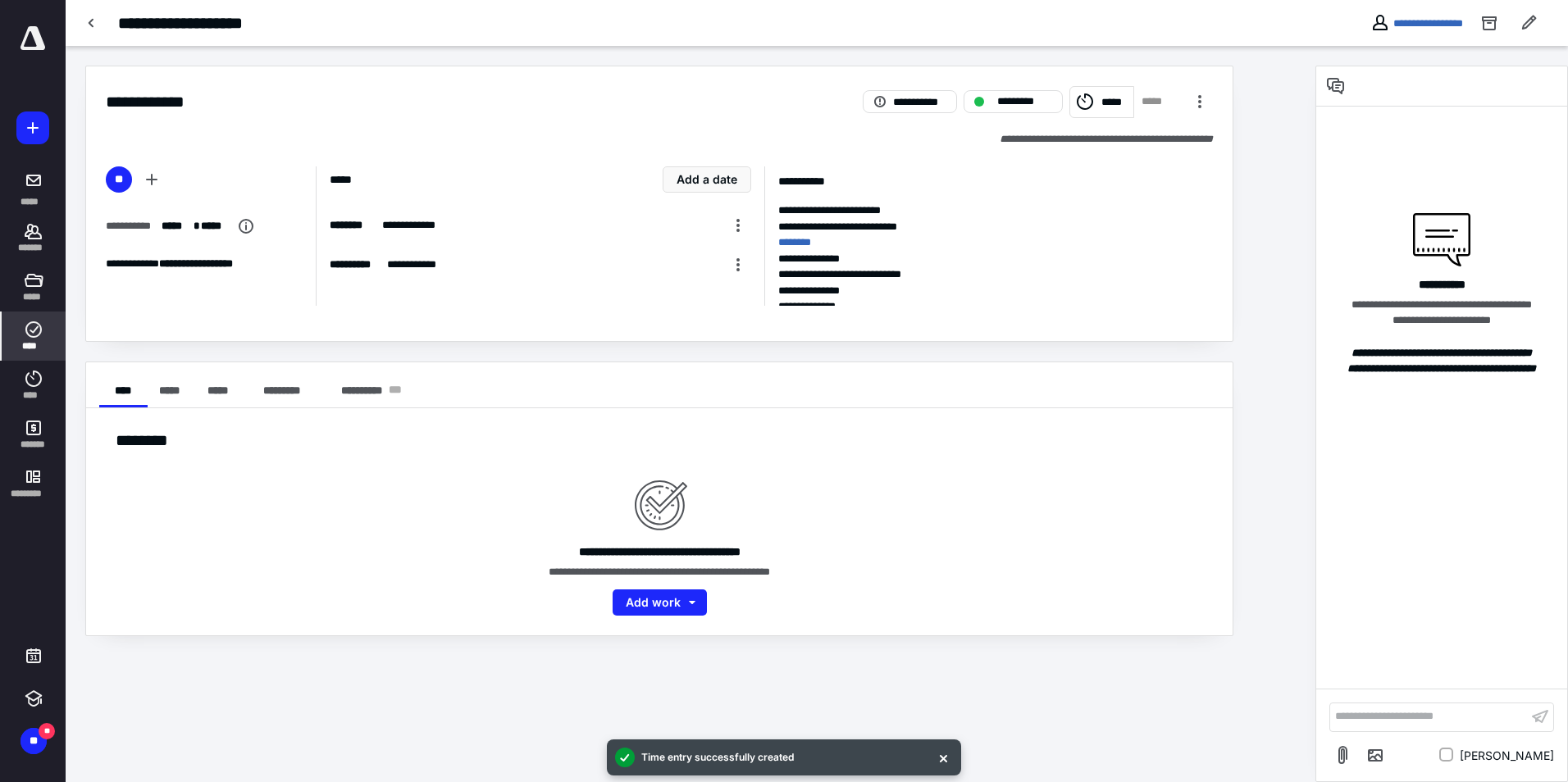 click 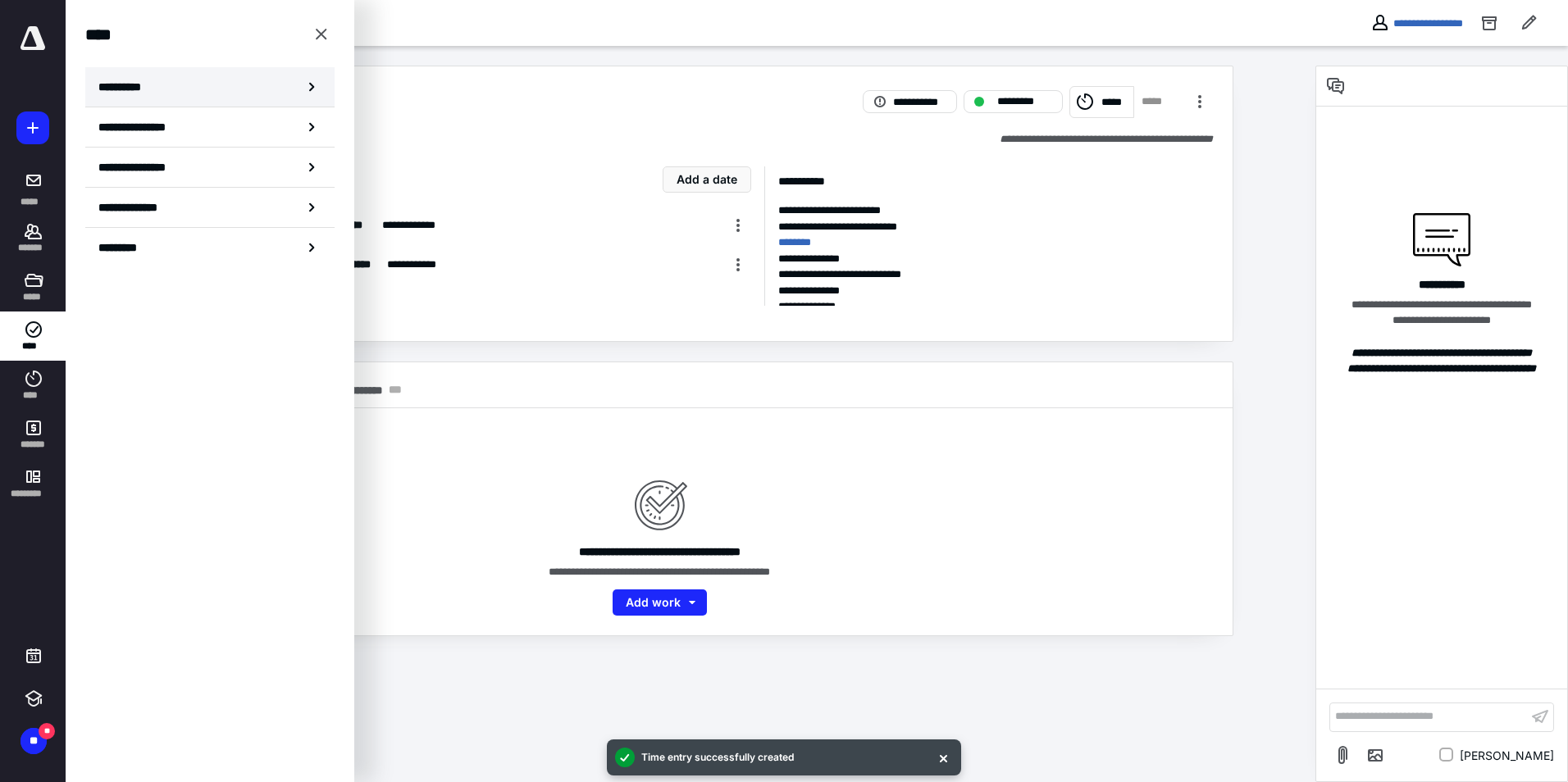 click on "**********" at bounding box center (210, 87) 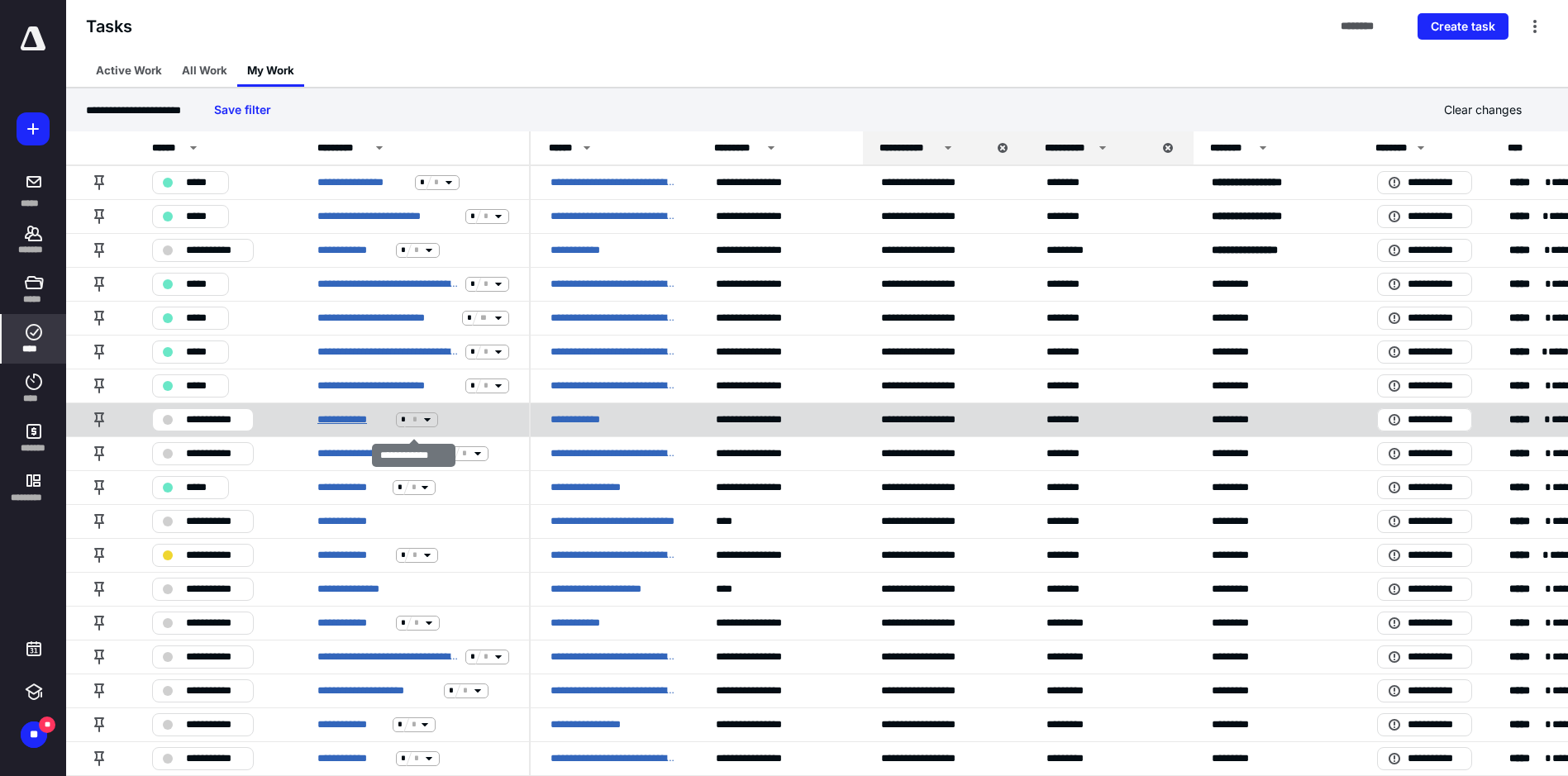 click on "**********" at bounding box center (353, 420) 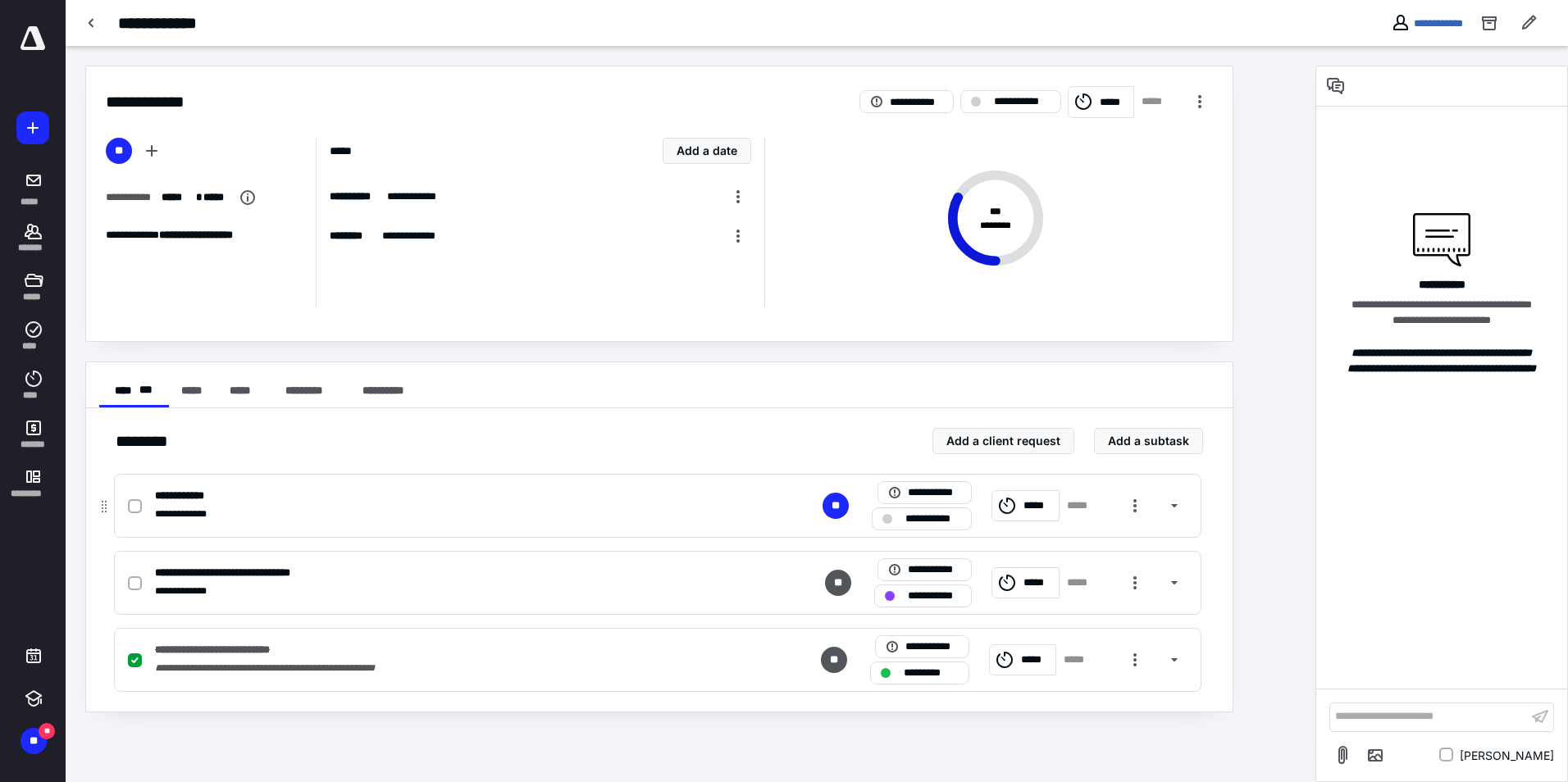 click on "*****" at bounding box center [1038, 506] 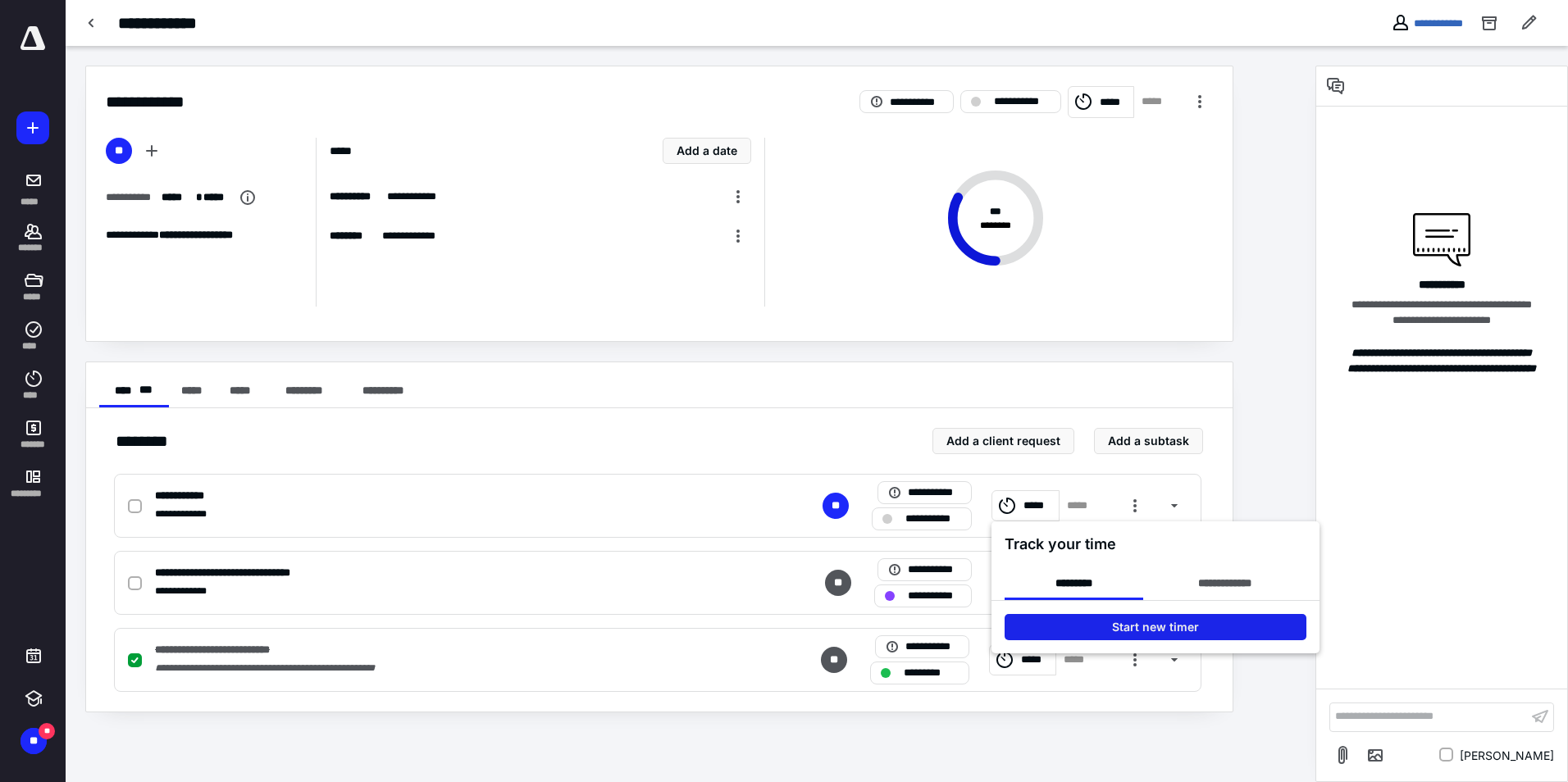 click on "Start new timer" at bounding box center (1155, 627) 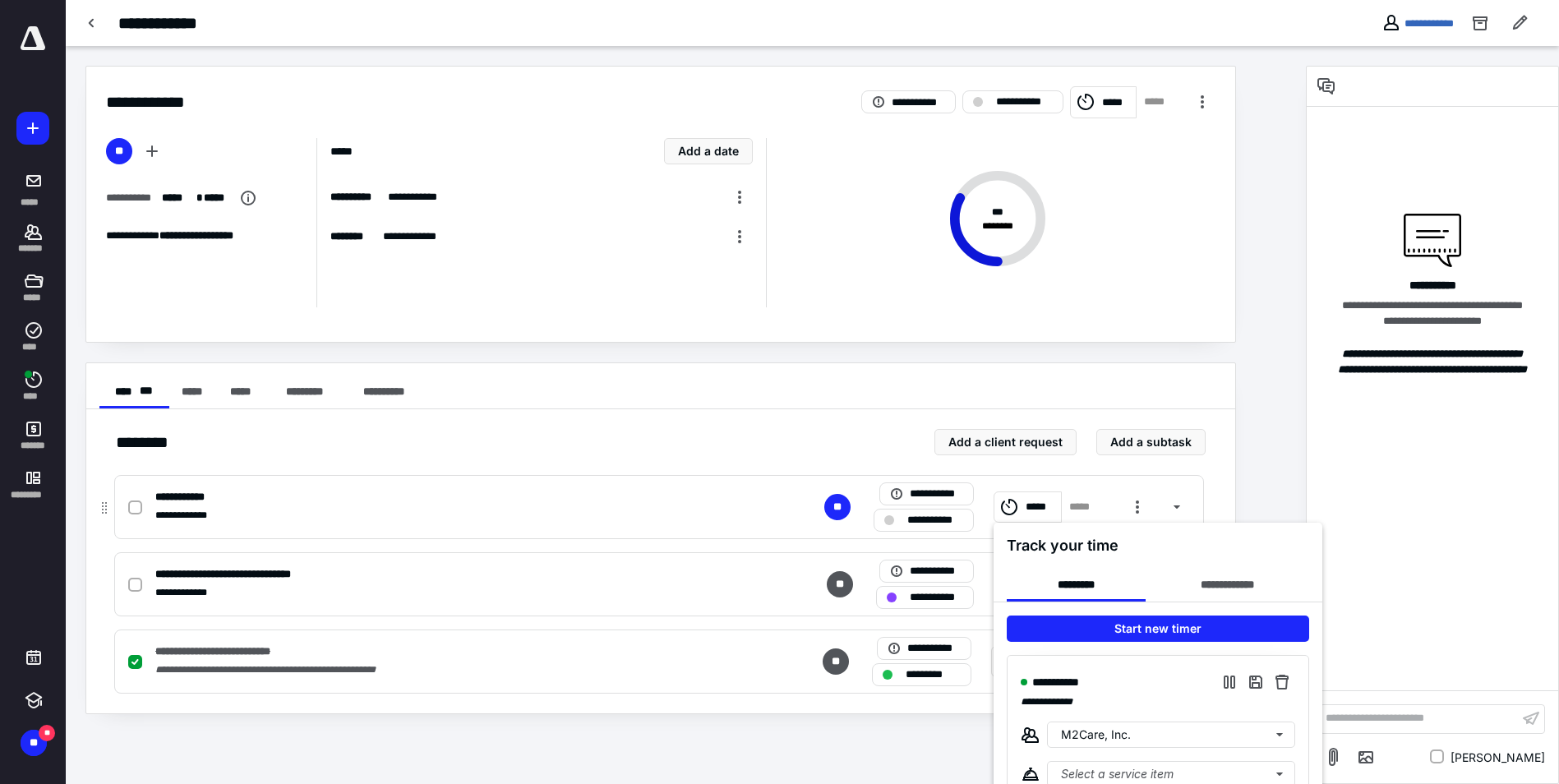 click at bounding box center [779, 392] 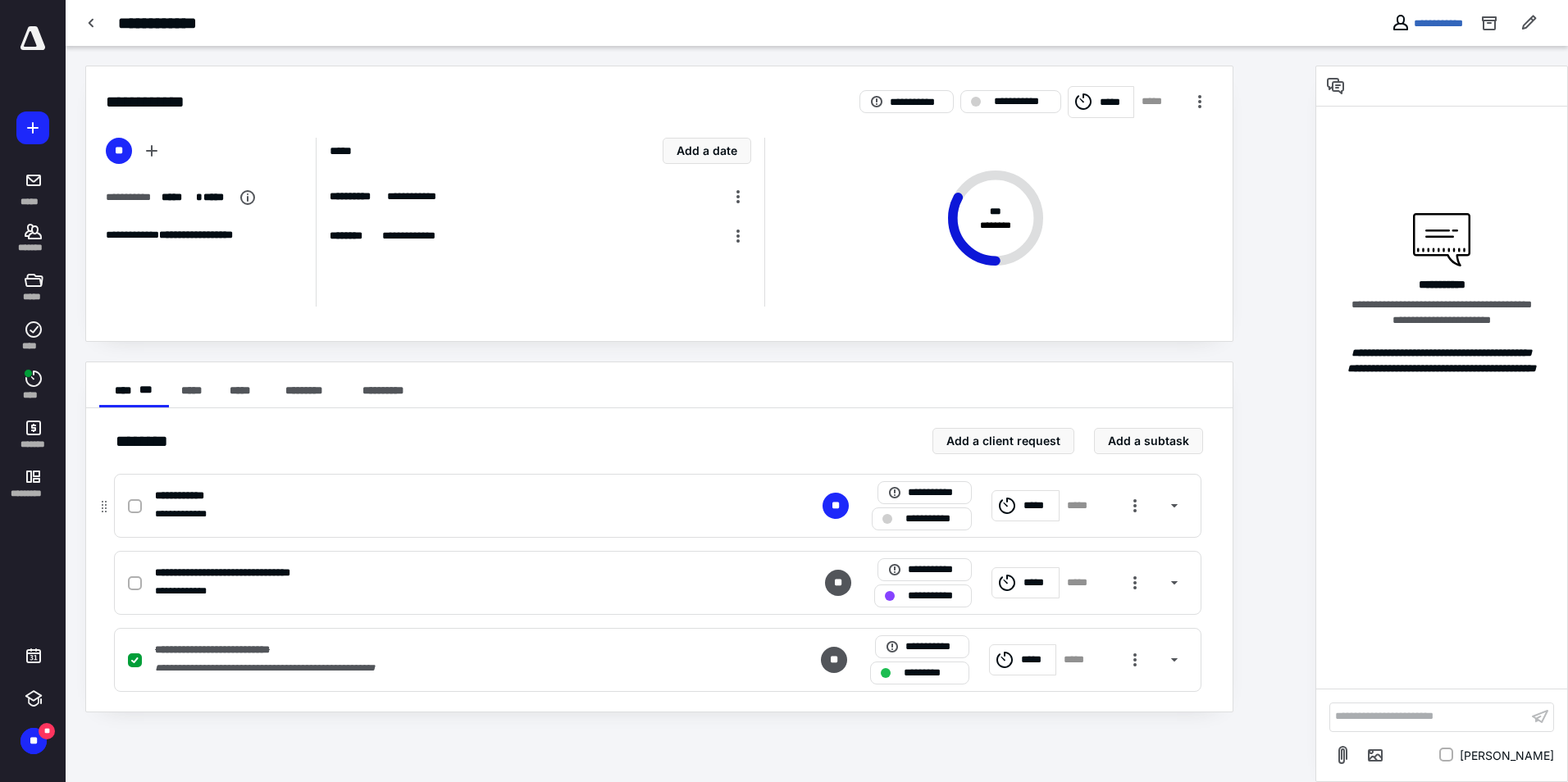 click on "**********" at bounding box center (442, 496) 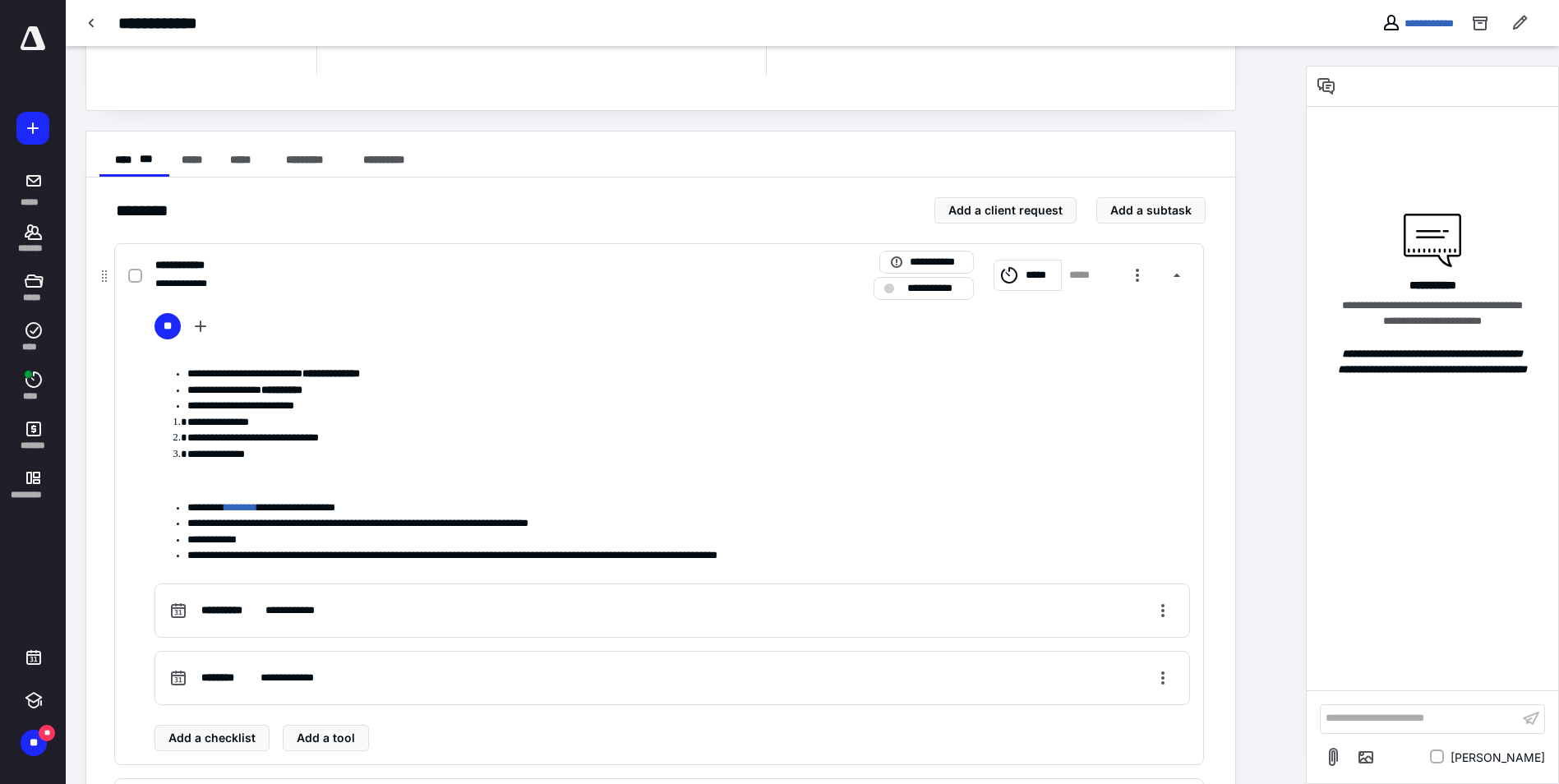 scroll, scrollTop: 247, scrollLeft: 0, axis: vertical 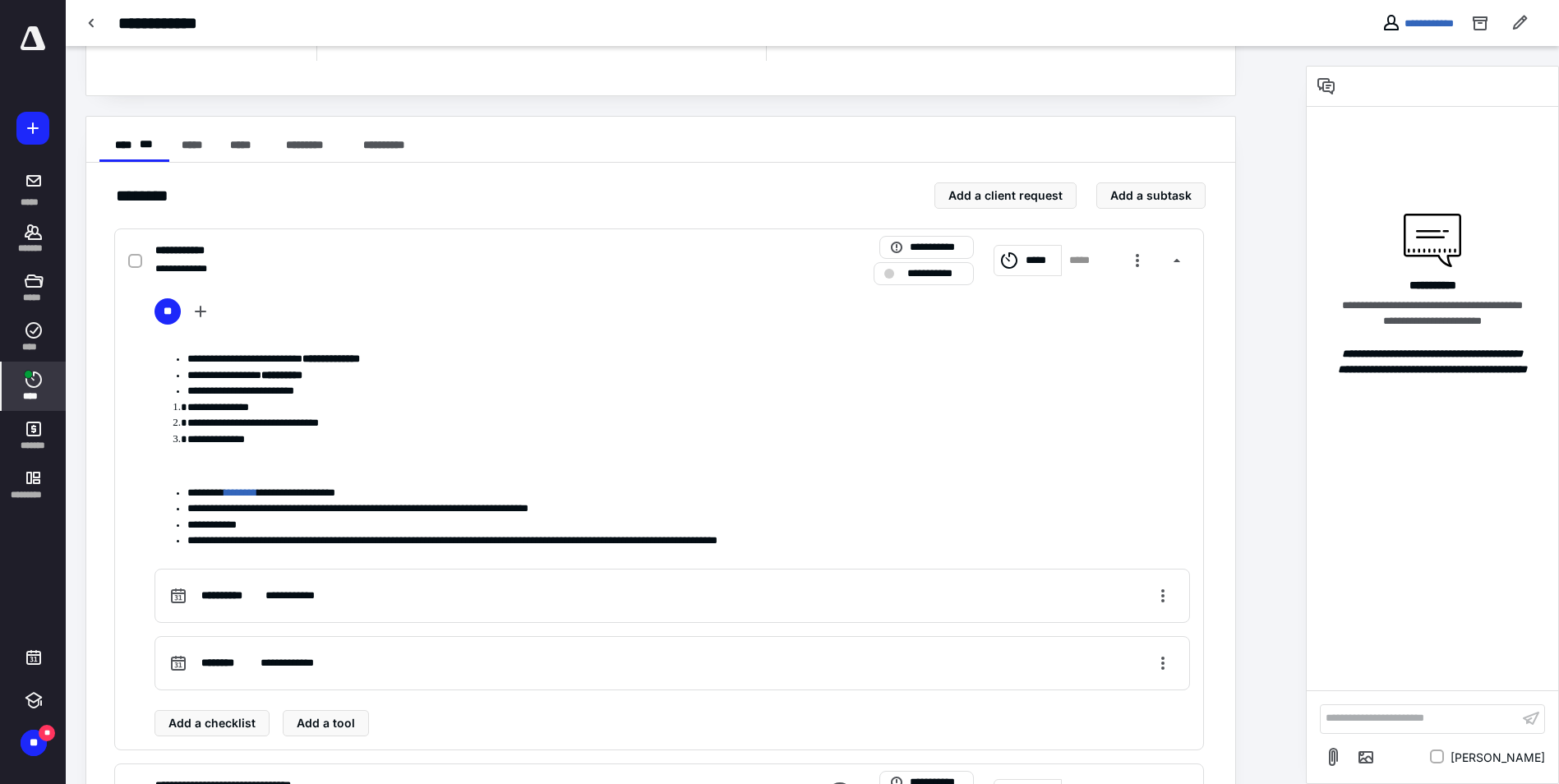 click 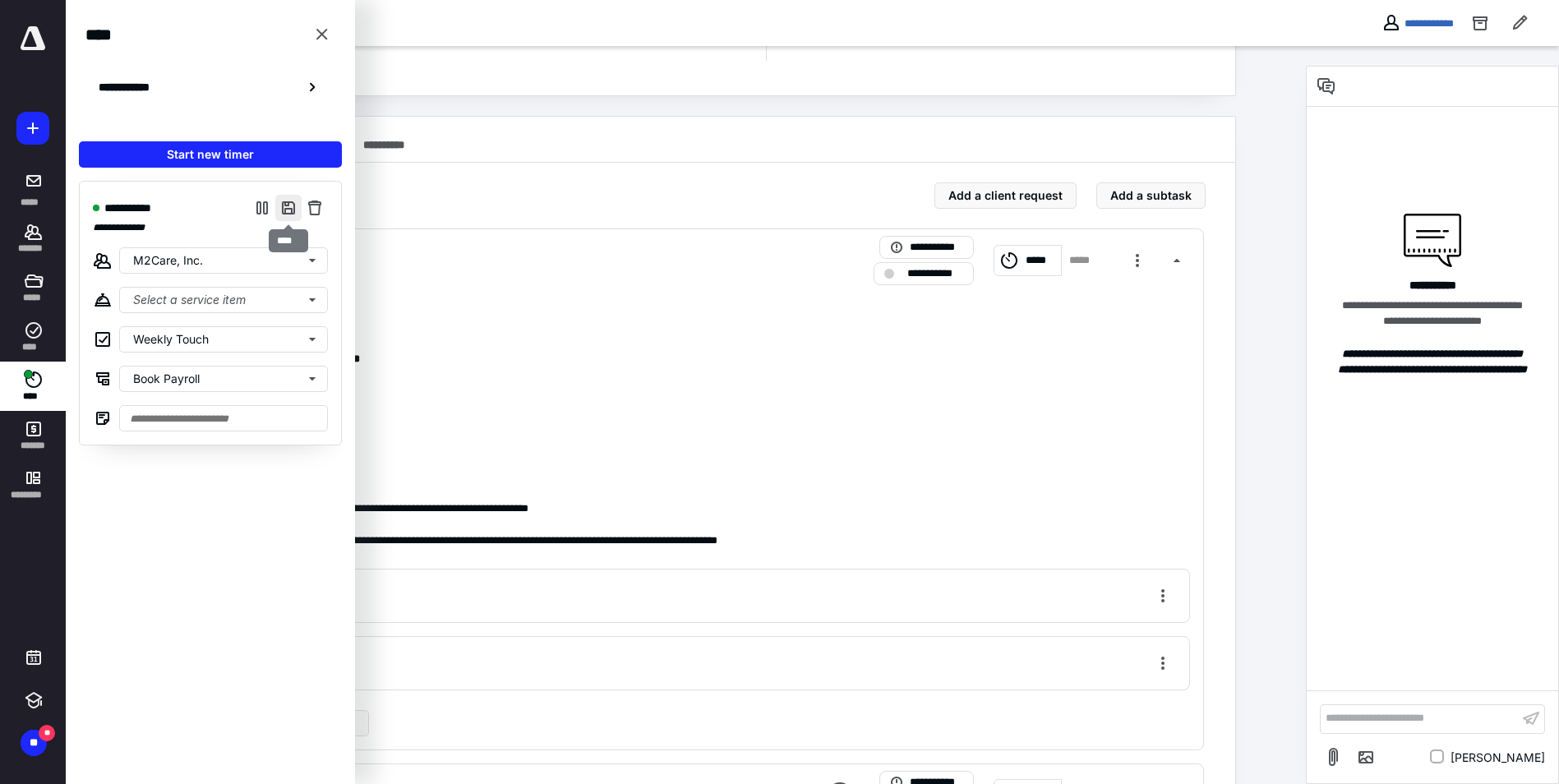 click at bounding box center (288, 208) 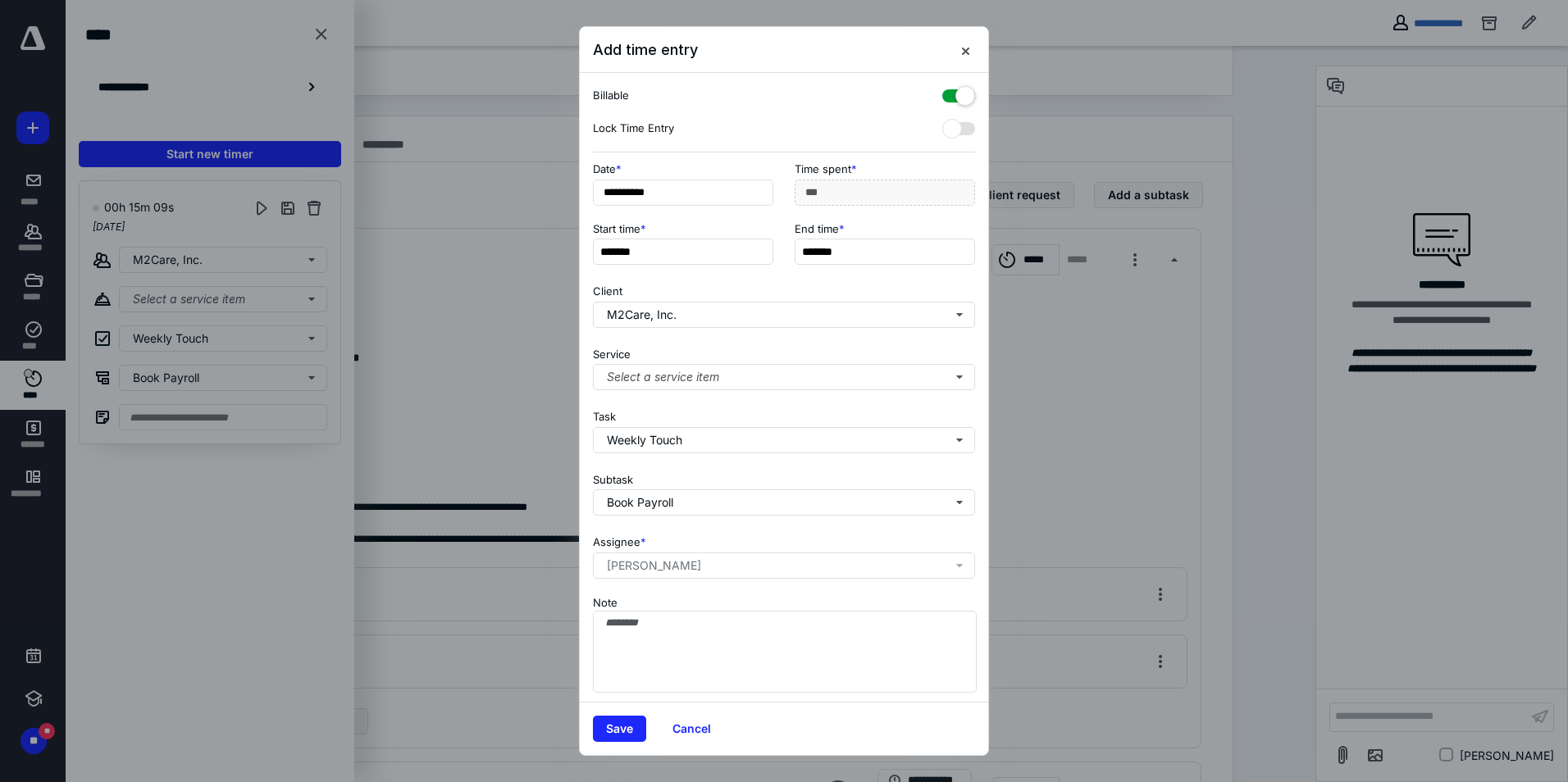 click on "Billable" at bounding box center (784, 96) 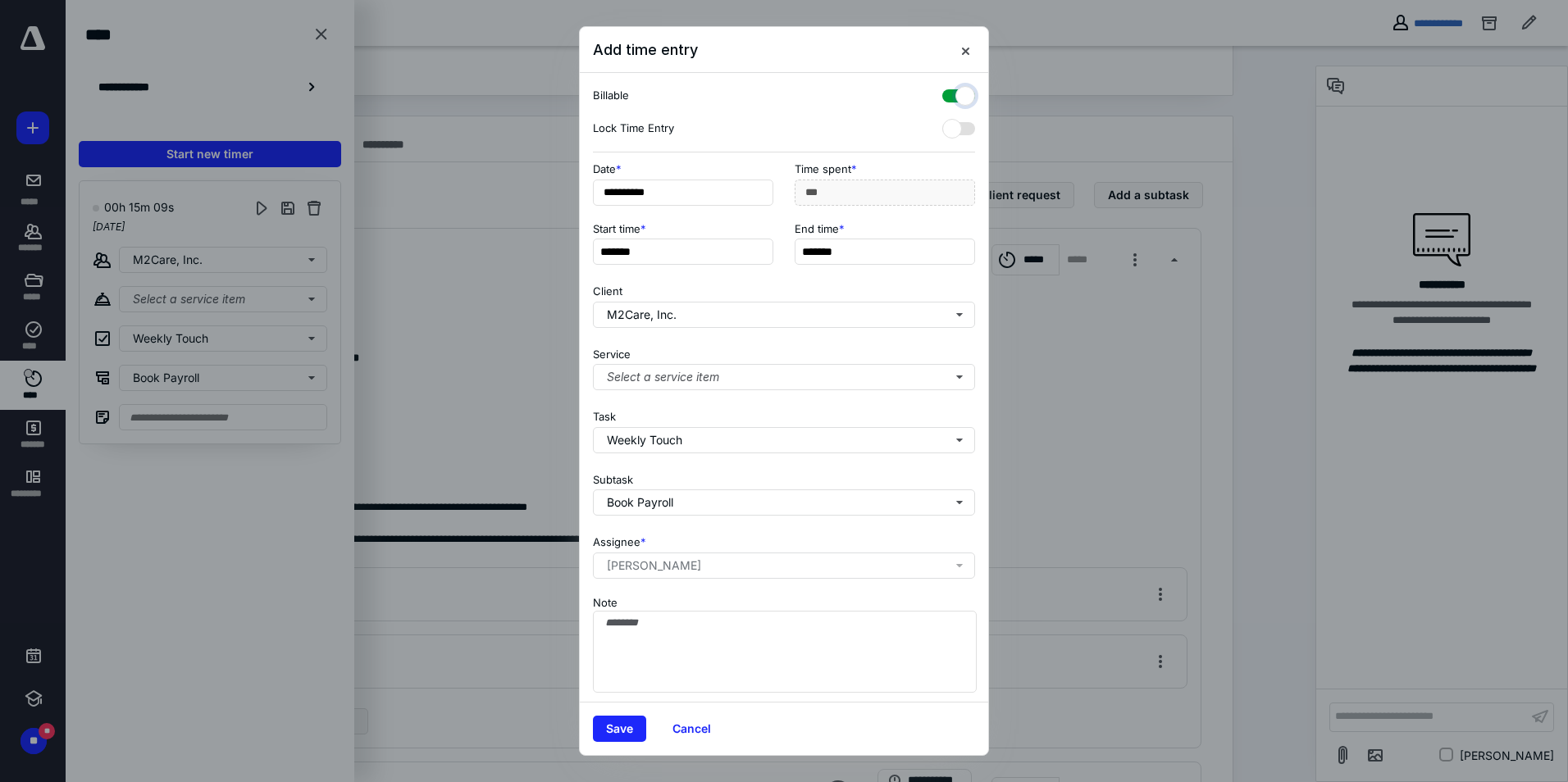 click at bounding box center [950, 93] 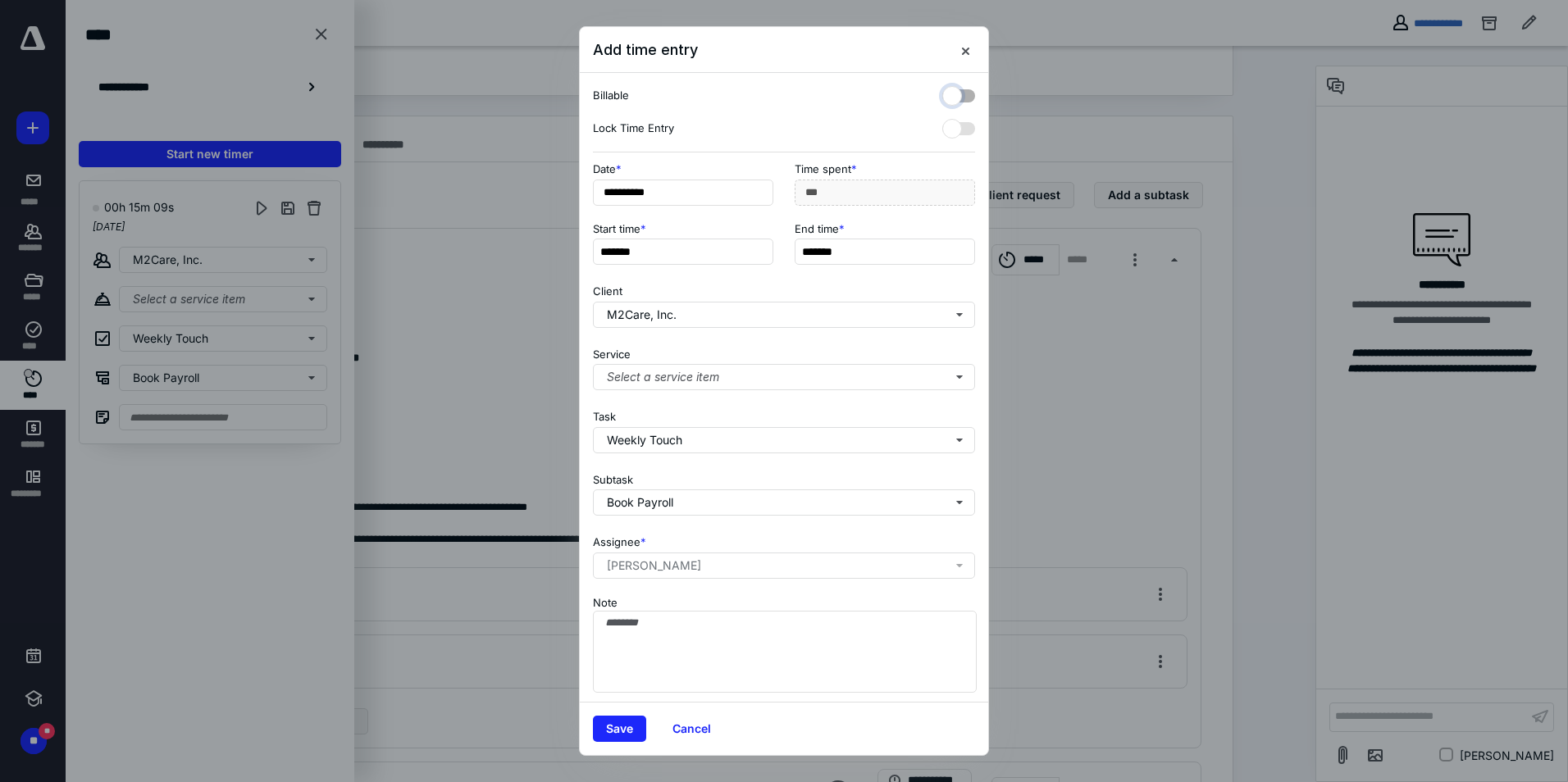 checkbox on "false" 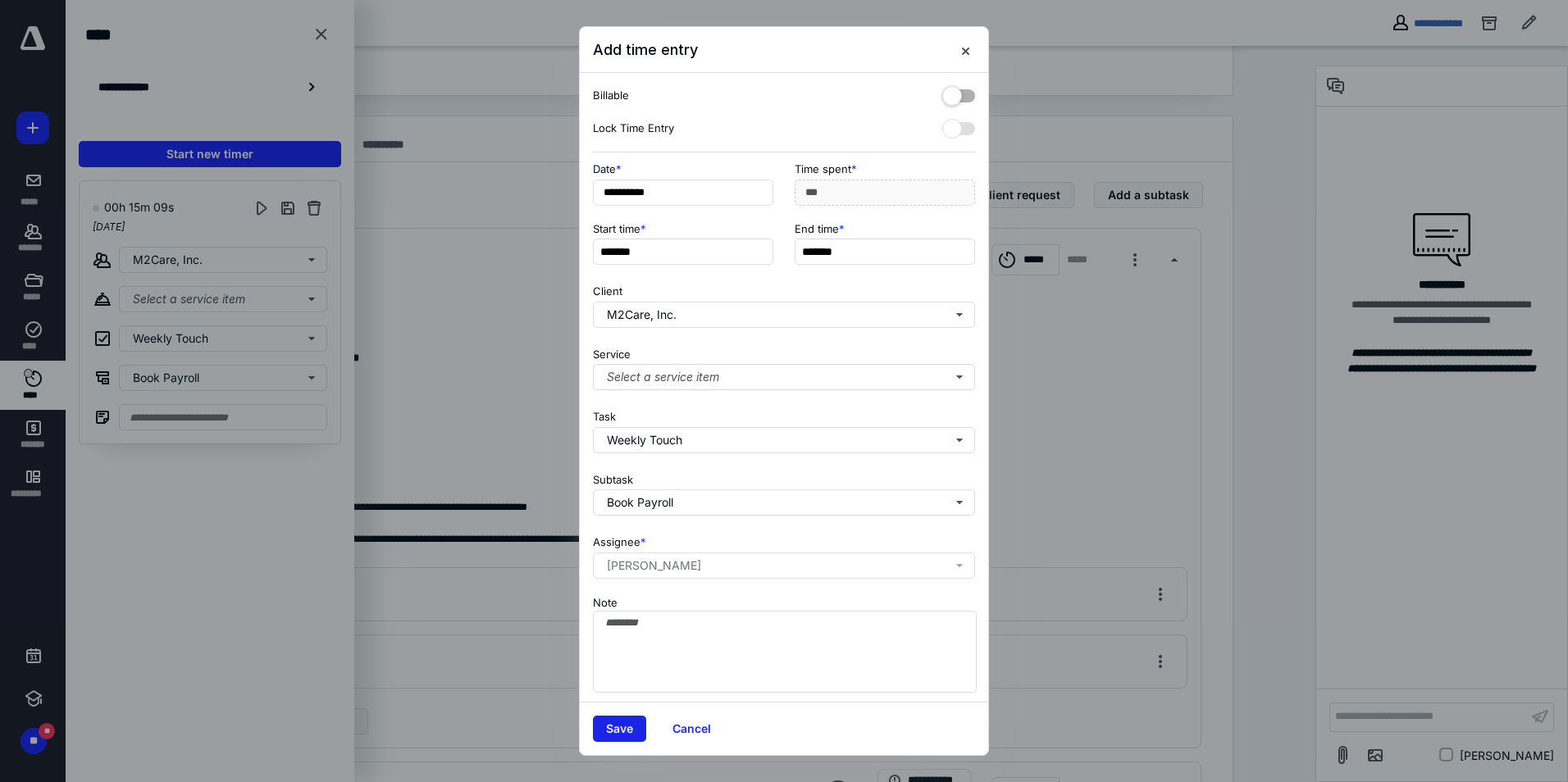 click on "Save" at bounding box center (619, 729) 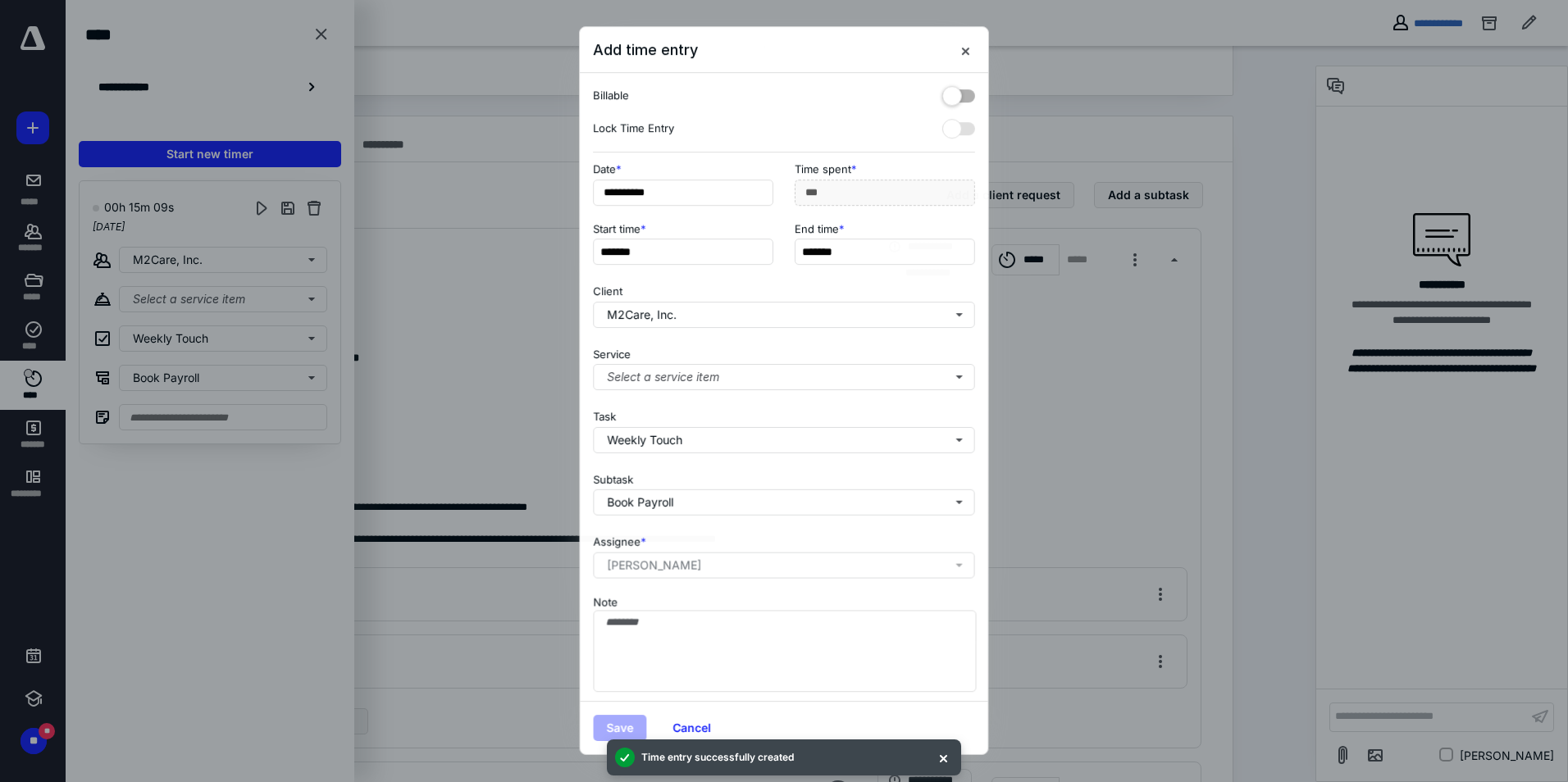 click at bounding box center (784, 391) 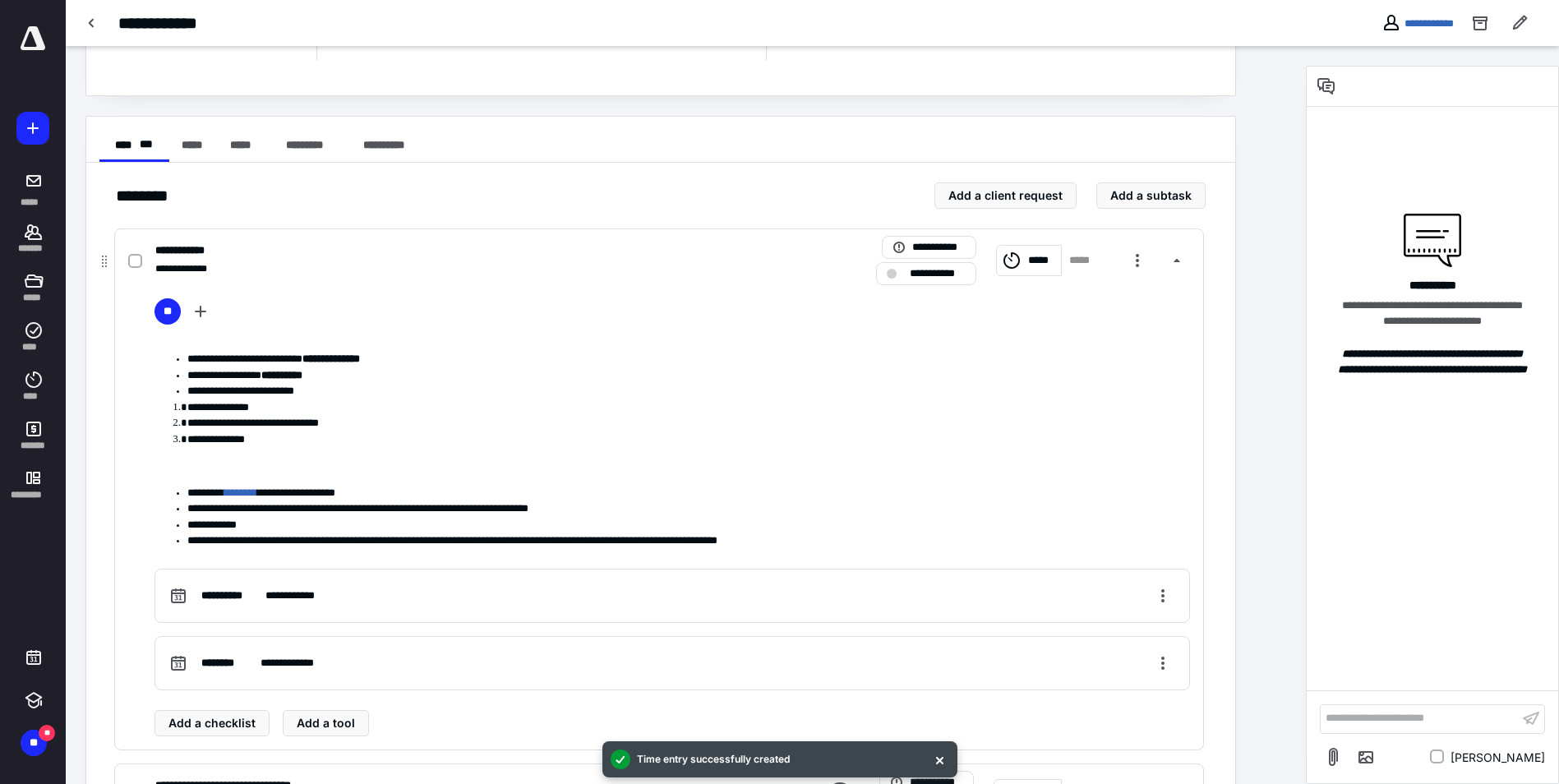 click at bounding box center [135, 261] 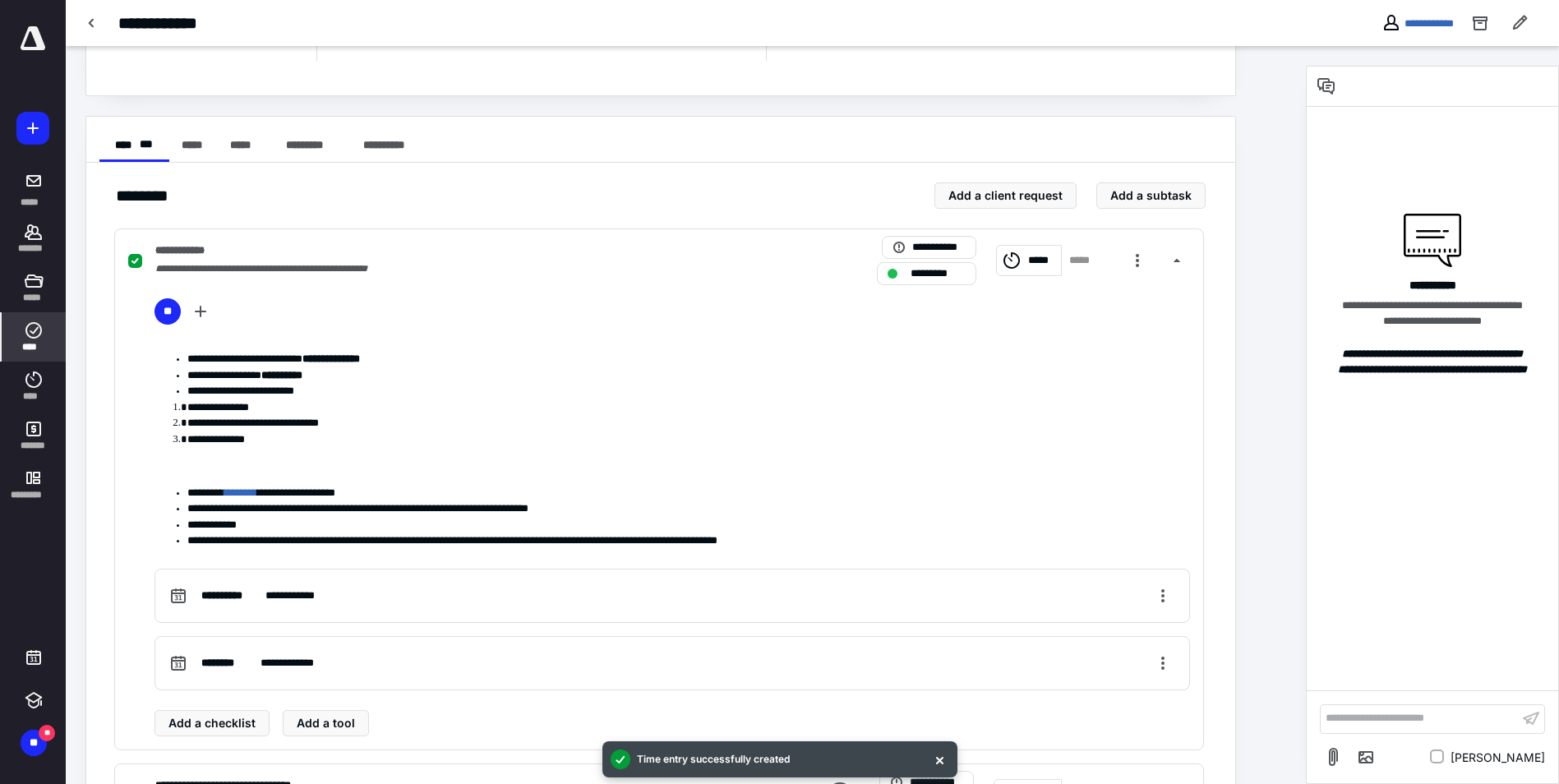 click on "****" at bounding box center [34, 337] 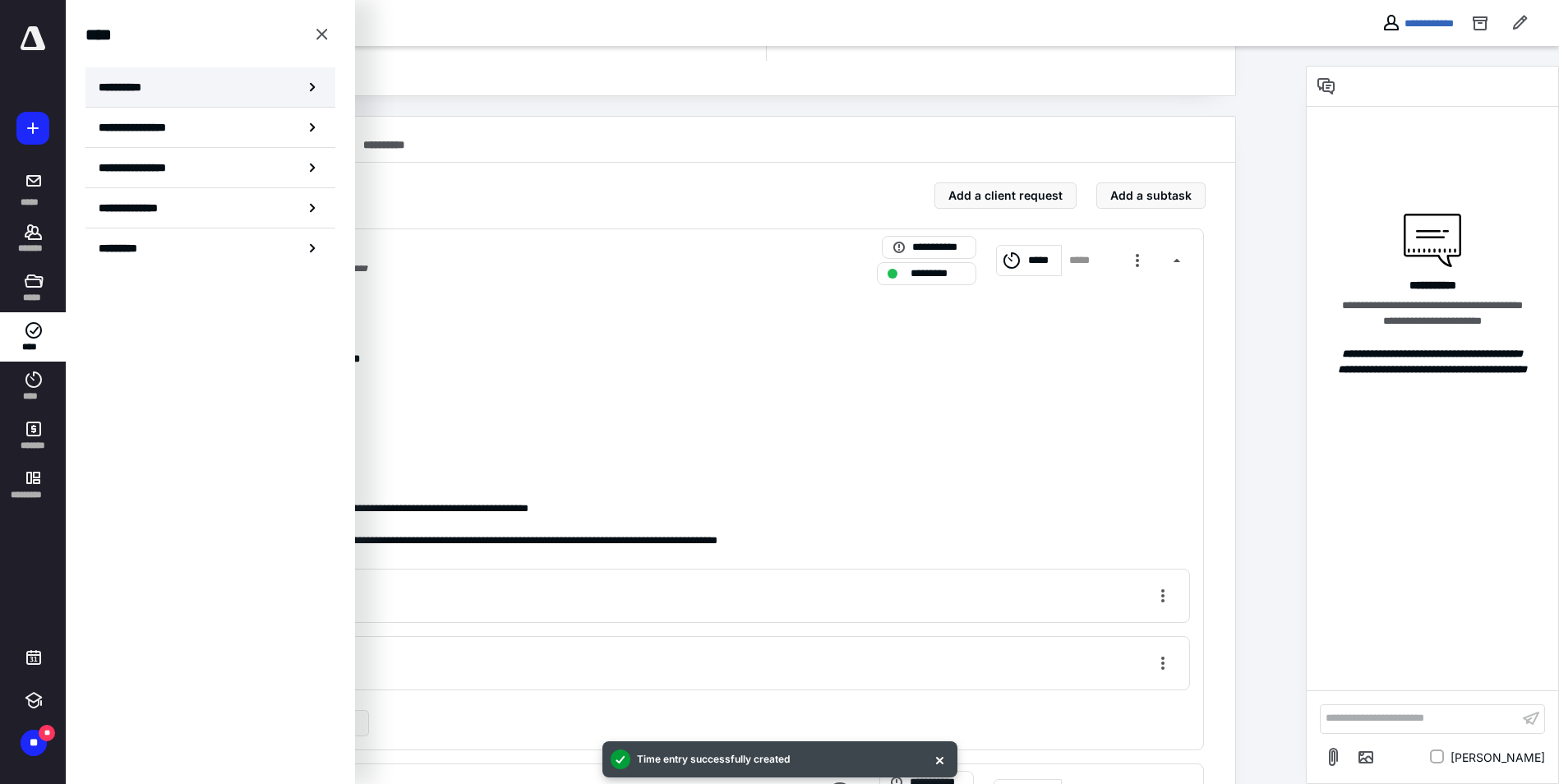 click on "**********" at bounding box center [210, 87] 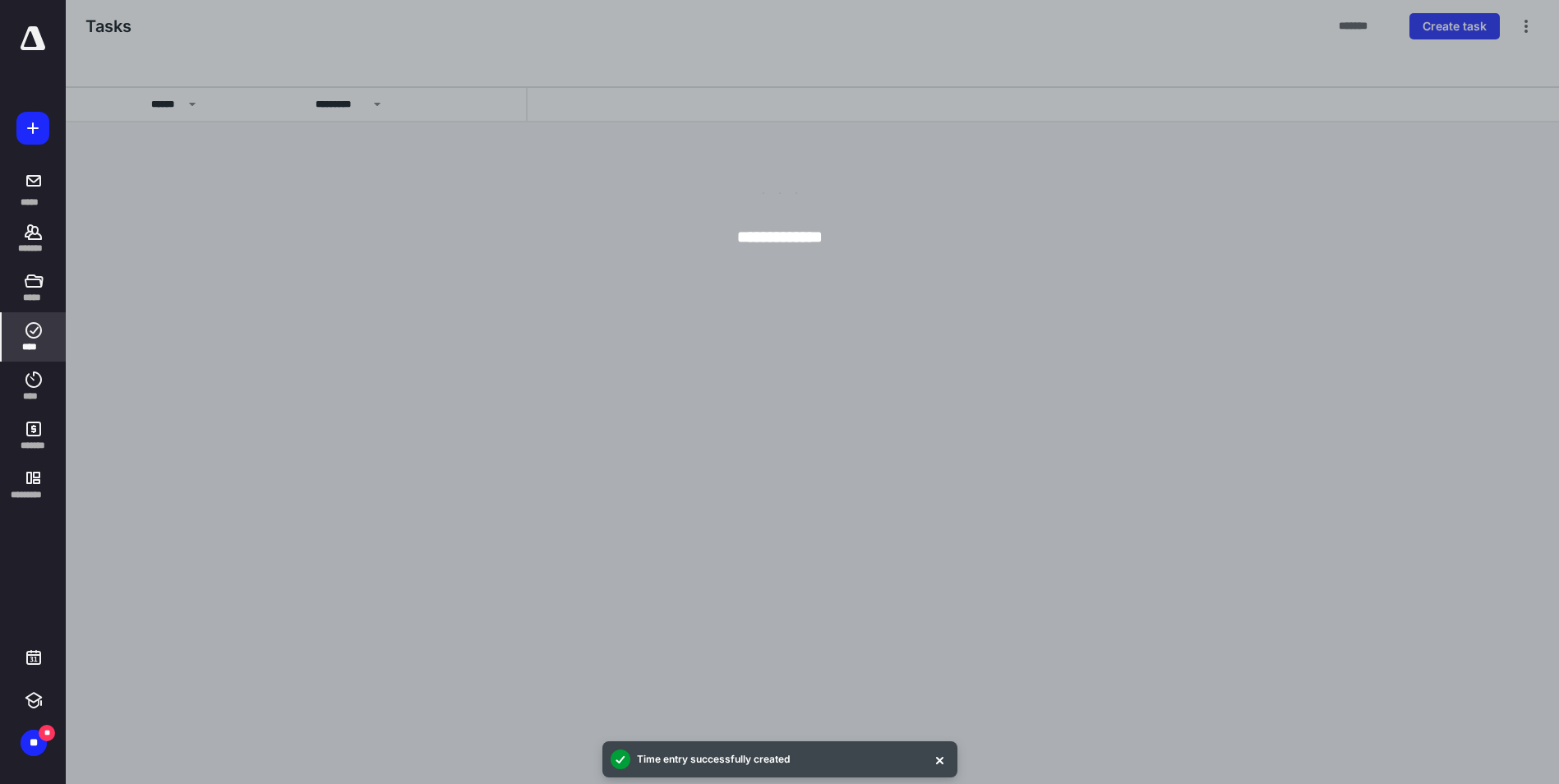 scroll, scrollTop: 0, scrollLeft: 0, axis: both 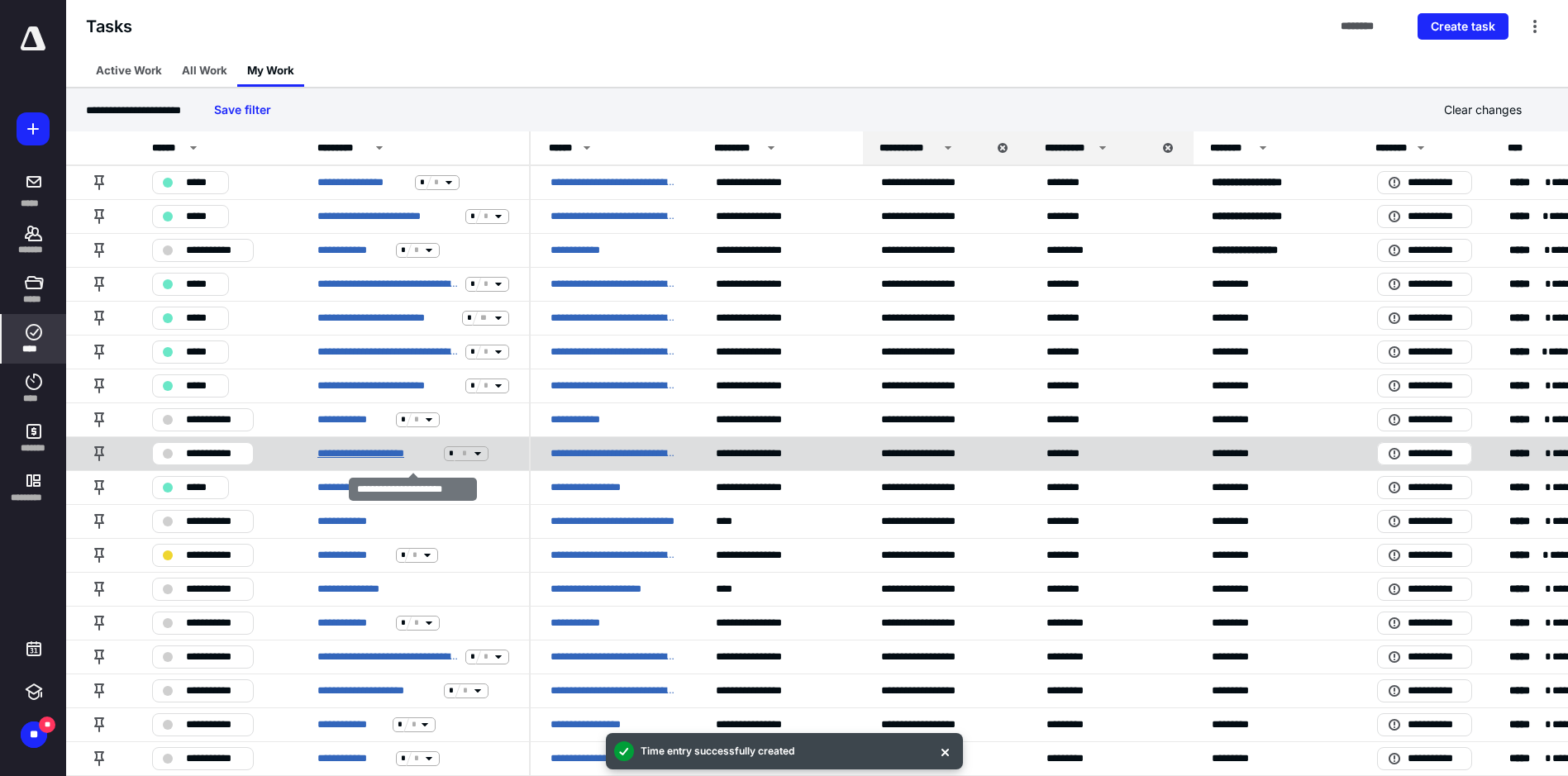 click on "**********" at bounding box center (377, 454) 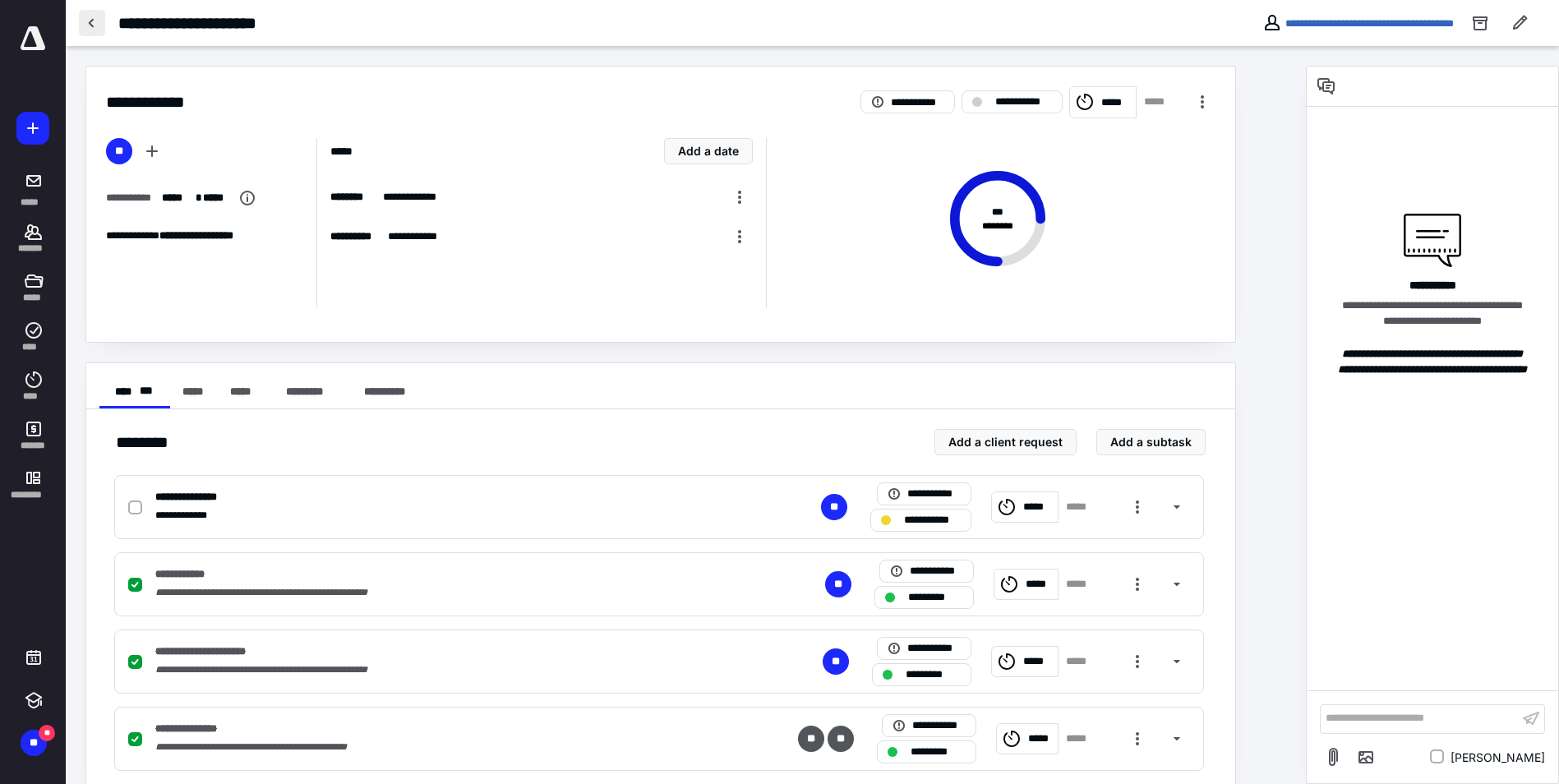 click at bounding box center (92, 23) 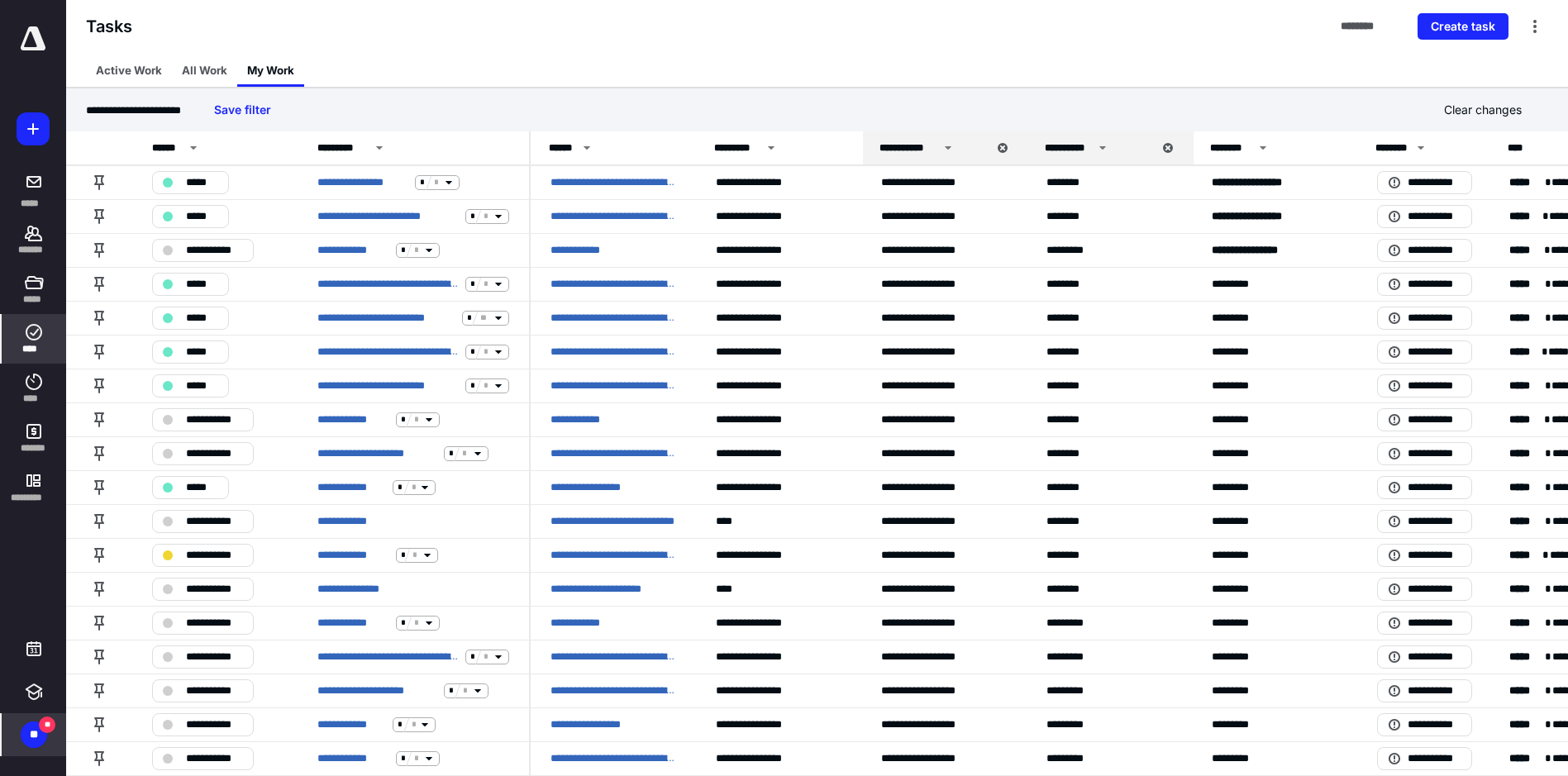 click on "**" at bounding box center (47, 725) 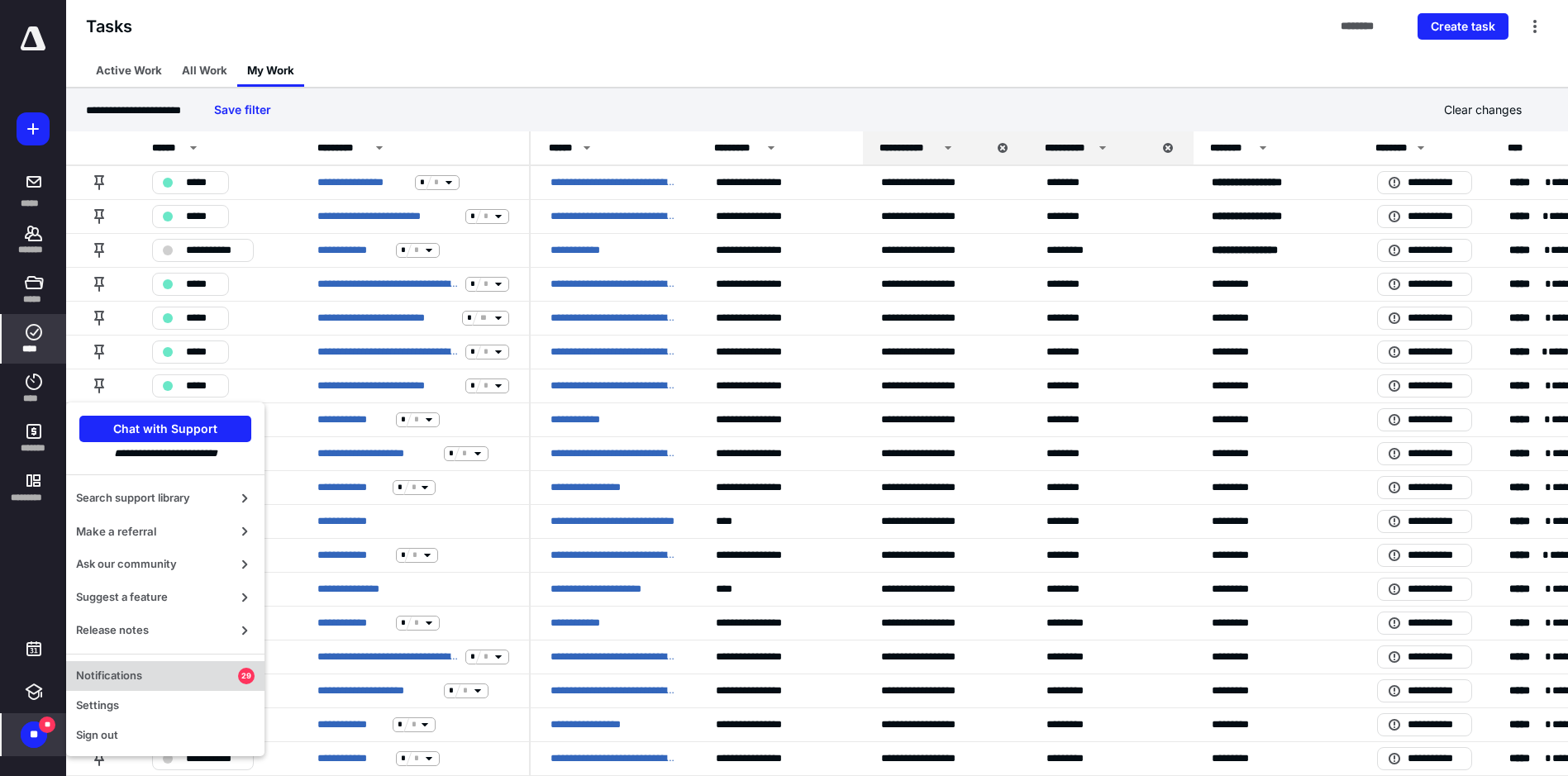 click on "Notifications 29" at bounding box center [165, 676] 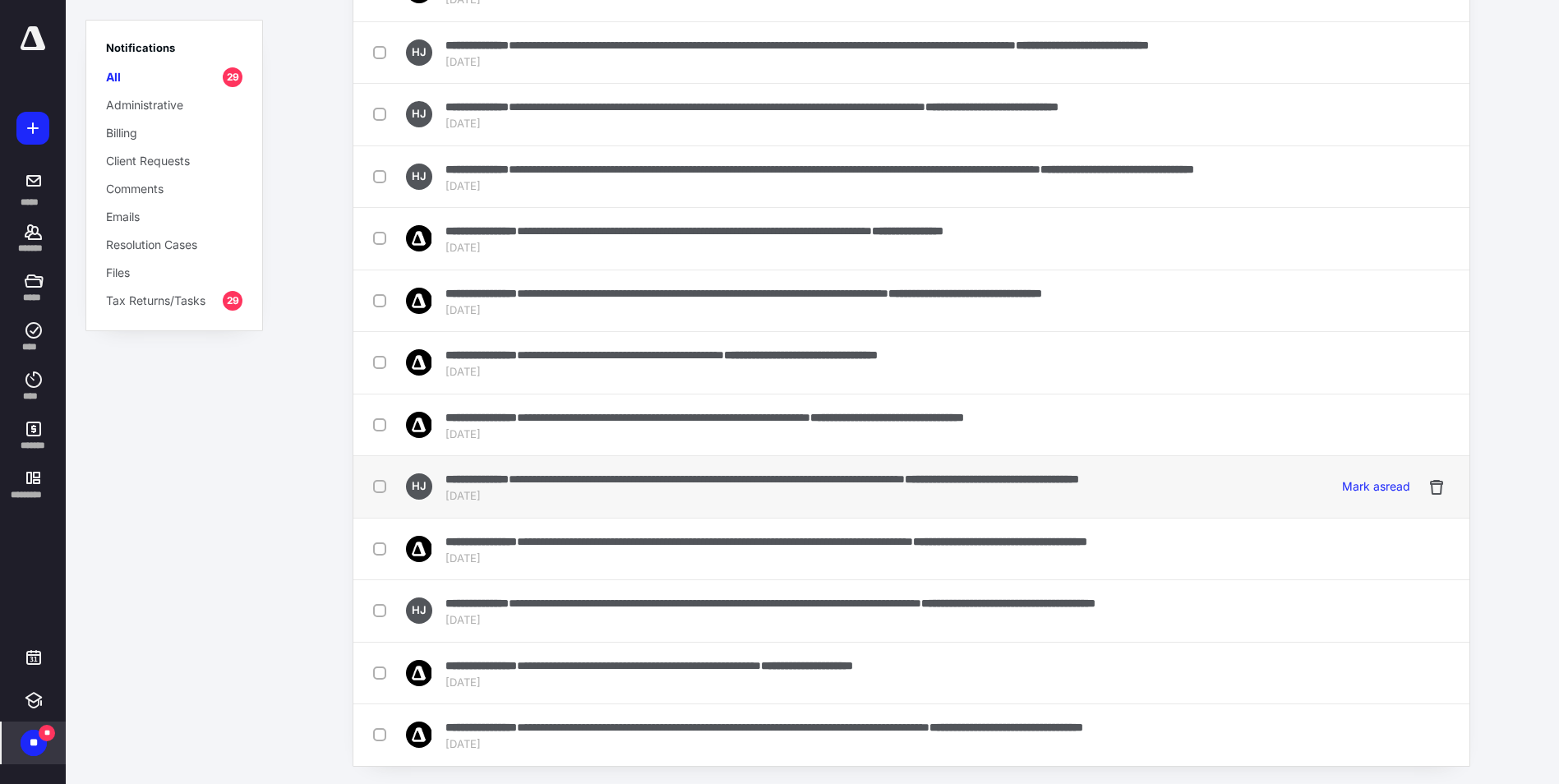 scroll, scrollTop: 1233, scrollLeft: 0, axis: vertical 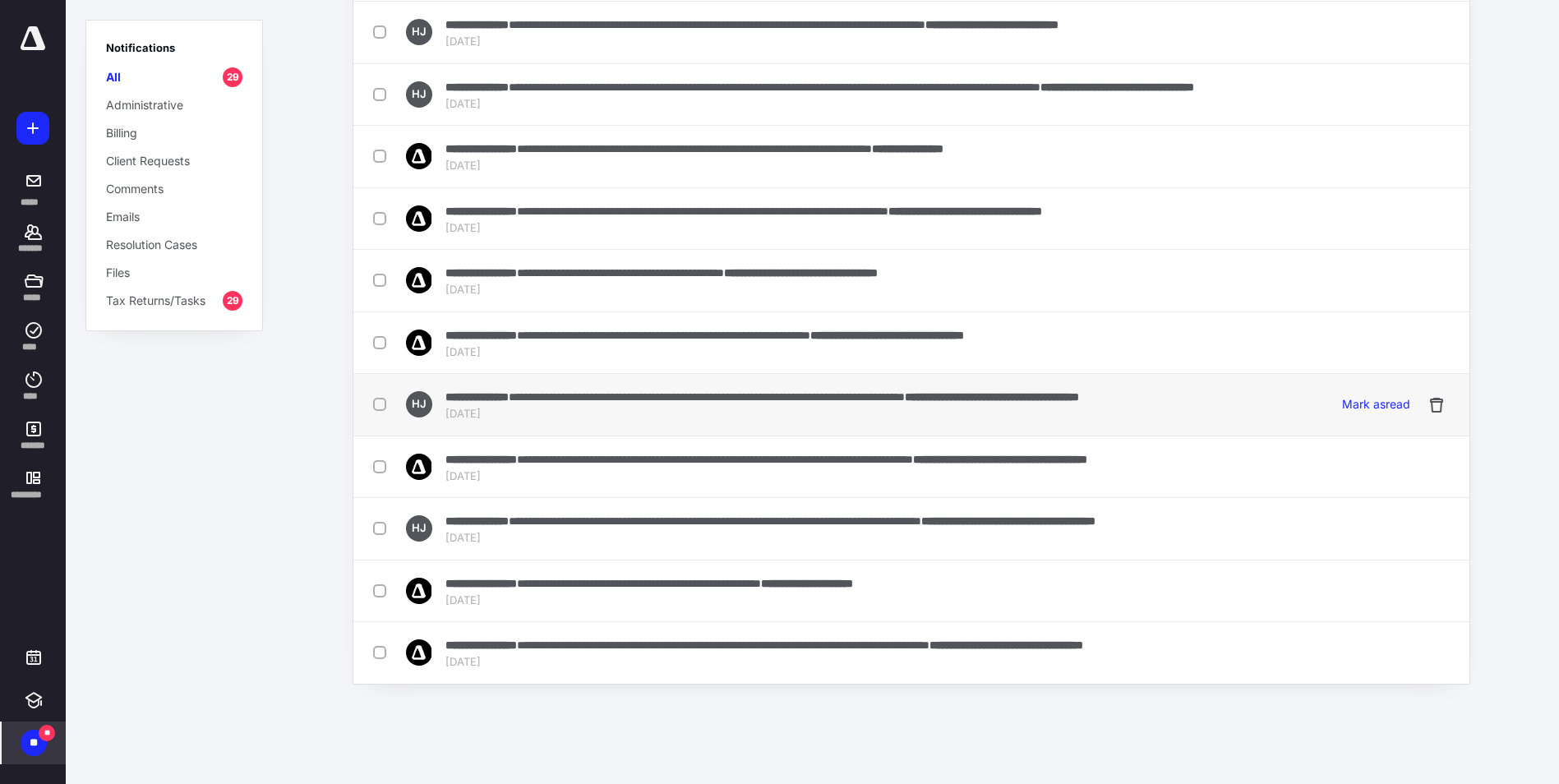 click on "[DATE]" at bounding box center [762, 414] 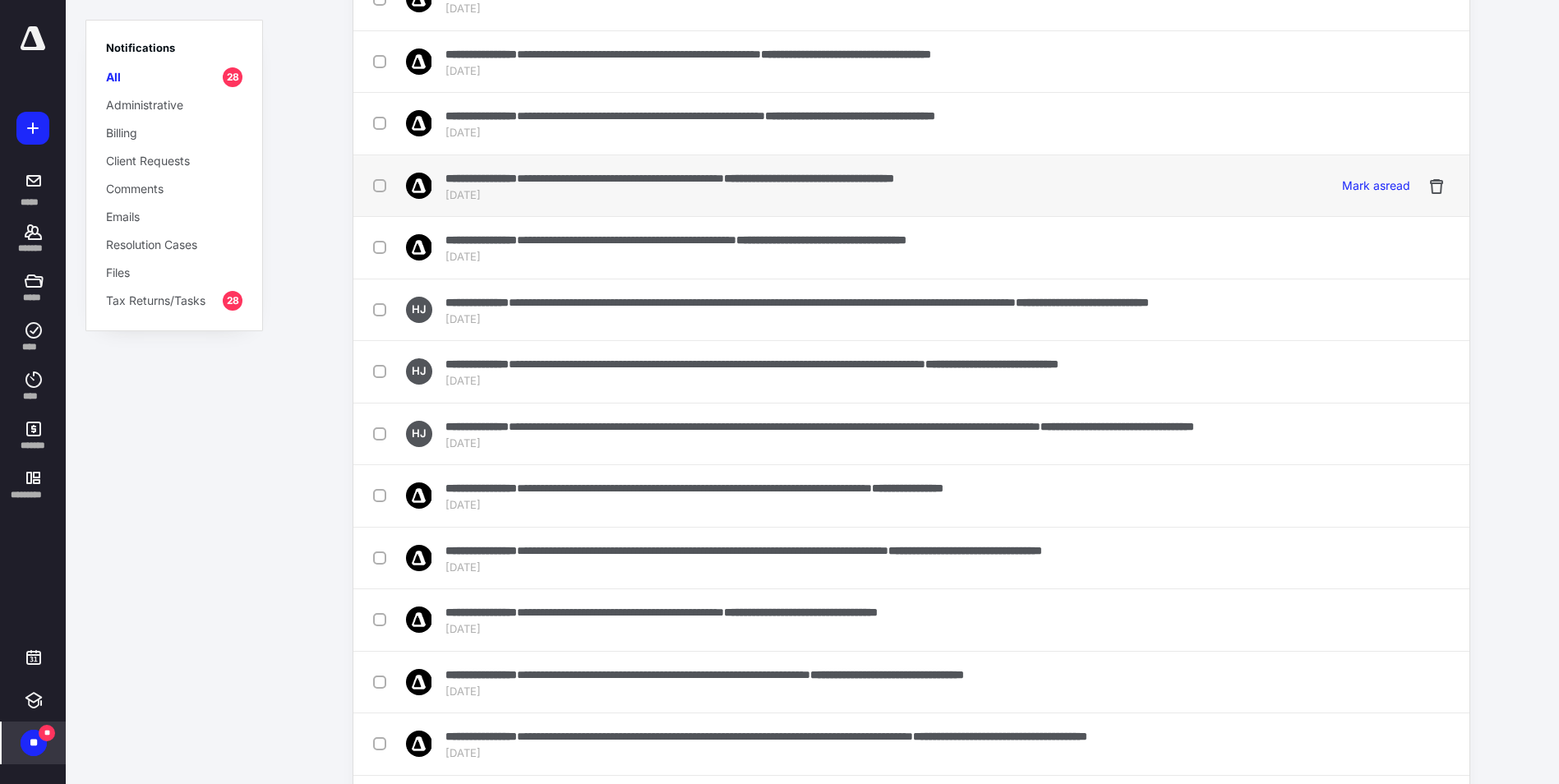scroll, scrollTop: 536, scrollLeft: 0, axis: vertical 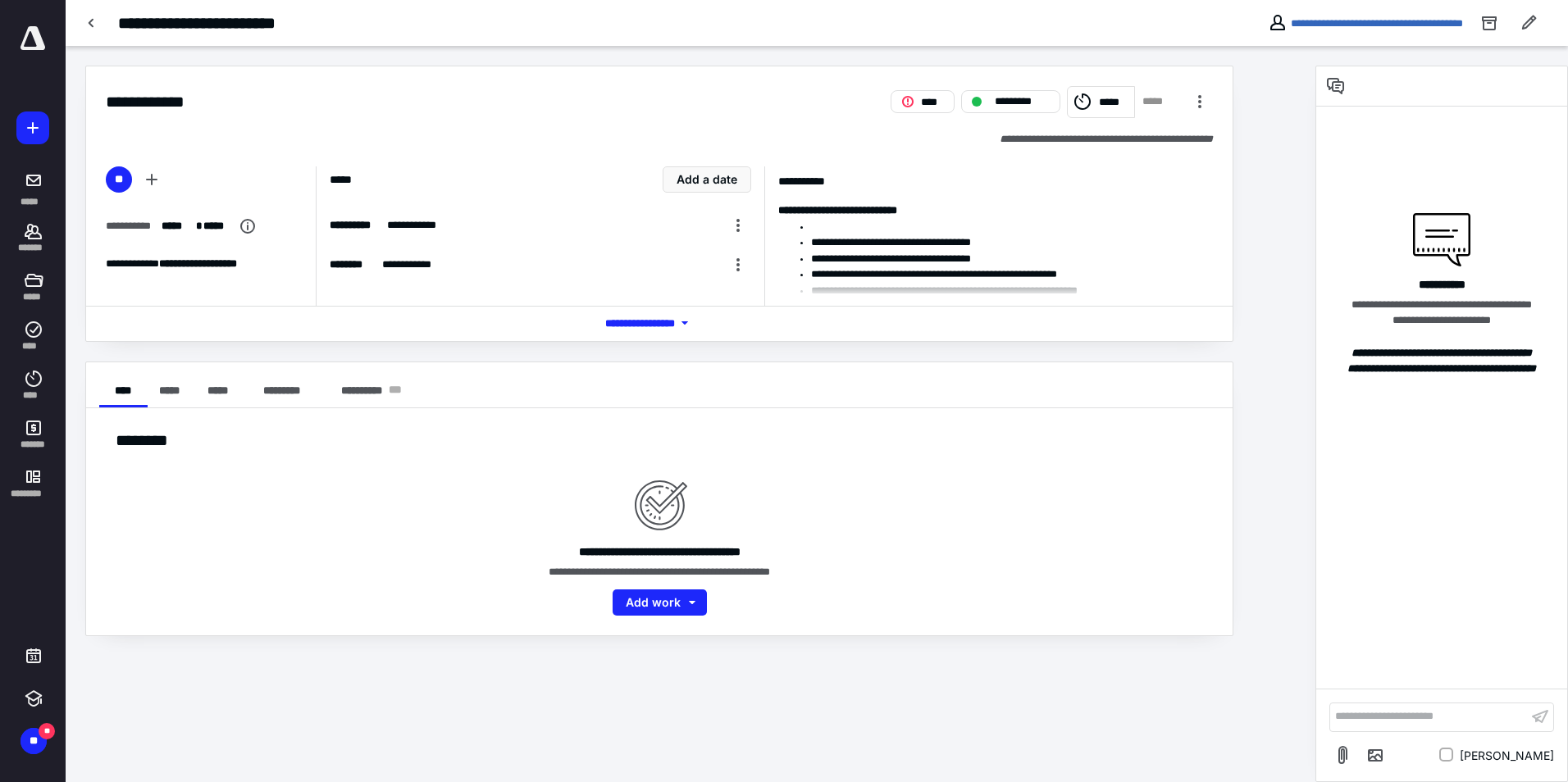click on "*** **** *******" at bounding box center (659, 323) 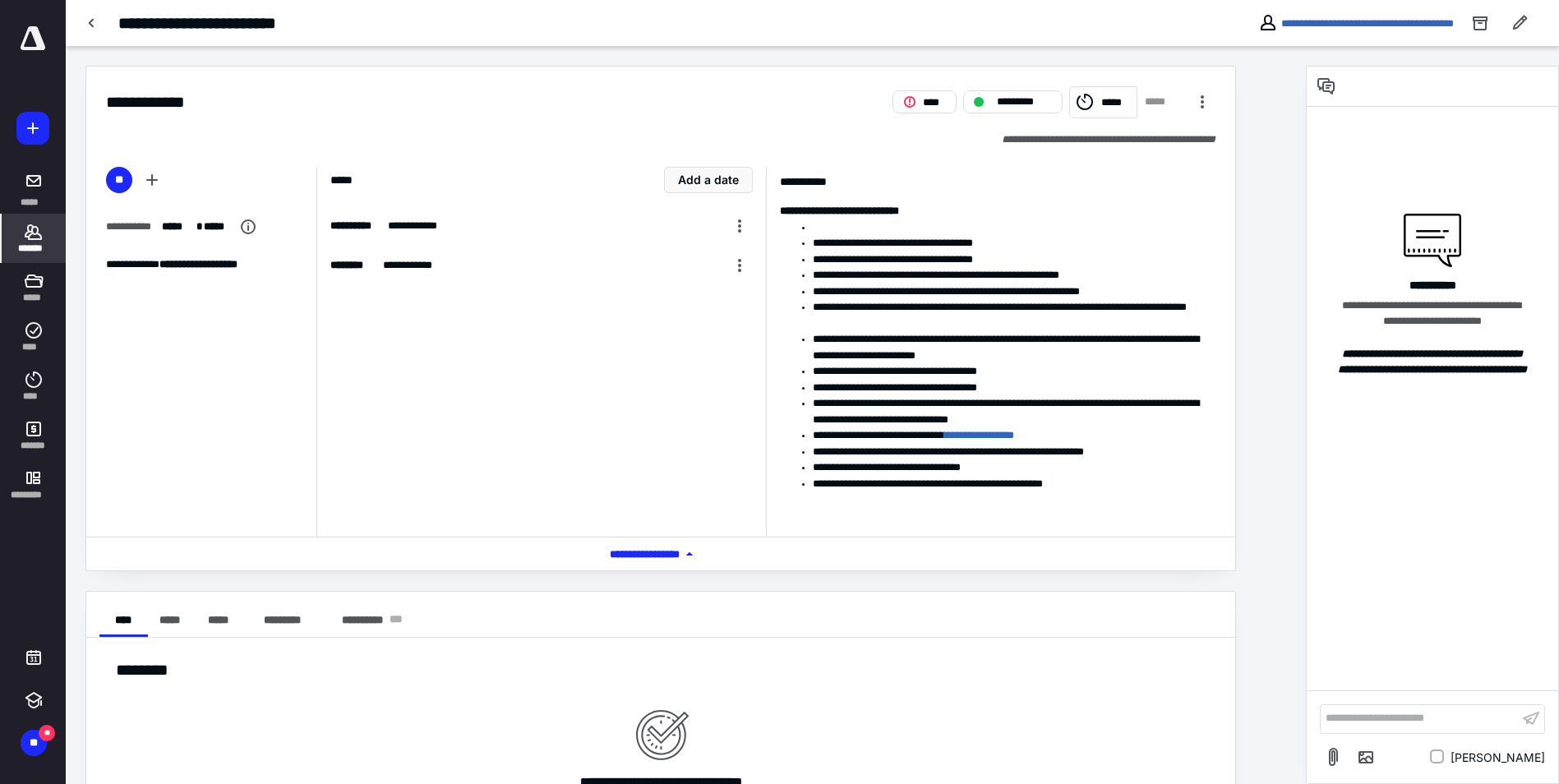 click 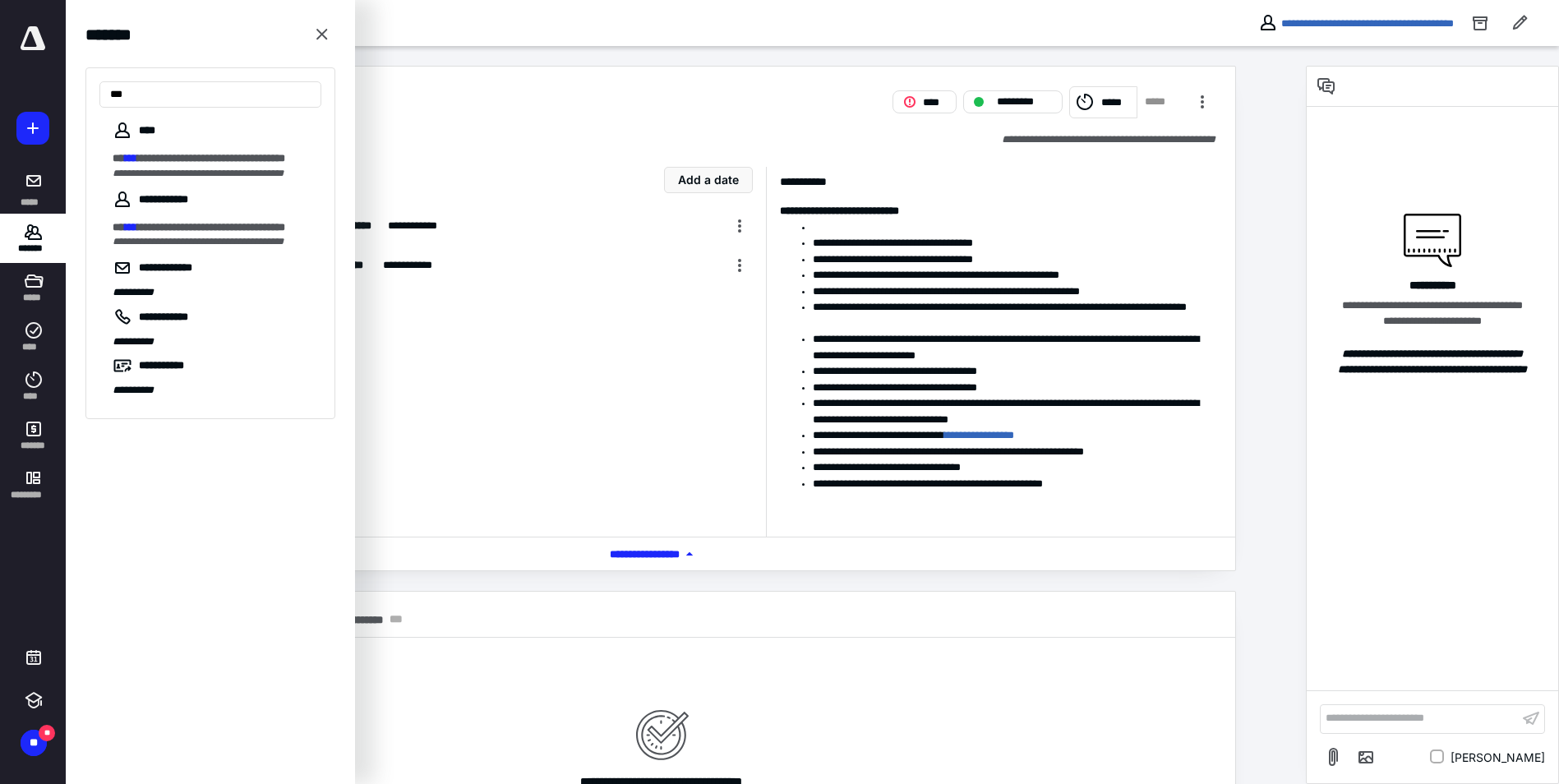 type on "***" 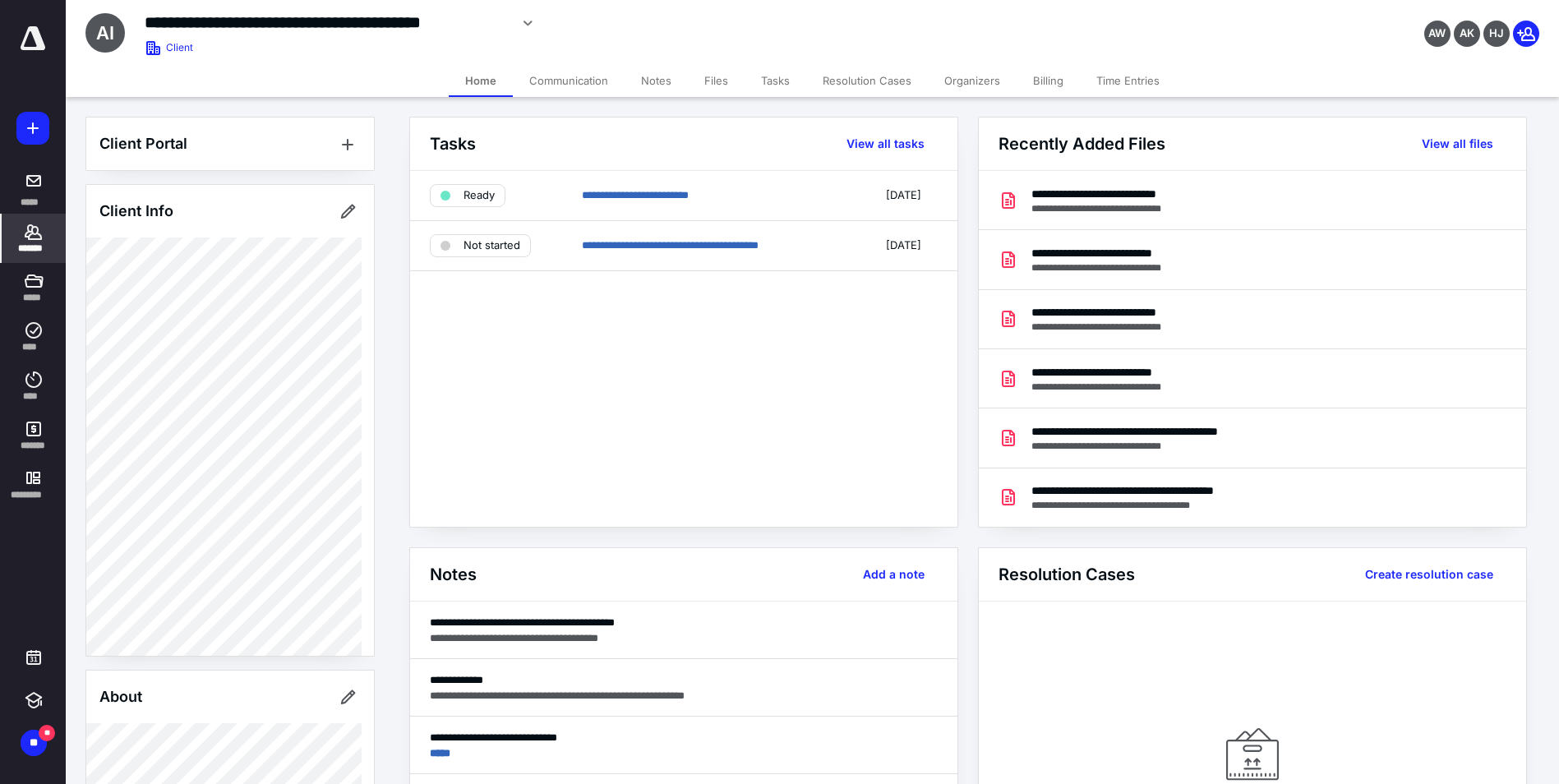 click on "Tasks" at bounding box center [775, 81] 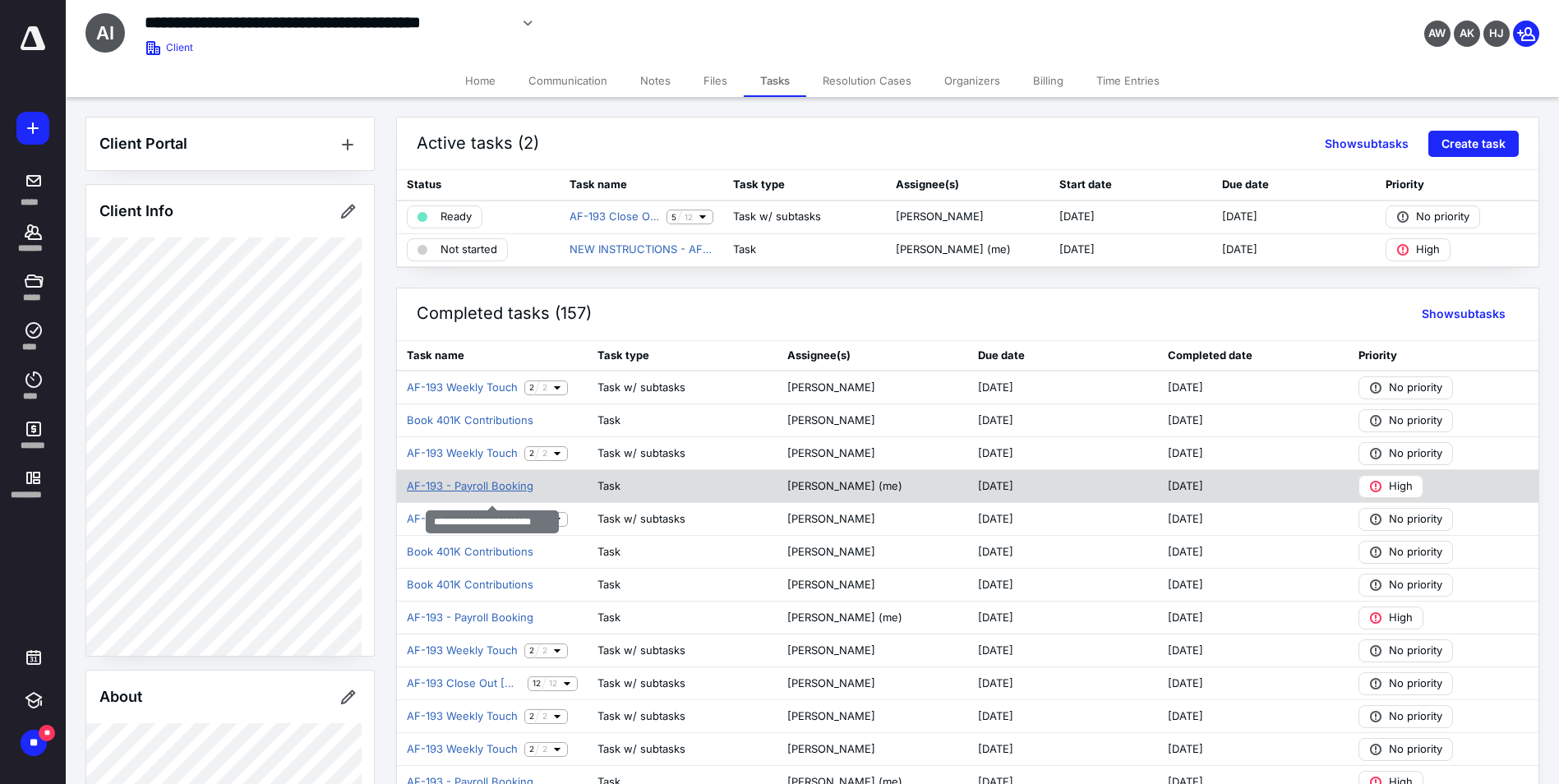 click on "AF-193 - Payroll Booking" at bounding box center (470, 487) 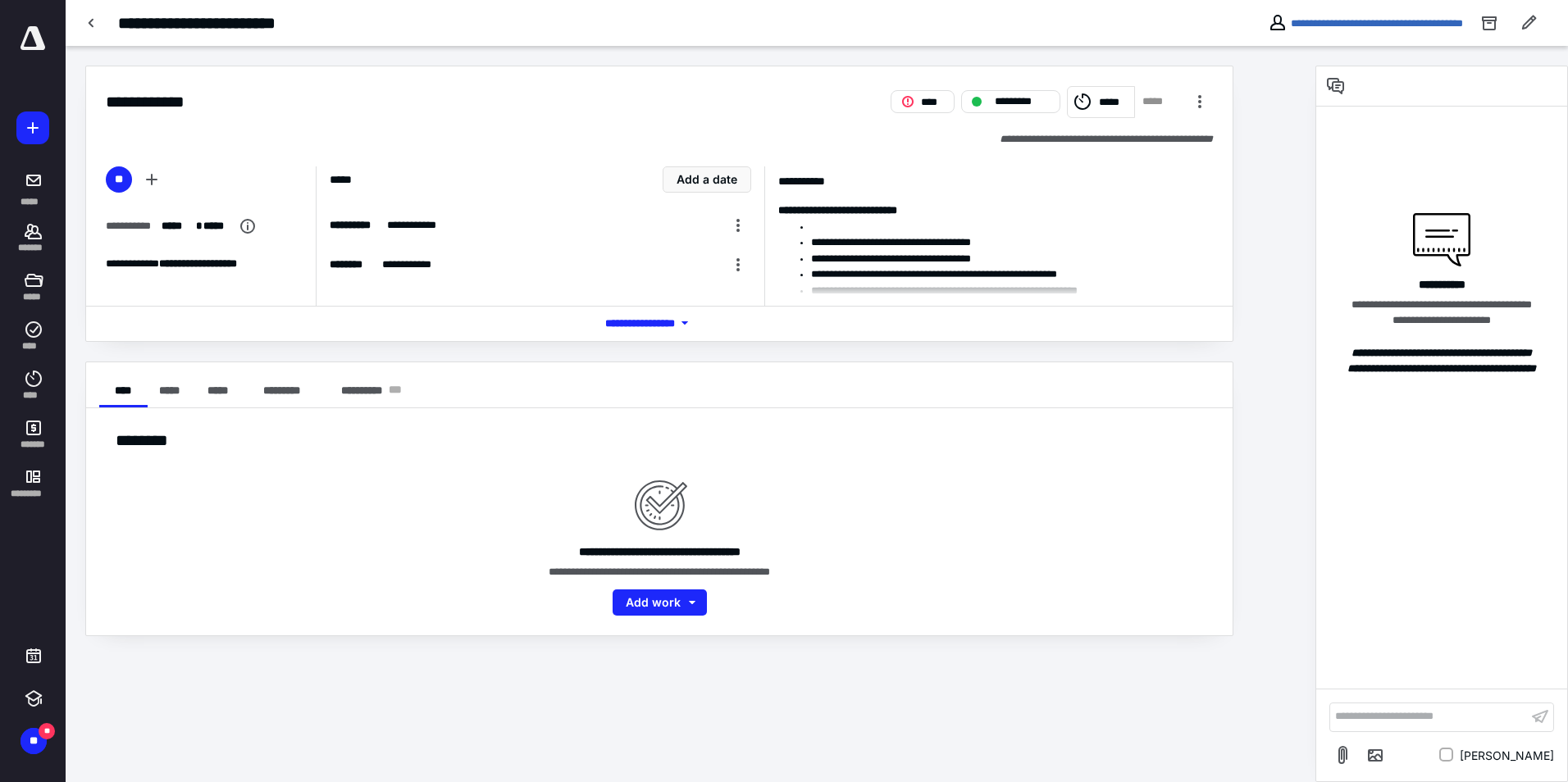 click on "*** **** *******" at bounding box center [659, 323] 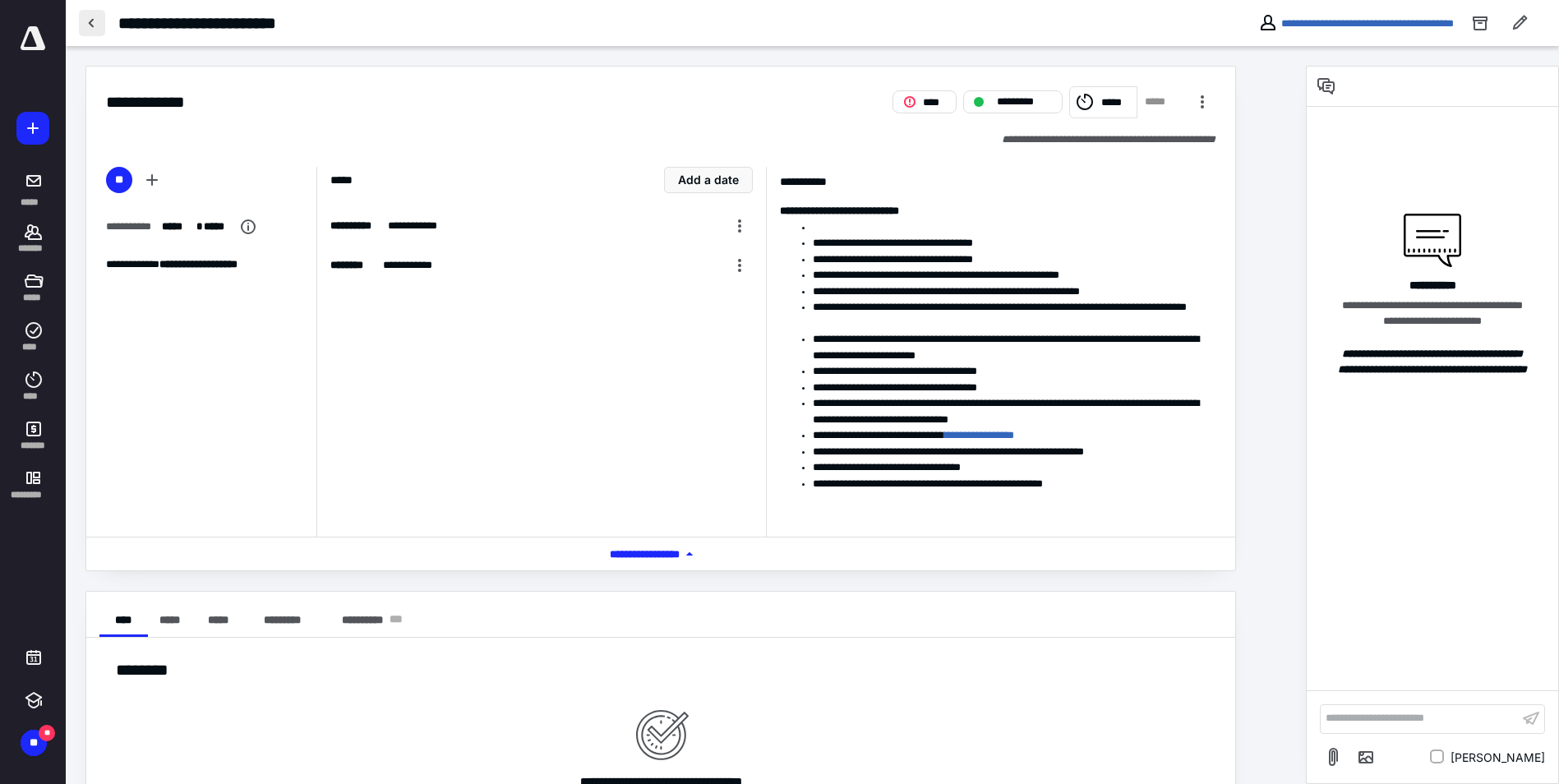 click at bounding box center [92, 23] 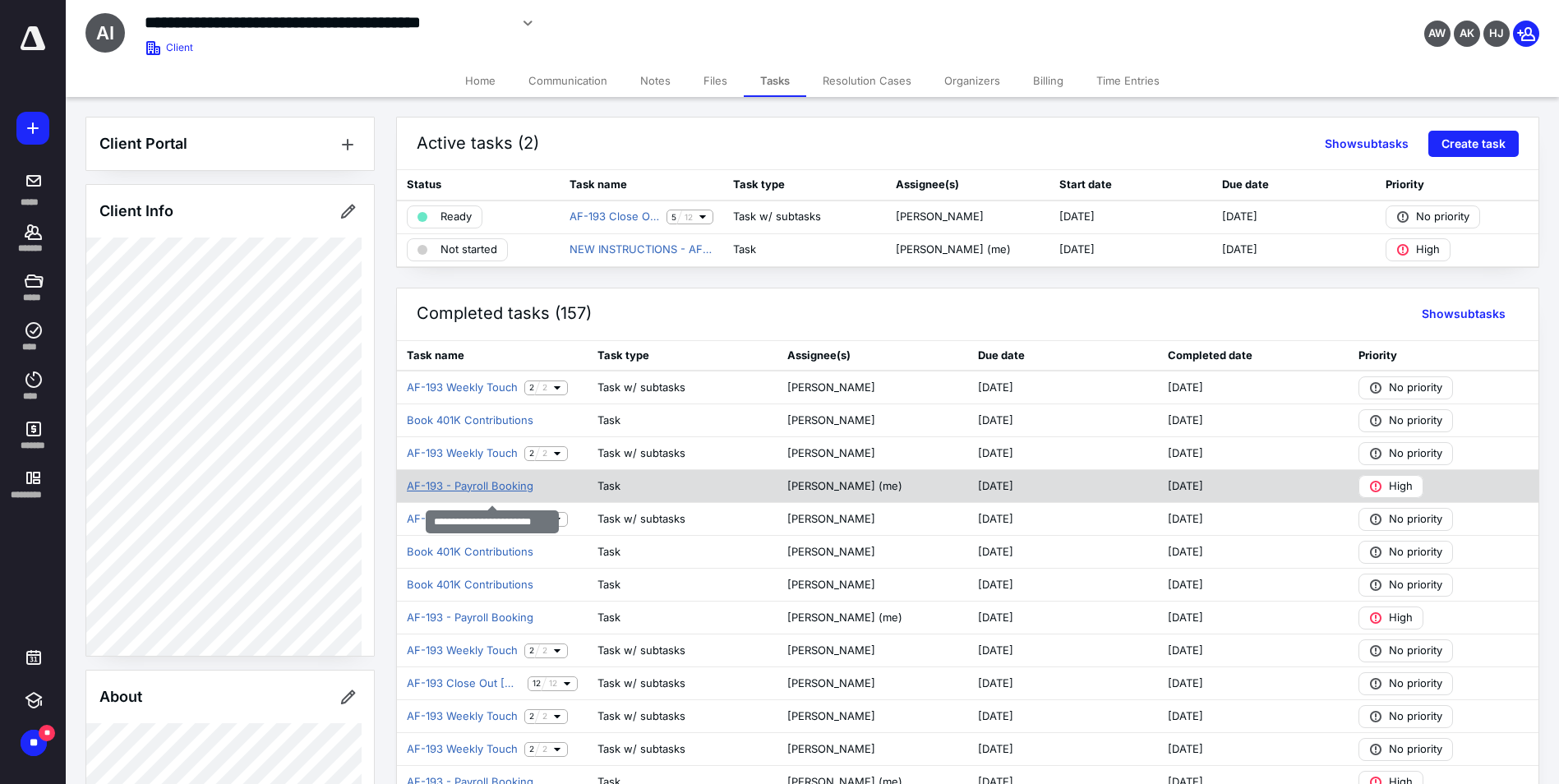 click on "AF-193 - Payroll Booking" at bounding box center (470, 487) 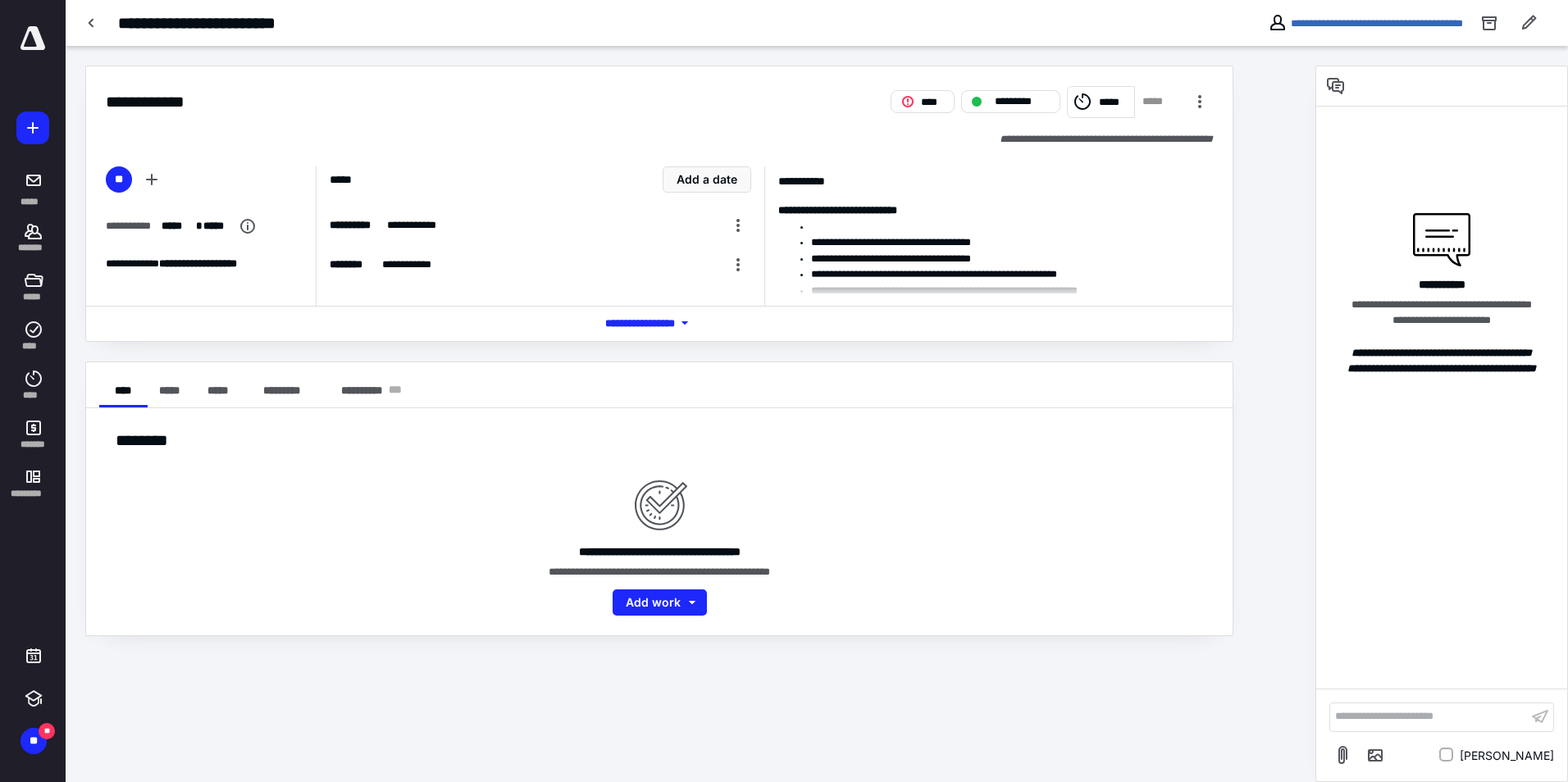 click on "*** **** *******" at bounding box center (659, 323) 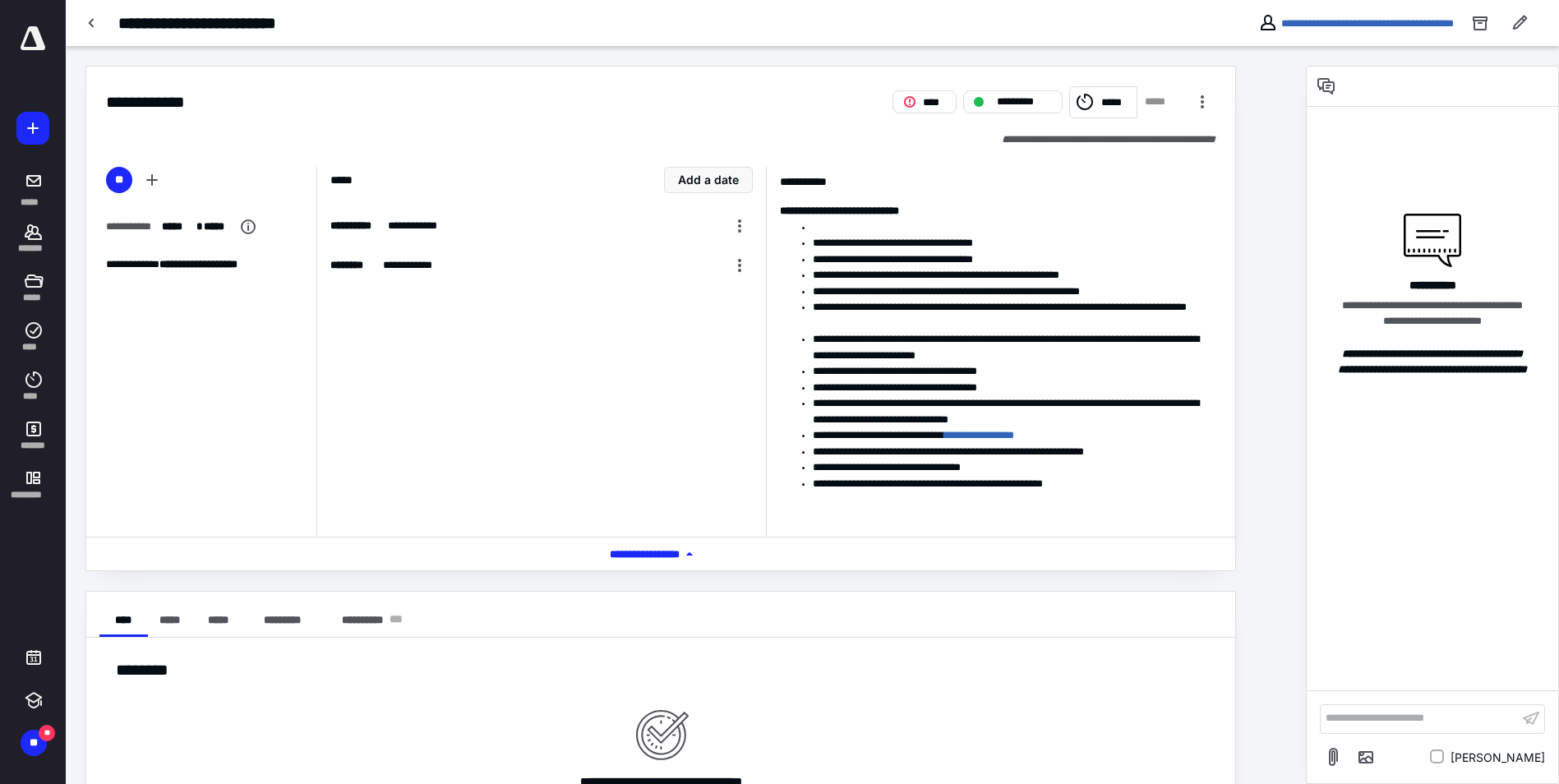 click at bounding box center [92, 23] 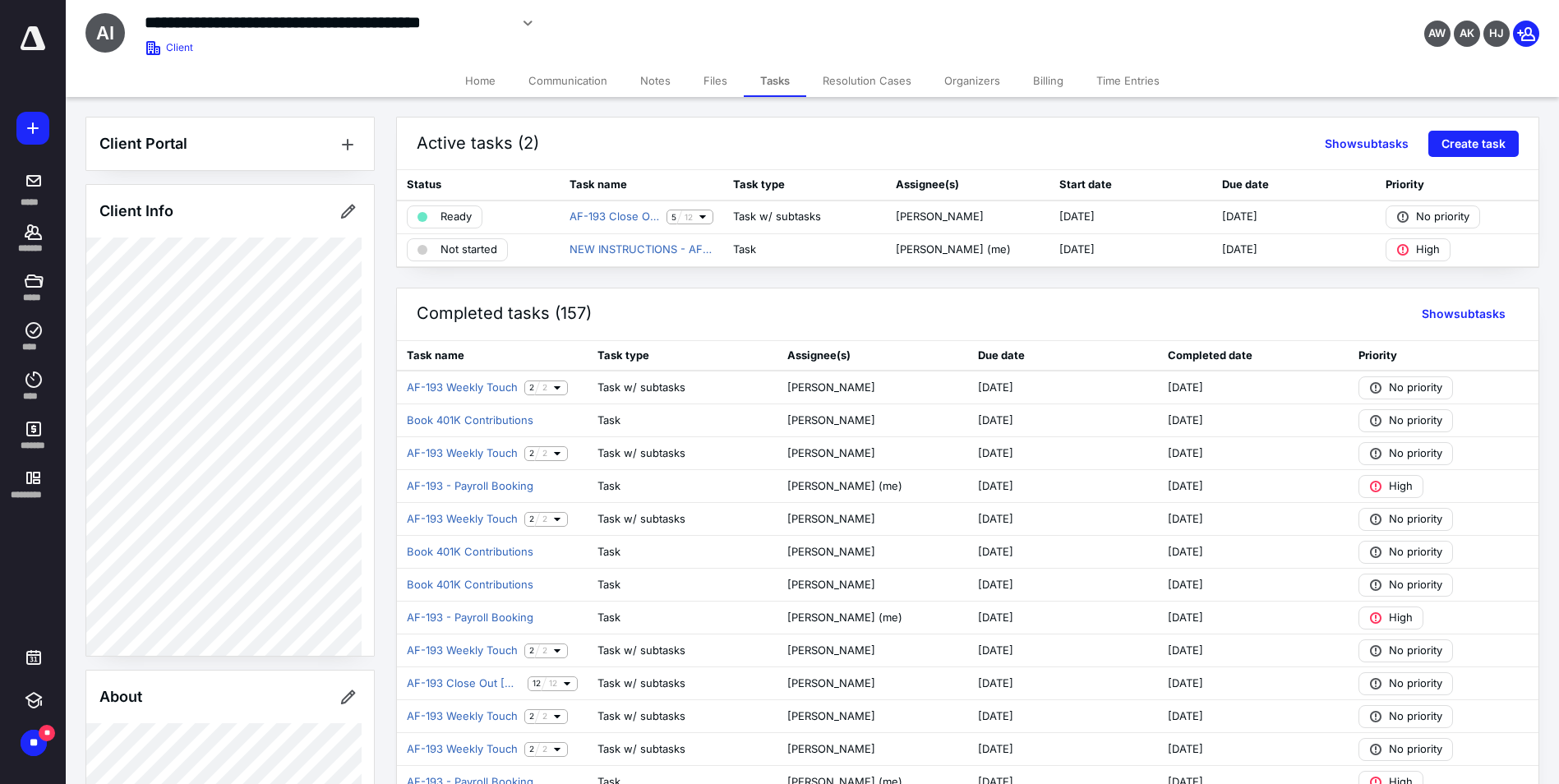 click on "Home" at bounding box center (480, 81) 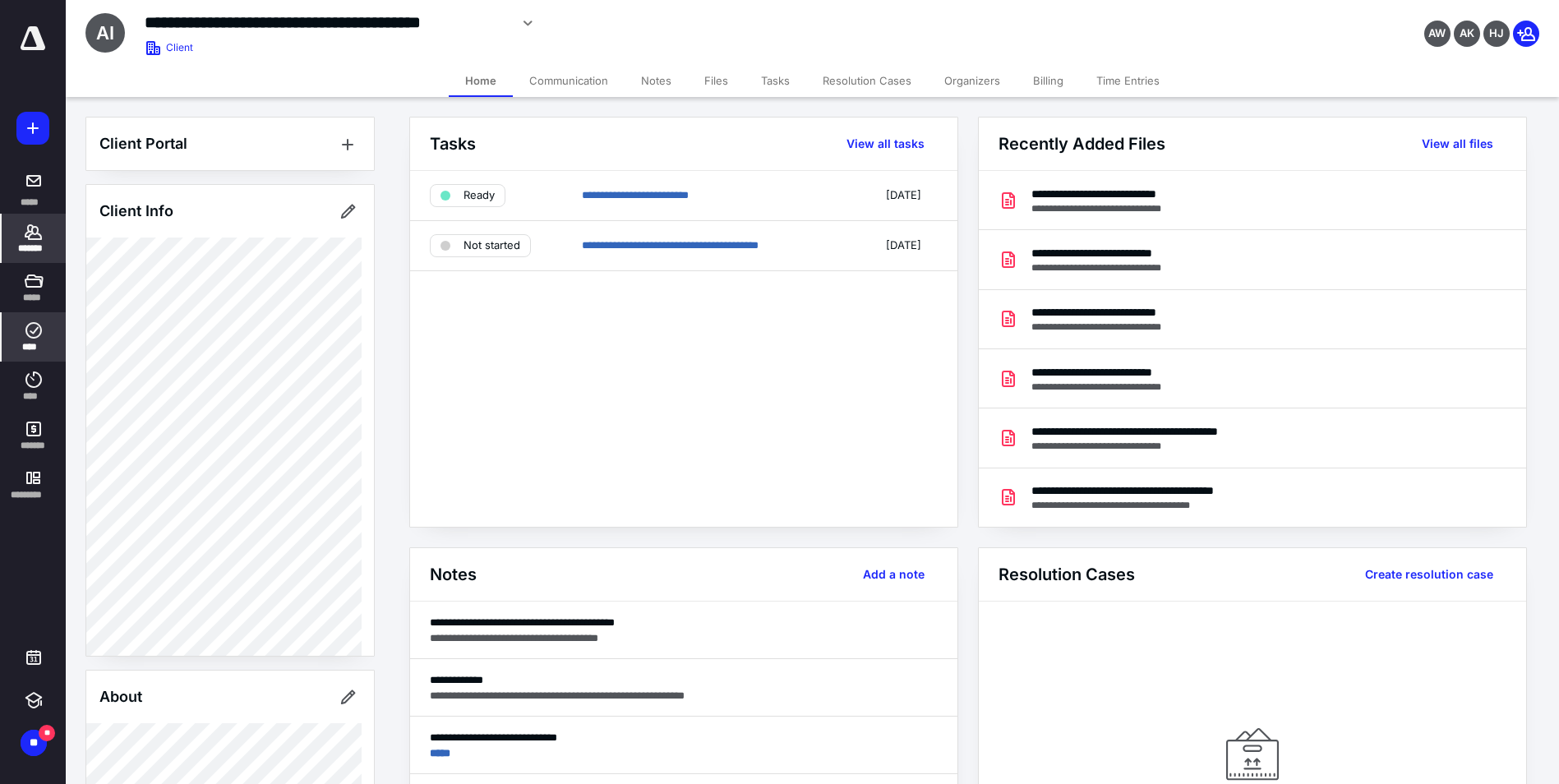 click on "****" at bounding box center (34, 337) 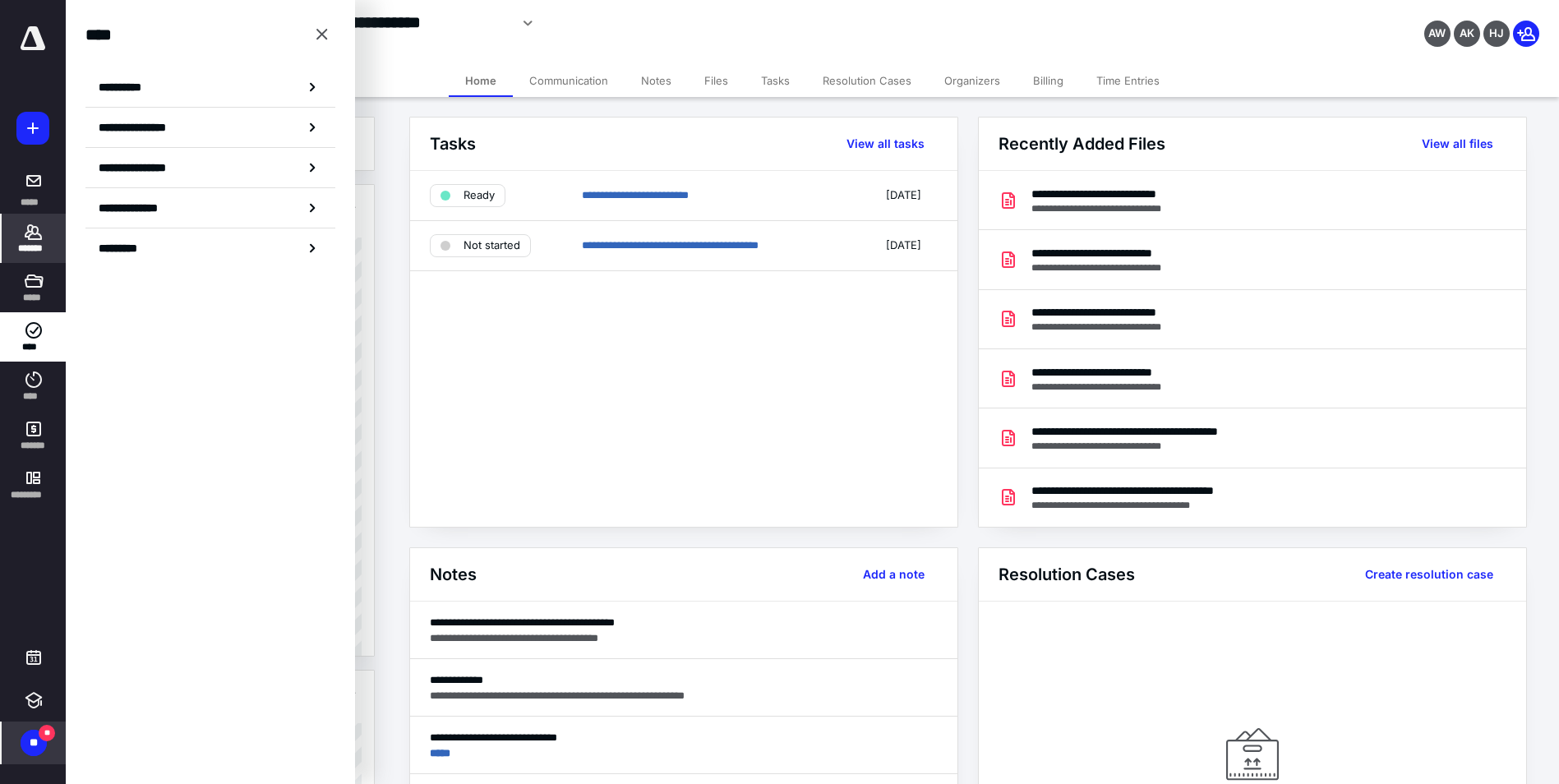 click on "**" at bounding box center [34, 743] 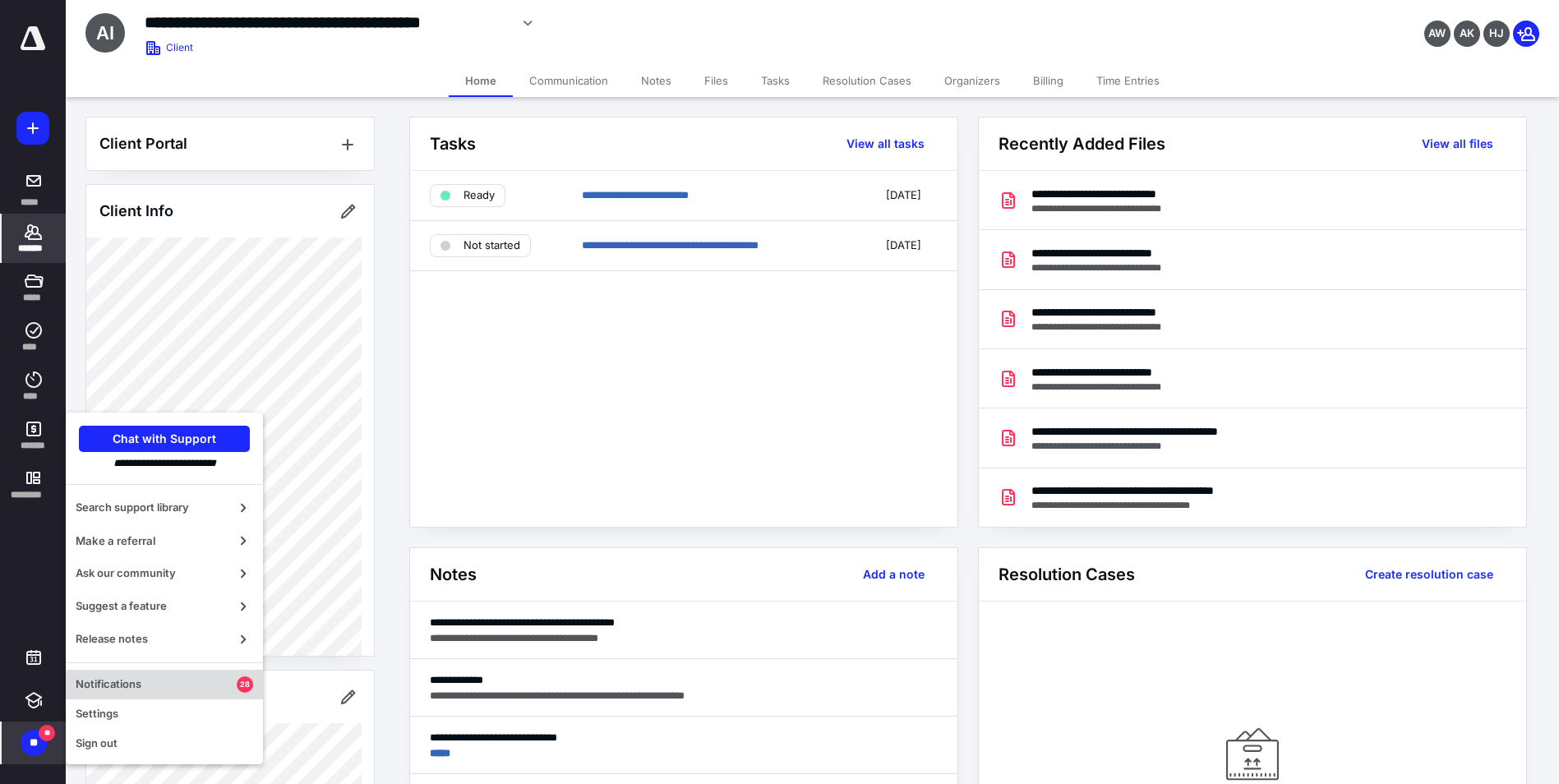 click on "Notifications" at bounding box center (156, 685) 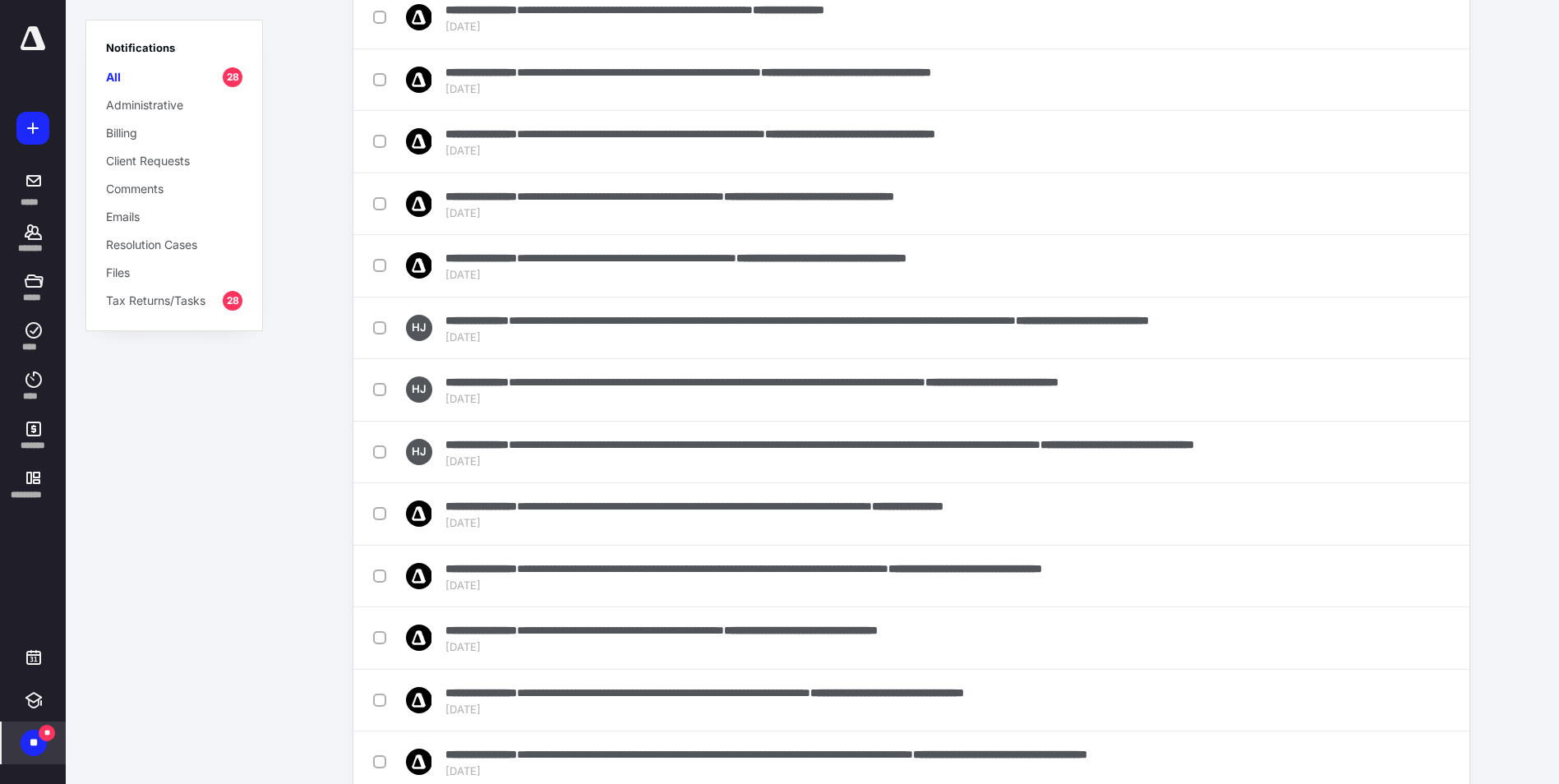 scroll, scrollTop: 904, scrollLeft: 0, axis: vertical 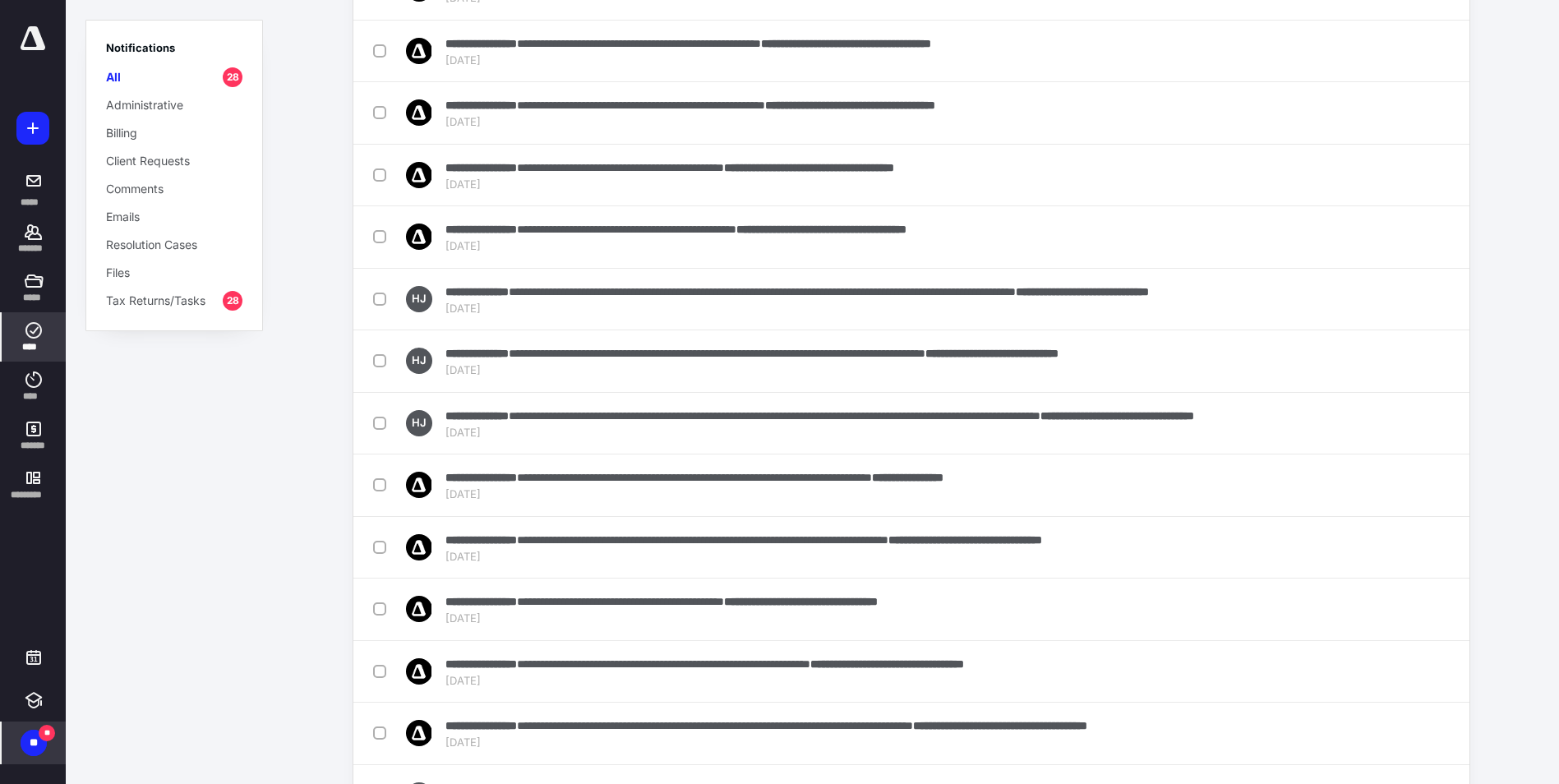 click on "****" at bounding box center (34, 337) 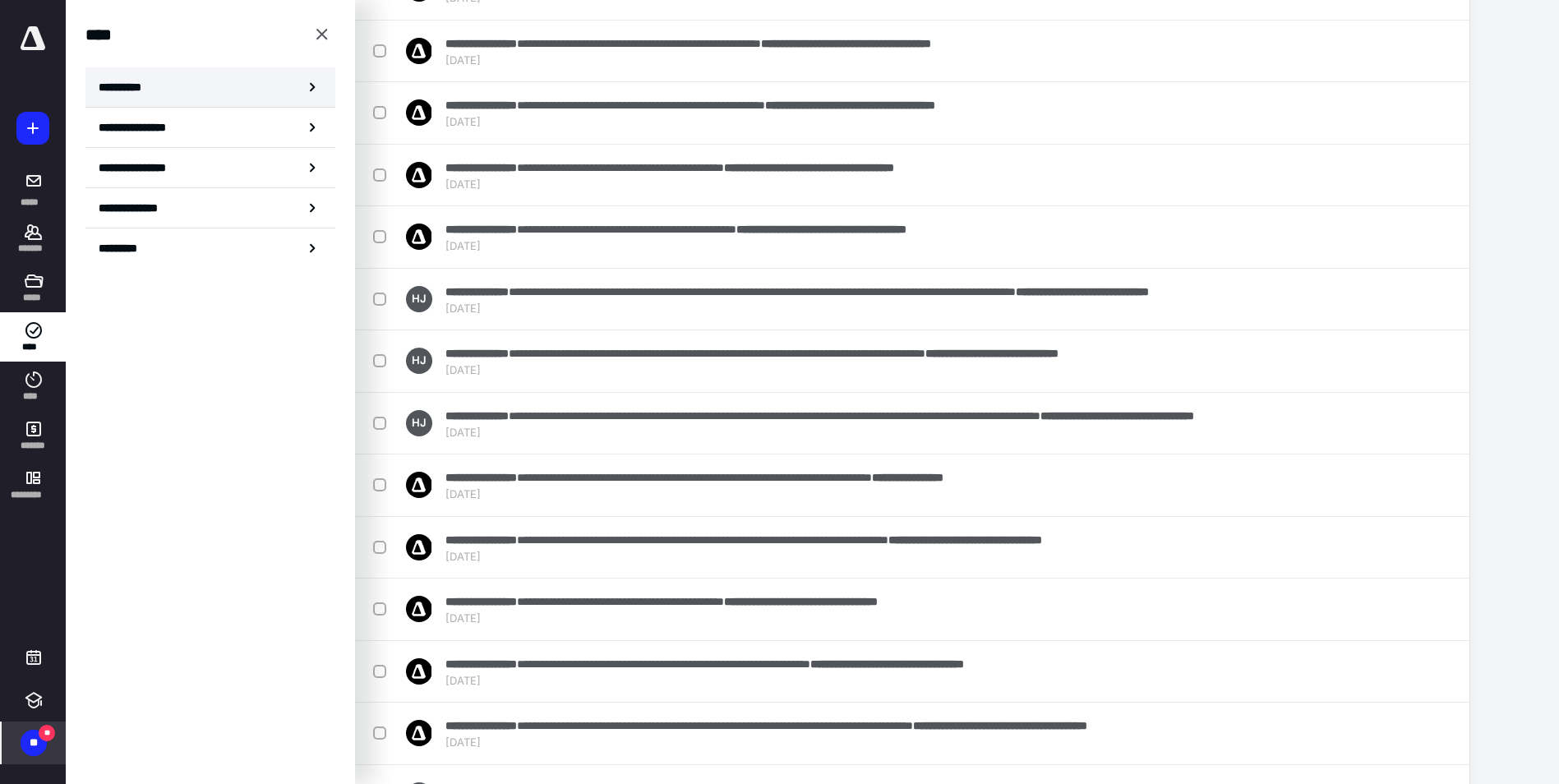 click on "**********" at bounding box center [210, 87] 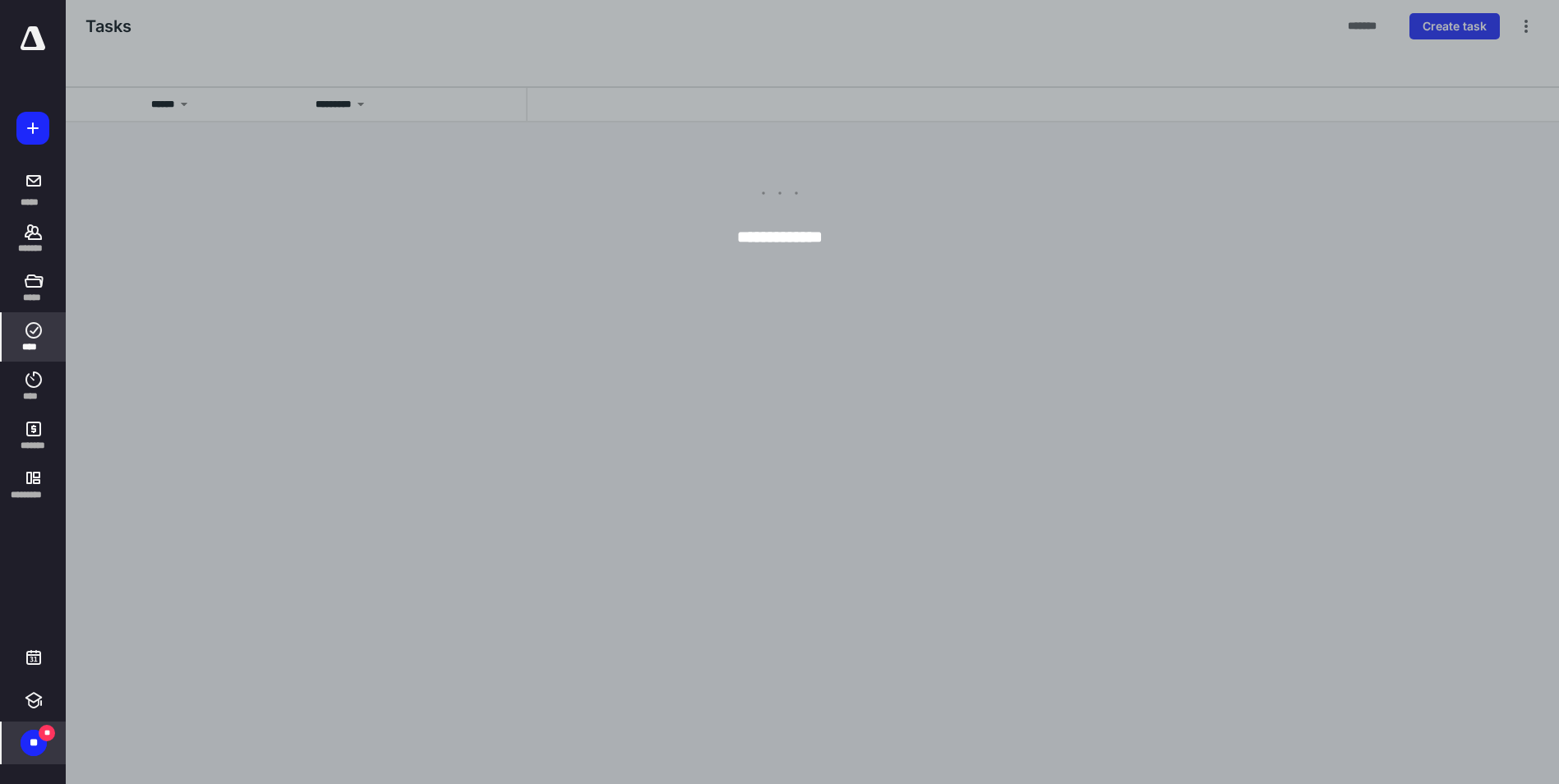 scroll, scrollTop: 0, scrollLeft: 0, axis: both 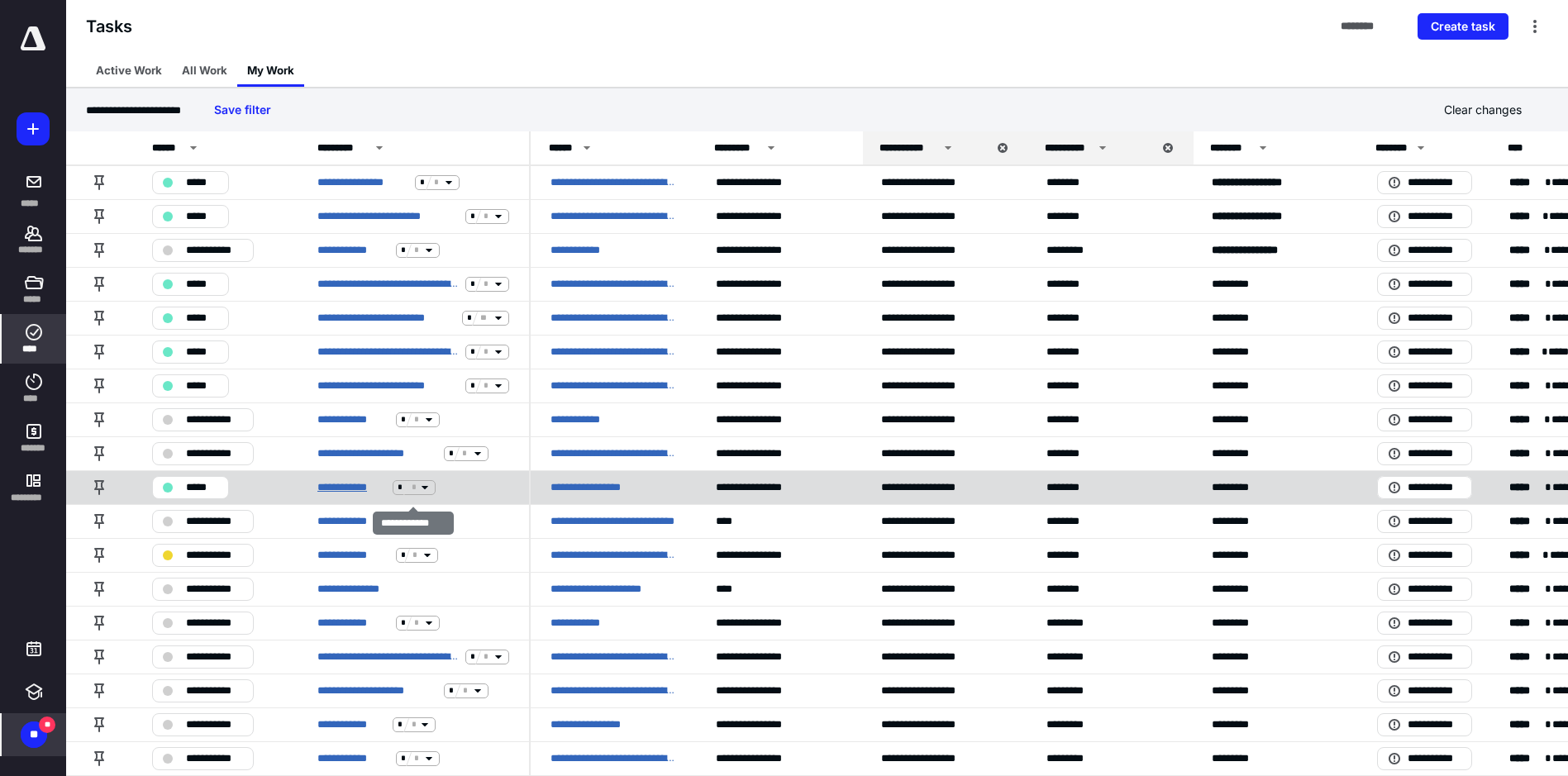 click on "**********" at bounding box center [351, 488] 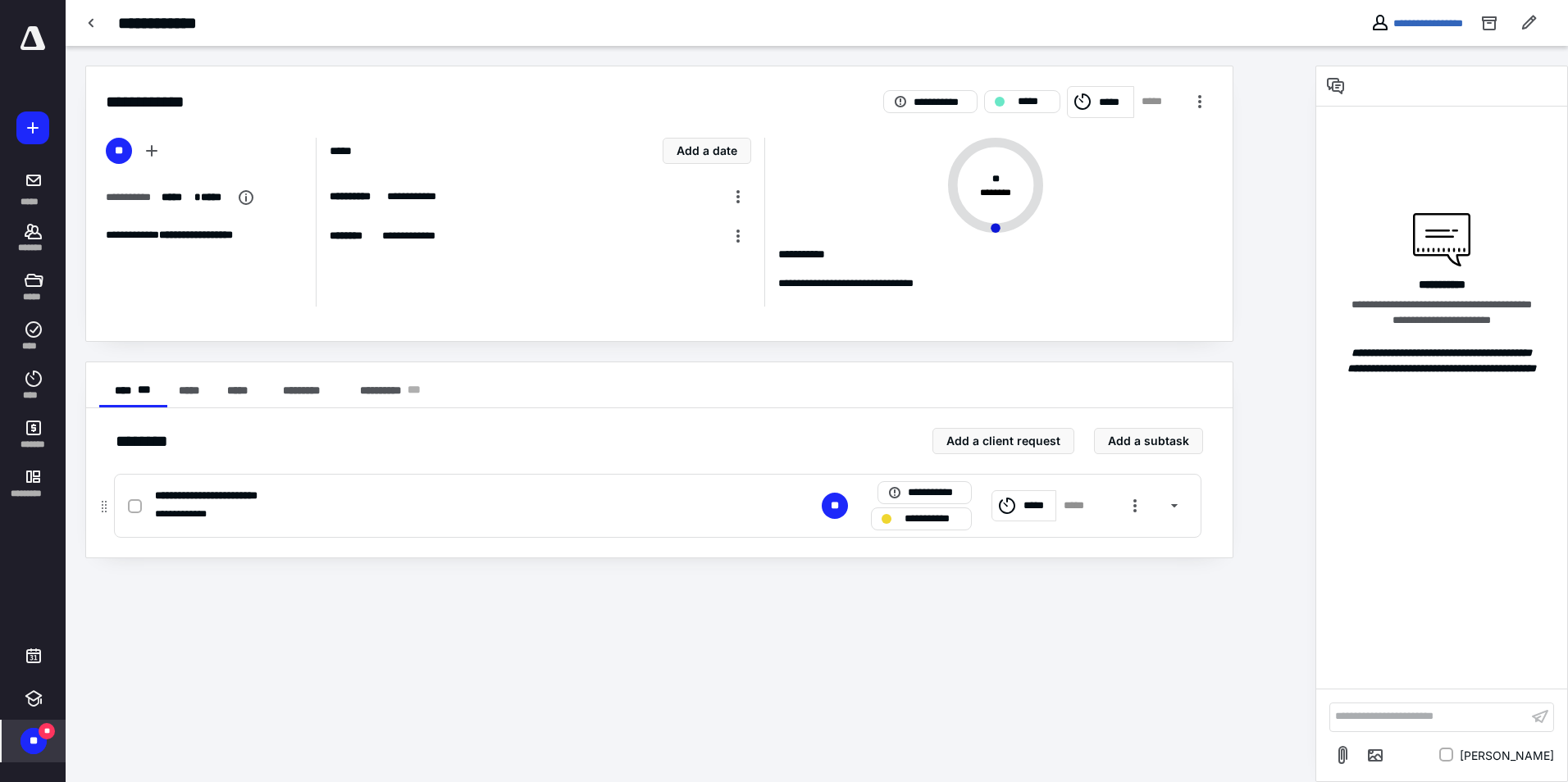 click on "*****" at bounding box center [1024, 506] 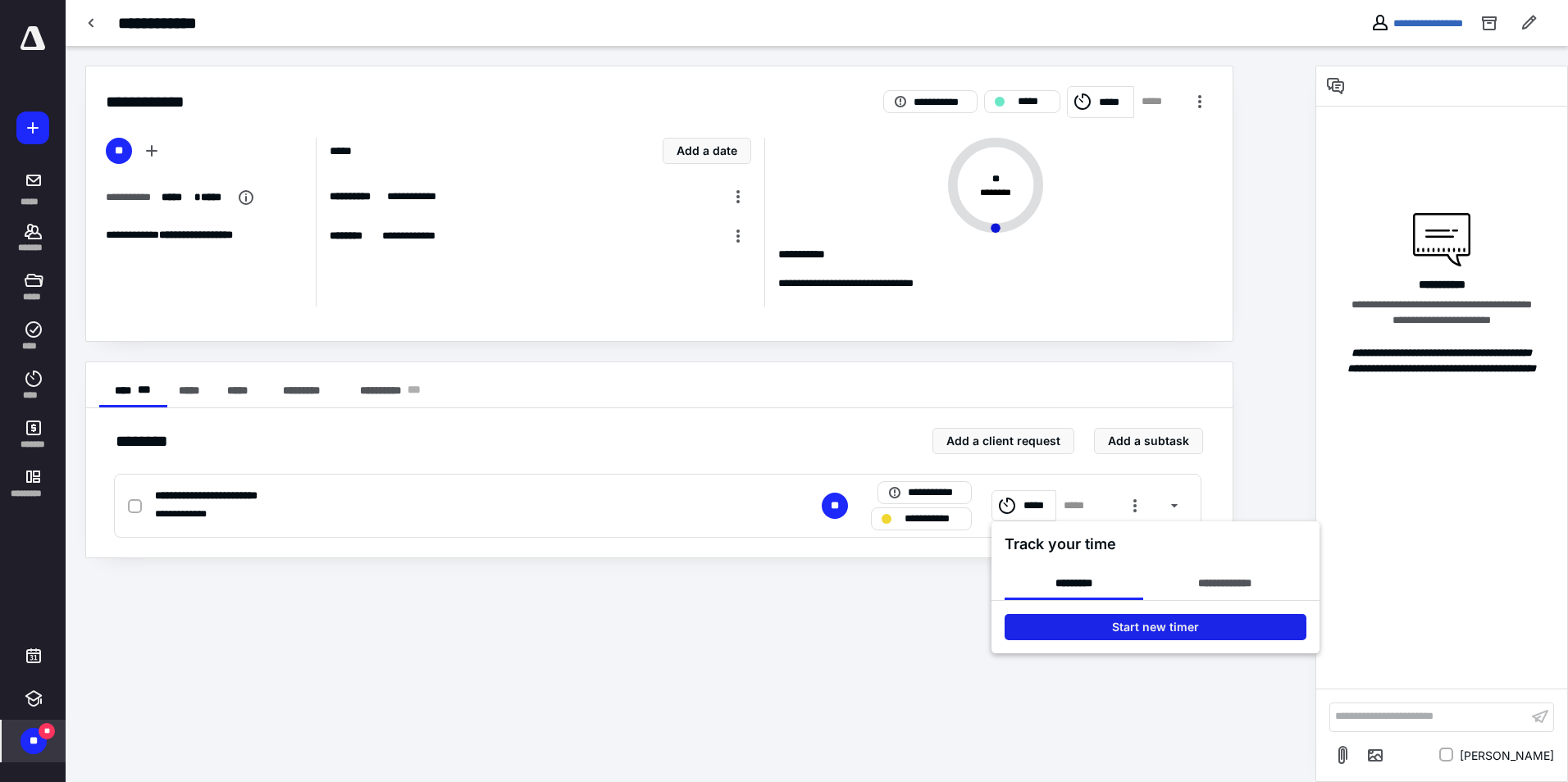 click on "Start new timer" at bounding box center [1155, 627] 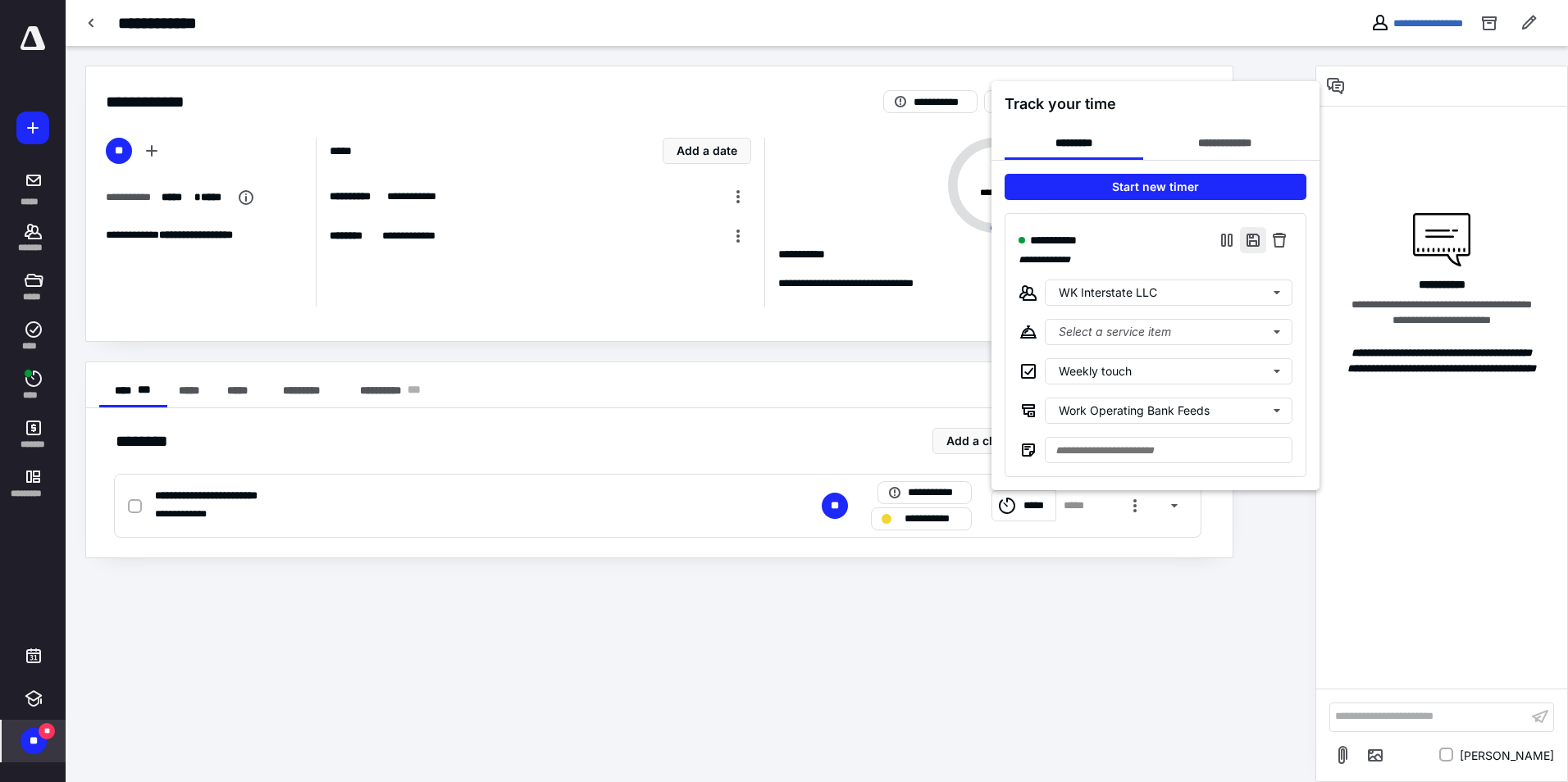click at bounding box center [1253, 240] 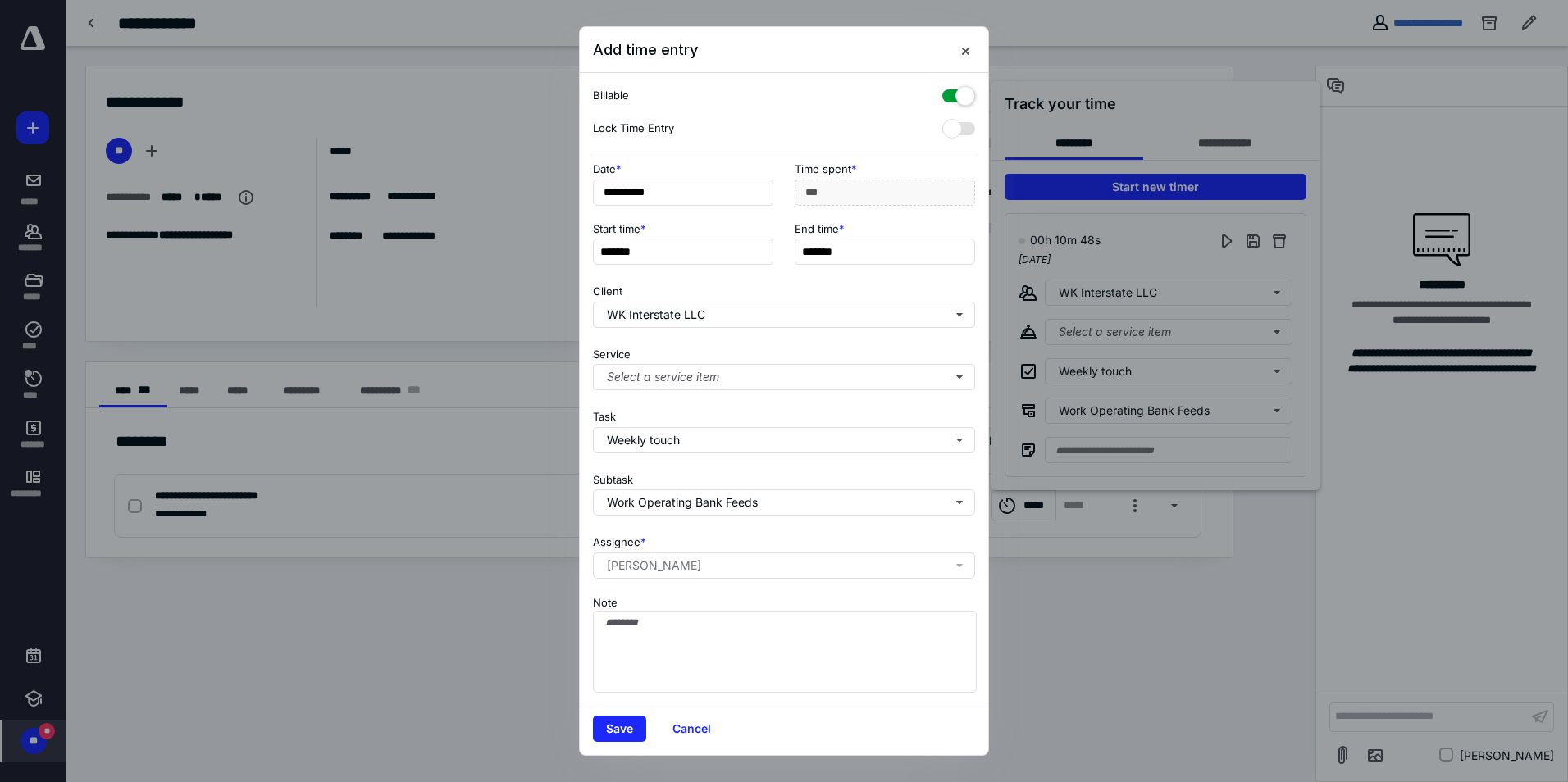 click at bounding box center (959, 93) 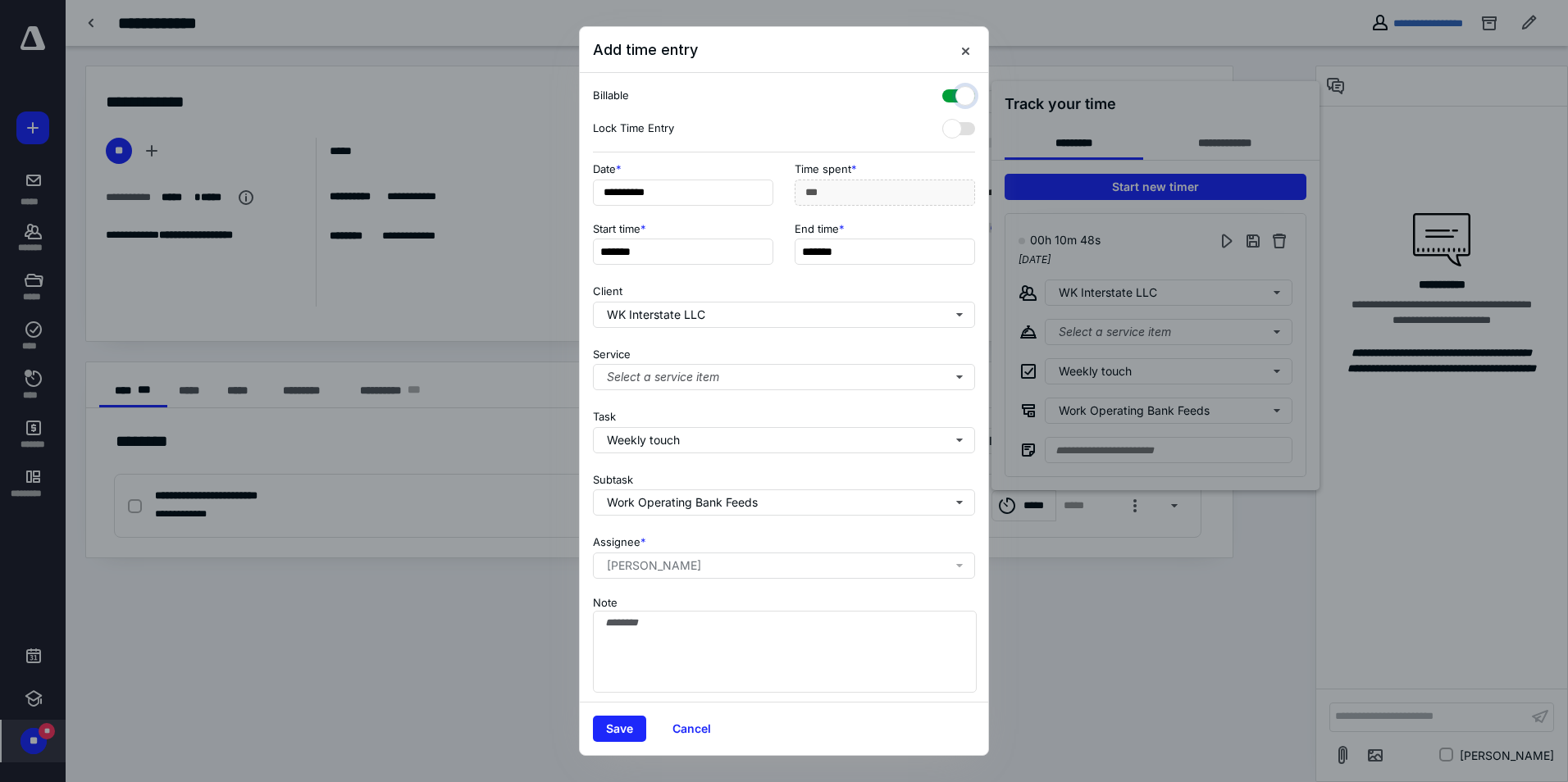 click at bounding box center [950, 93] 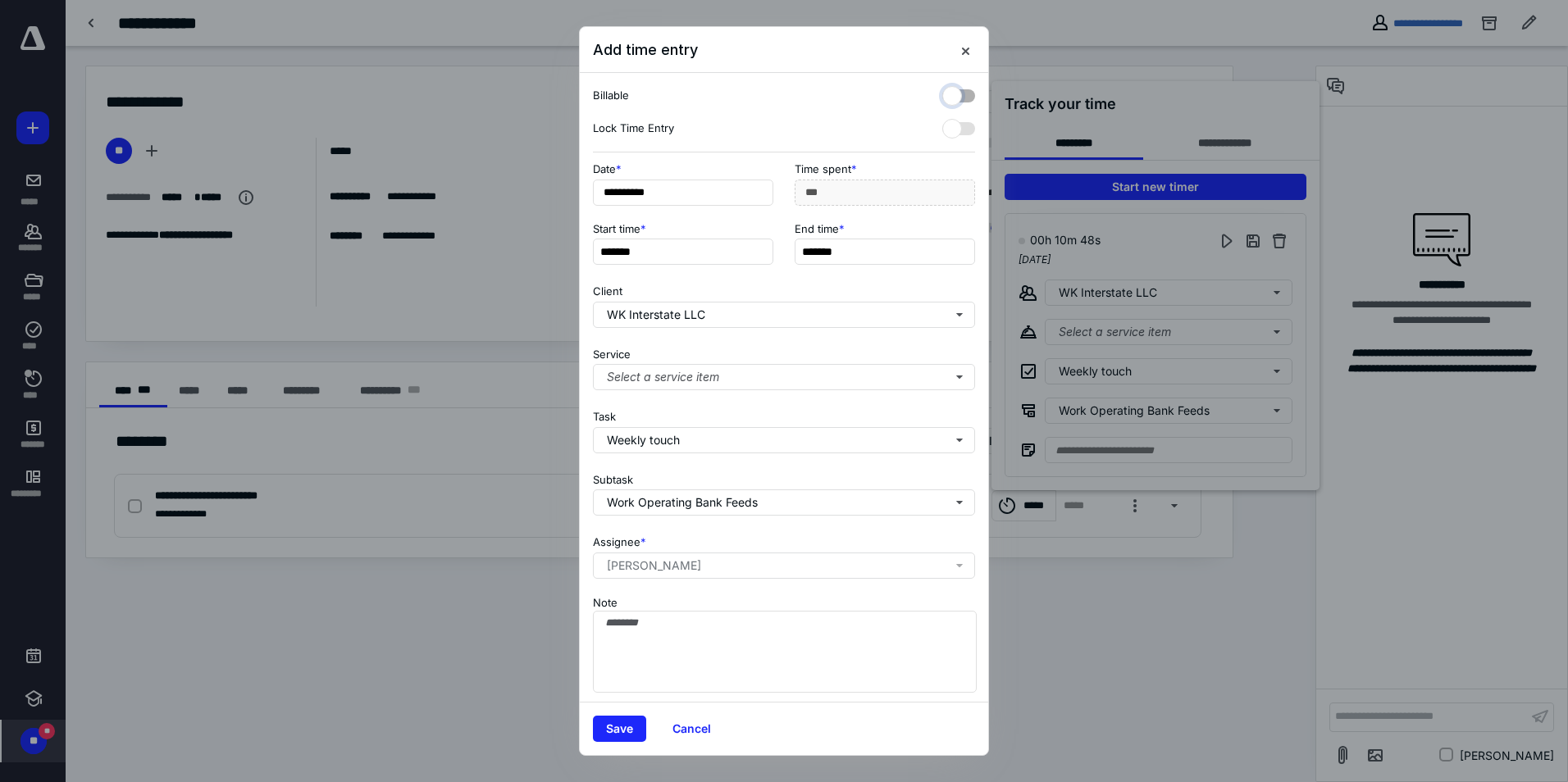 checkbox on "false" 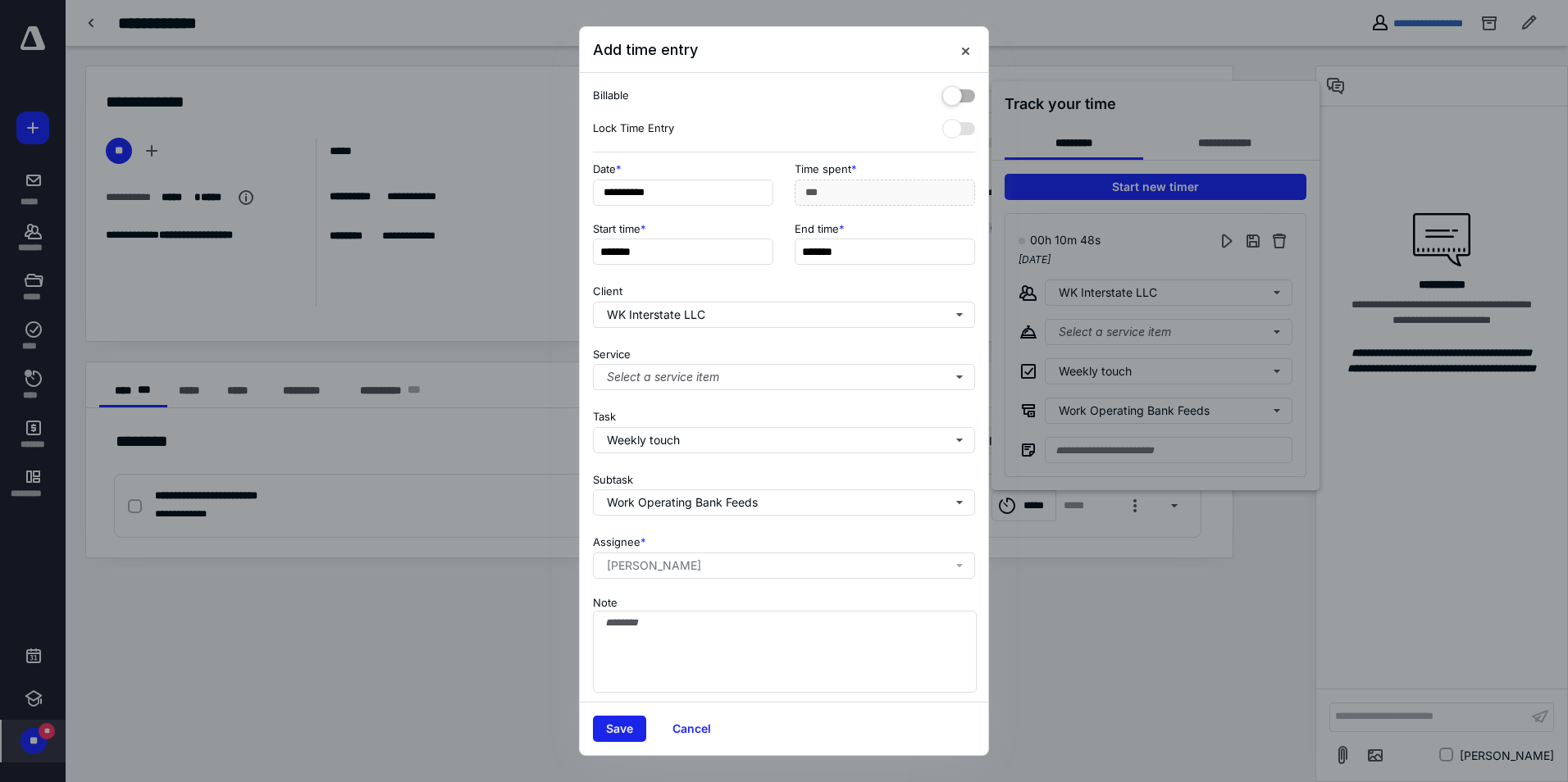 click on "Save" at bounding box center [619, 729] 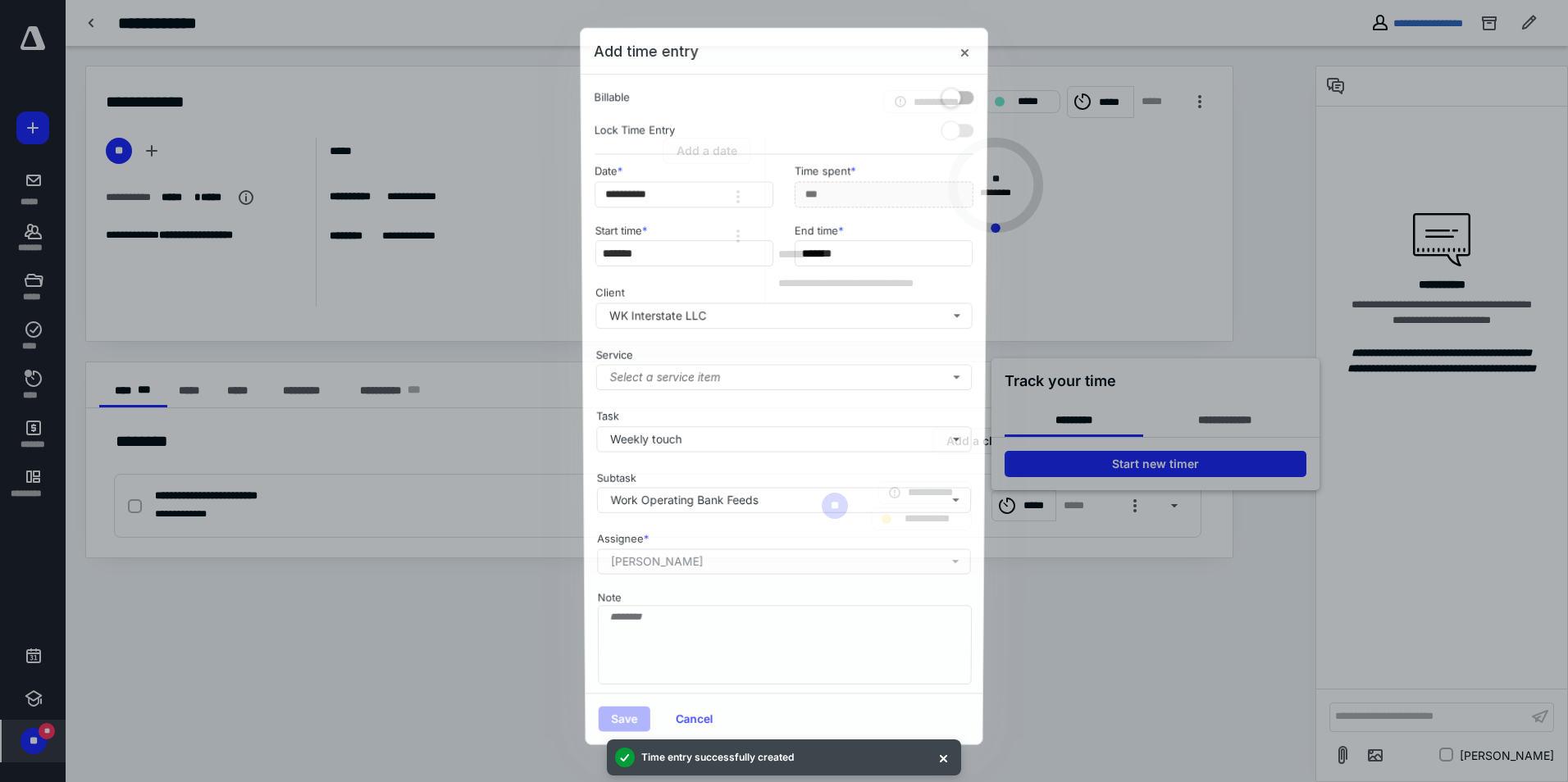 click at bounding box center (784, 391) 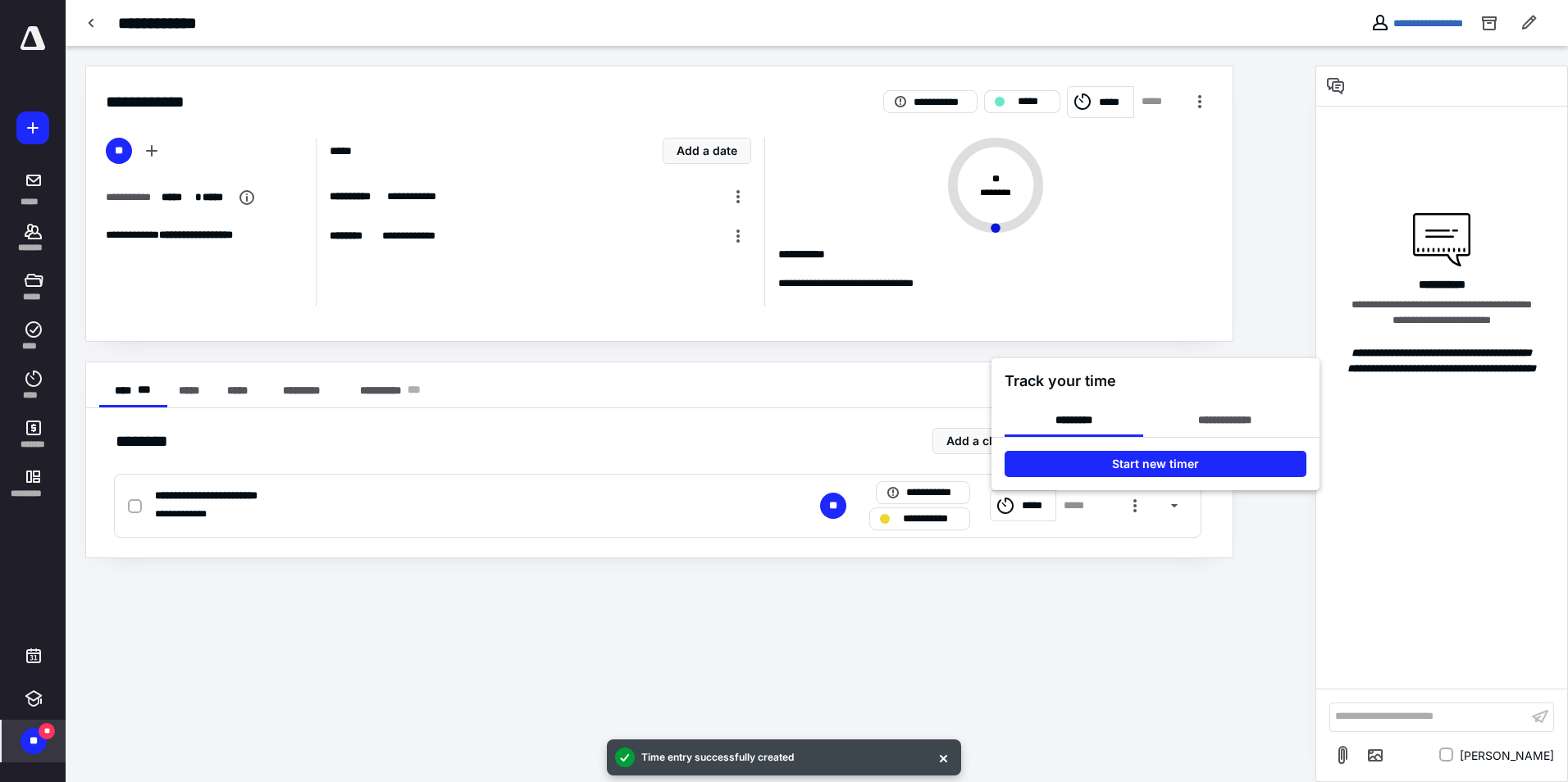 click at bounding box center (784, 391) 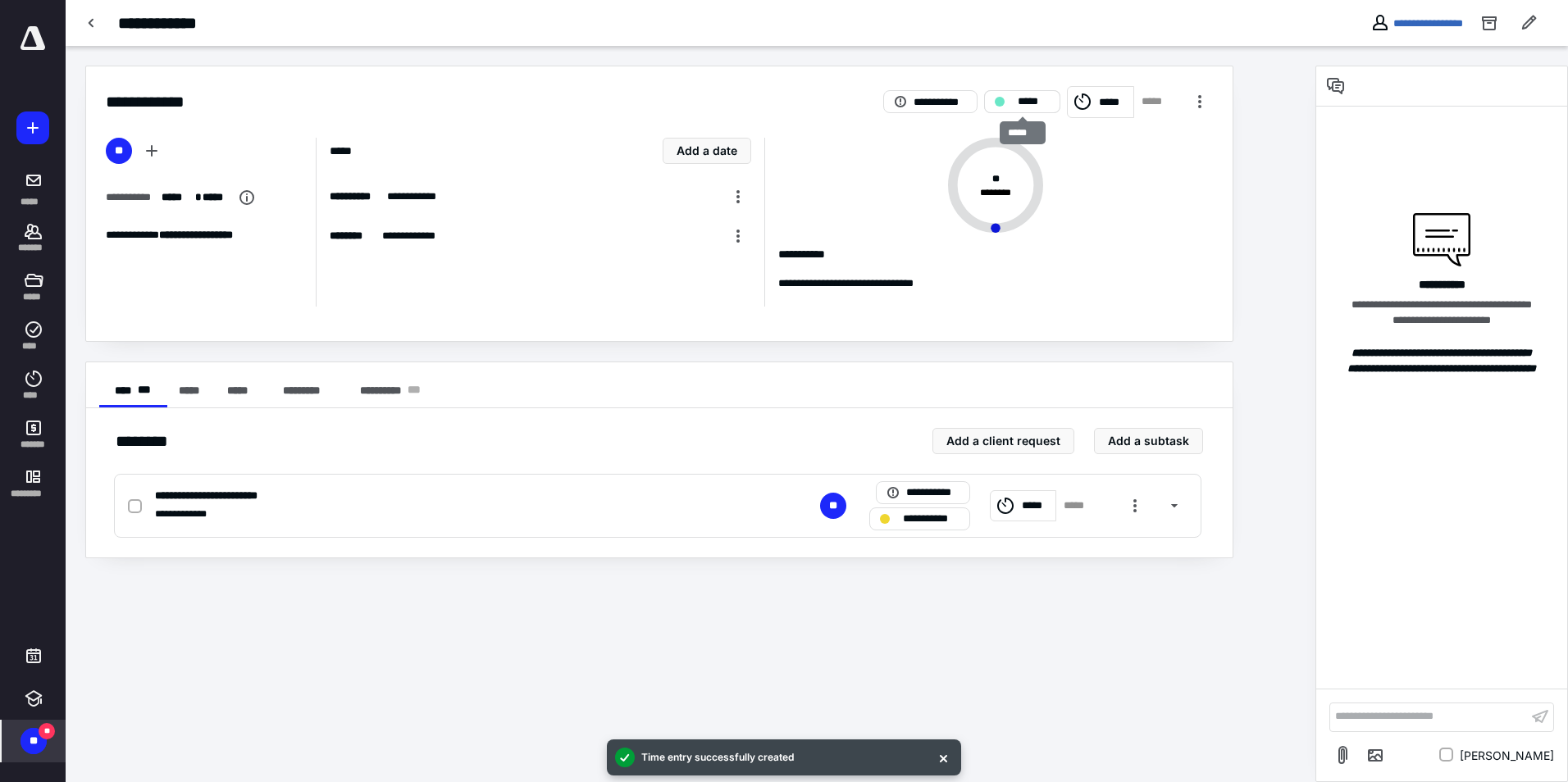 click on "*****" at bounding box center (1022, 102) 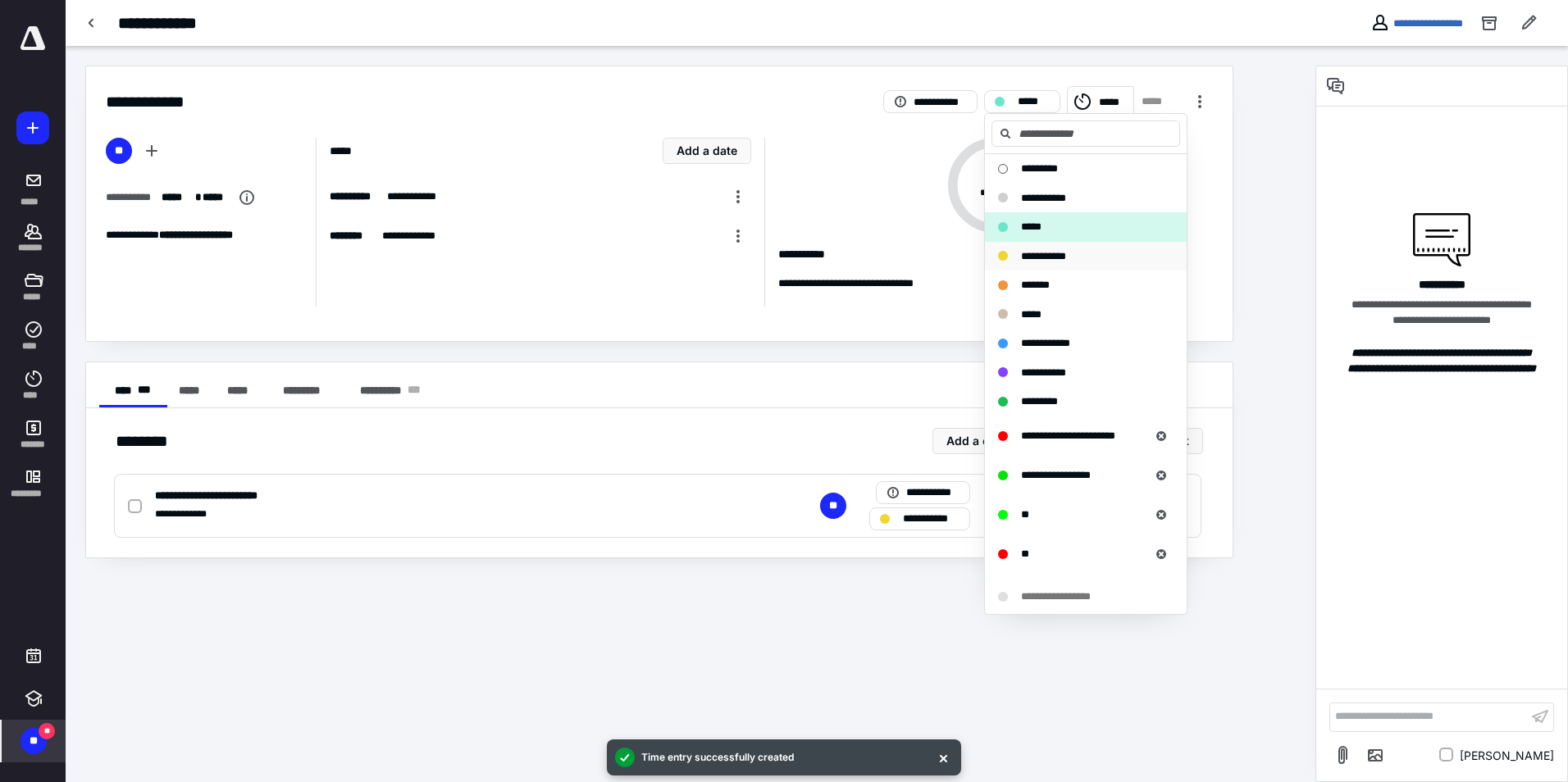click on "**********" at bounding box center (1043, 256) 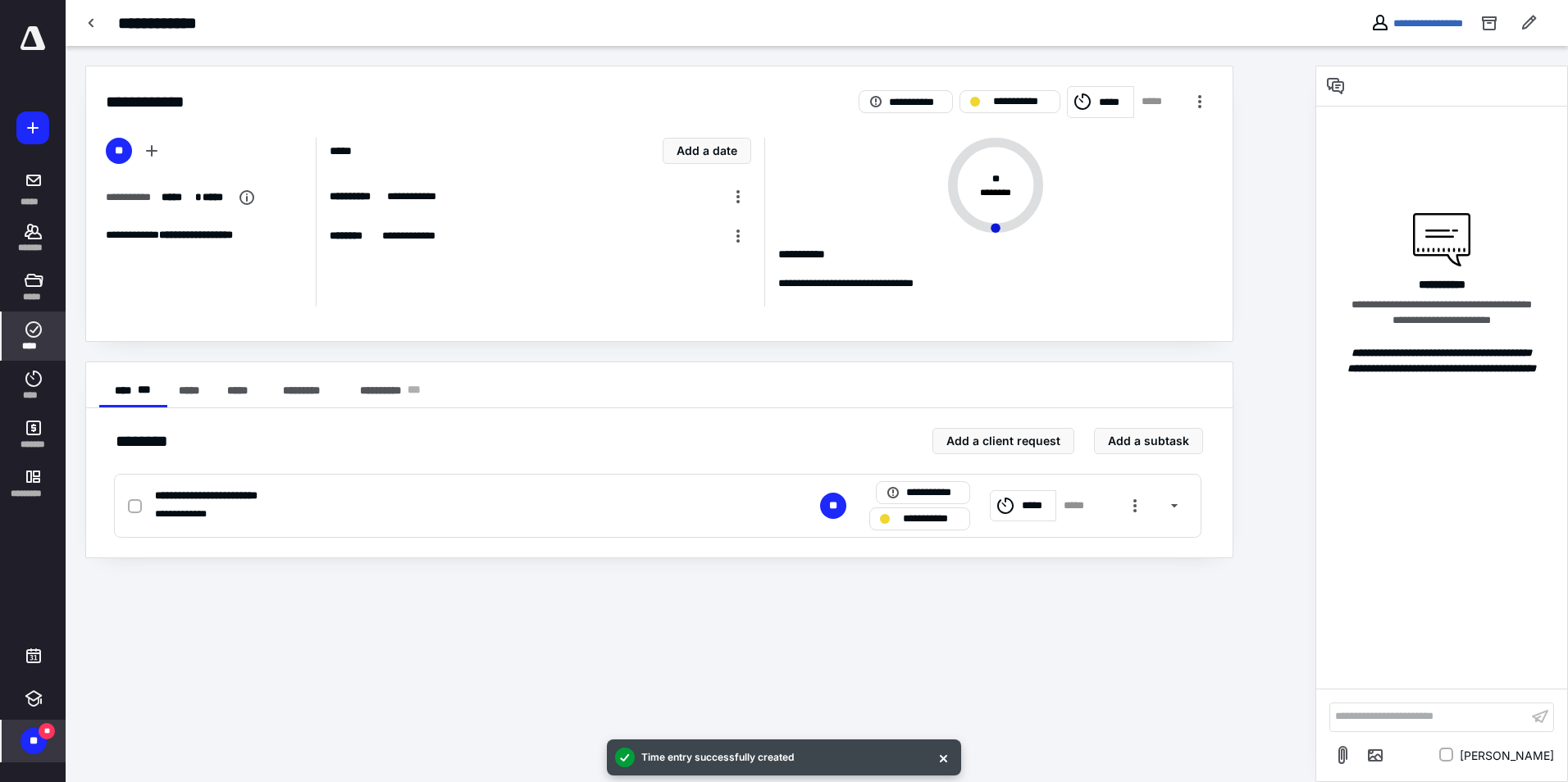 click on "****" at bounding box center (34, 336) 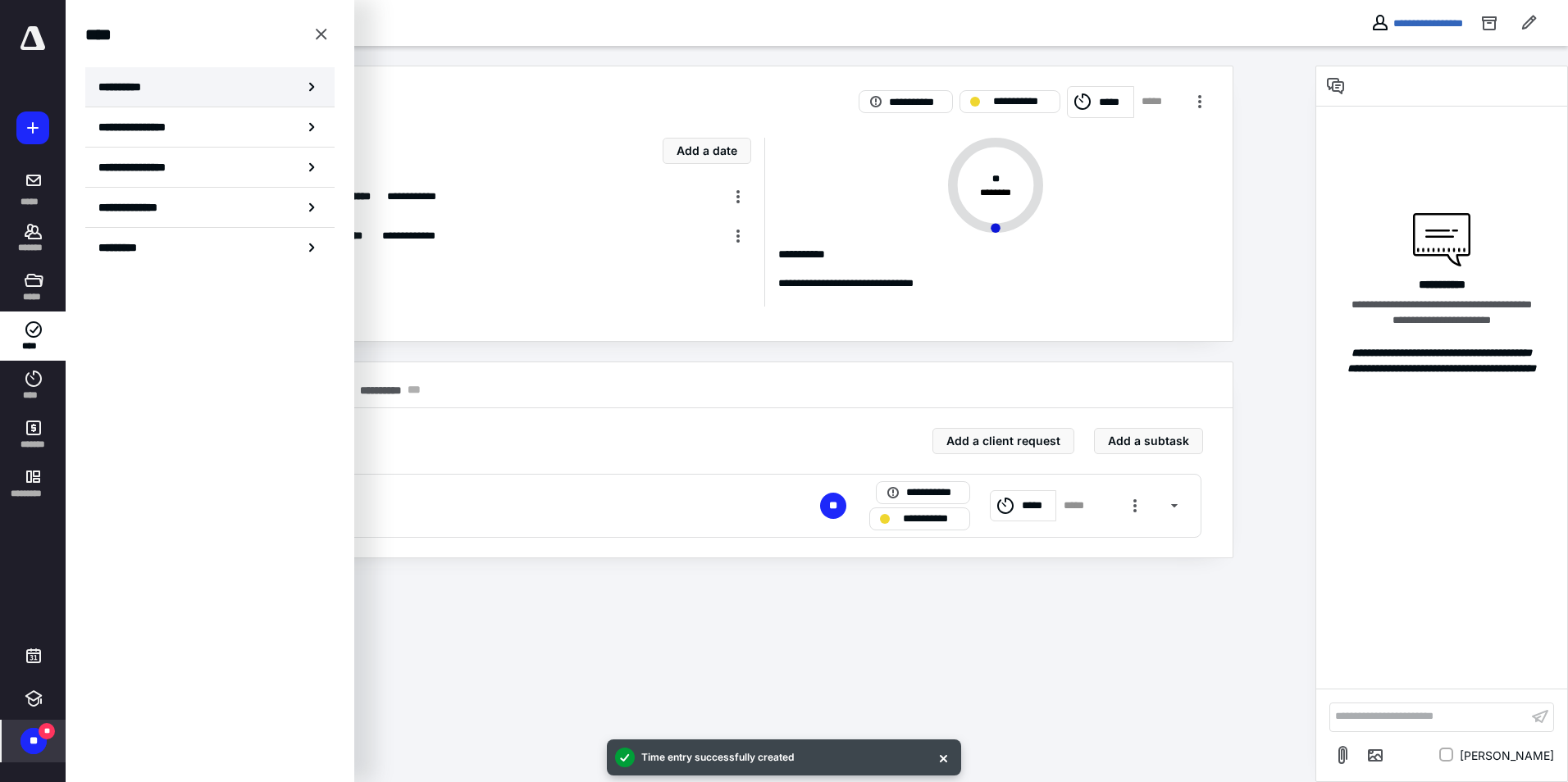 click on "**********" at bounding box center [210, 87] 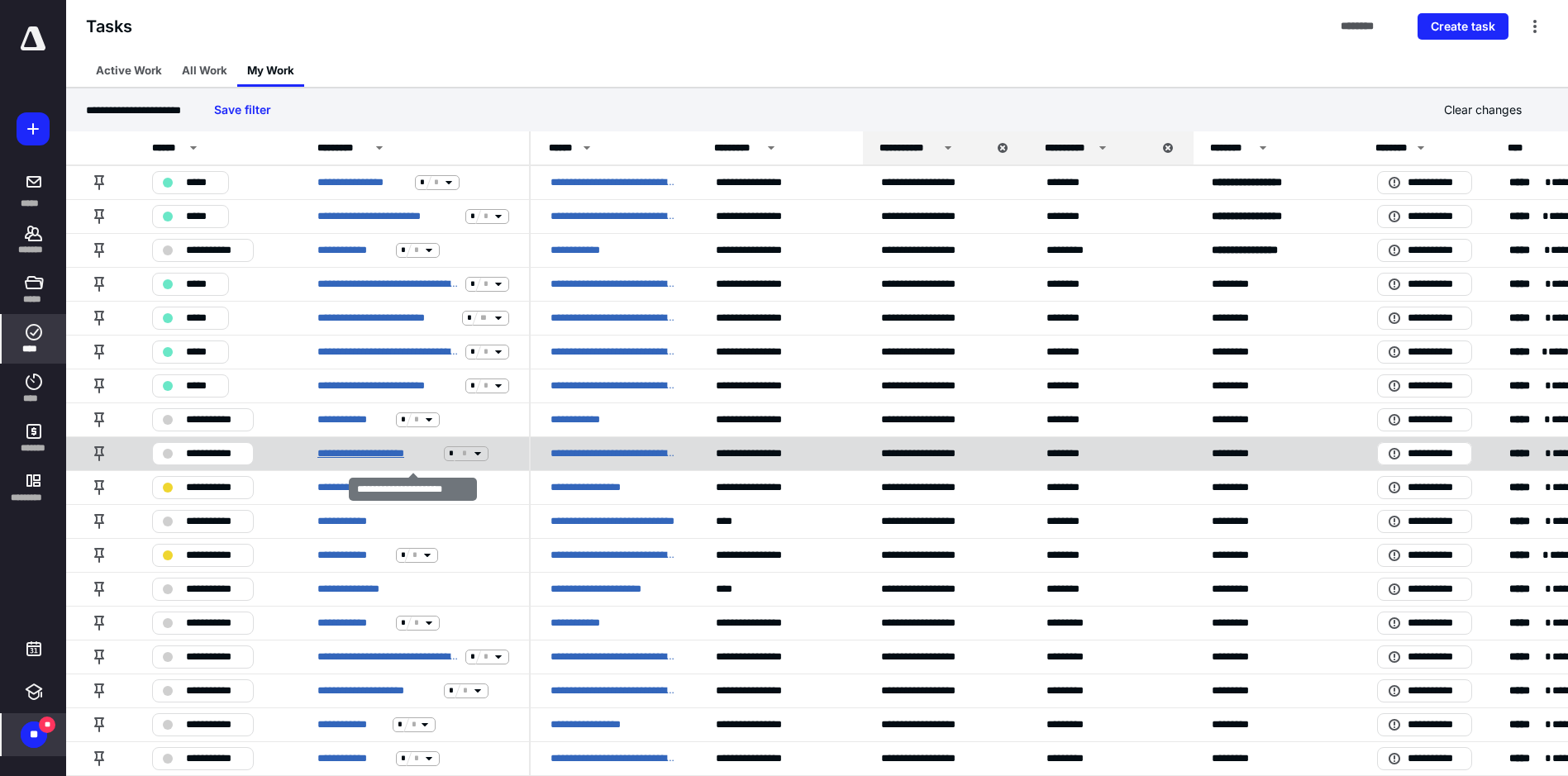 click on "**********" at bounding box center [377, 454] 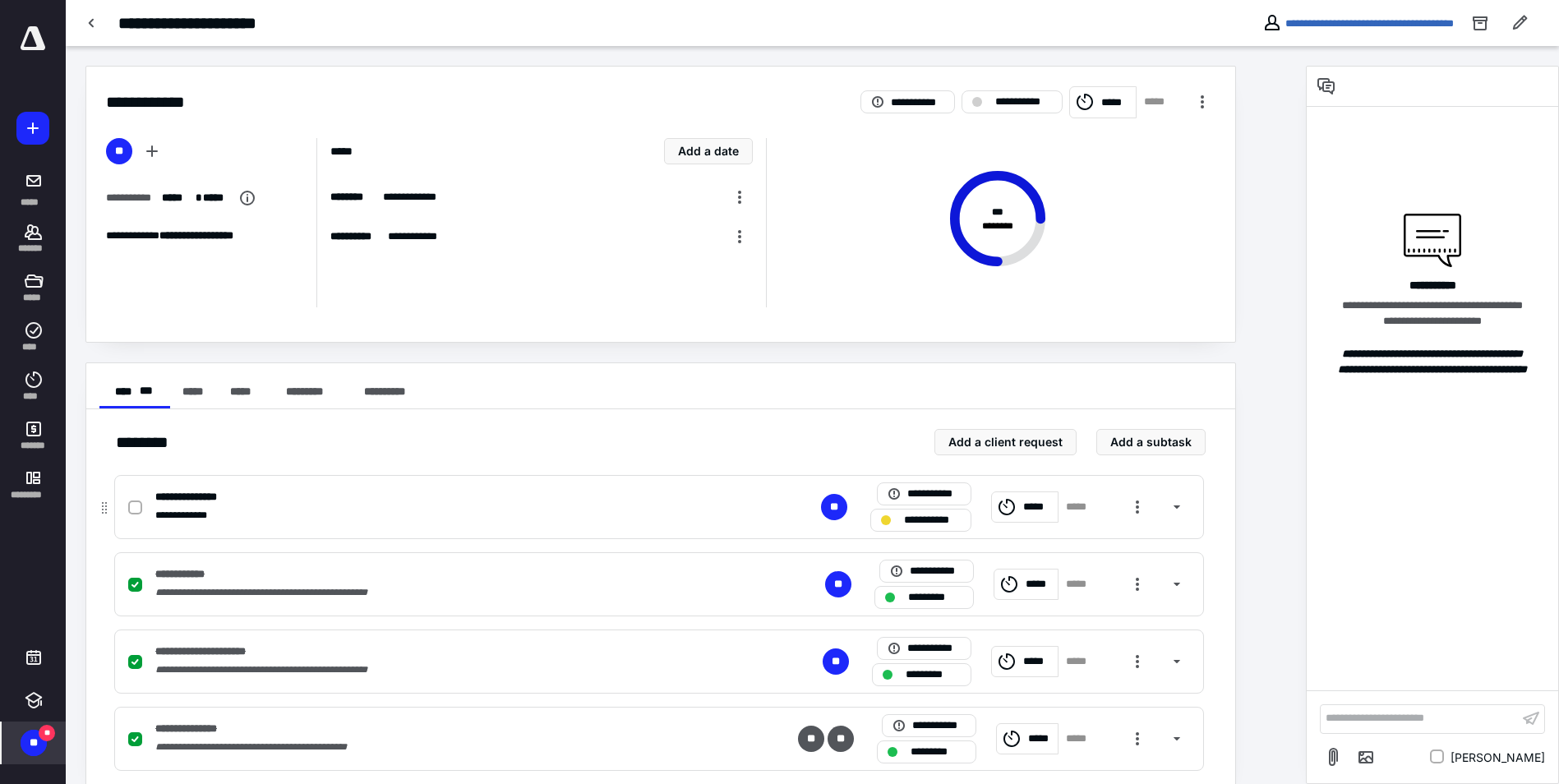 click 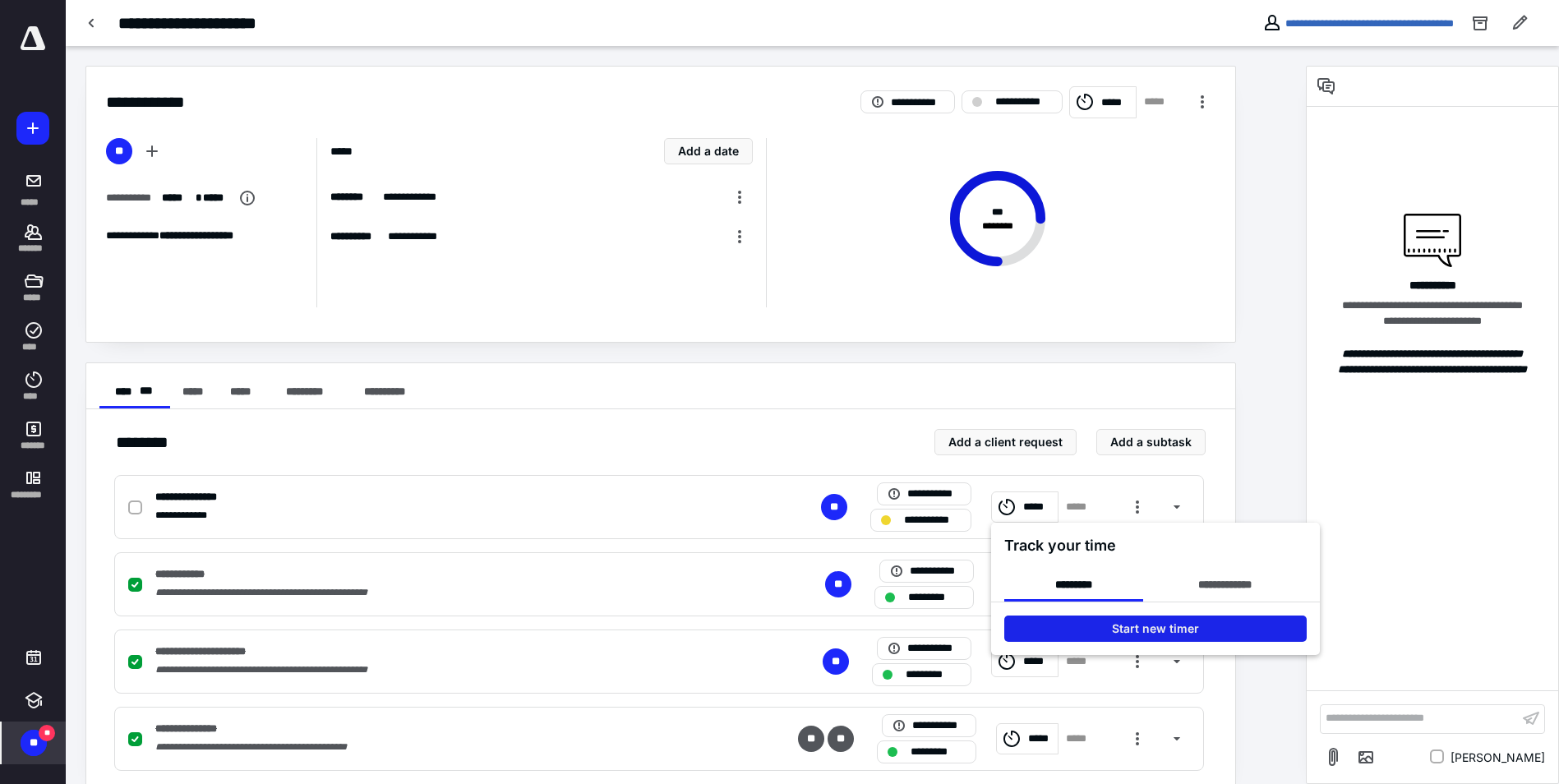 click on "Start new timer" at bounding box center [1155, 629] 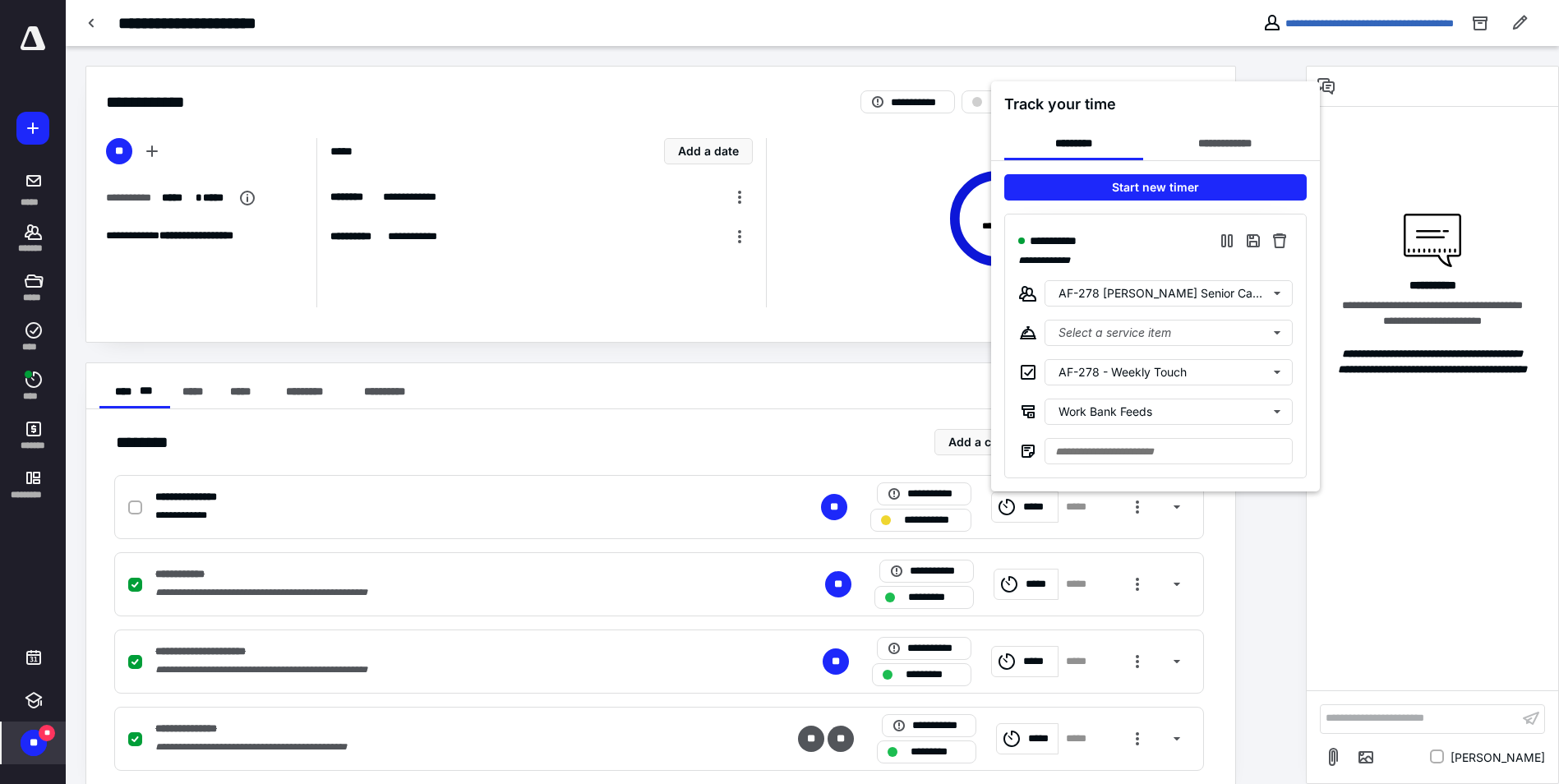 scroll, scrollTop: 27, scrollLeft: 0, axis: vertical 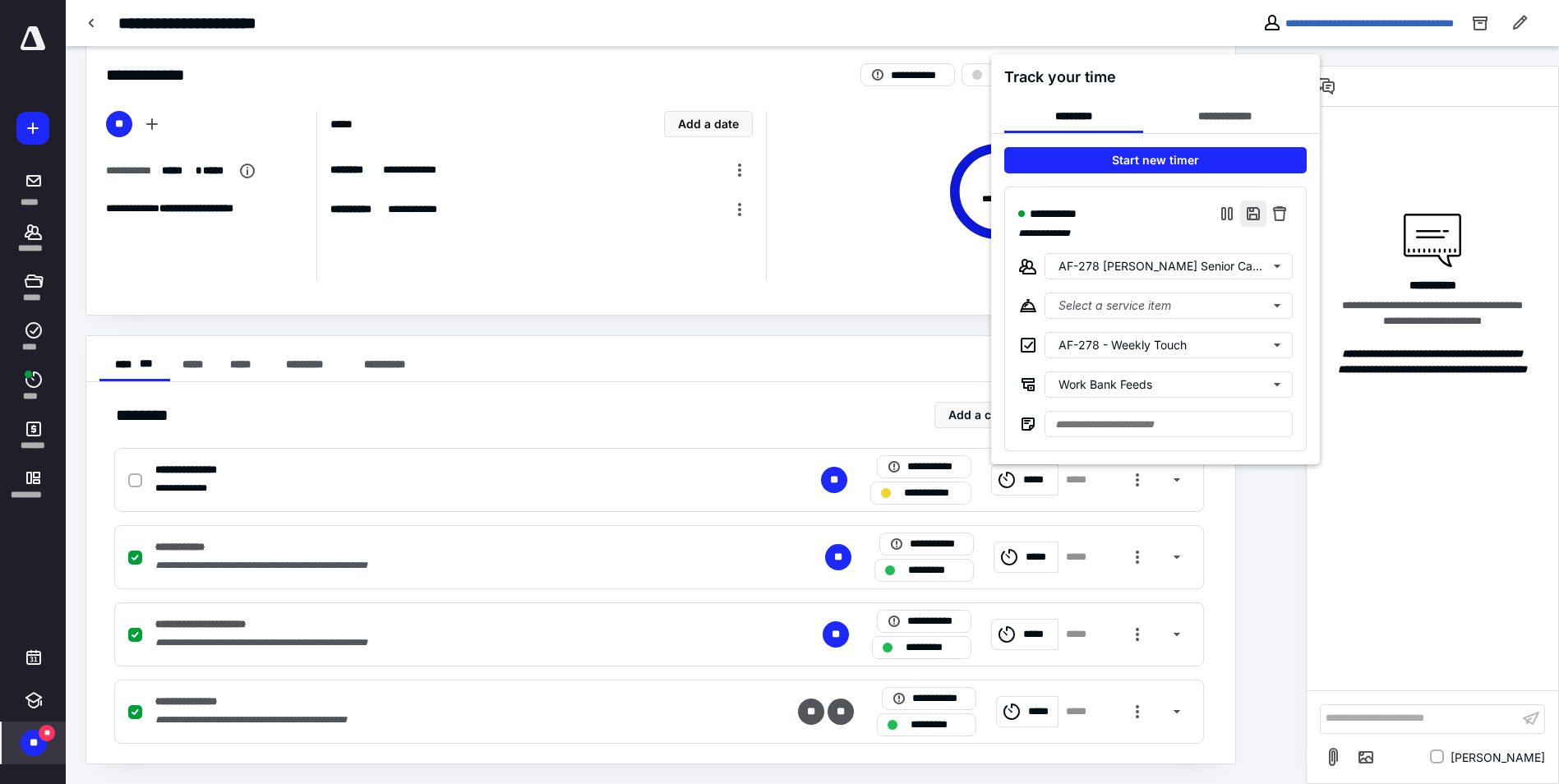 click at bounding box center (1253, 214) 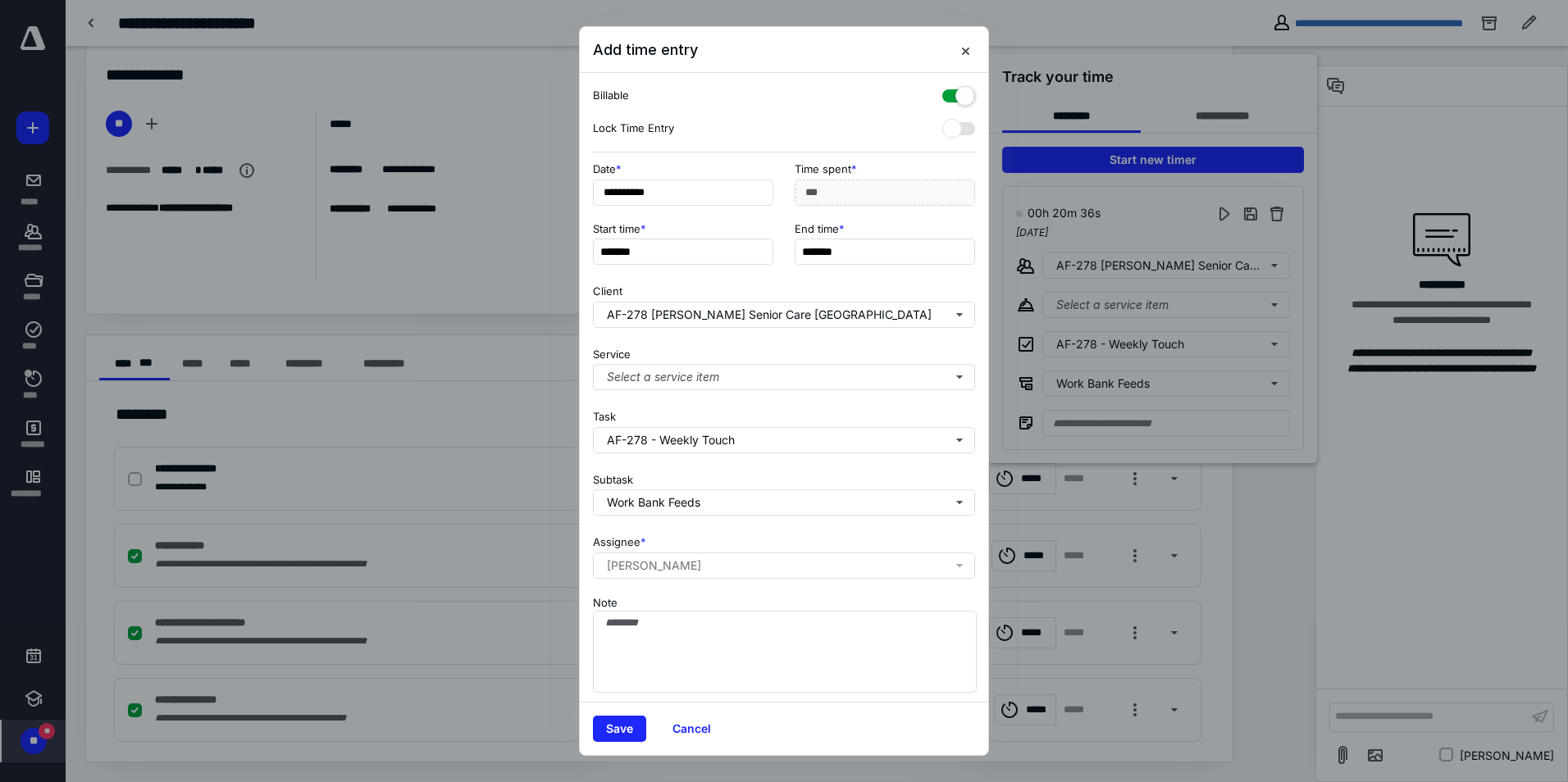 click at bounding box center (959, 93) 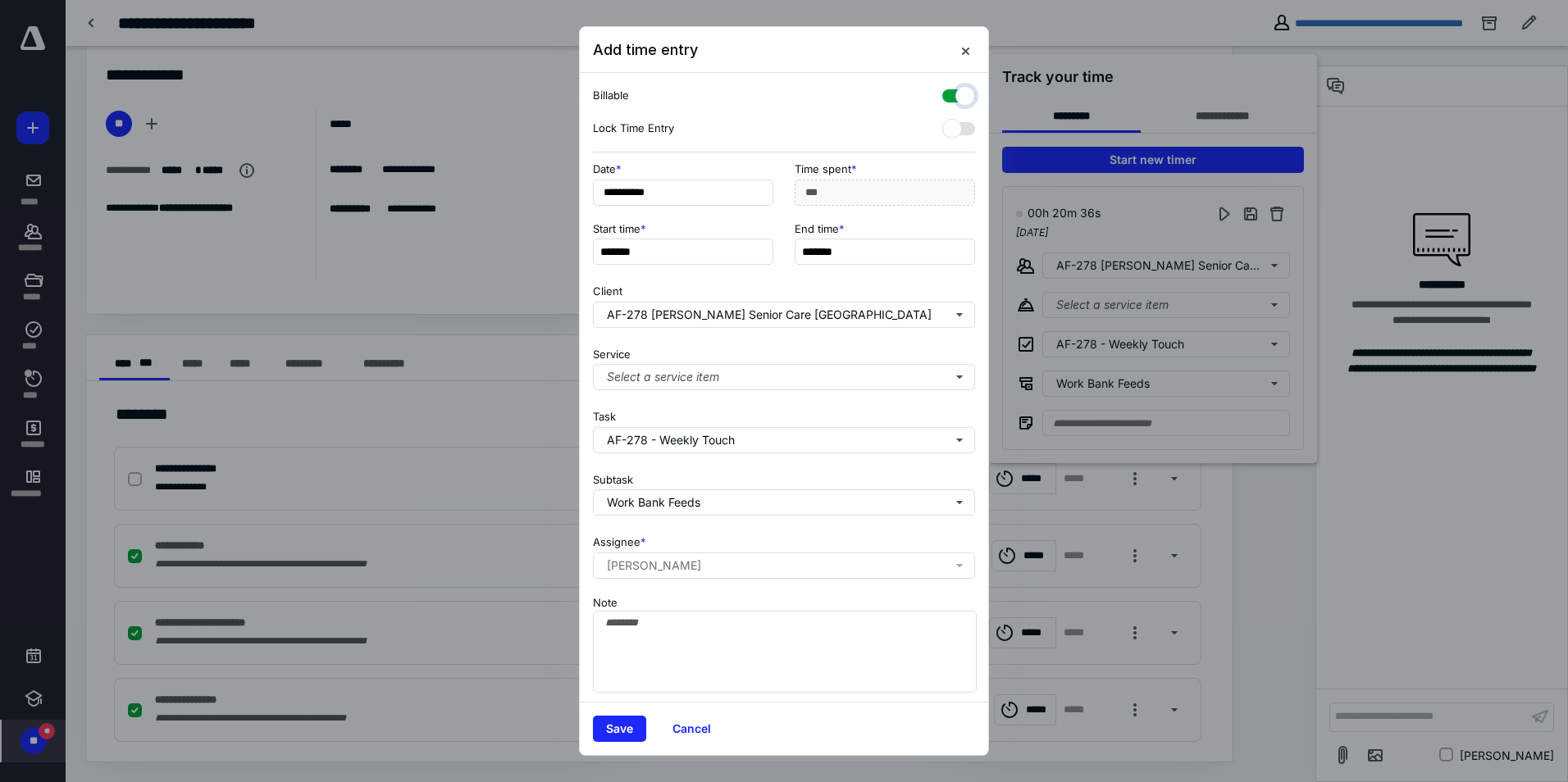 click at bounding box center (950, 93) 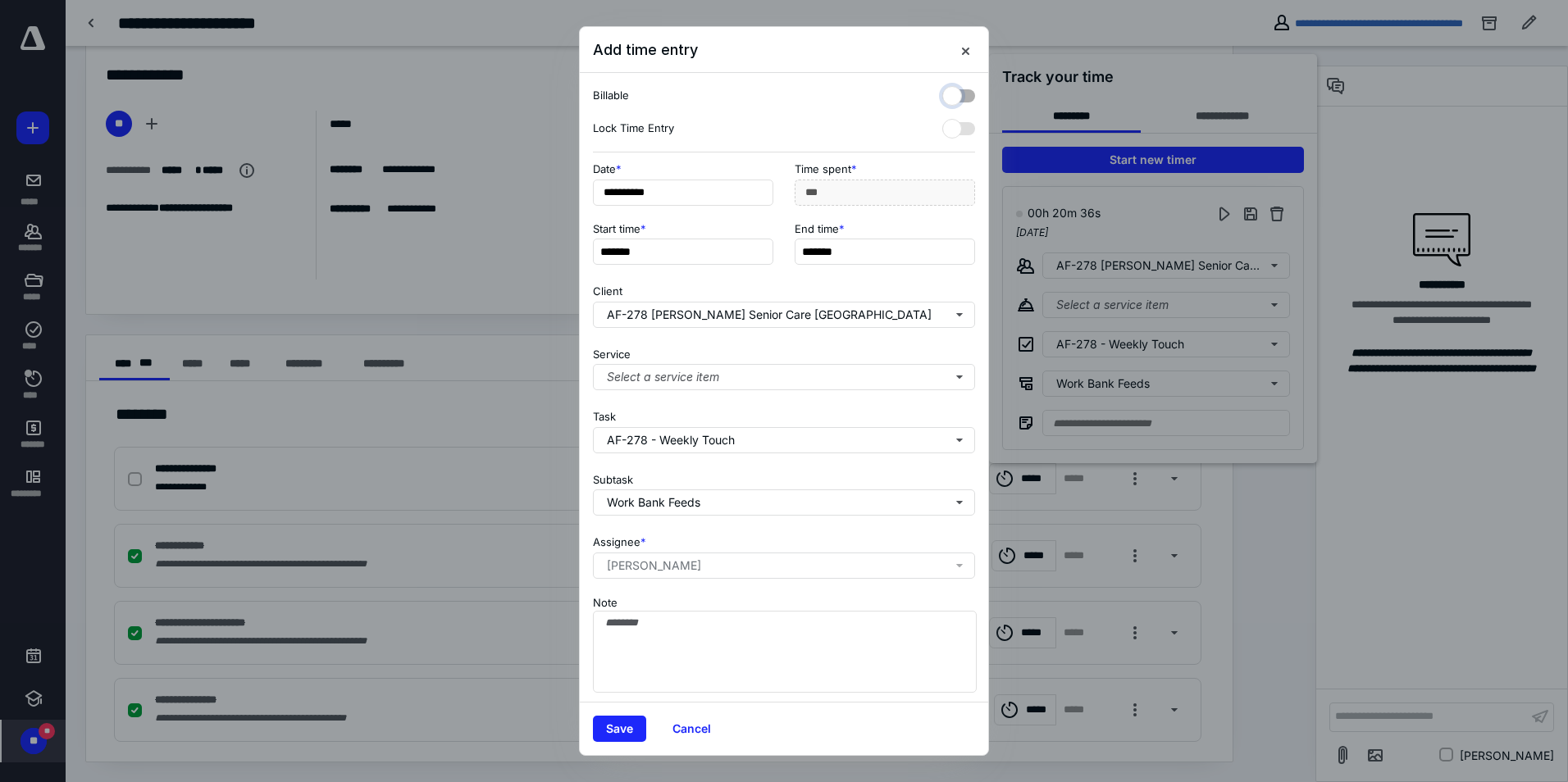 checkbox on "false" 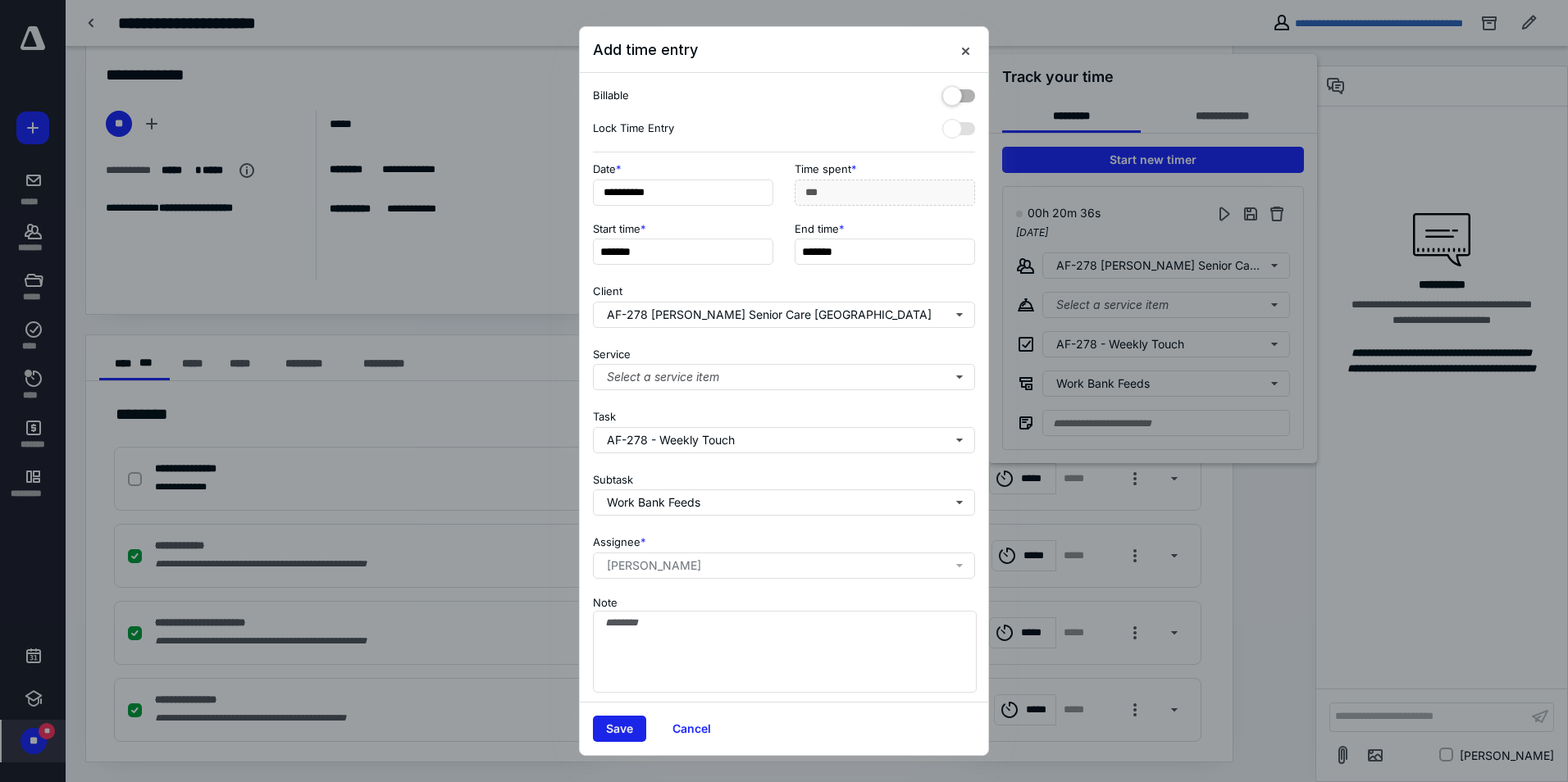 click on "Save" at bounding box center [619, 729] 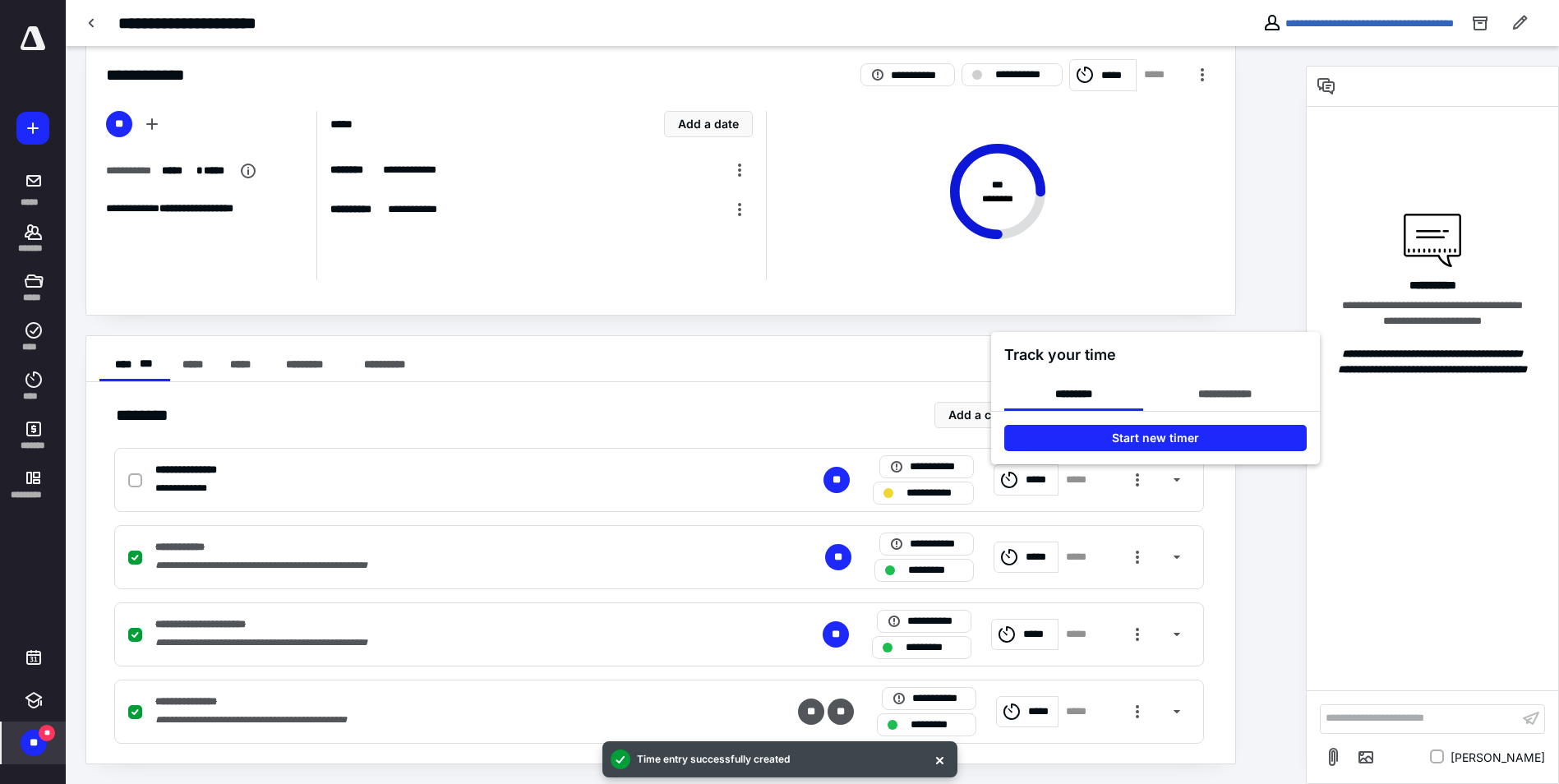 click at bounding box center [779, 392] 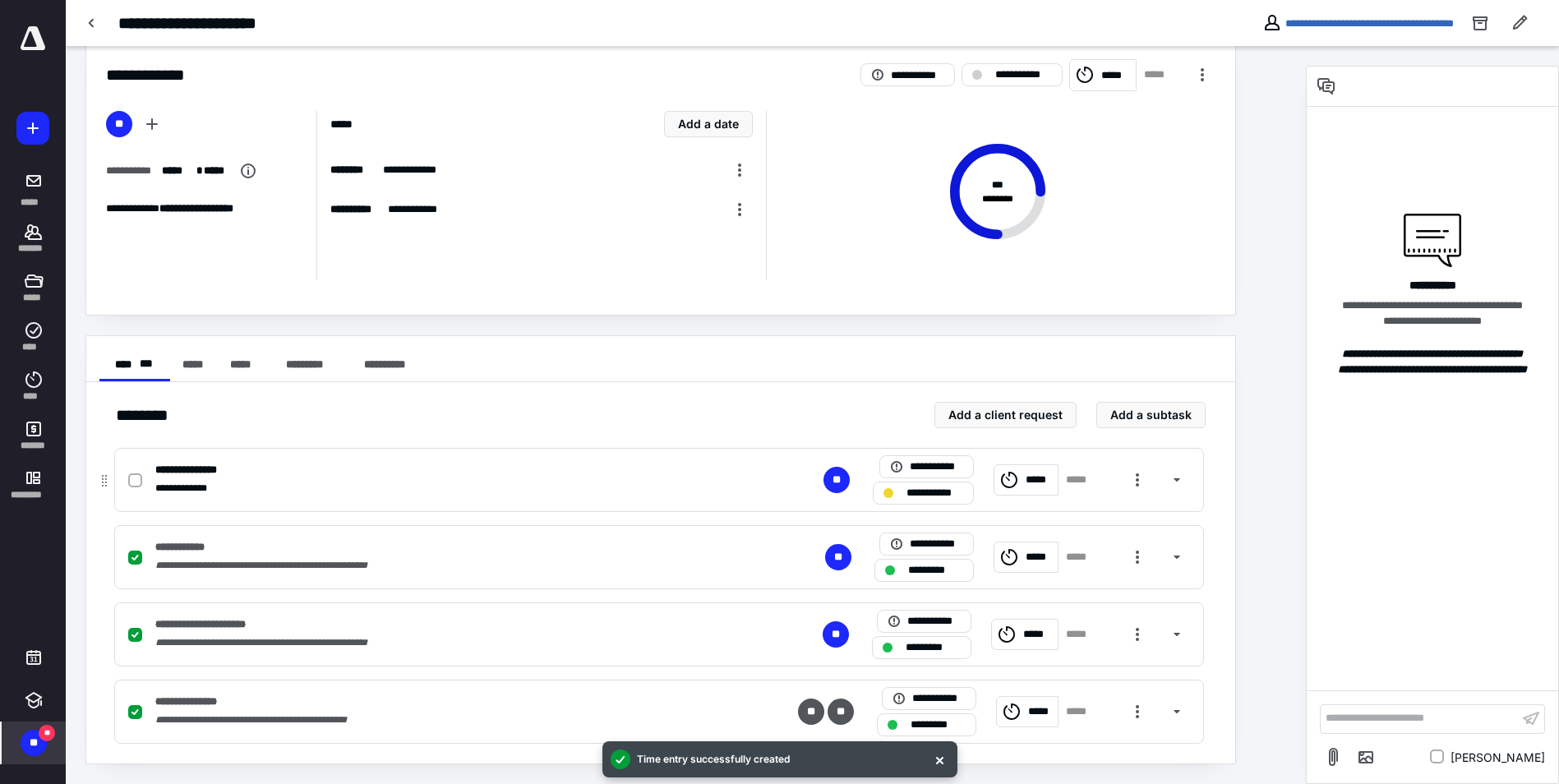 click at bounding box center [135, 481] 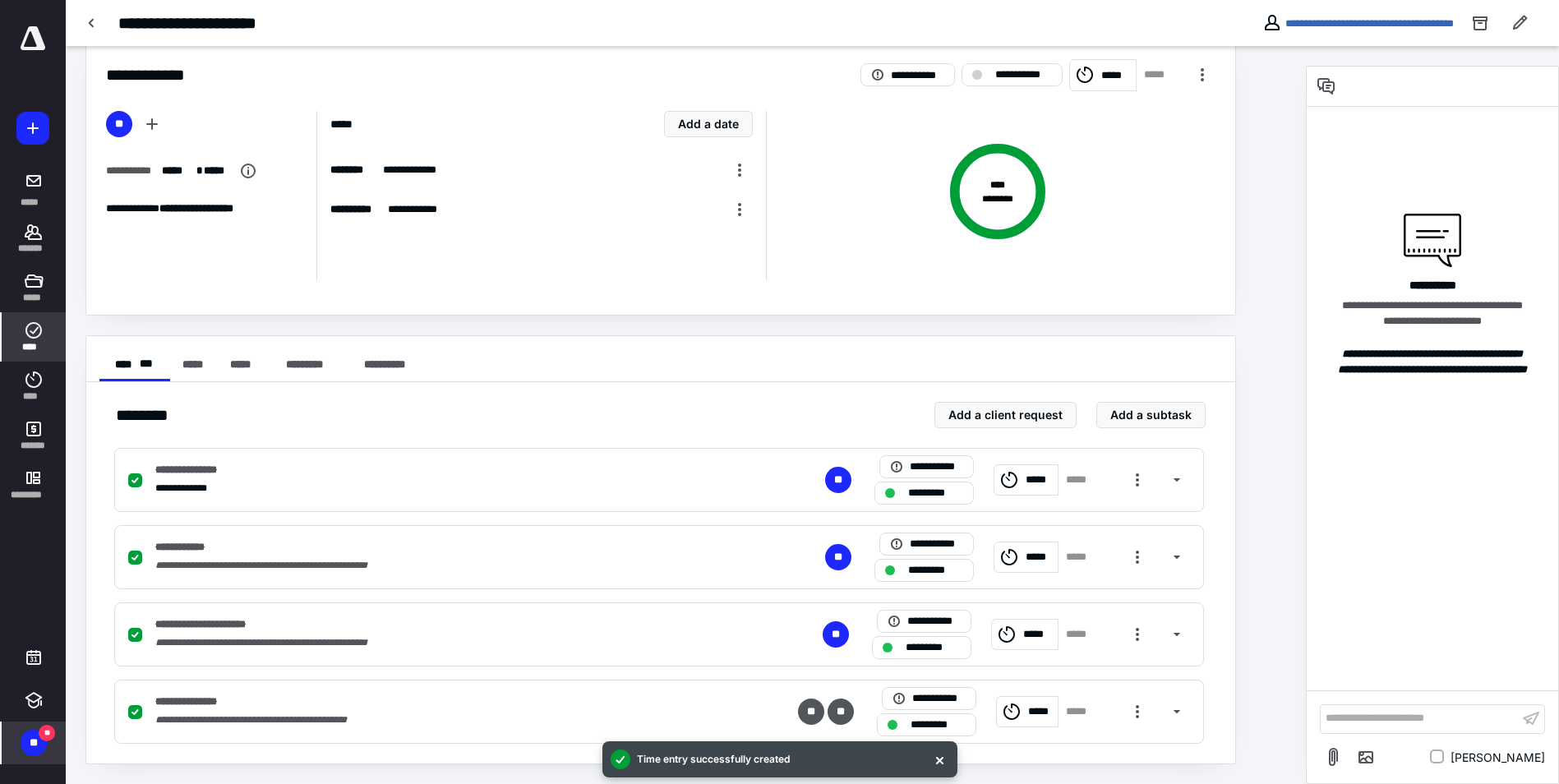 click on "****" at bounding box center [34, 347] 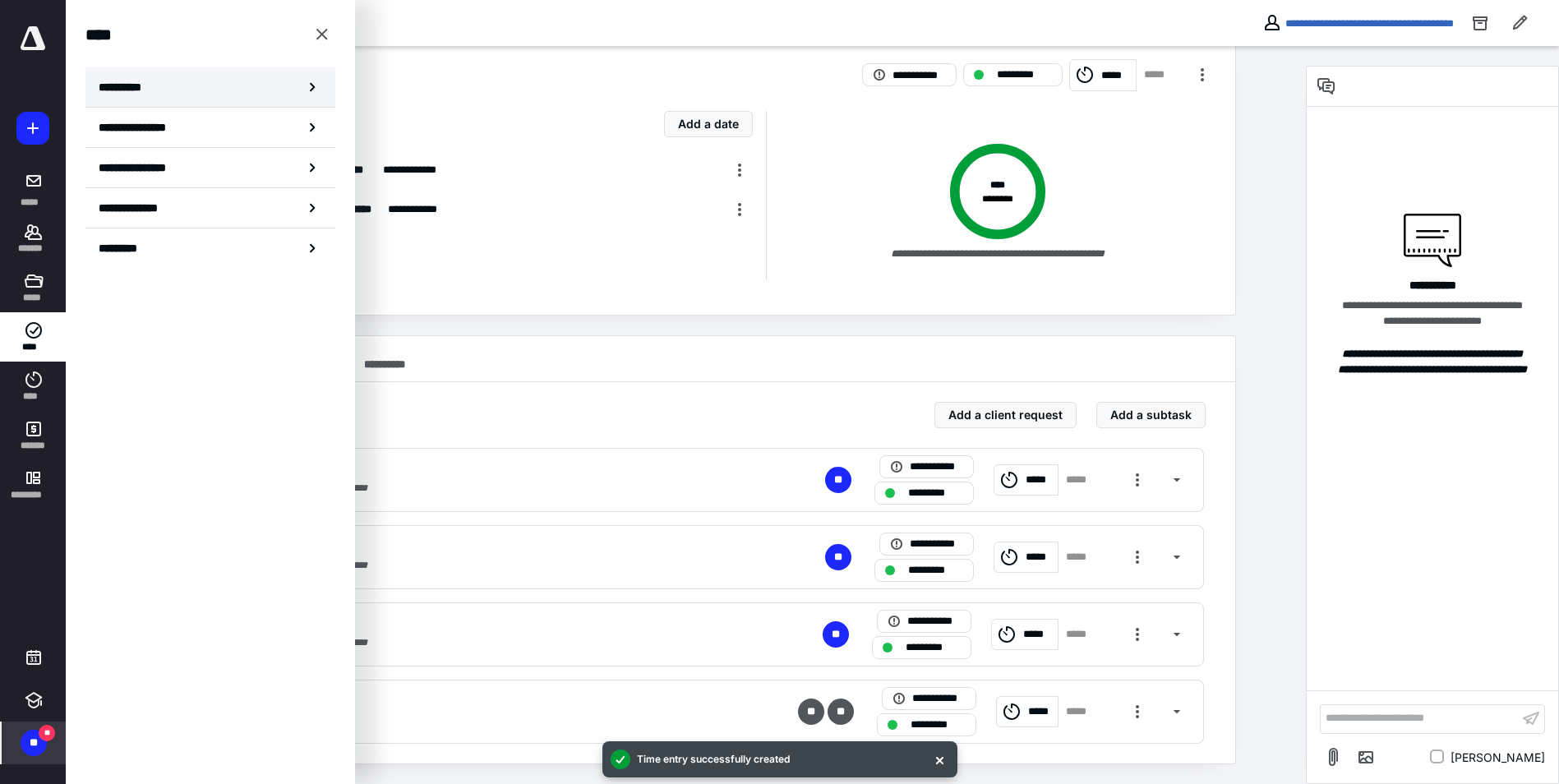 click on "**********" at bounding box center (210, 87) 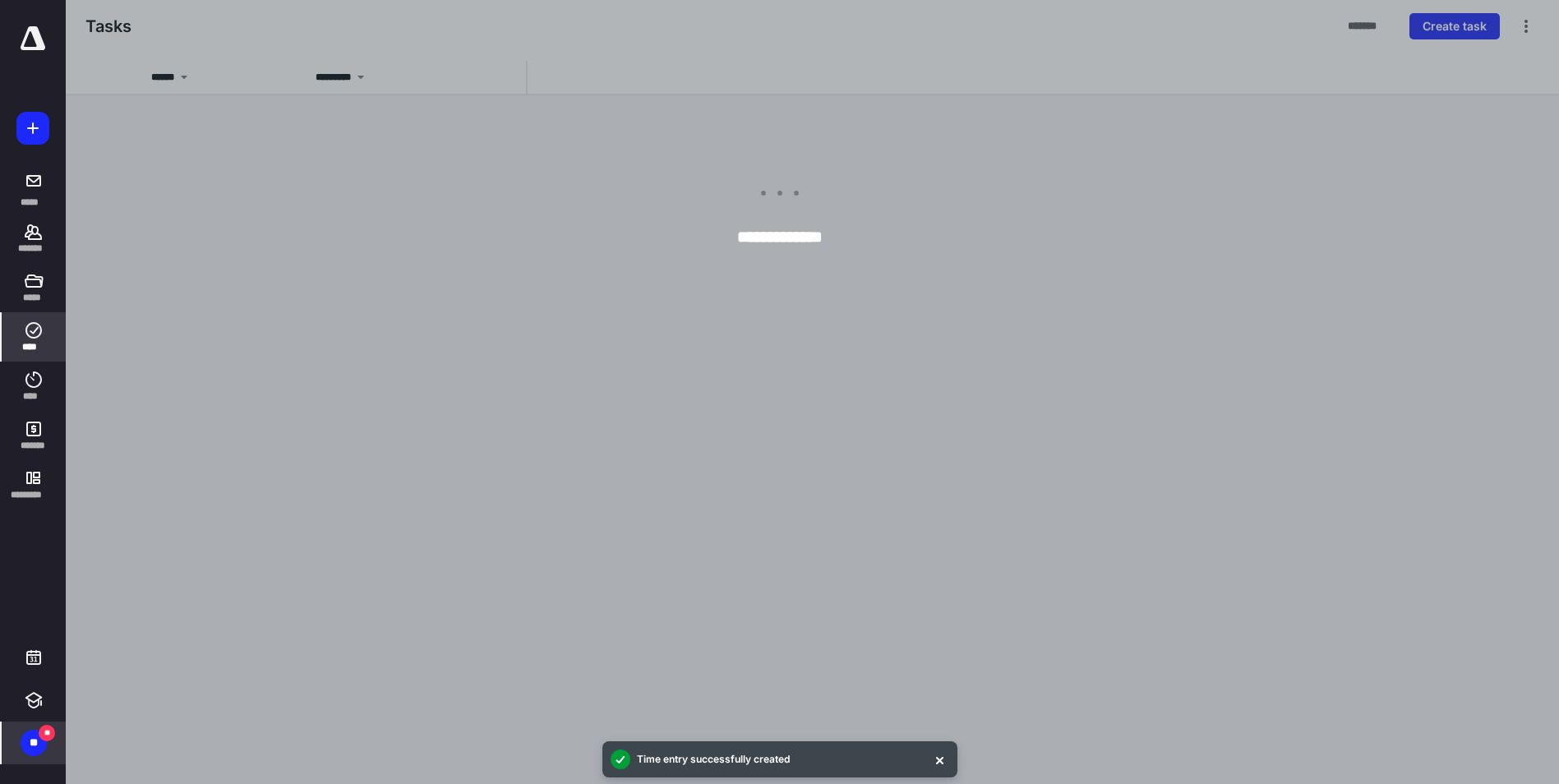 scroll, scrollTop: 0, scrollLeft: 0, axis: both 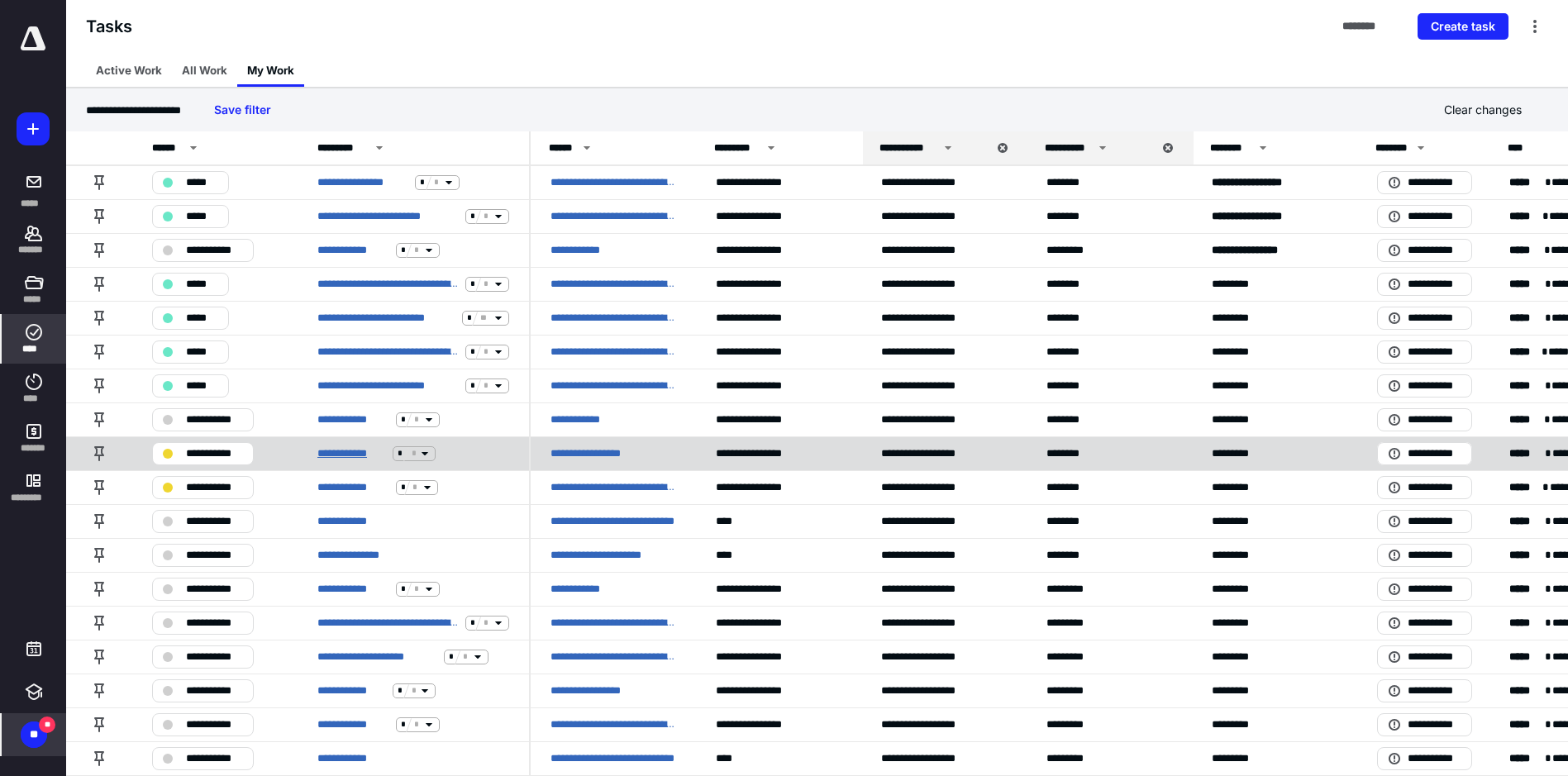 click on "**********" at bounding box center [351, 454] 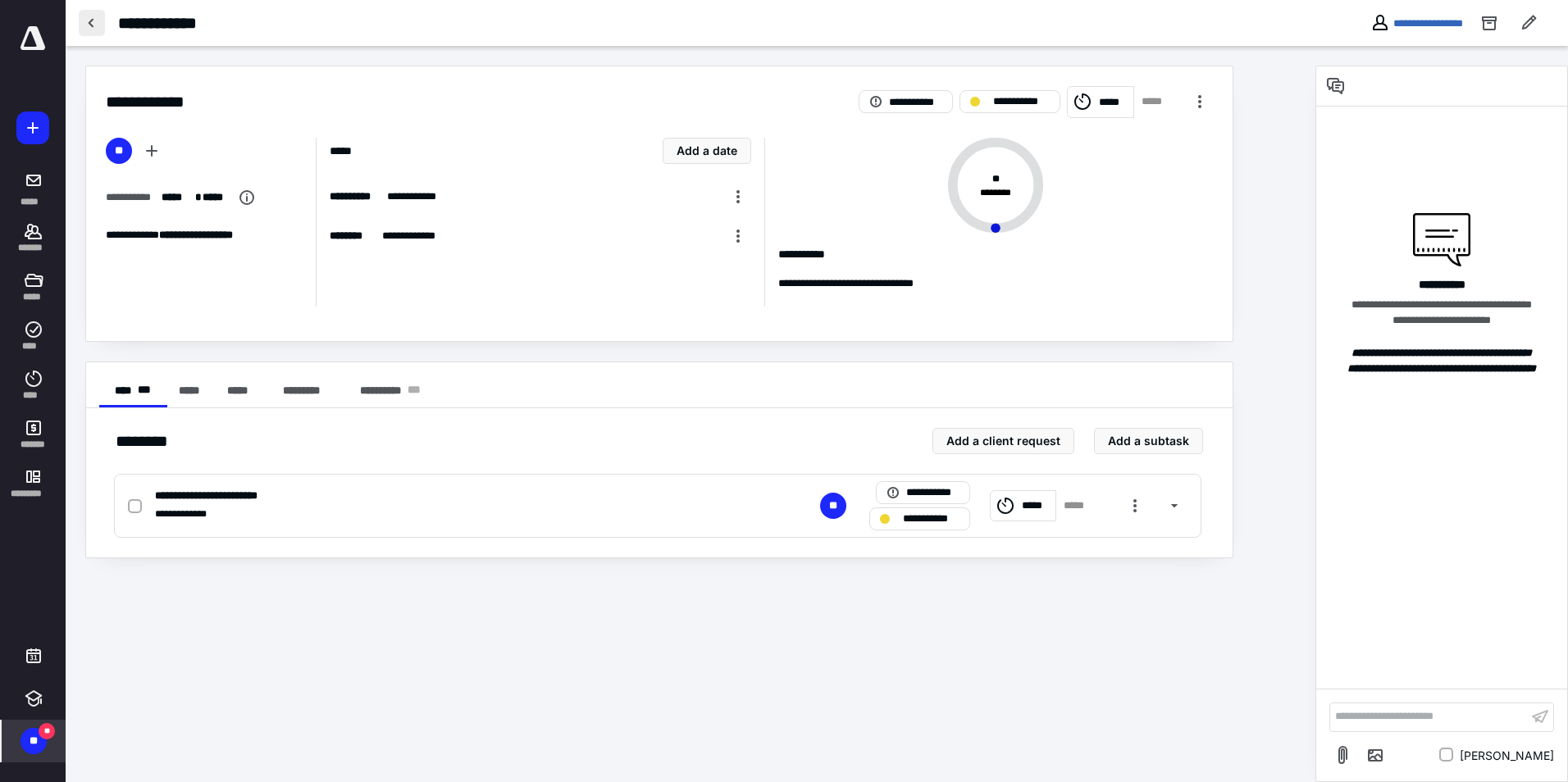 click at bounding box center (92, 23) 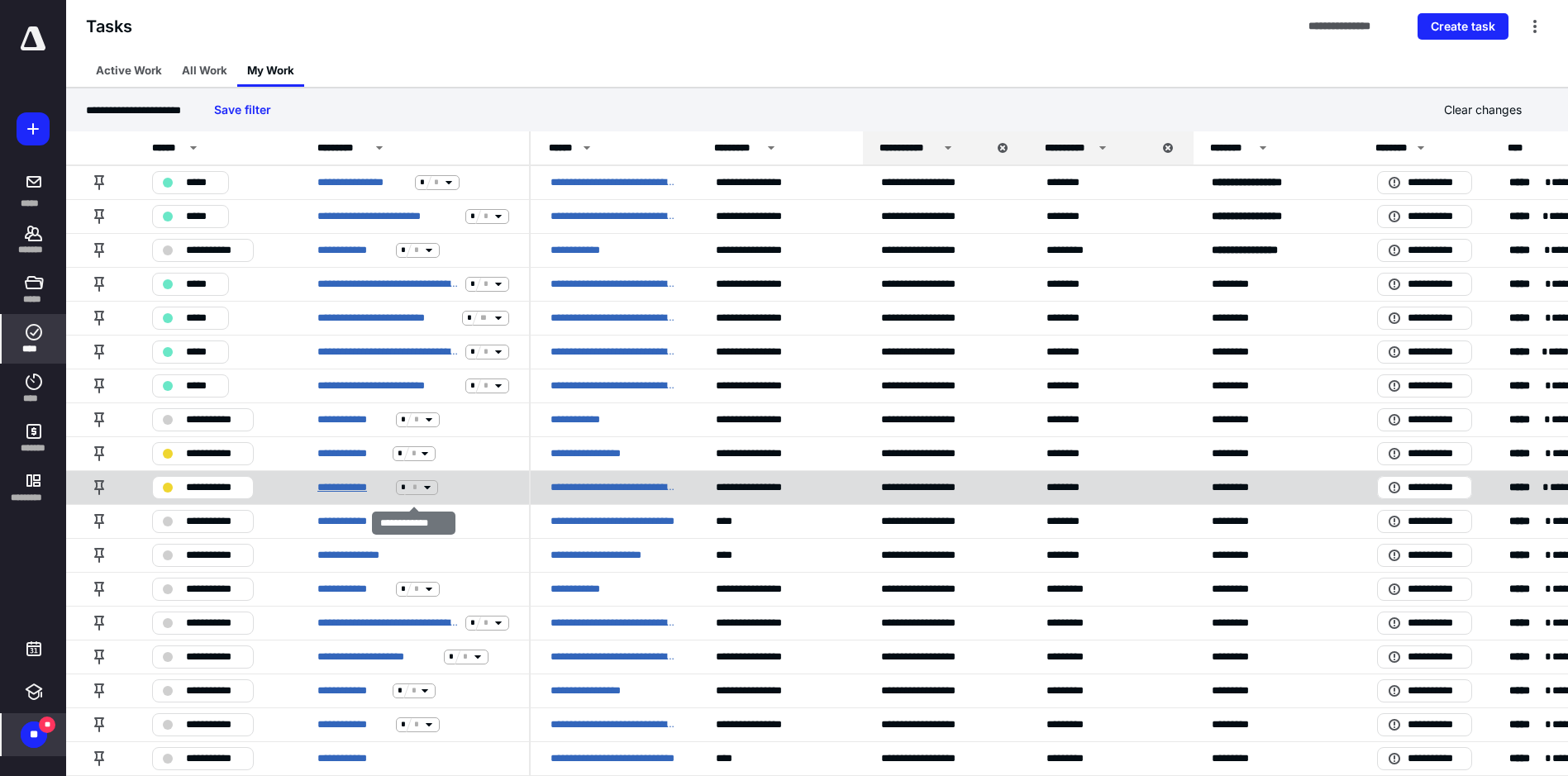 click on "**********" at bounding box center [353, 488] 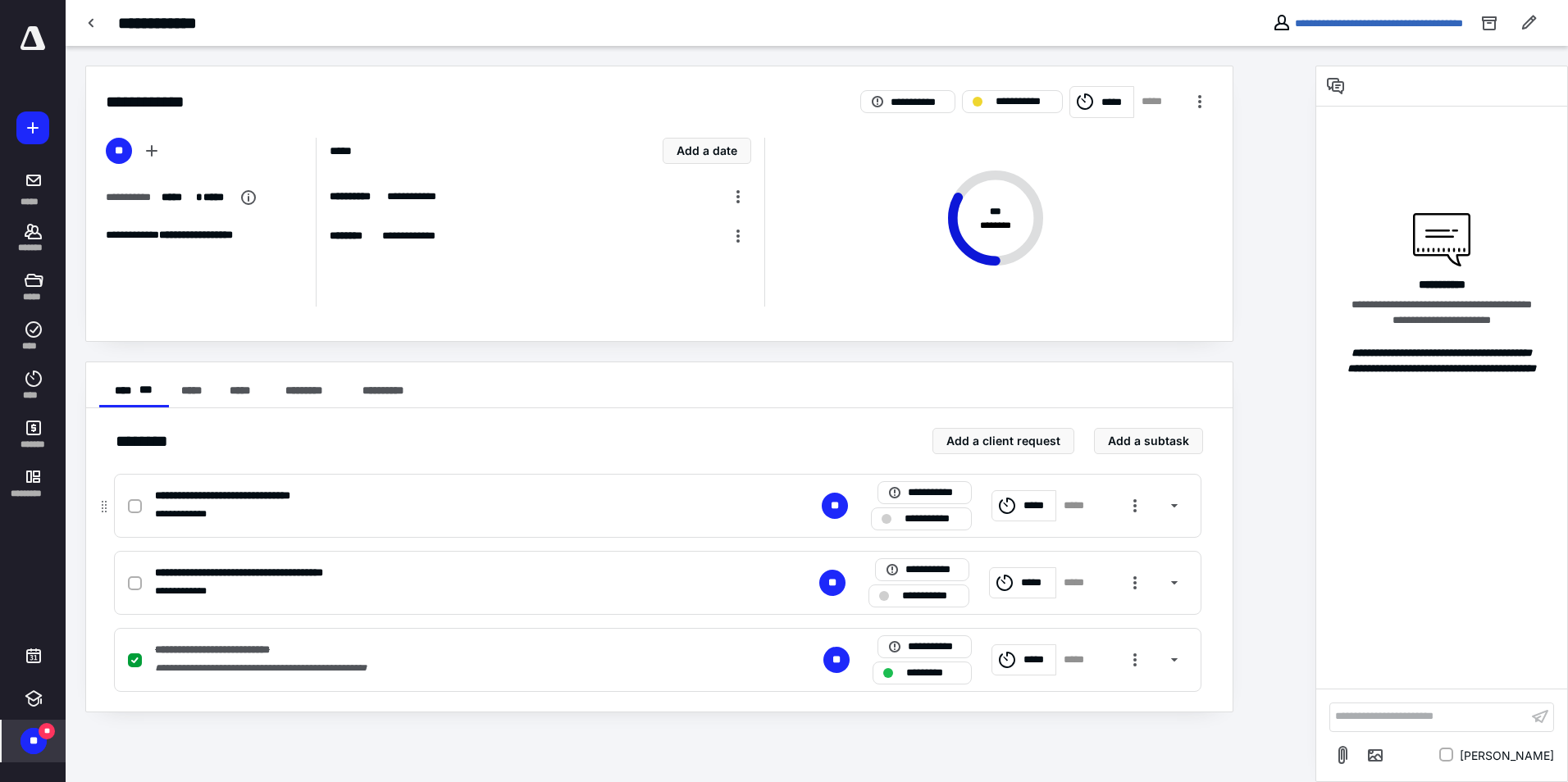 click on "*****" at bounding box center [1037, 506] 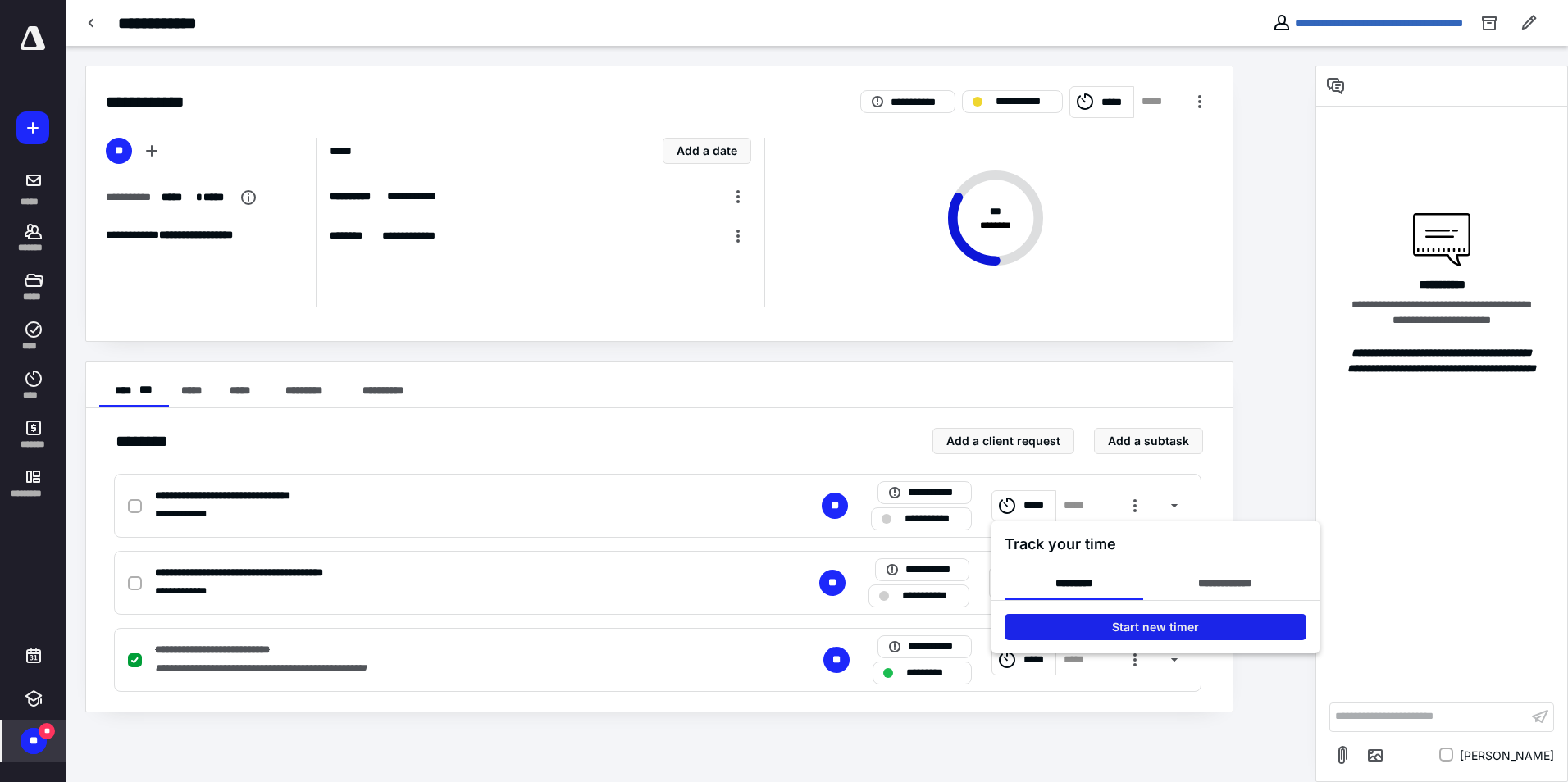 click on "Start new timer" at bounding box center [1155, 627] 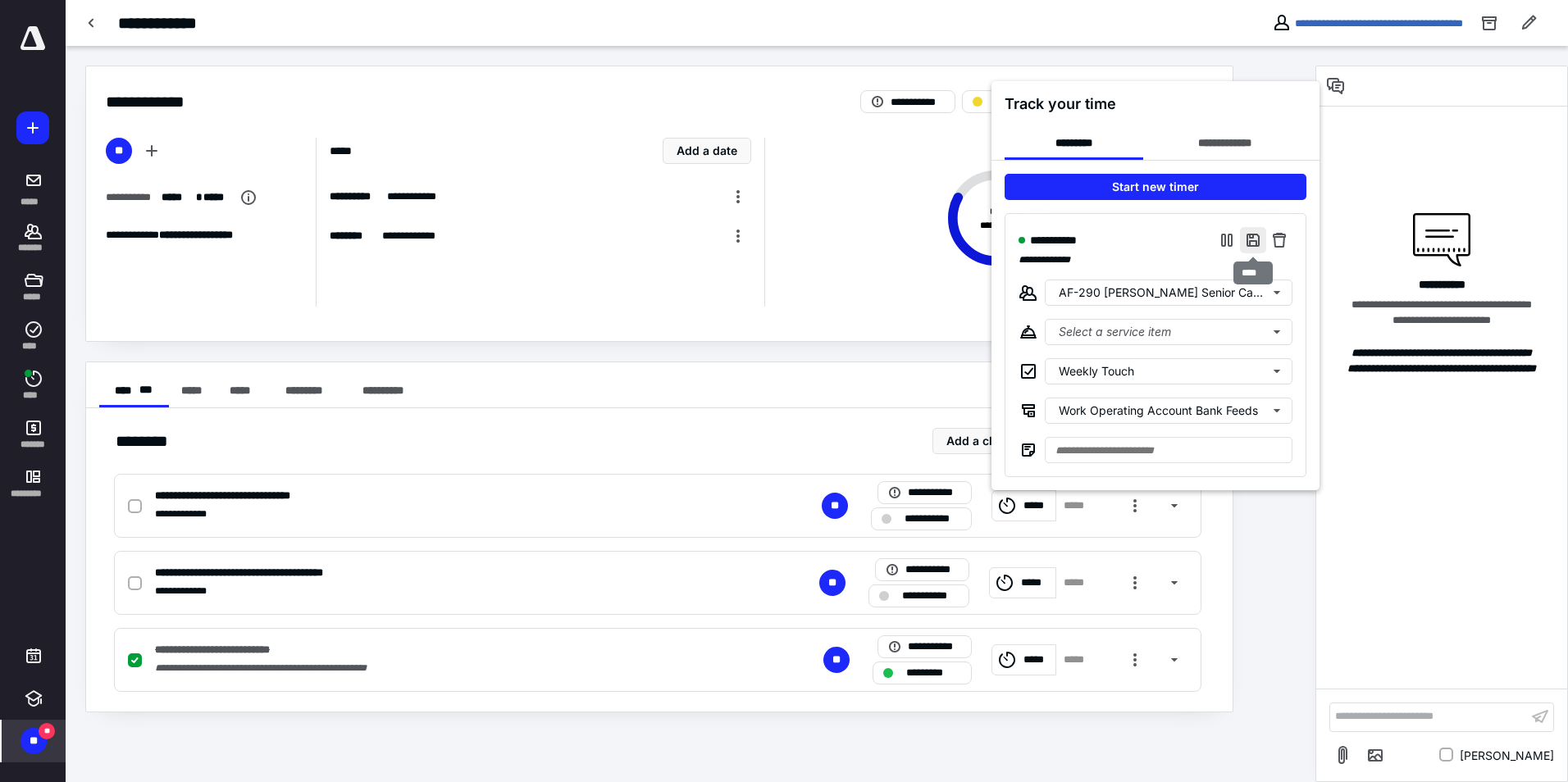 click at bounding box center (1253, 240) 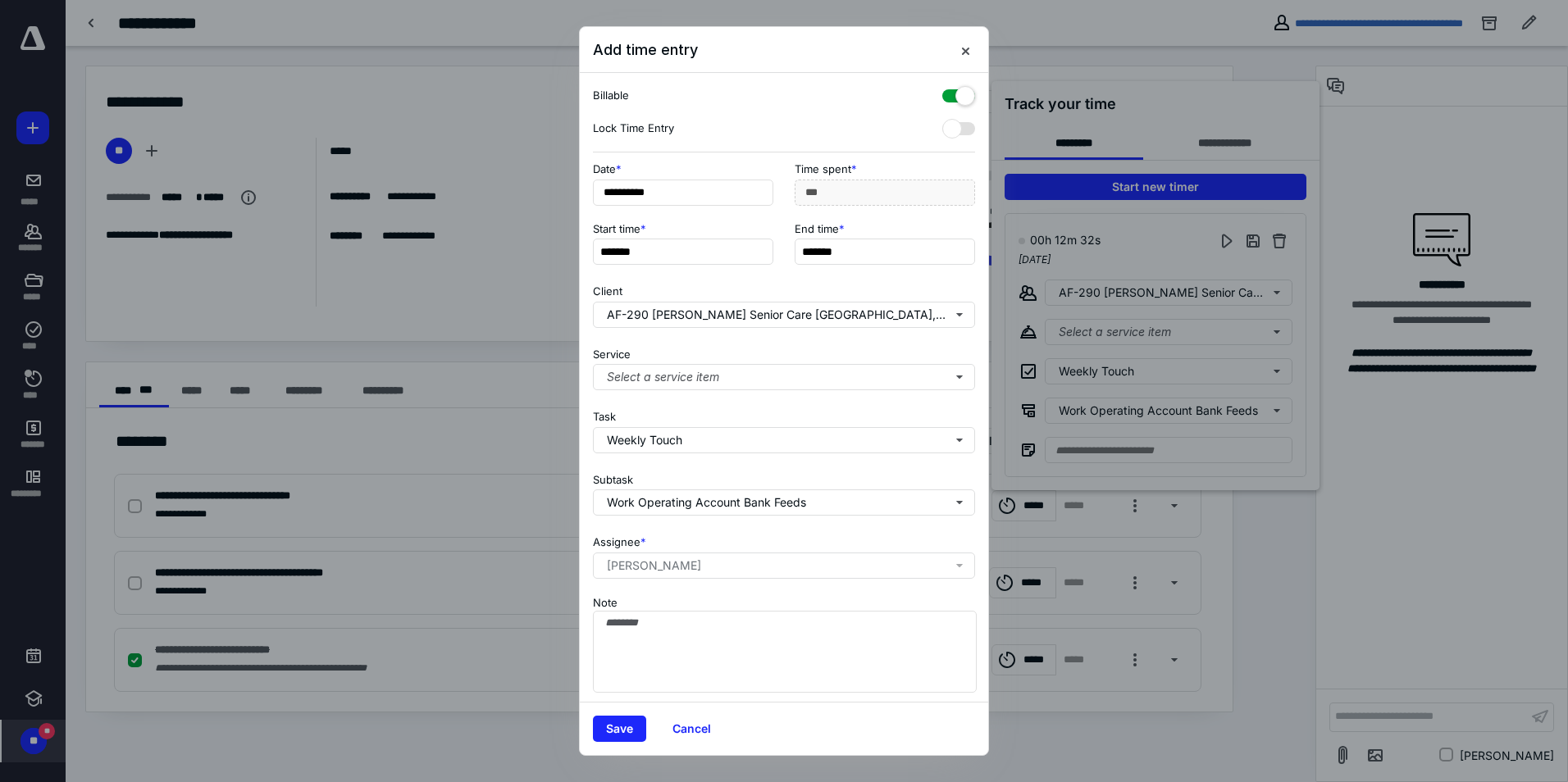 click at bounding box center (959, 93) 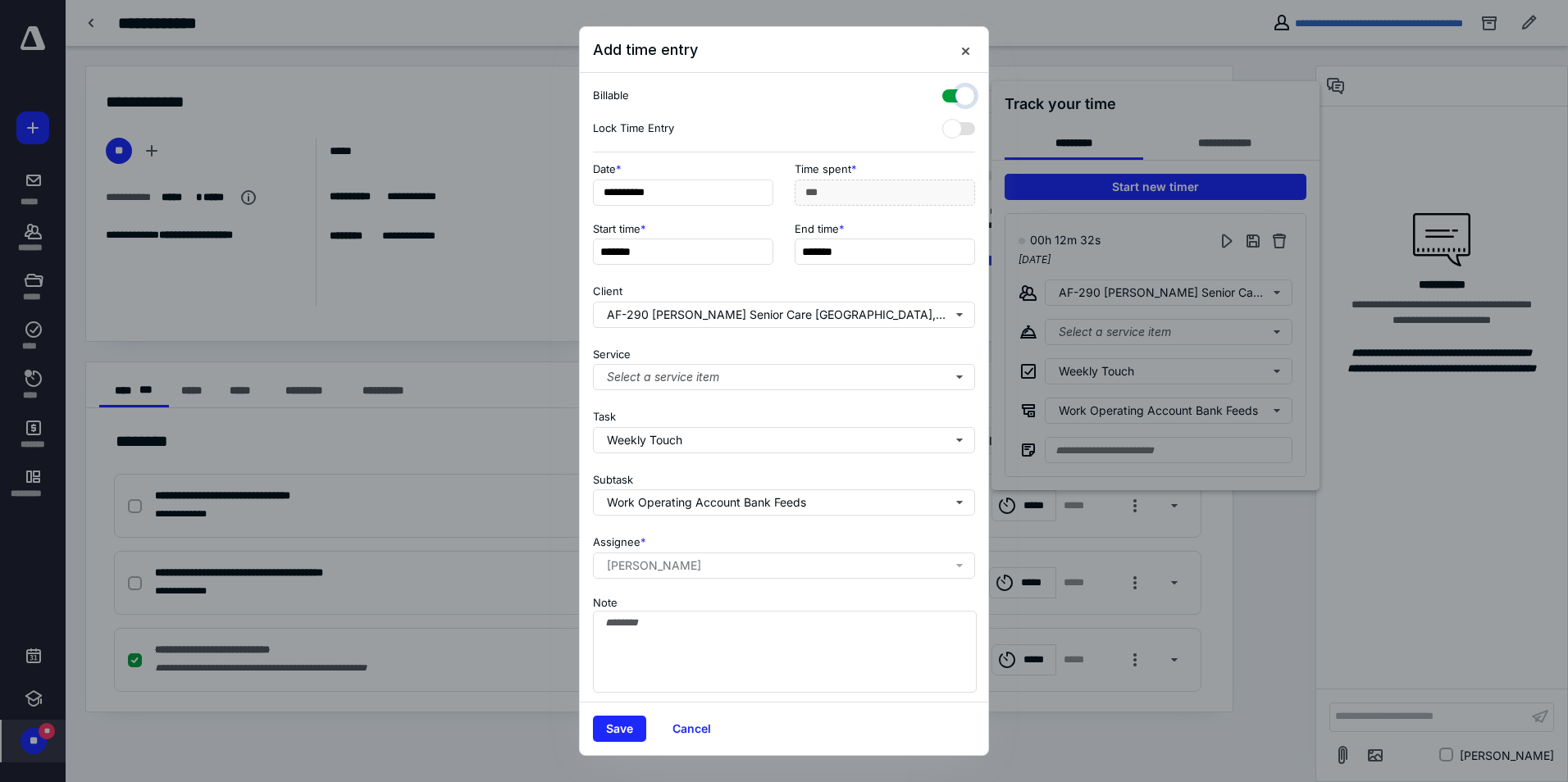 click at bounding box center (950, 93) 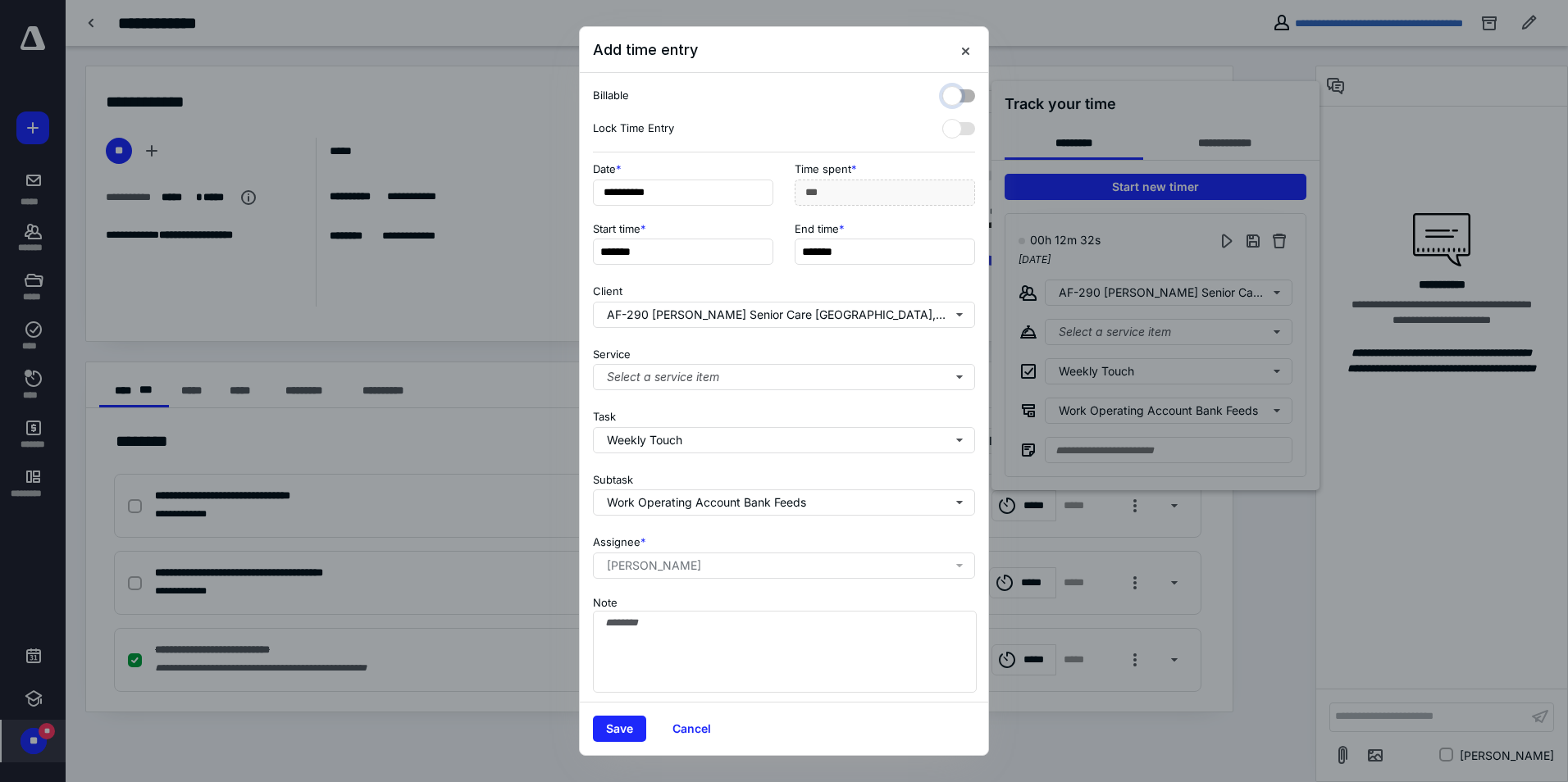 checkbox on "false" 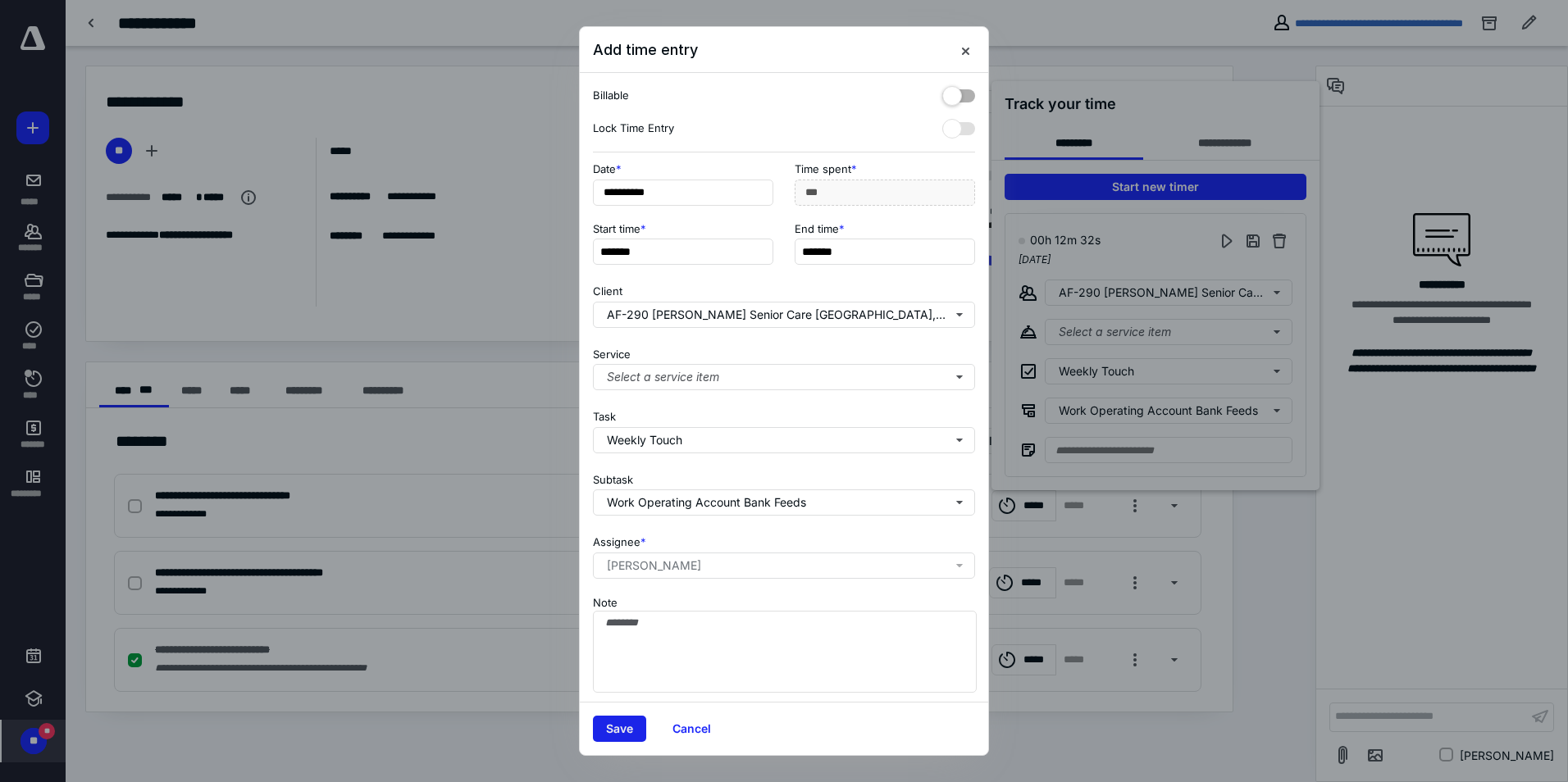 click on "Save" at bounding box center (619, 729) 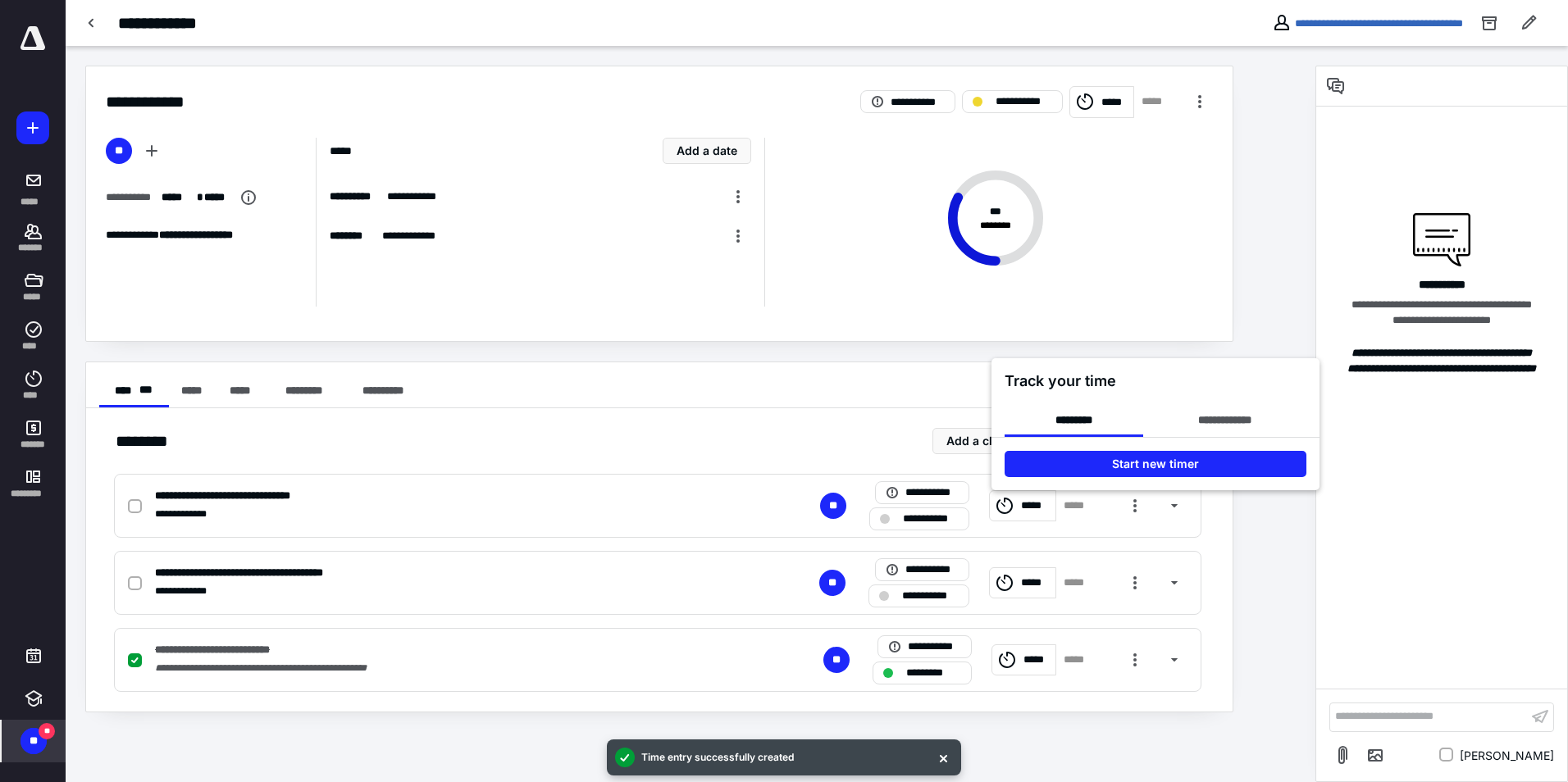 click at bounding box center (784, 391) 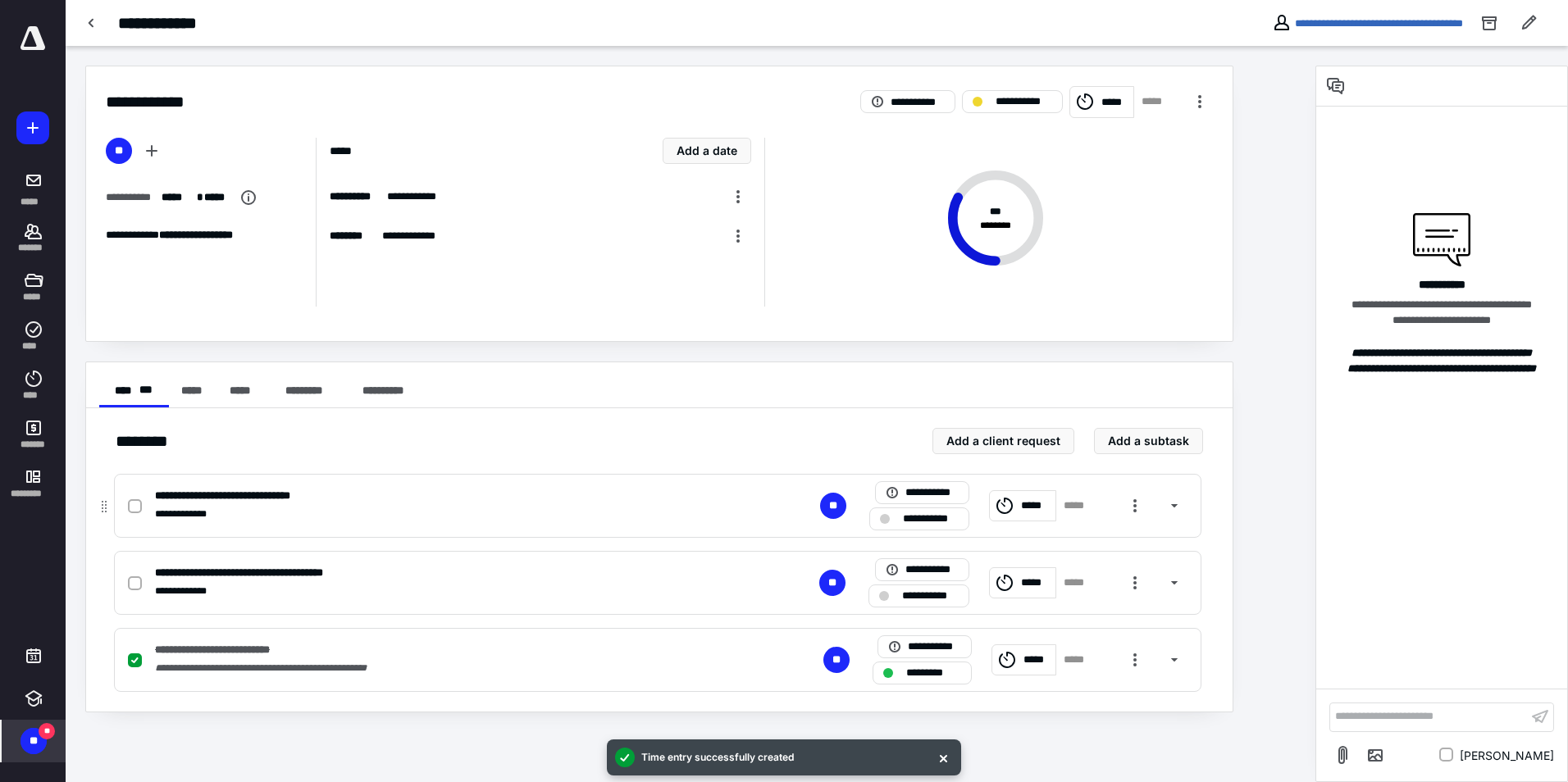 click 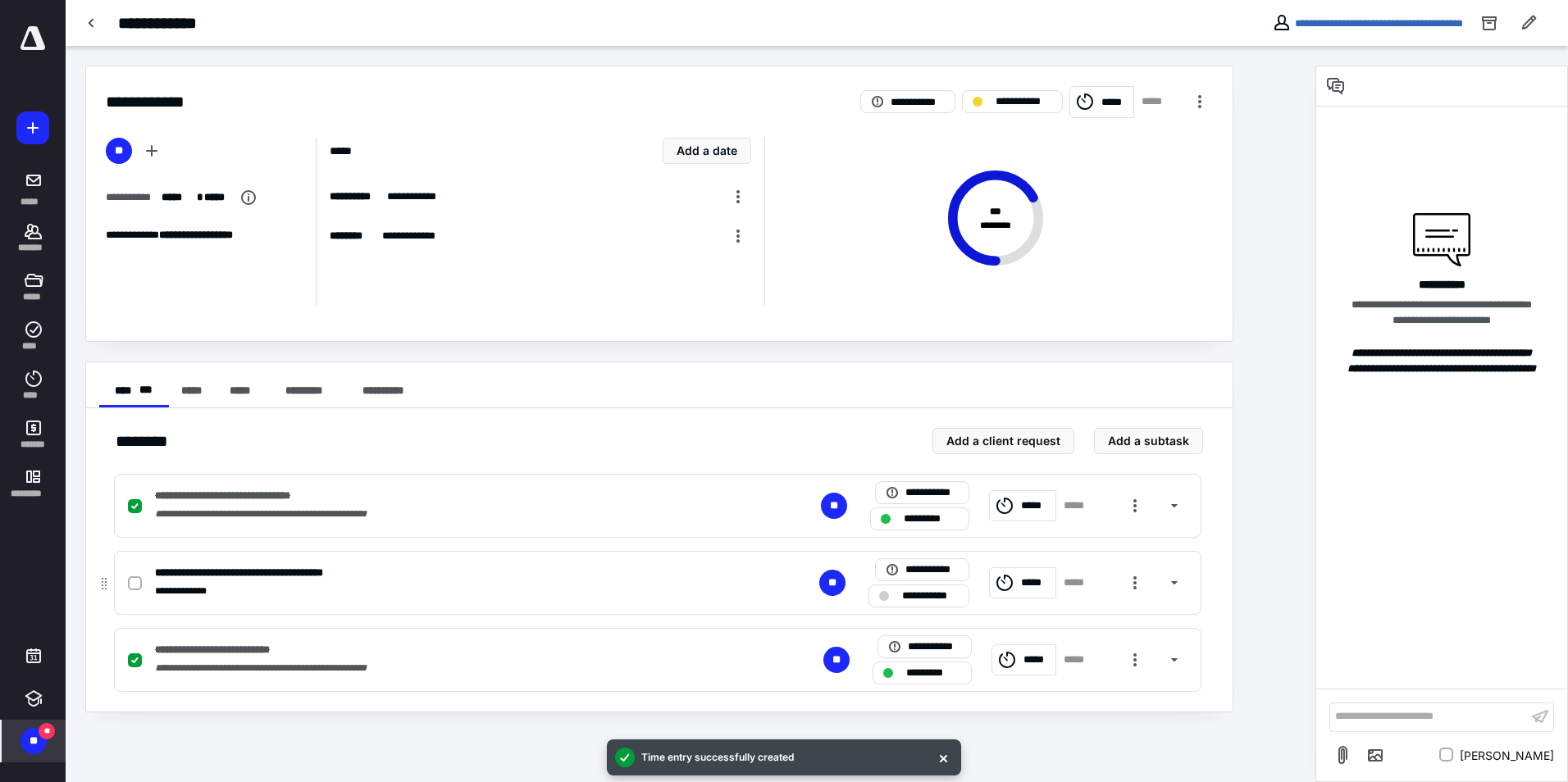 click 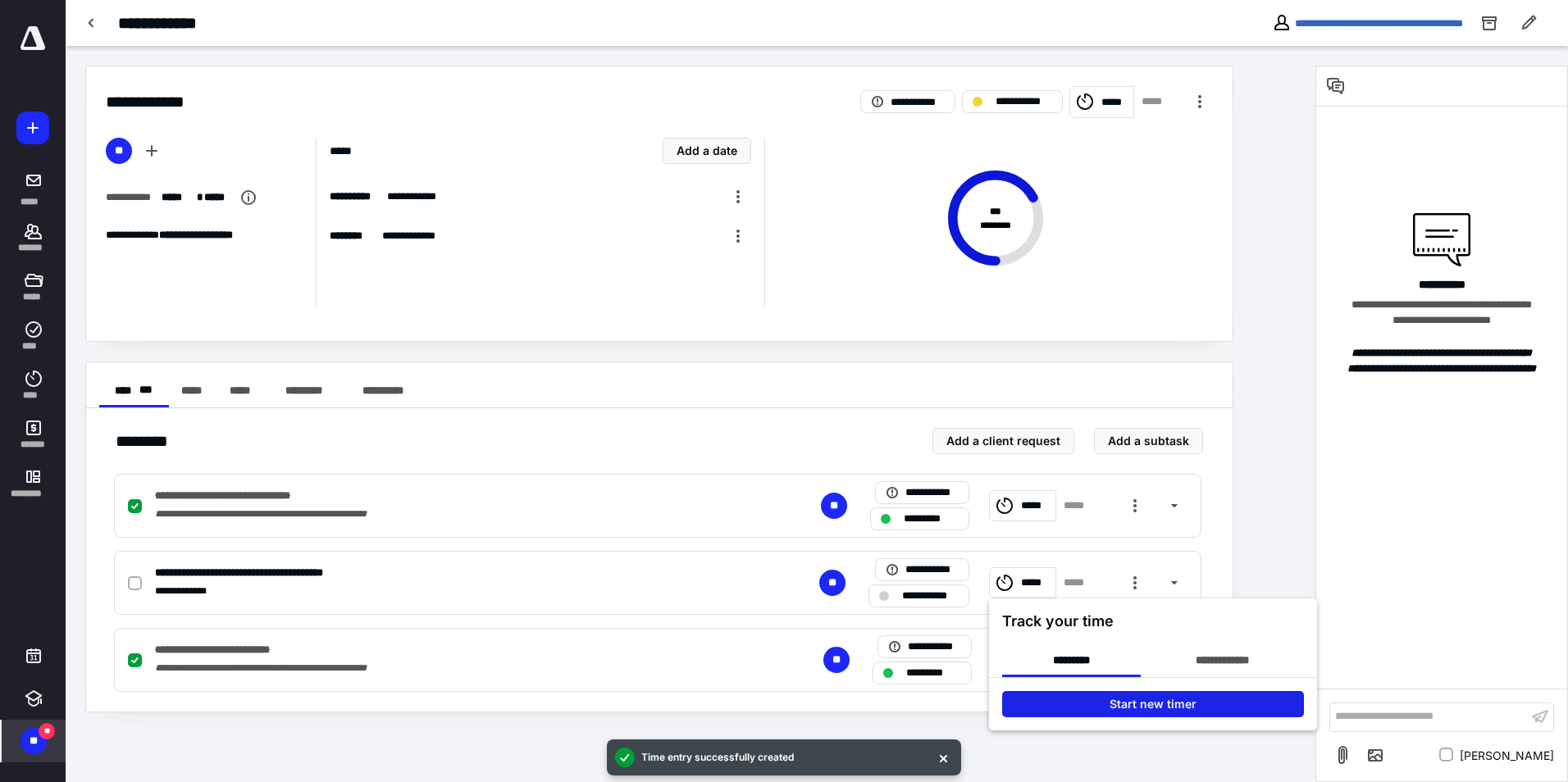 click on "Start new timer" at bounding box center (1153, 704) 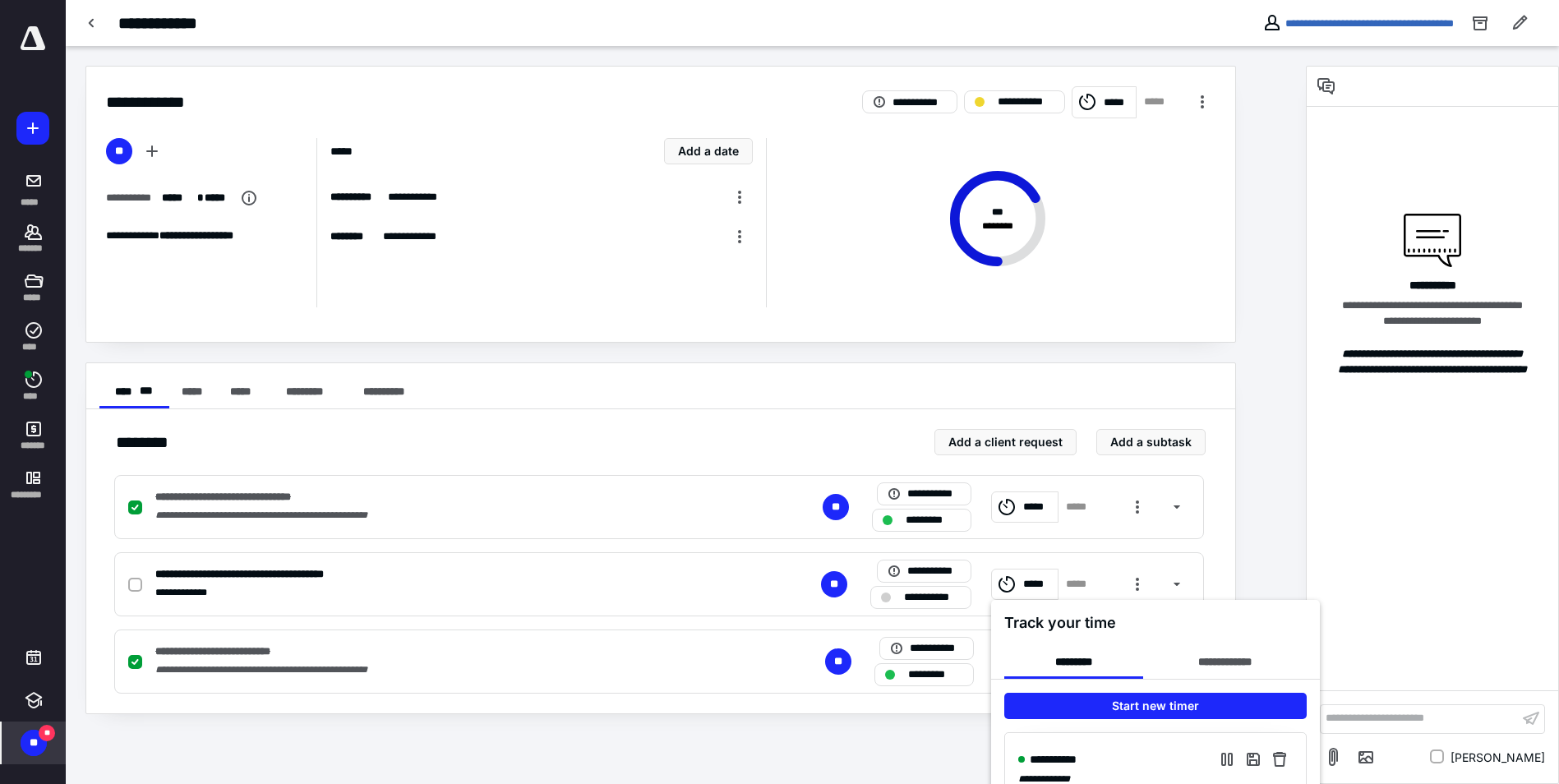 click at bounding box center (779, 392) 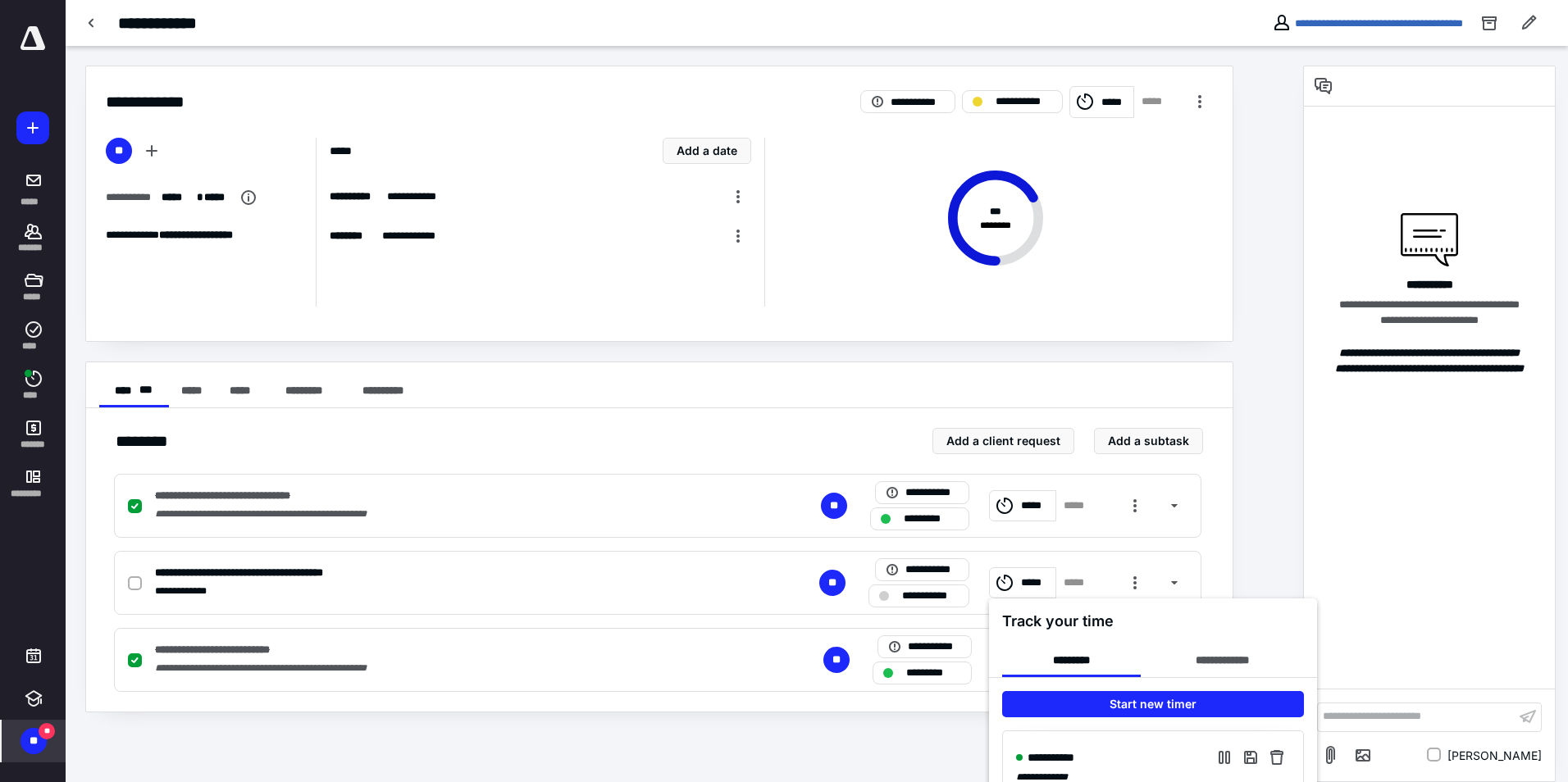 click on "**********" at bounding box center (658, 583) 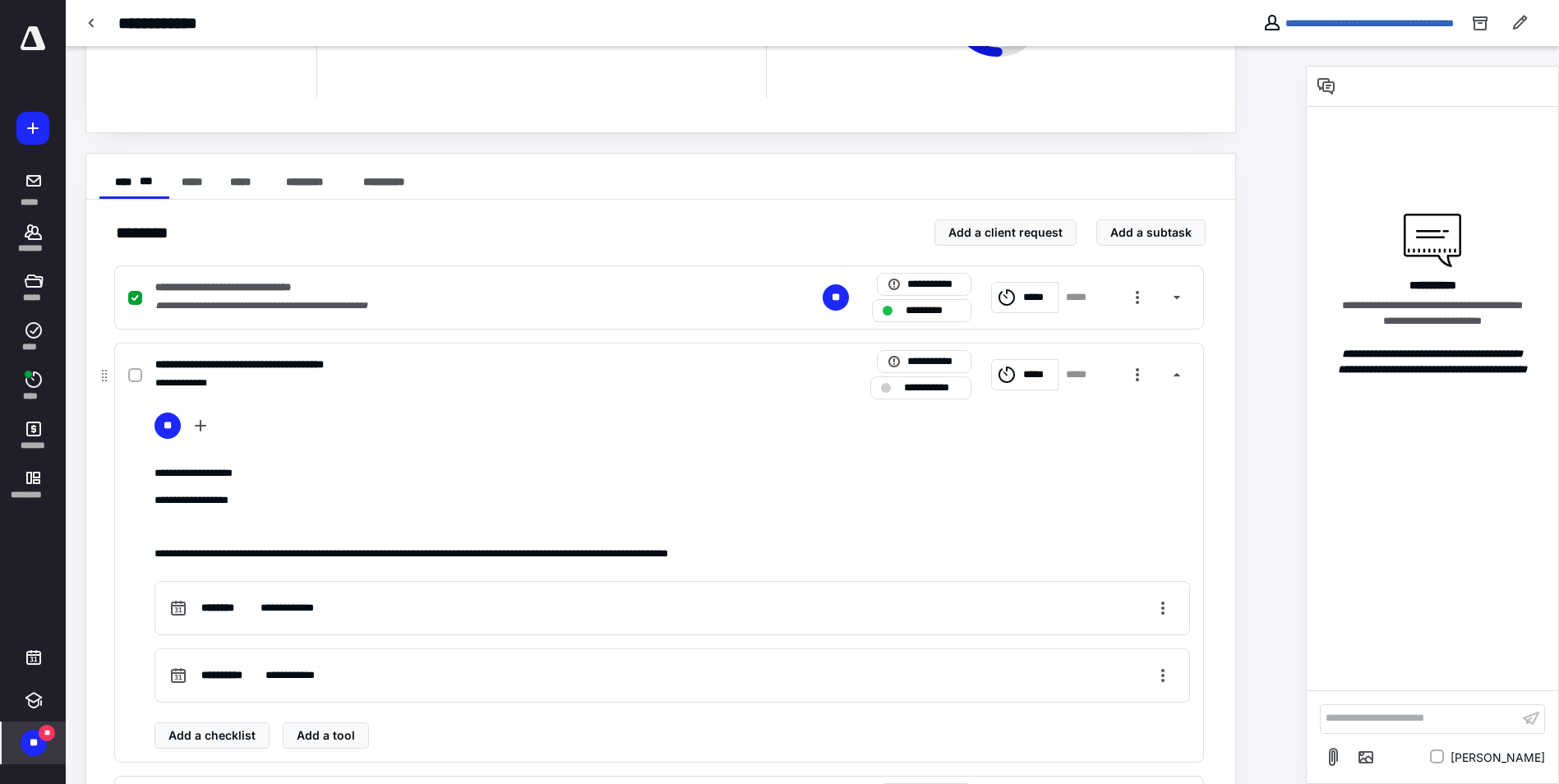 scroll, scrollTop: 247, scrollLeft: 0, axis: vertical 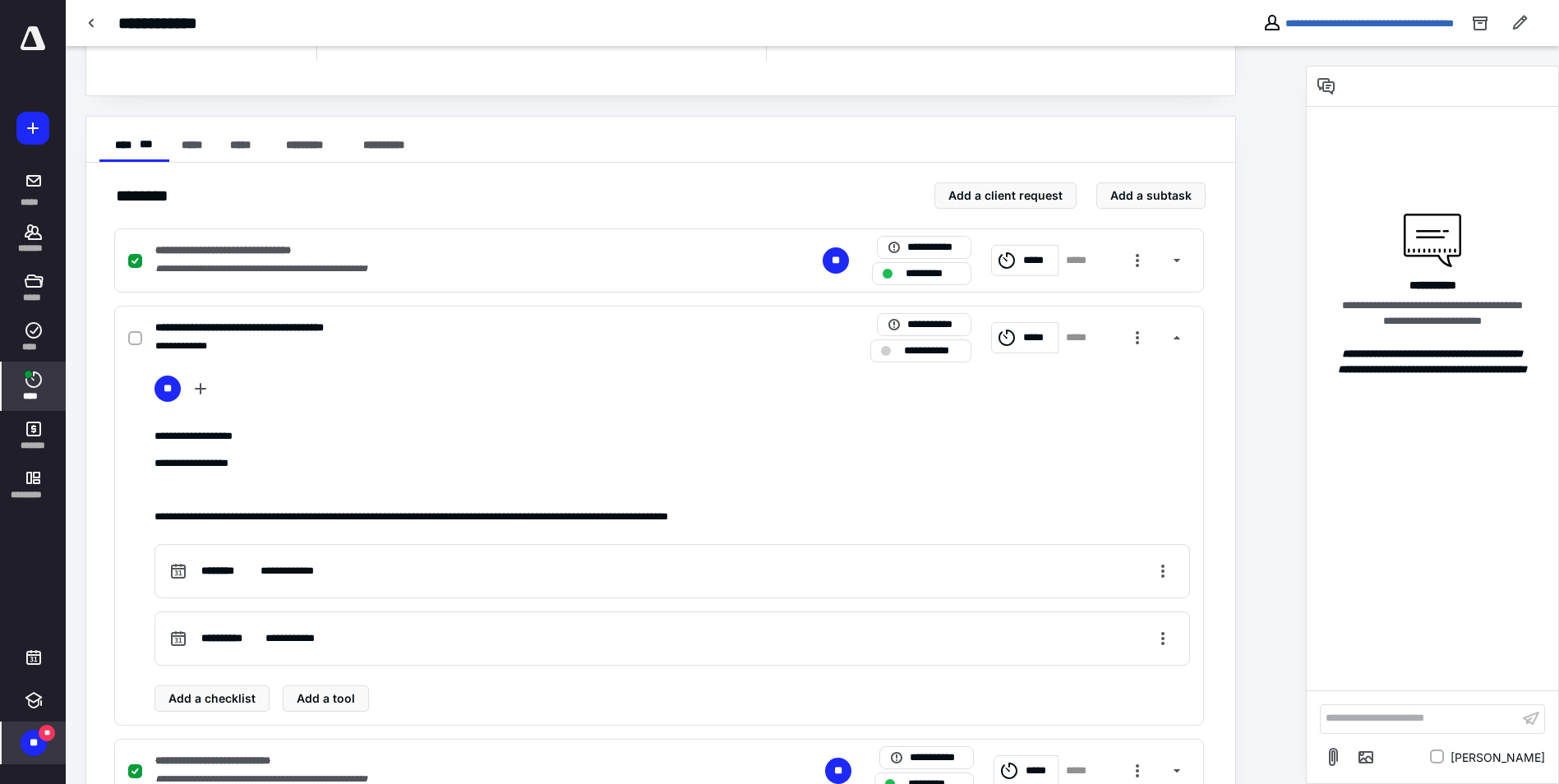 click on "****" at bounding box center [34, 386] 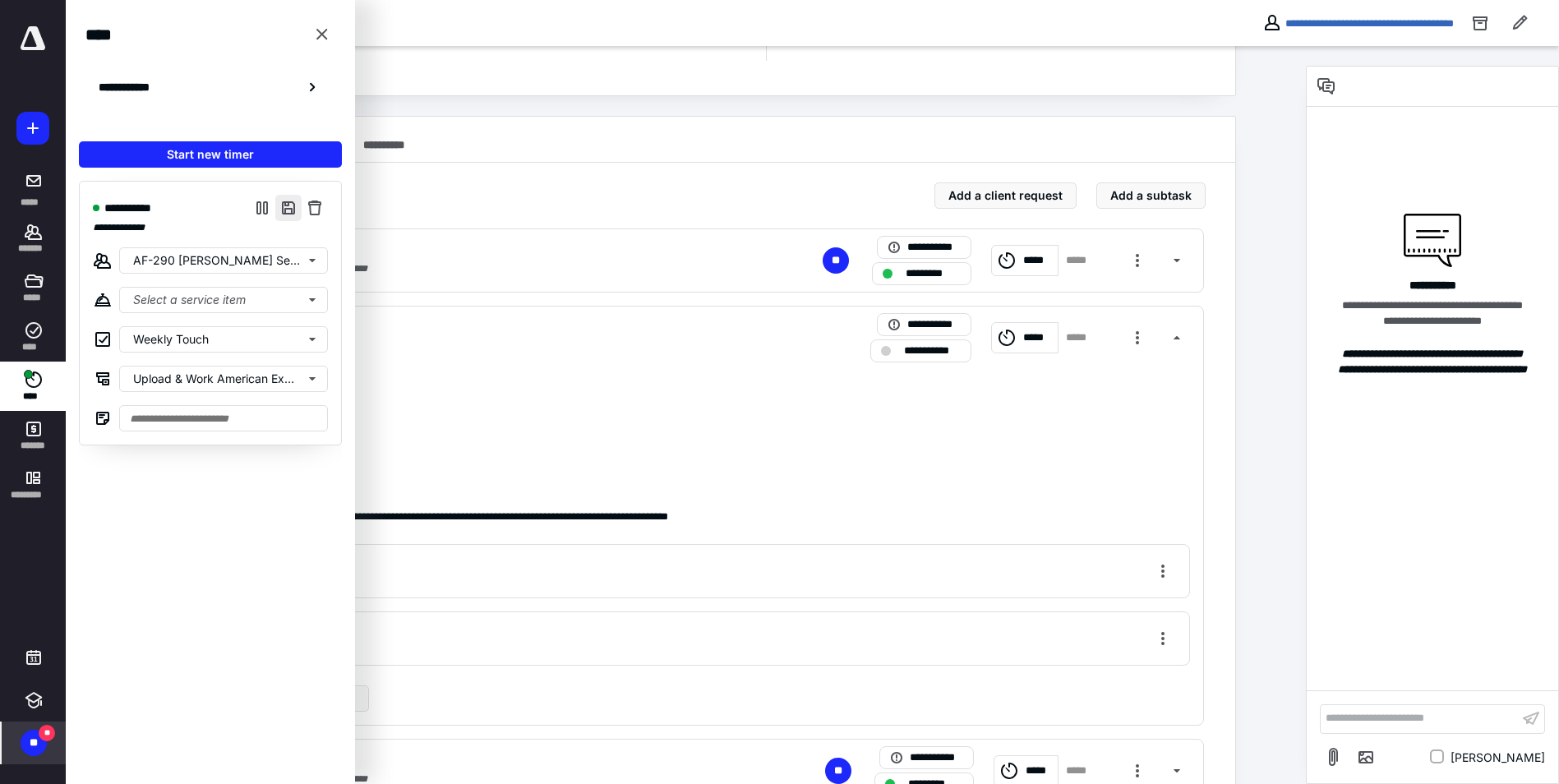 click at bounding box center (288, 208) 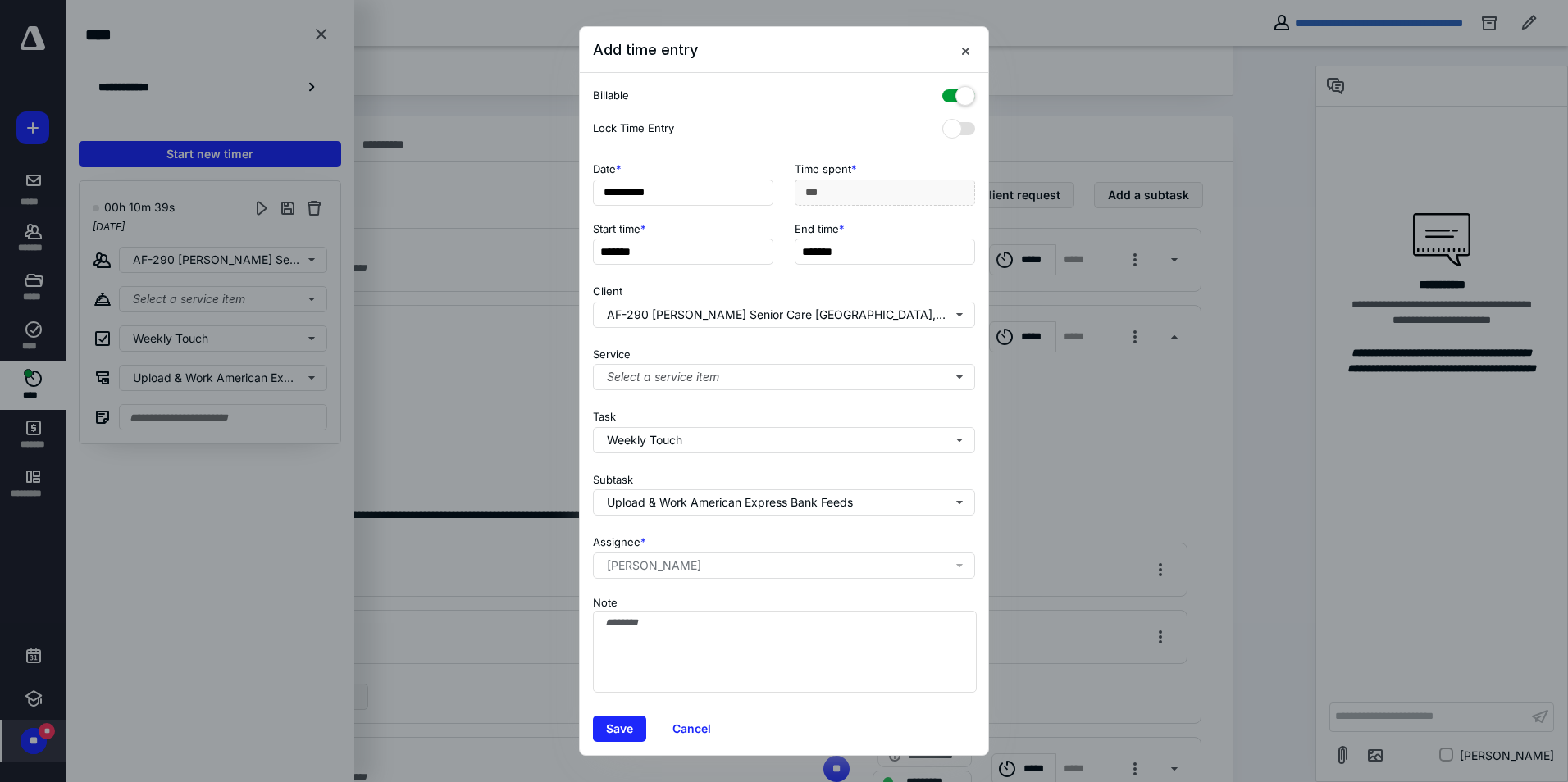 click at bounding box center (959, 93) 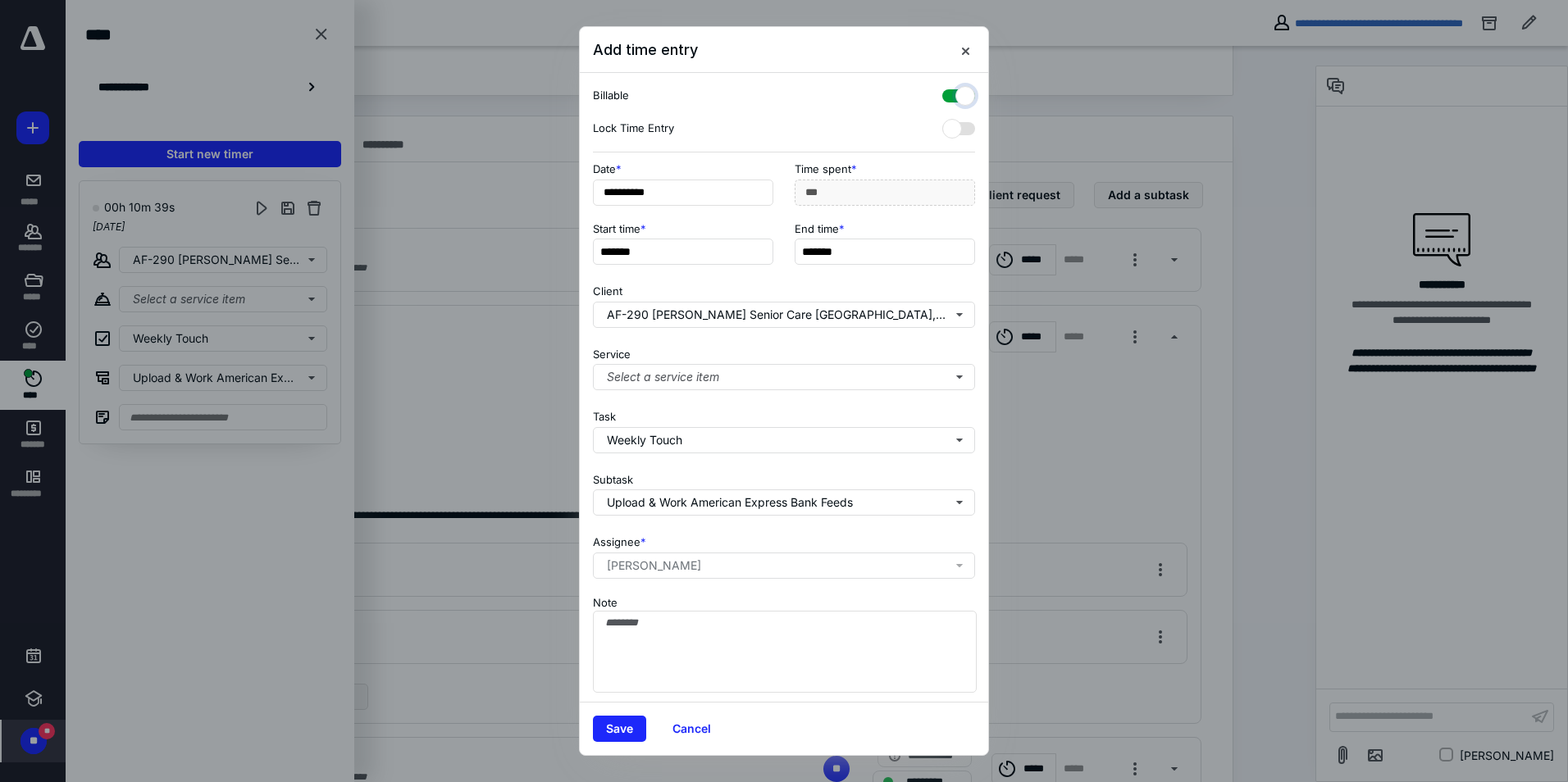 click at bounding box center [950, 93] 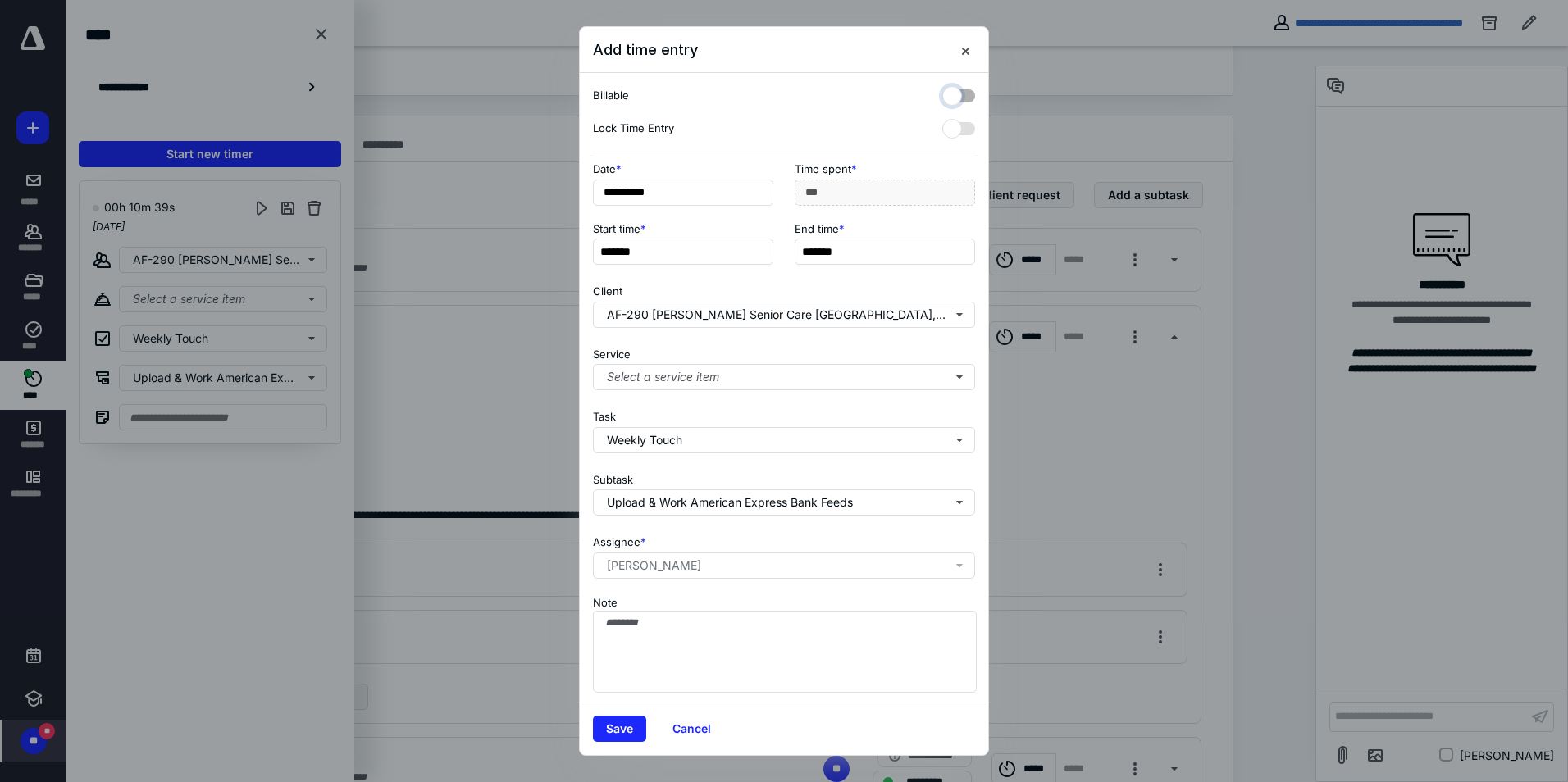 checkbox on "false" 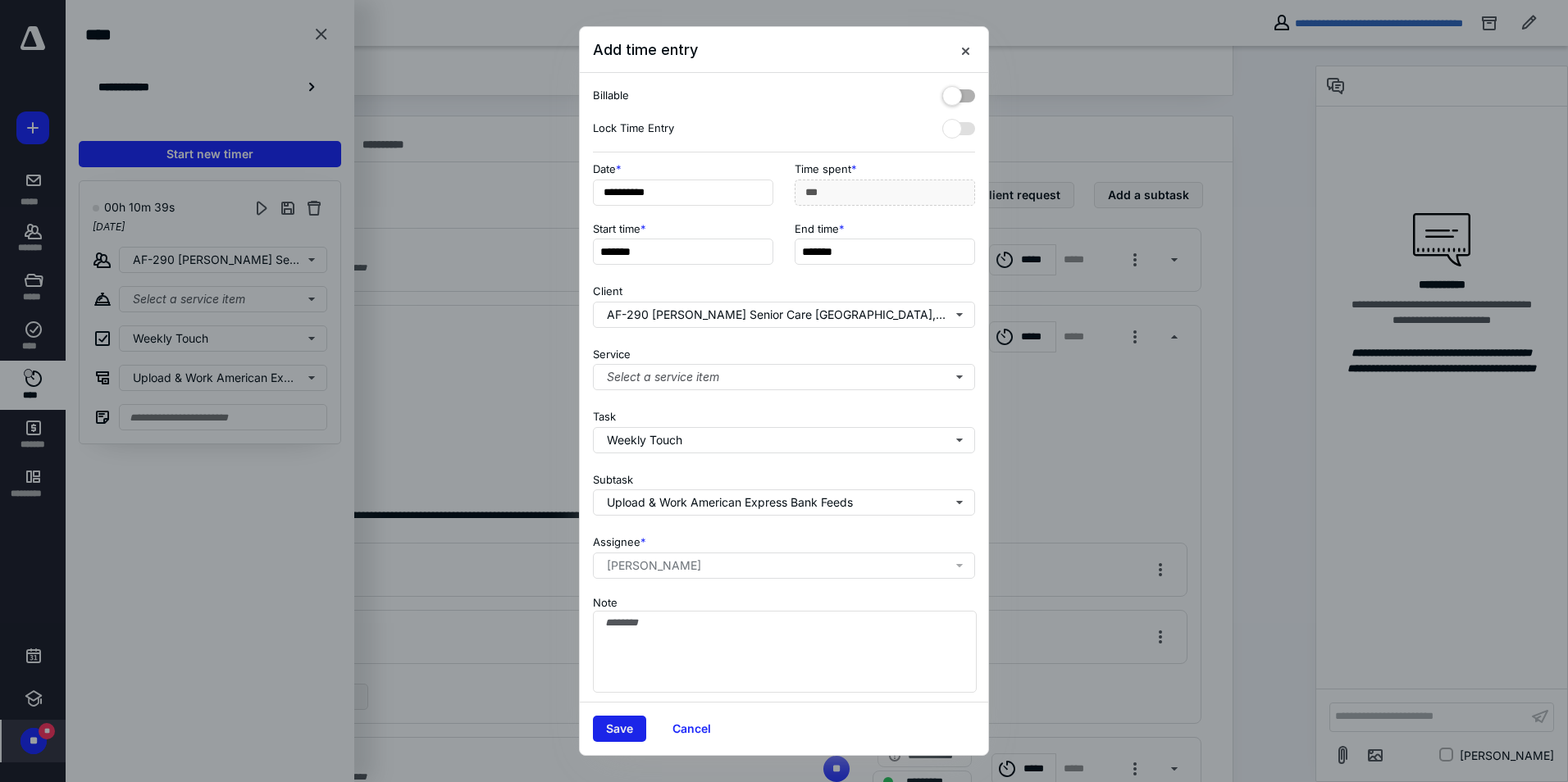 click on "Save" at bounding box center (619, 729) 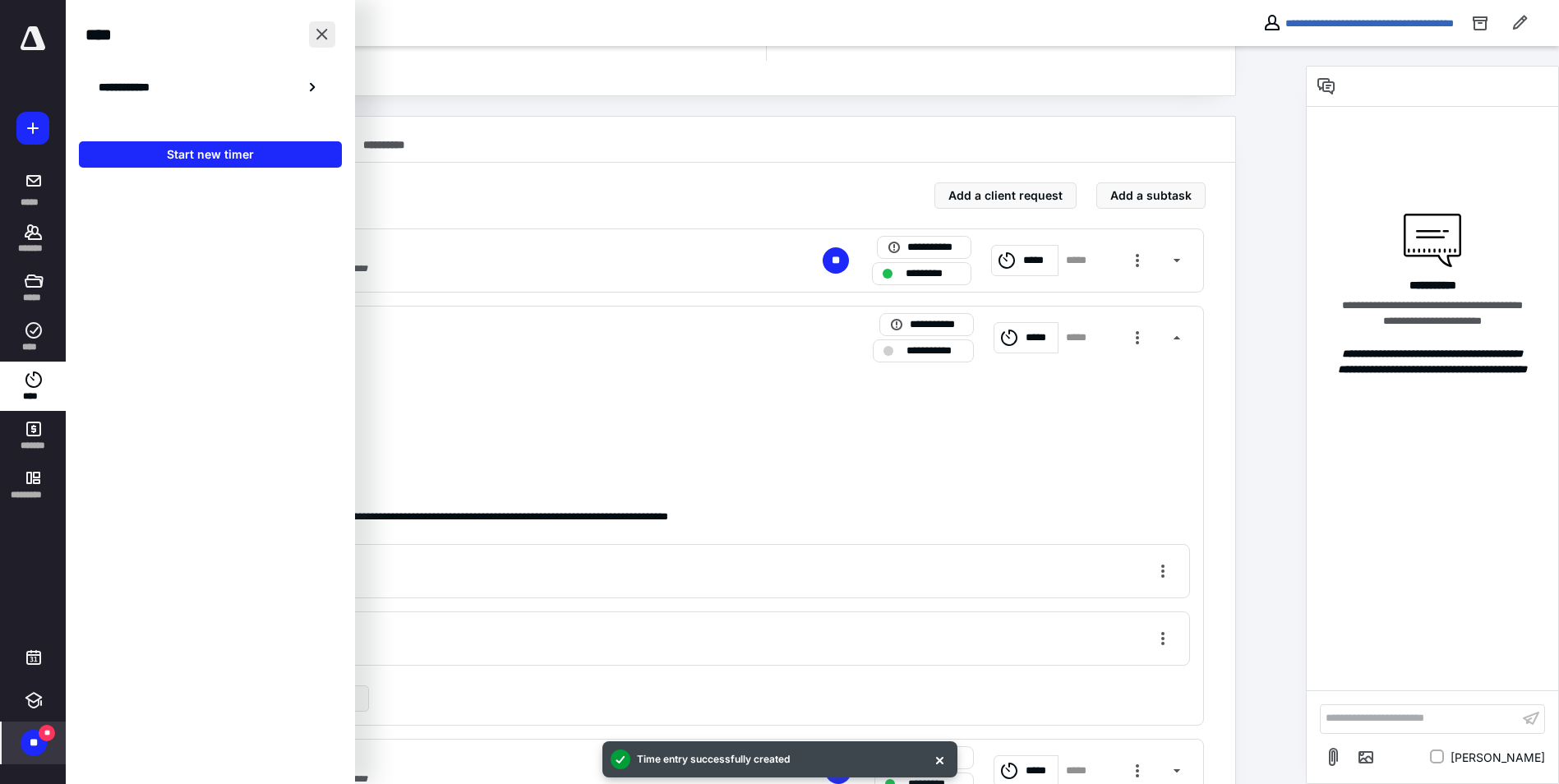 click at bounding box center [322, 35] 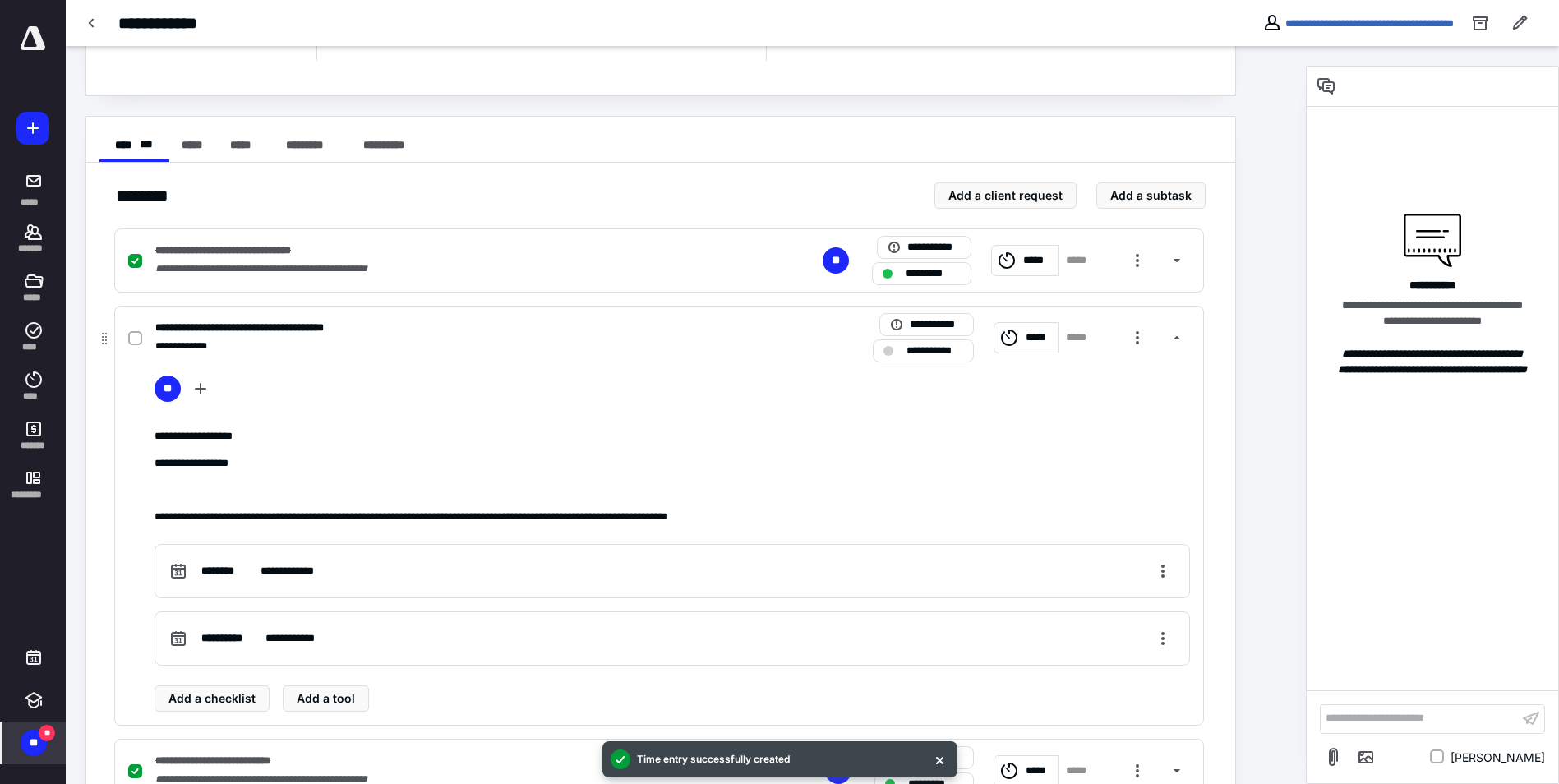 click 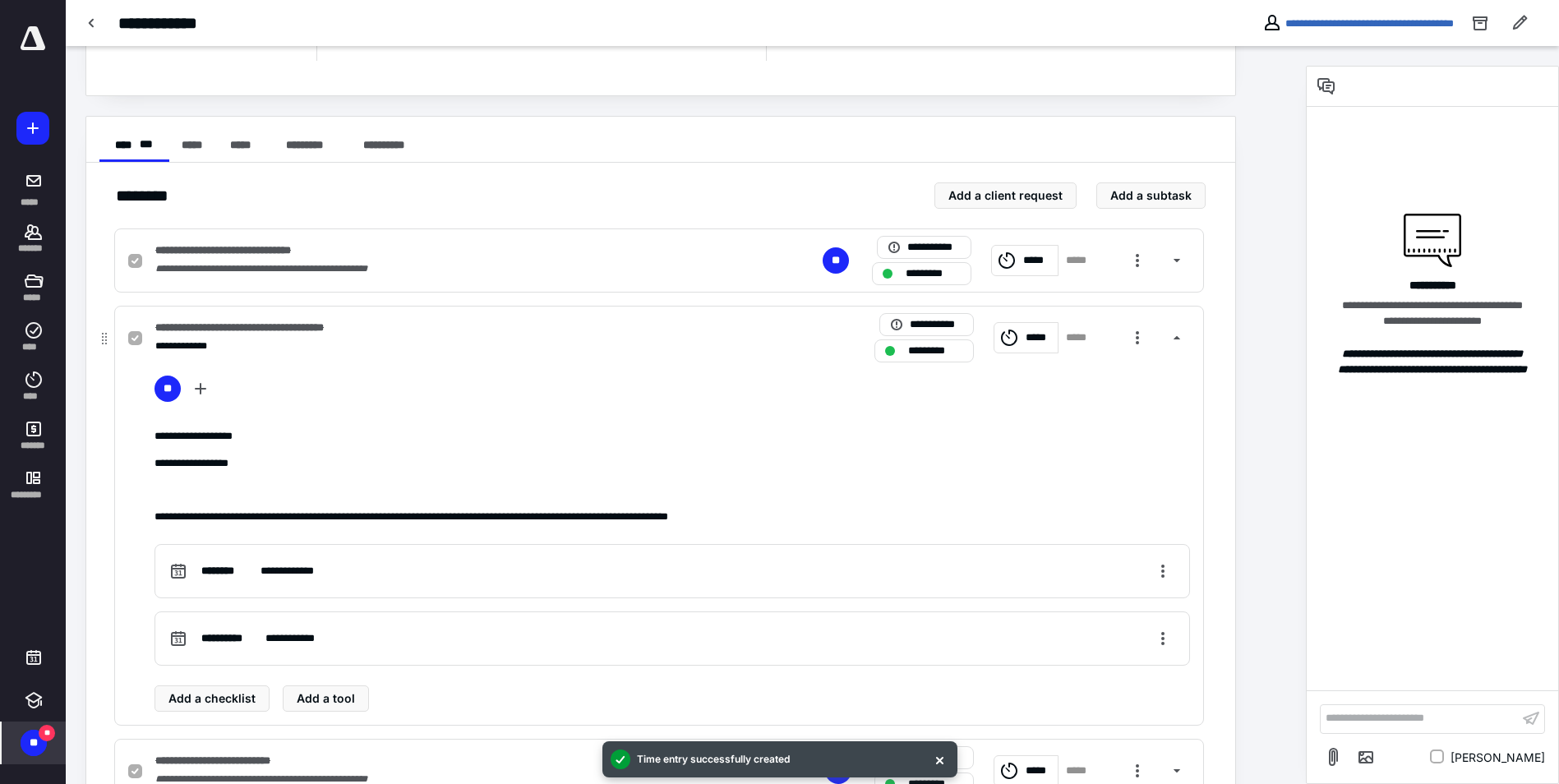 scroll, scrollTop: 306, scrollLeft: 0, axis: vertical 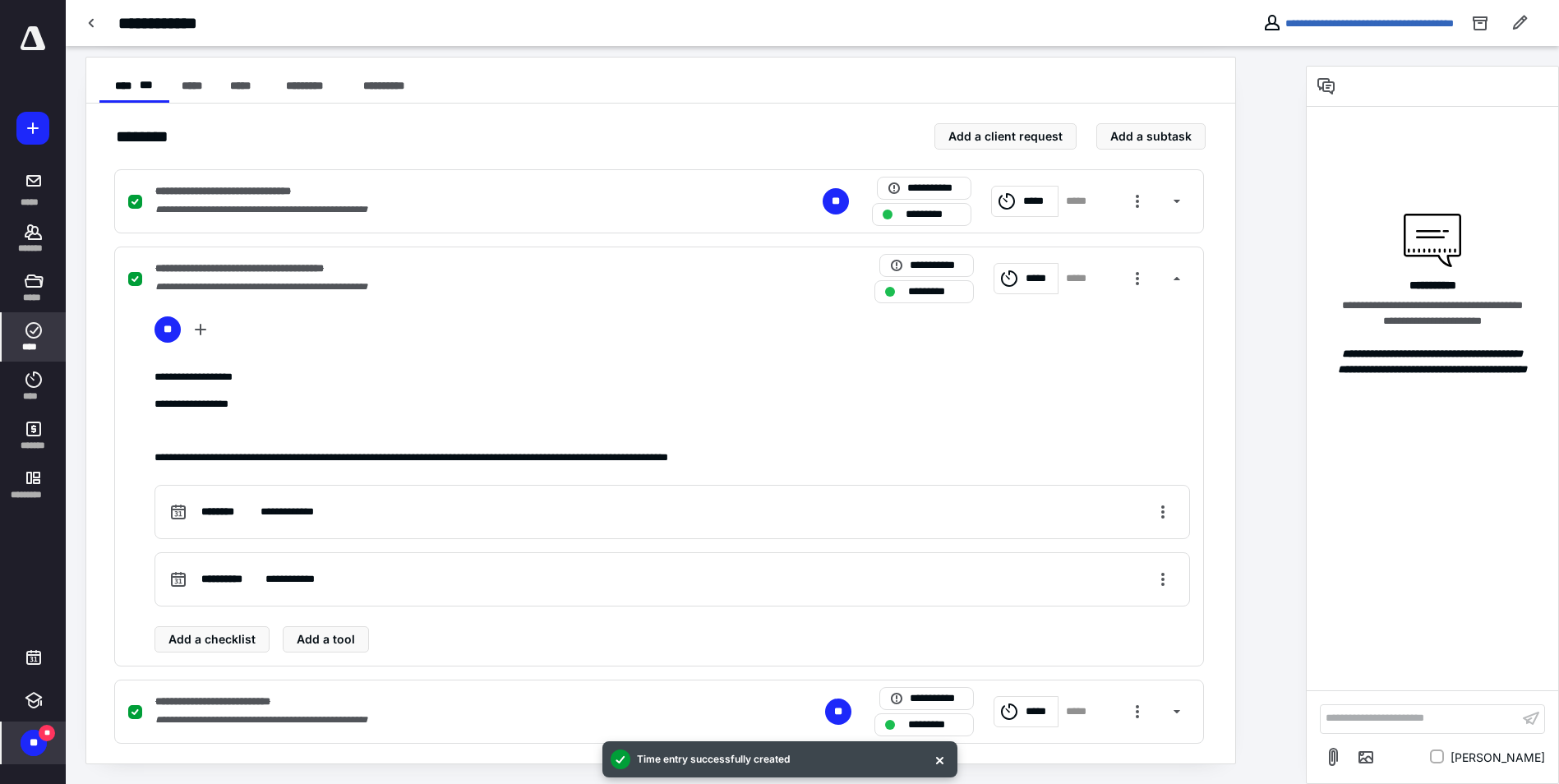 click 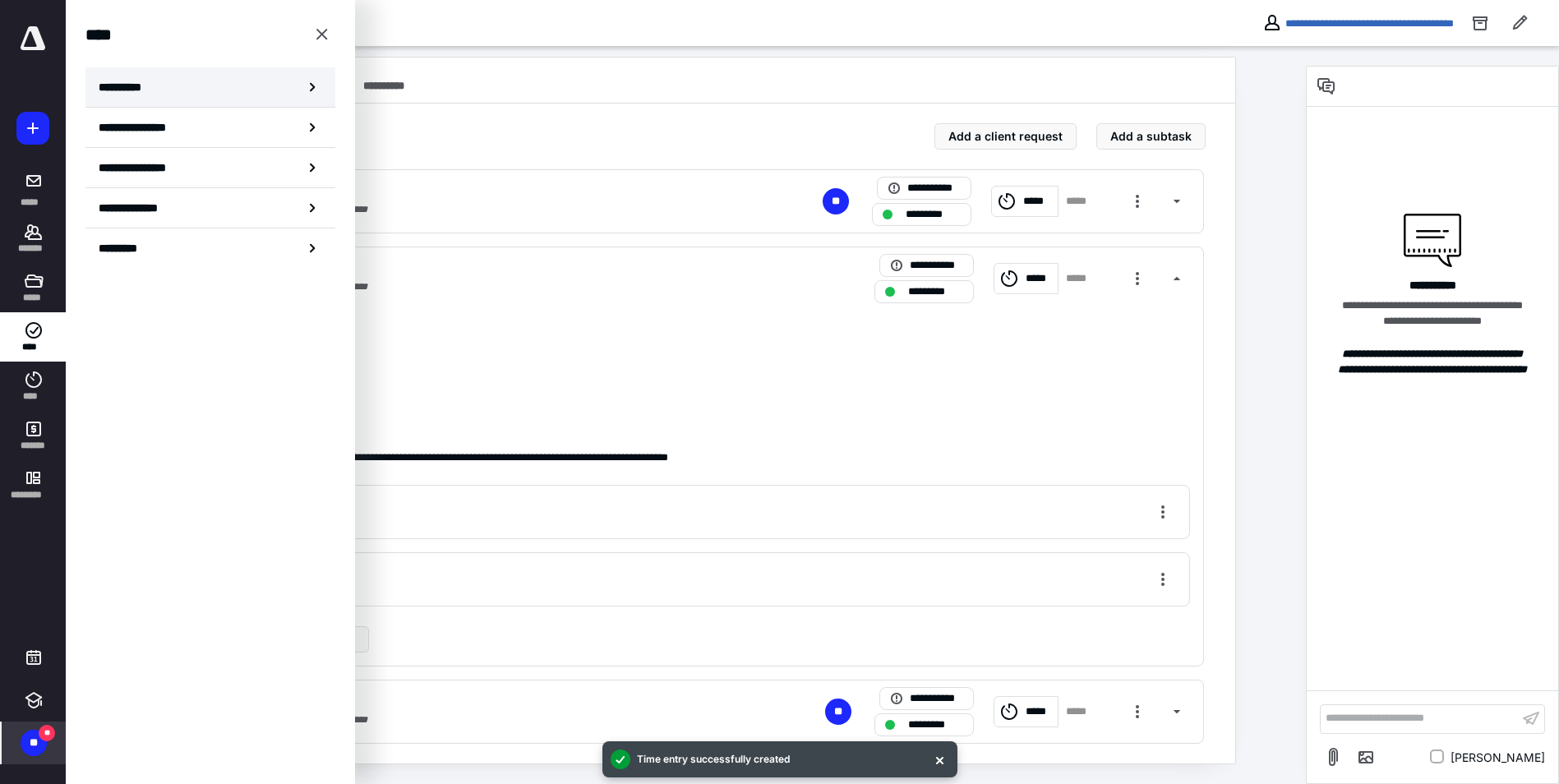 click on "**********" at bounding box center [210, 87] 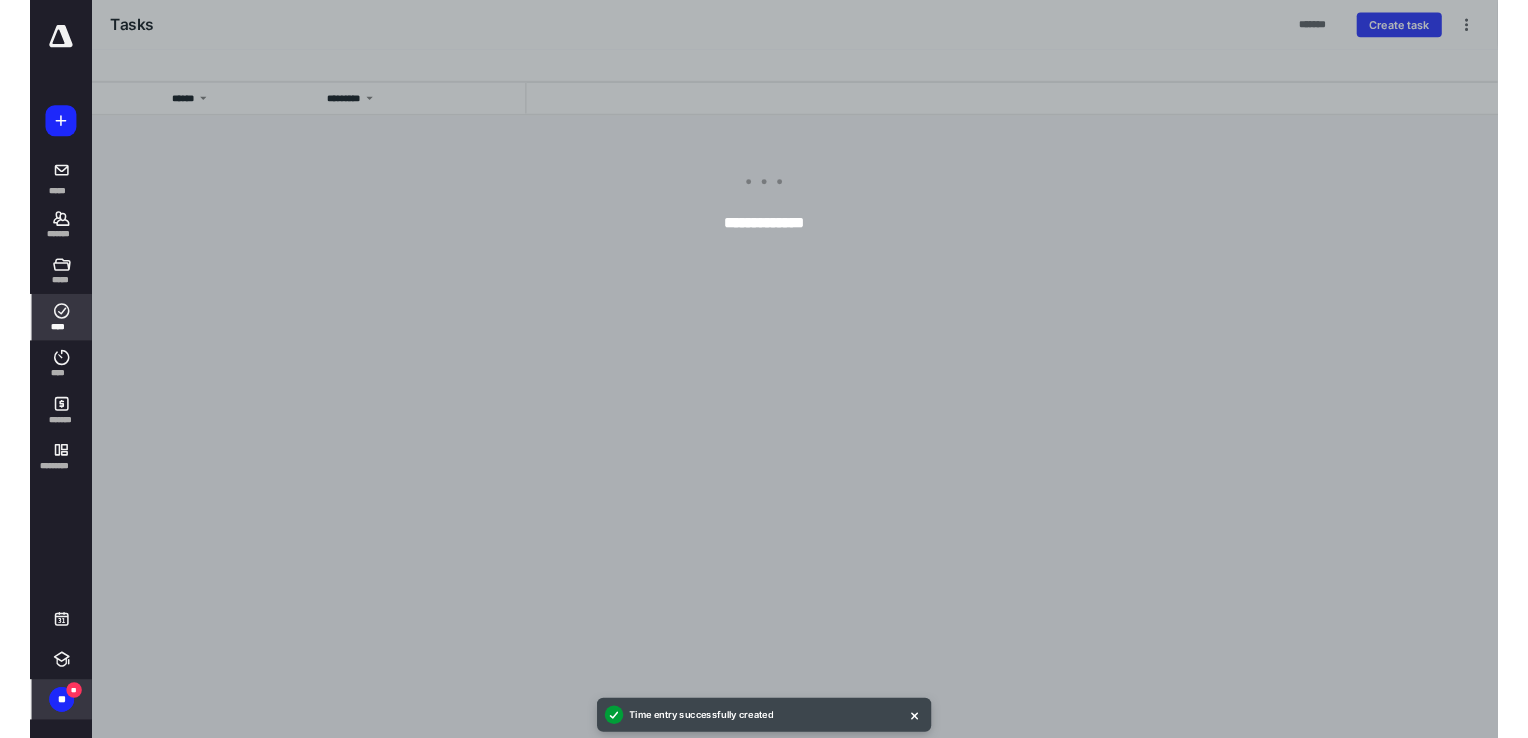 scroll, scrollTop: 0, scrollLeft: 0, axis: both 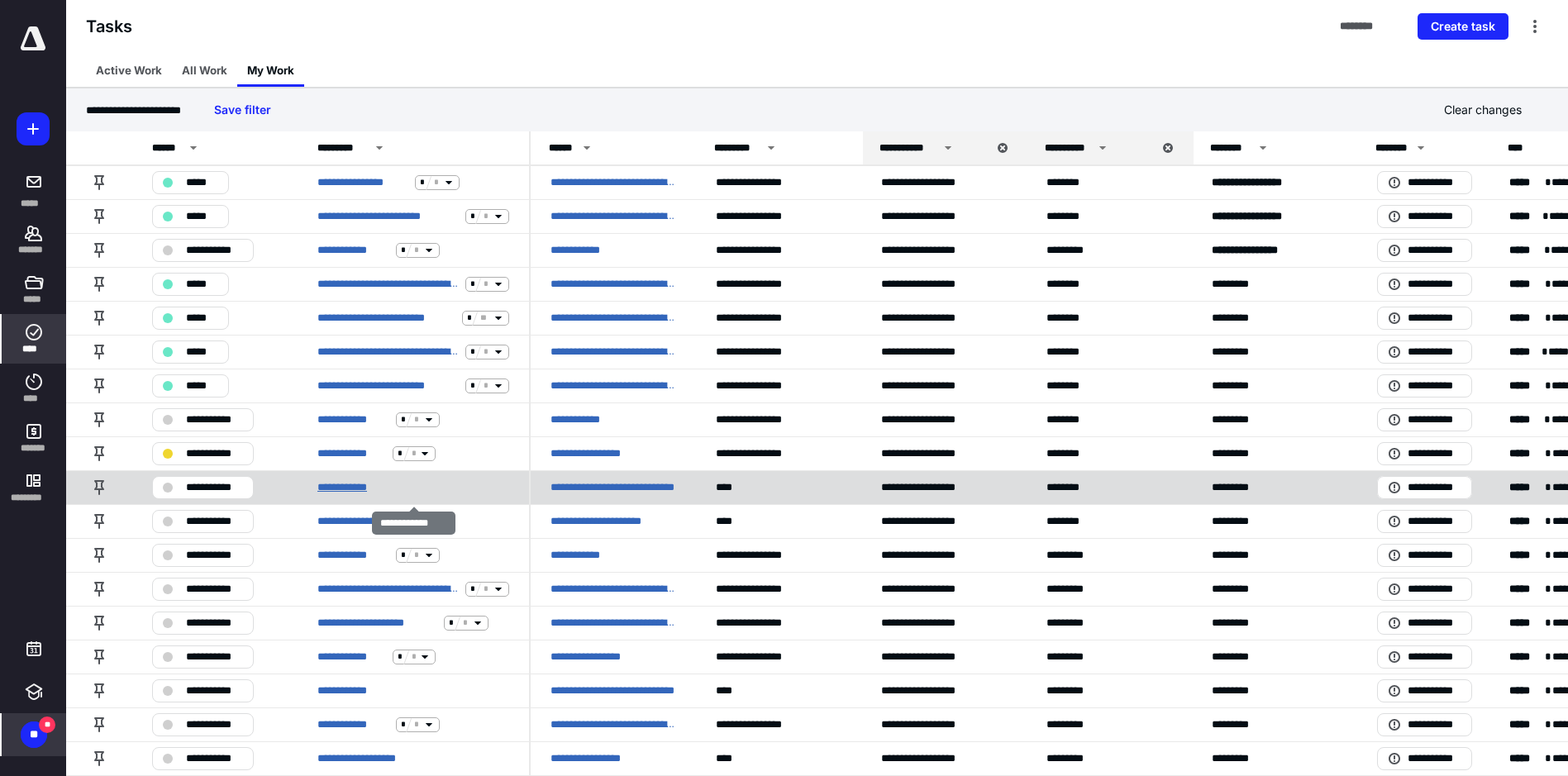 click on "**********" at bounding box center (353, 488) 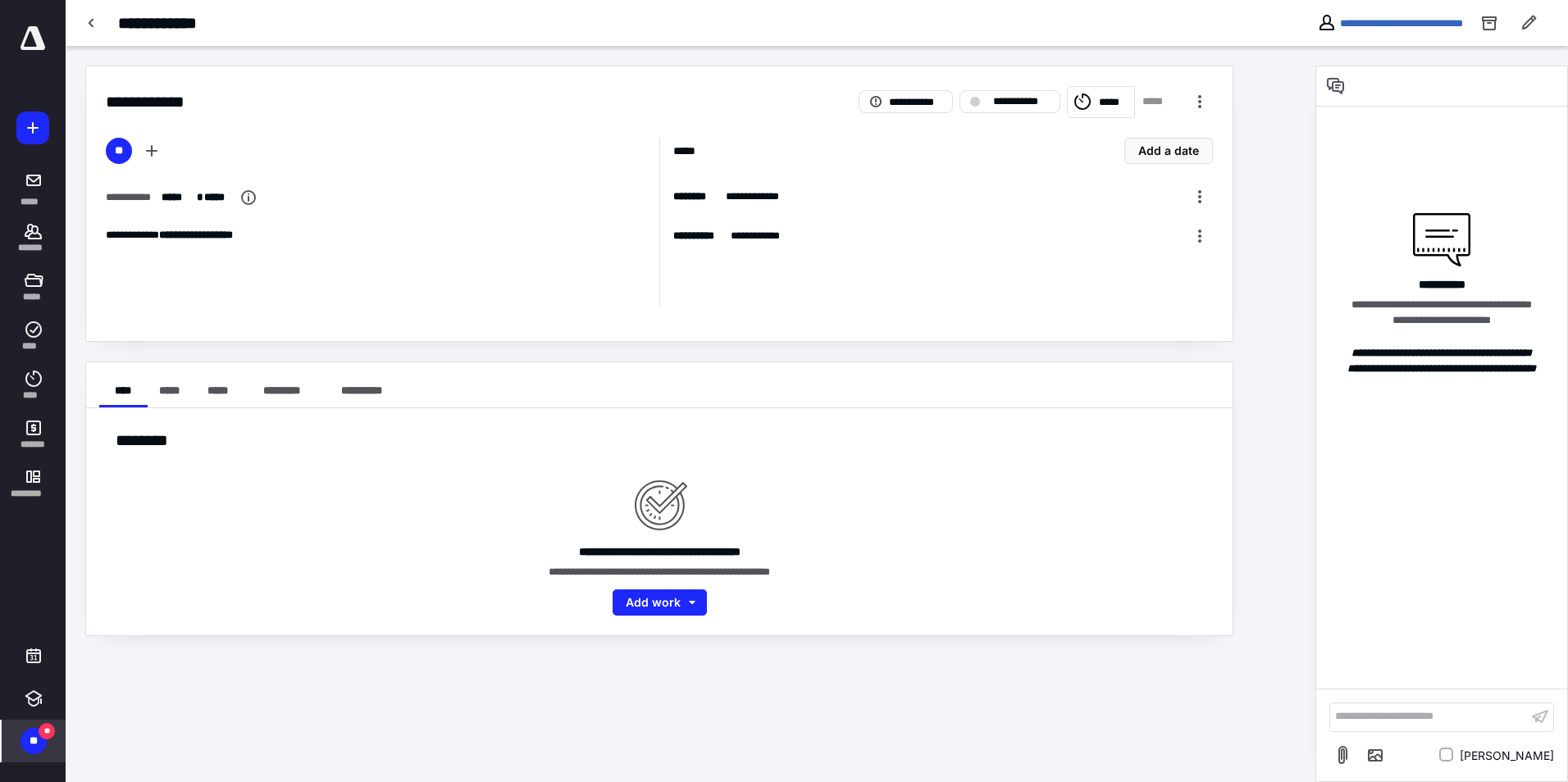 click on "*****" at bounding box center [1101, 102] 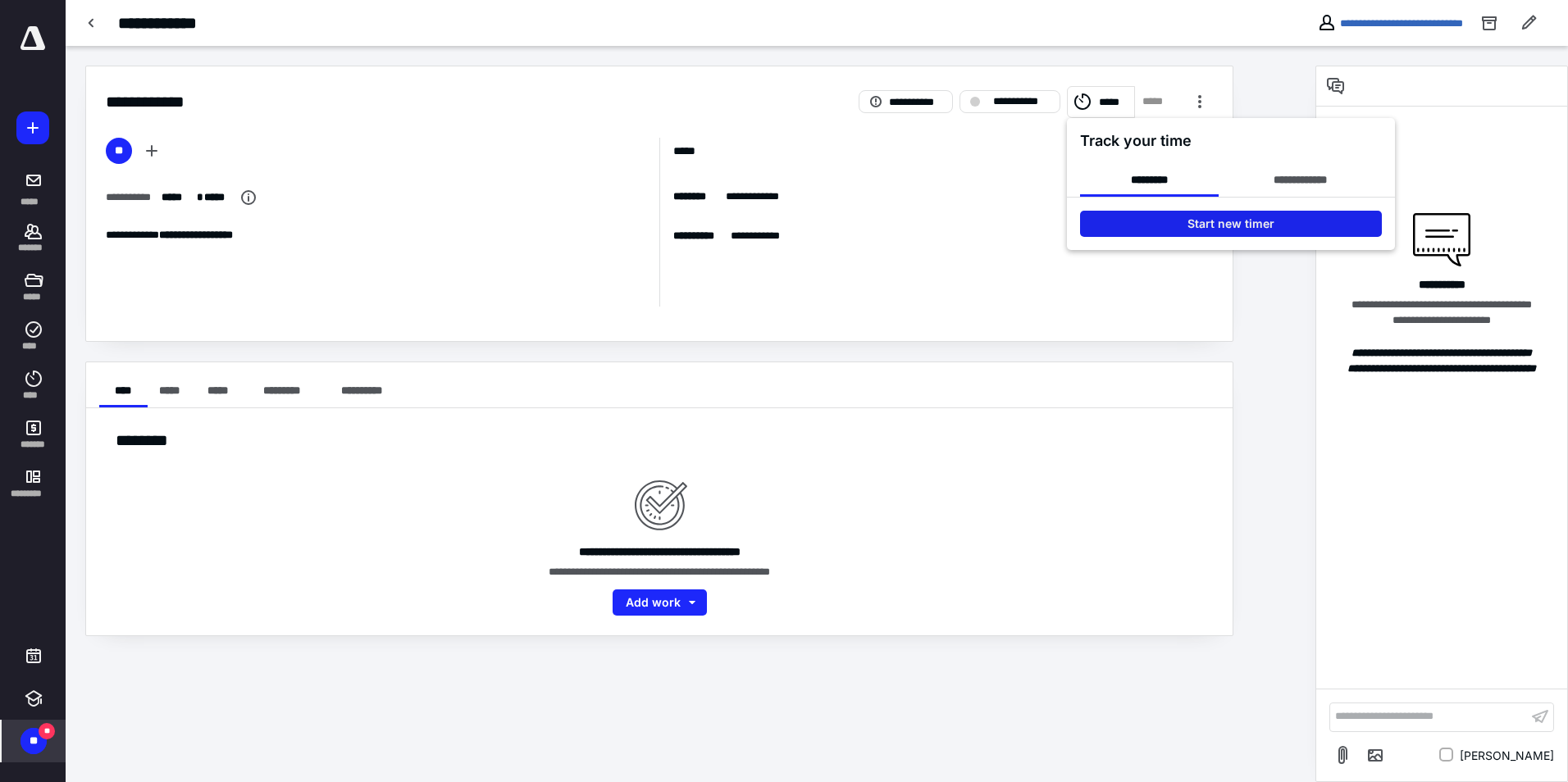 click on "Start new timer" at bounding box center [1231, 224] 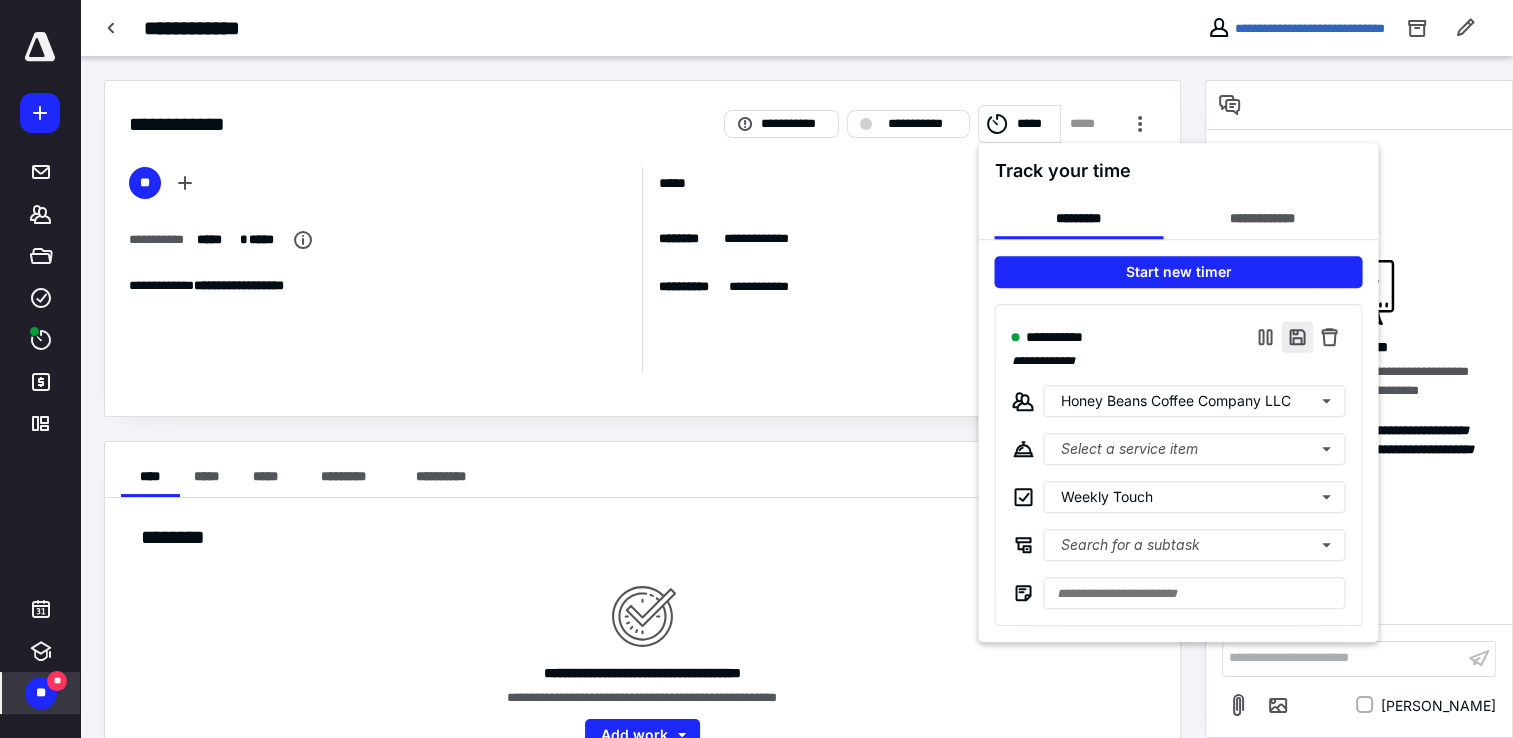 click at bounding box center (1297, 337) 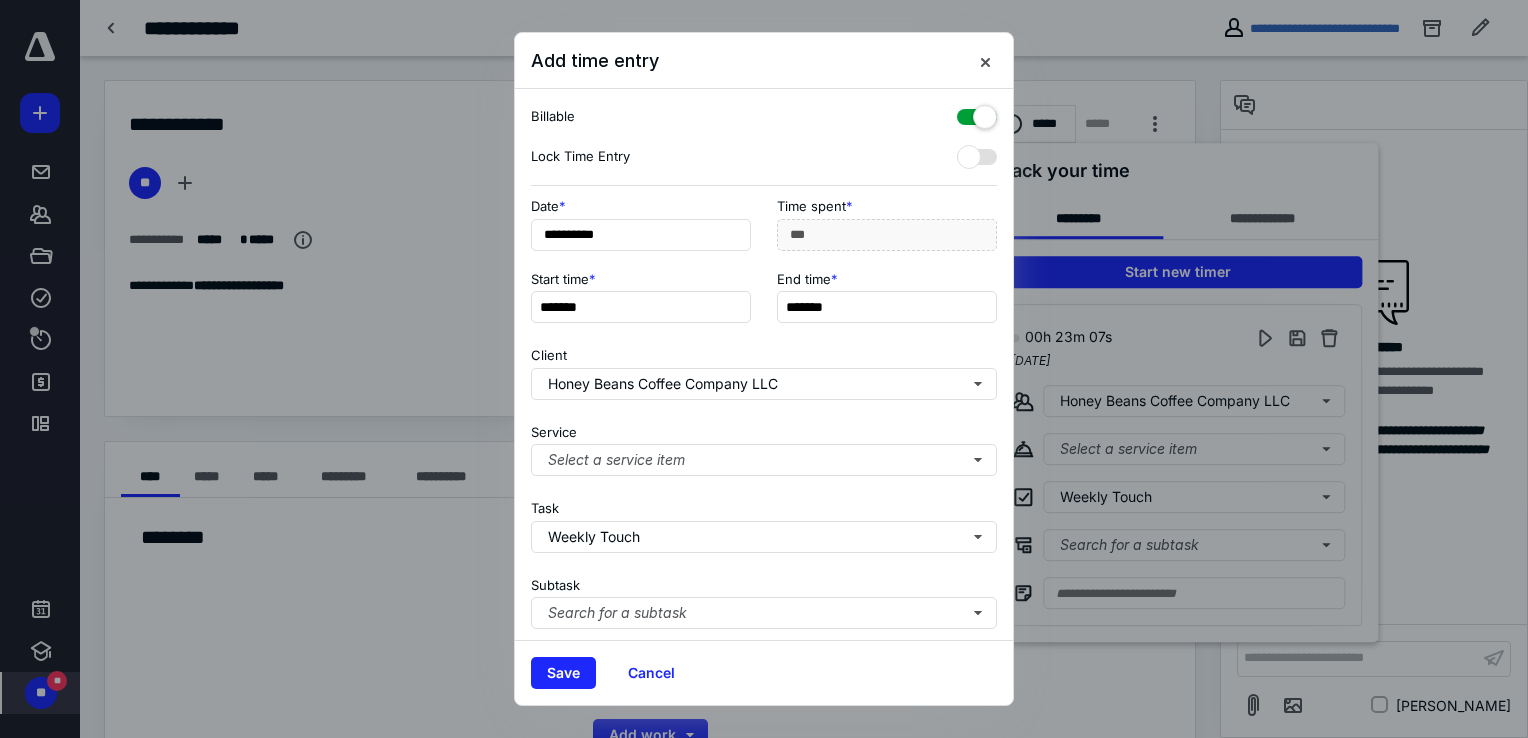 click at bounding box center (977, 113) 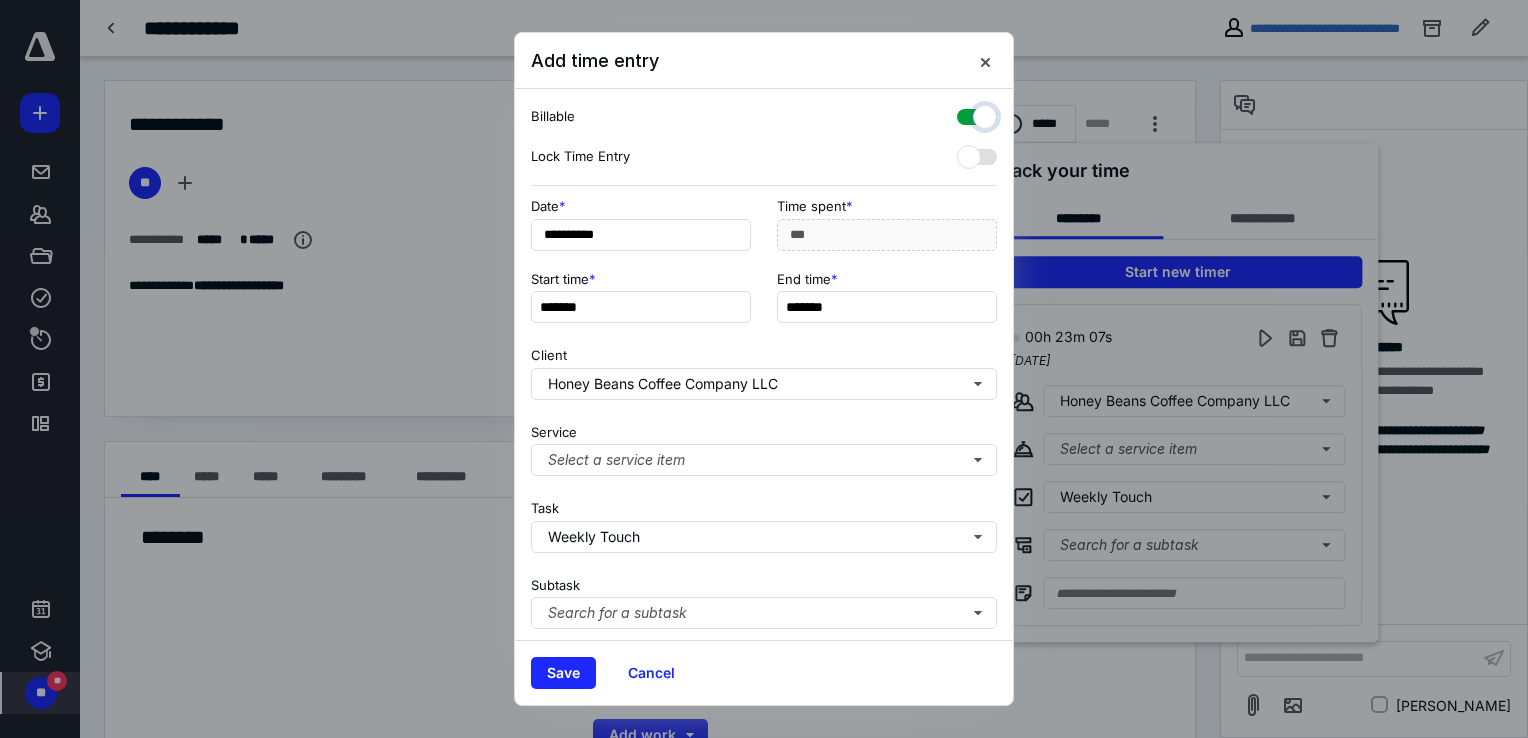 click at bounding box center [967, 114] 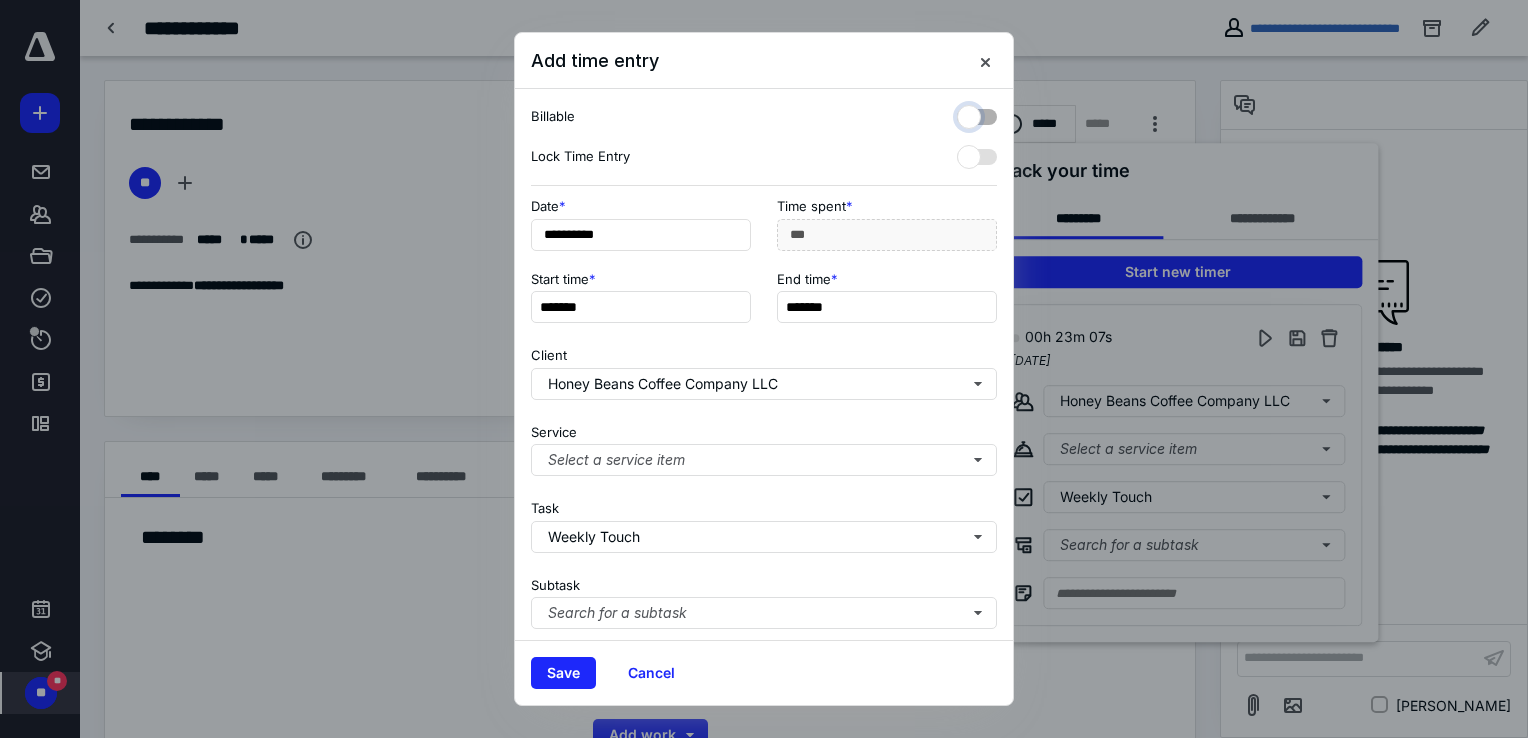 checkbox on "false" 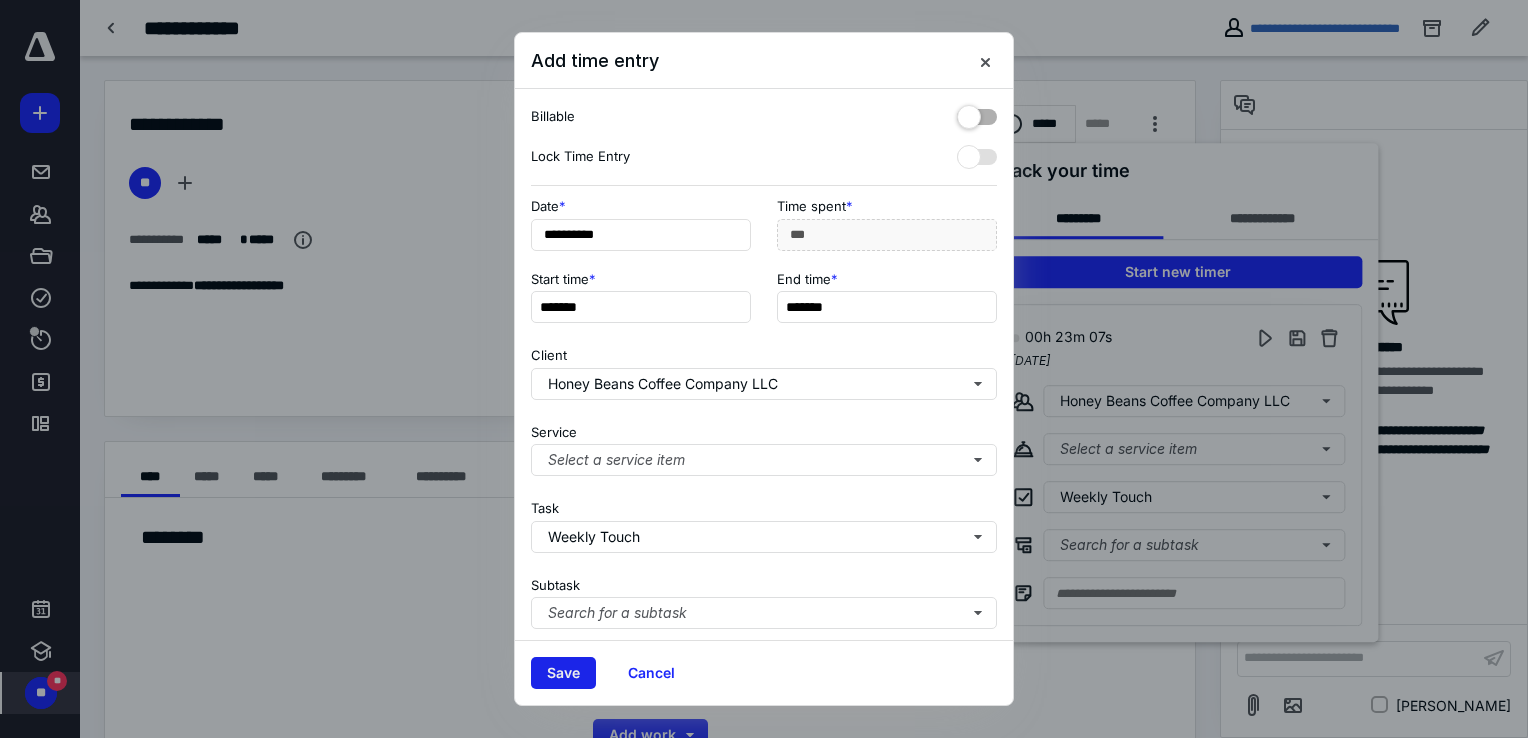 click on "Save" at bounding box center (563, 673) 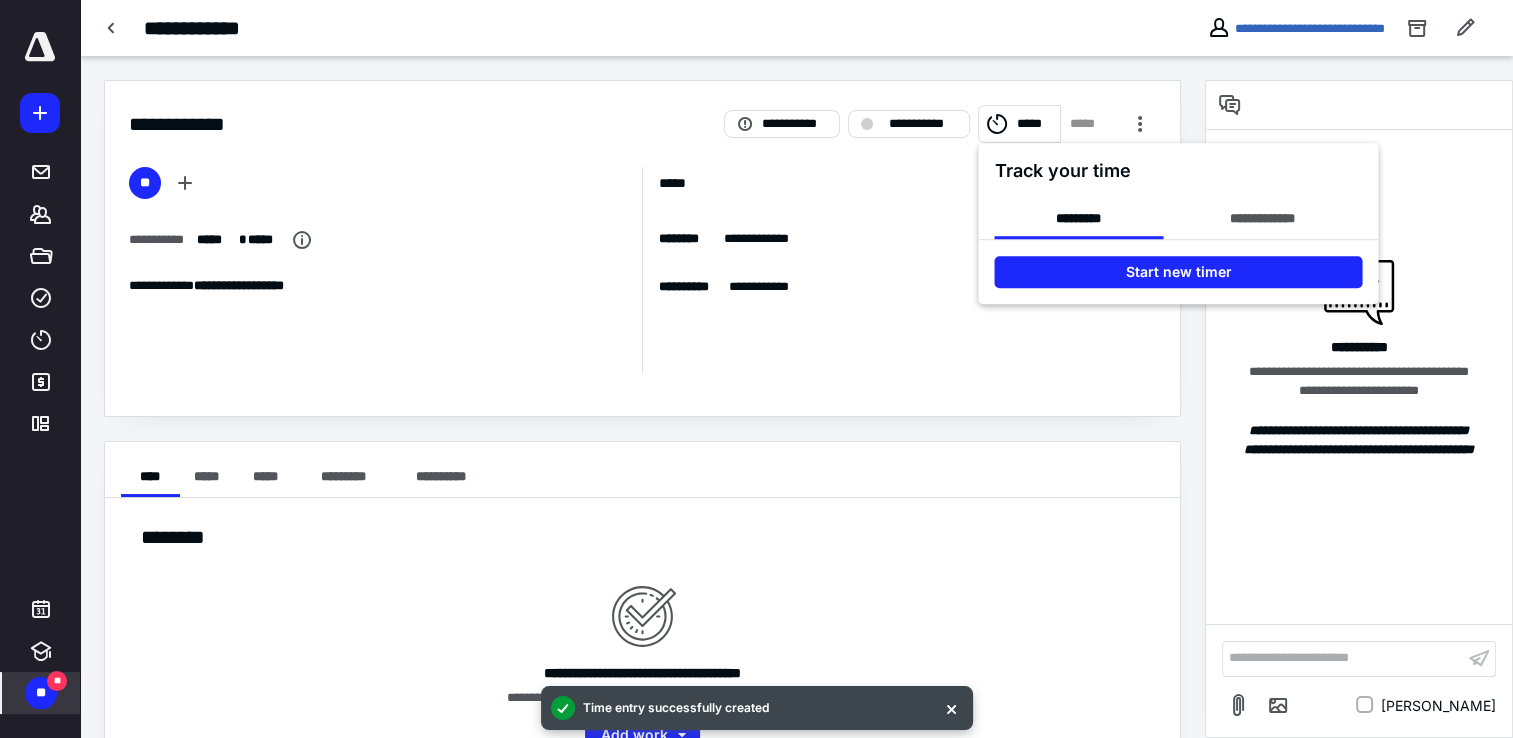 click at bounding box center (756, 369) 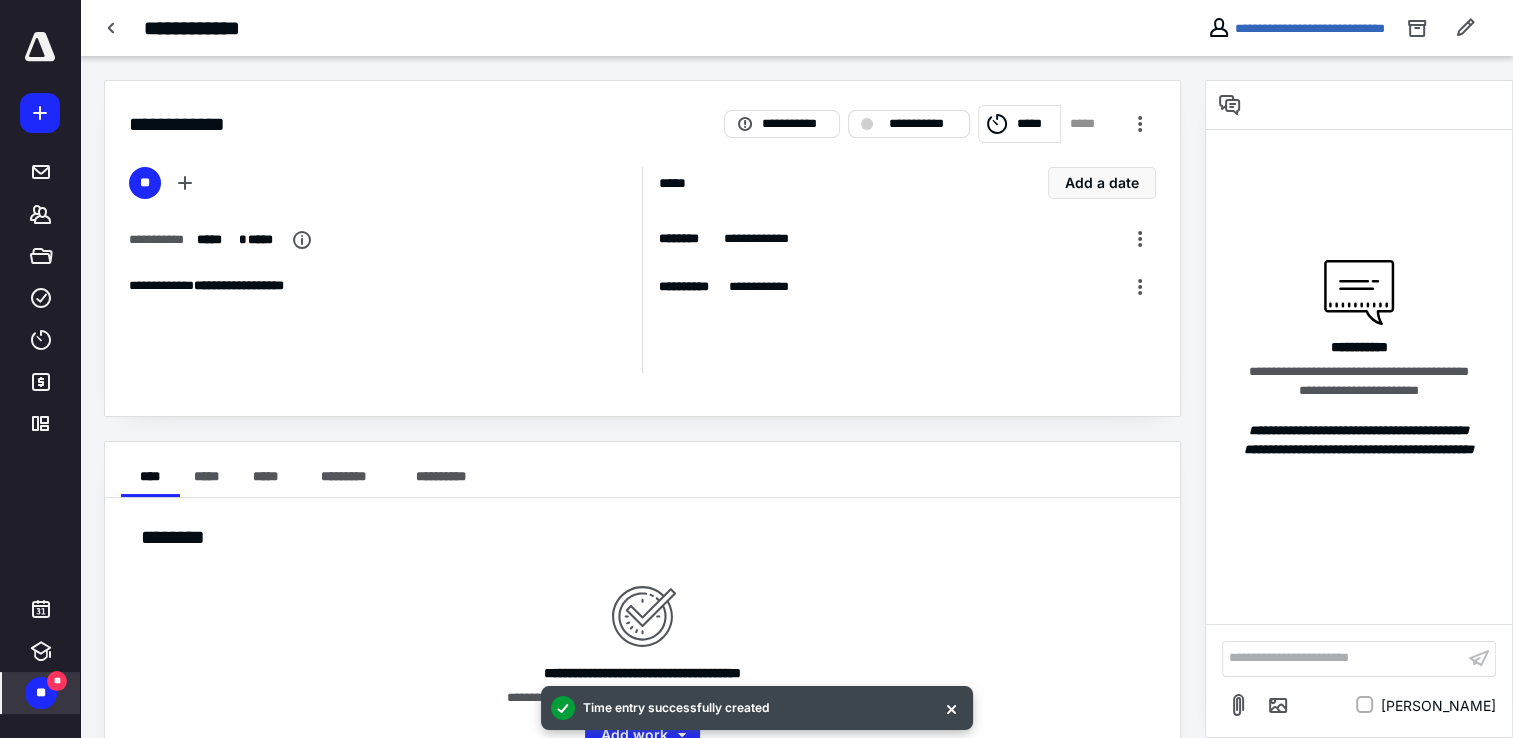 click on "**********" at bounding box center (909, 124) 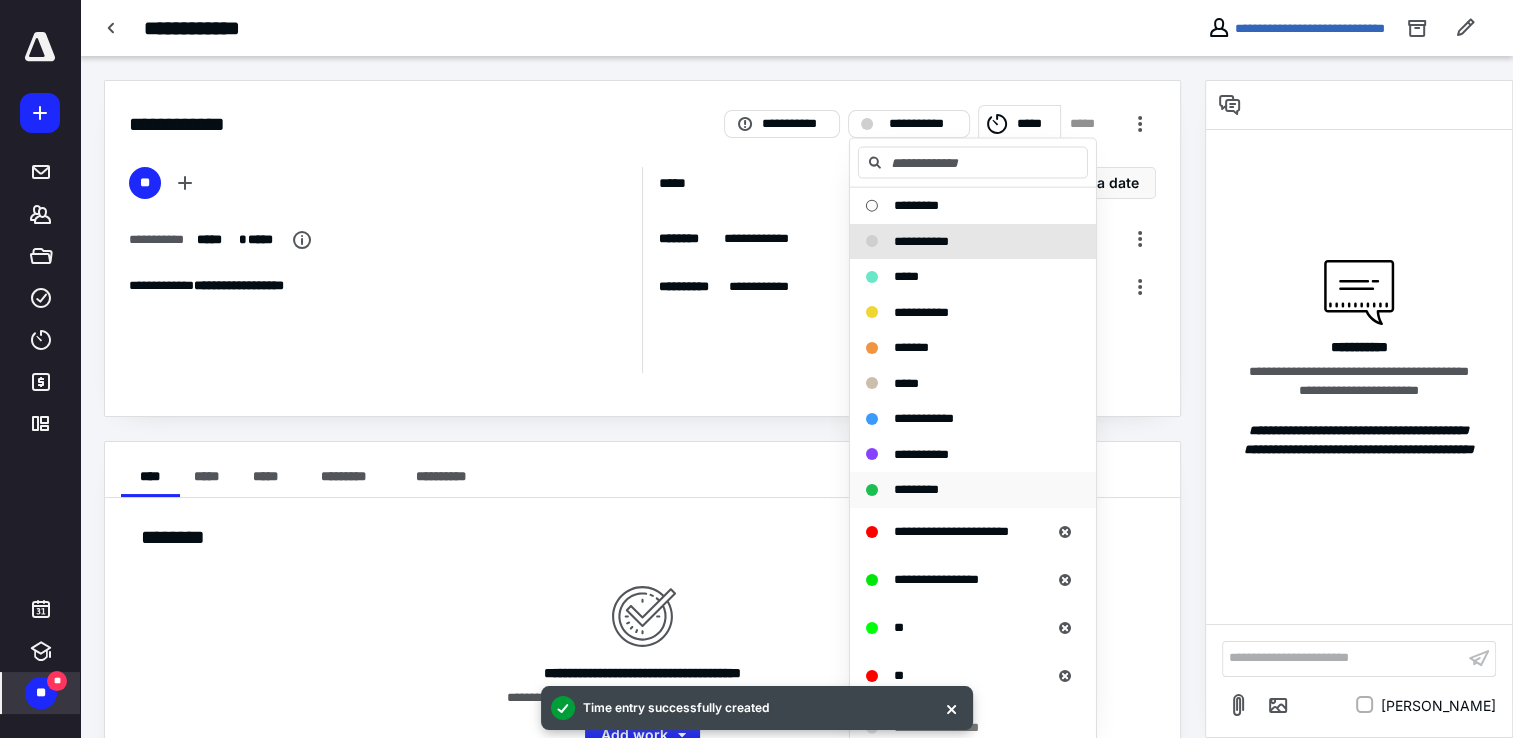 click on "*********" at bounding box center [961, 490] 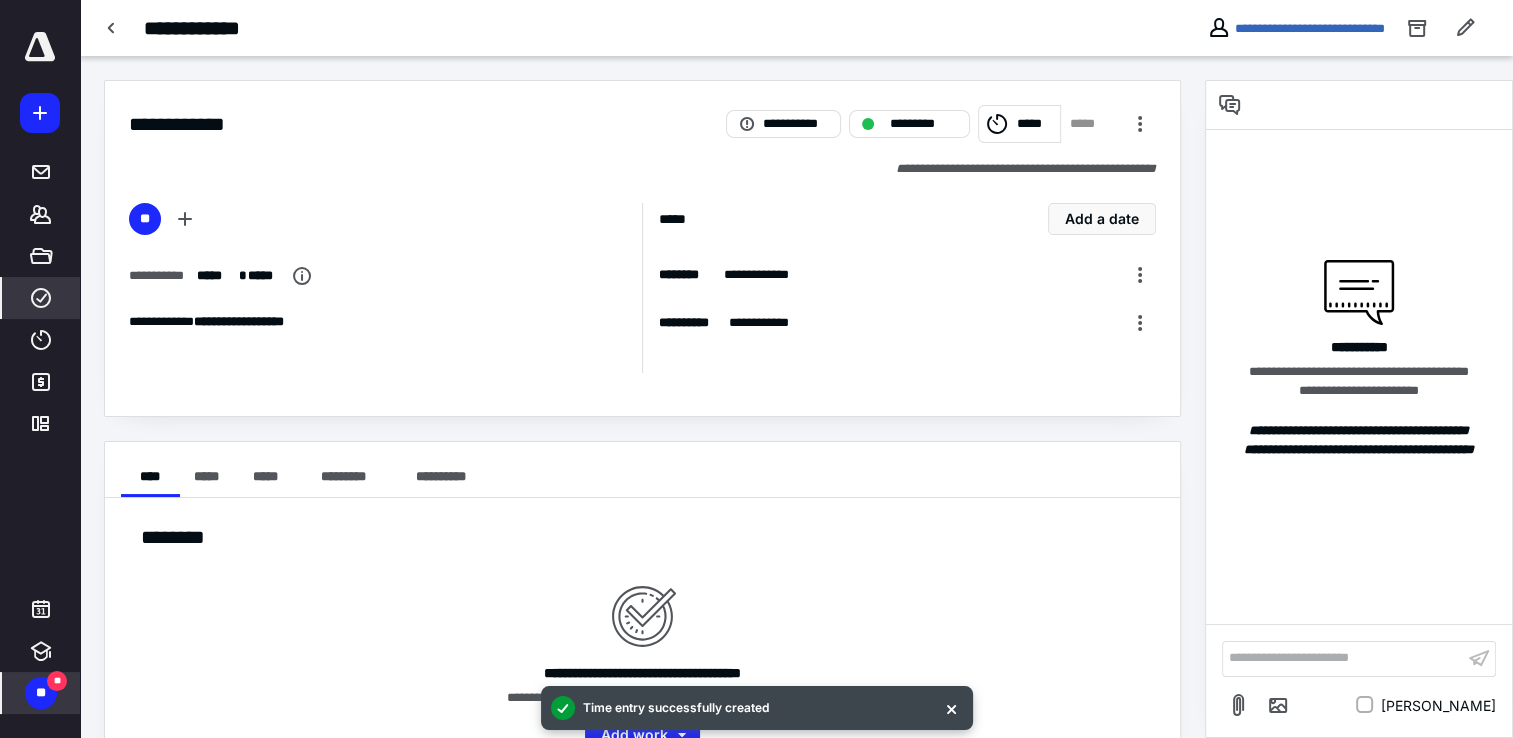 click on "****" at bounding box center (41, 298) 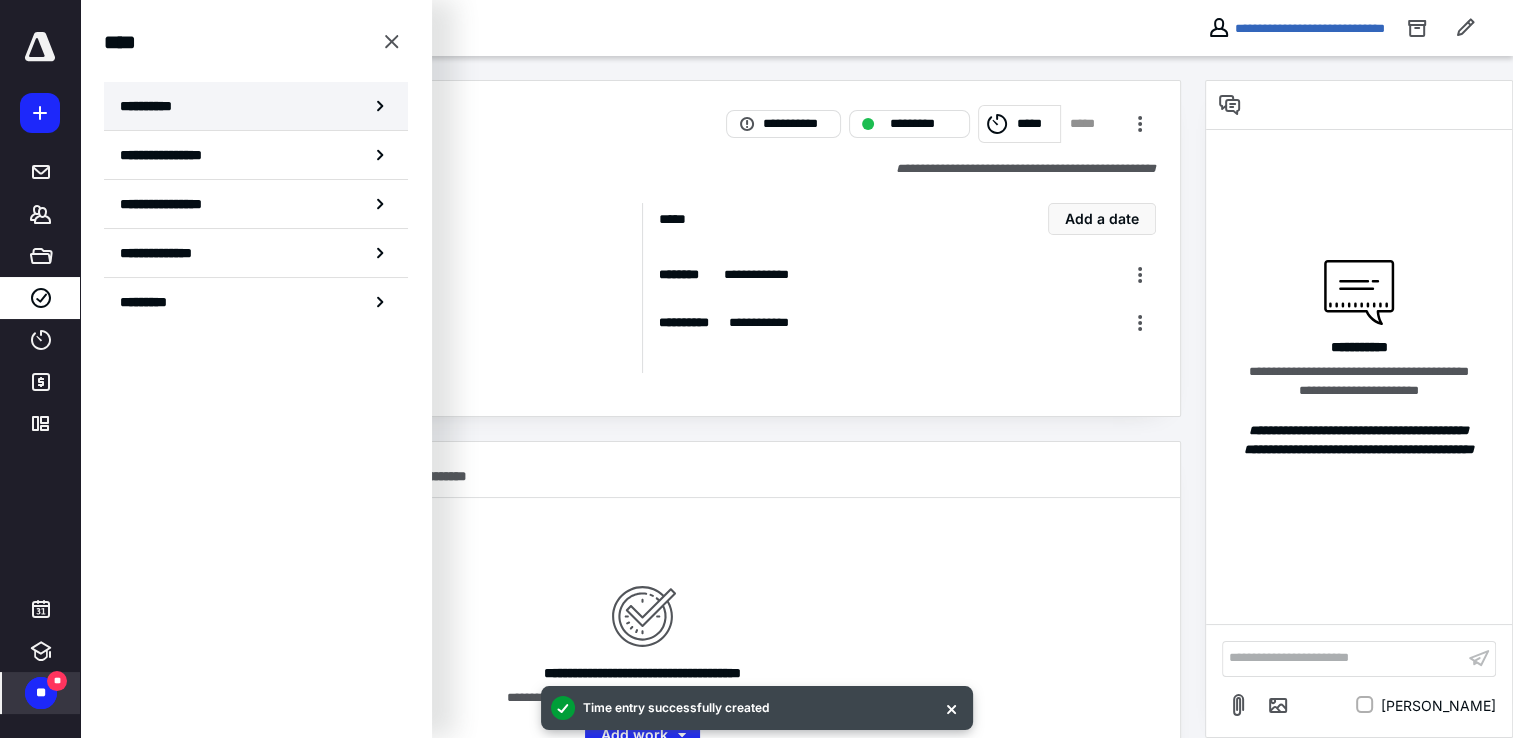 click on "**********" at bounding box center (256, 106) 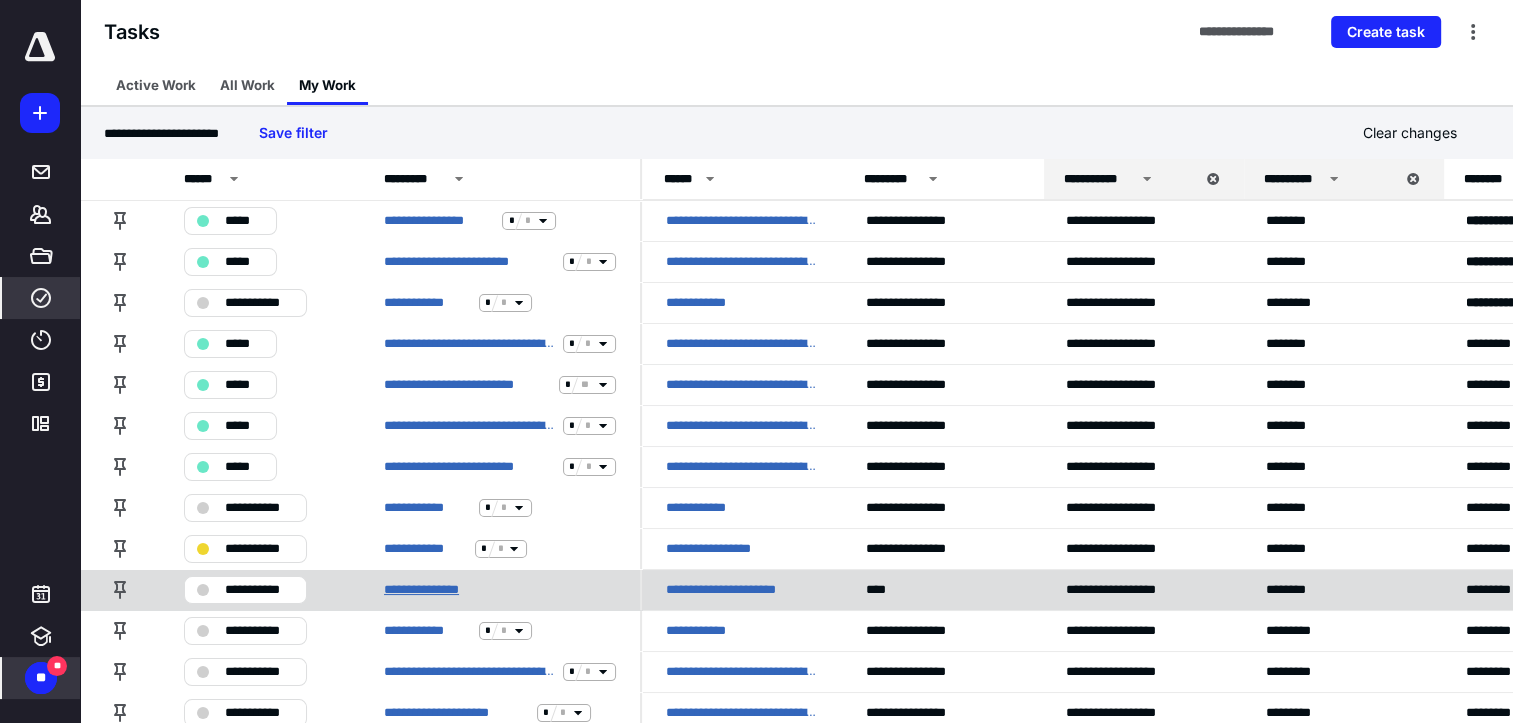 click on "**********" at bounding box center [437, 590] 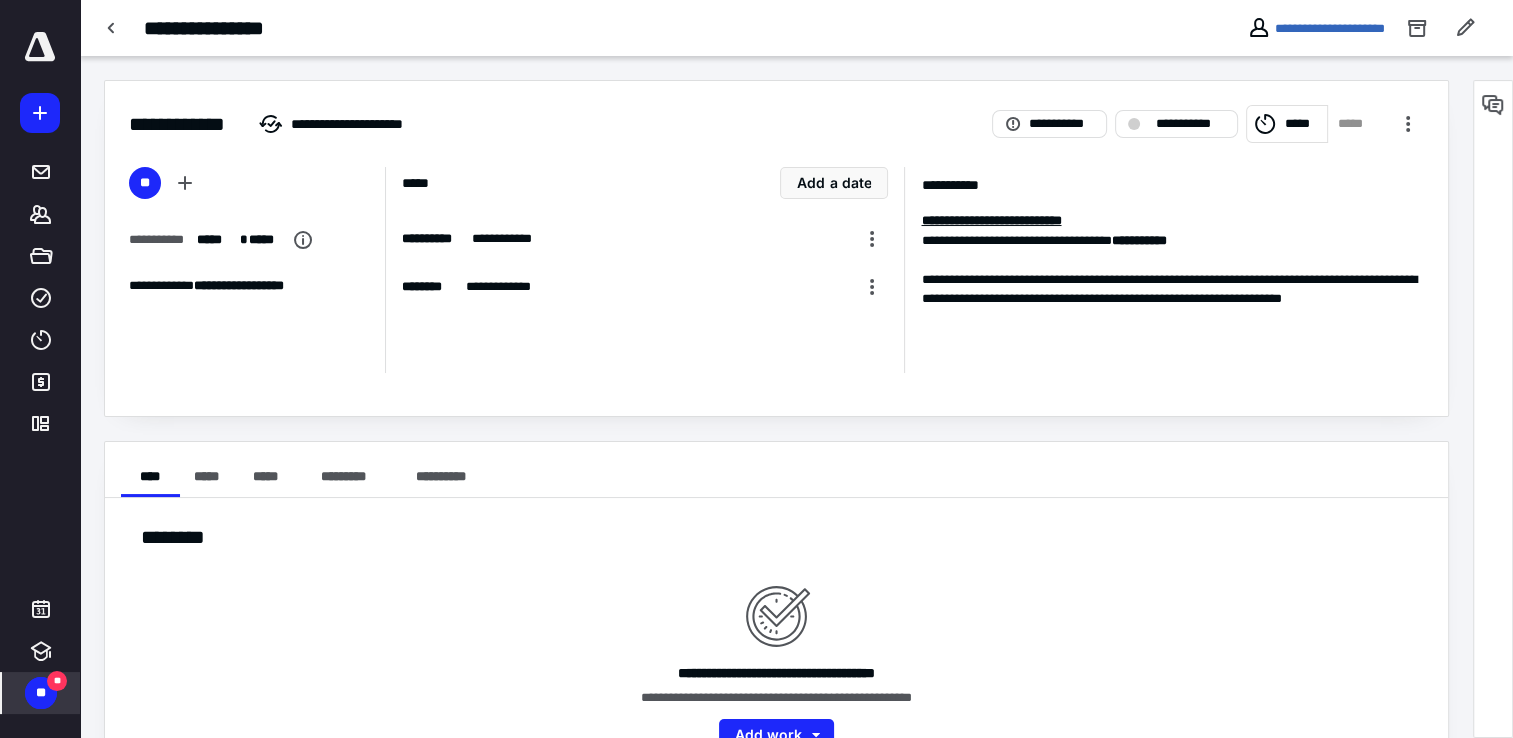 click on "*****" at bounding box center [1287, 124] 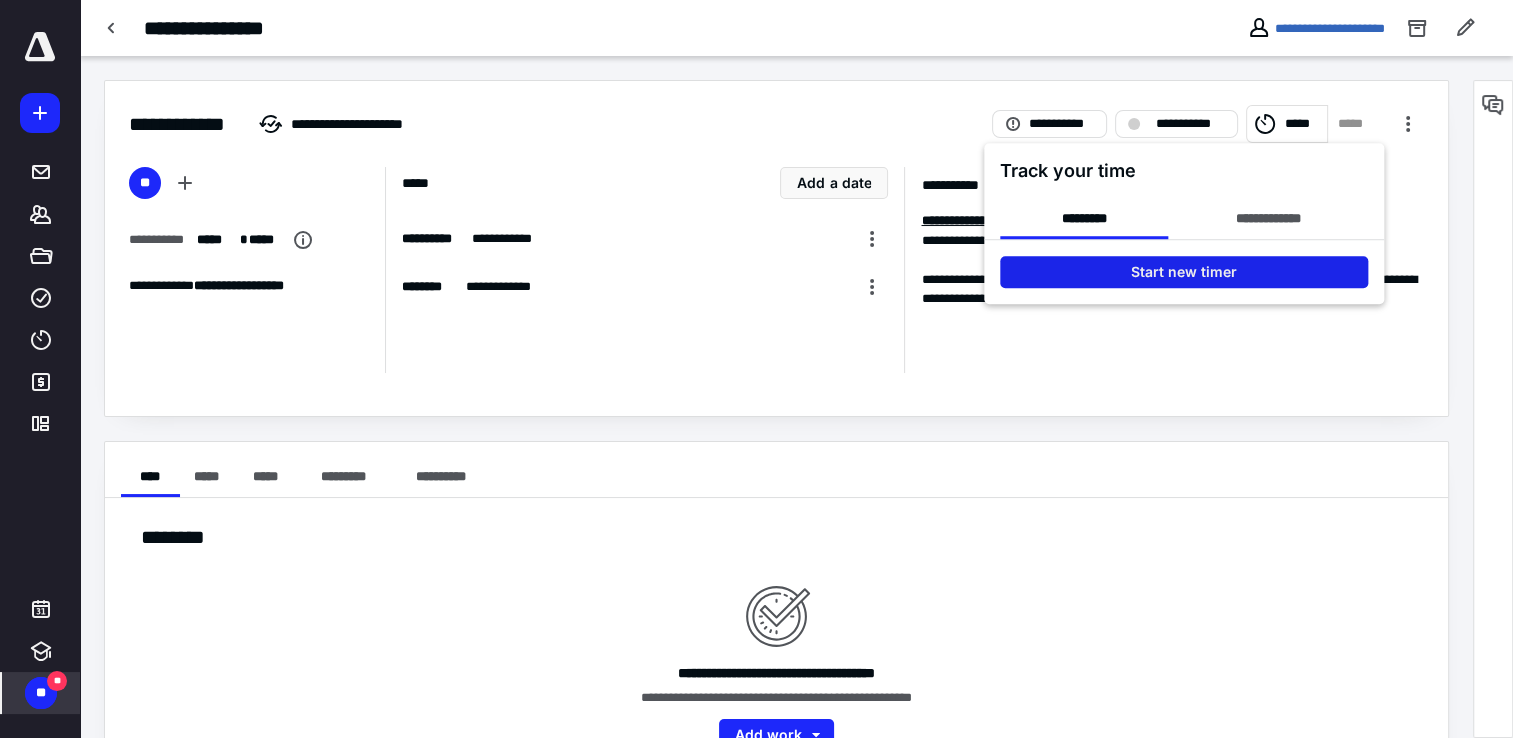 click on "Start new timer" at bounding box center [1184, 272] 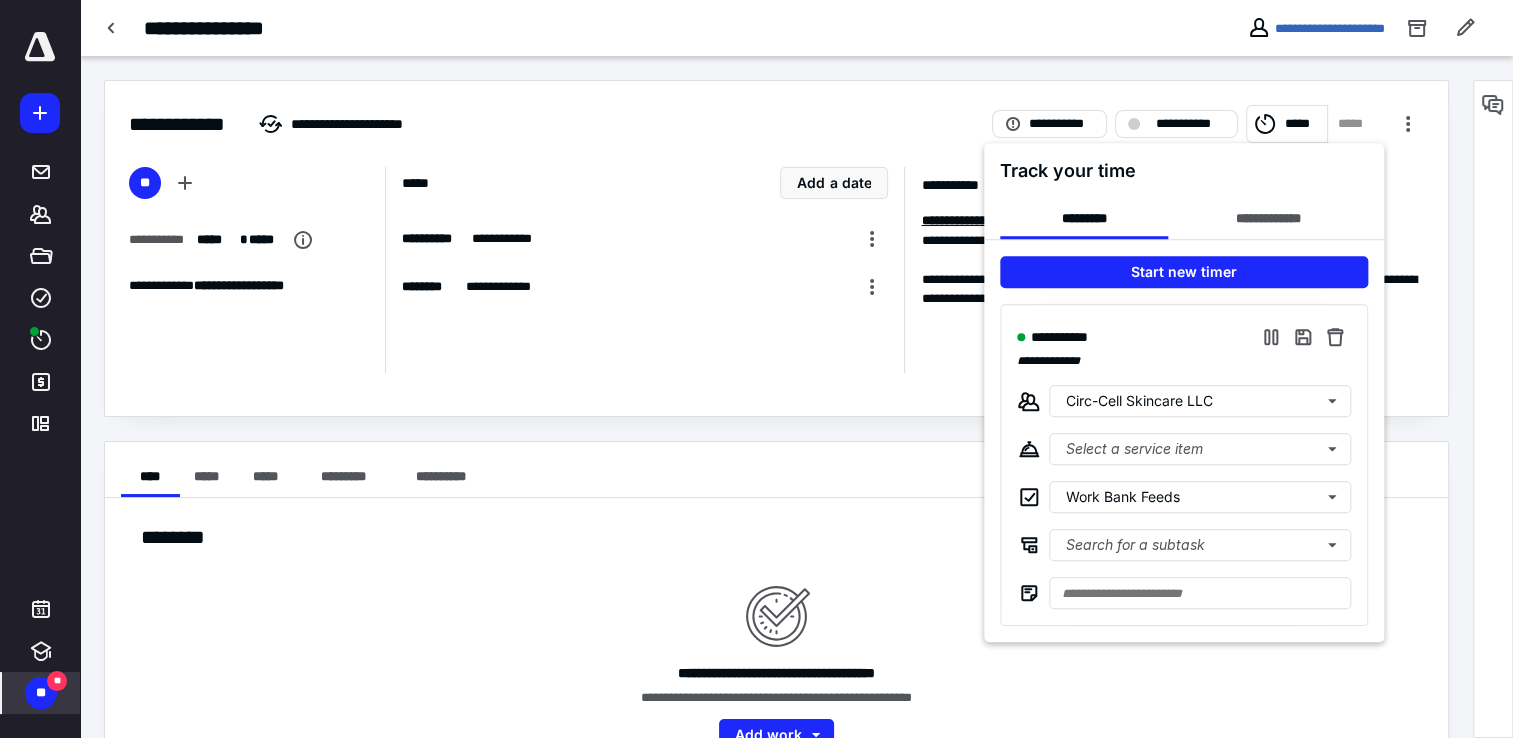 click at bounding box center (756, 369) 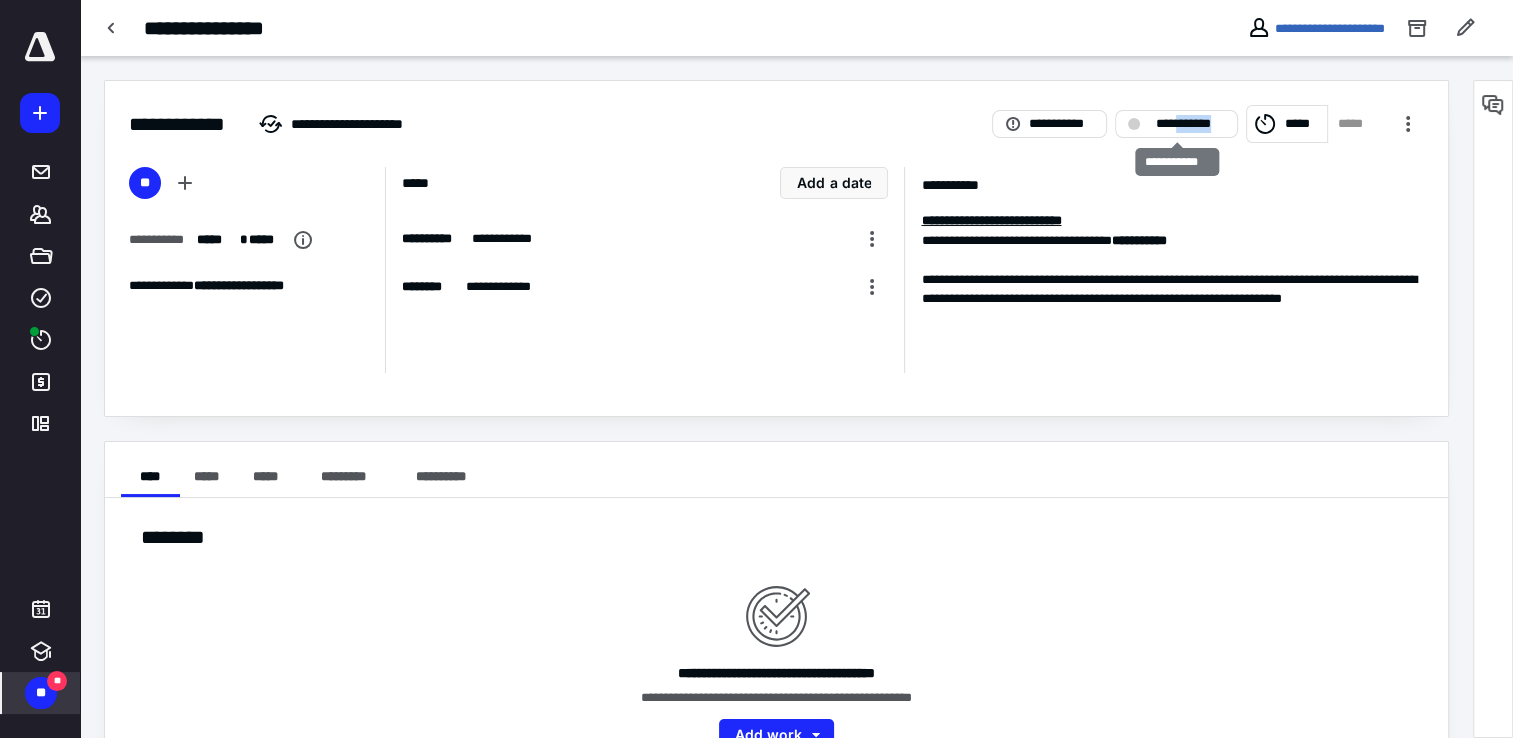 click on "**********" at bounding box center [1190, 124] 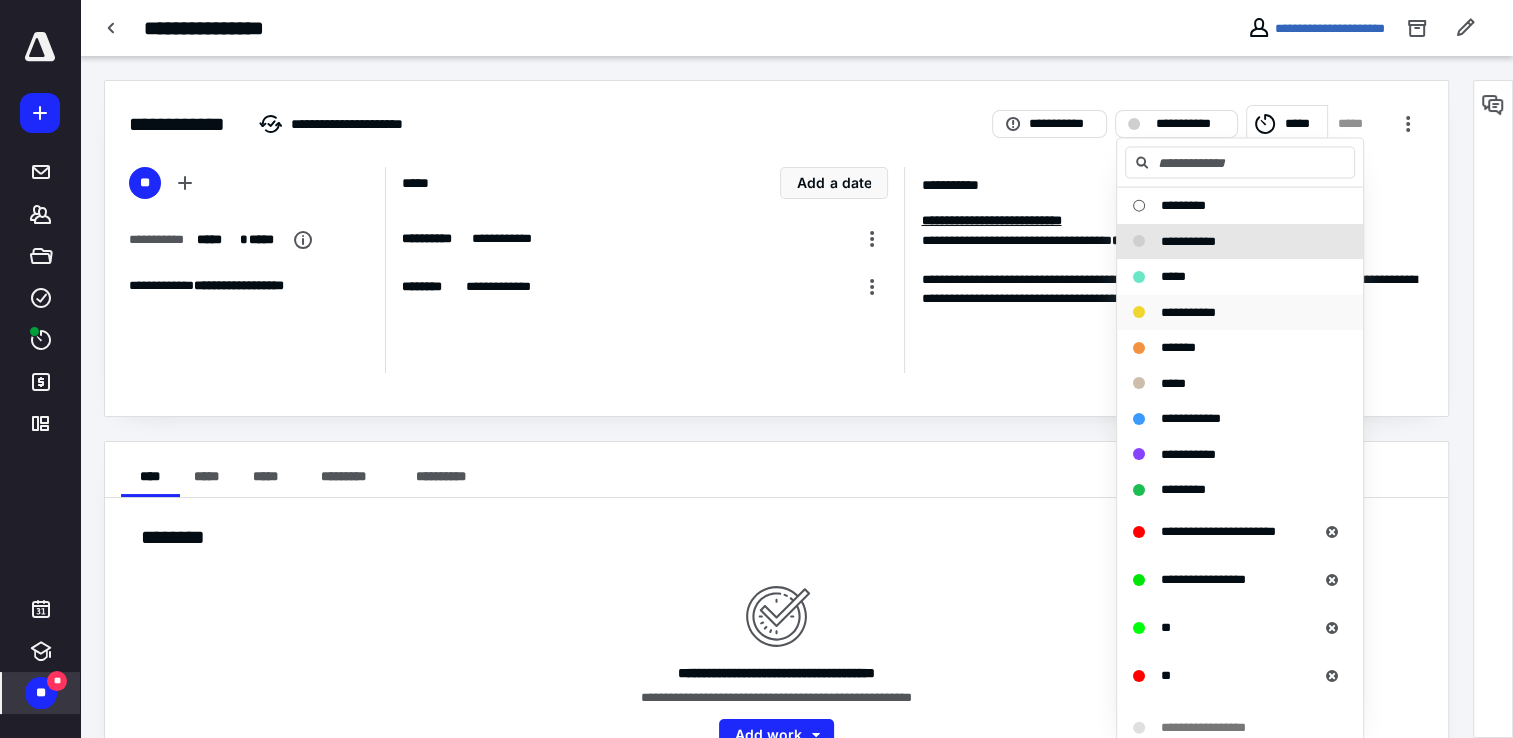 click on "**********" at bounding box center [1240, 312] 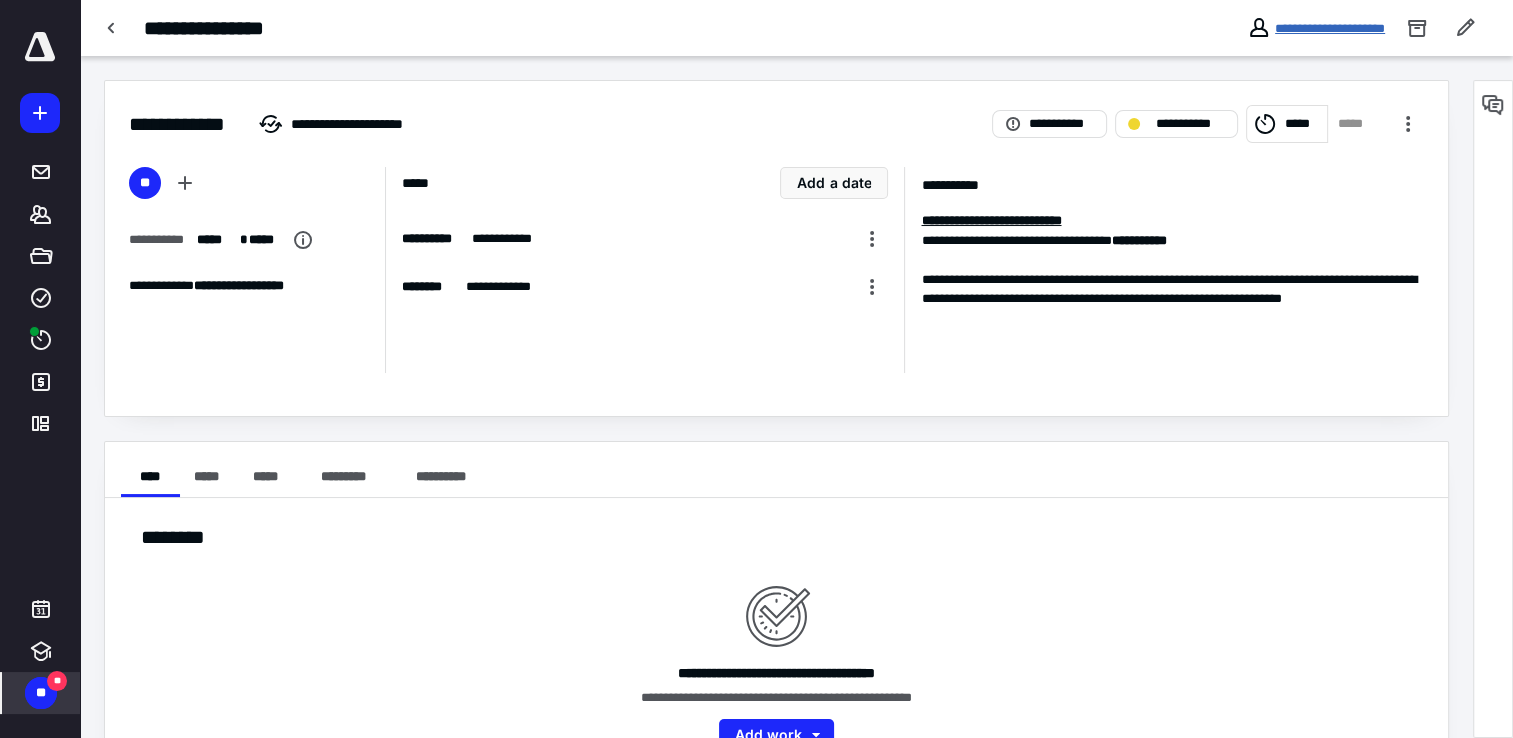 click on "**********" at bounding box center [1330, 28] 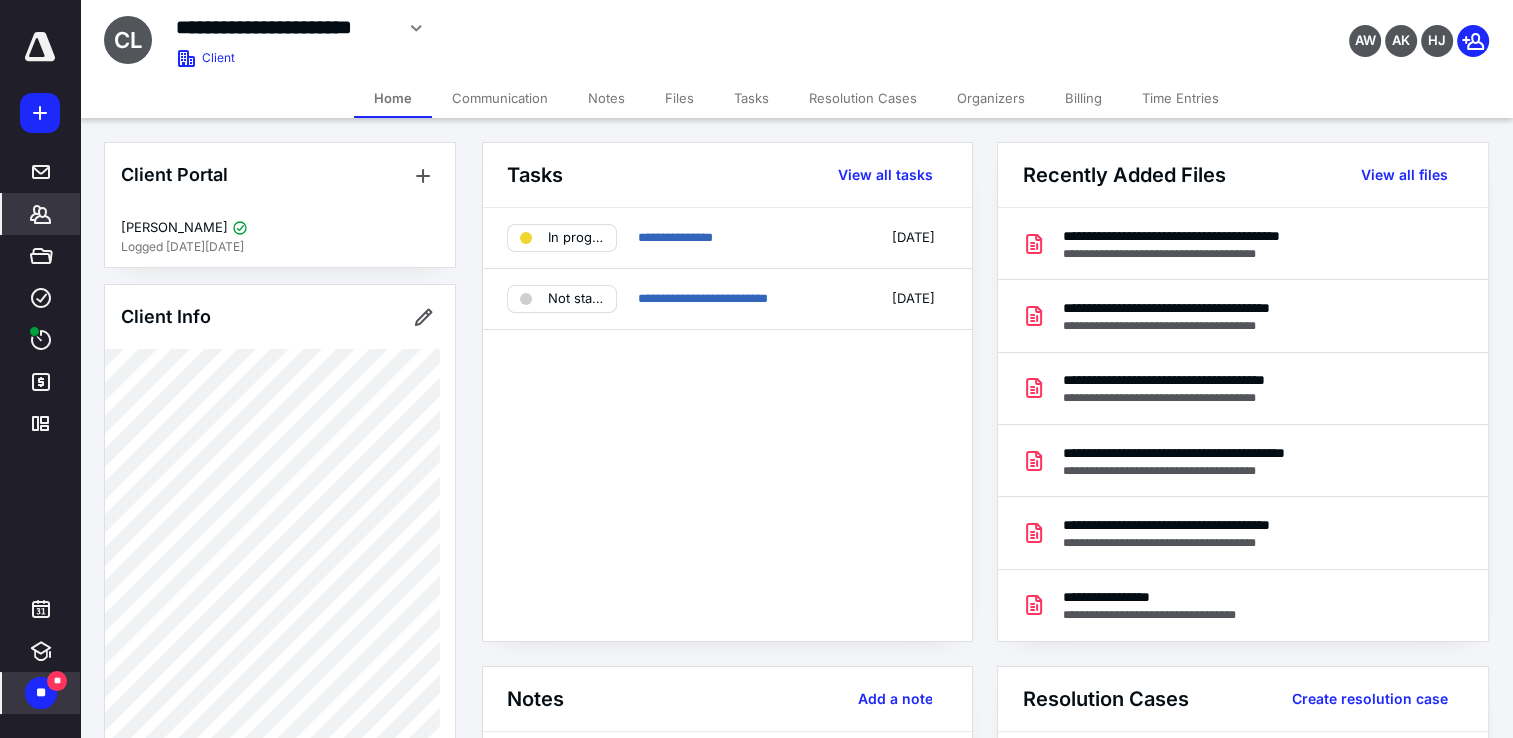 click on "Communication" at bounding box center [500, 98] 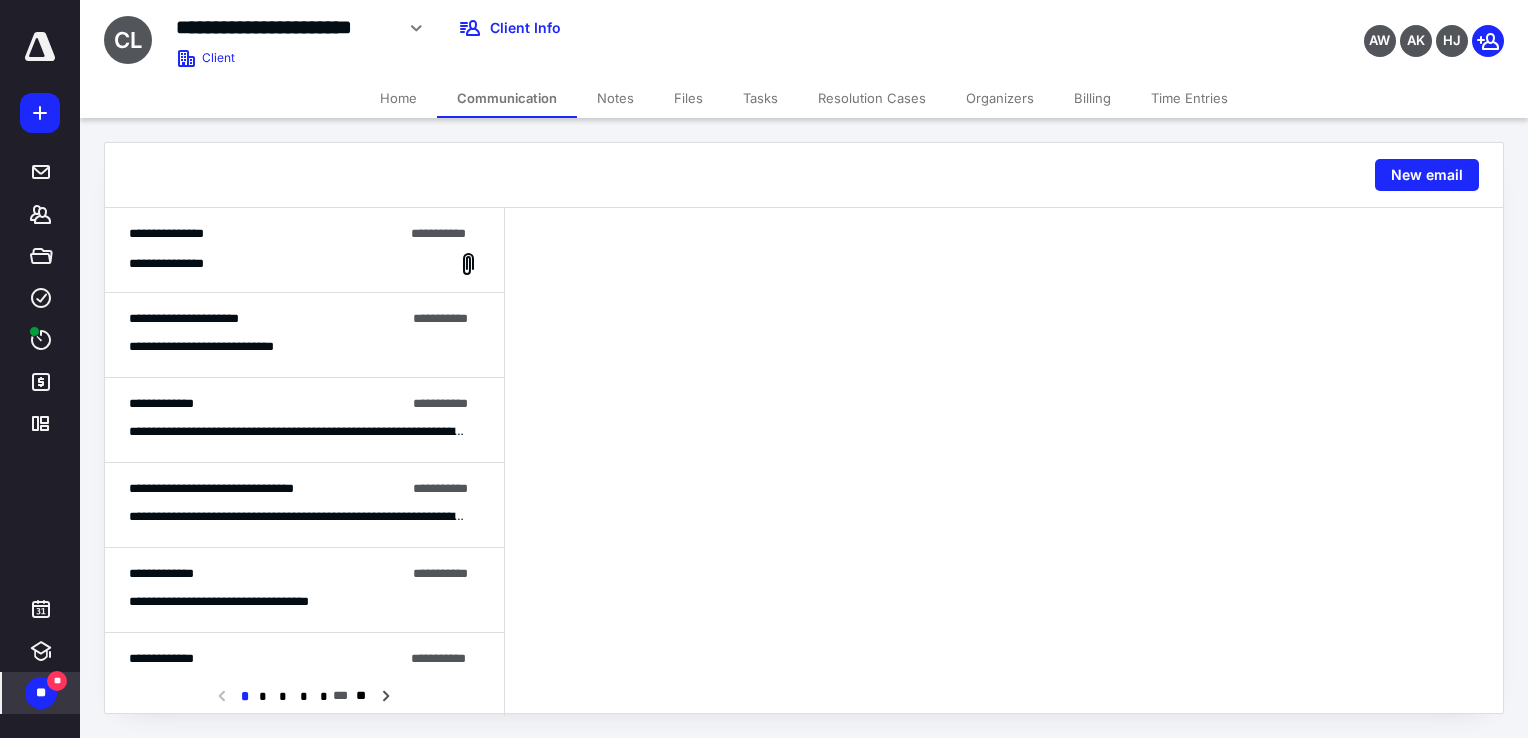 click on "**********" at bounding box center [297, 432] 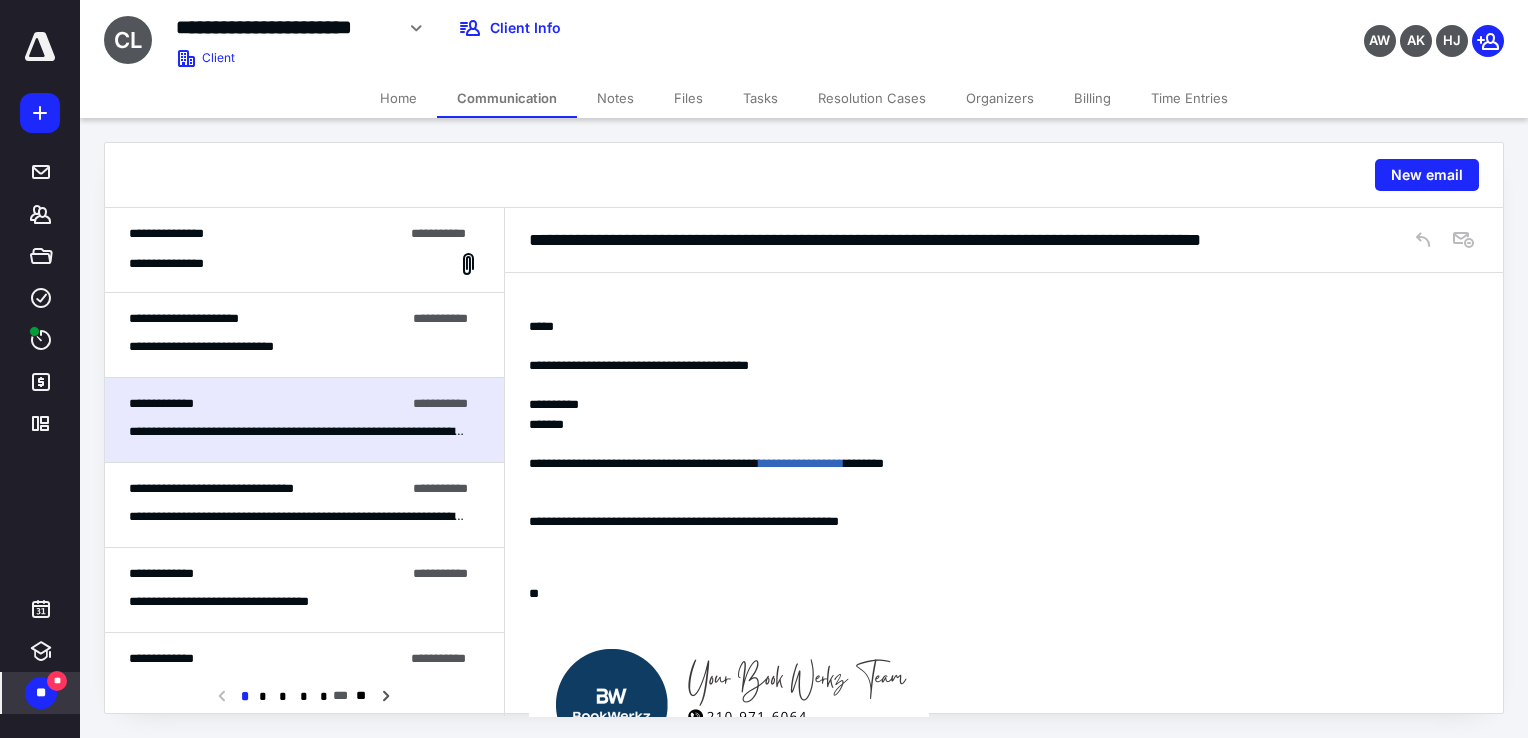 scroll, scrollTop: 0, scrollLeft: 0, axis: both 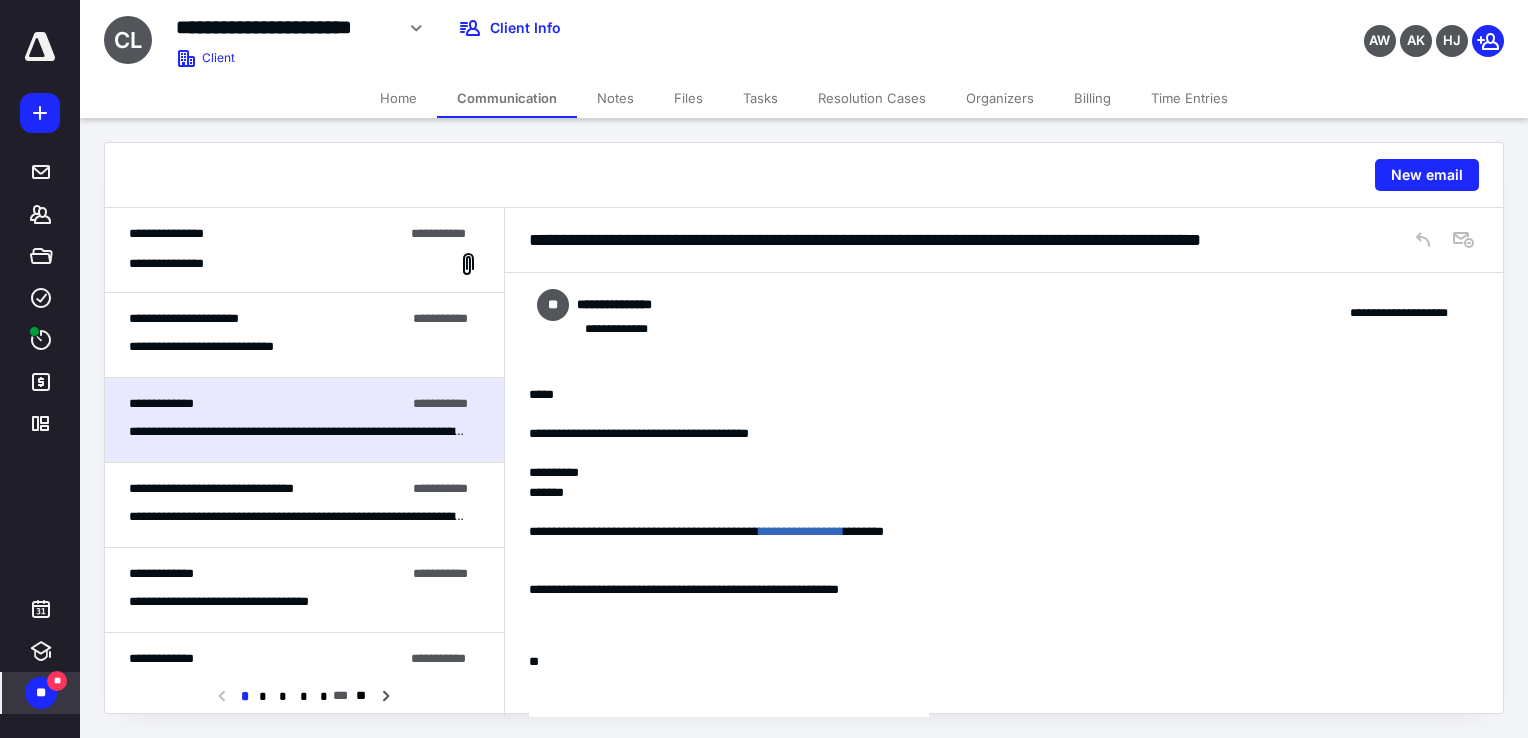 click on "**********" at bounding box center (304, 505) 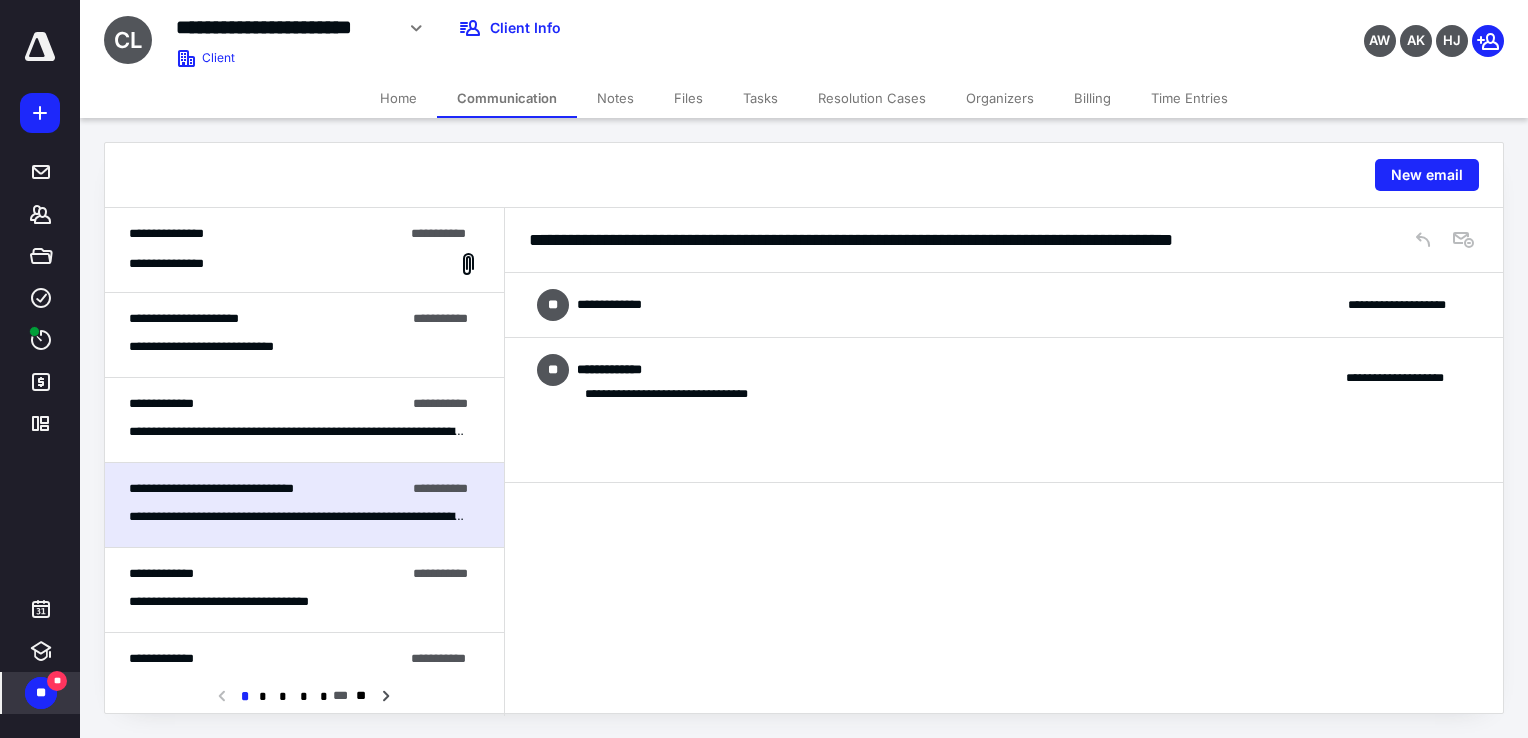 click on "**********" at bounding box center (1004, 305) 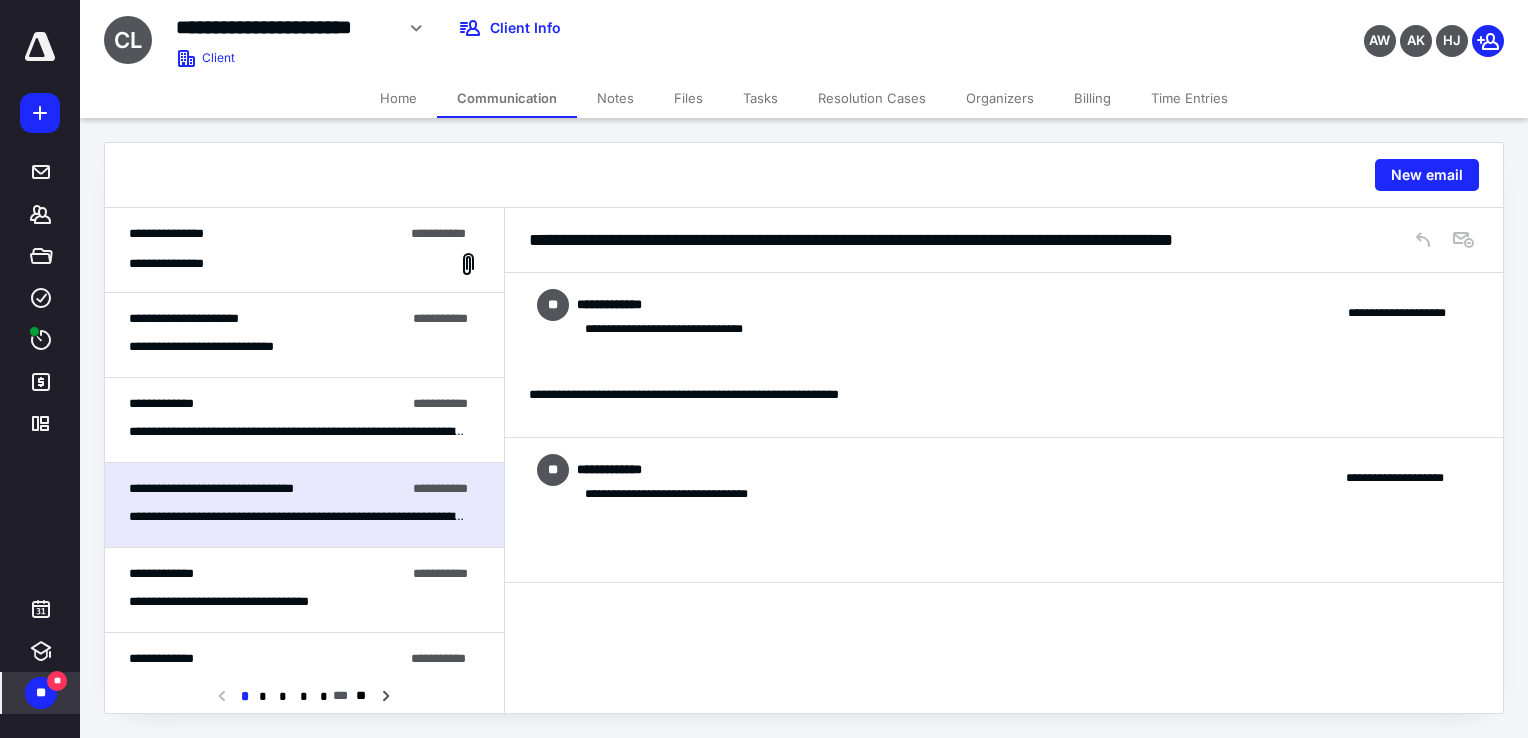 click on "**********" at bounding box center (304, 264) 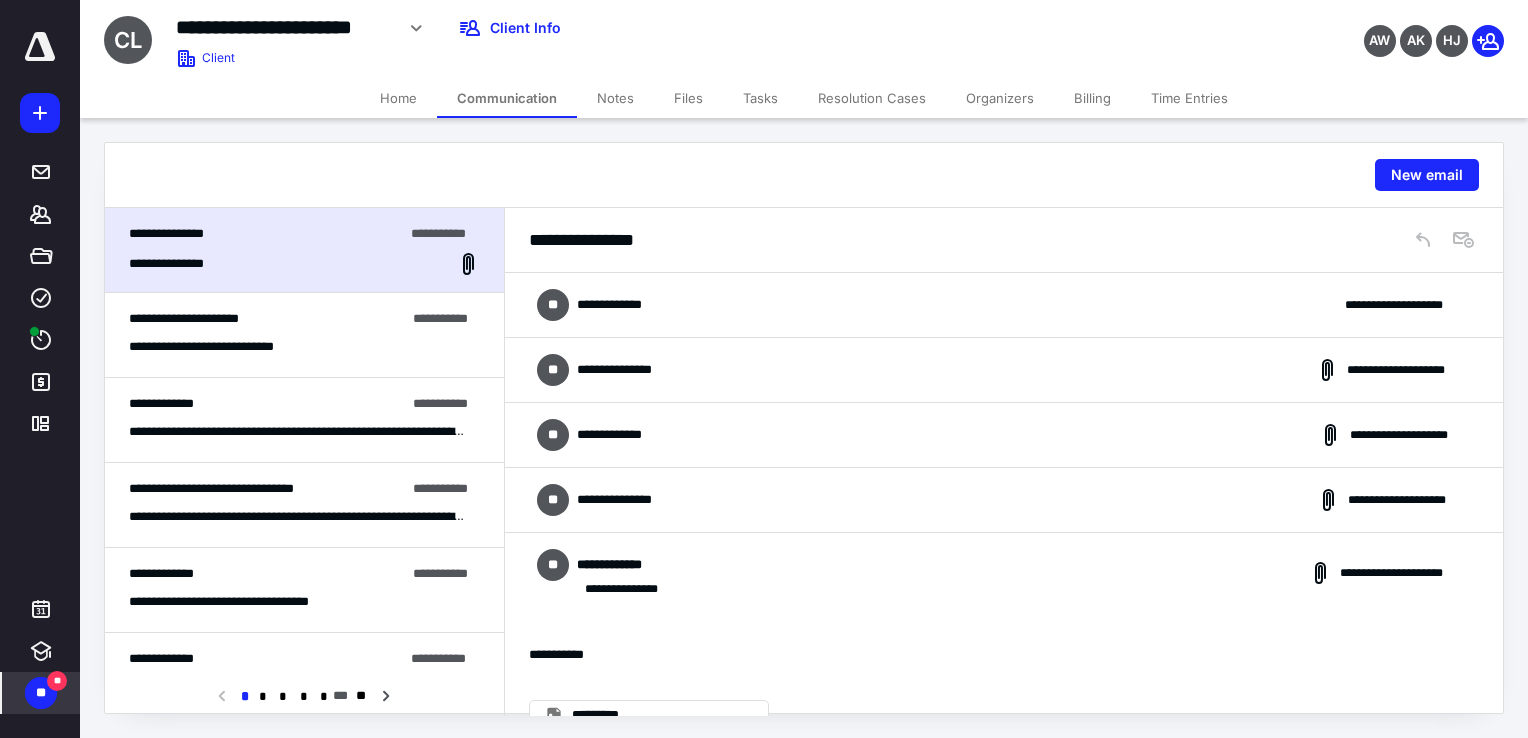 scroll, scrollTop: 39, scrollLeft: 0, axis: vertical 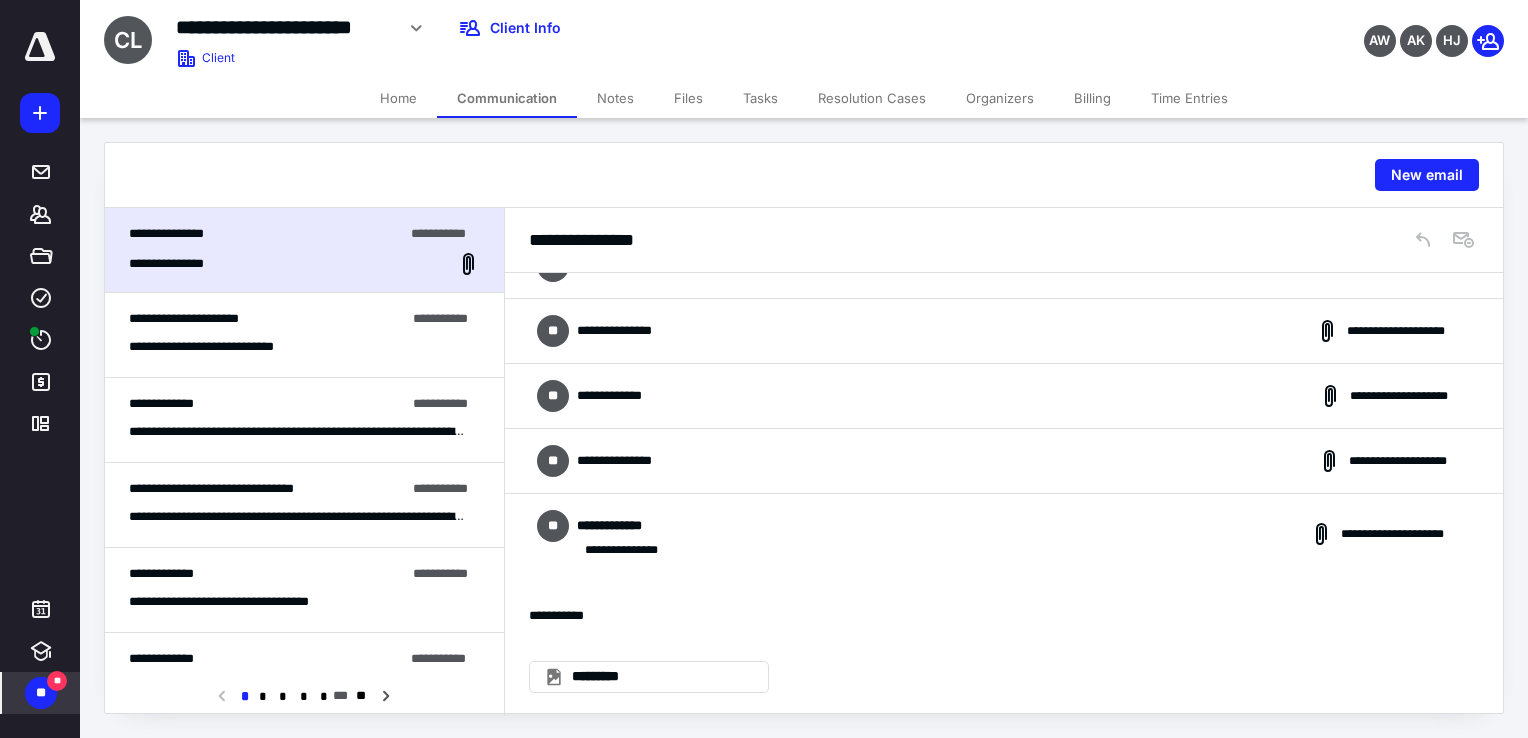 click on "**********" at bounding box center (1004, 461) 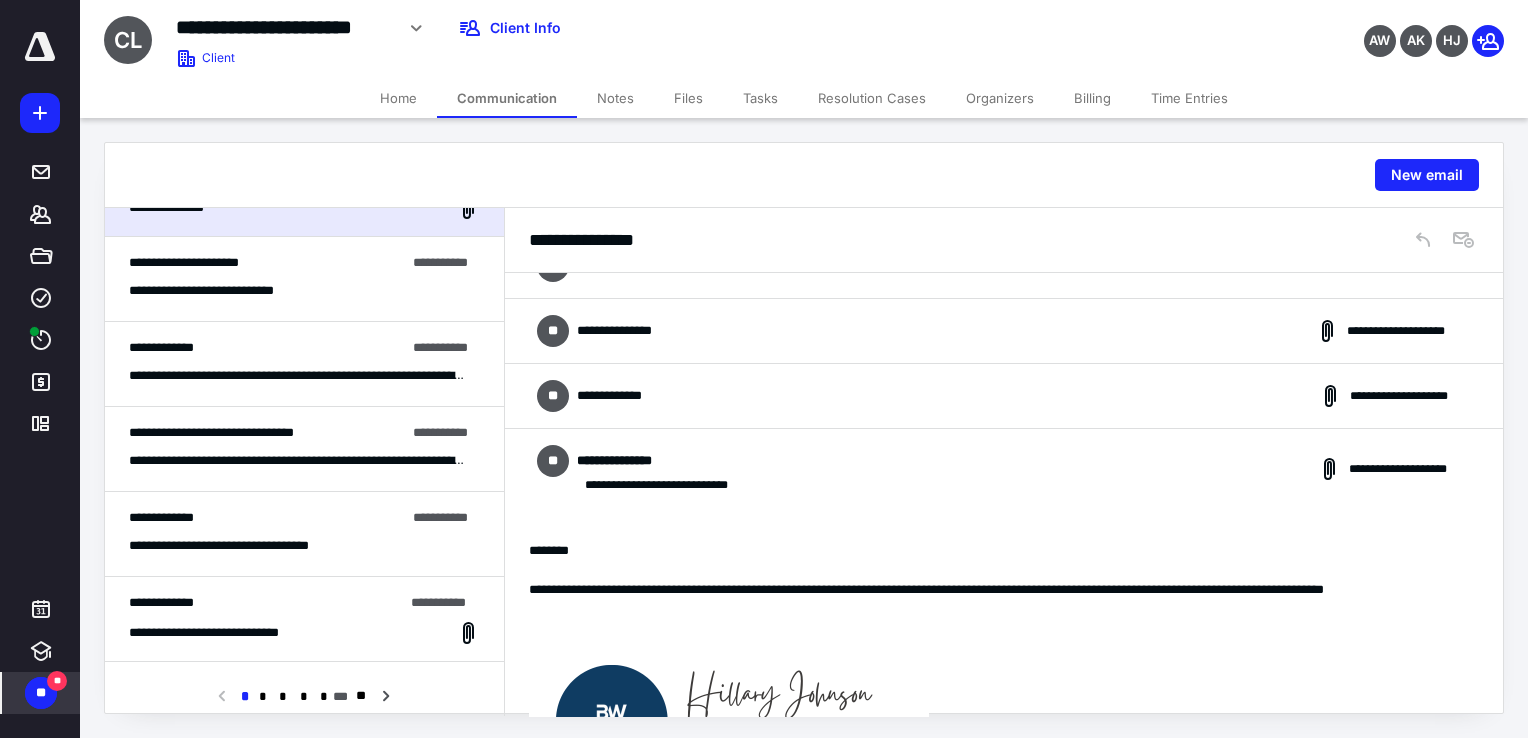 scroll, scrollTop: 100, scrollLeft: 0, axis: vertical 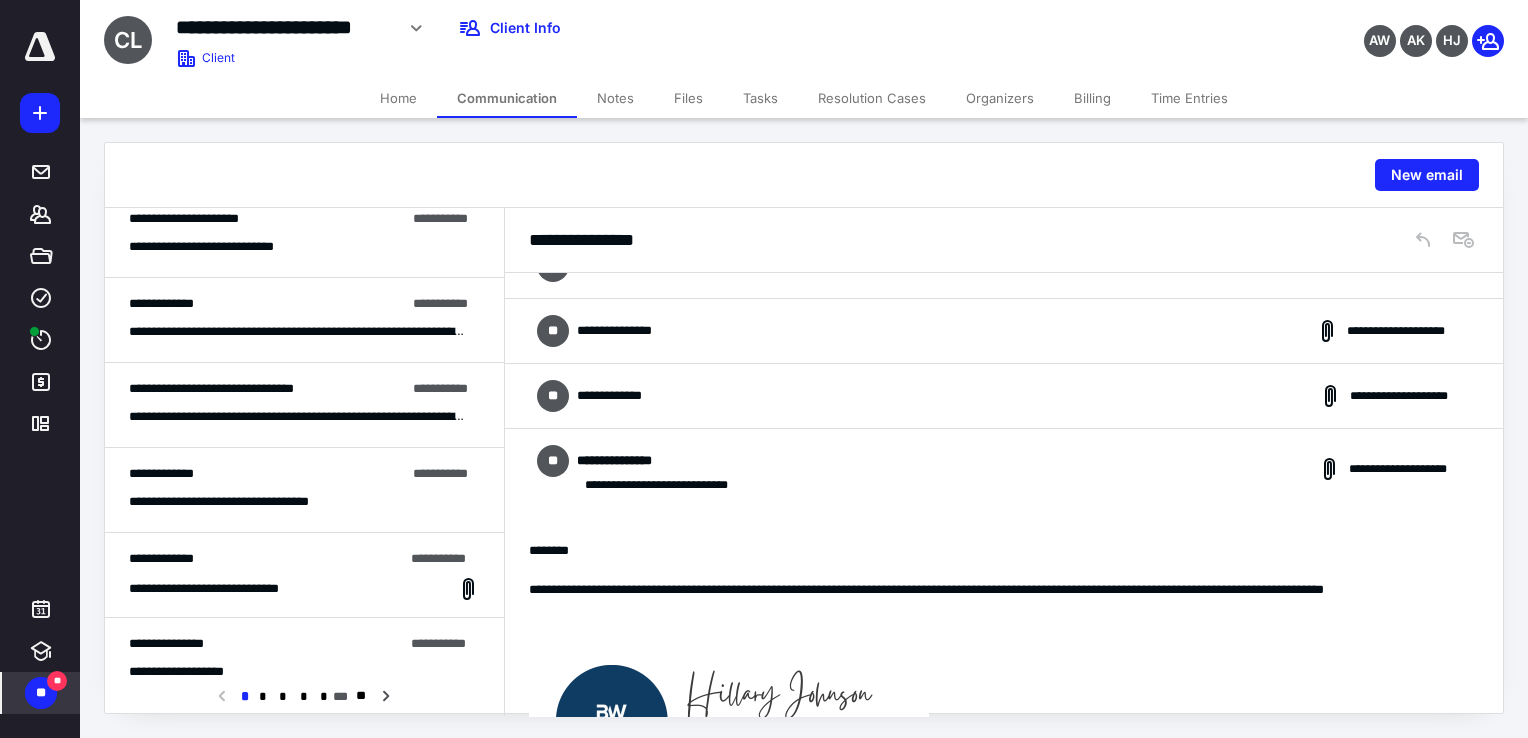 click on "**********" at bounding box center (304, 490) 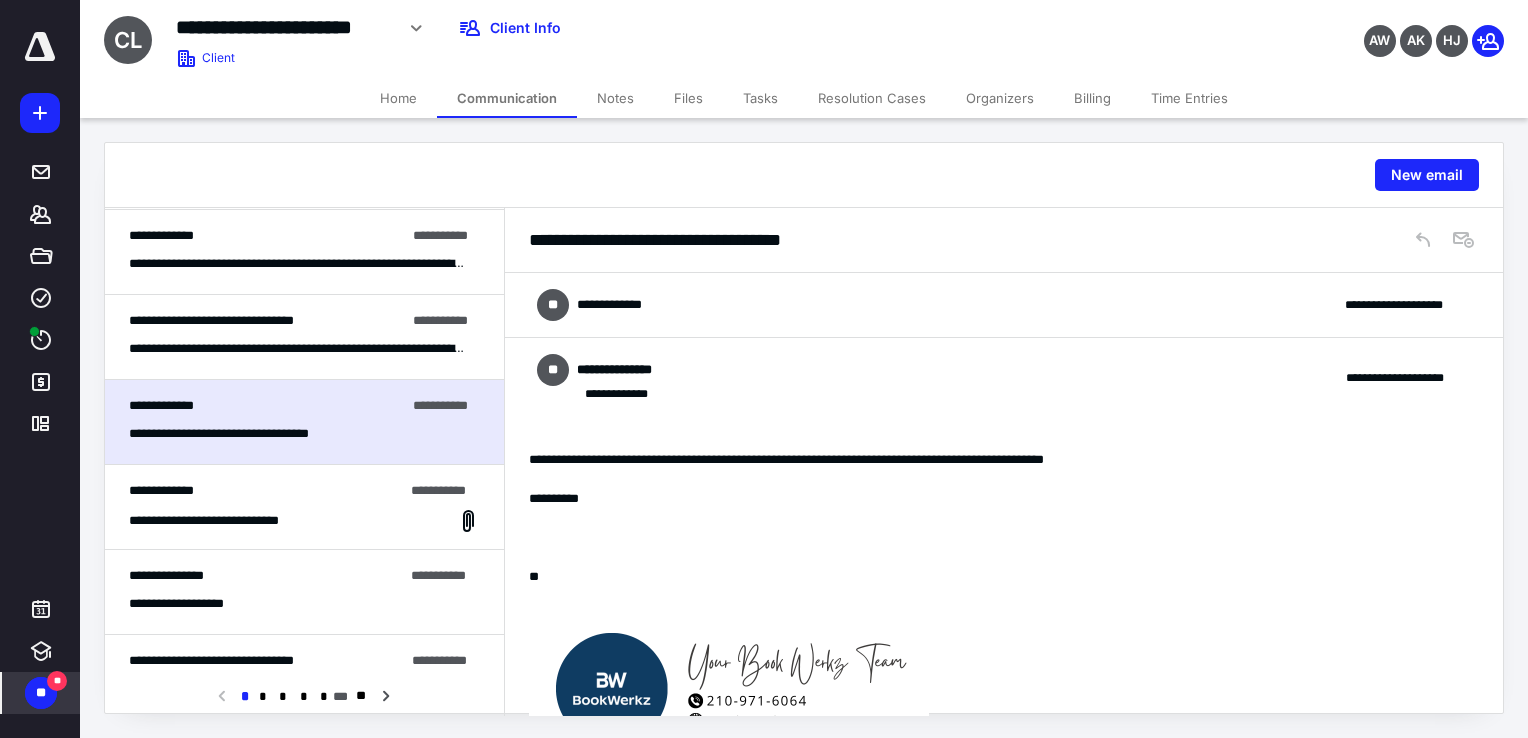 scroll, scrollTop: 300, scrollLeft: 0, axis: vertical 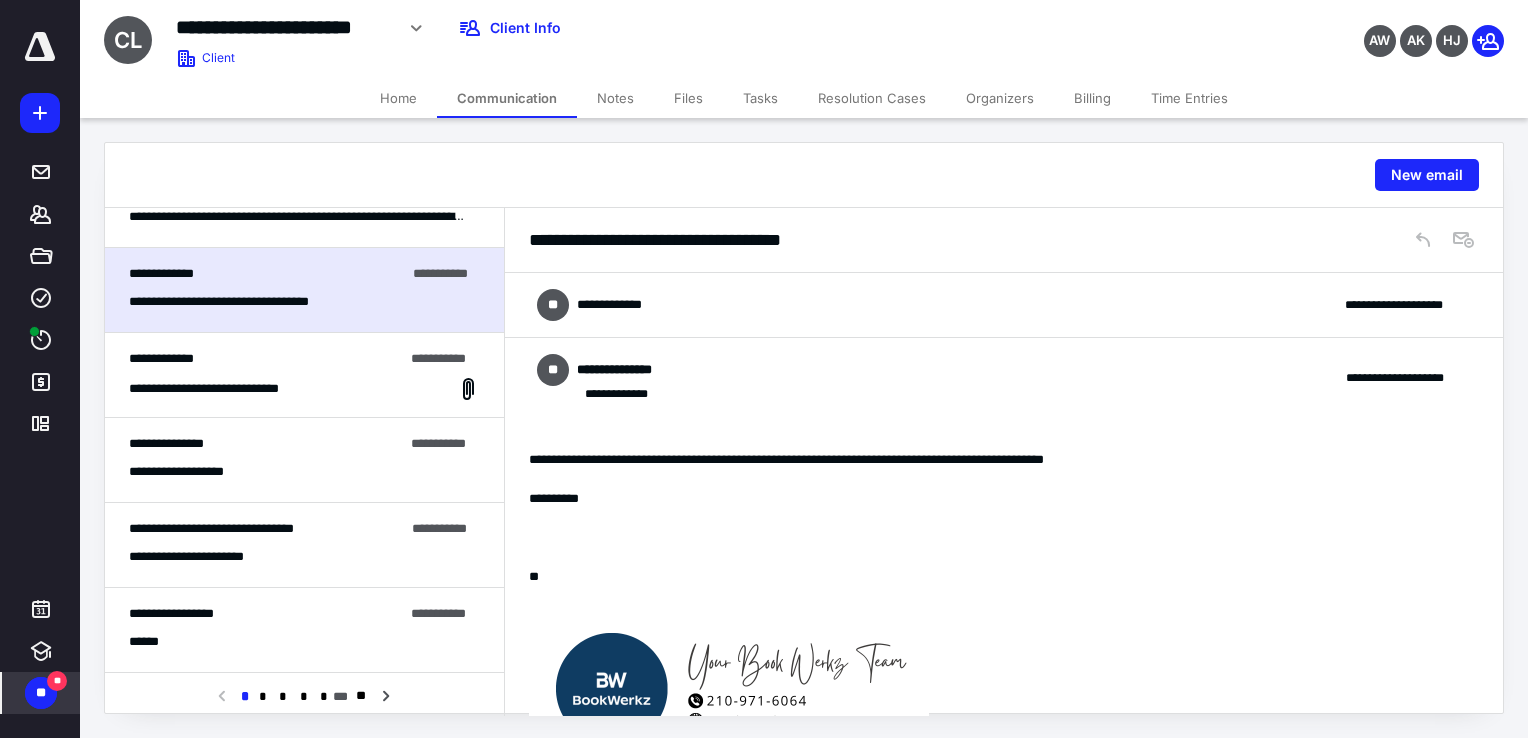 click on "**********" at bounding box center (304, 557) 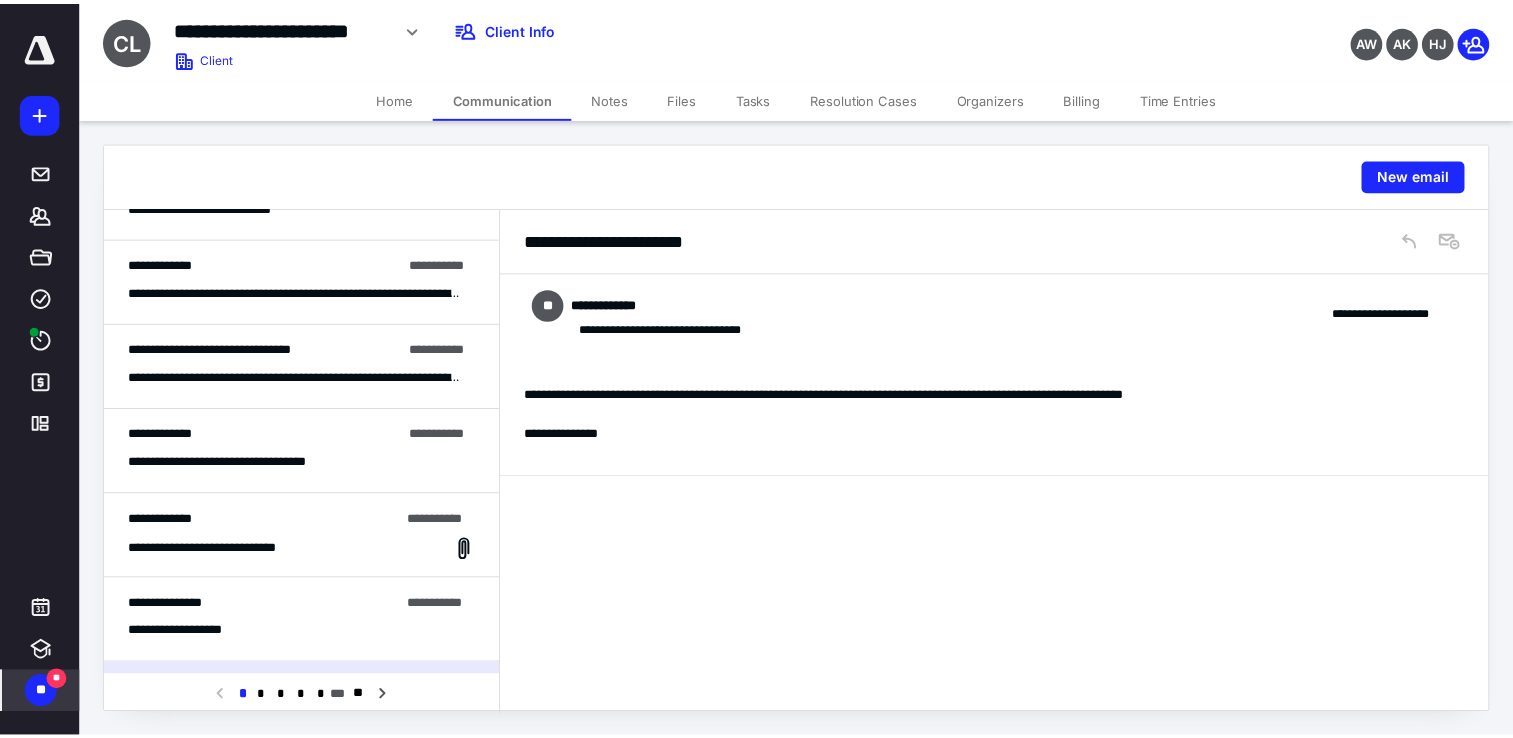 scroll, scrollTop: 0, scrollLeft: 0, axis: both 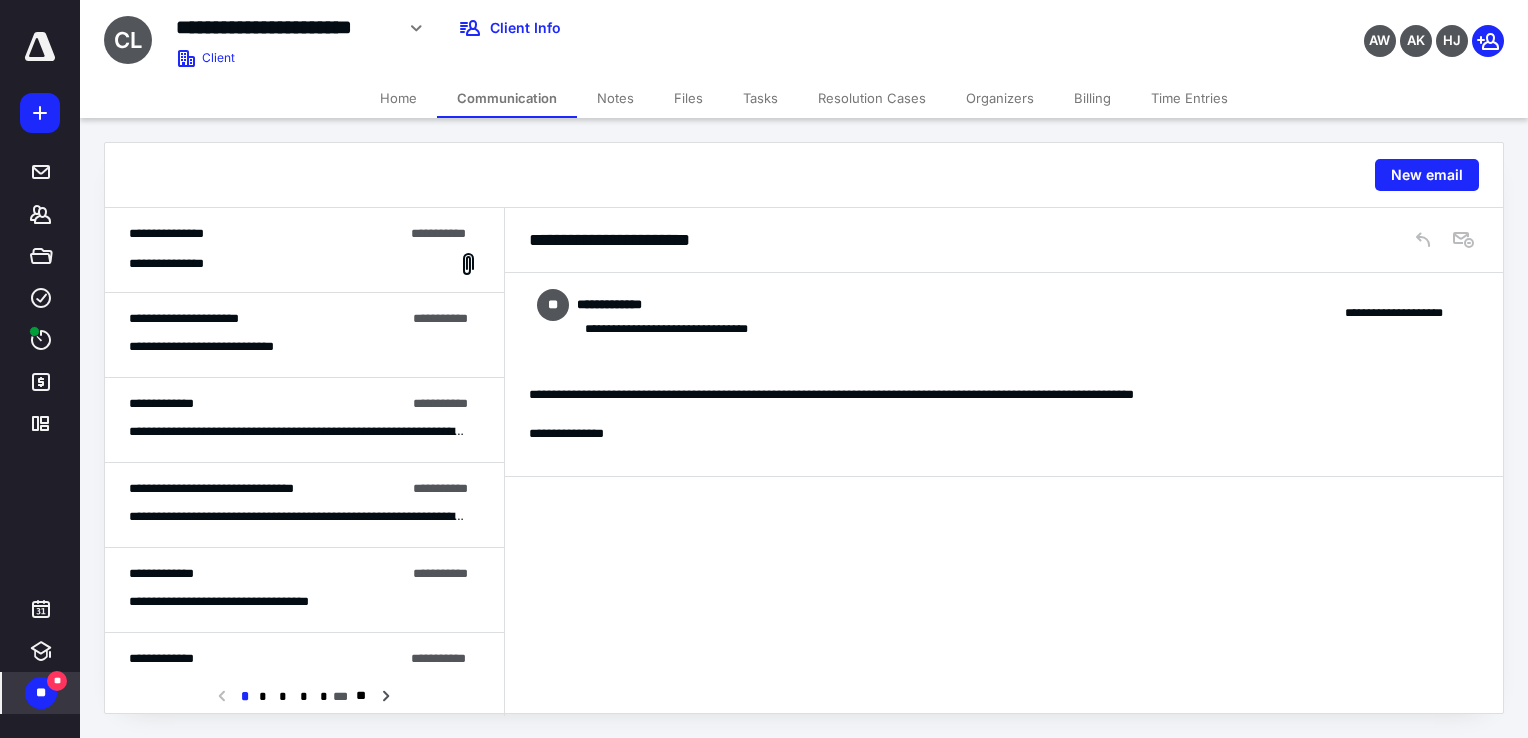click on "Tasks" at bounding box center (760, 98) 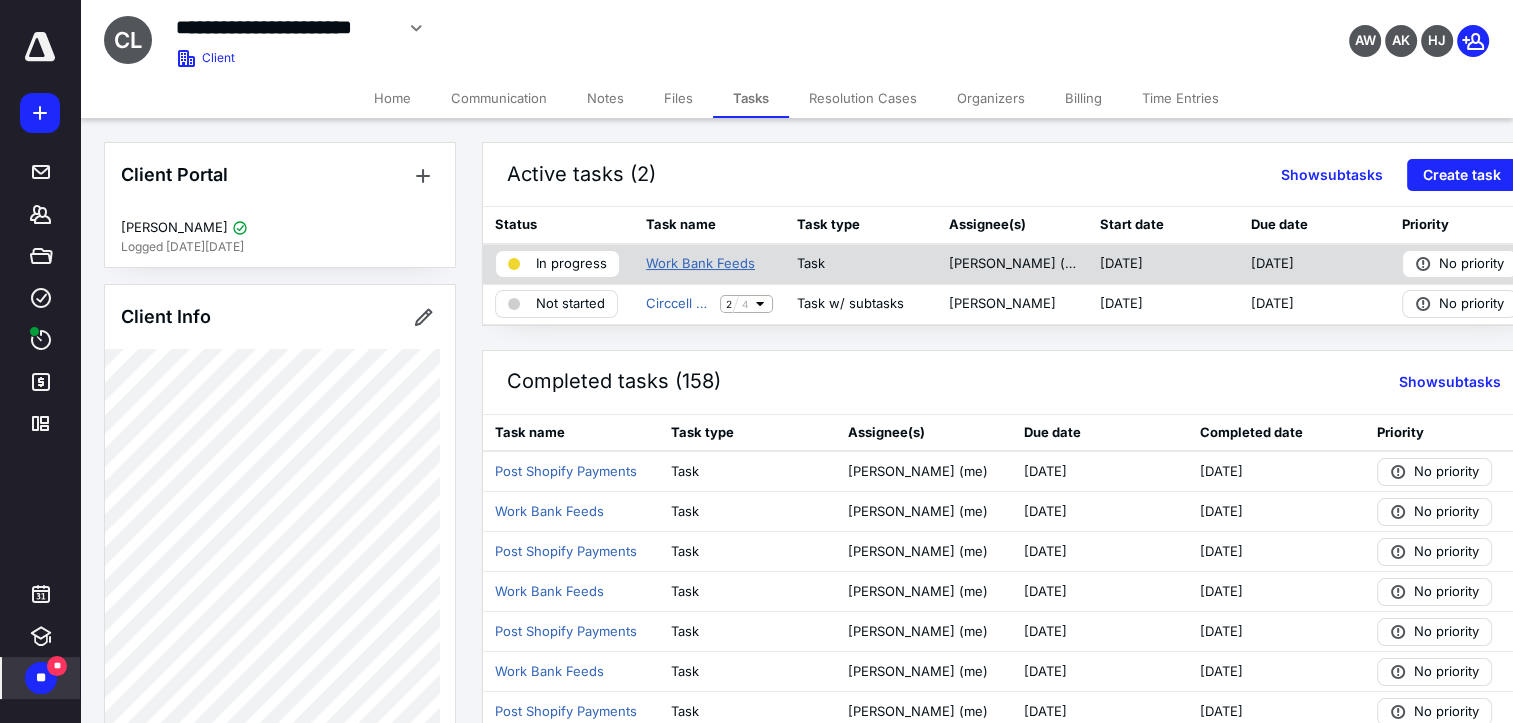 click on "Work Bank Feeds" at bounding box center [700, 264] 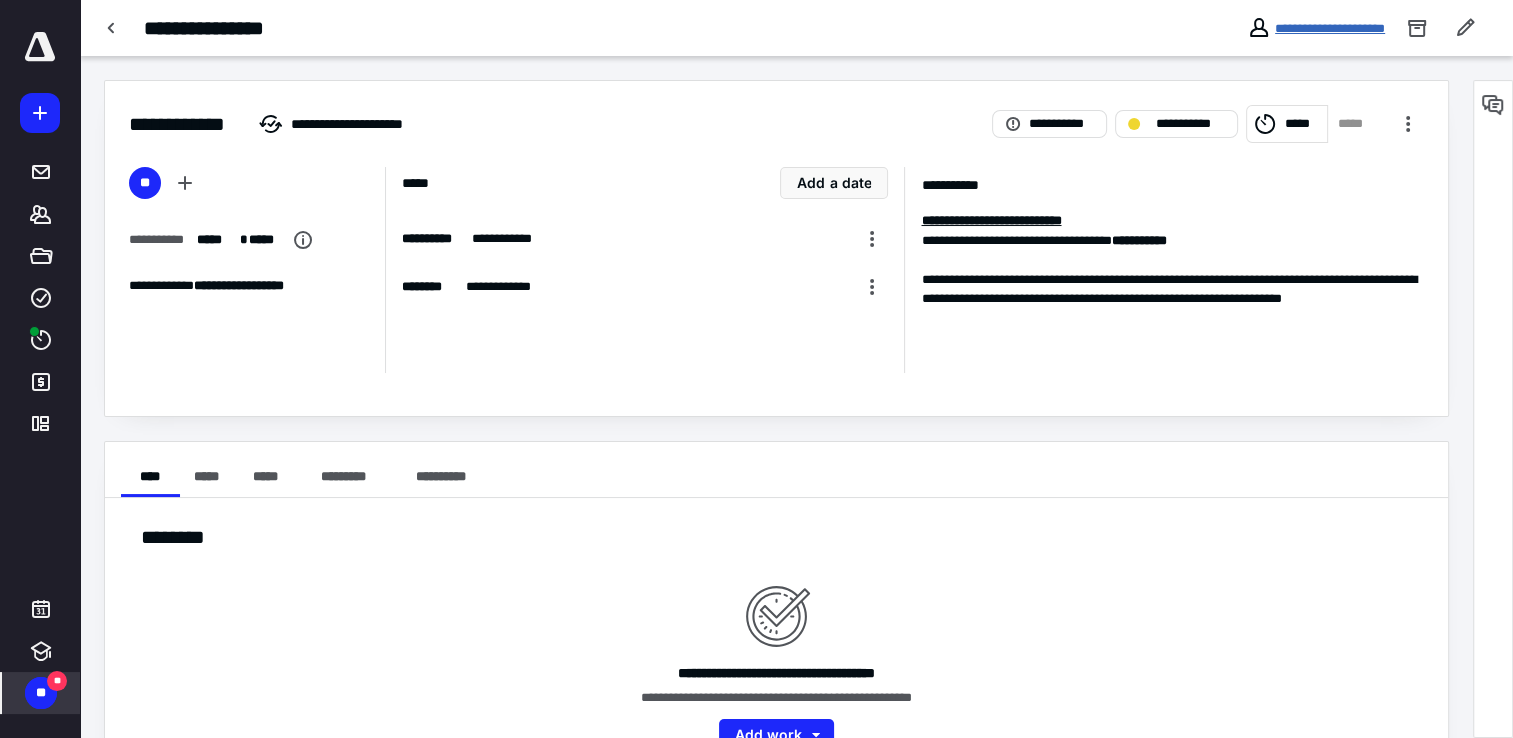 click on "**********" at bounding box center [1330, 28] 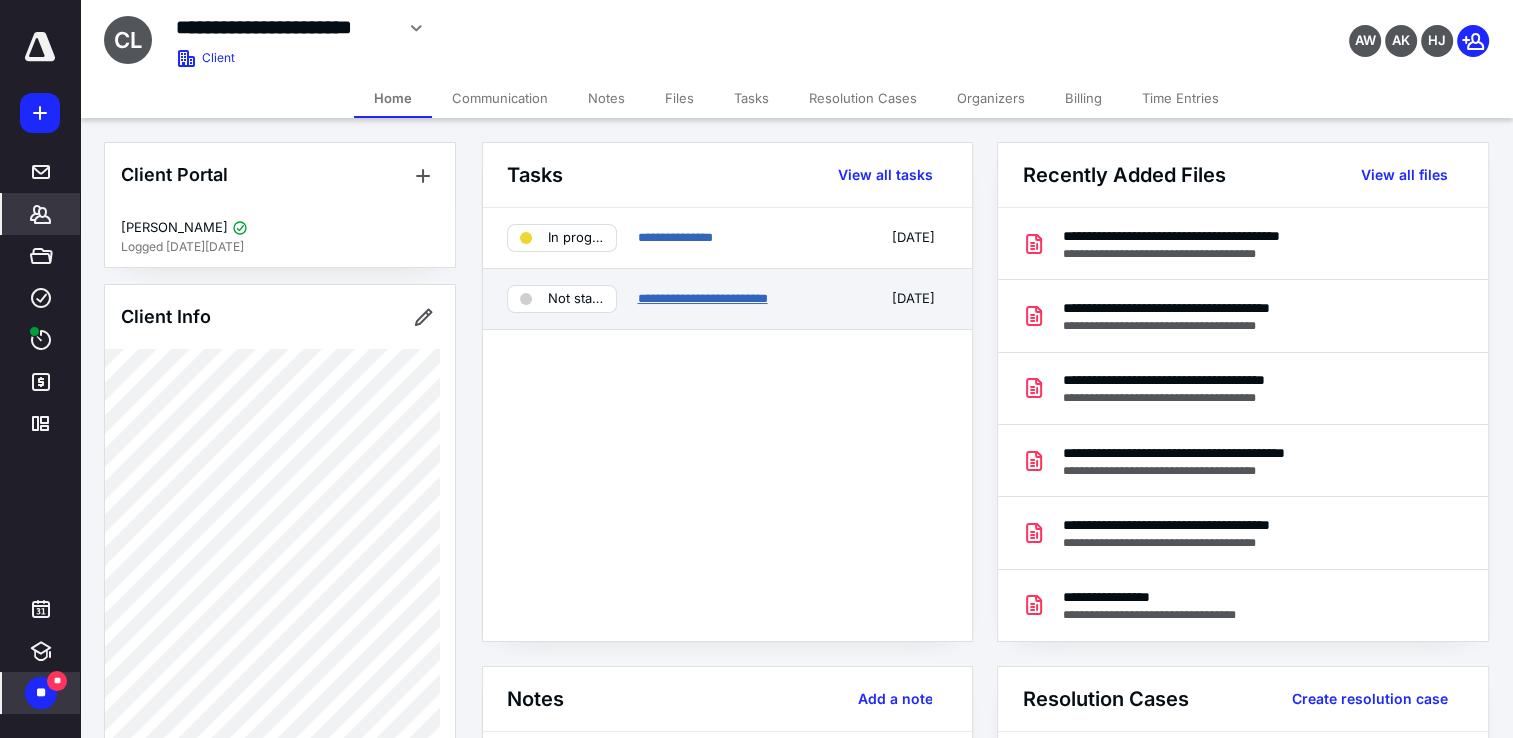 click on "**********" at bounding box center (702, 298) 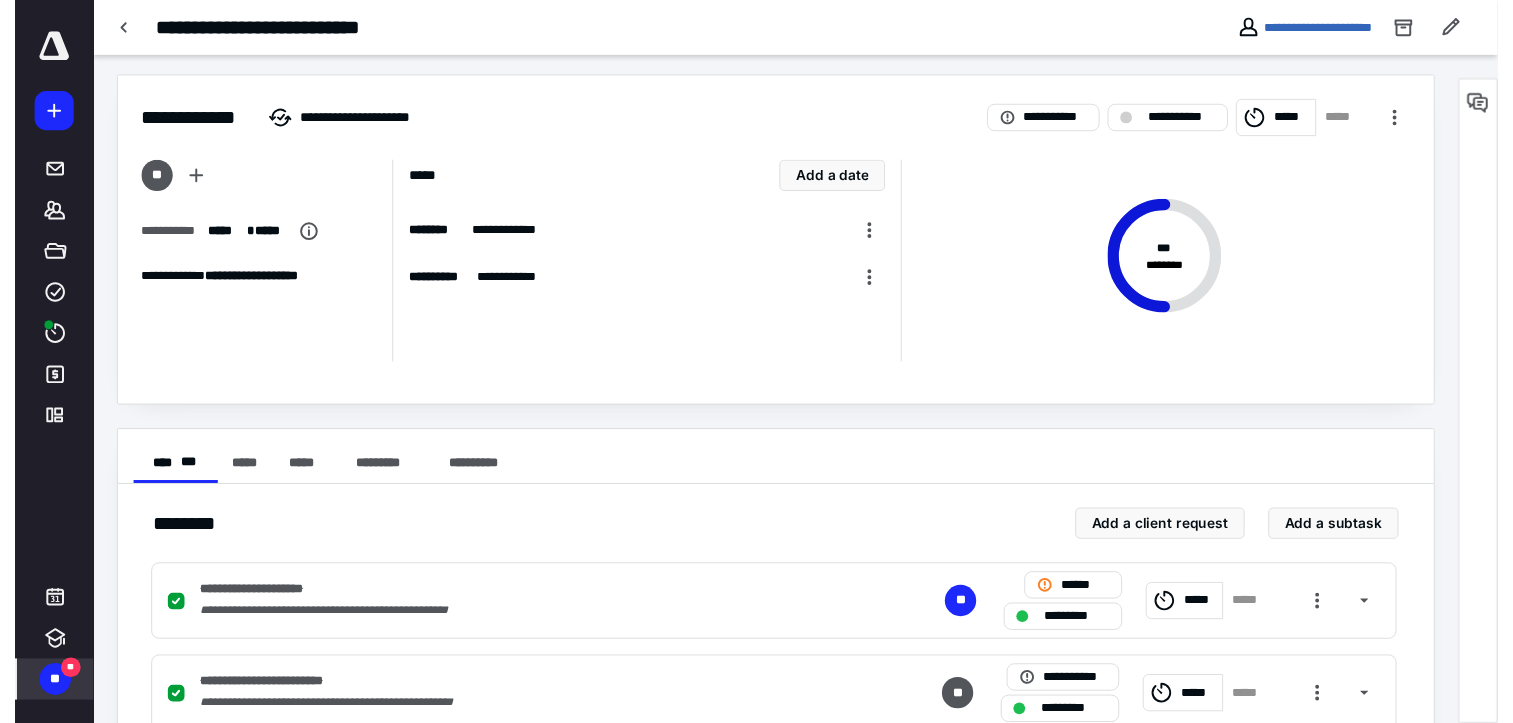 scroll, scrollTop: 0, scrollLeft: 0, axis: both 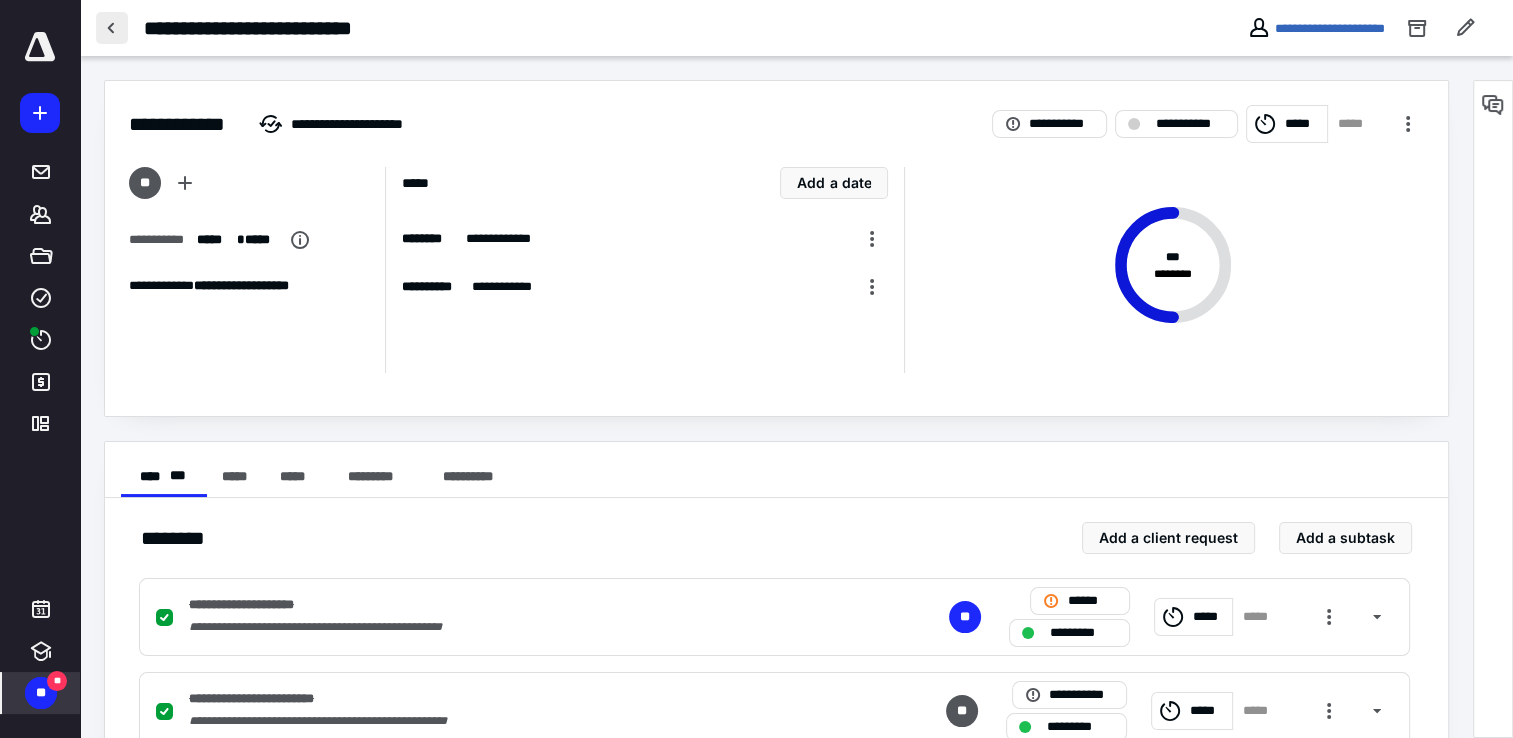 click at bounding box center [112, 28] 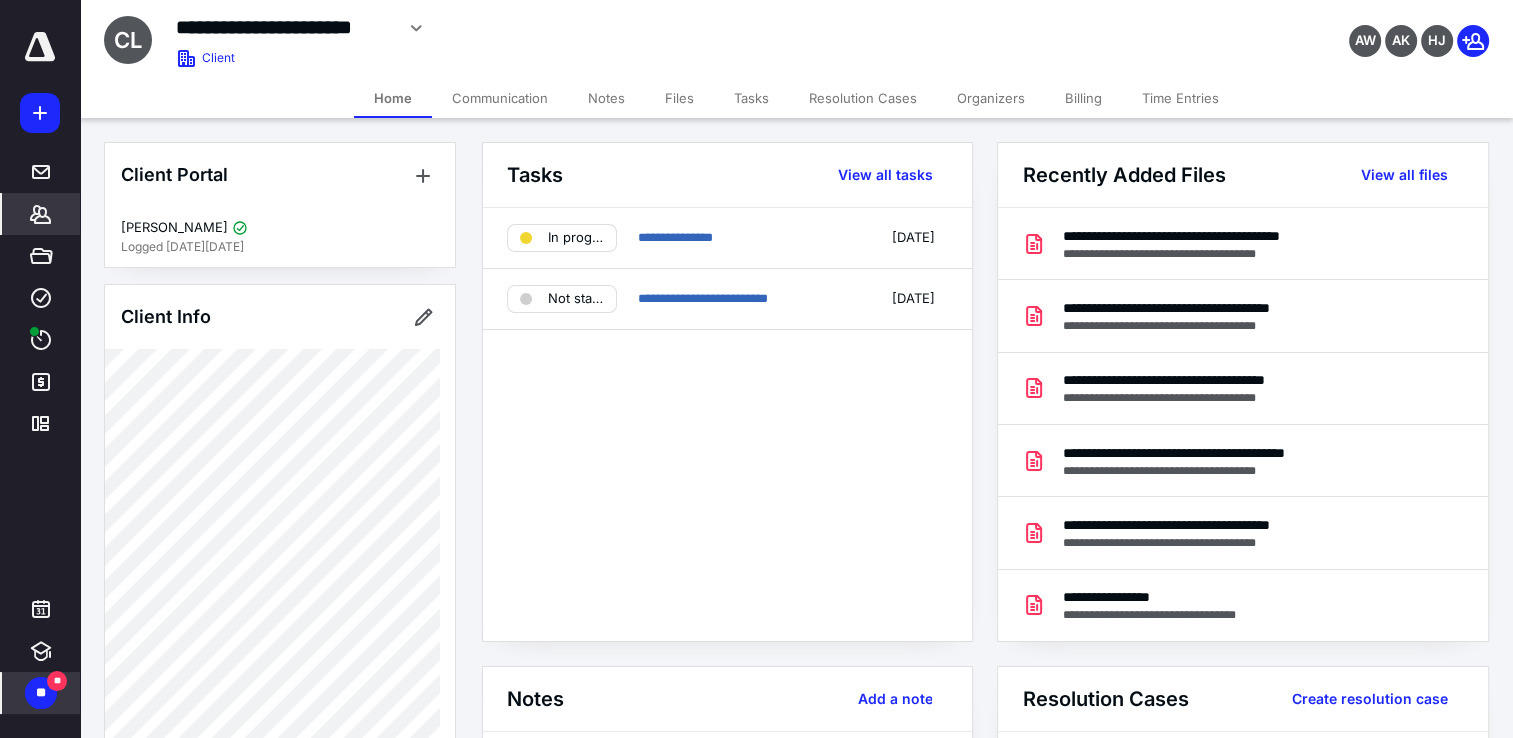 click on "Tasks" at bounding box center (751, 98) 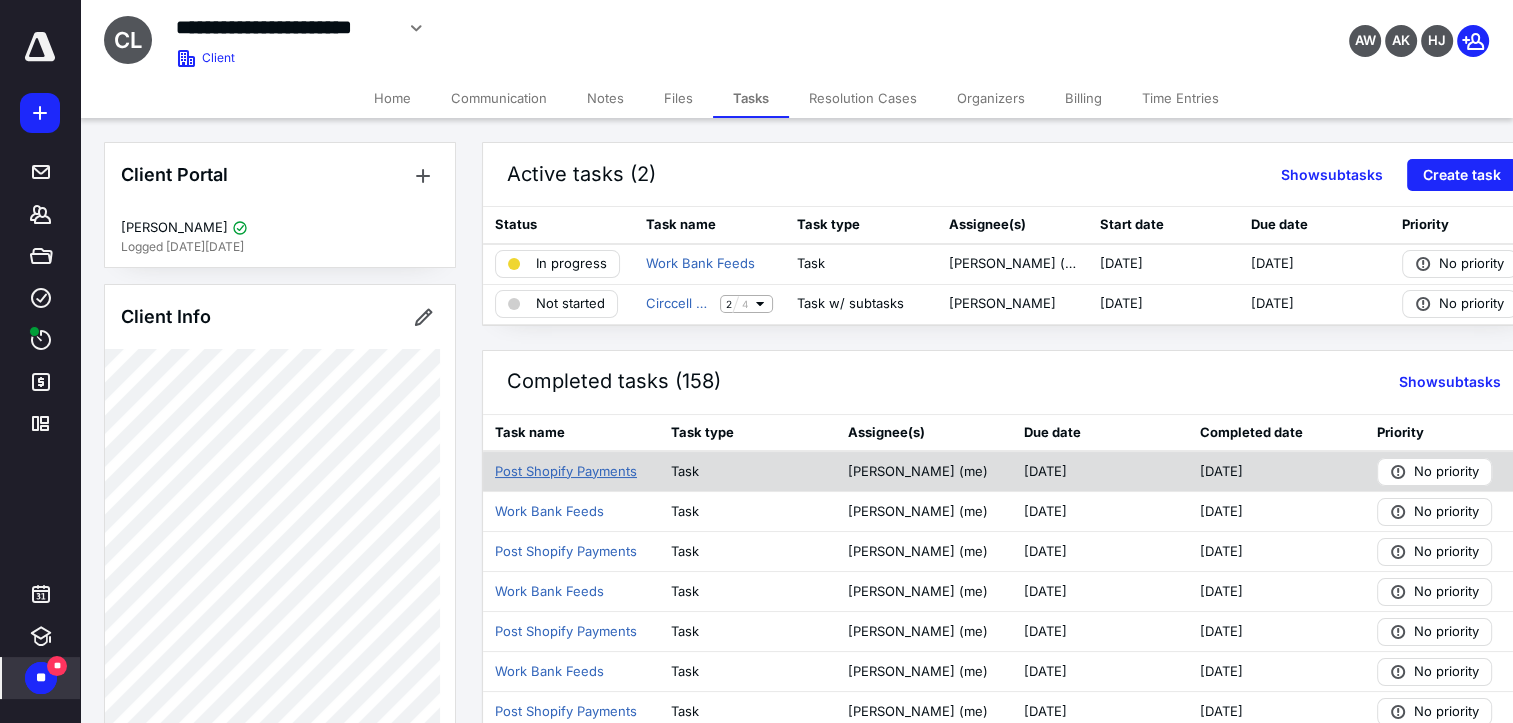 click on "Post Shopify Payments" at bounding box center [566, 472] 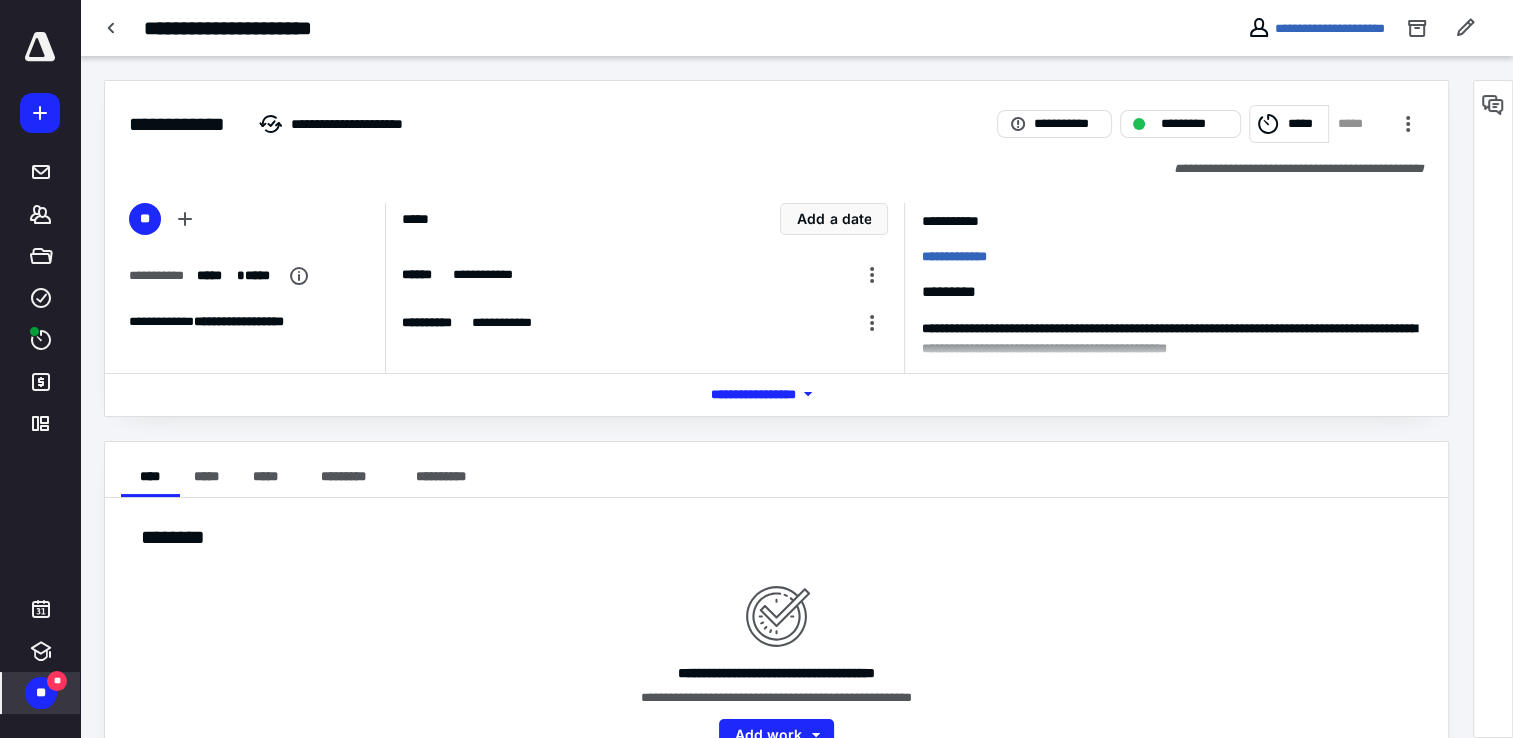 click on "*** **** *******" at bounding box center [777, 394] 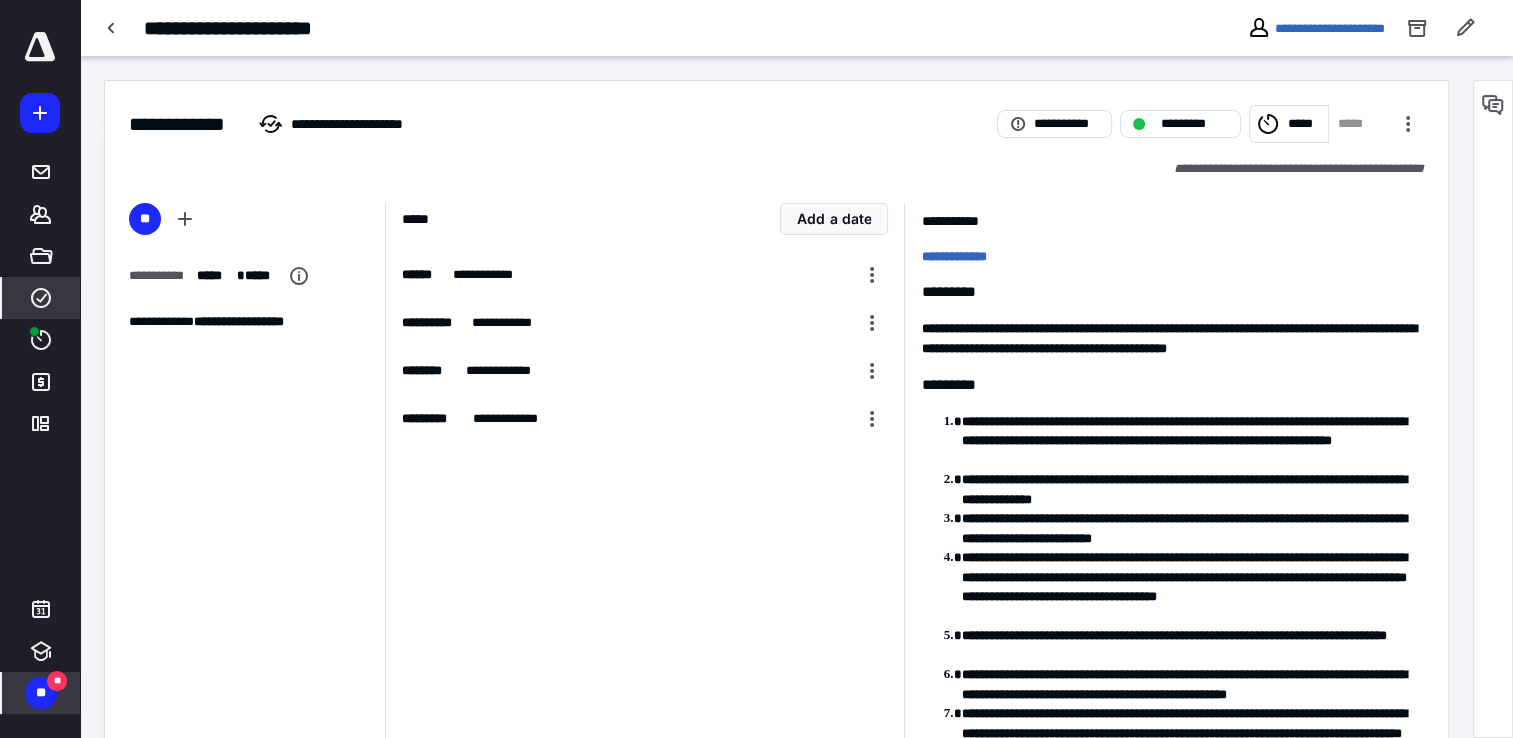 click on "****" at bounding box center [41, 298] 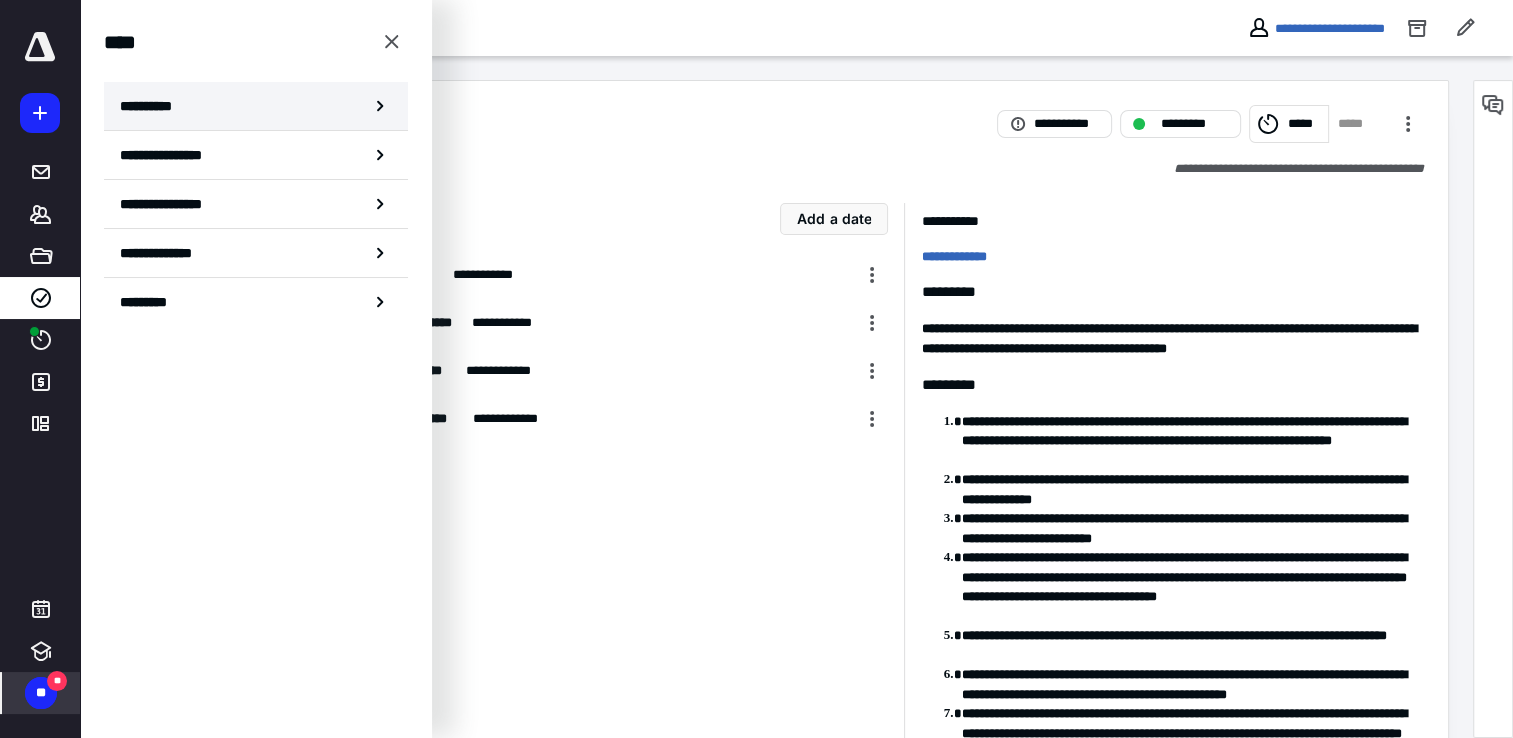 click on "**********" at bounding box center [256, 106] 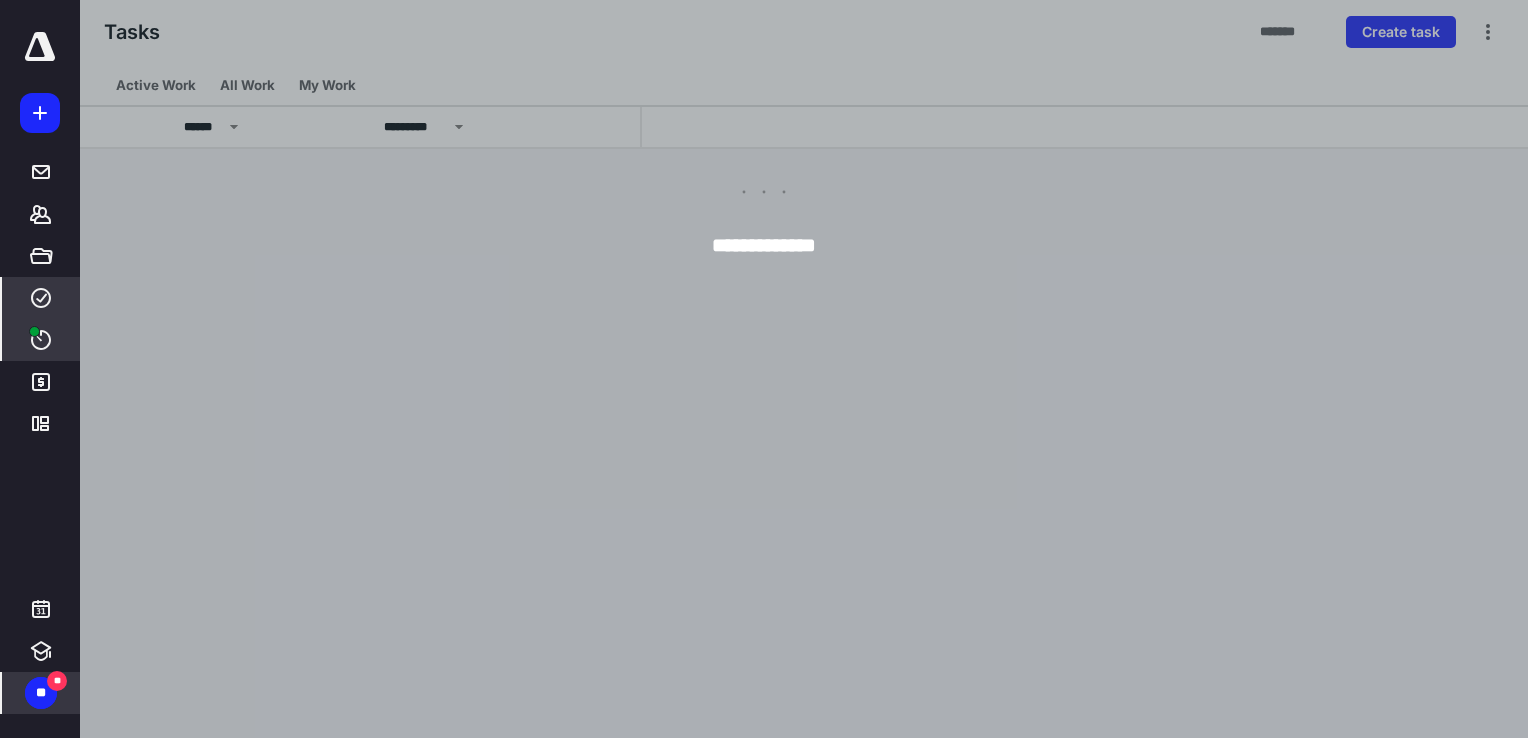 click 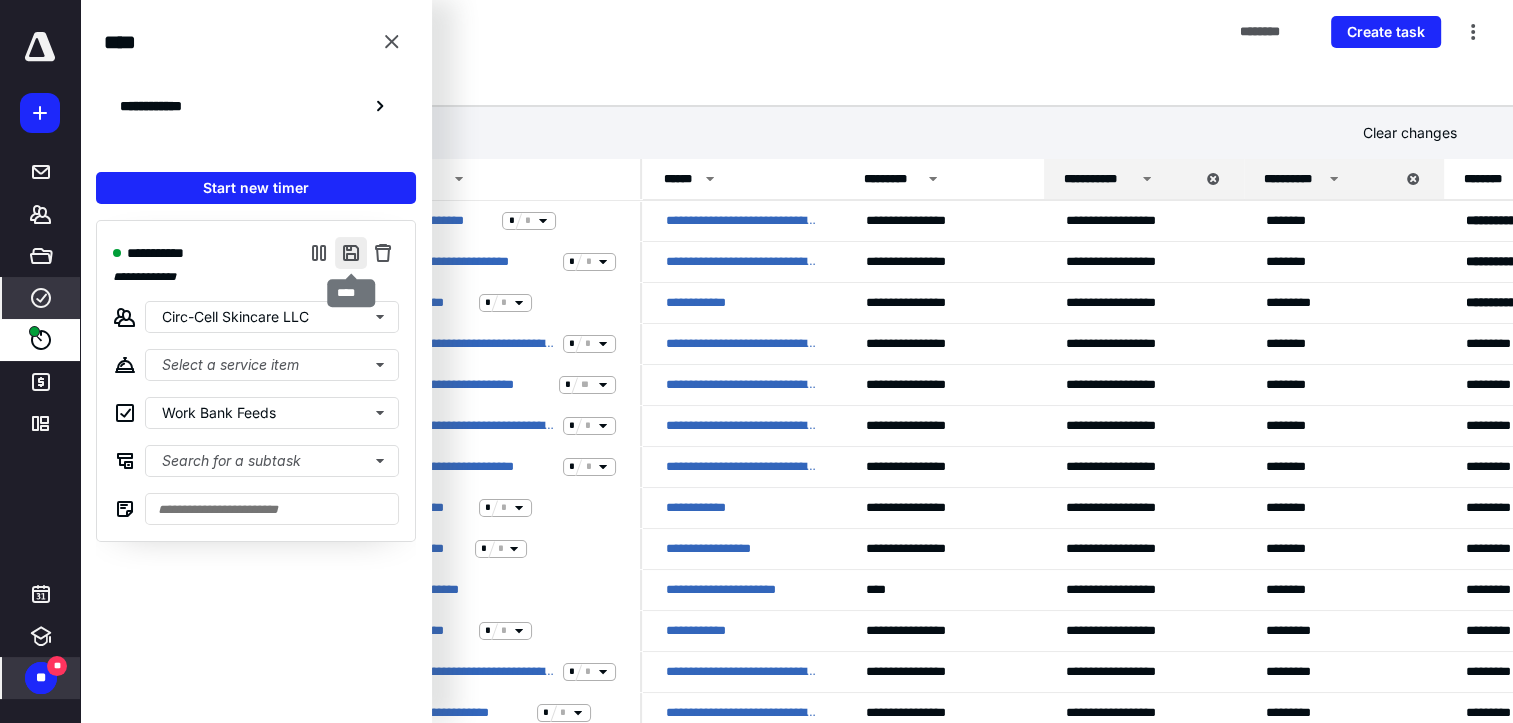 click at bounding box center [351, 253] 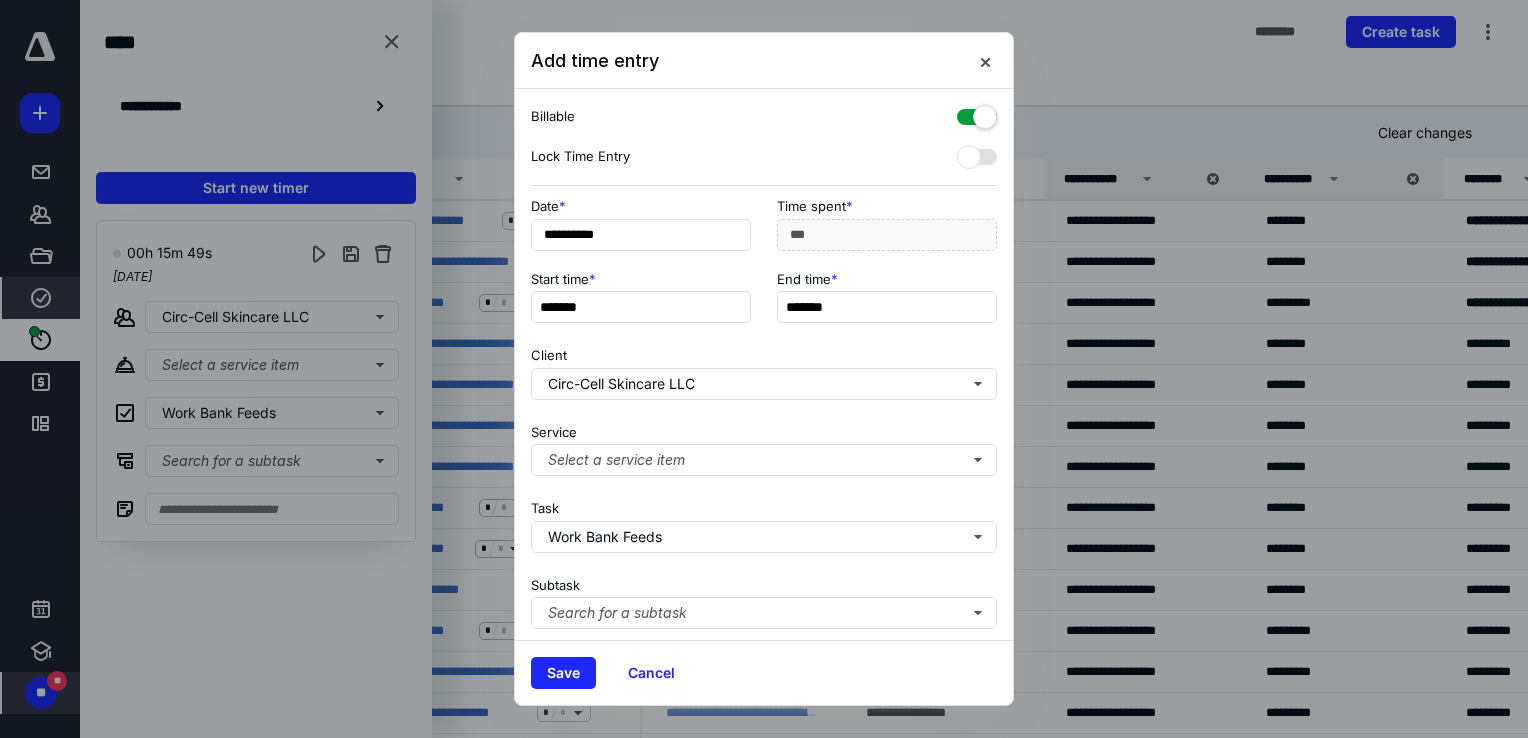 drag, startPoint x: 974, startPoint y: 118, endPoint x: 955, endPoint y: 125, distance: 20.248457 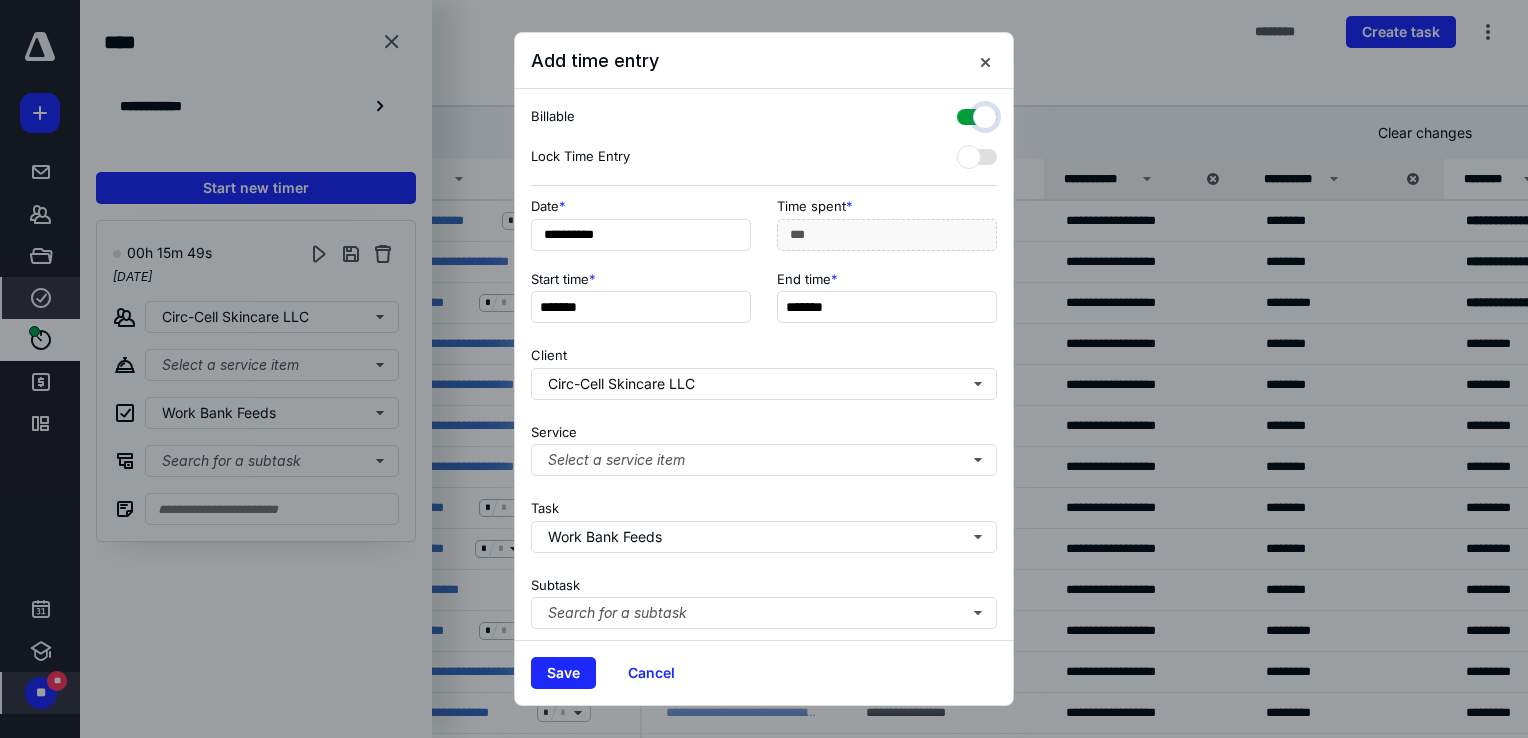 click at bounding box center [967, 114] 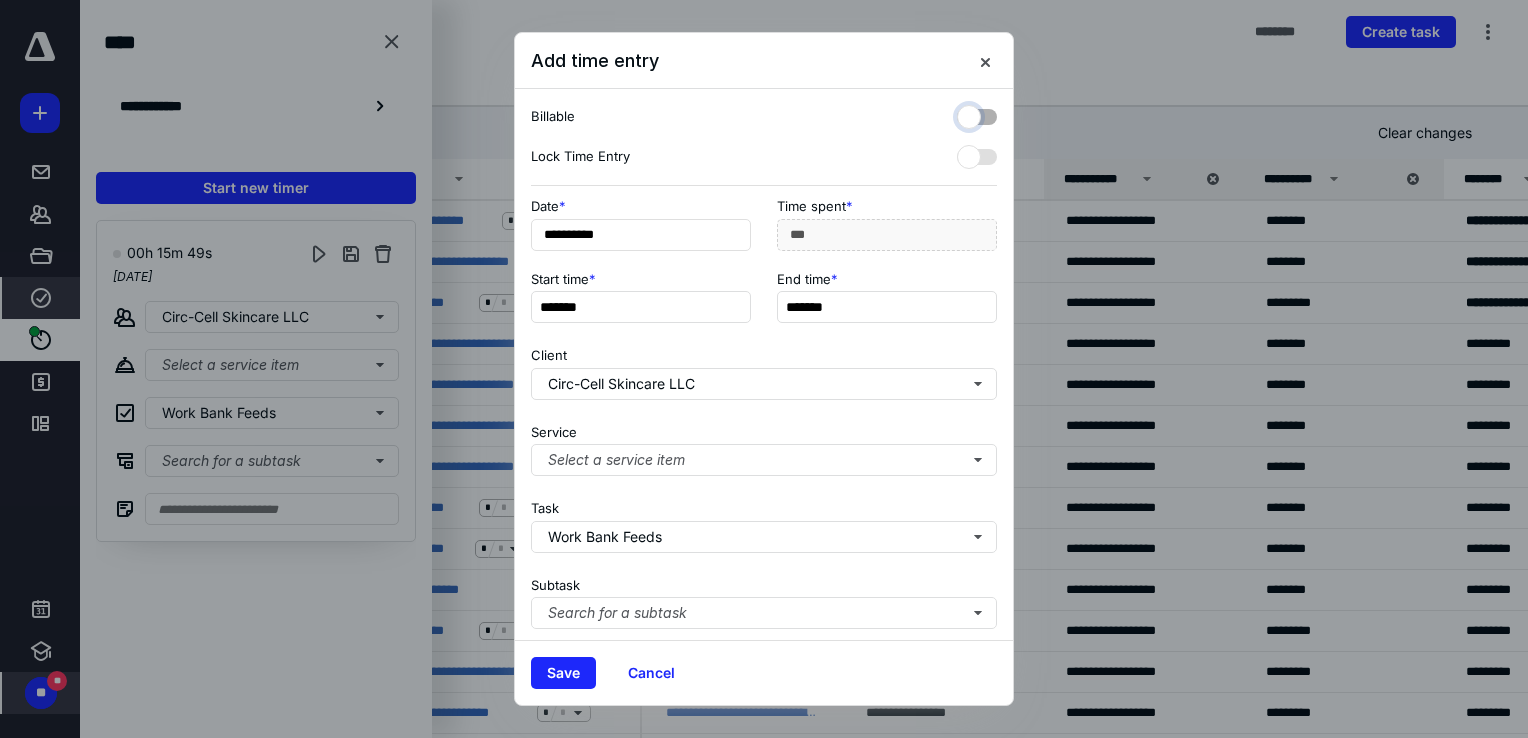 checkbox on "false" 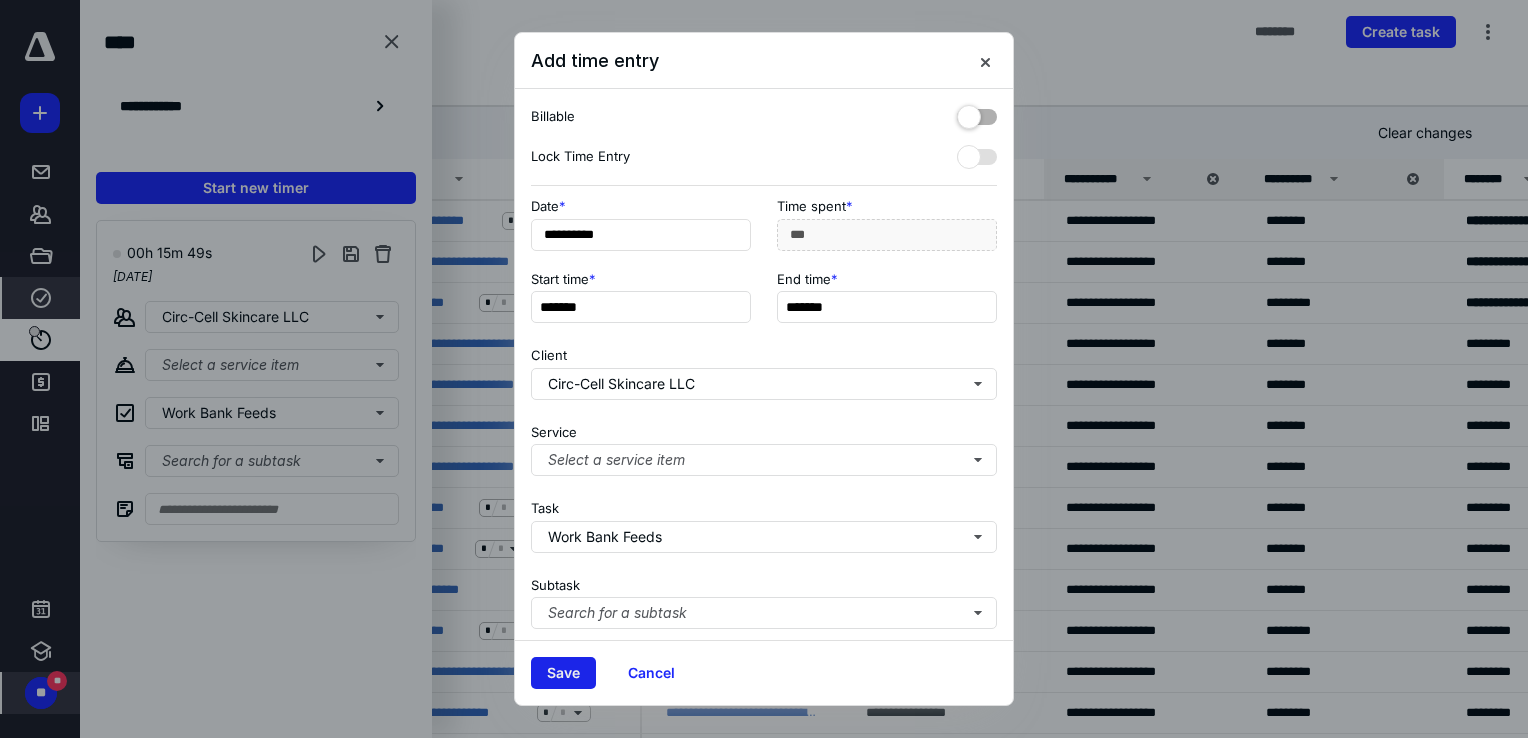 click on "Save" at bounding box center [563, 673] 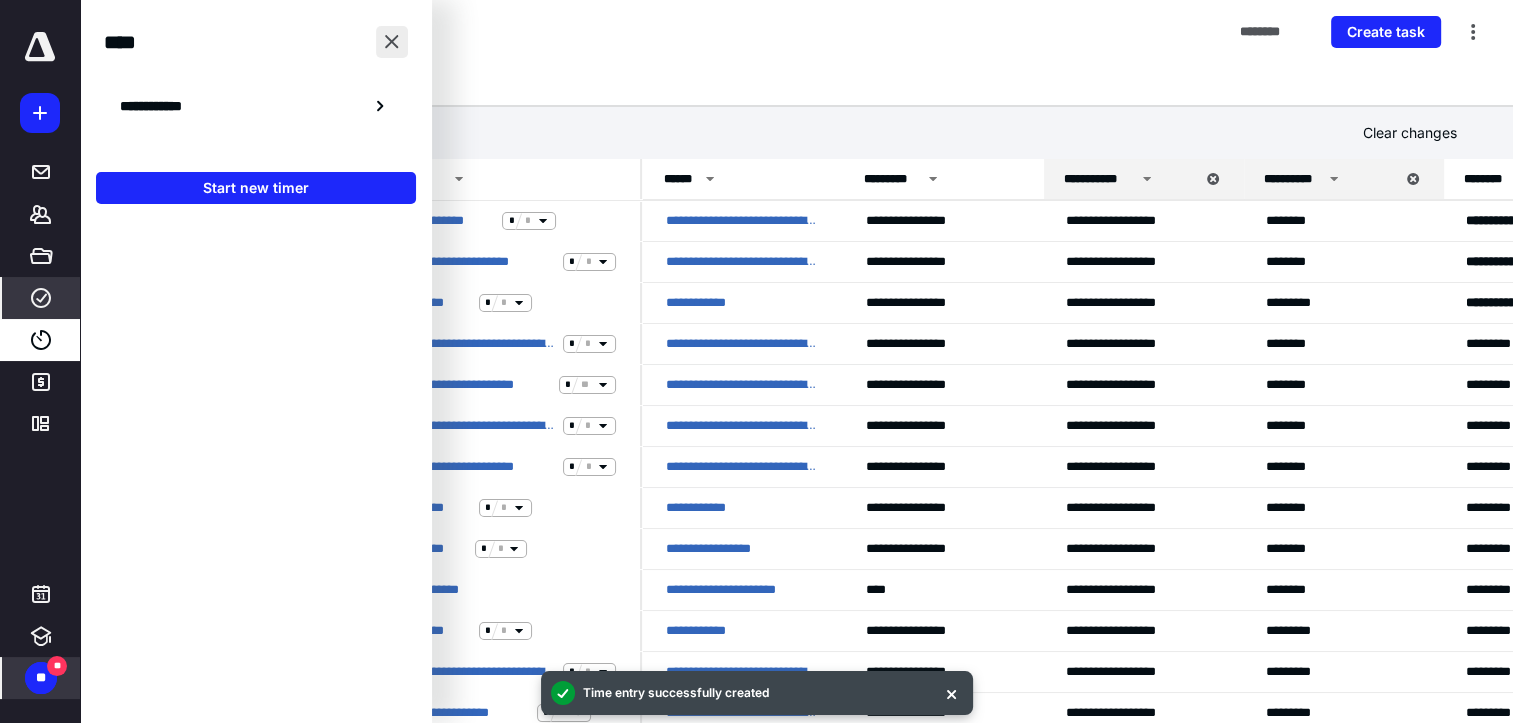 click at bounding box center (392, 42) 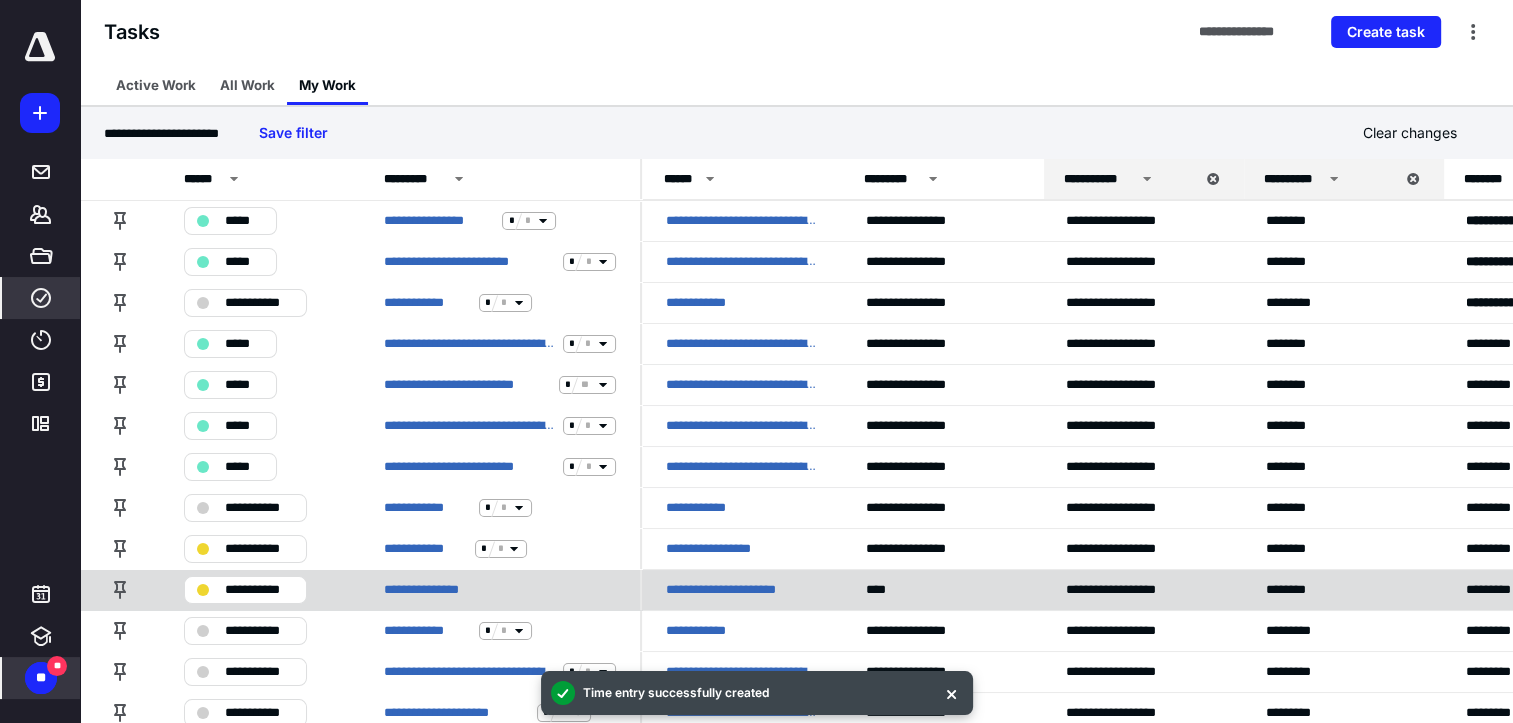 click on "**********" at bounding box center [259, 590] 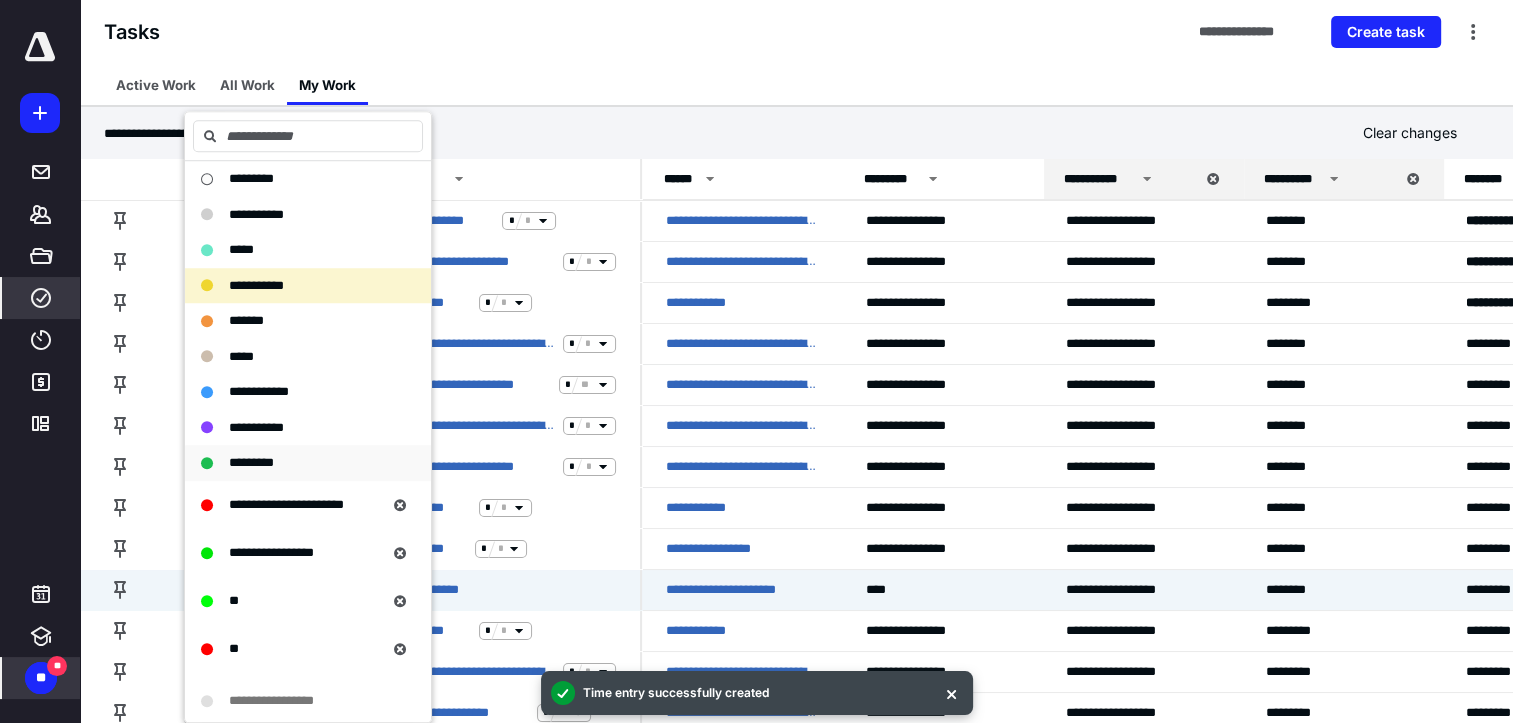 click on "*********" at bounding box center (251, 462) 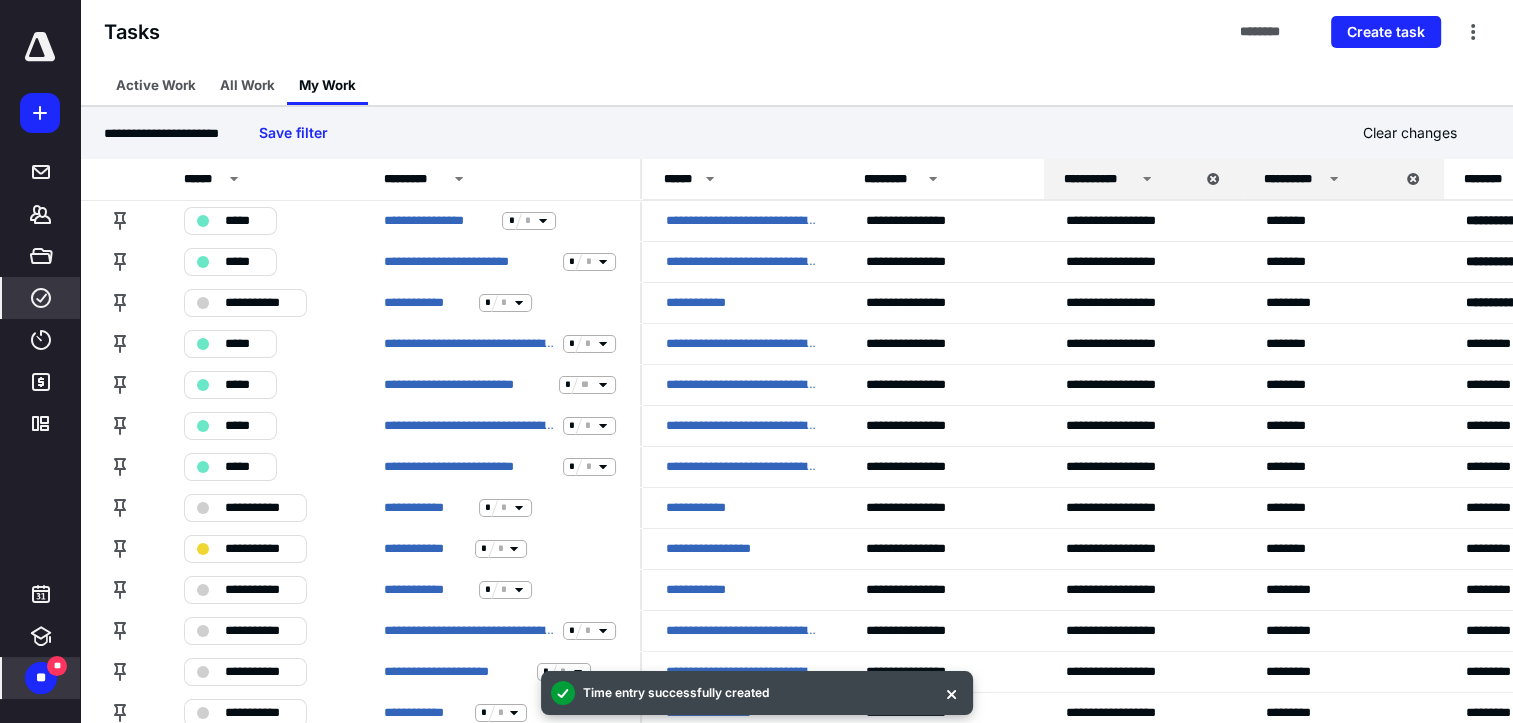 scroll, scrollTop: 100, scrollLeft: 0, axis: vertical 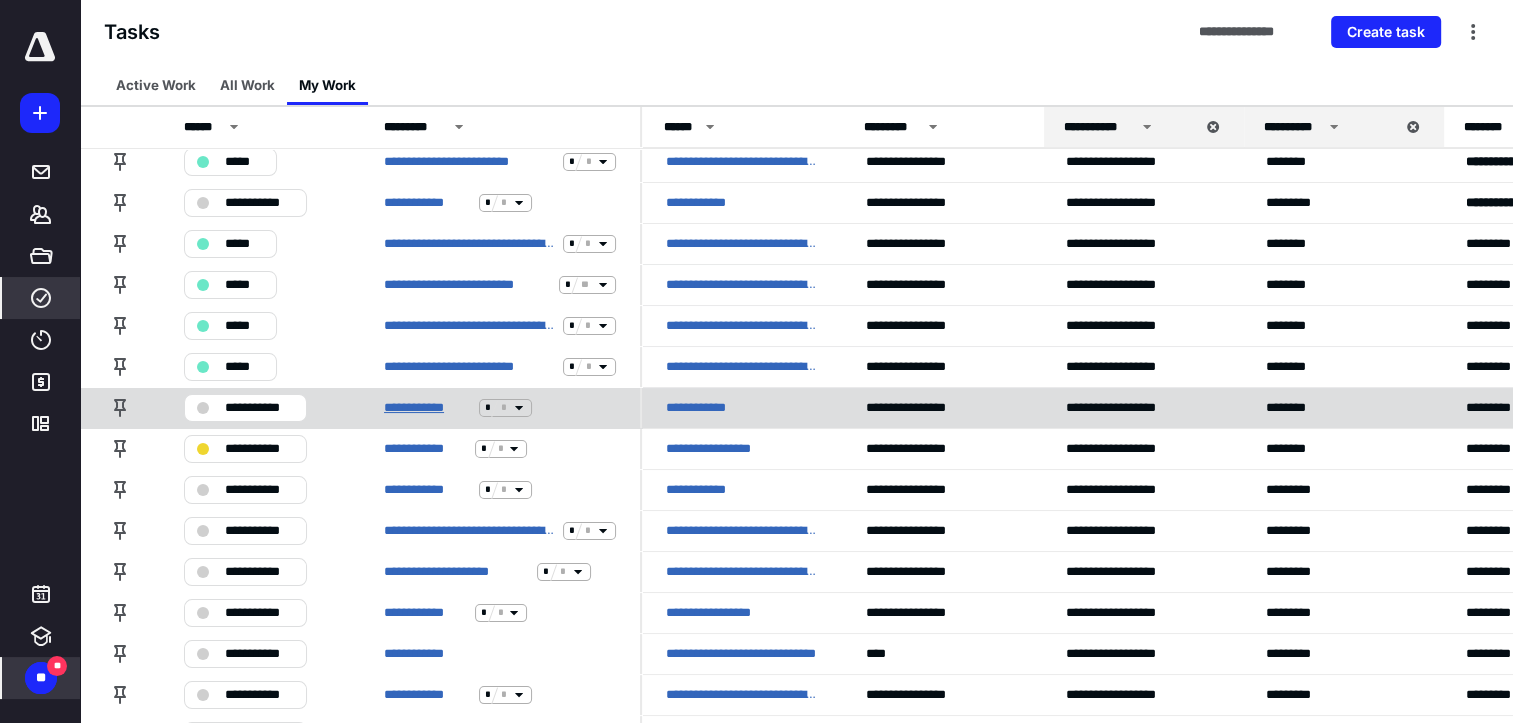 click on "**********" at bounding box center [427, 408] 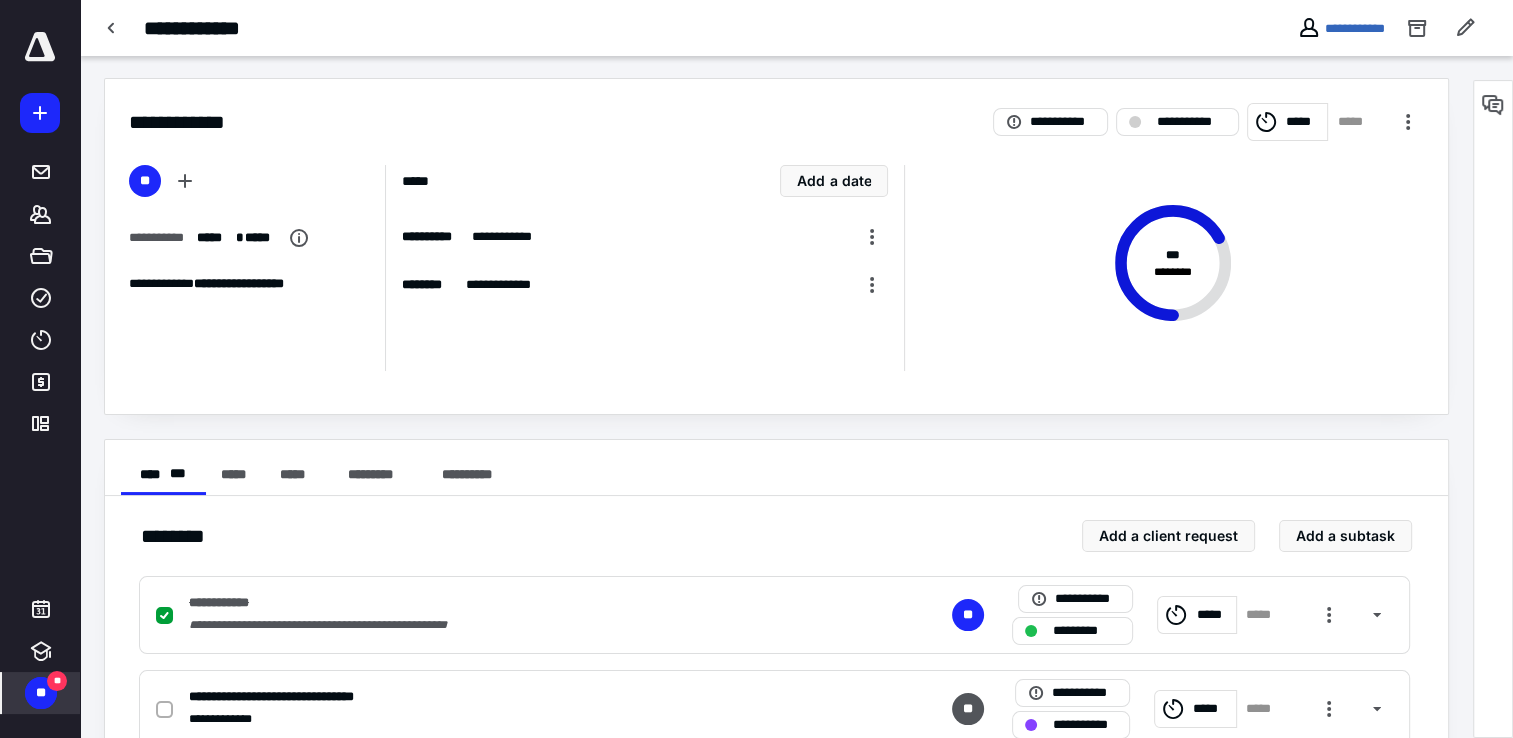 scroll, scrollTop: 0, scrollLeft: 0, axis: both 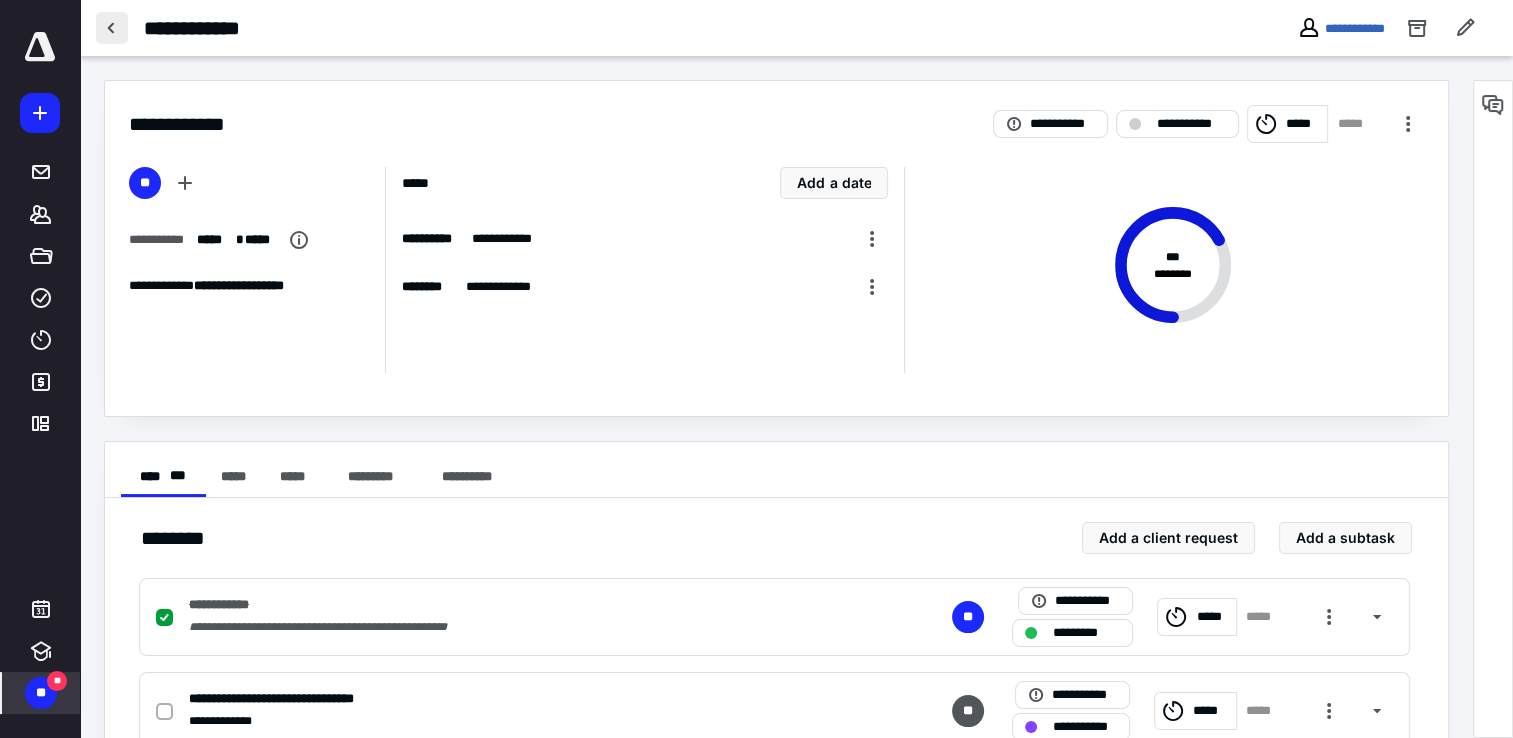 click at bounding box center (112, 28) 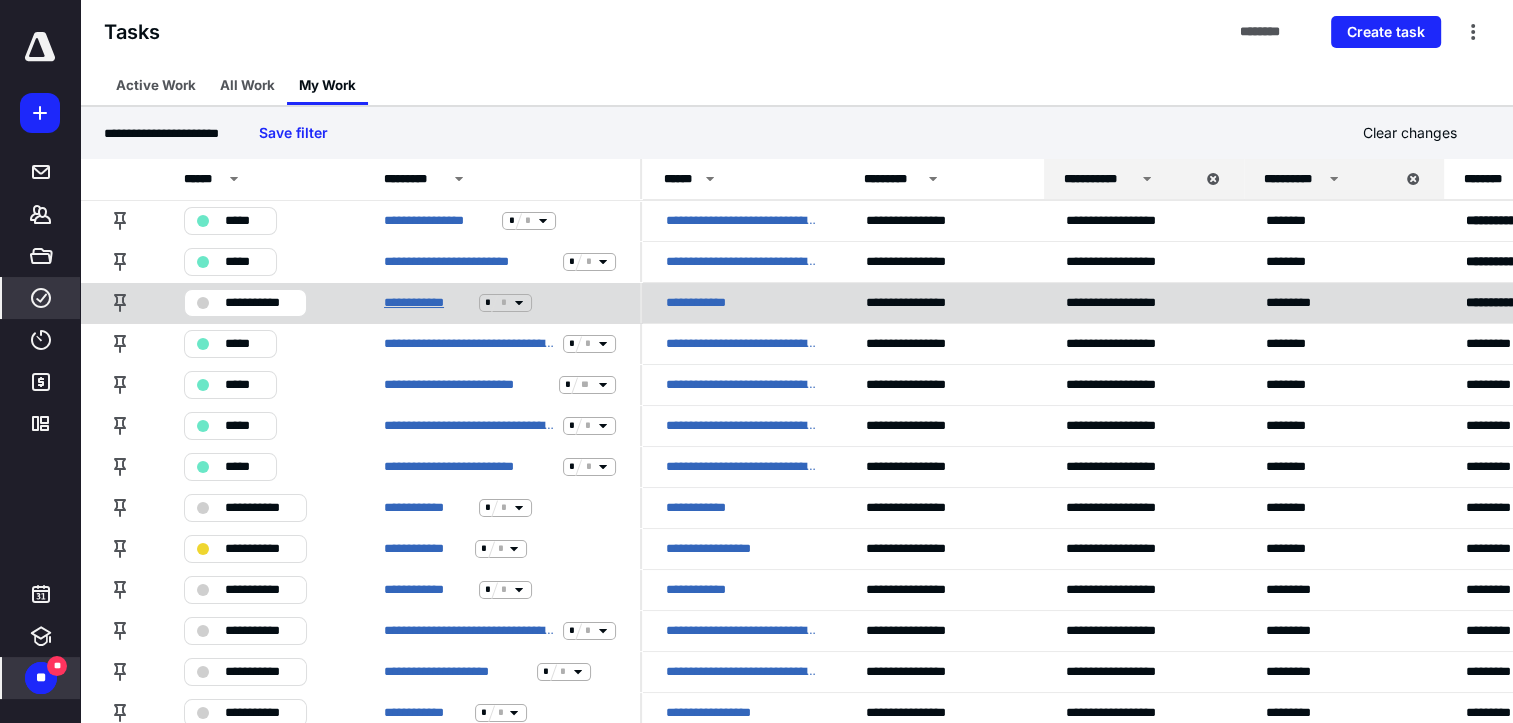 click on "**********" at bounding box center [427, 303] 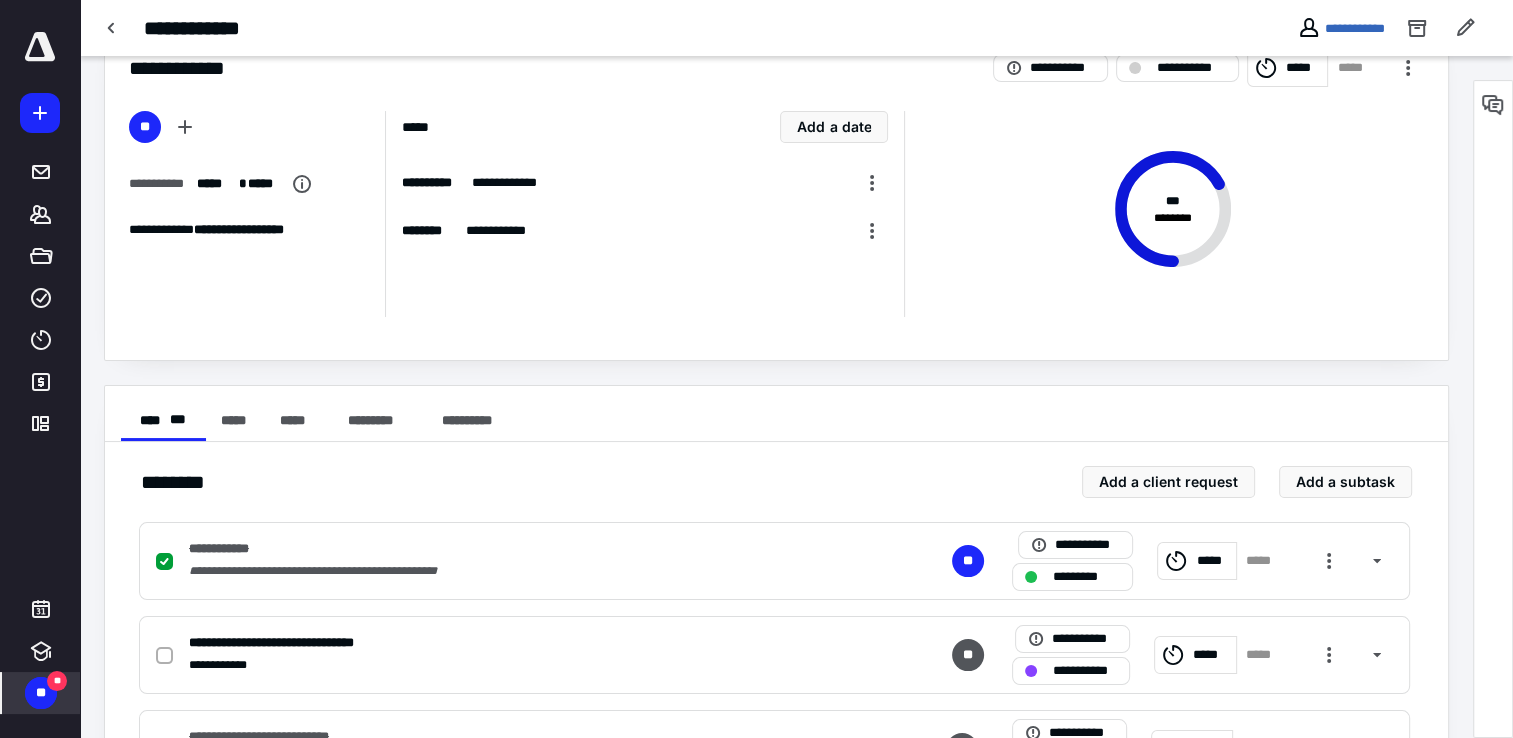 scroll, scrollTop: 0, scrollLeft: 0, axis: both 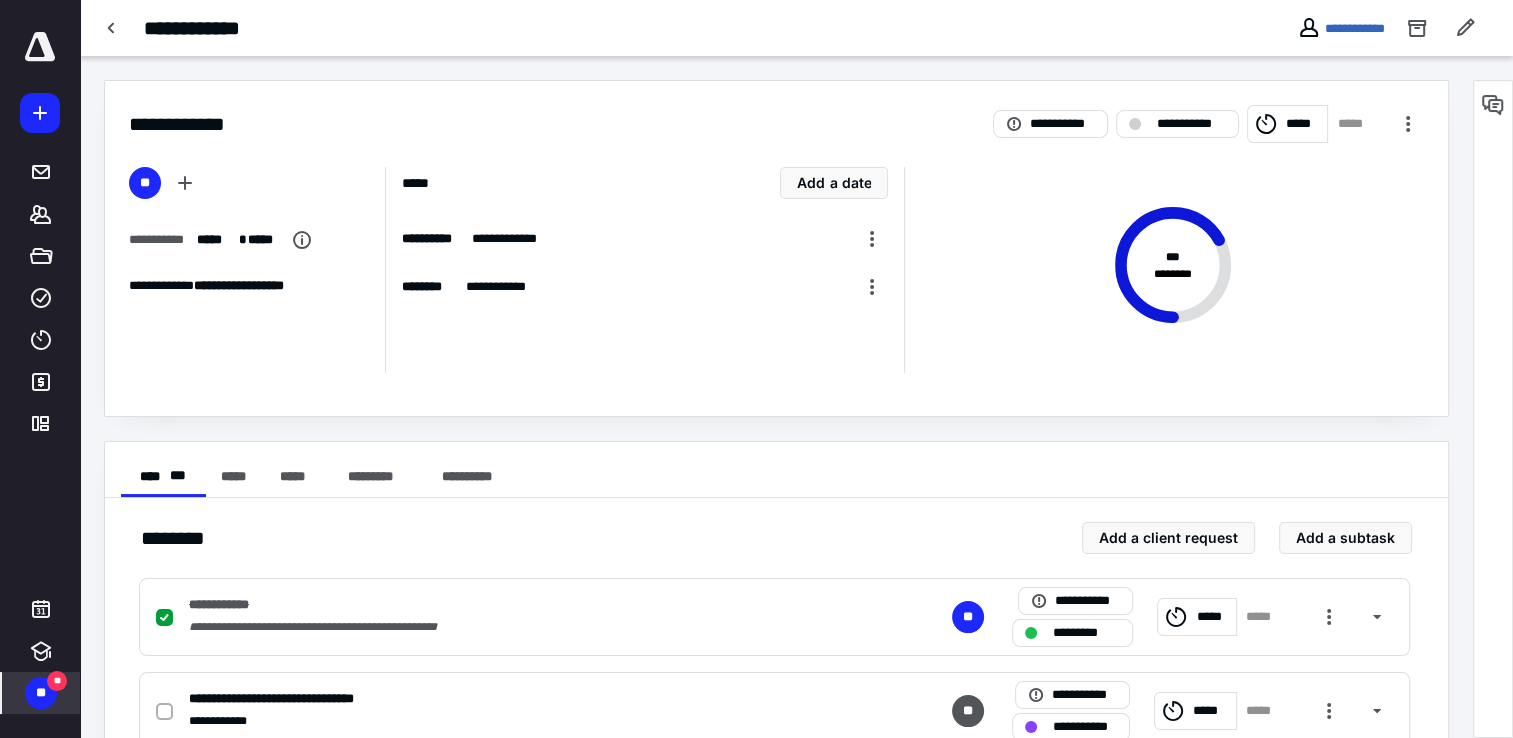 click on "**" at bounding box center (41, 693) 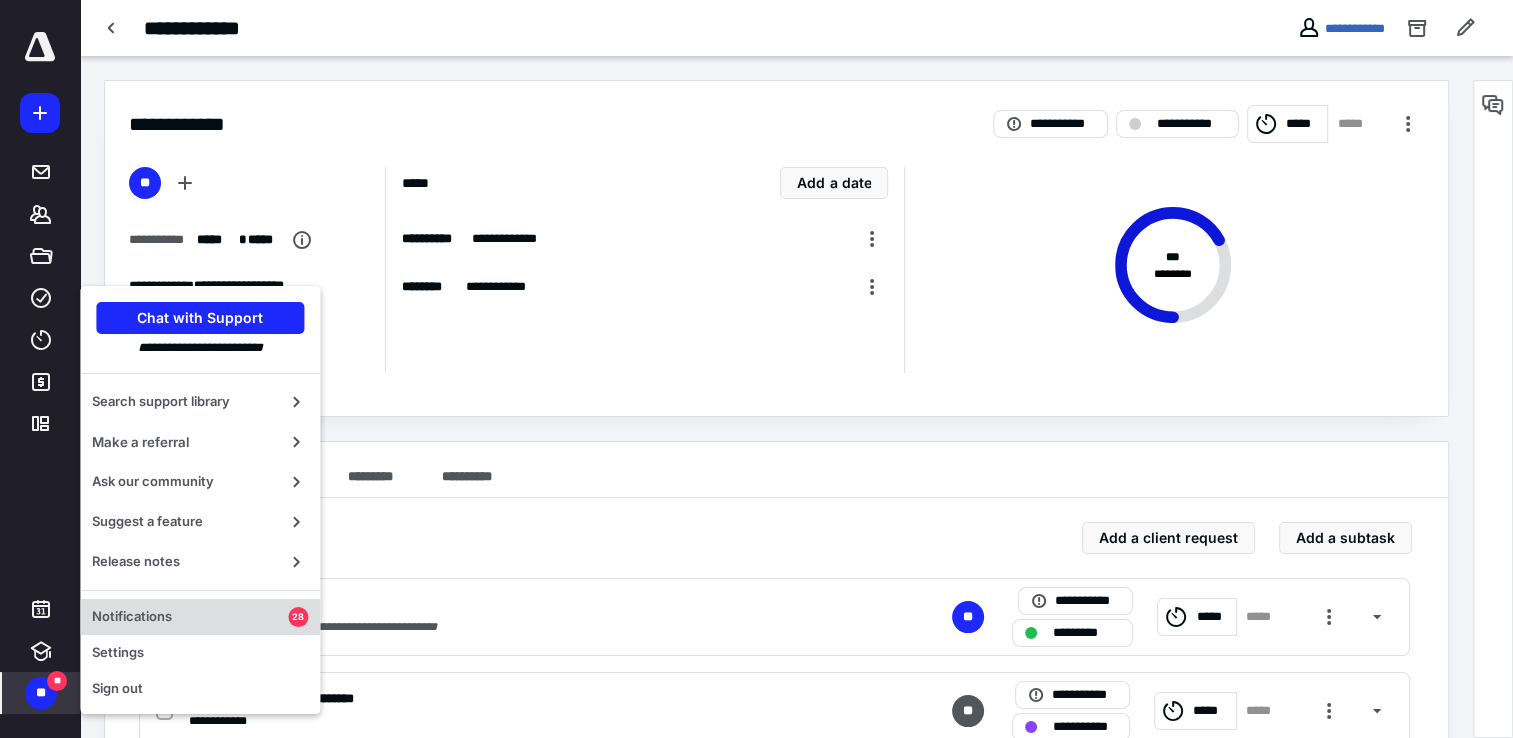 click on "Notifications 28" at bounding box center (200, 617) 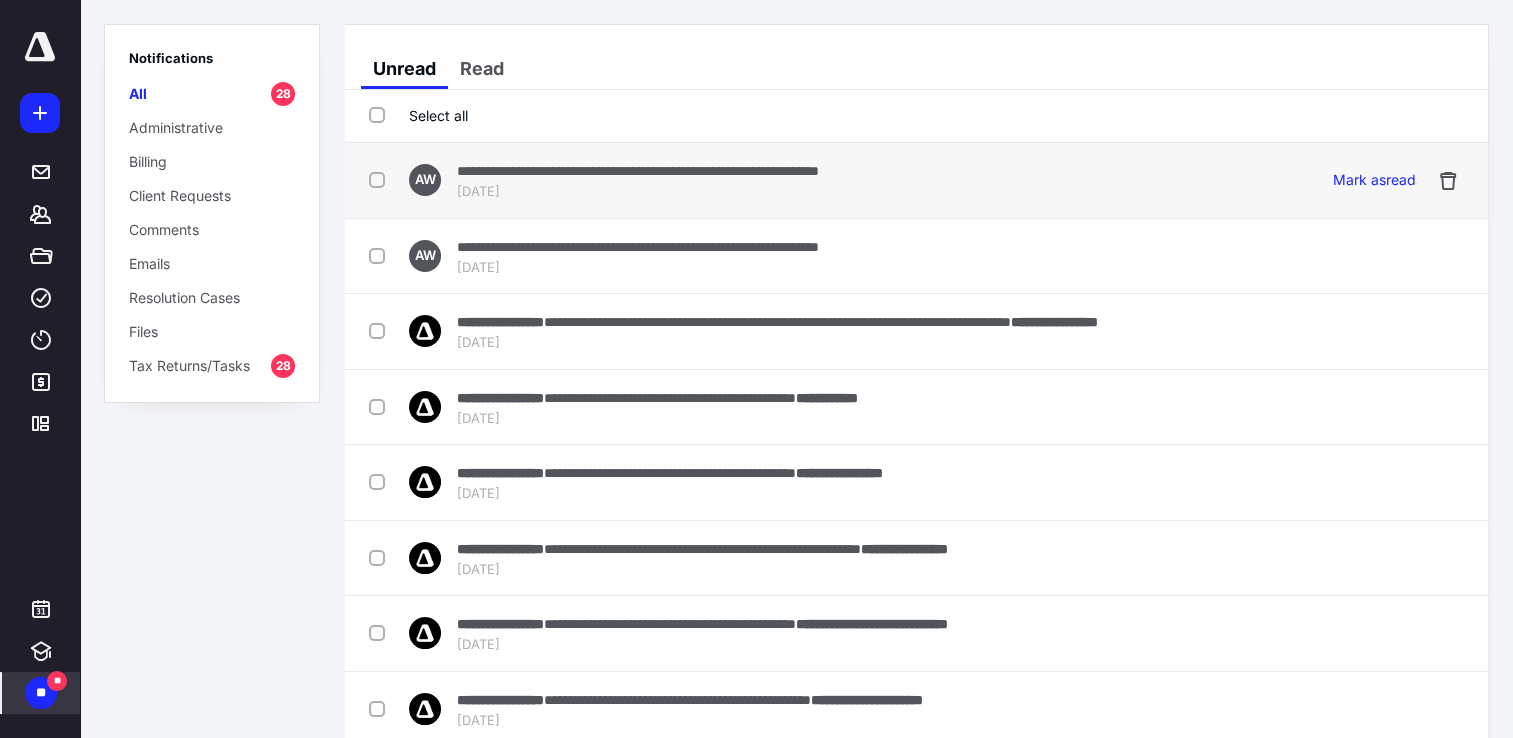 click on "Jul 9, 2025" at bounding box center [638, 192] 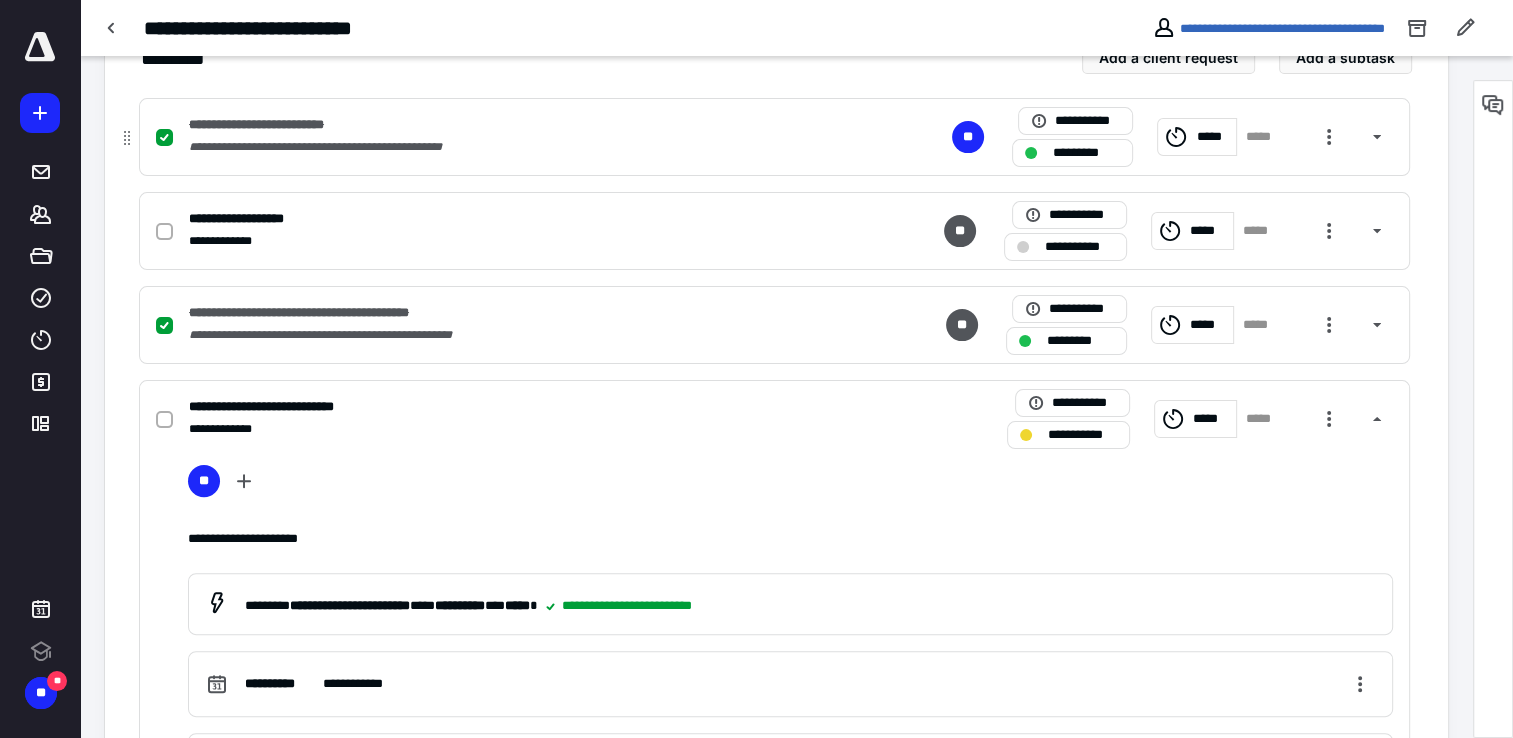 scroll, scrollTop: 500, scrollLeft: 0, axis: vertical 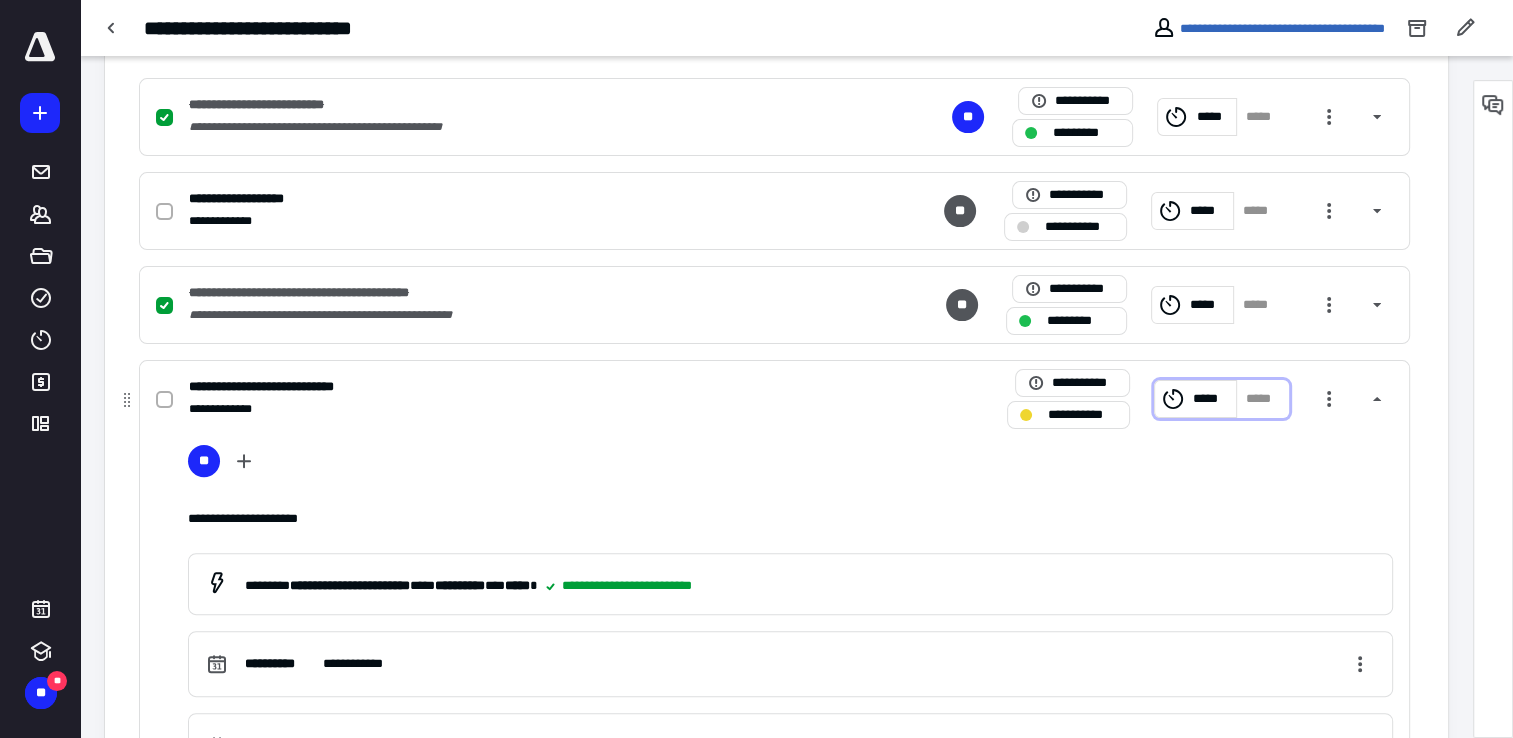 click on "*****" at bounding box center (1211, 399) 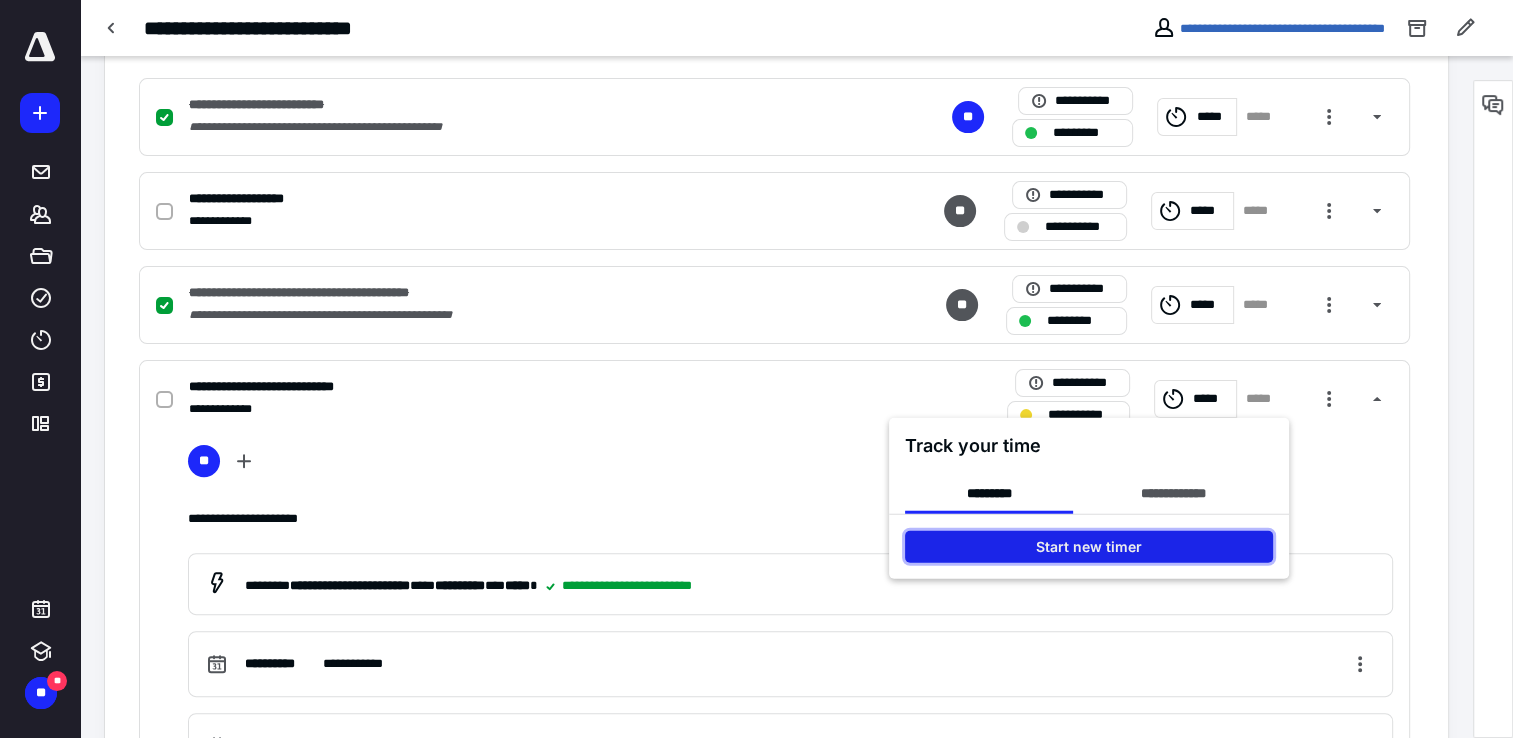 click on "Start new timer" at bounding box center [1089, 547] 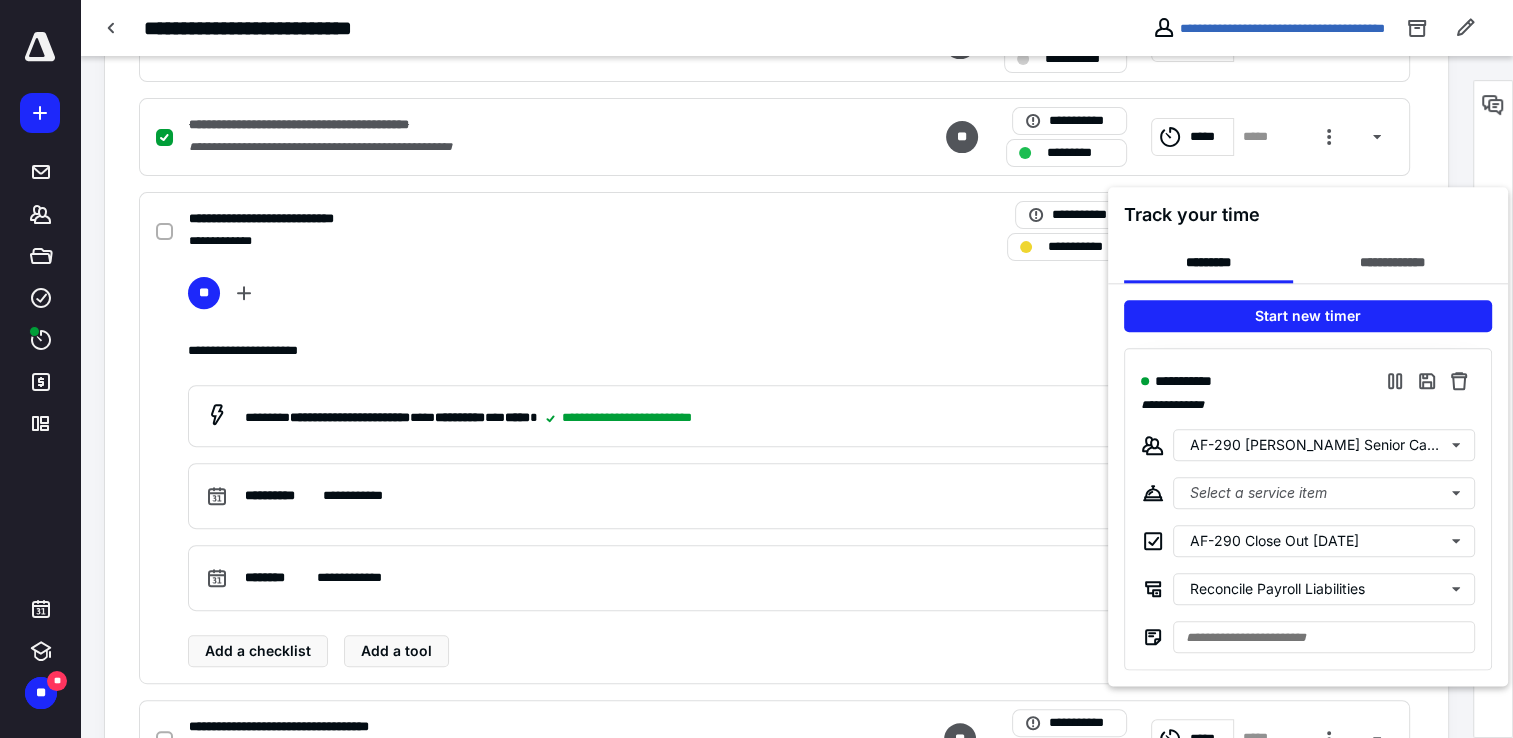 scroll, scrollTop: 700, scrollLeft: 0, axis: vertical 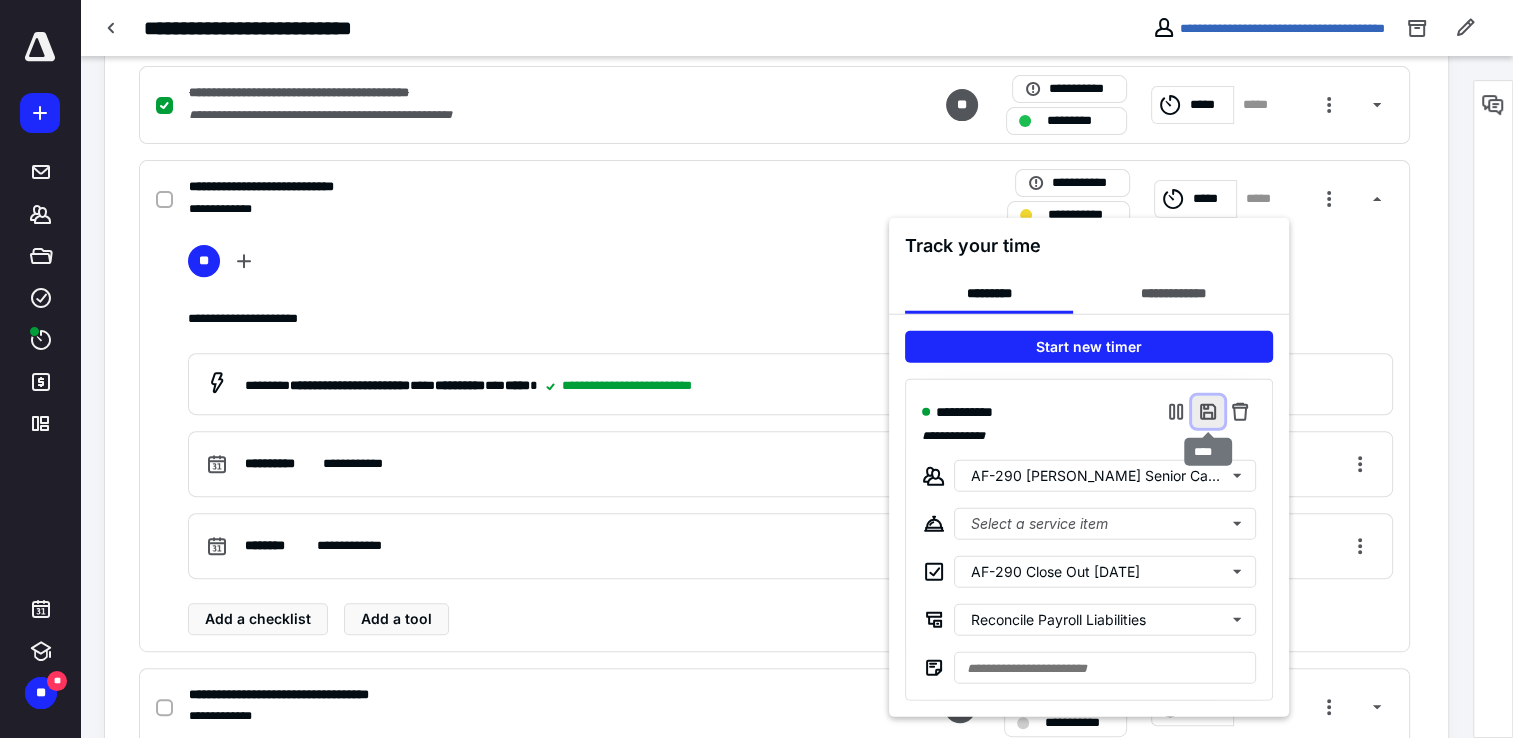 click at bounding box center [1208, 412] 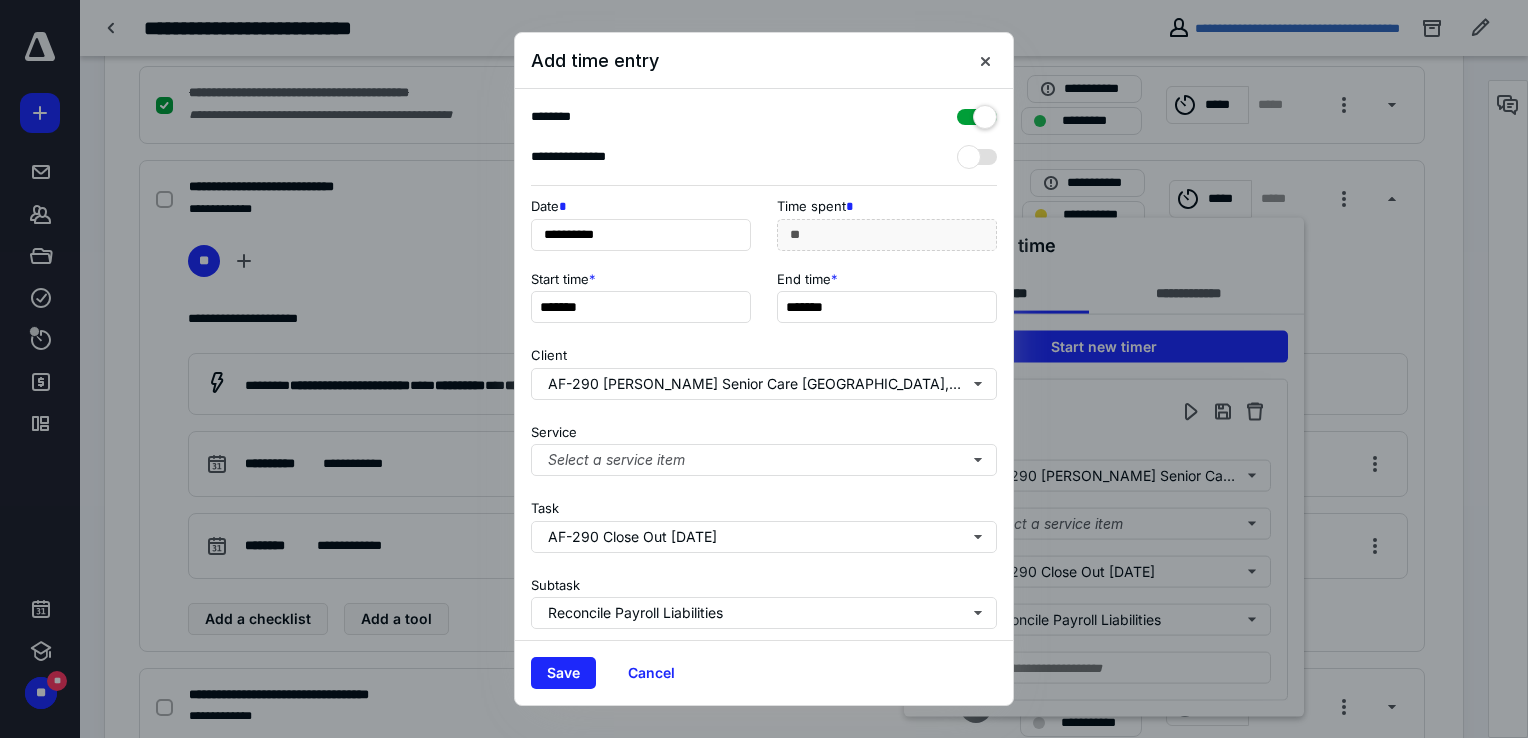 click at bounding box center (977, 117) 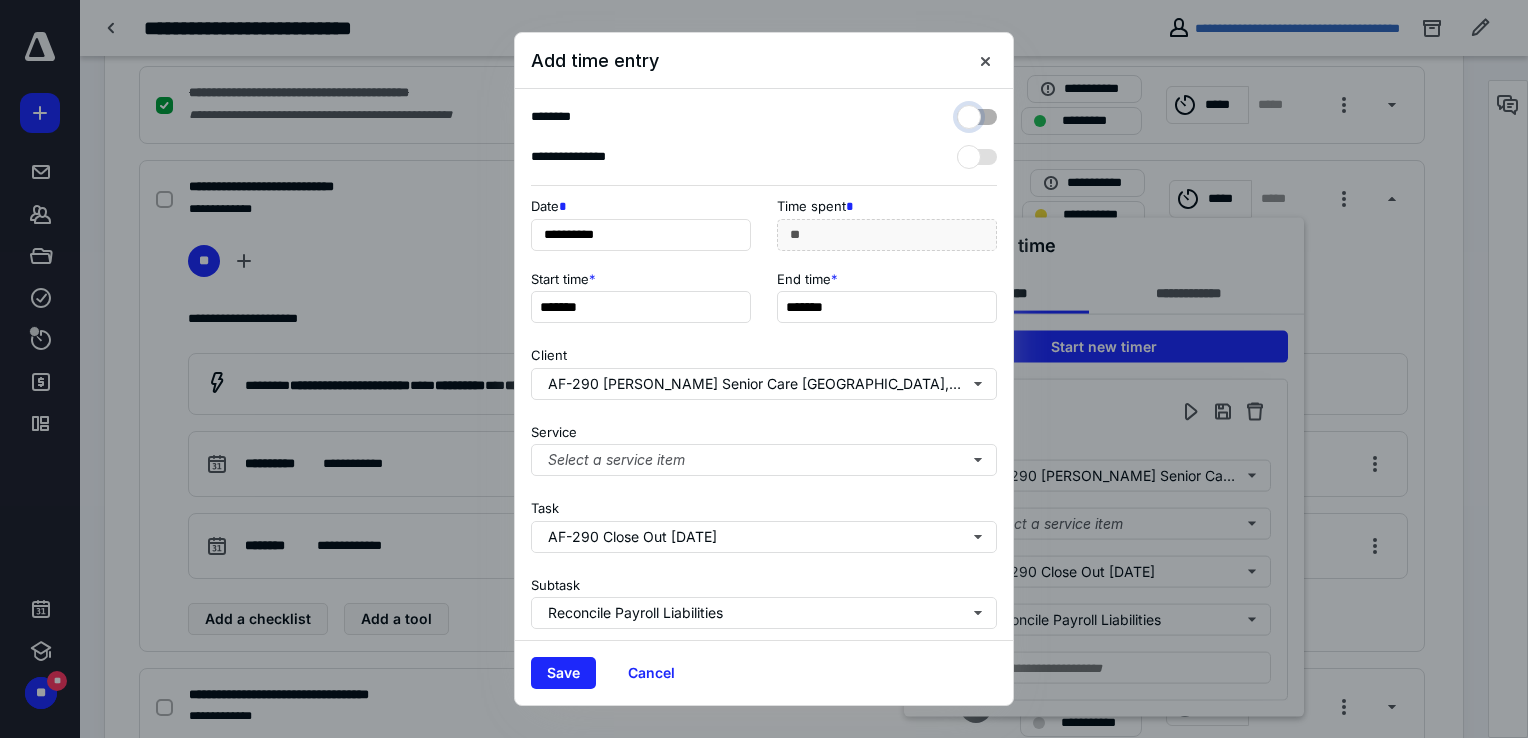 checkbox on "false" 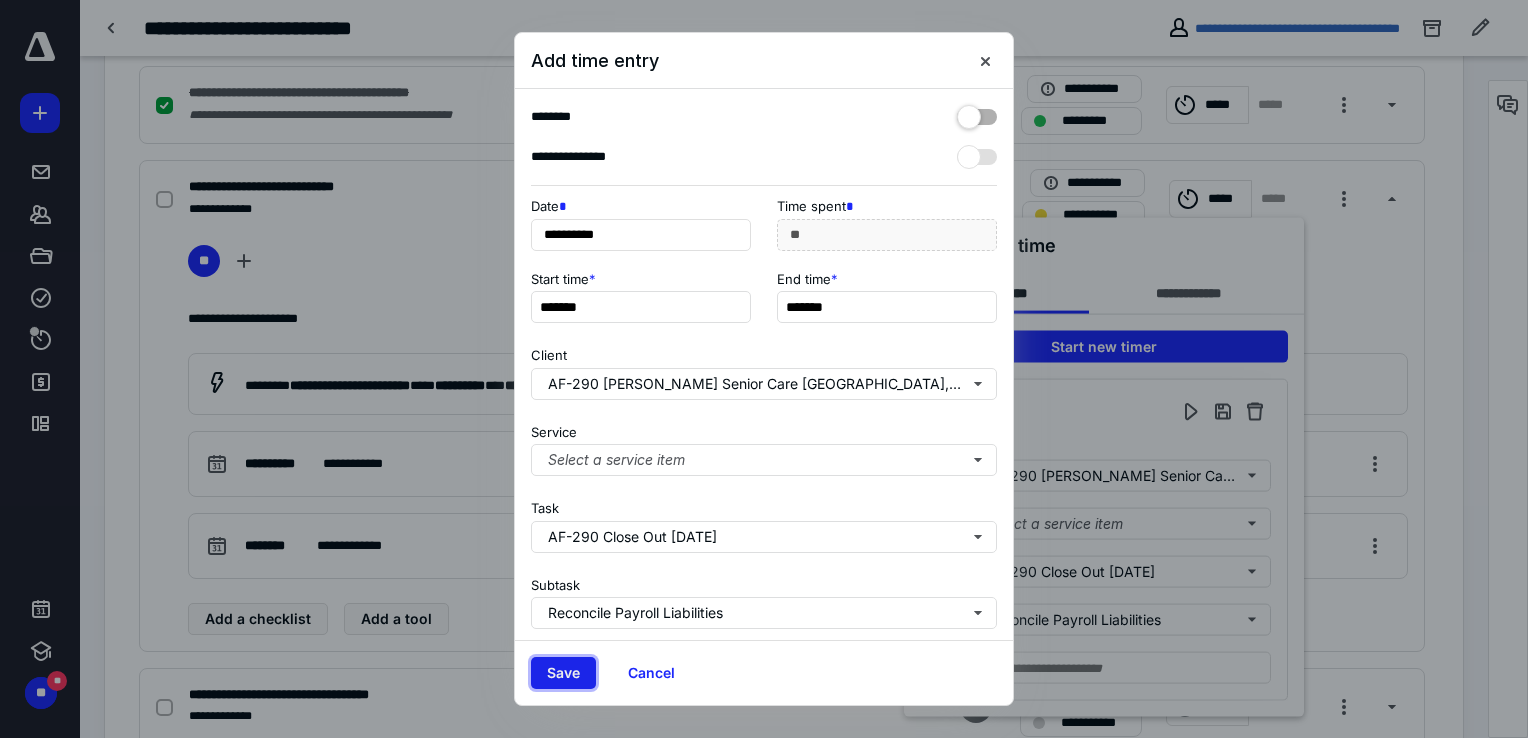 click on "Save" at bounding box center (563, 673) 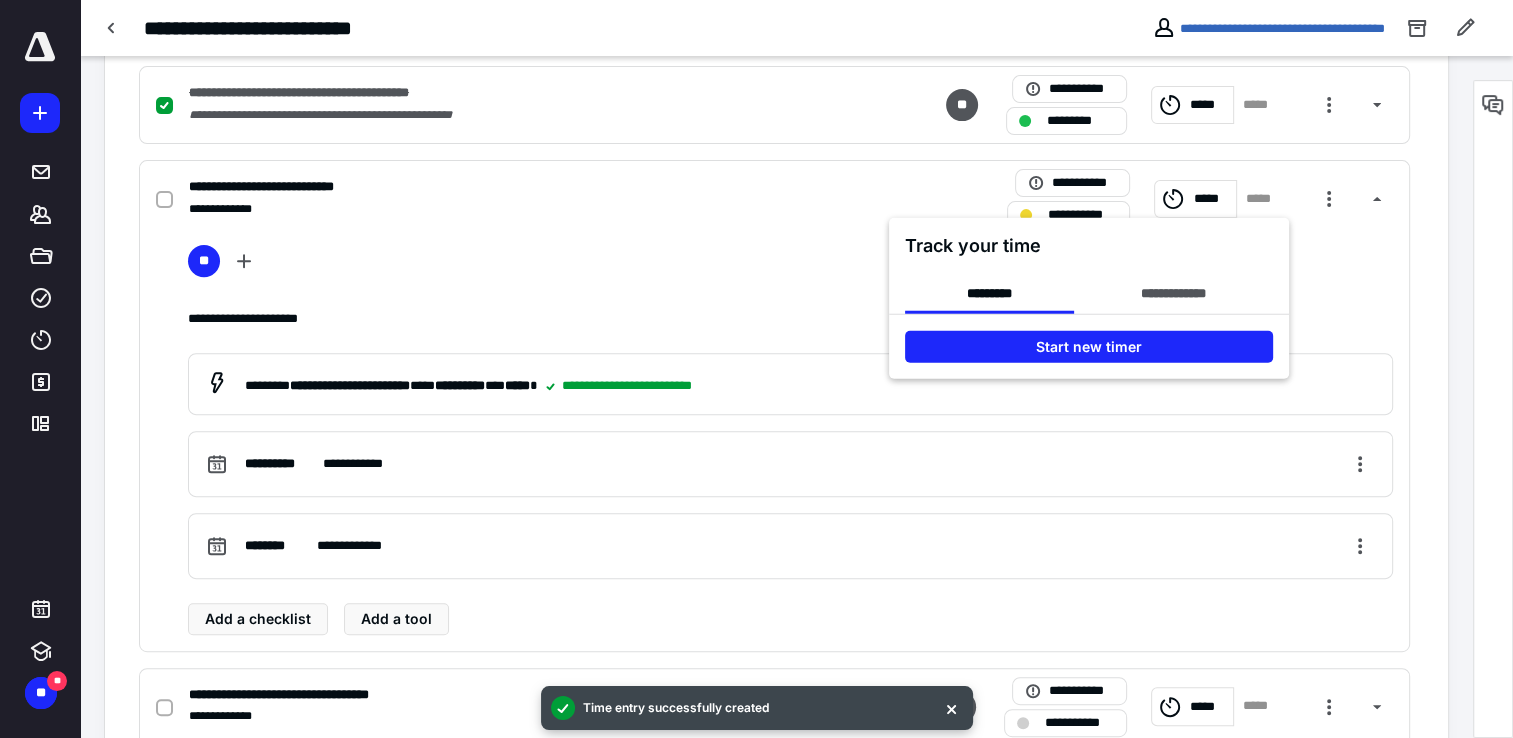 click at bounding box center (756, 369) 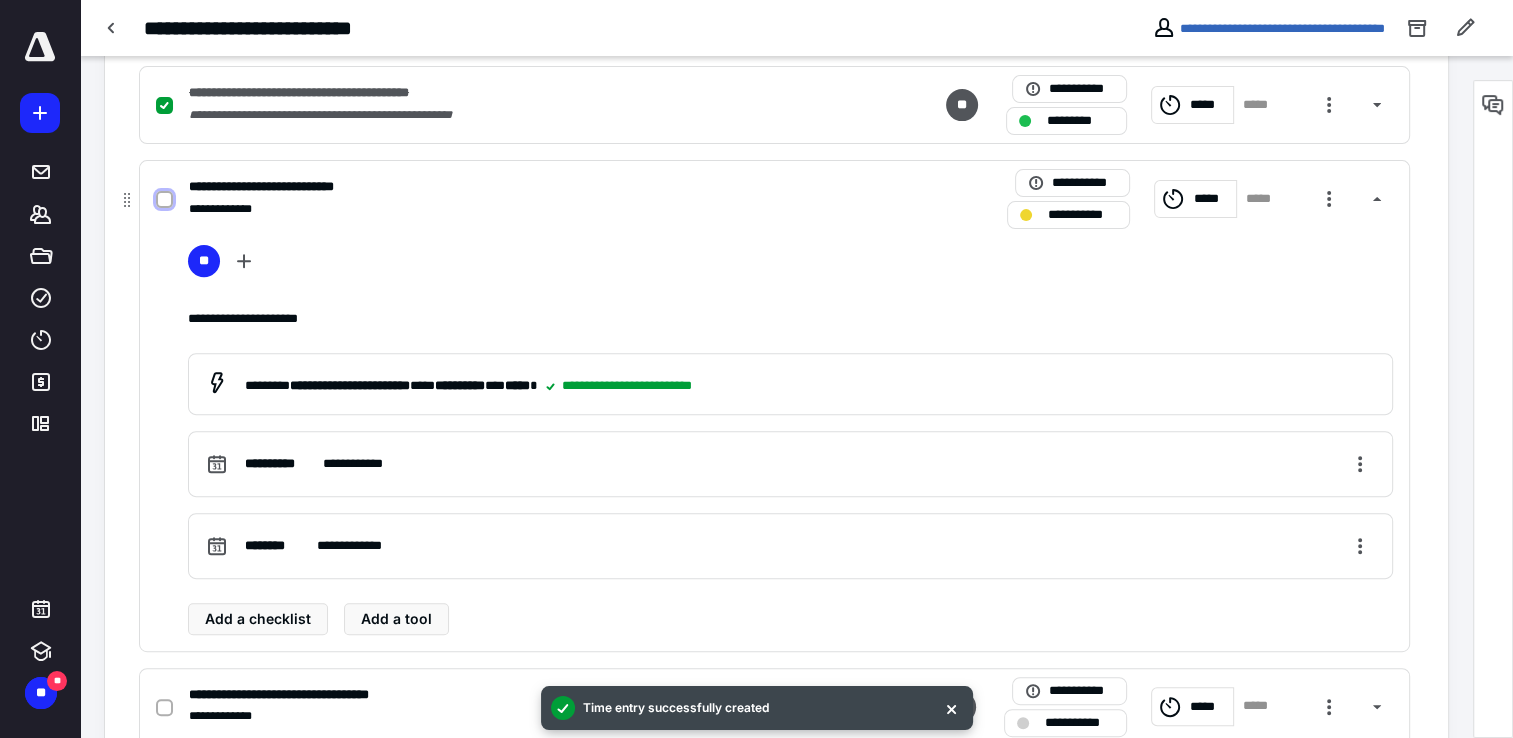 click at bounding box center (164, 200) 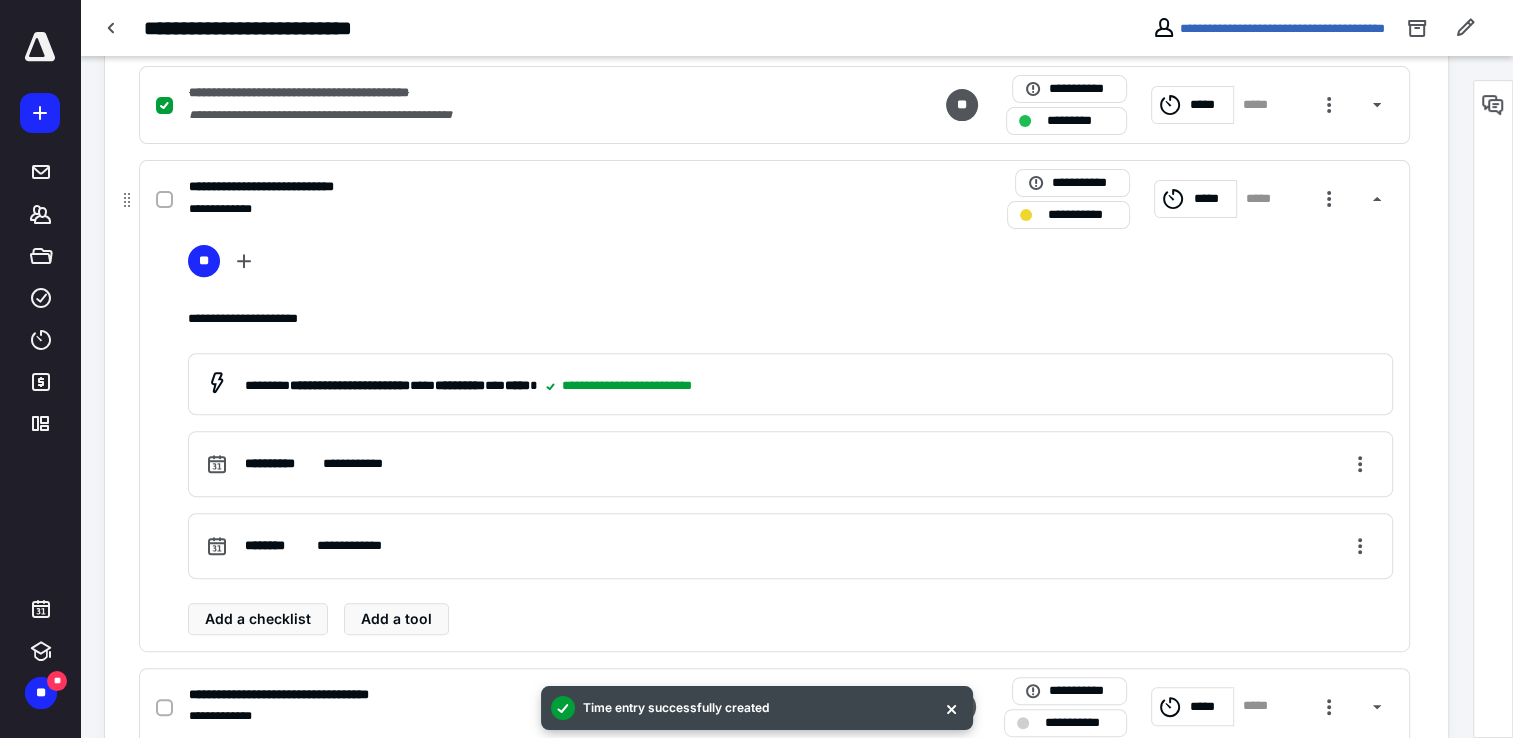 checkbox on "true" 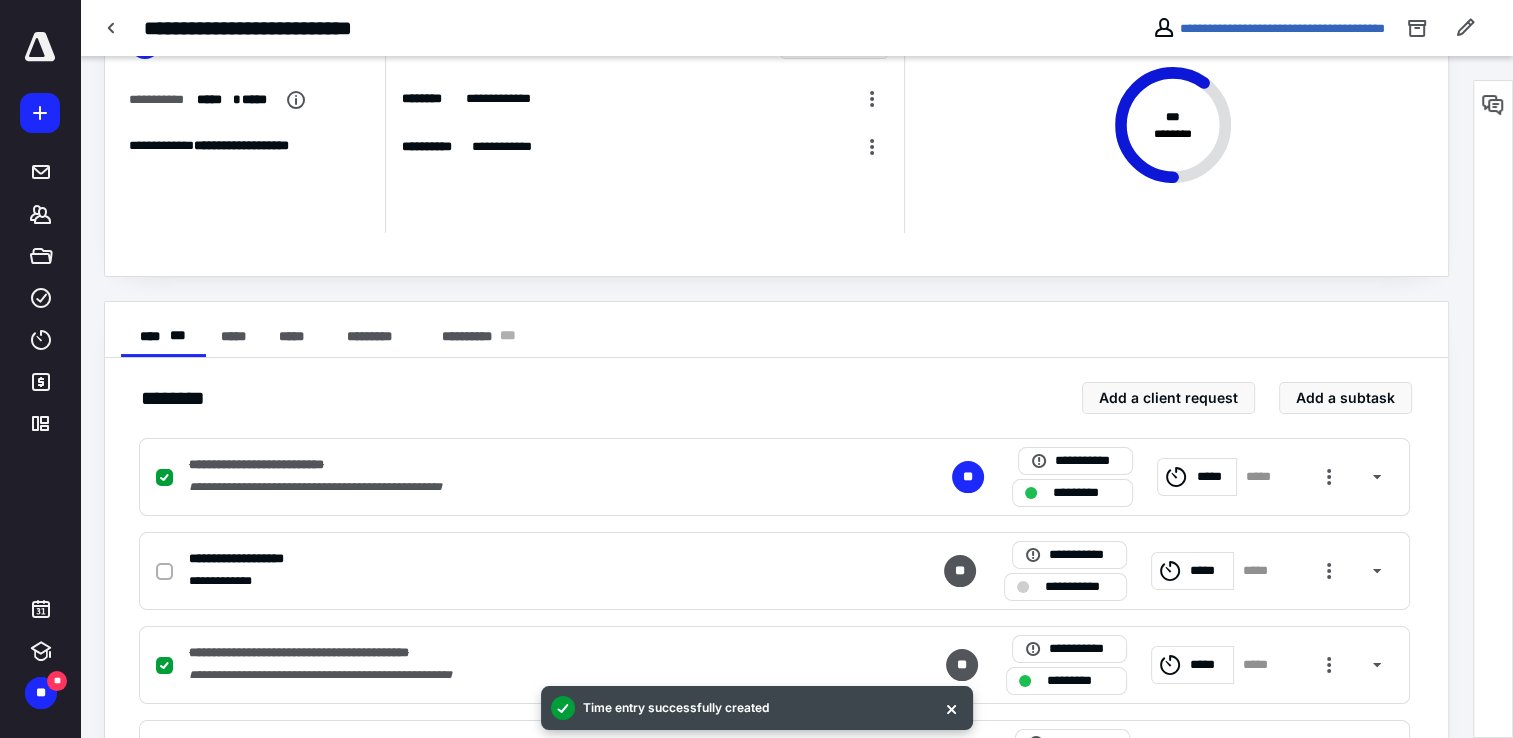 scroll, scrollTop: 0, scrollLeft: 0, axis: both 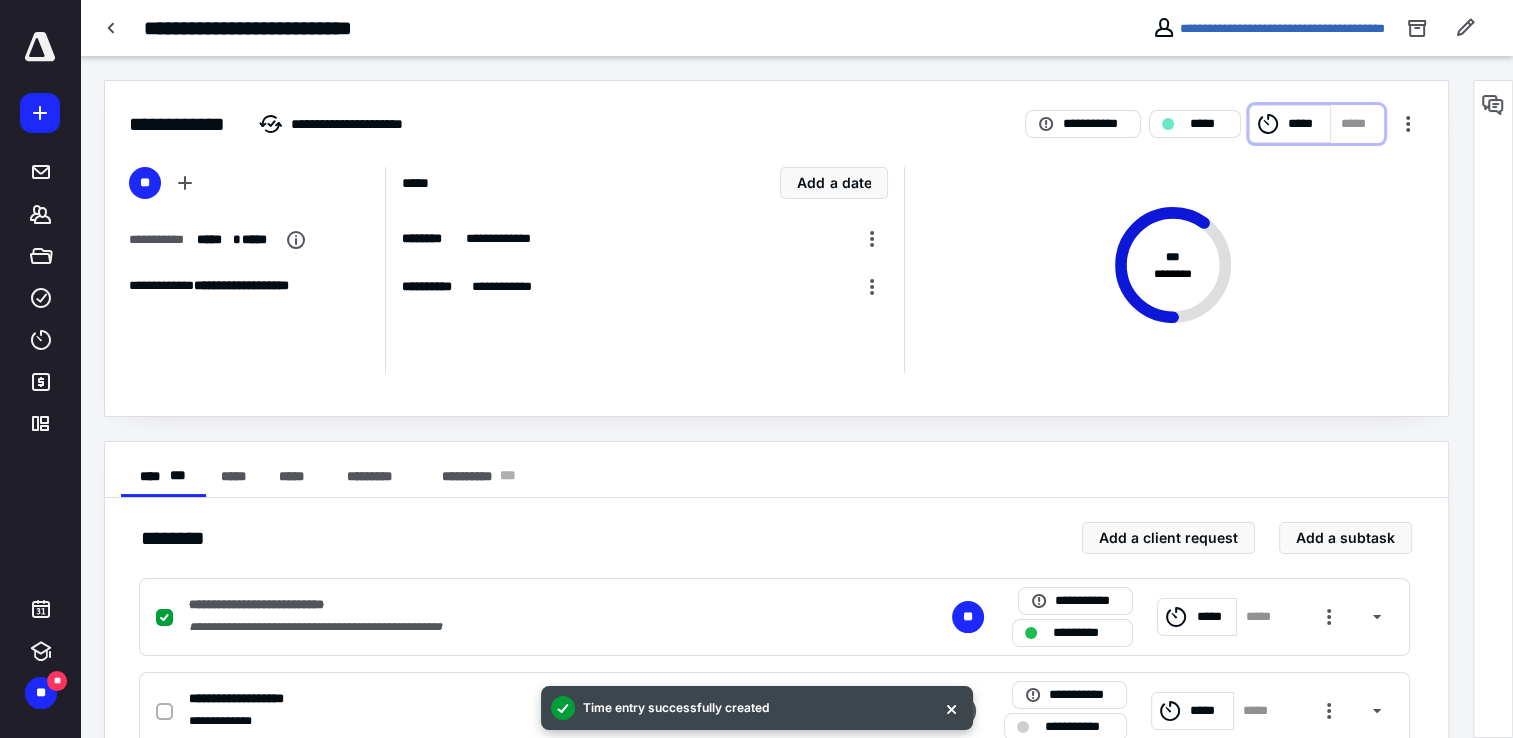 click on "*****" at bounding box center (1290, 124) 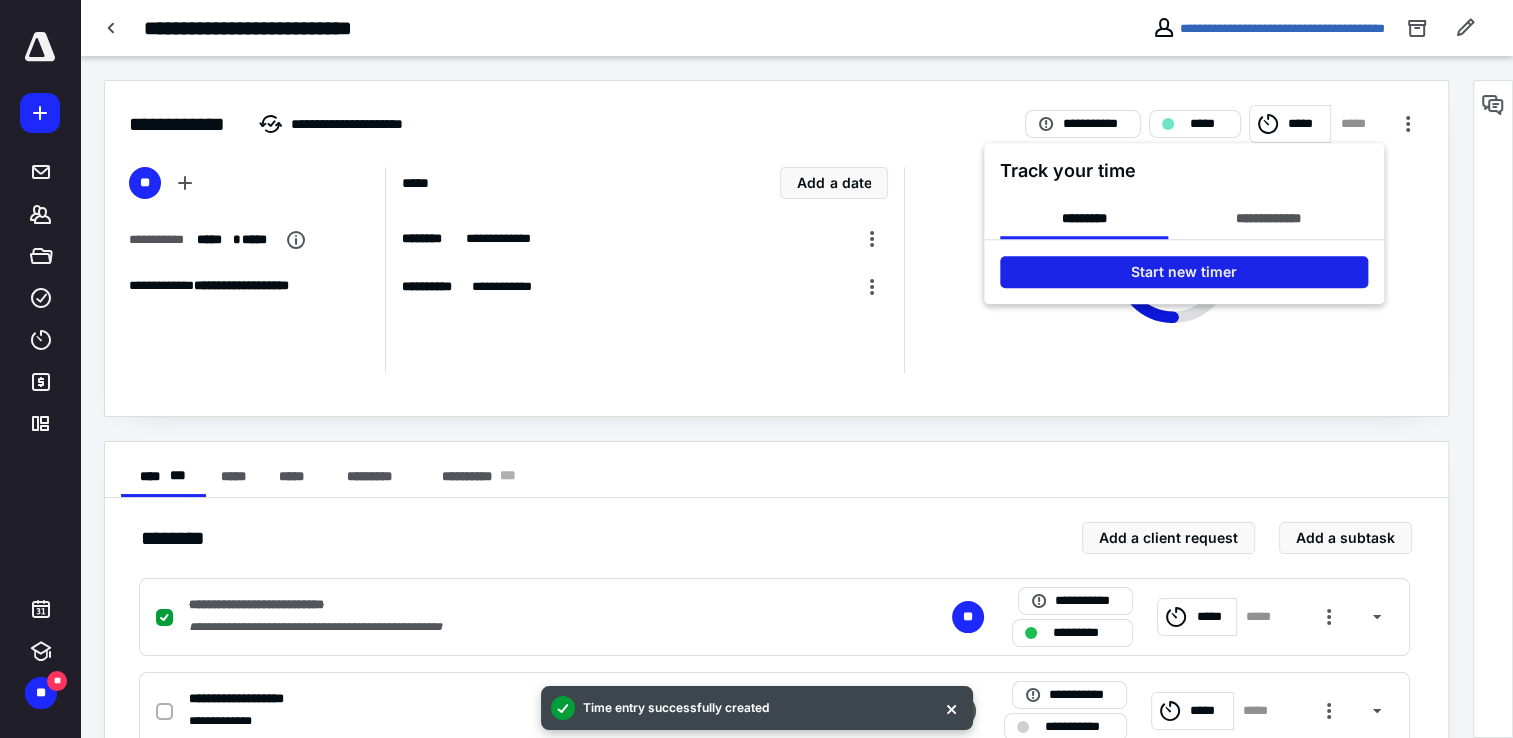 click on "Start new timer" at bounding box center [1184, 272] 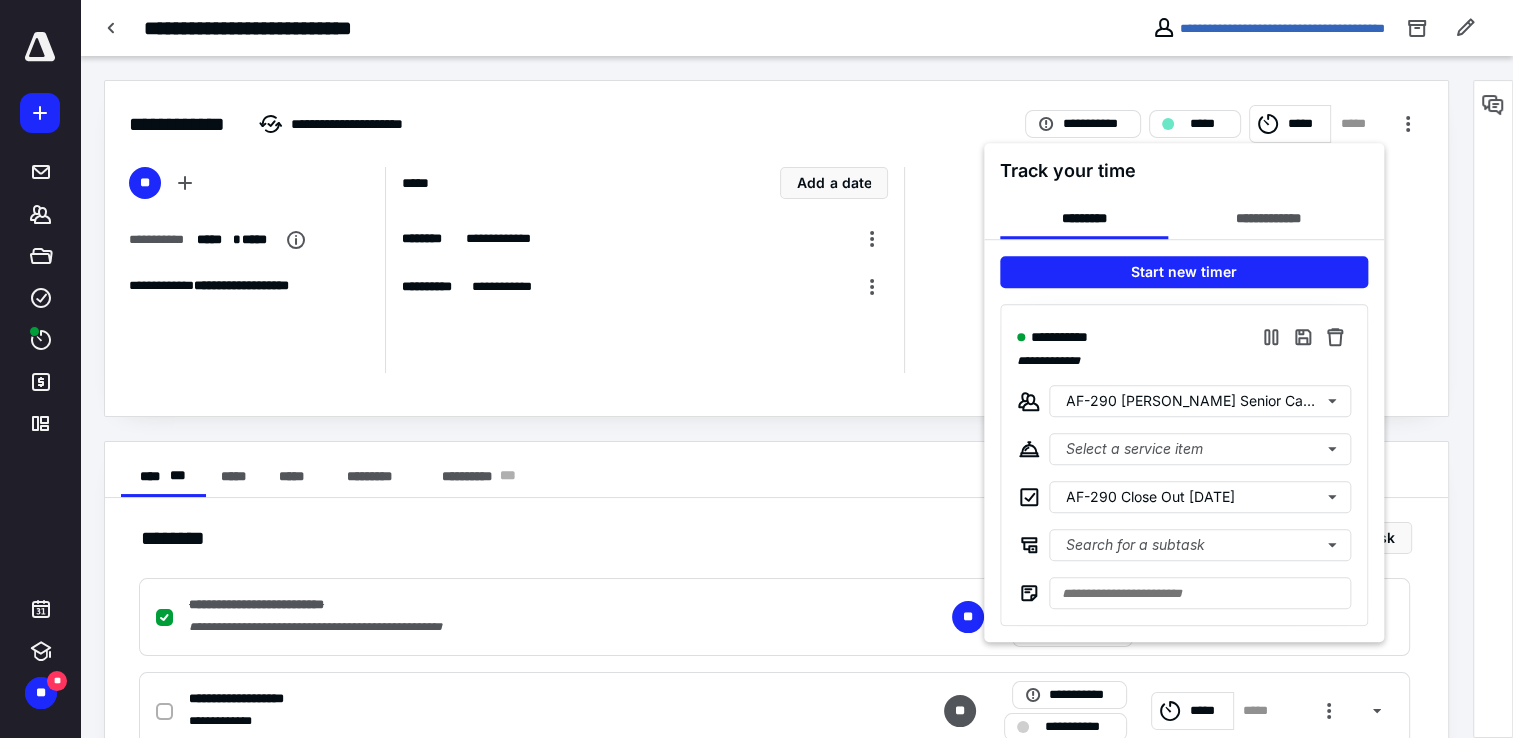 click at bounding box center [756, 369] 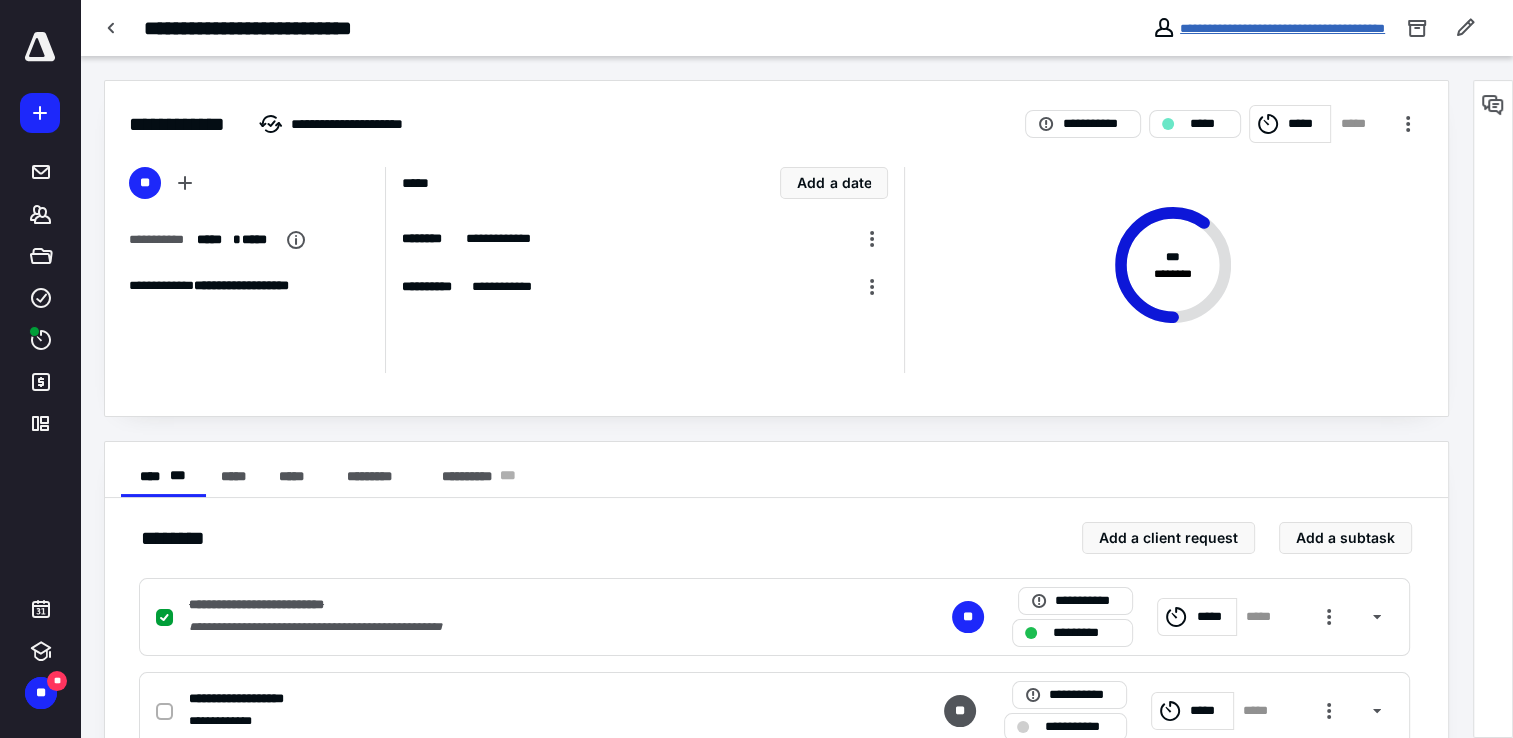 click on "**********" at bounding box center (1282, 28) 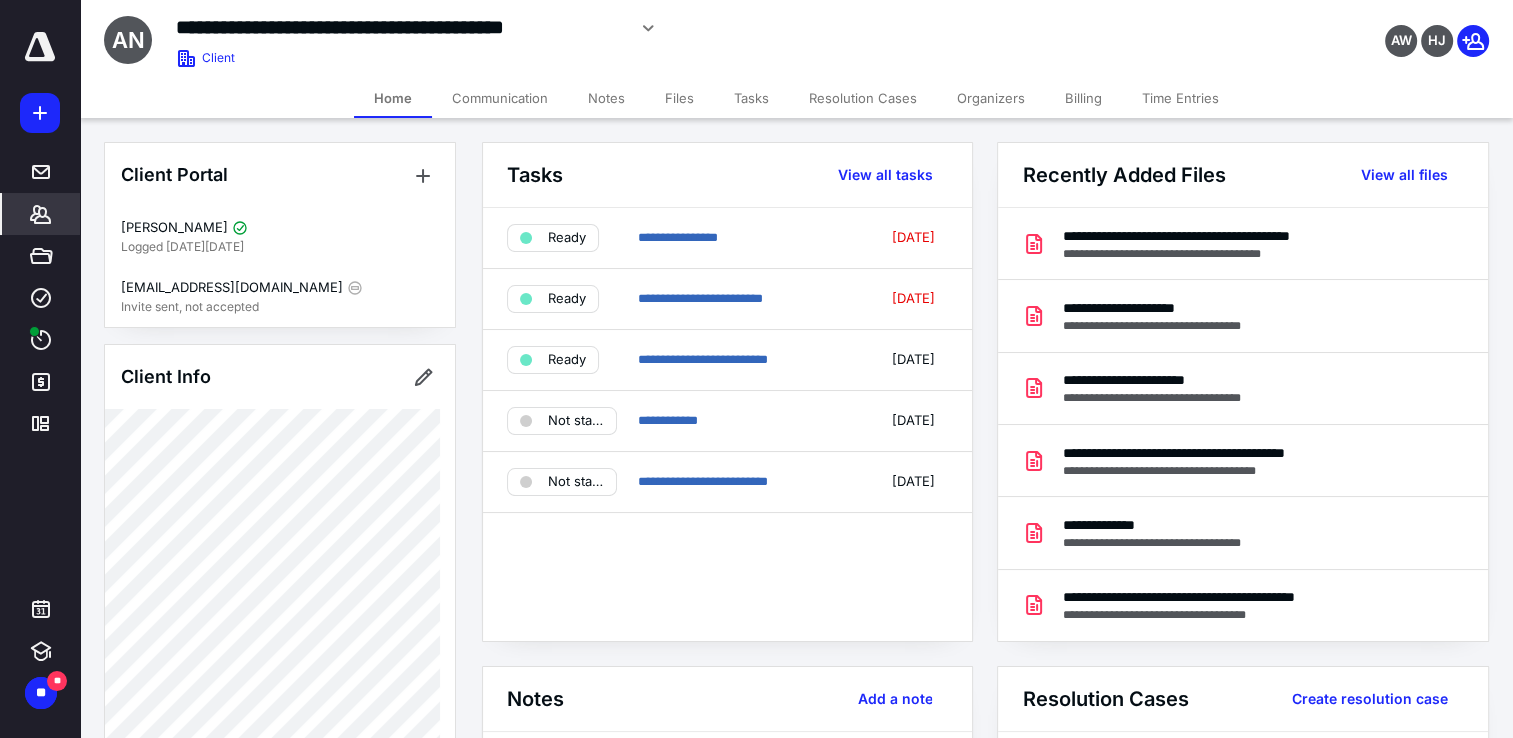 click on "Tasks" at bounding box center (751, 98) 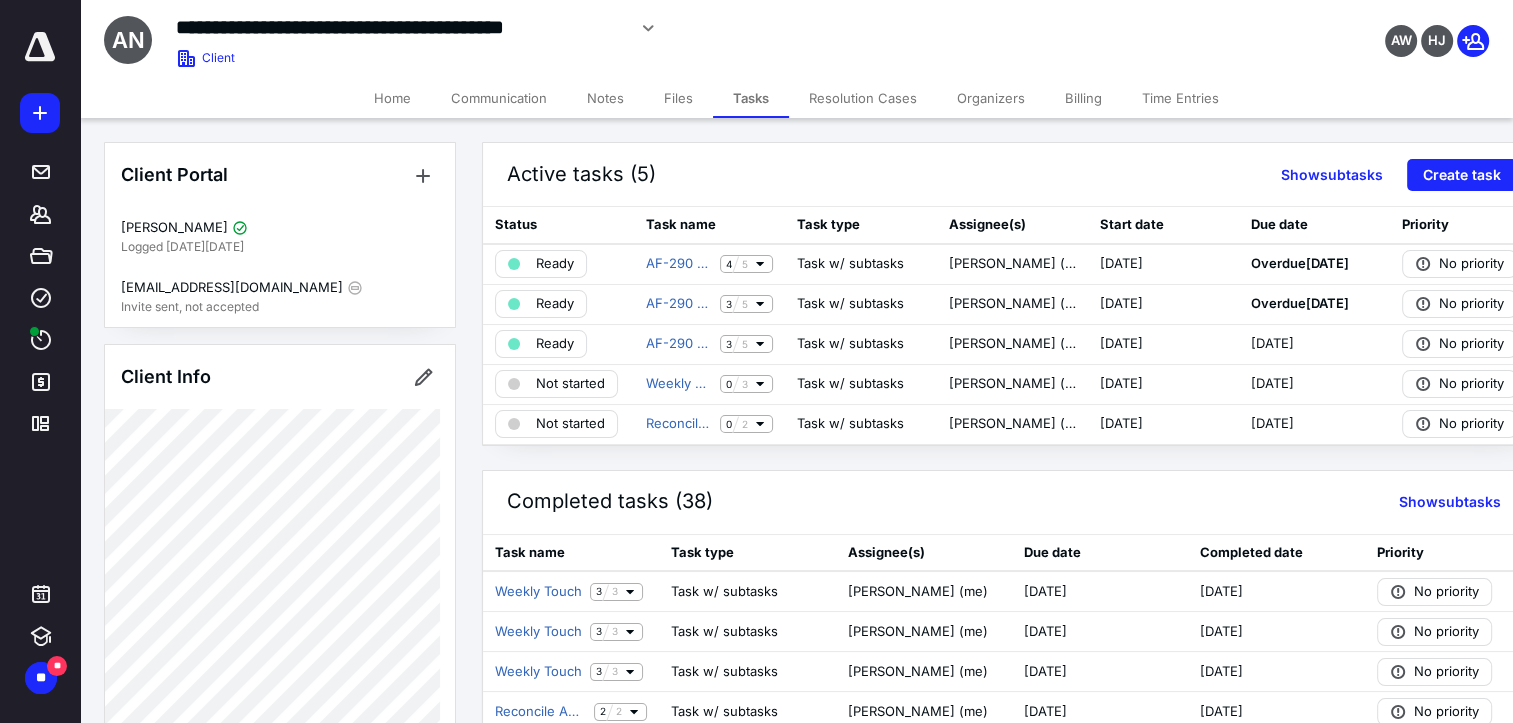 click on "Files" at bounding box center (678, 98) 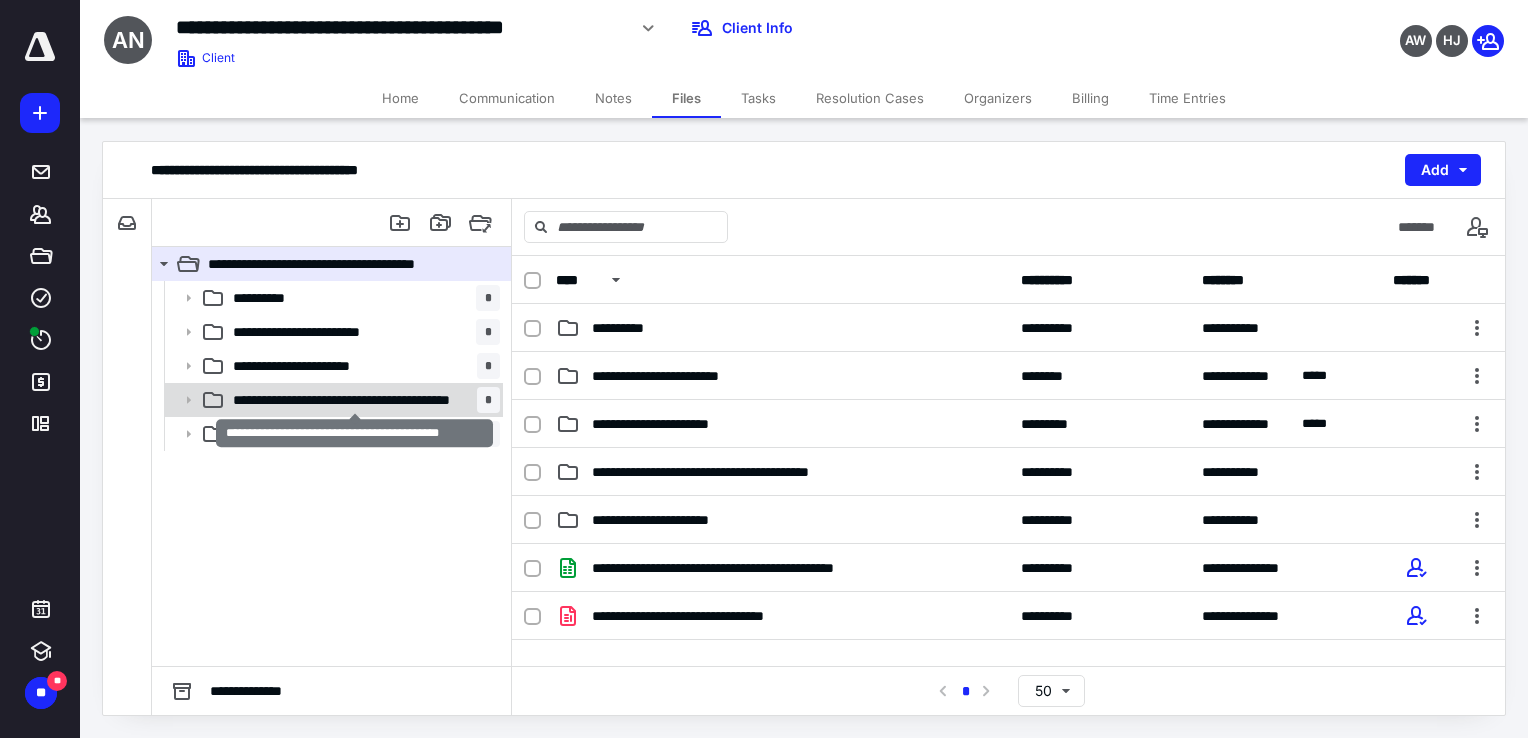 click on "**********" at bounding box center [355, 400] 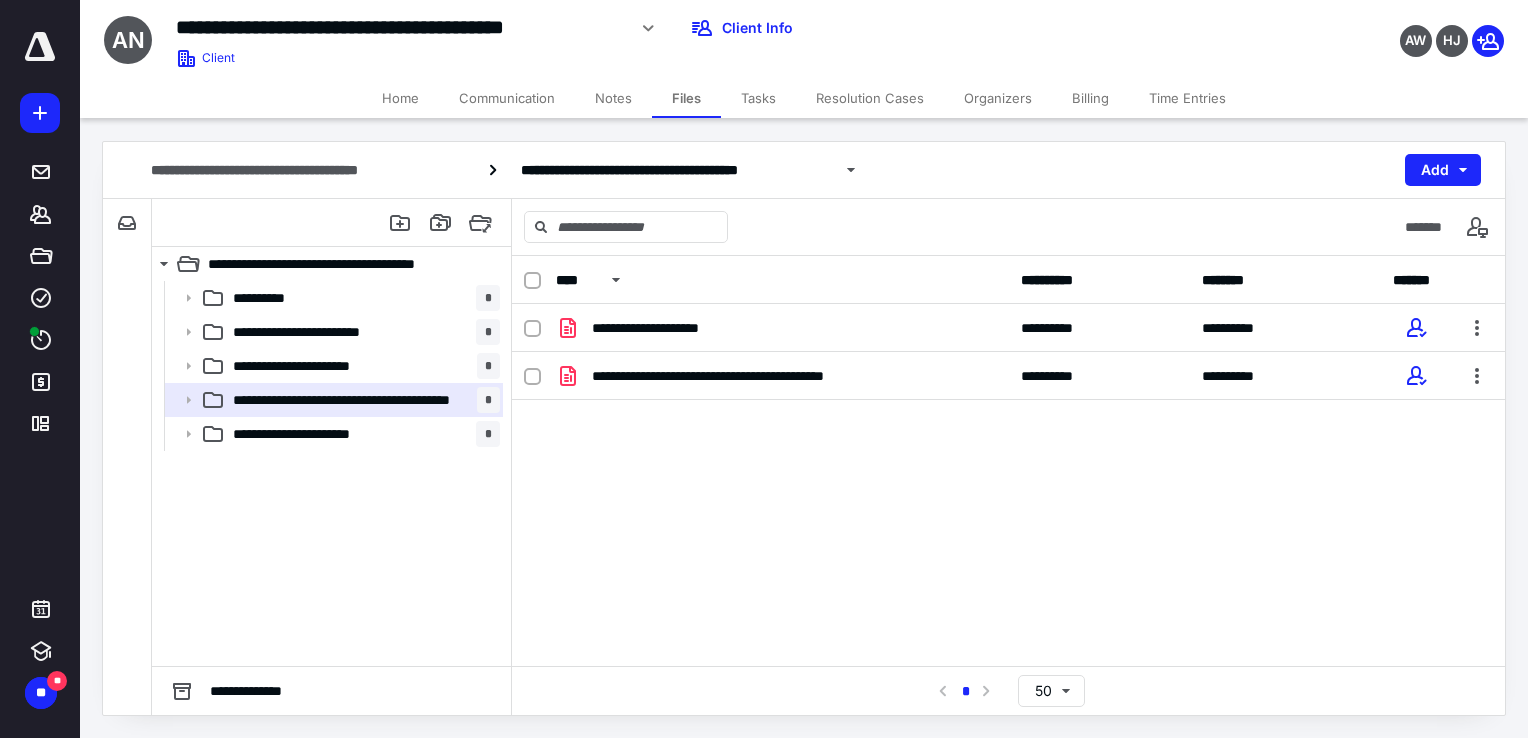 click on "Communication" at bounding box center (507, 98) 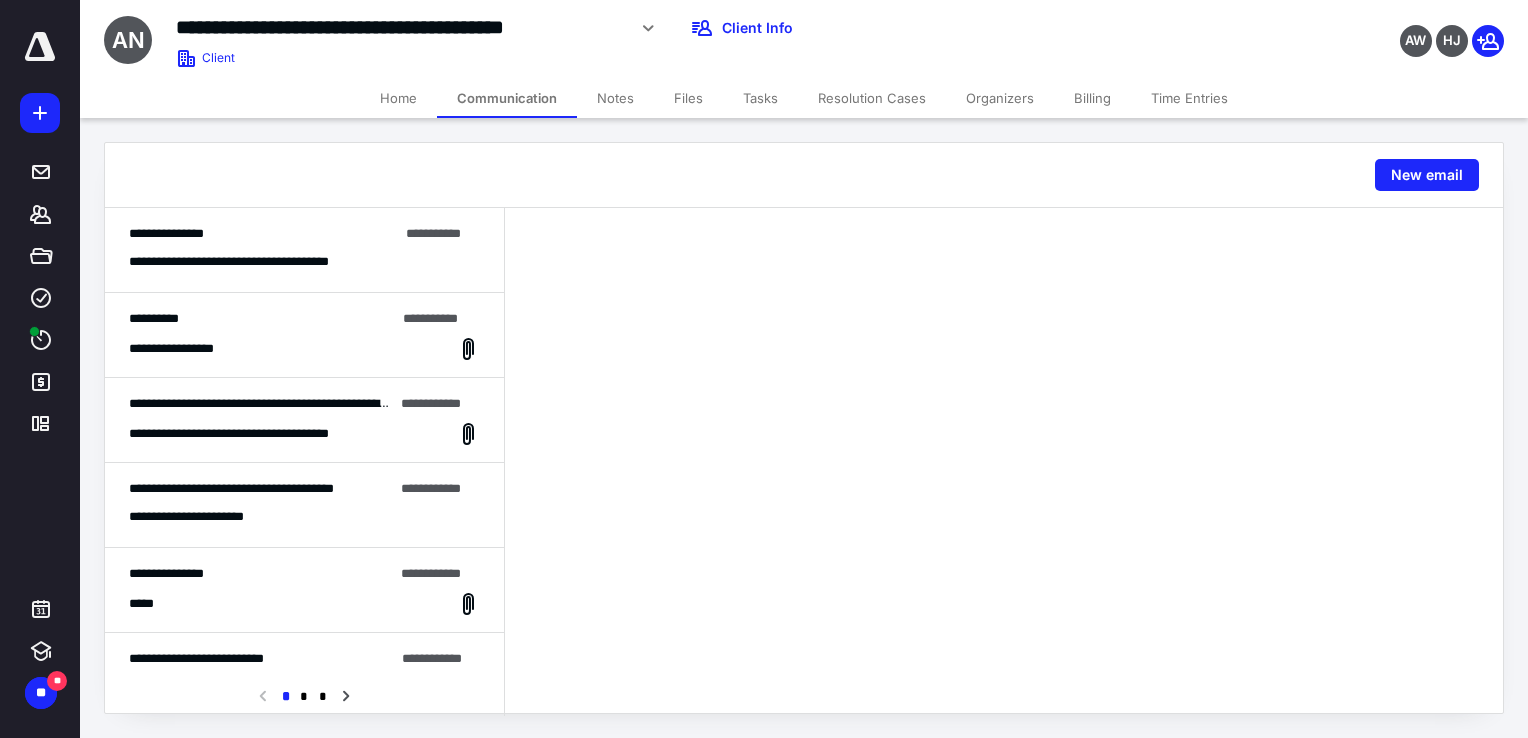 click on "**********" at bounding box center [262, 319] 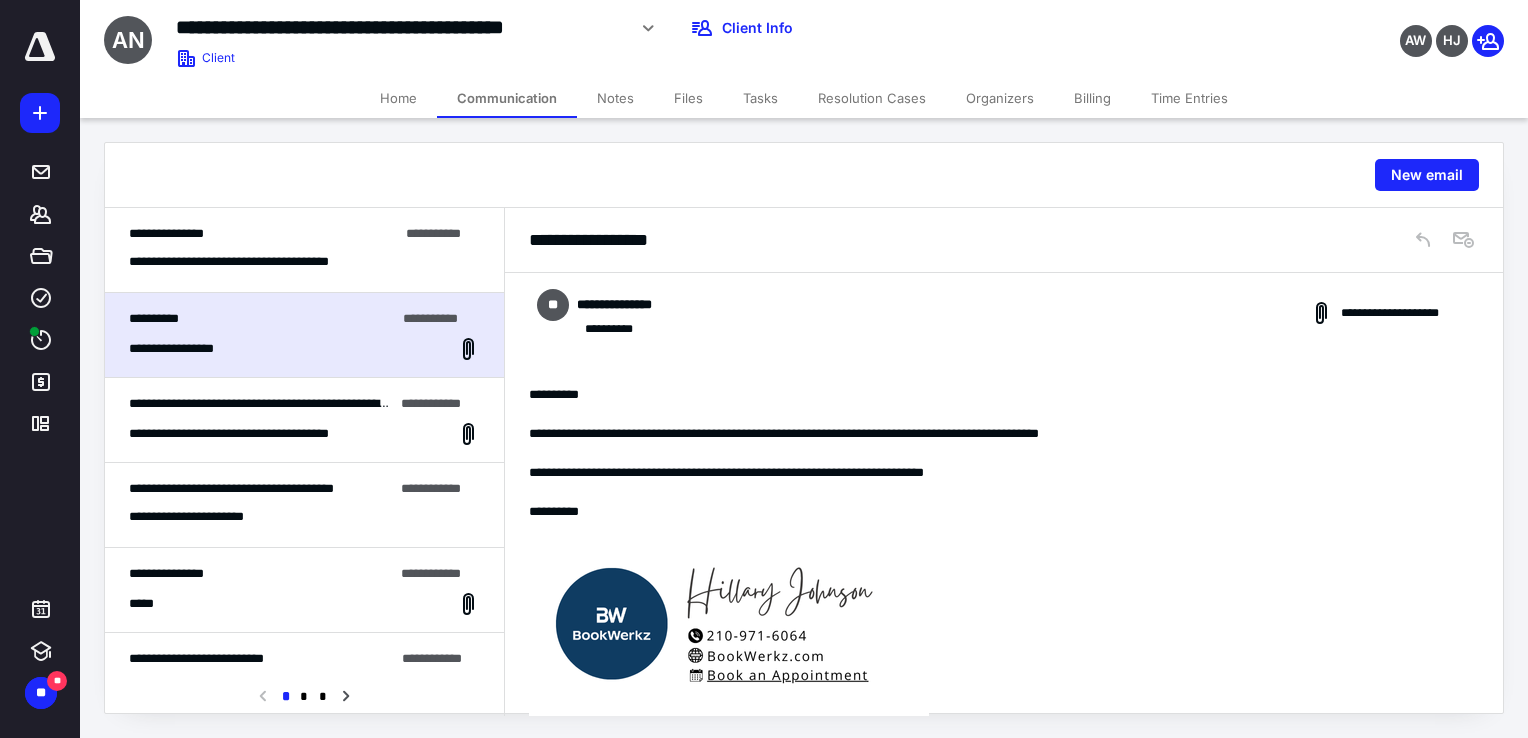 click on "Tasks" at bounding box center (760, 98) 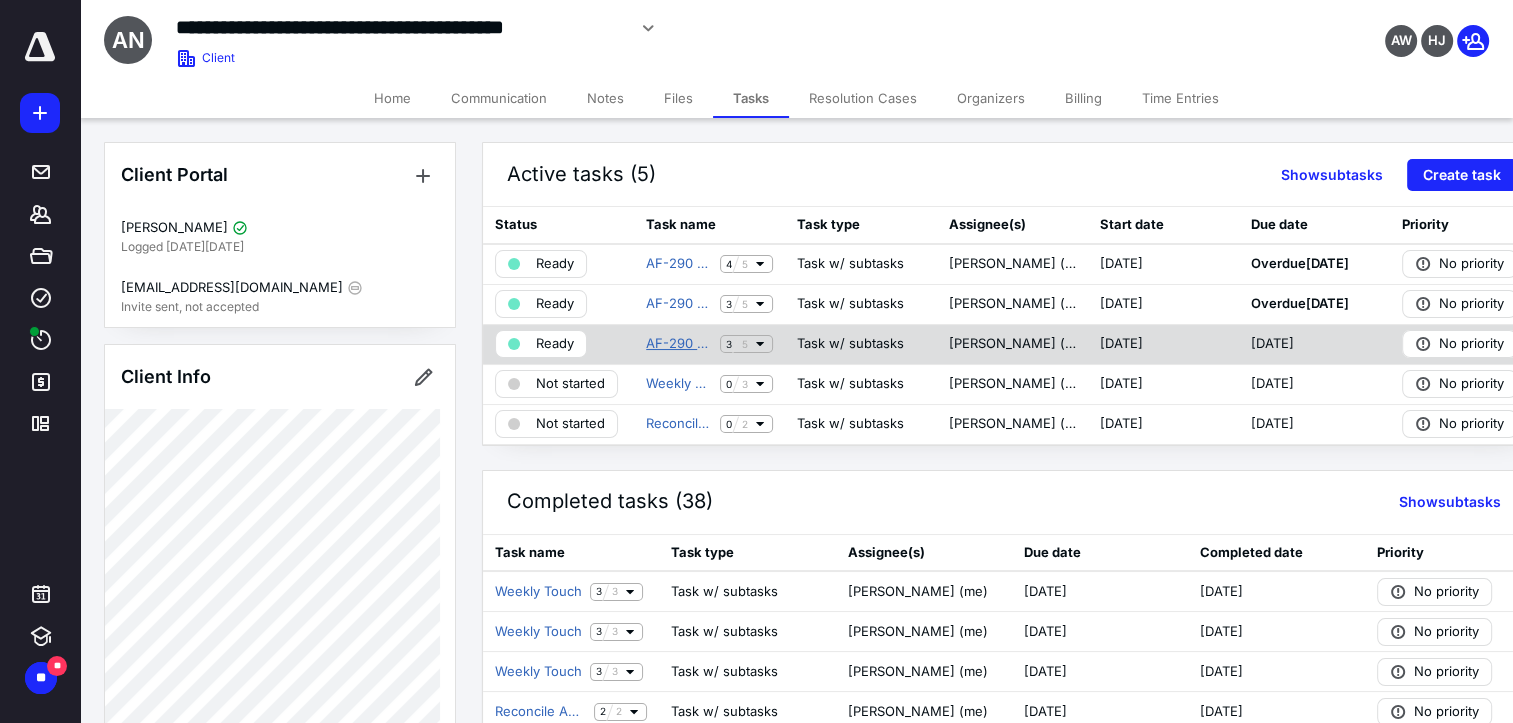 click on "AF-290 Close Out [DATE]" at bounding box center [679, 344] 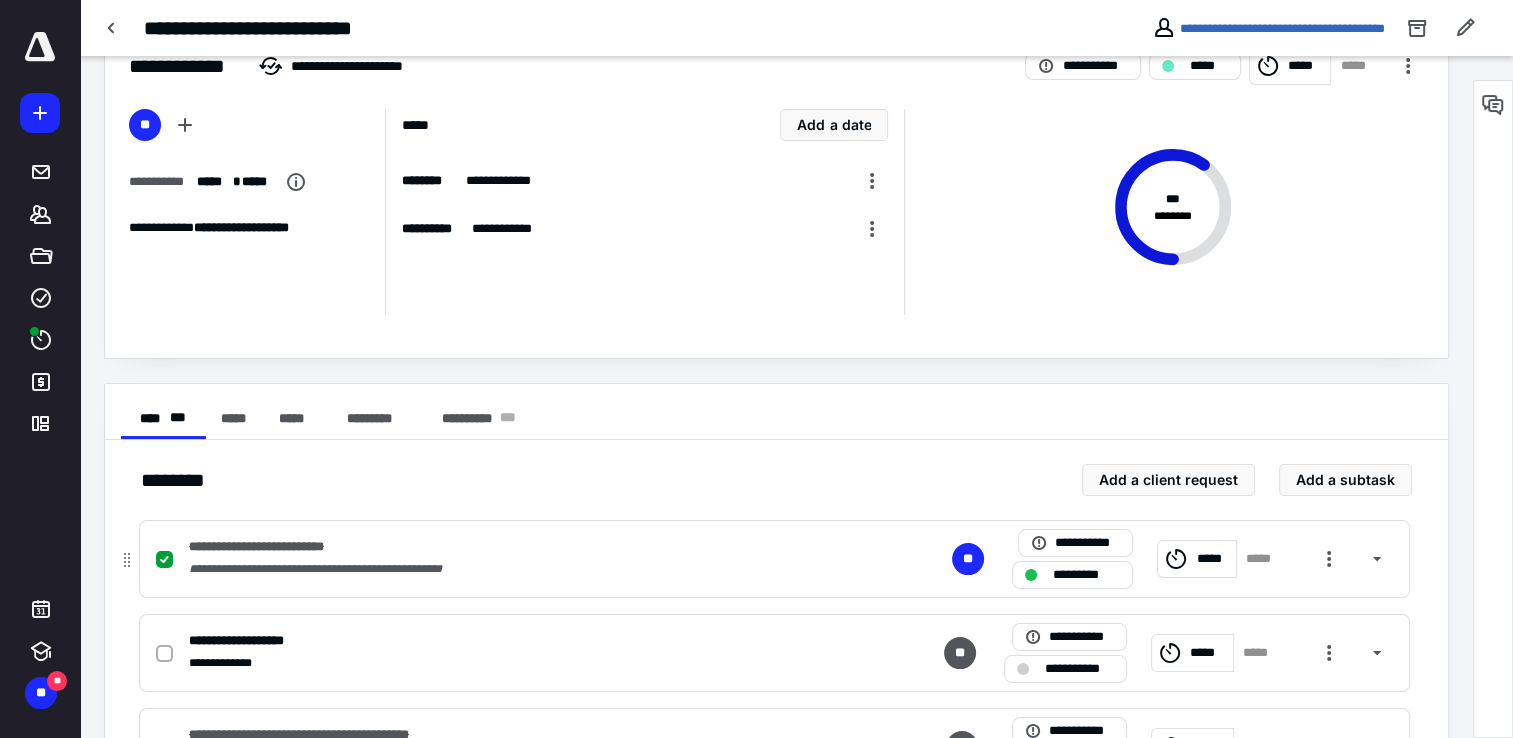 scroll, scrollTop: 0, scrollLeft: 0, axis: both 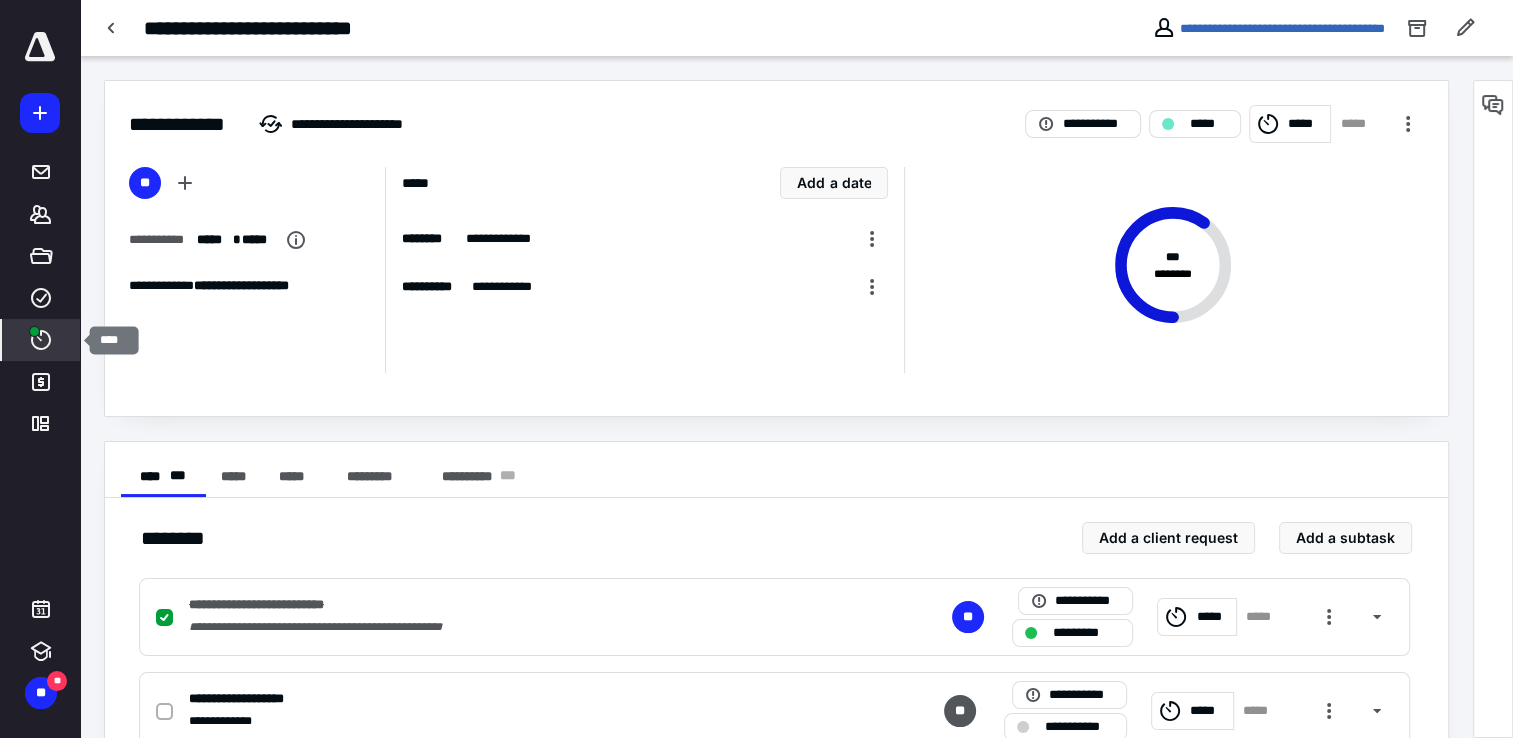 click 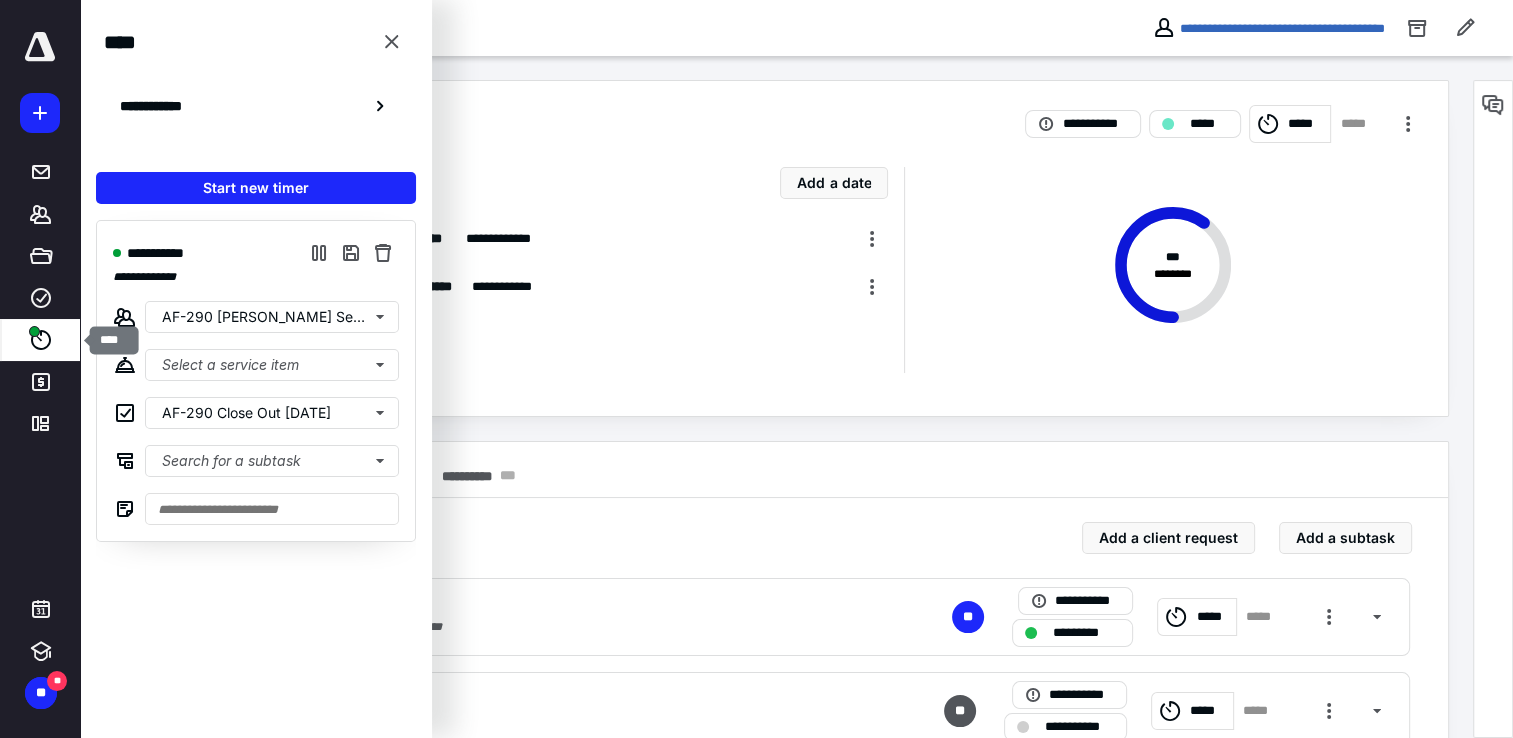 click 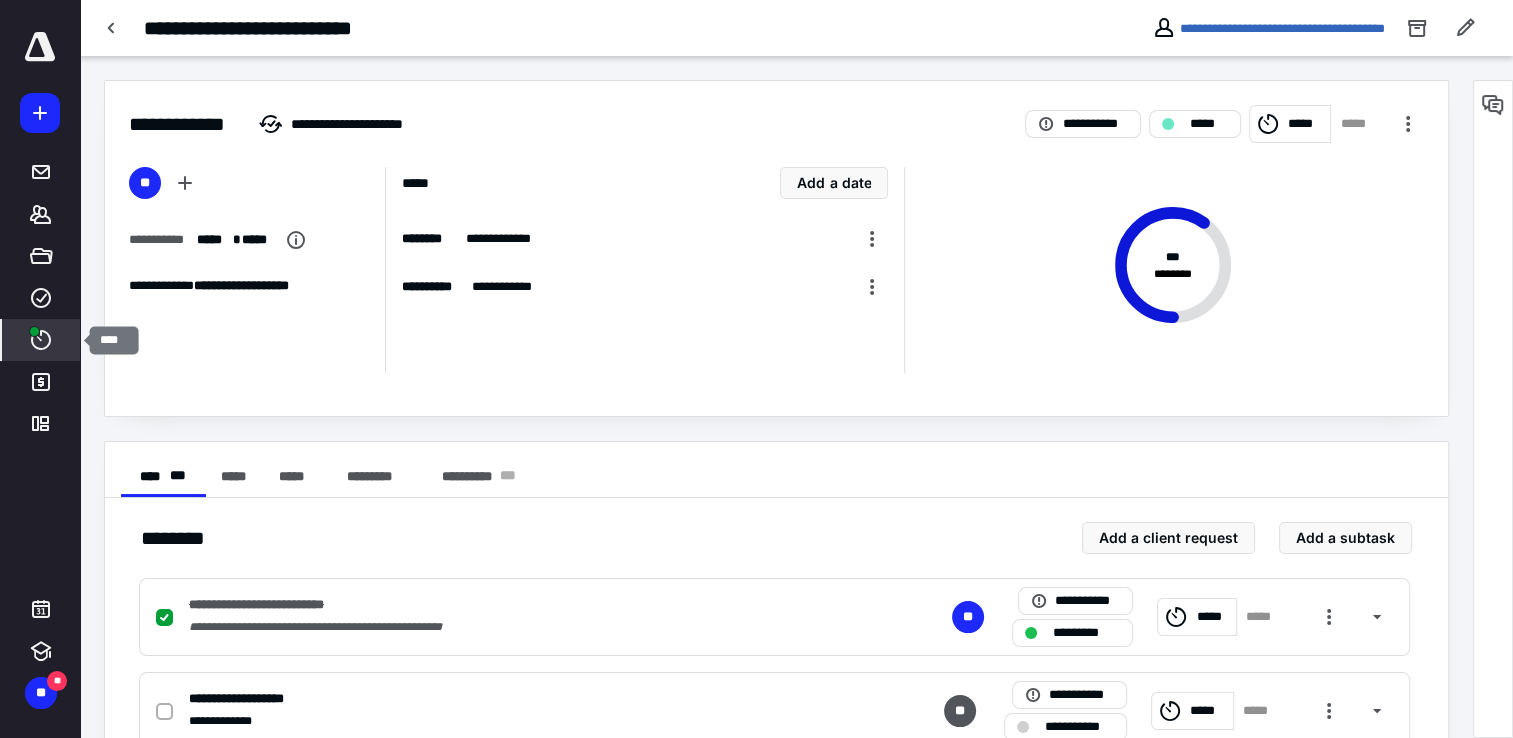 click on "****" at bounding box center [41, 340] 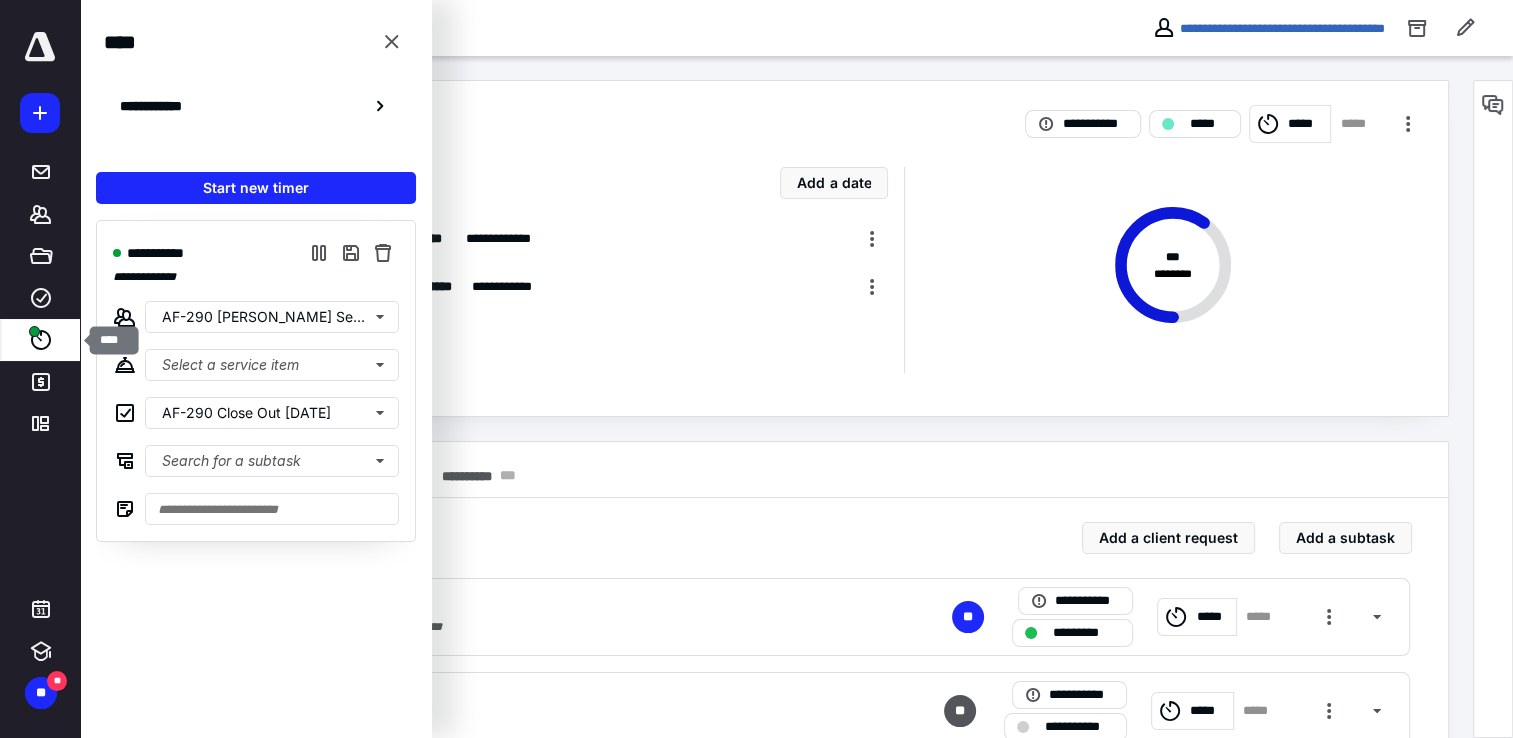 click on "****" at bounding box center [41, 340] 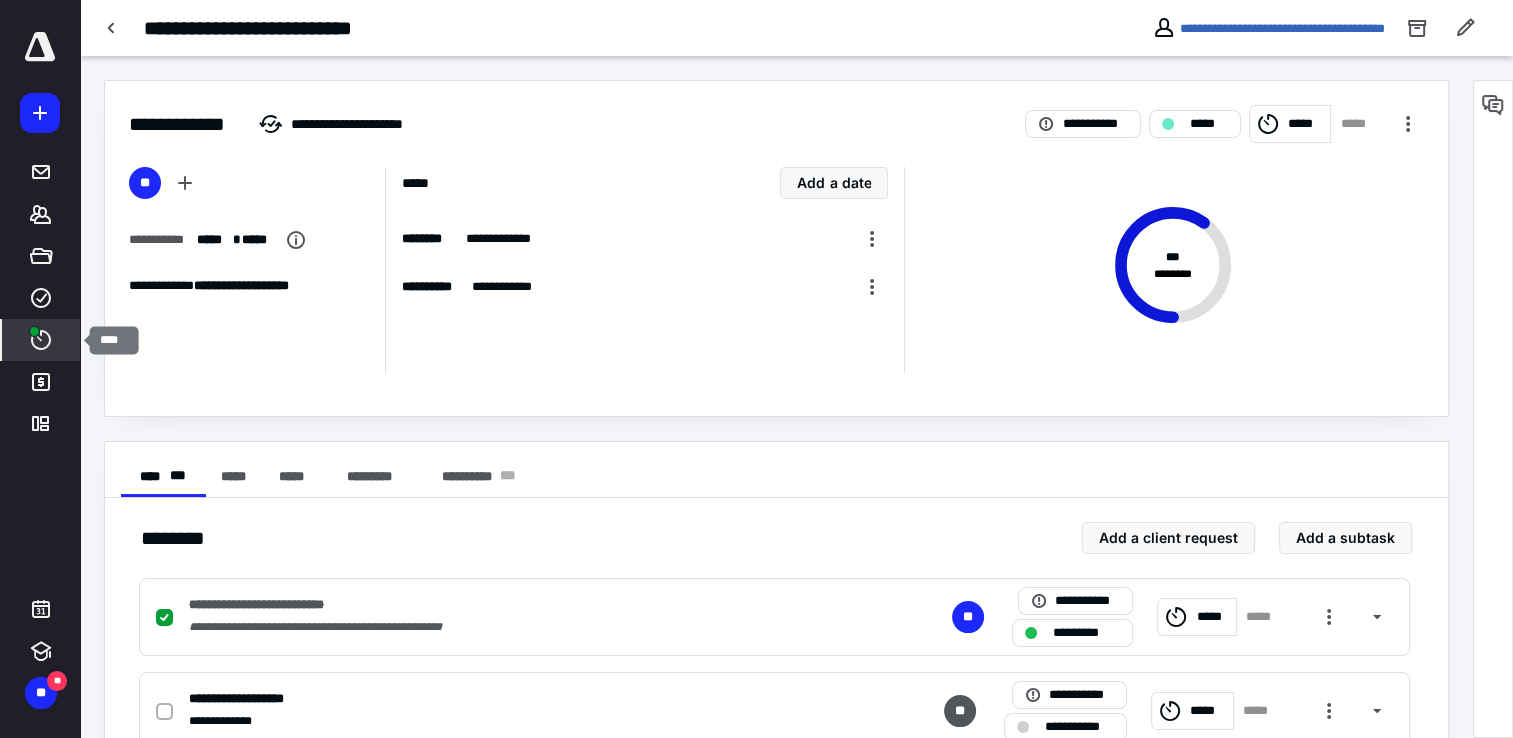click on "****" at bounding box center [41, 340] 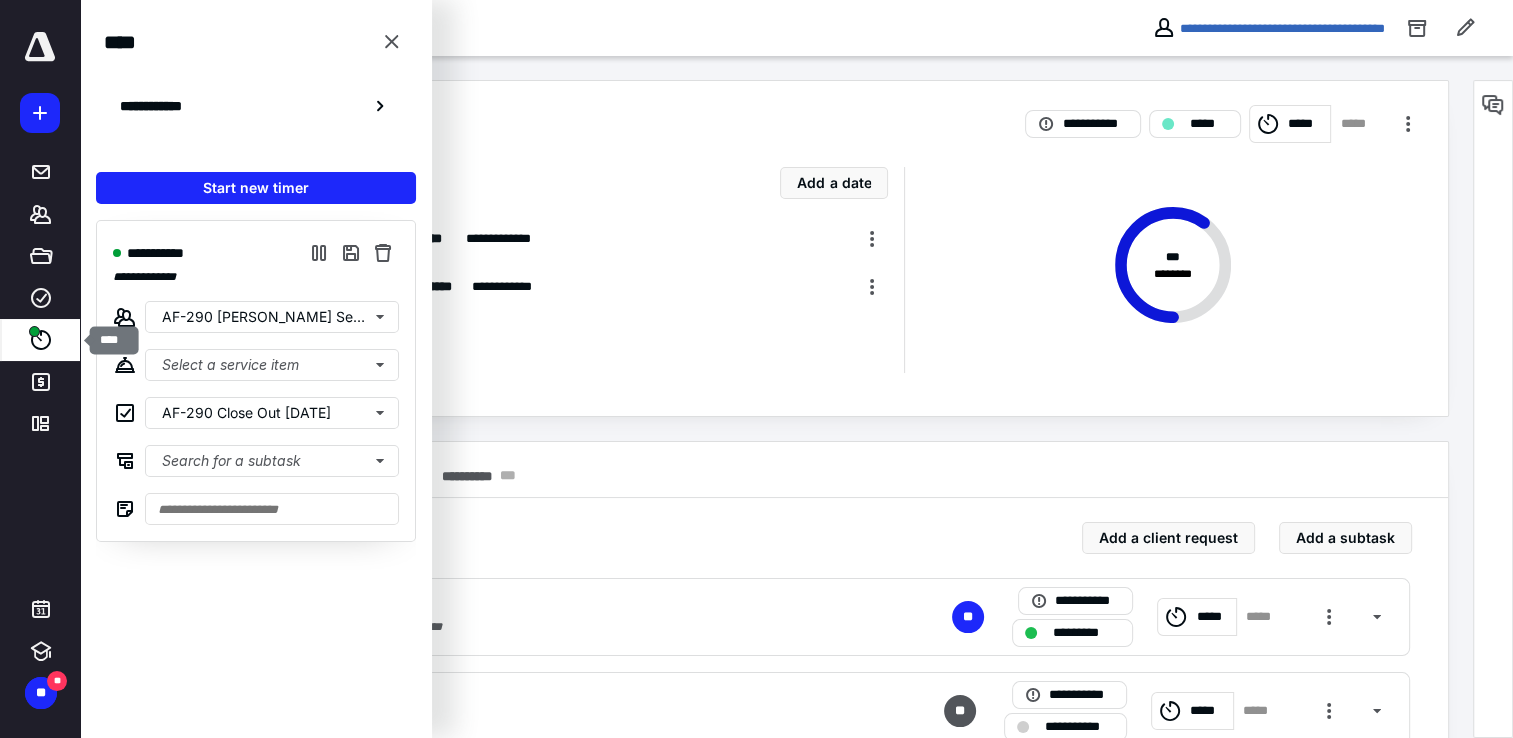 click on "****" at bounding box center (41, 340) 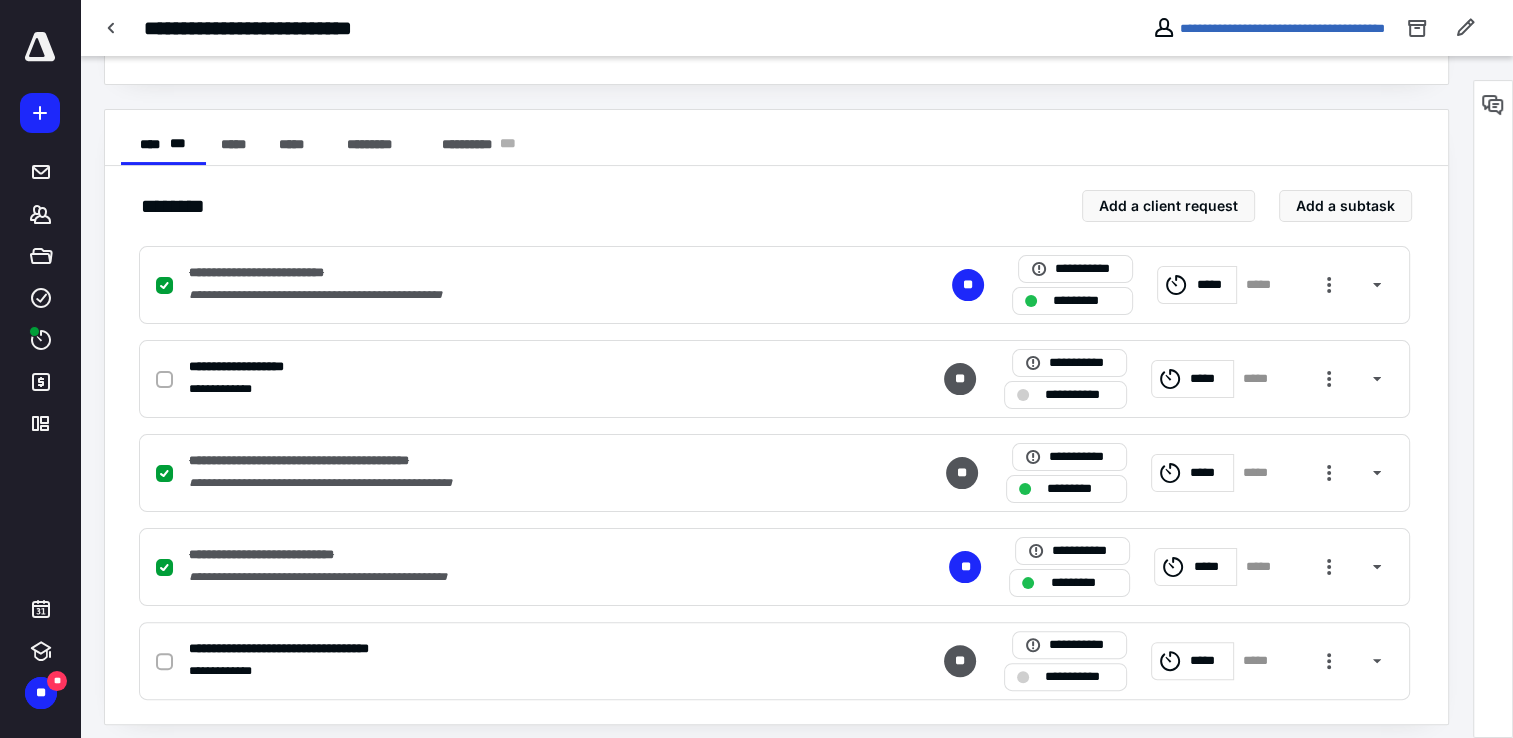 scroll, scrollTop: 342, scrollLeft: 0, axis: vertical 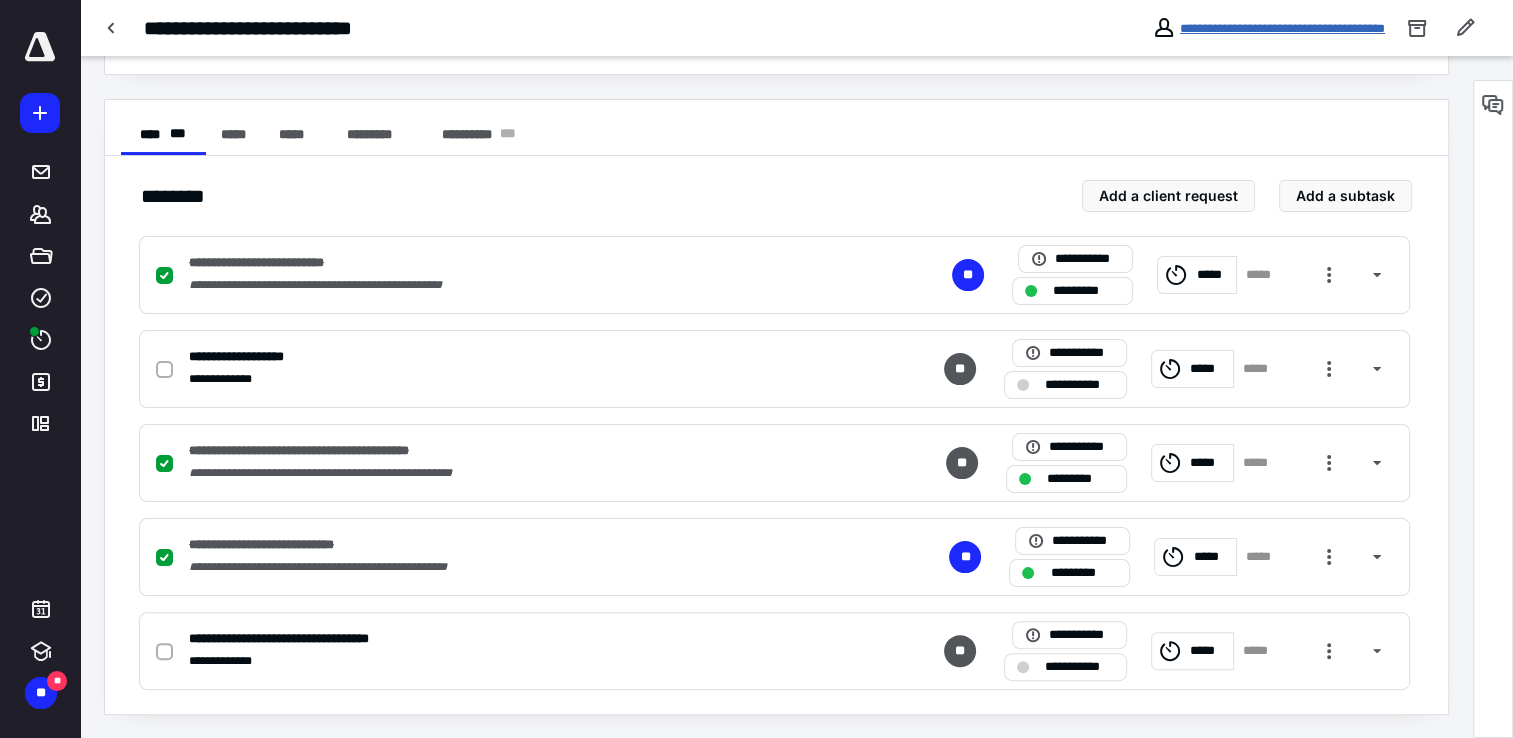 click on "**********" at bounding box center (1282, 28) 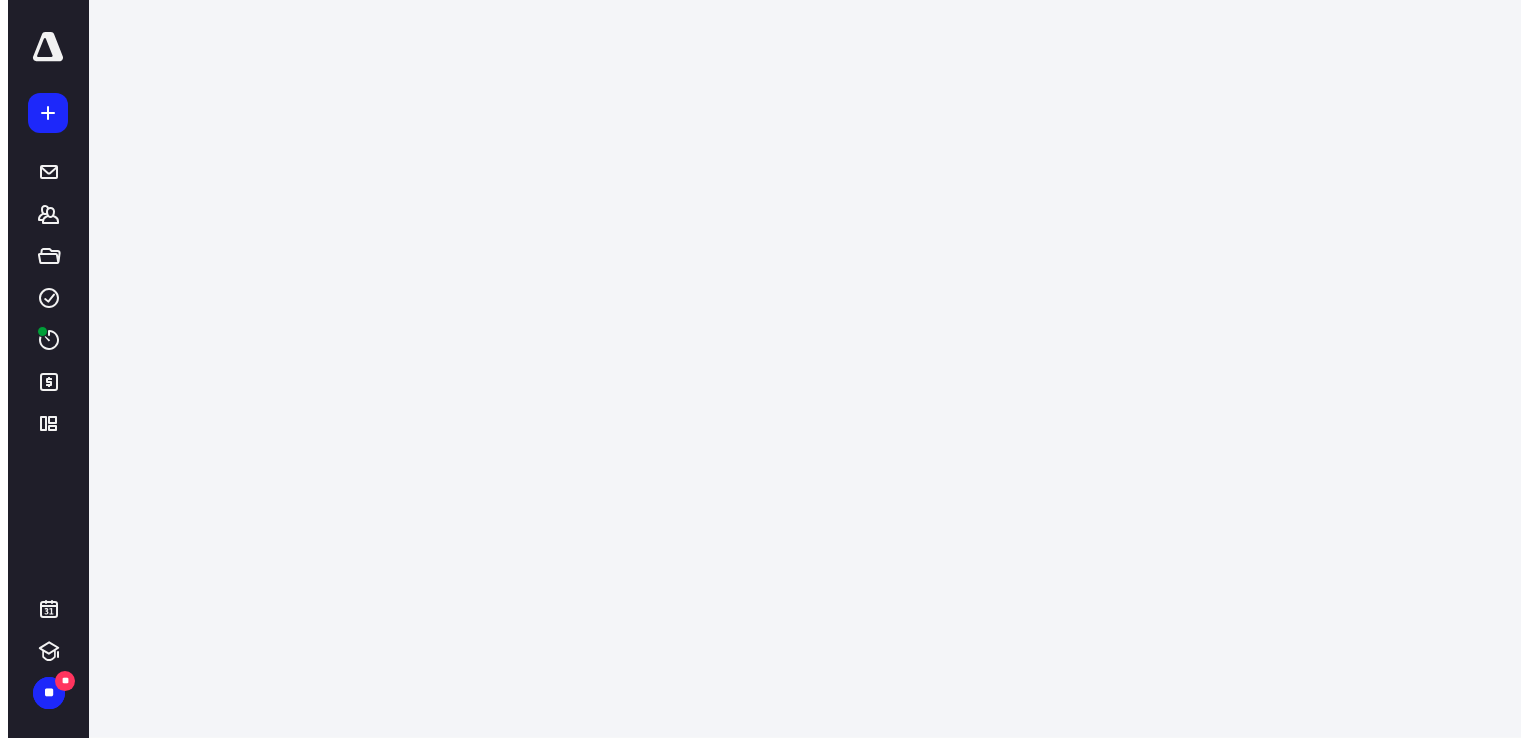 scroll, scrollTop: 0, scrollLeft: 0, axis: both 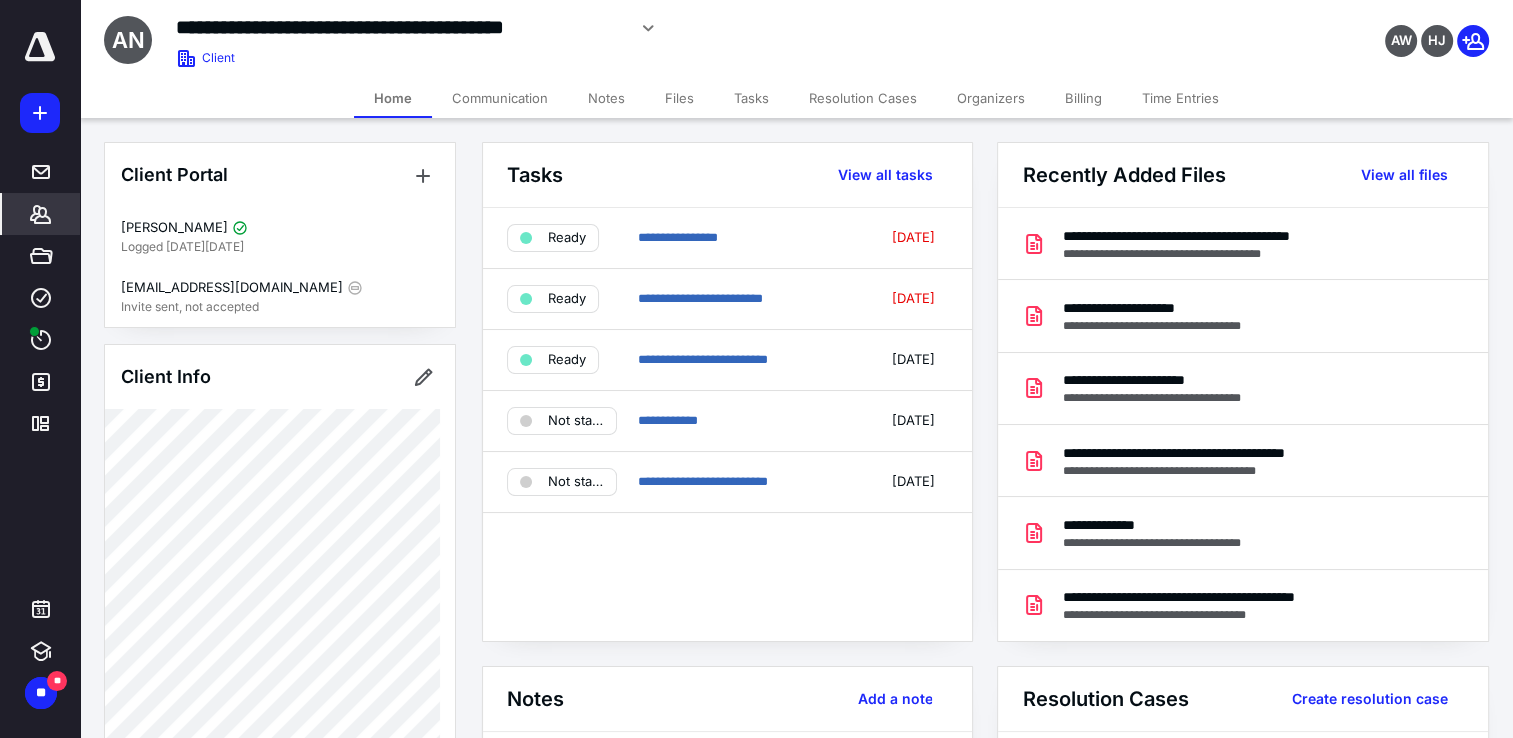 click on "Notes" at bounding box center [606, 98] 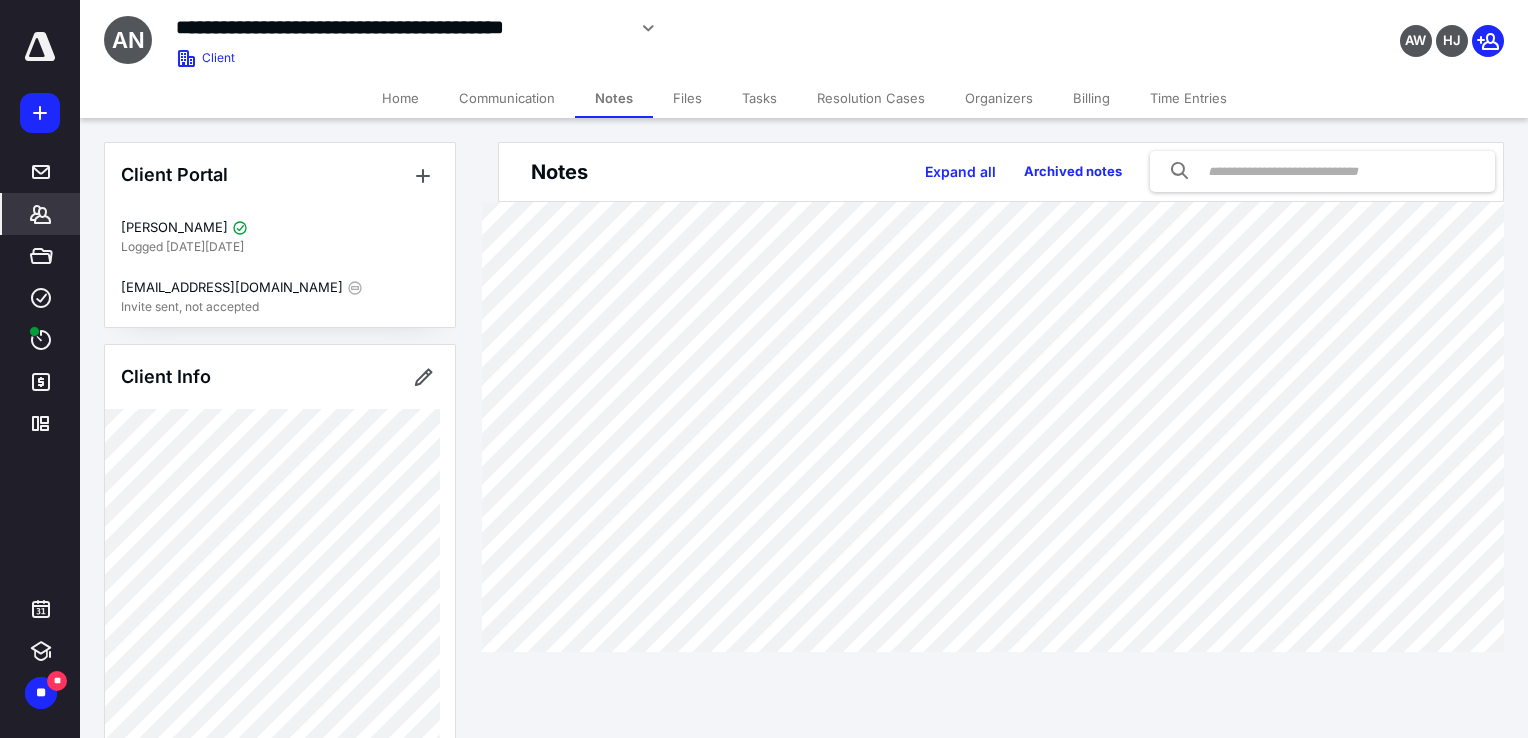 click on "Files" at bounding box center [687, 98] 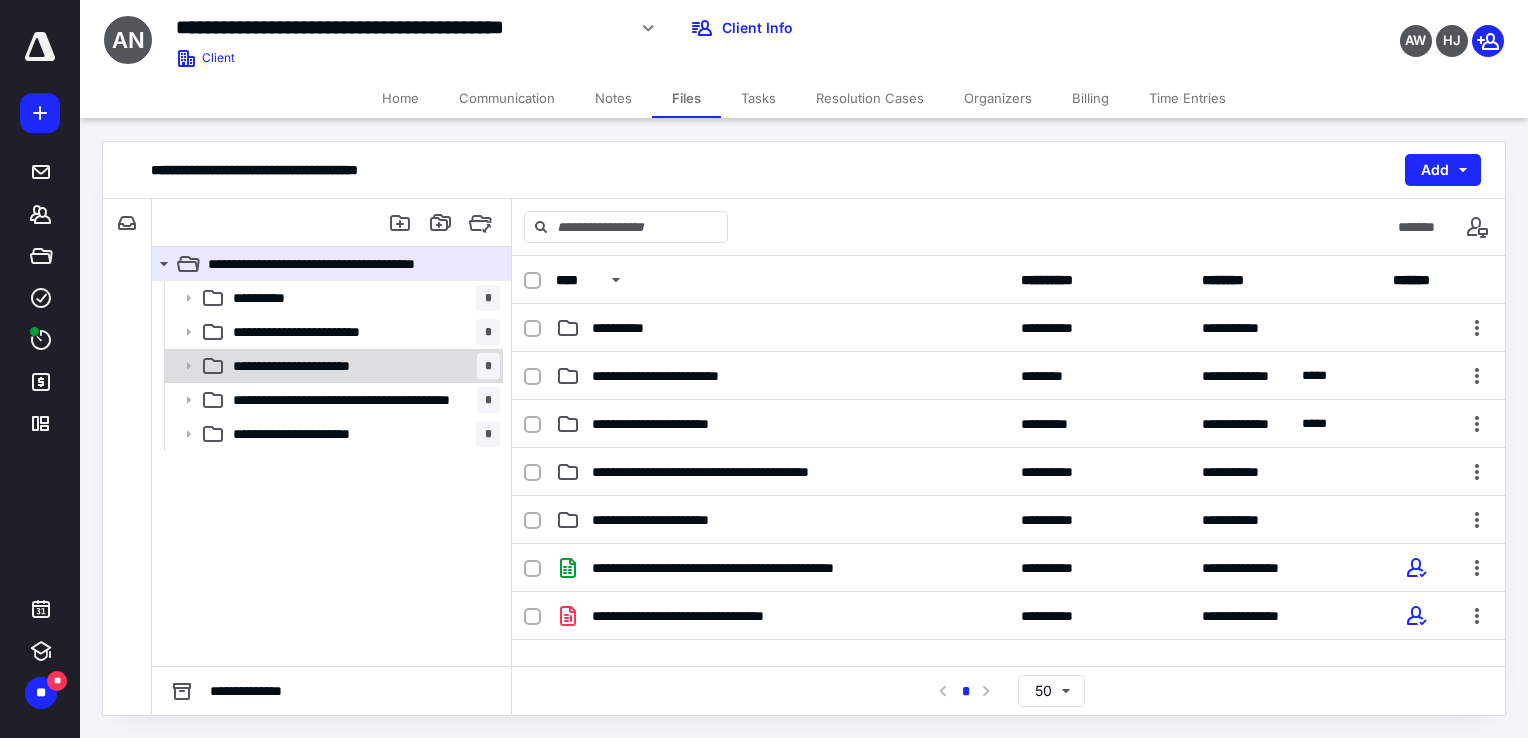 click on "**********" at bounding box center [318, 366] 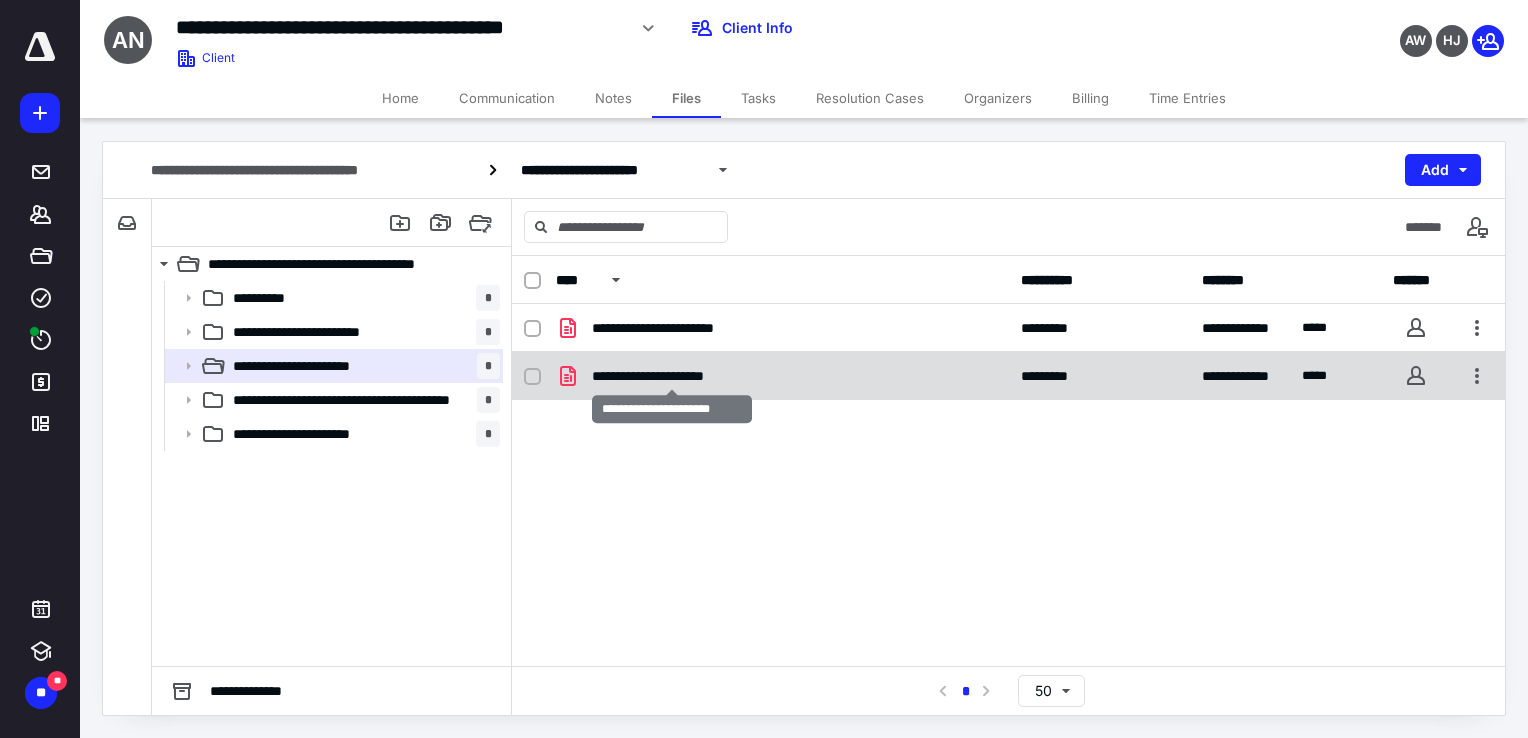 click on "**********" at bounding box center [673, 376] 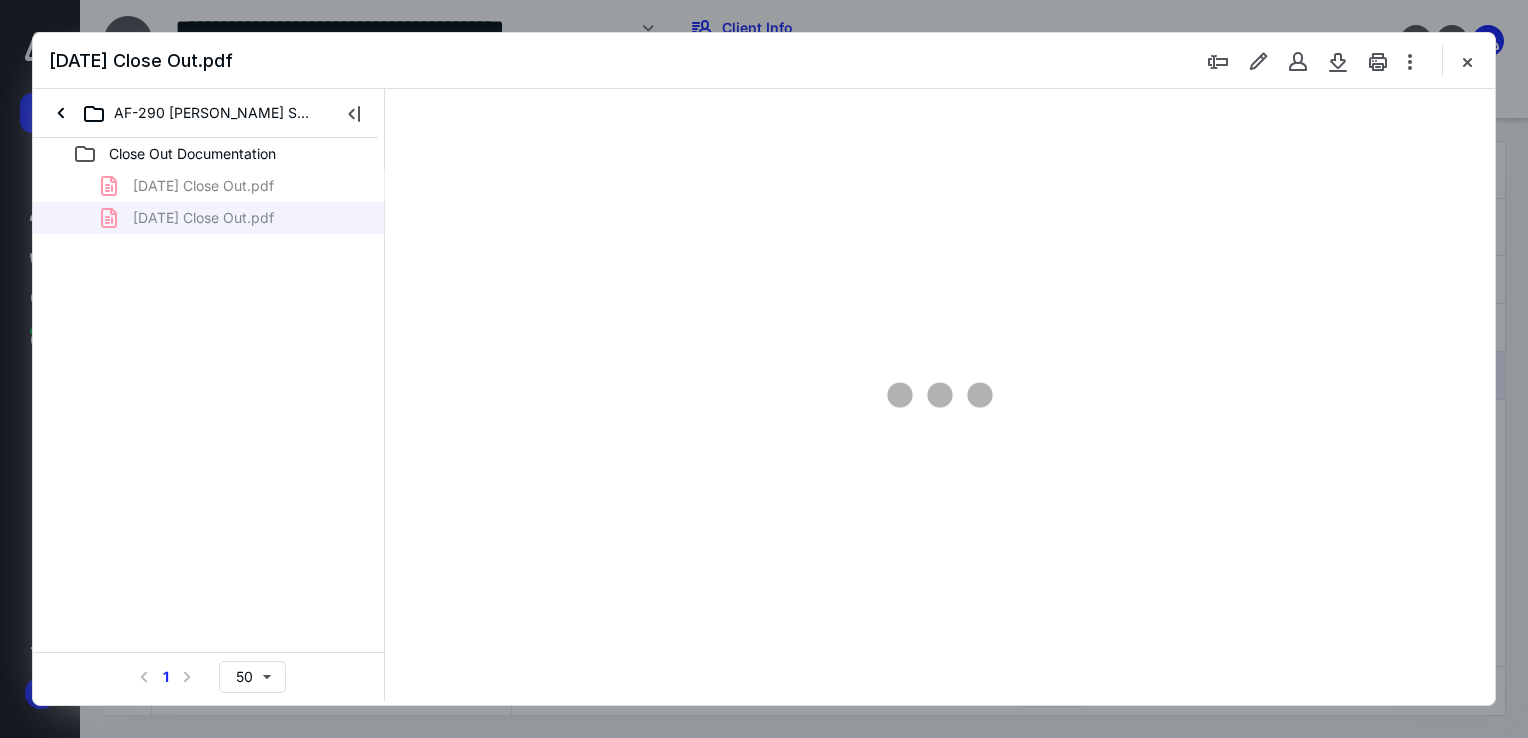 scroll, scrollTop: 0, scrollLeft: 0, axis: both 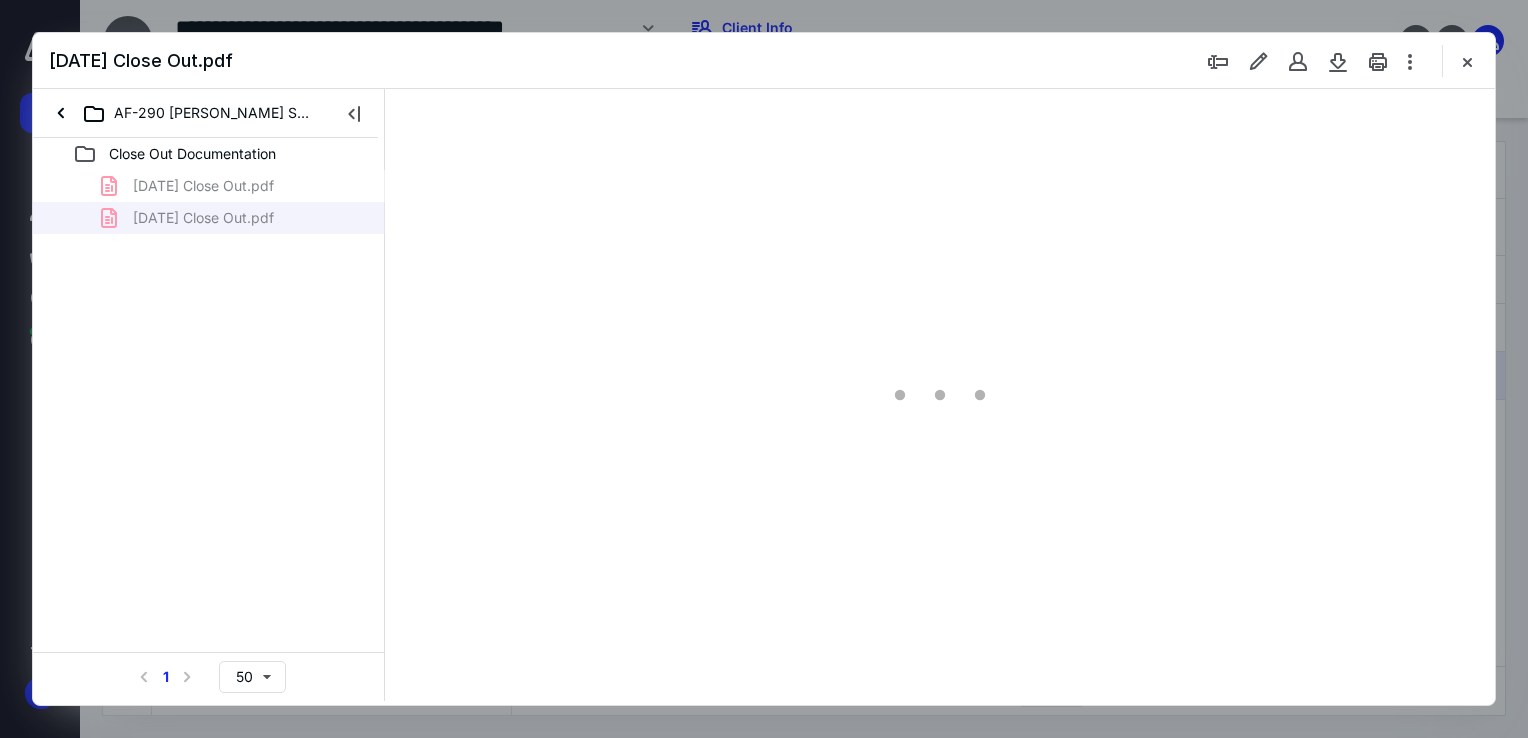 type on "68" 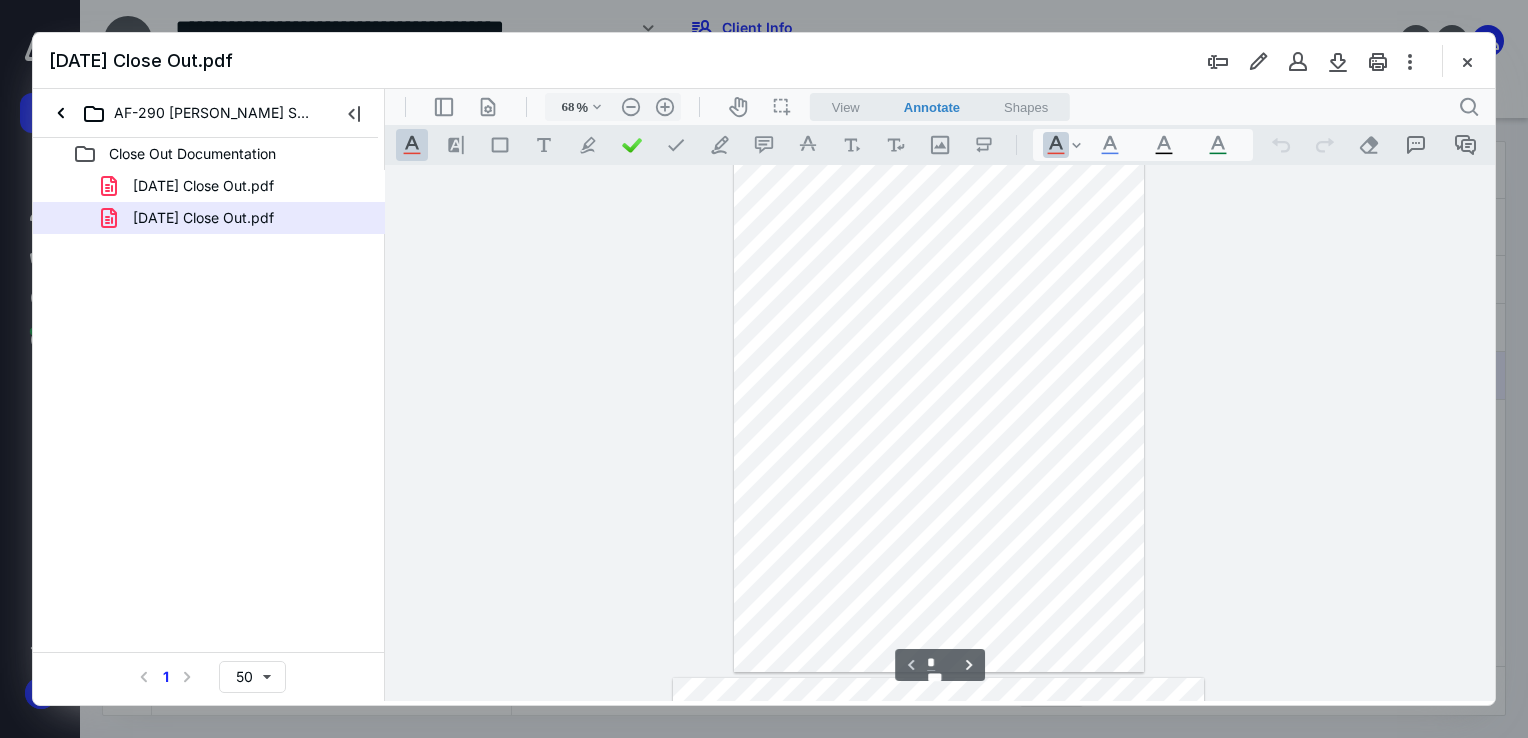 scroll, scrollTop: 0, scrollLeft: 0, axis: both 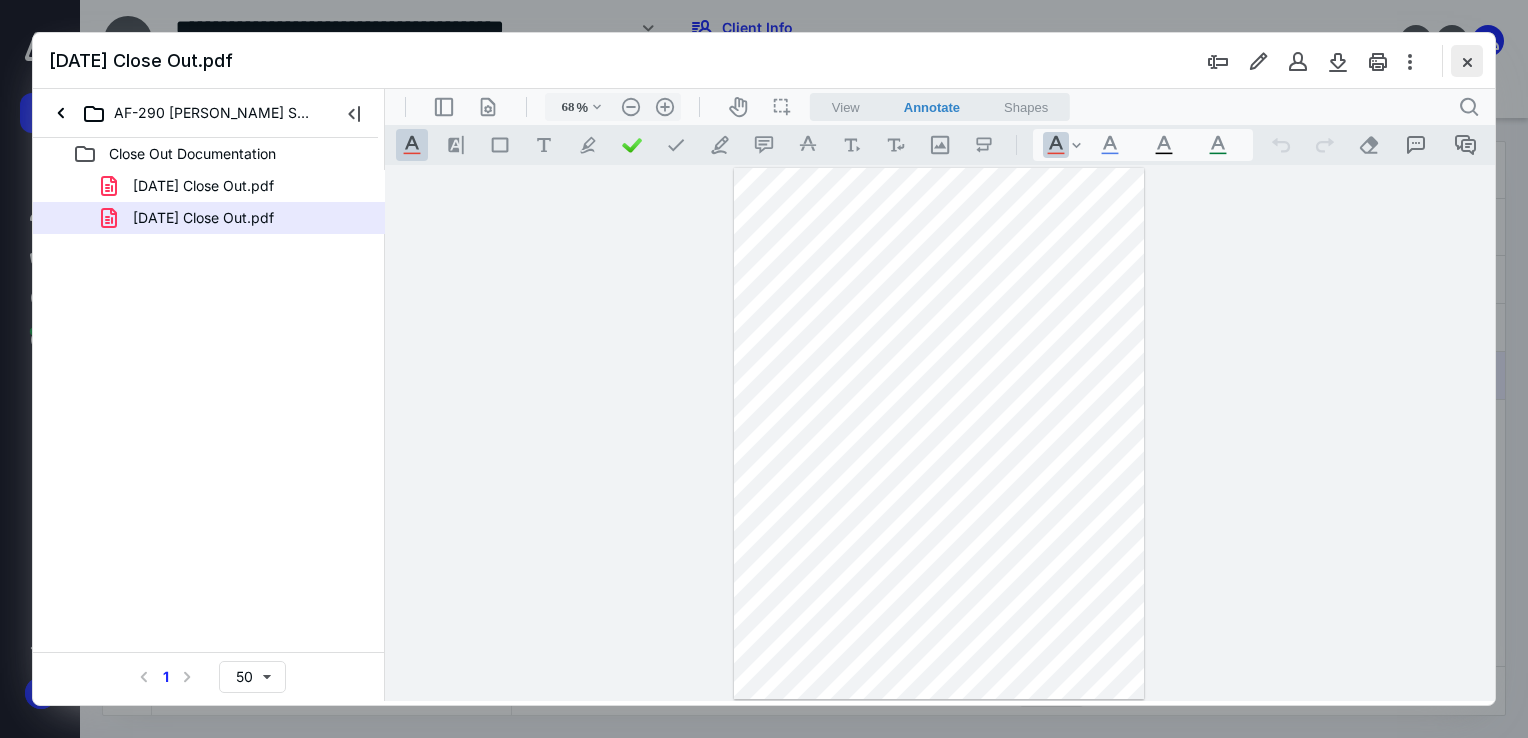 click at bounding box center (1467, 61) 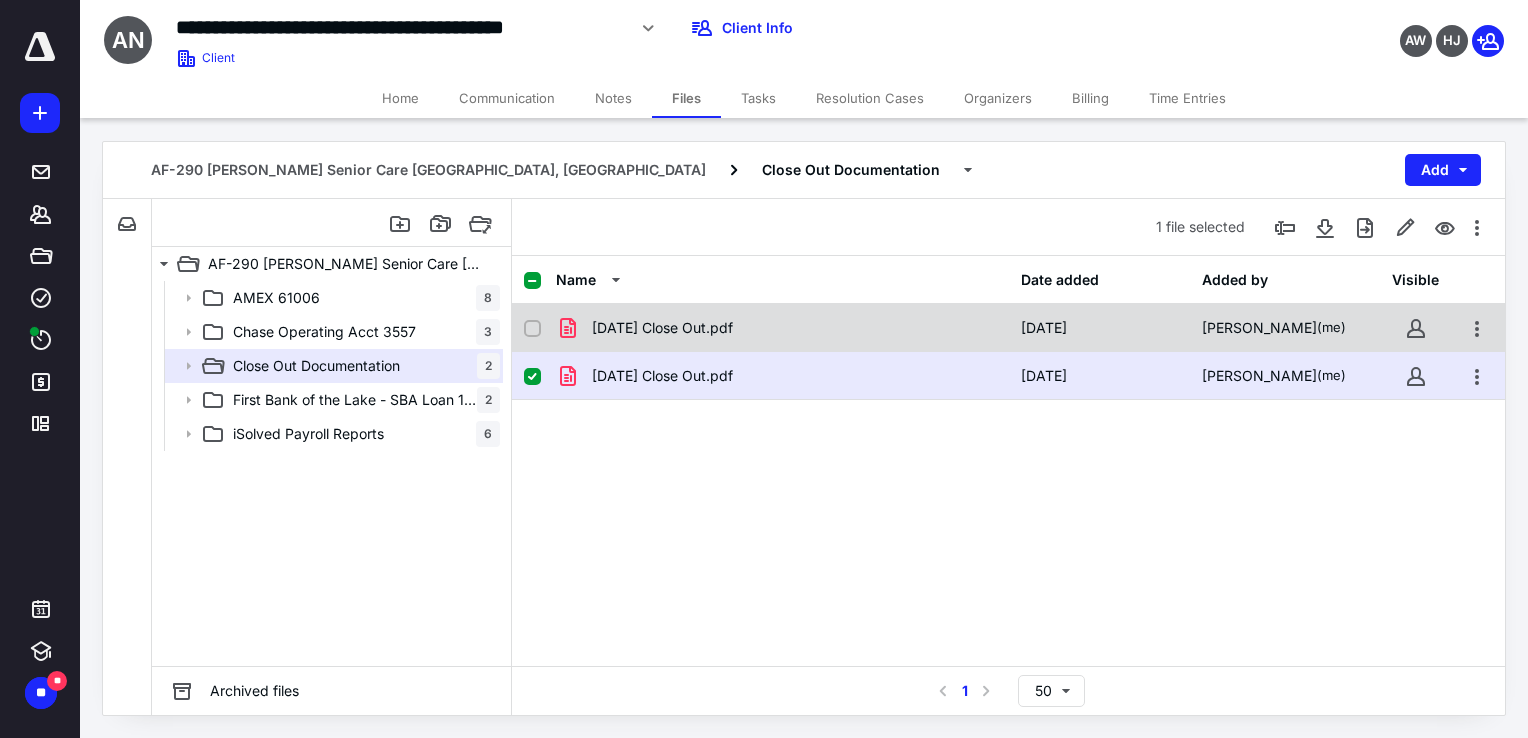 click on "[DATE] Close Out.pdf [DATE] [PERSON_NAME]  (me)" at bounding box center (1008, 328) 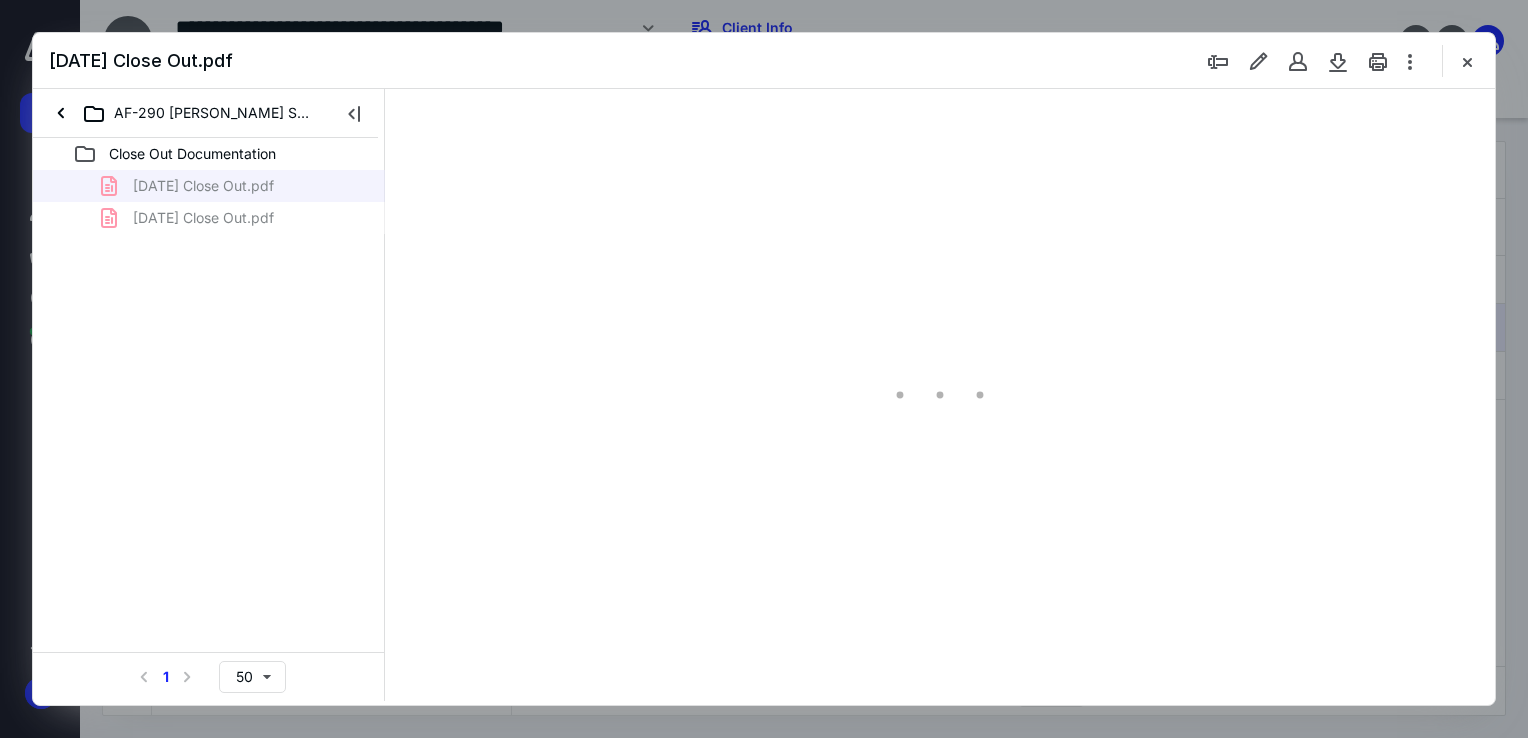scroll, scrollTop: 0, scrollLeft: 0, axis: both 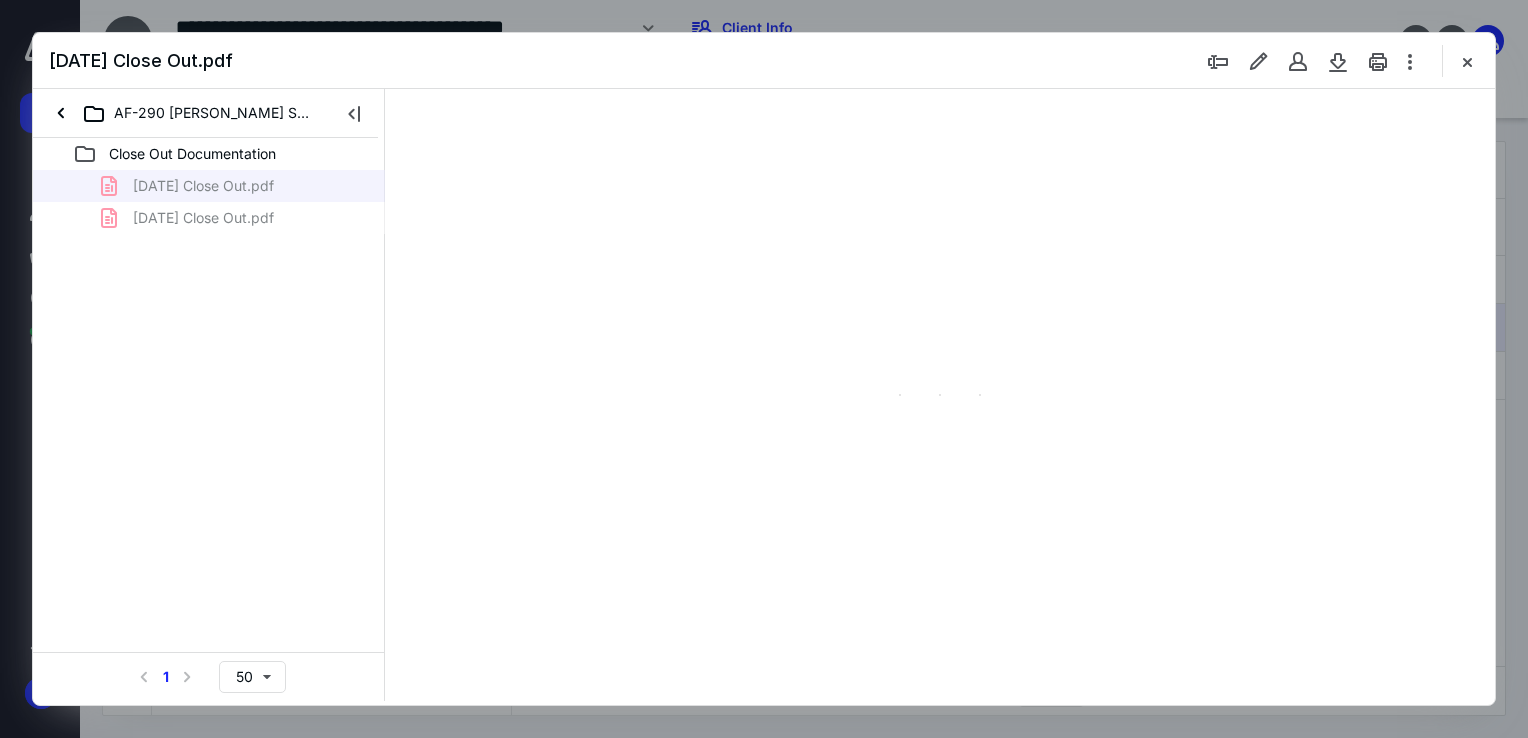 type on "87" 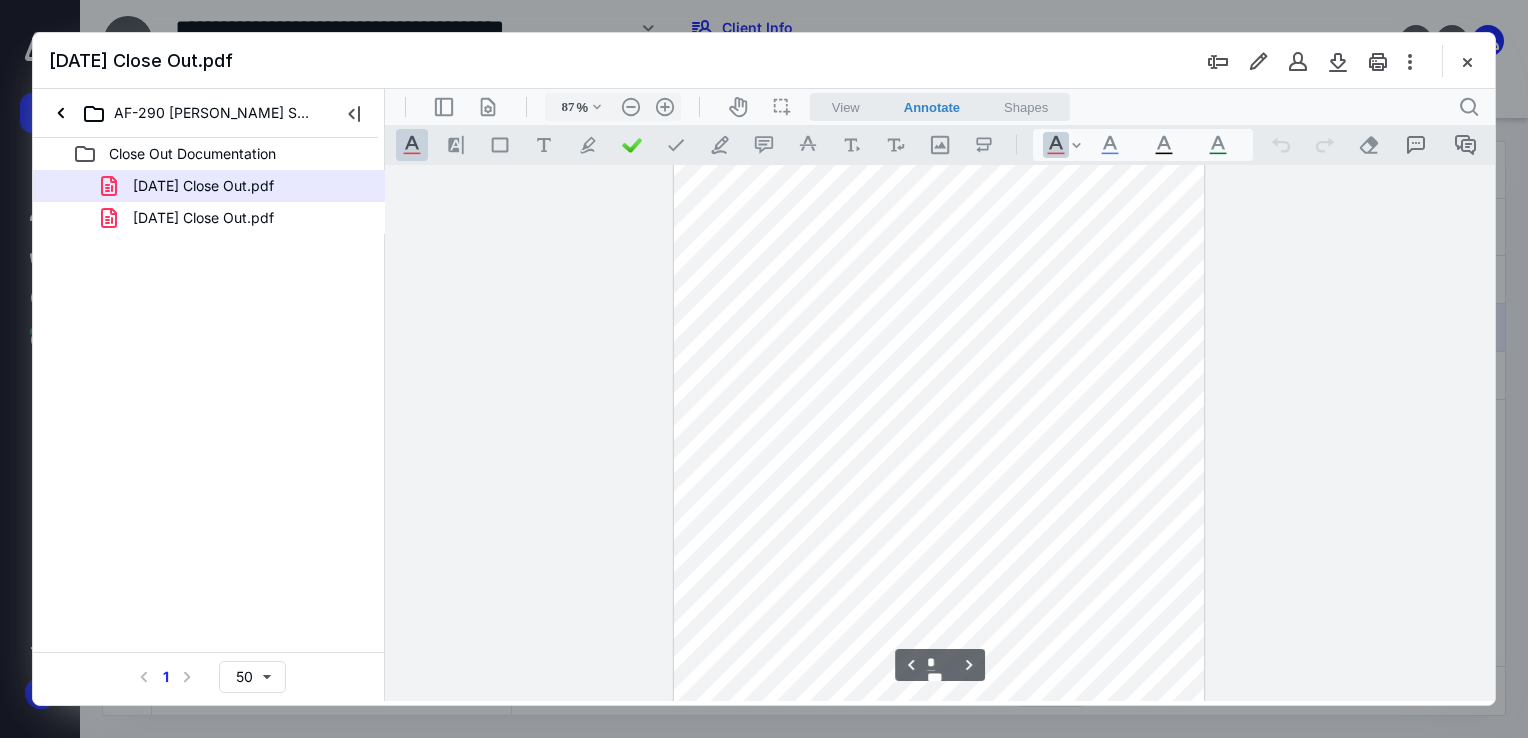 scroll, scrollTop: 726, scrollLeft: 0, axis: vertical 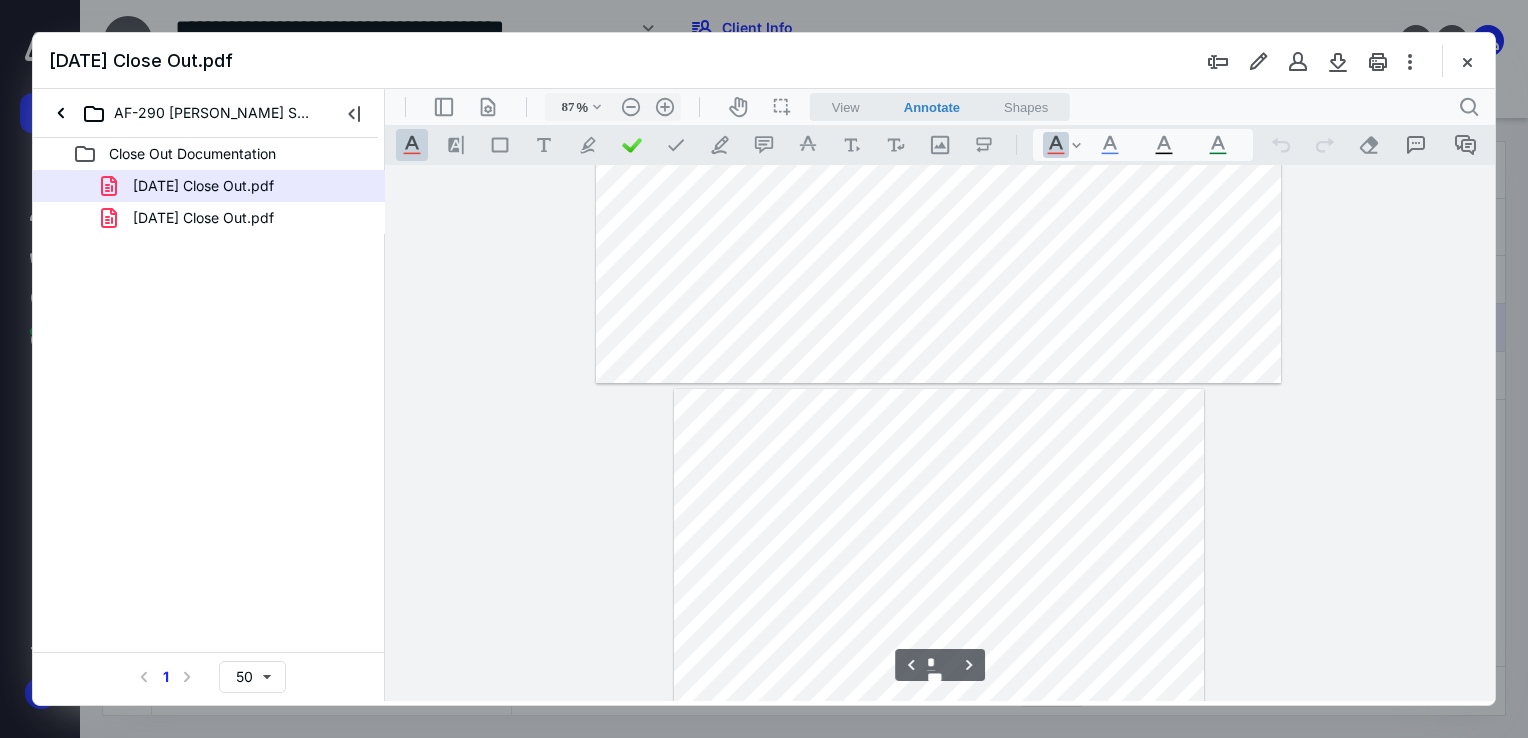 type on "*" 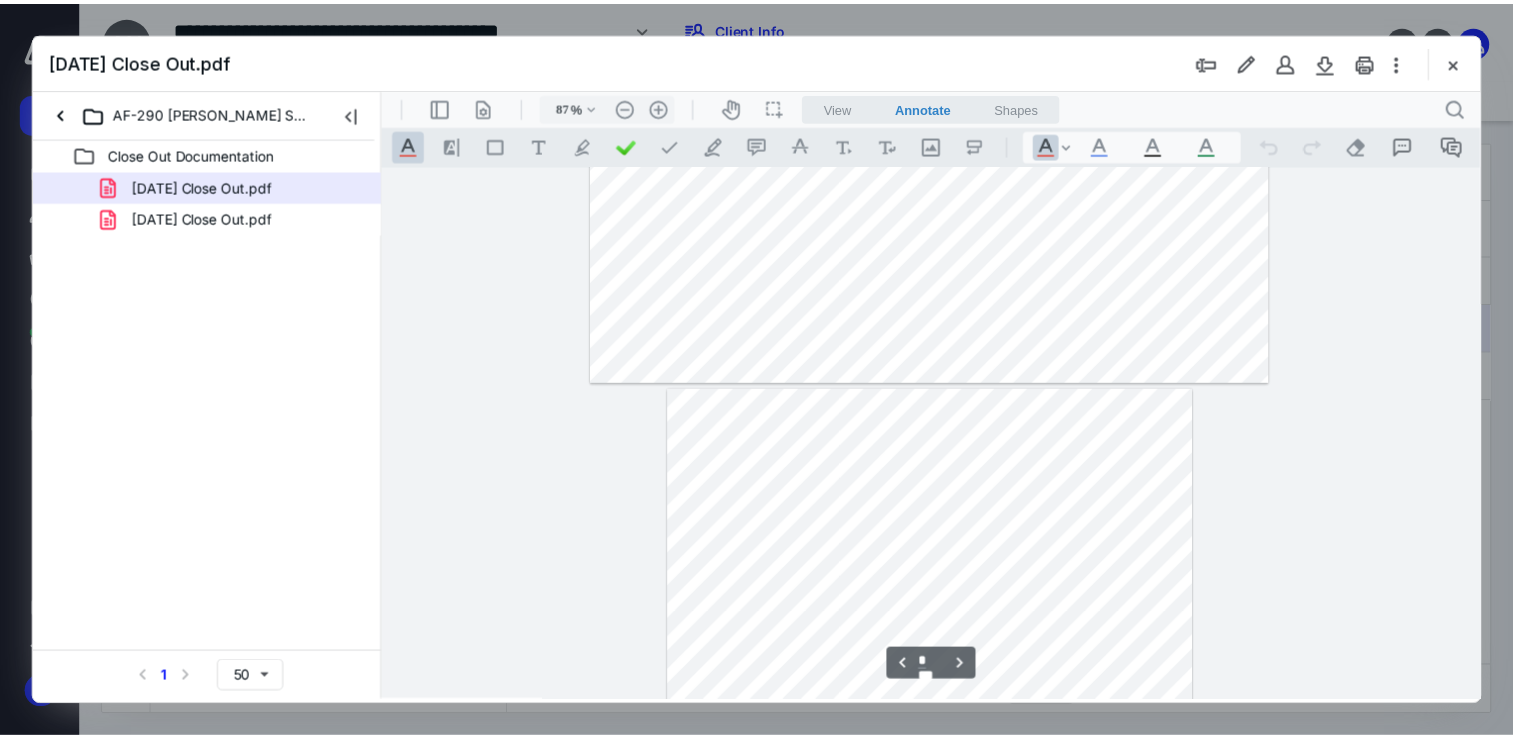 scroll, scrollTop: 126, scrollLeft: 0, axis: vertical 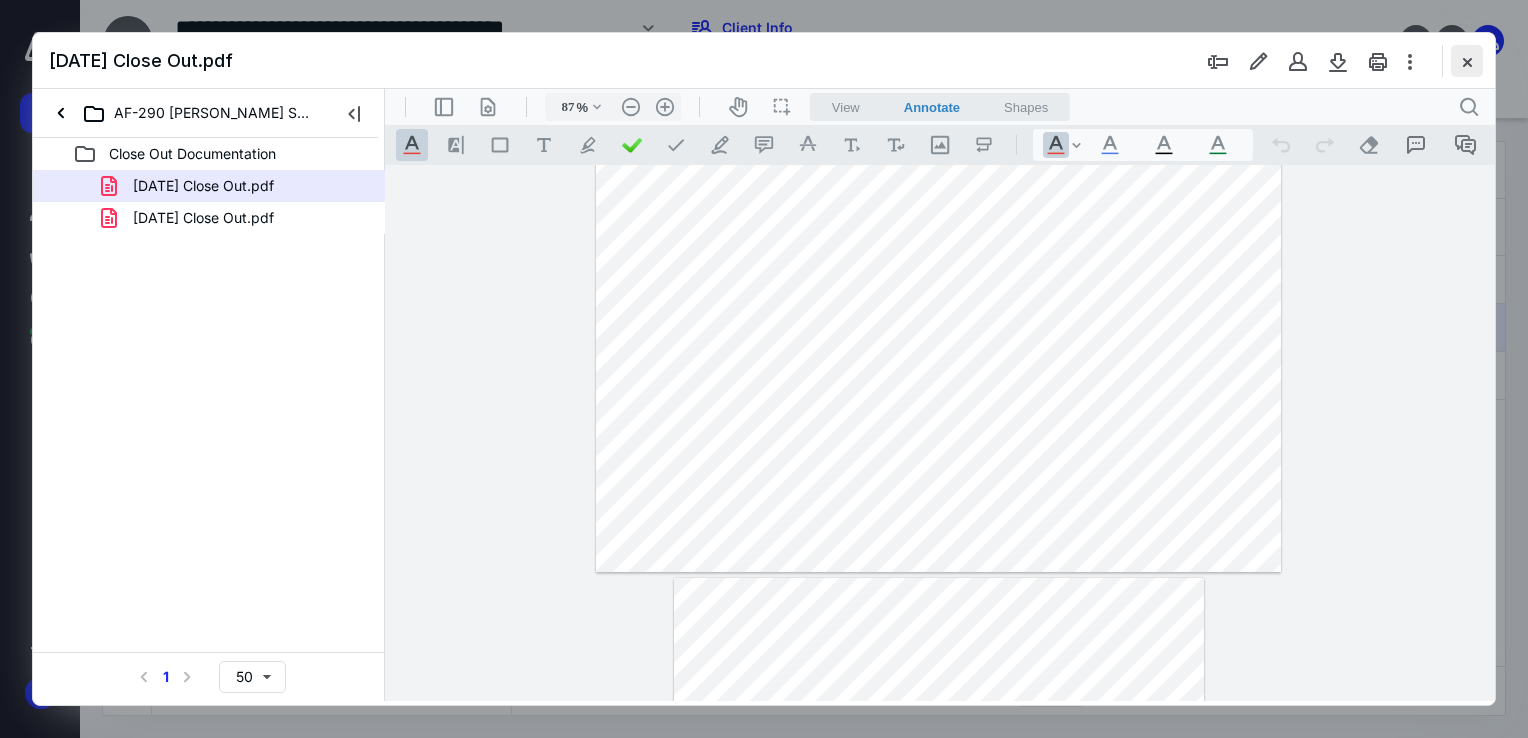 click at bounding box center [1467, 61] 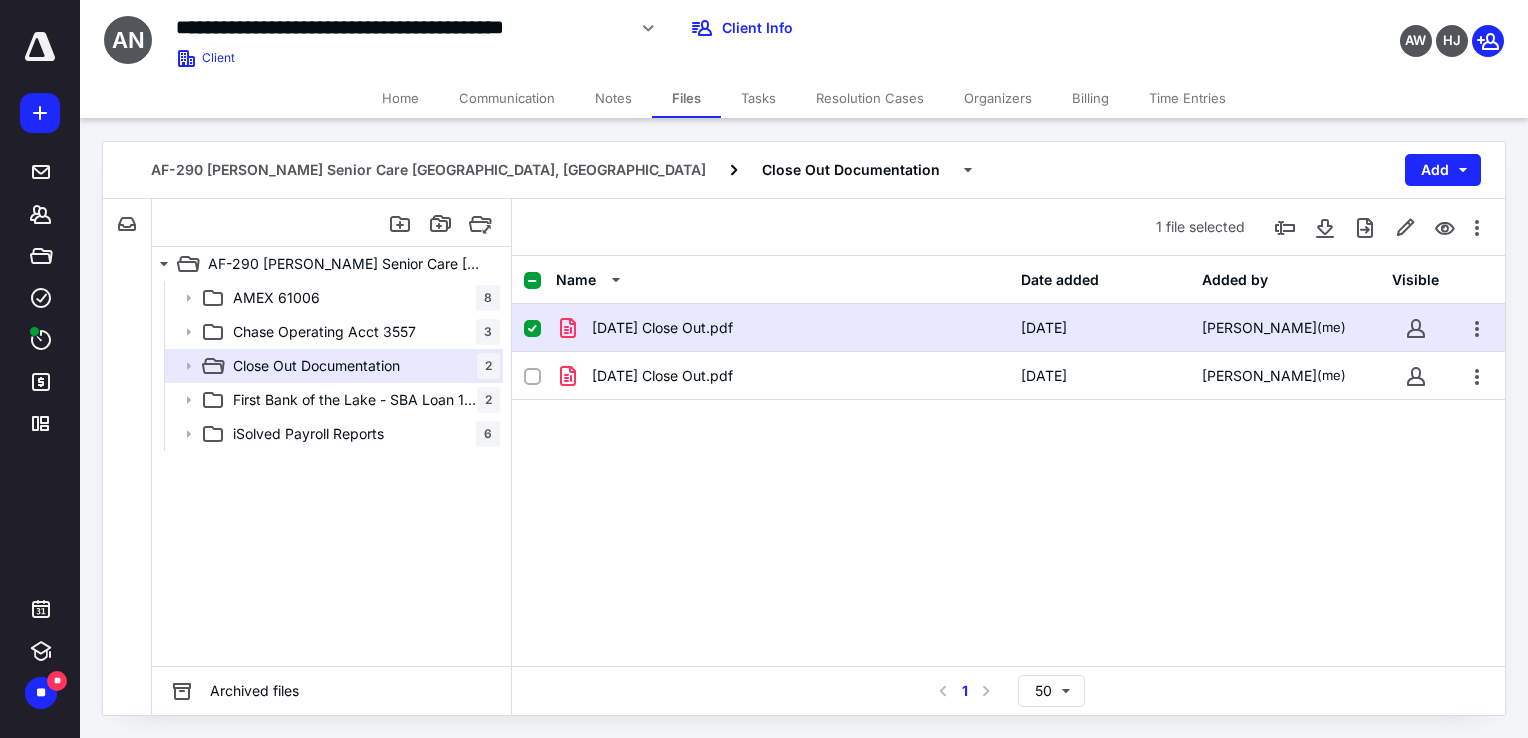 click on "[DATE] Close Out.pdf [DATE] [PERSON_NAME]  (me) [DATE] Close Out.pdf [DATE] [PERSON_NAME]  (me)" at bounding box center [1008, 454] 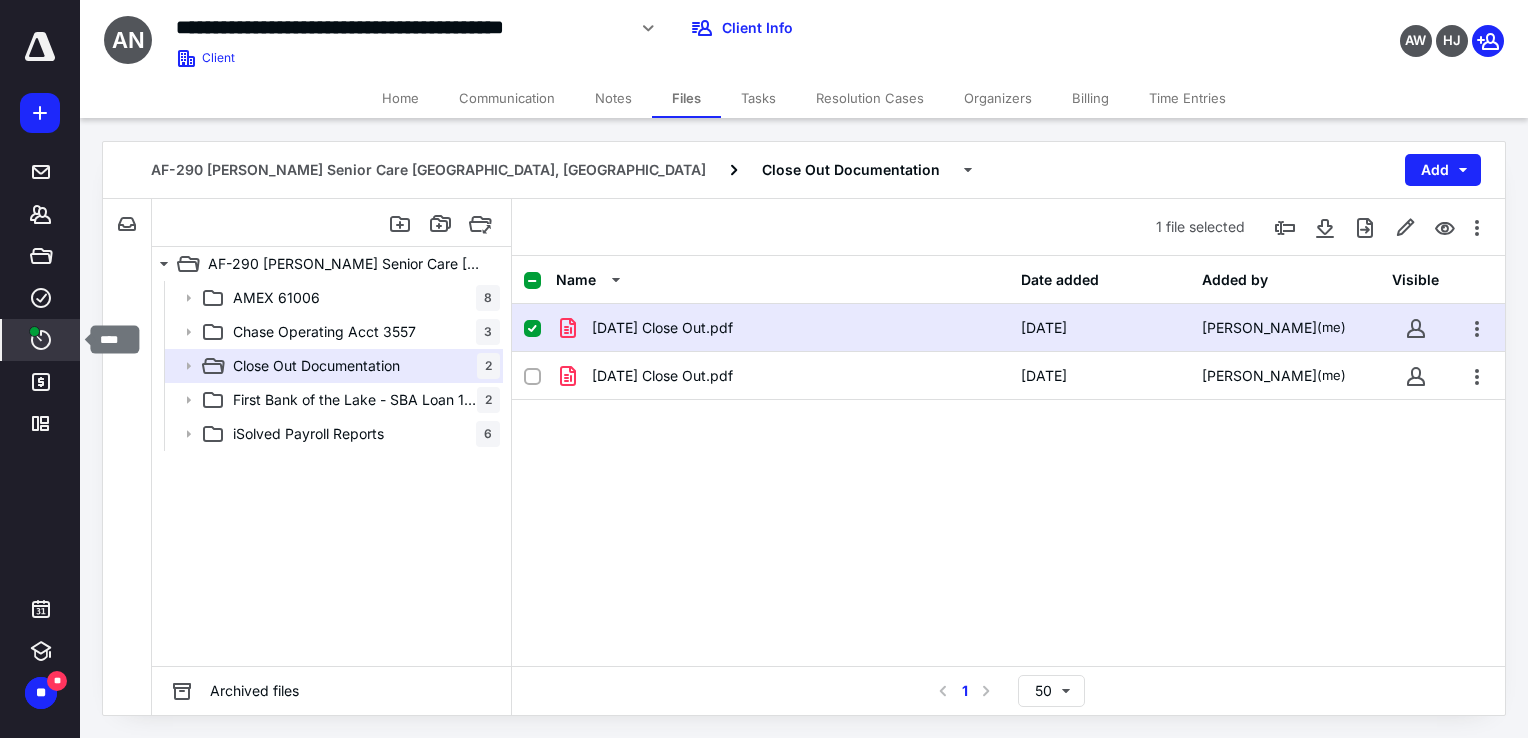 click 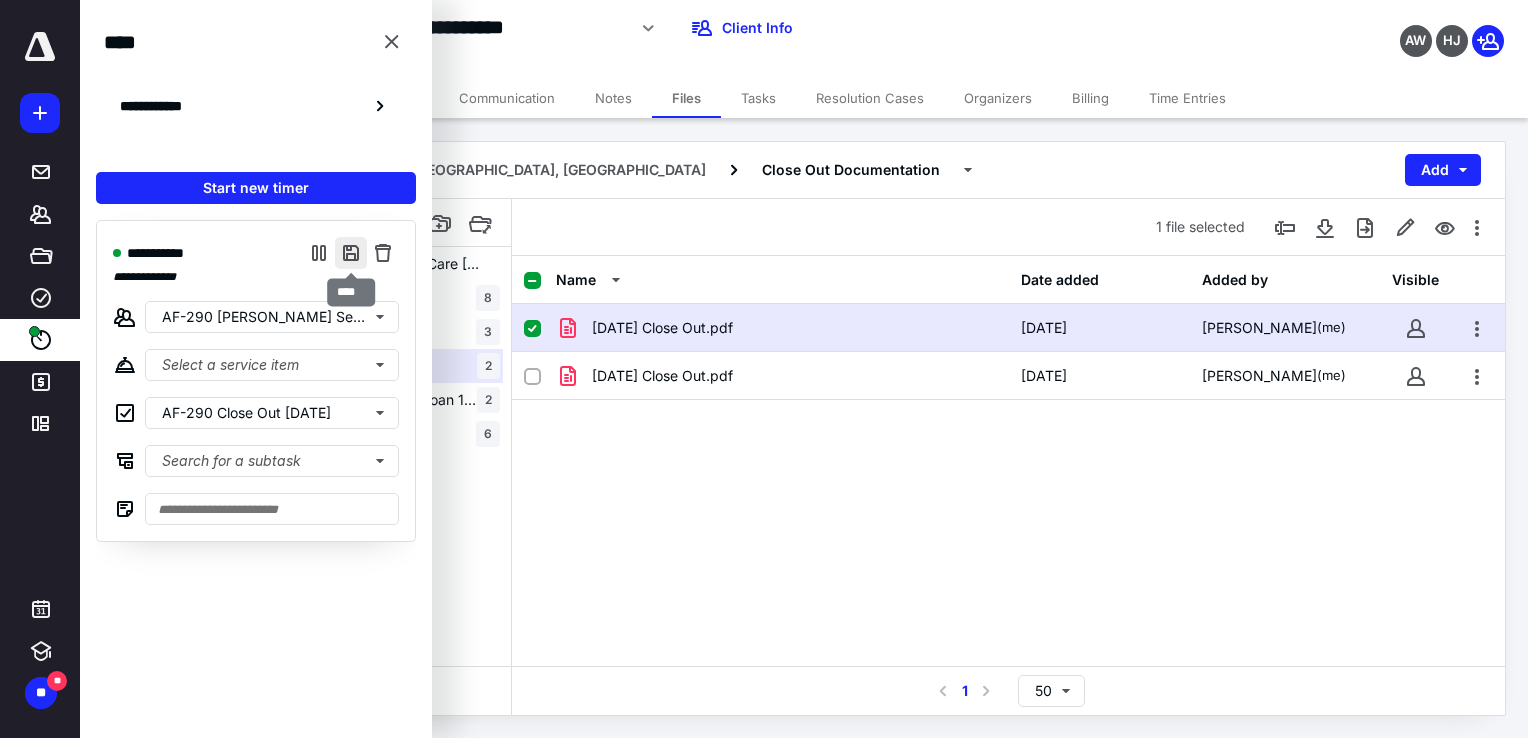 click at bounding box center (351, 253) 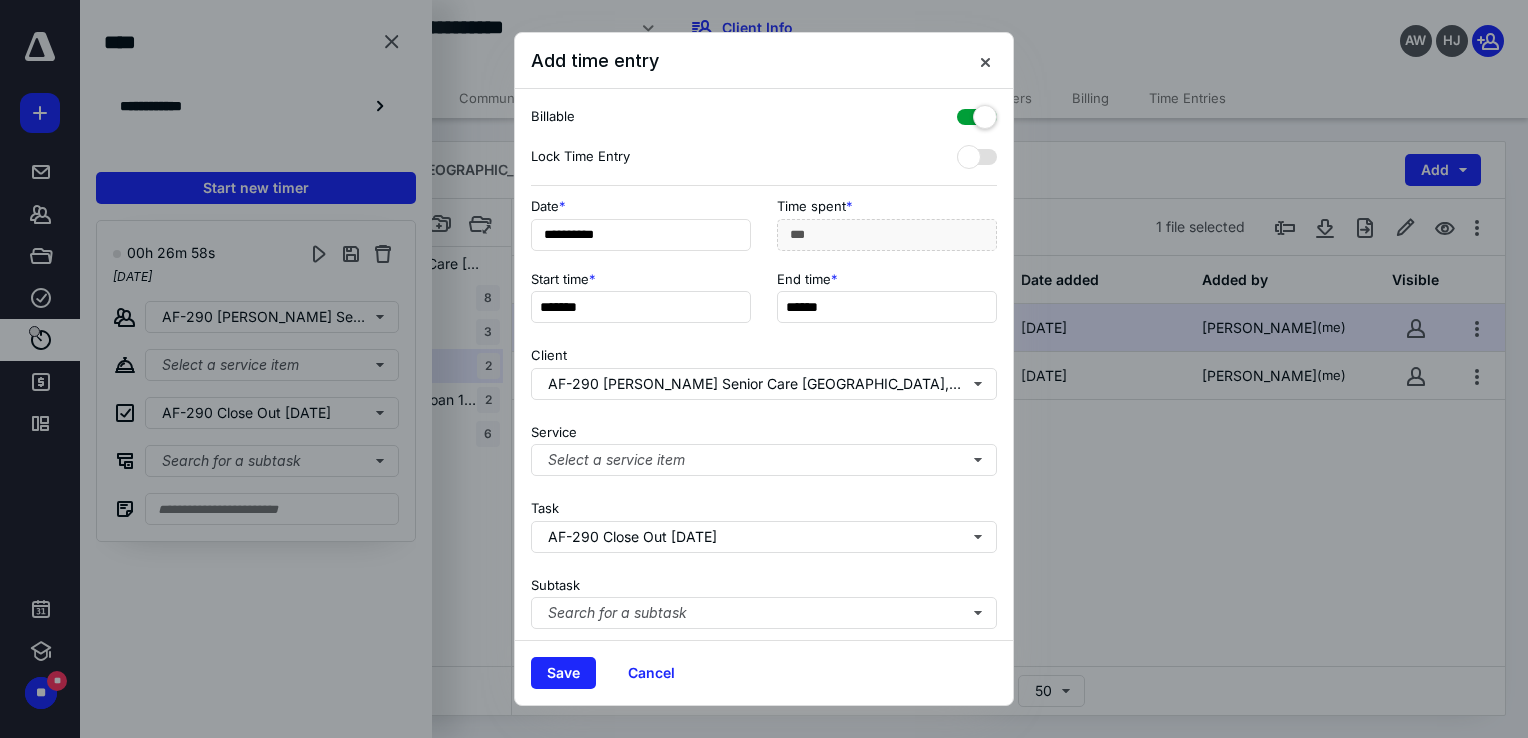 click at bounding box center [977, 113] 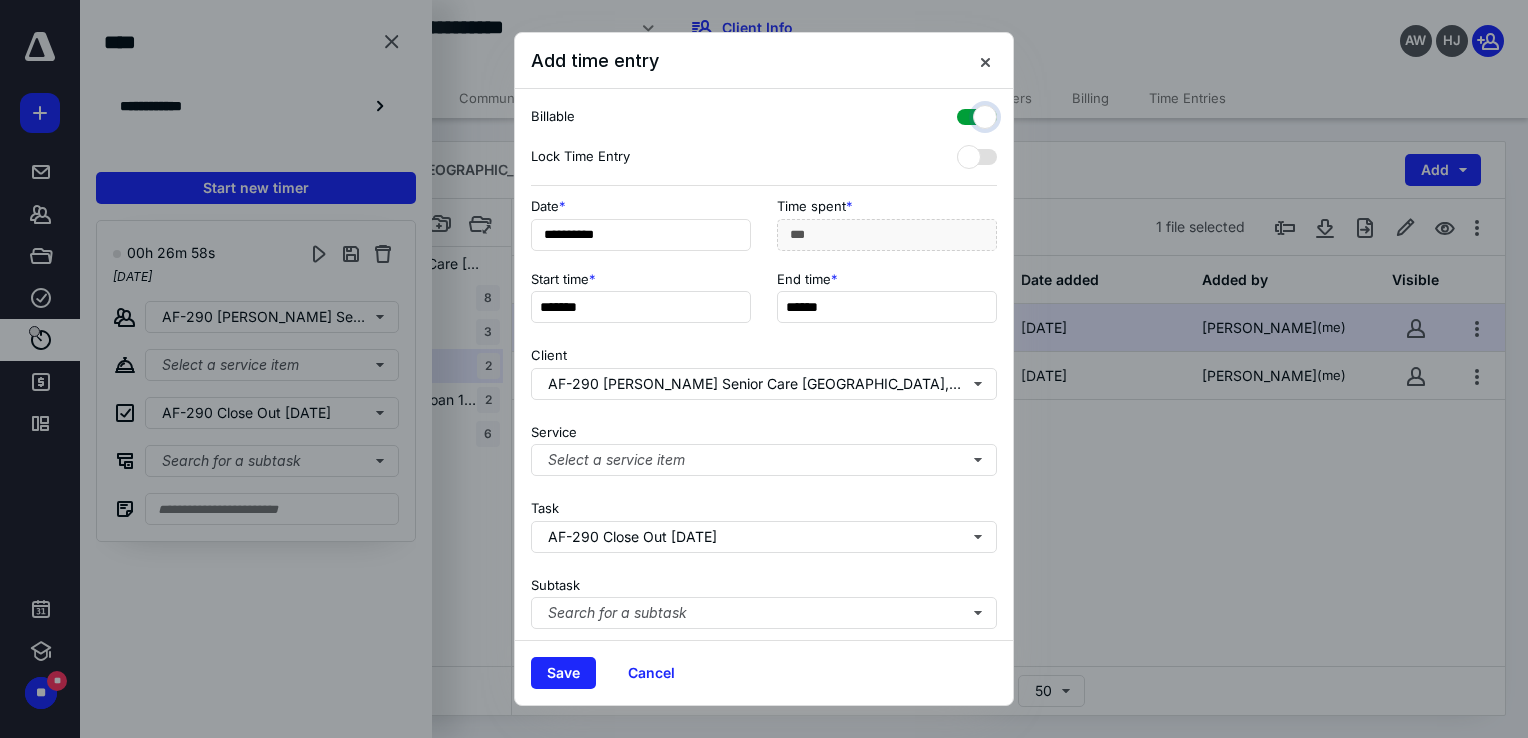 click at bounding box center (967, 114) 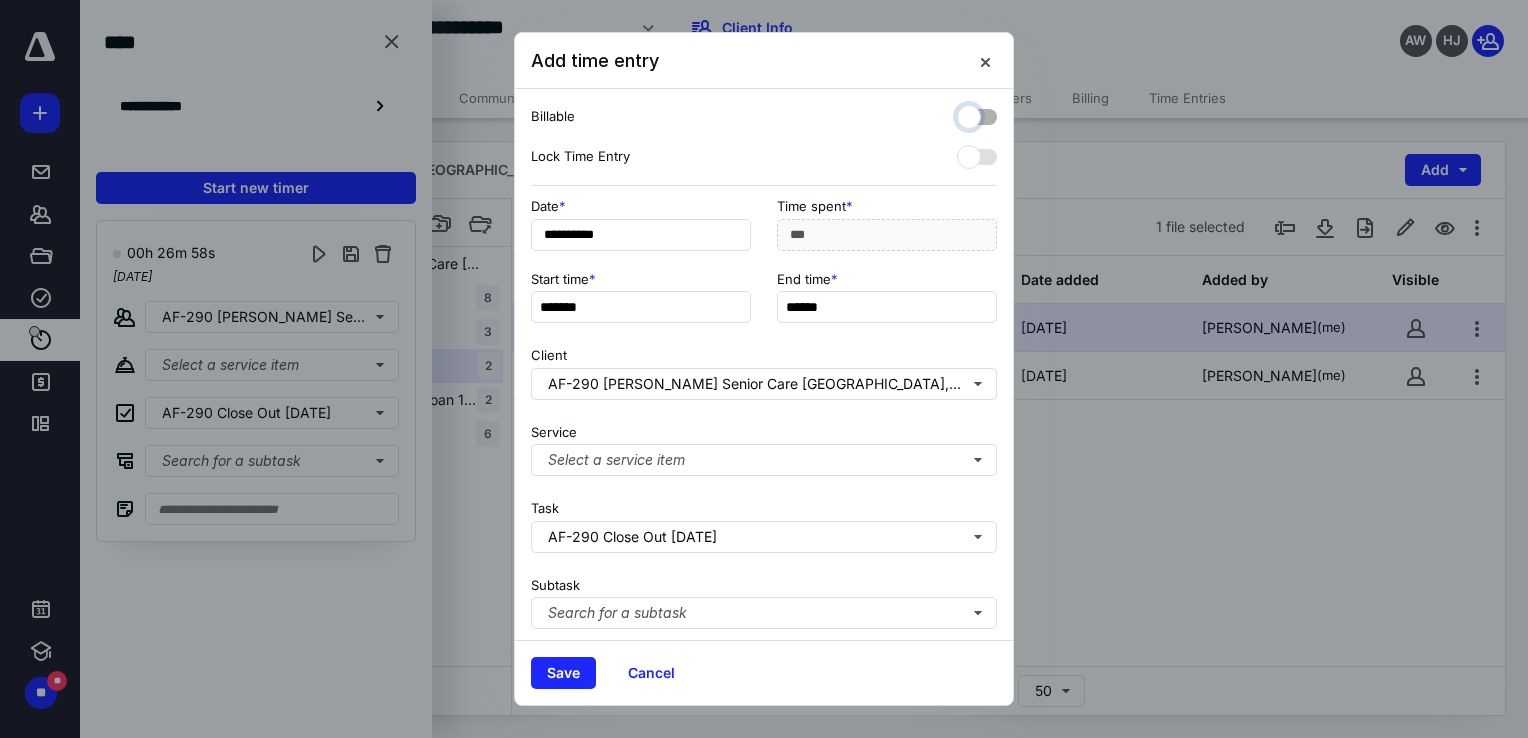 checkbox on "false" 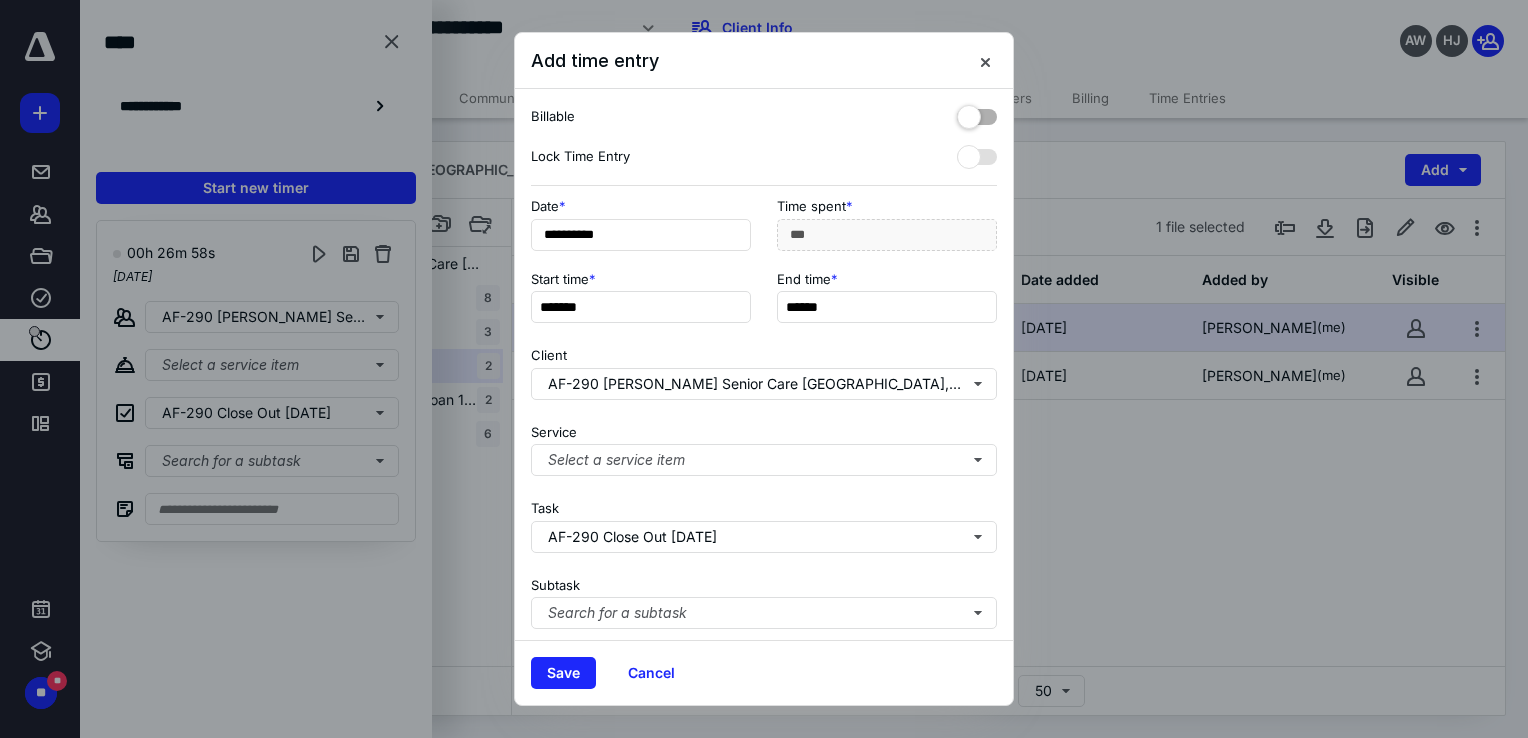 click on "Save Cancel" at bounding box center [764, 672] 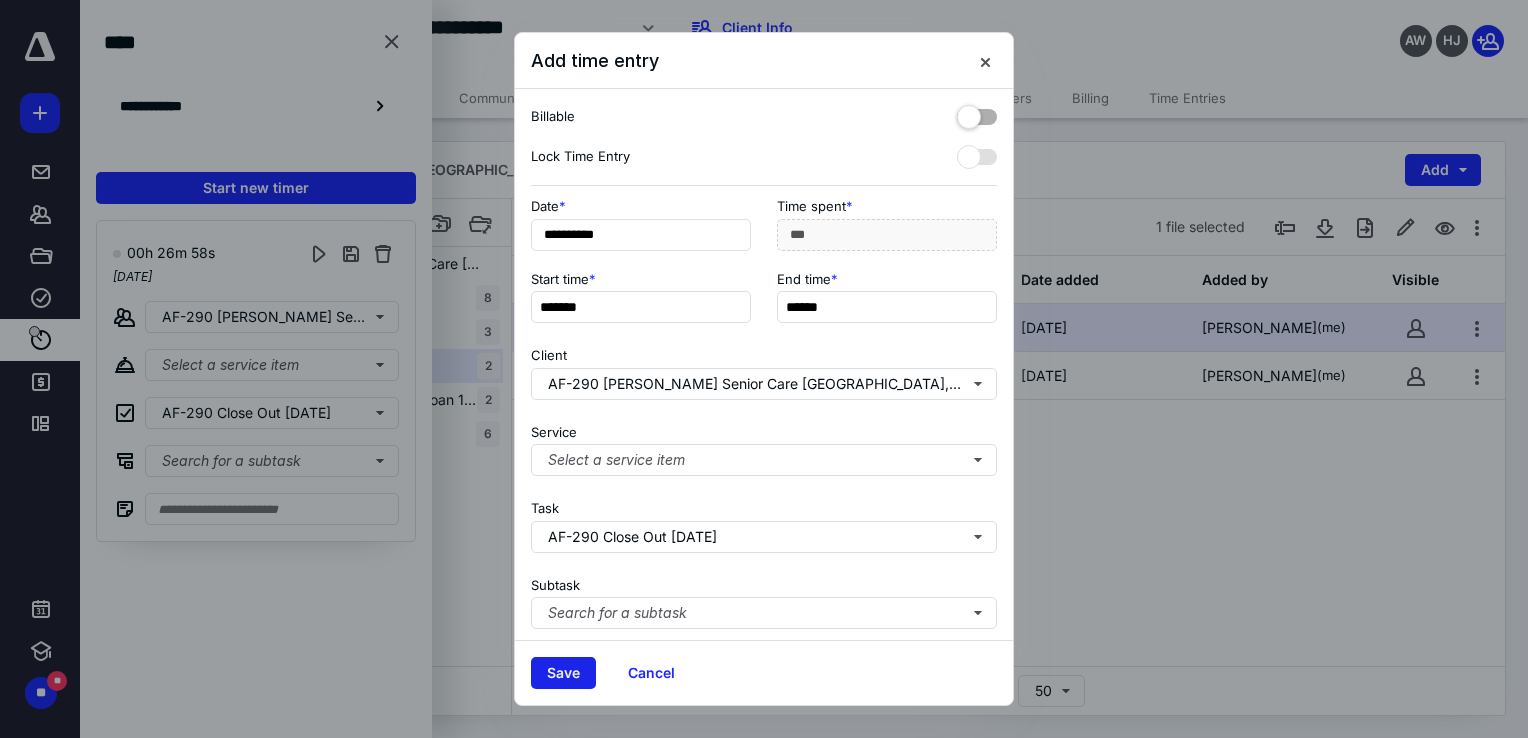 click on "Save" at bounding box center [563, 673] 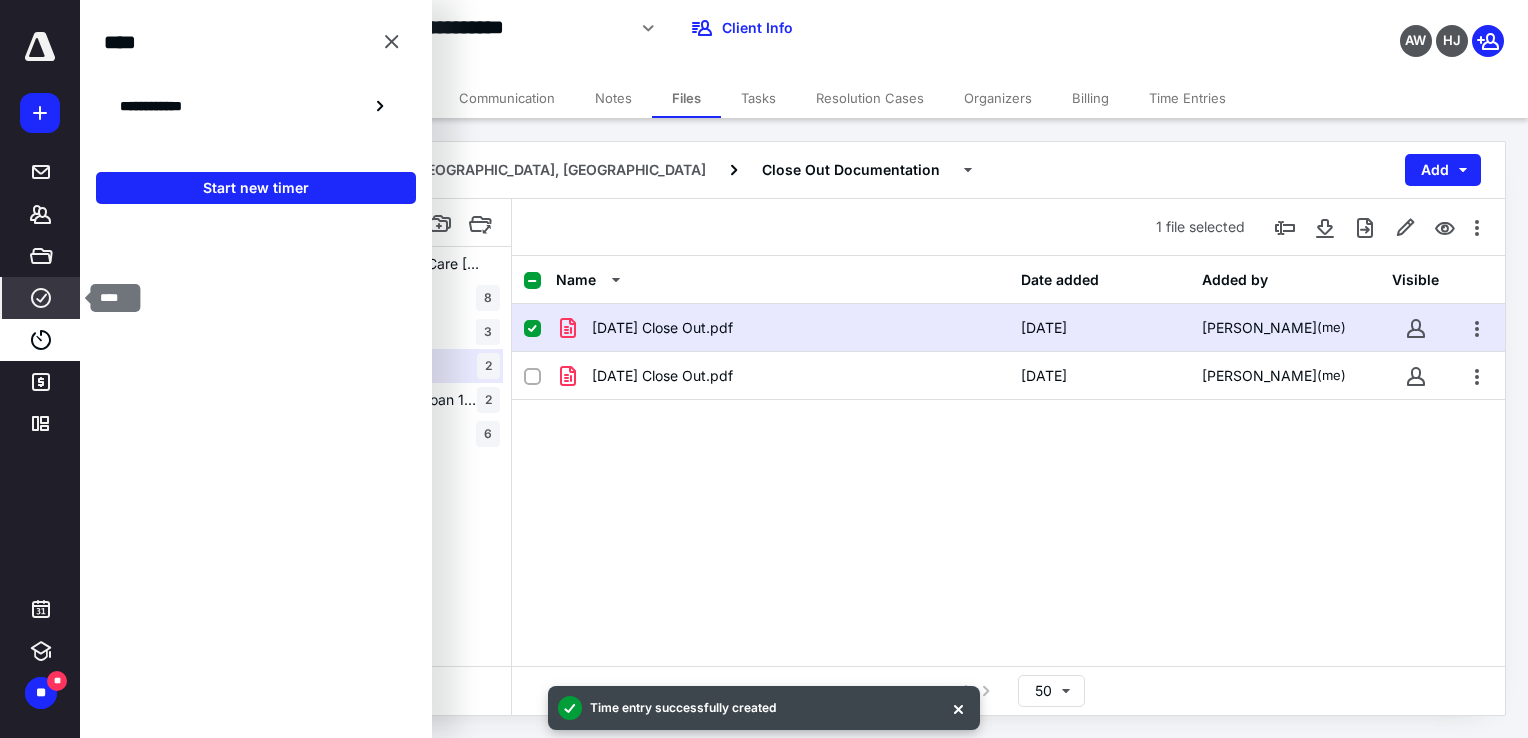 click 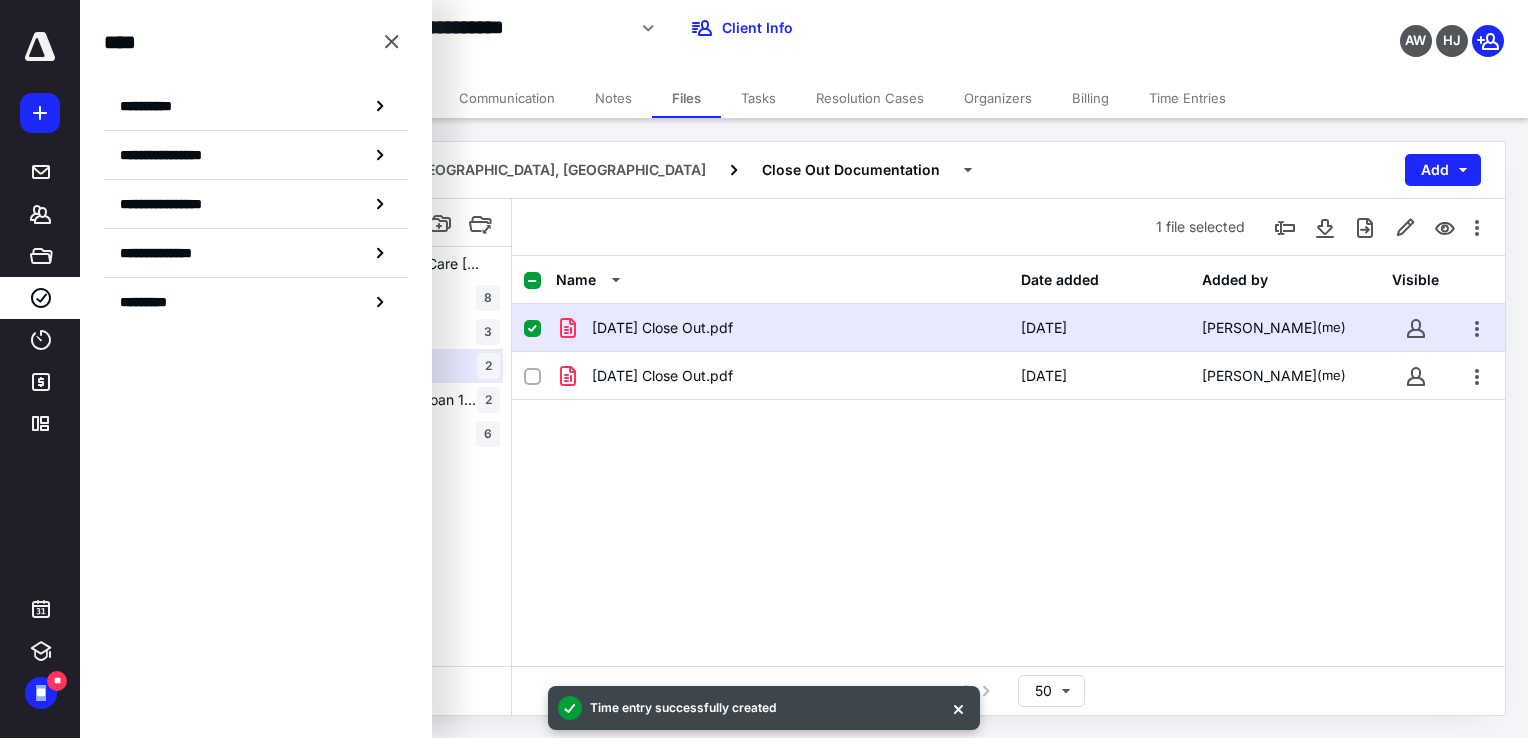 drag, startPoint x: 32, startPoint y: 296, endPoint x: 172, endPoint y: 114, distance: 229.61707 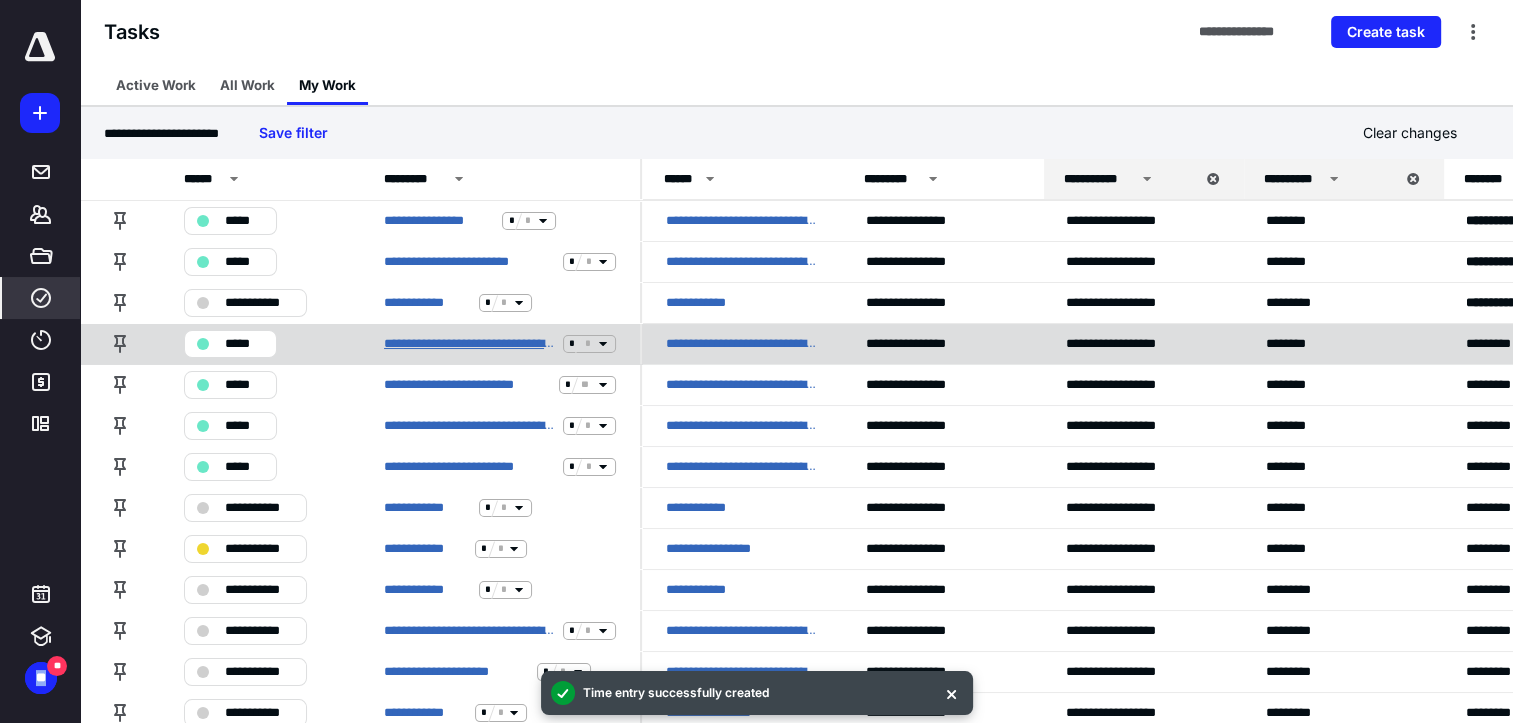 click on "**********" at bounding box center (469, 344) 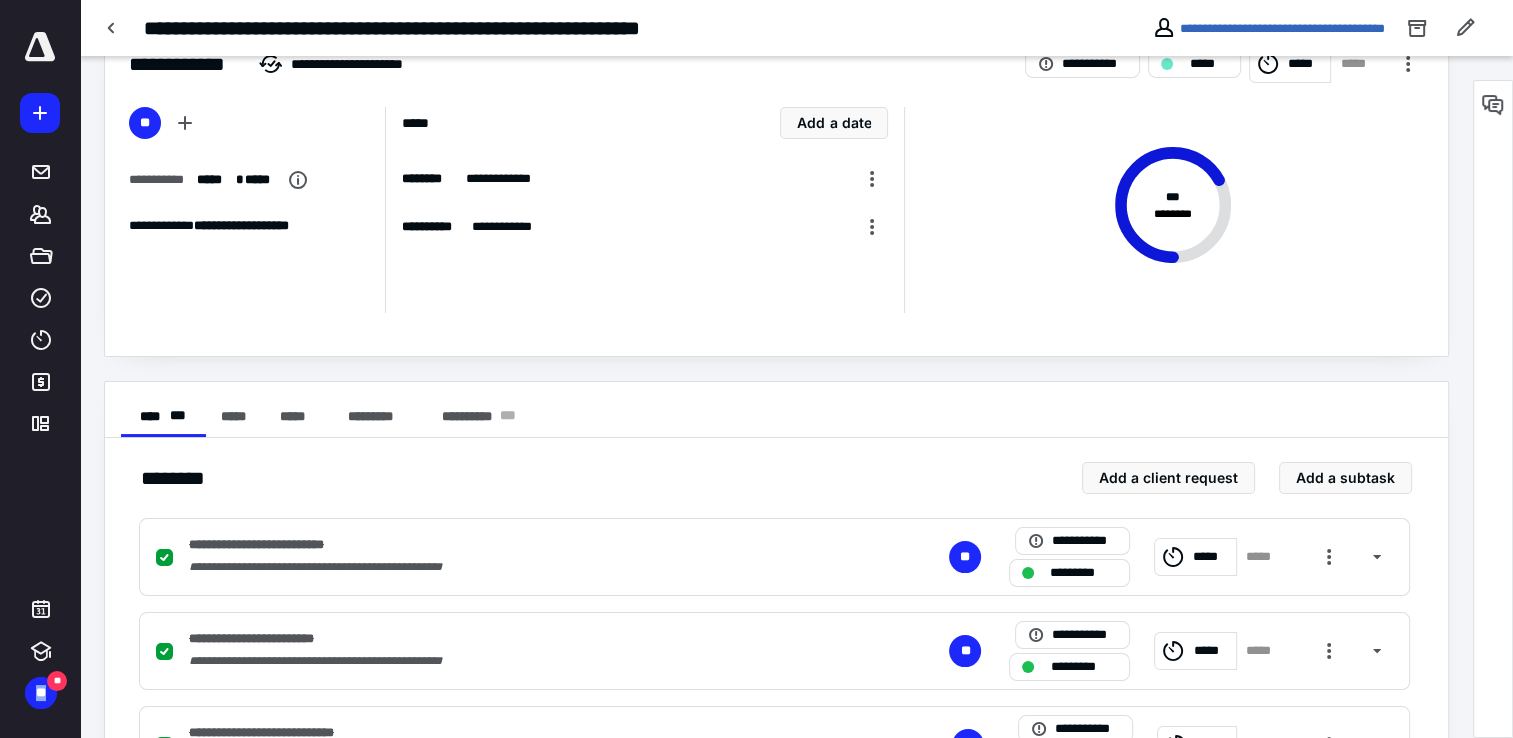 scroll, scrollTop: 0, scrollLeft: 0, axis: both 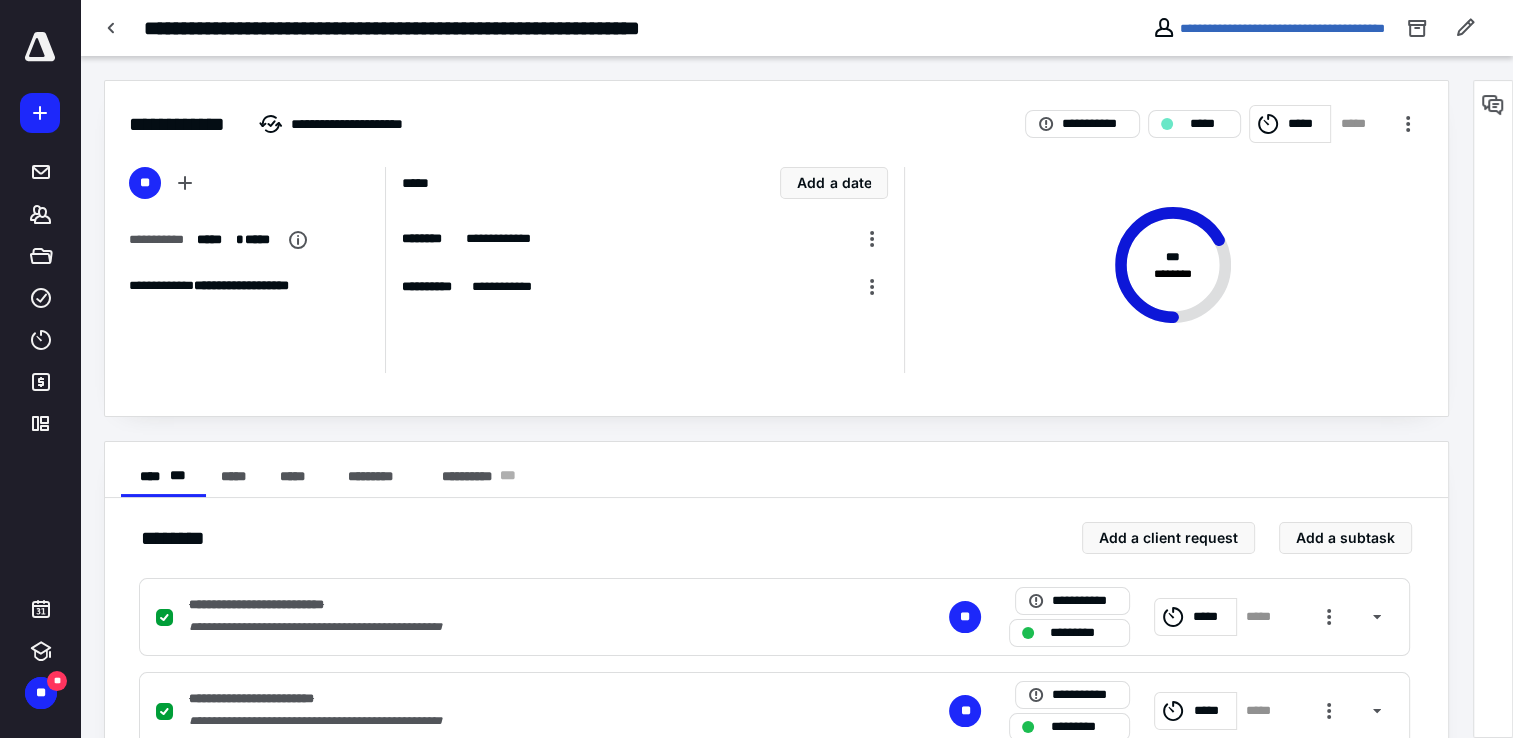click on "*****" at bounding box center [1306, 124] 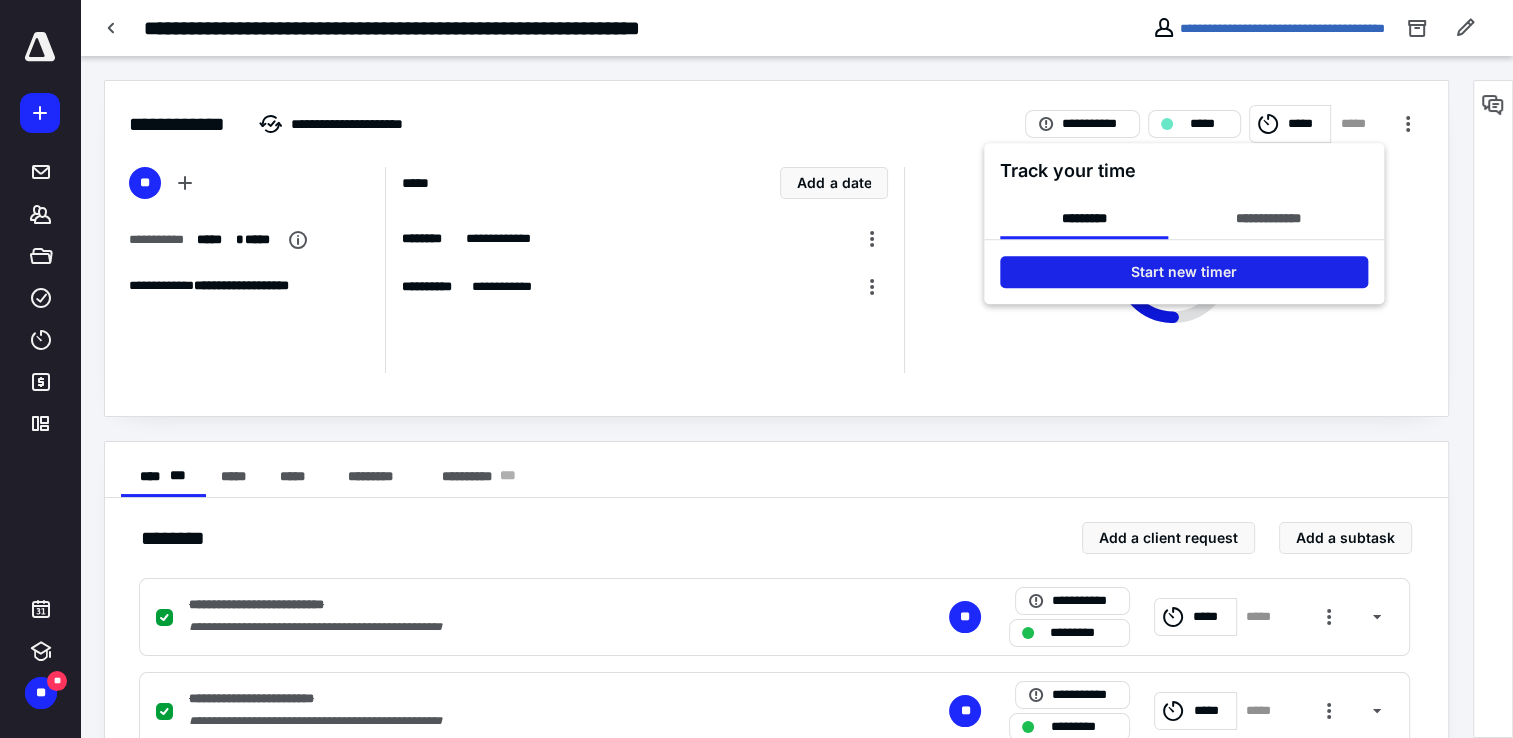 click on "Start new timer" at bounding box center (1184, 272) 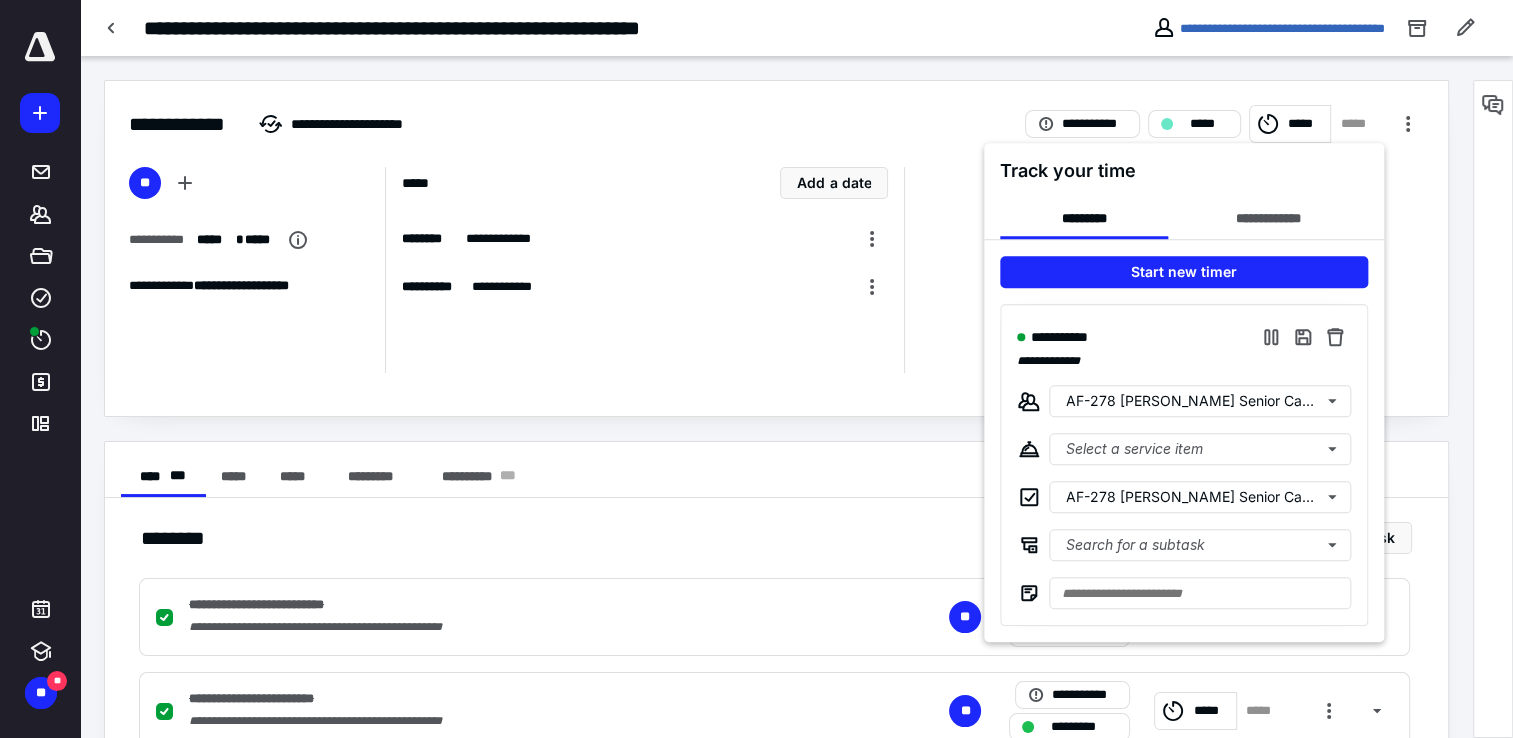 click at bounding box center (756, 369) 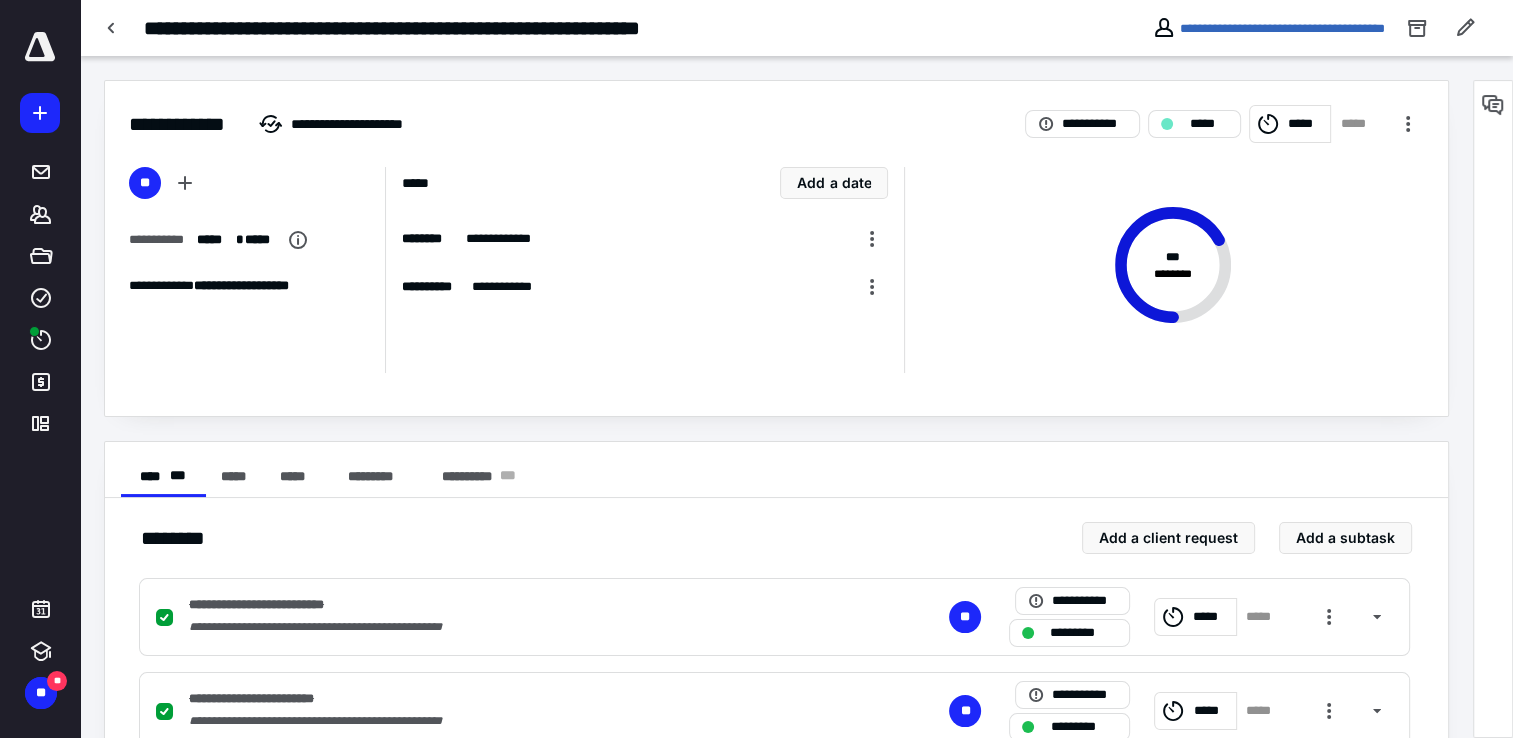 click 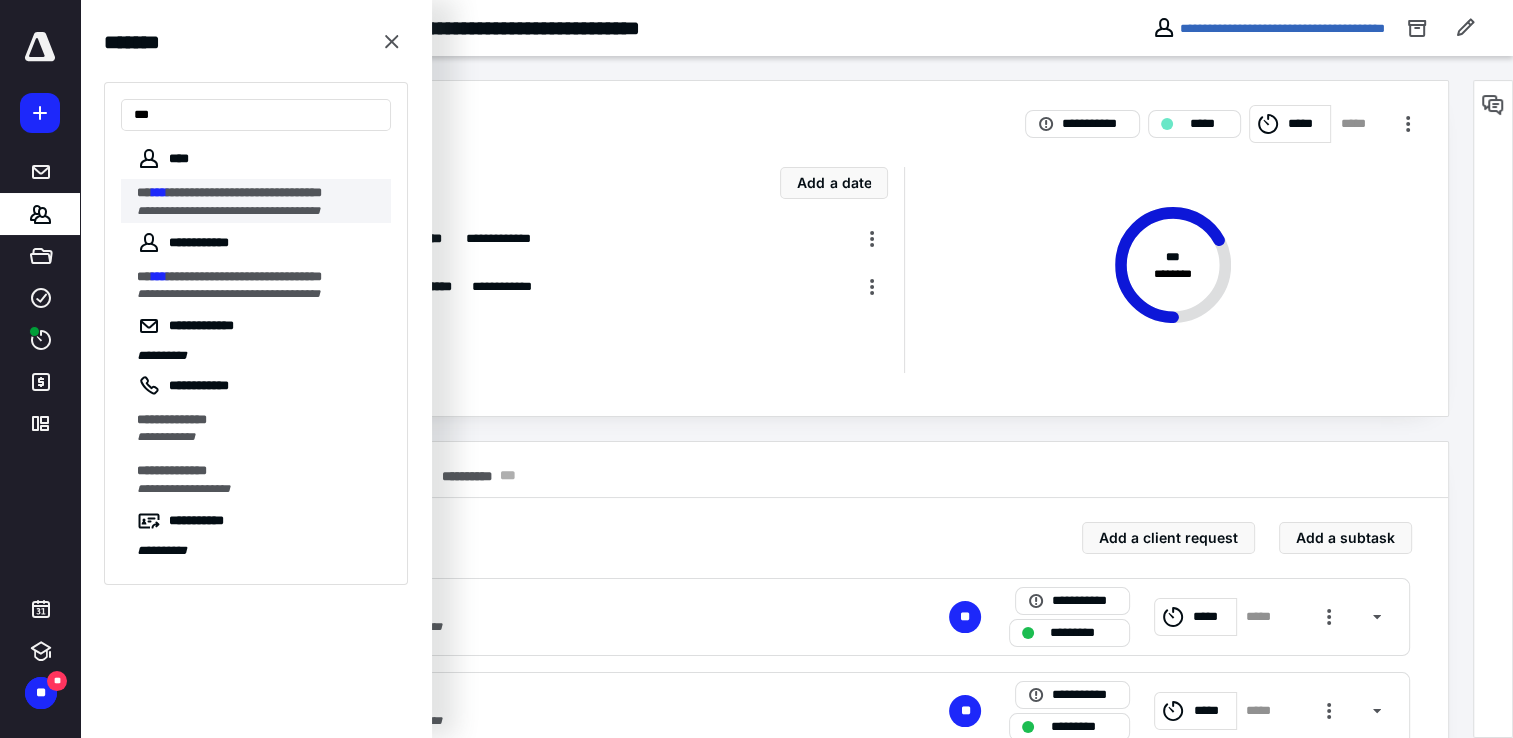 type on "***" 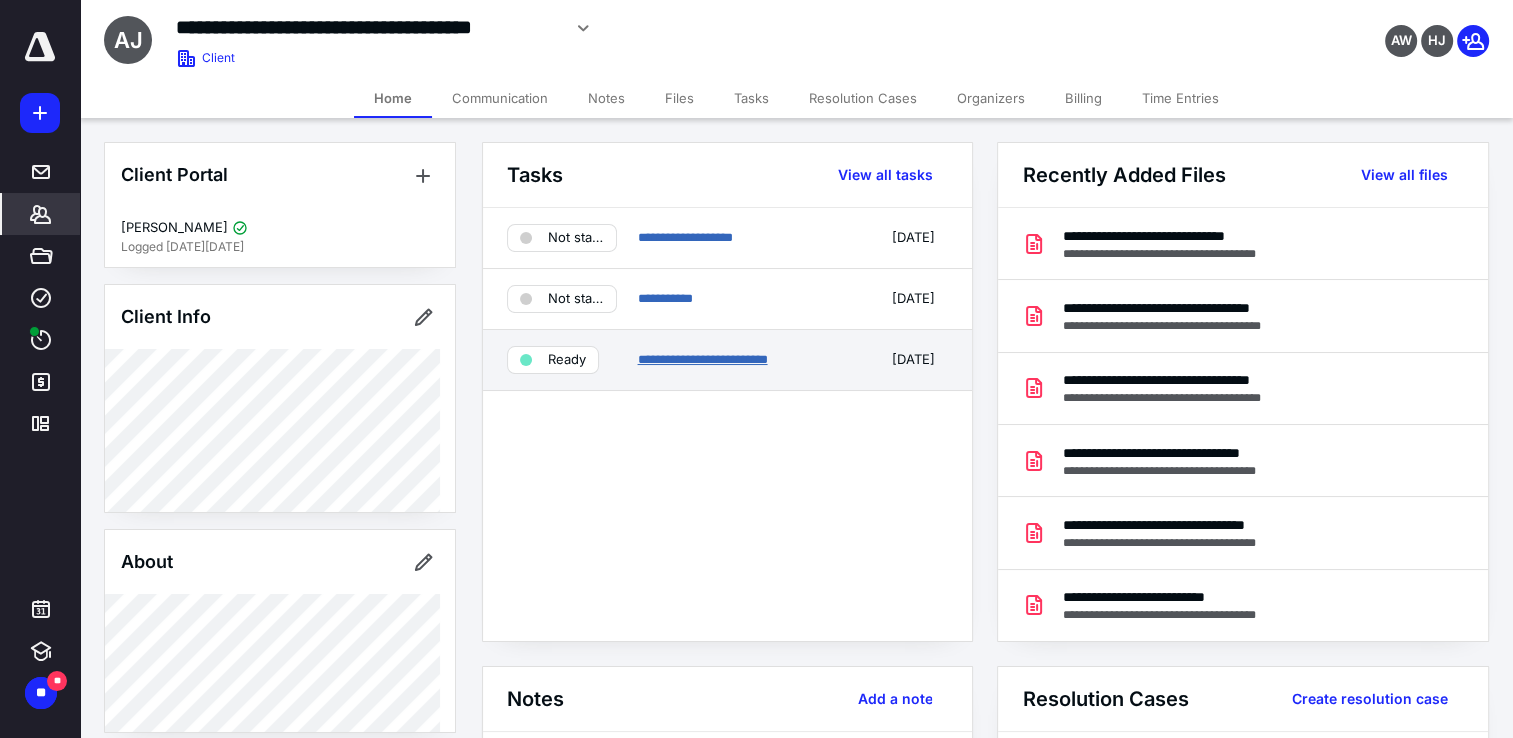 click on "**********" at bounding box center (702, 359) 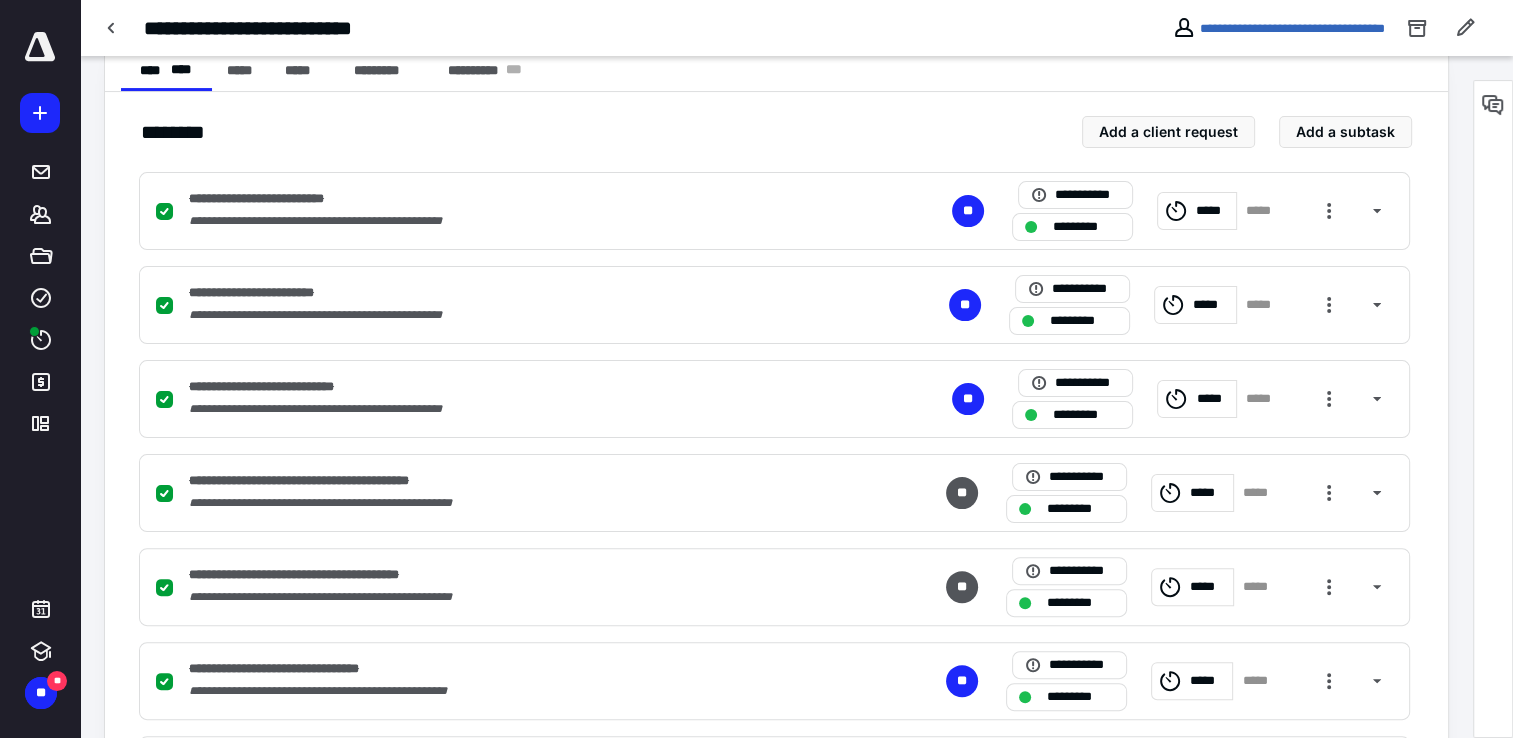 scroll, scrollTop: 0, scrollLeft: 0, axis: both 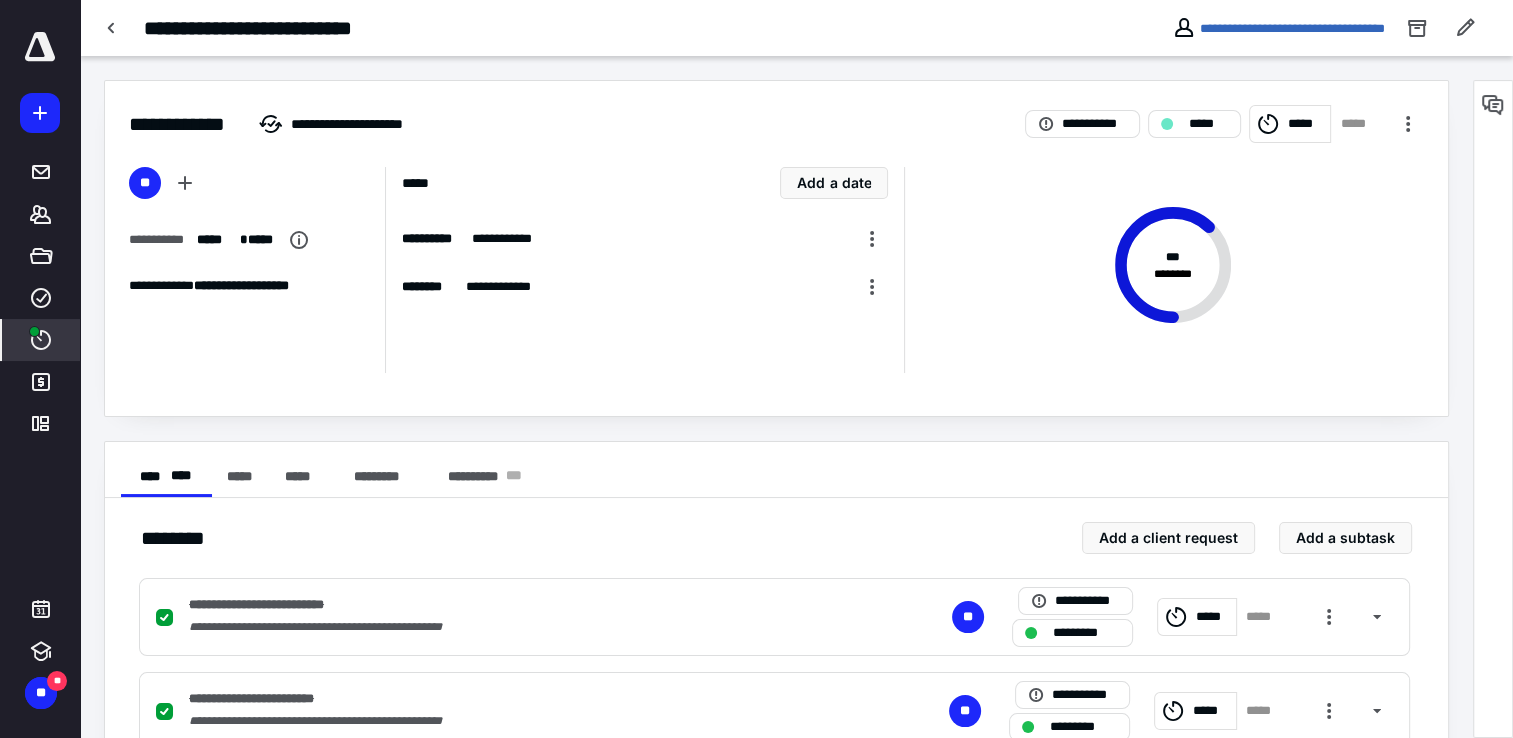 click 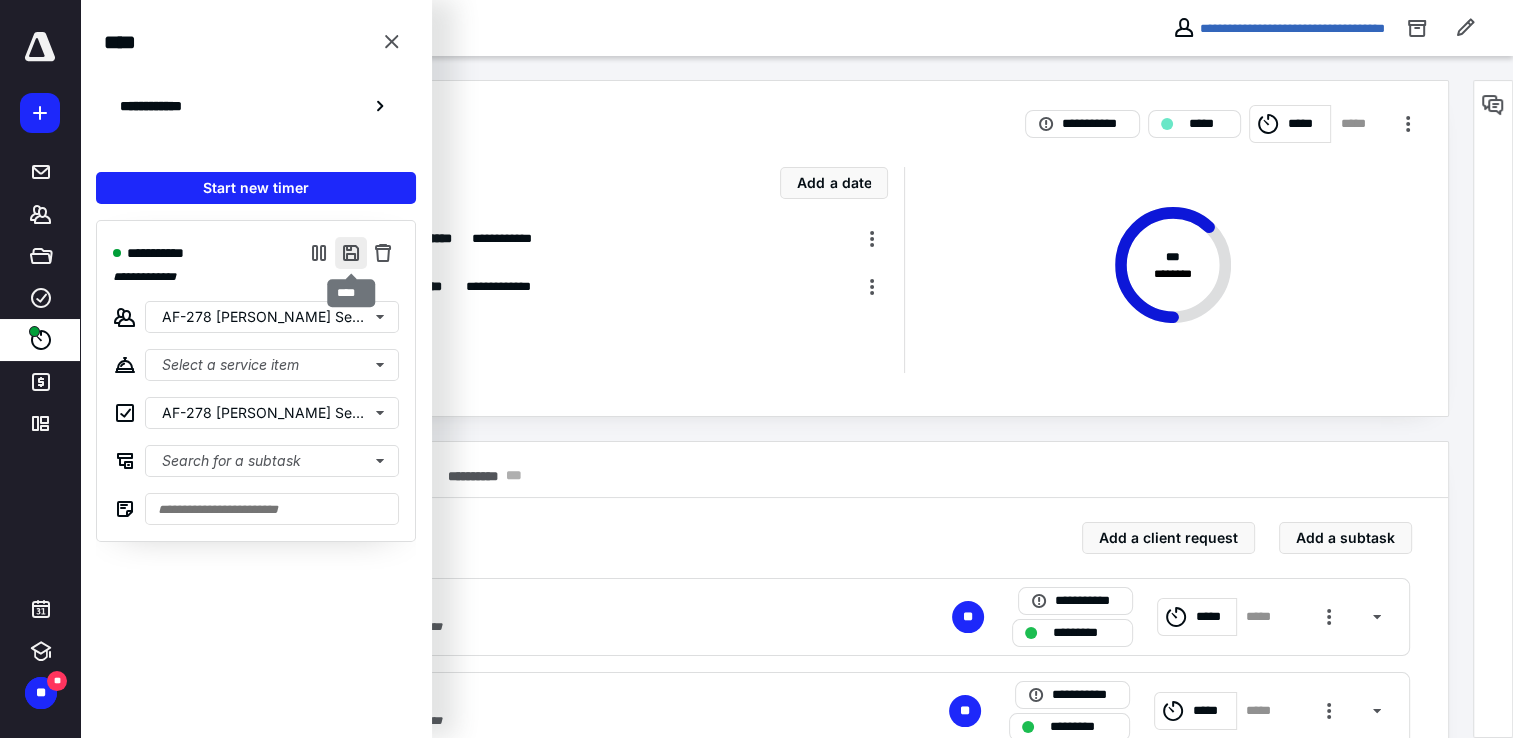 click at bounding box center [351, 253] 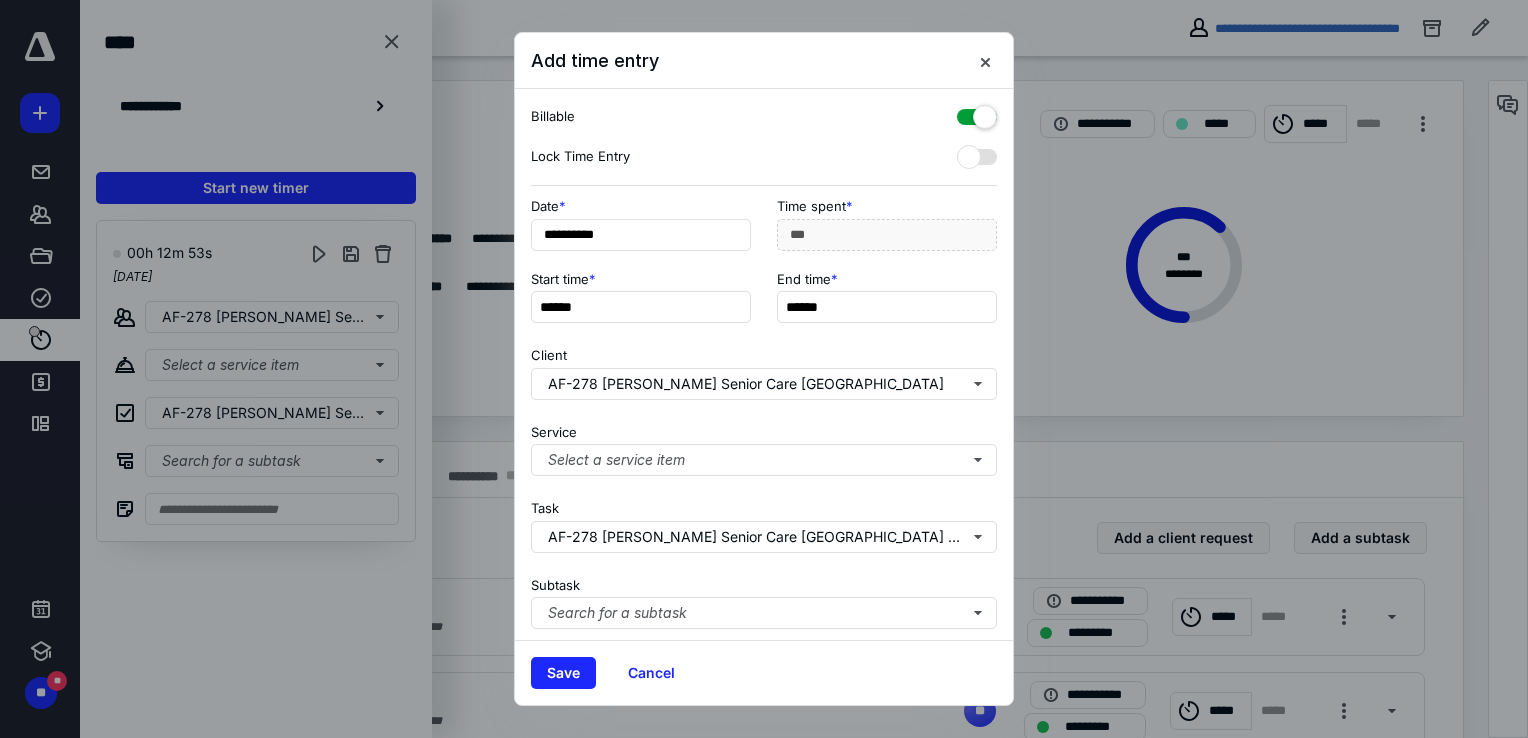 click at bounding box center (977, 113) 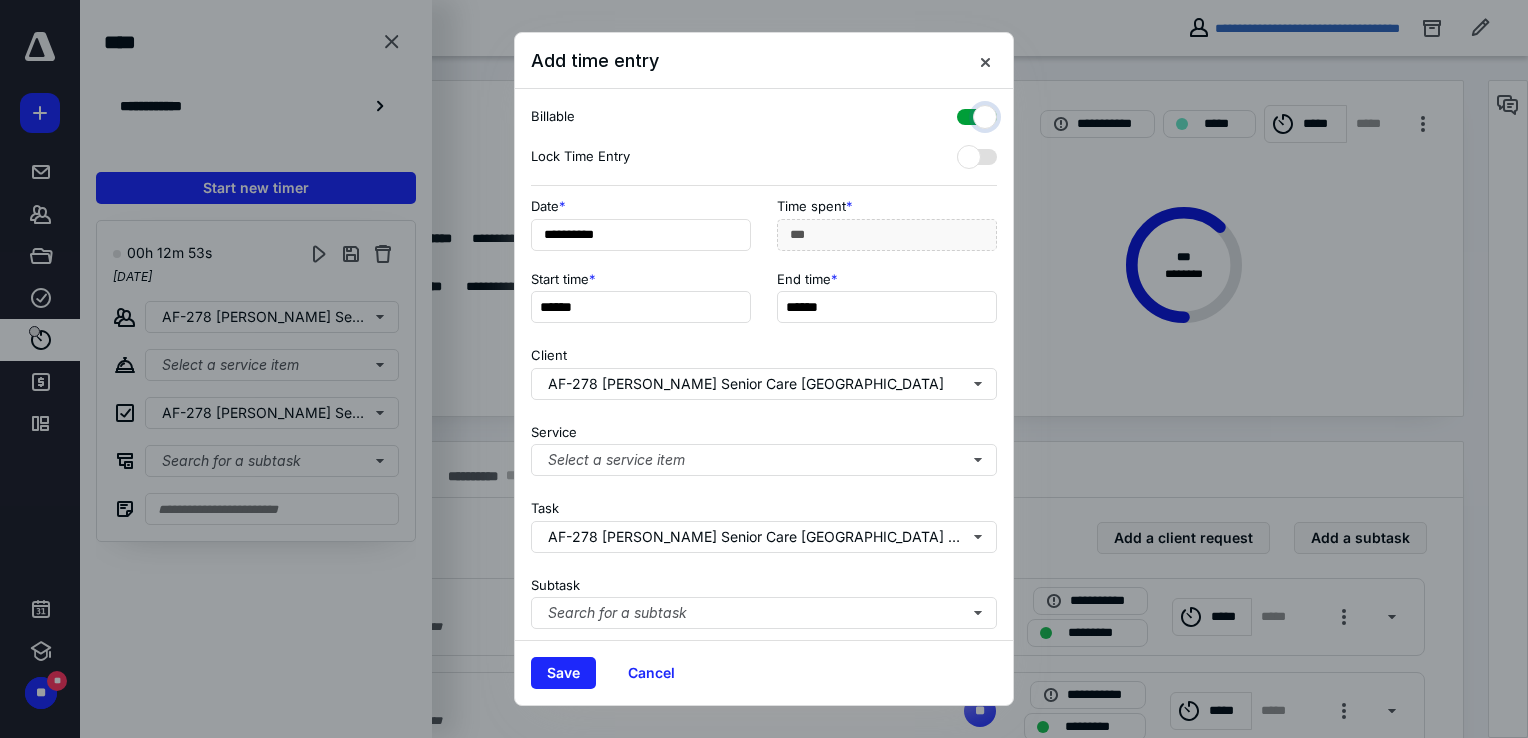 click at bounding box center (967, 114) 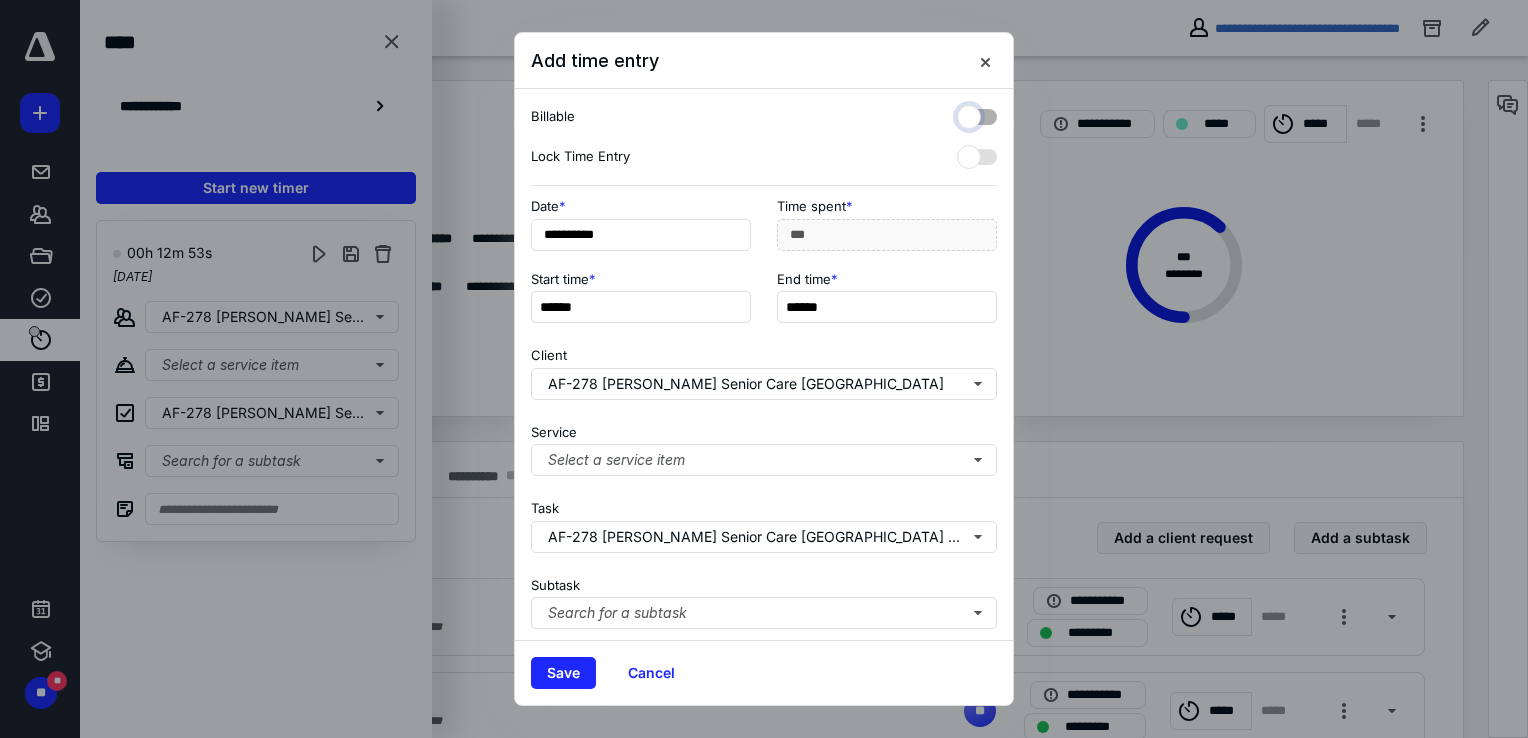 checkbox on "false" 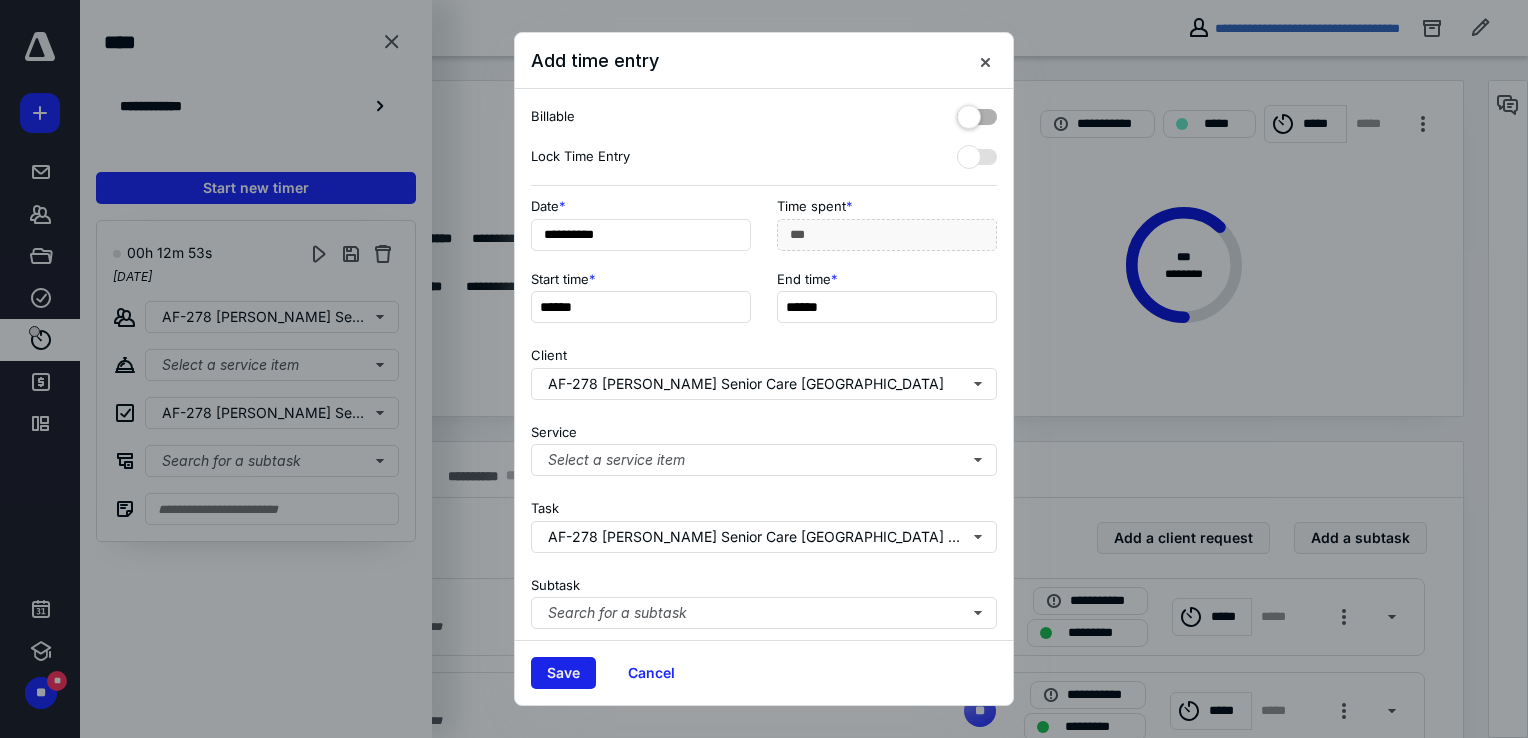 click on "Save" at bounding box center [563, 673] 